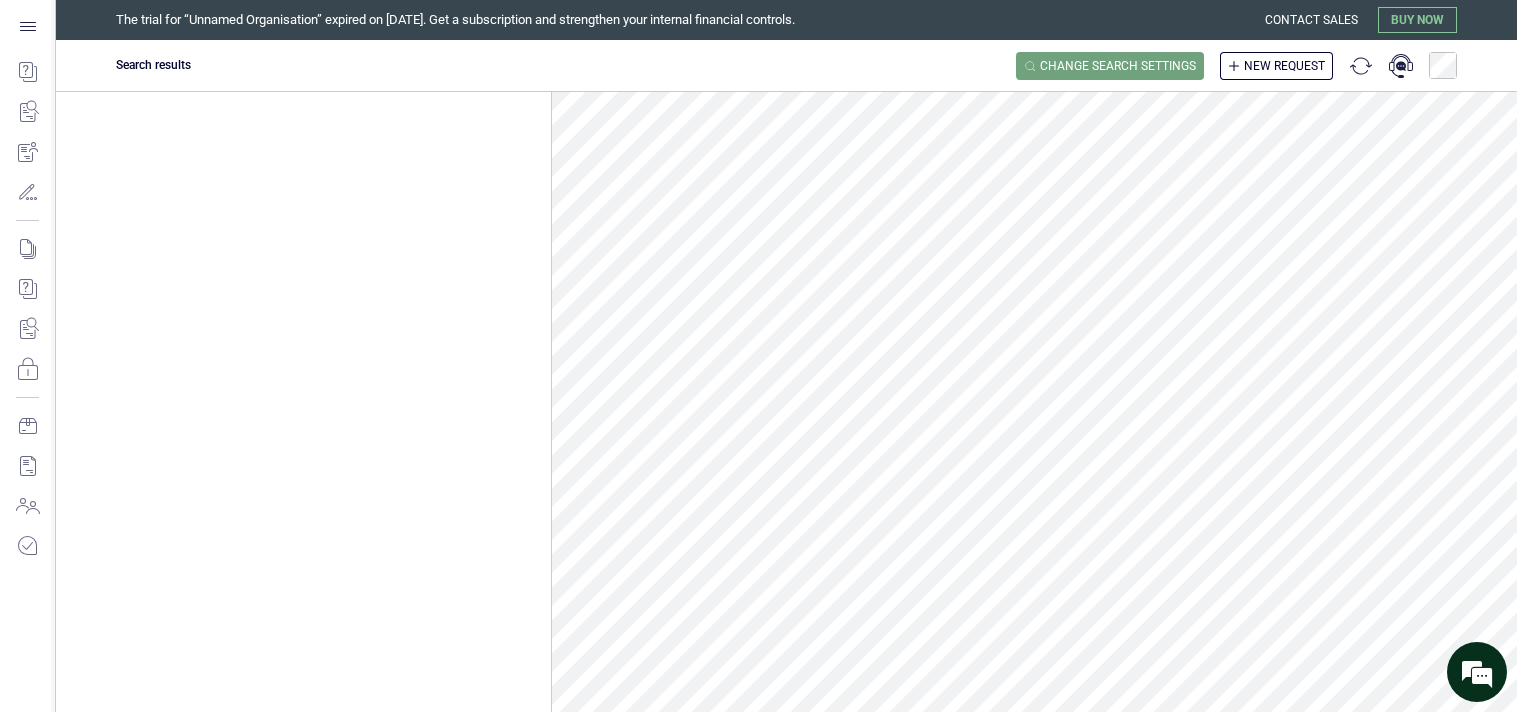scroll, scrollTop: 0, scrollLeft: 0, axis: both 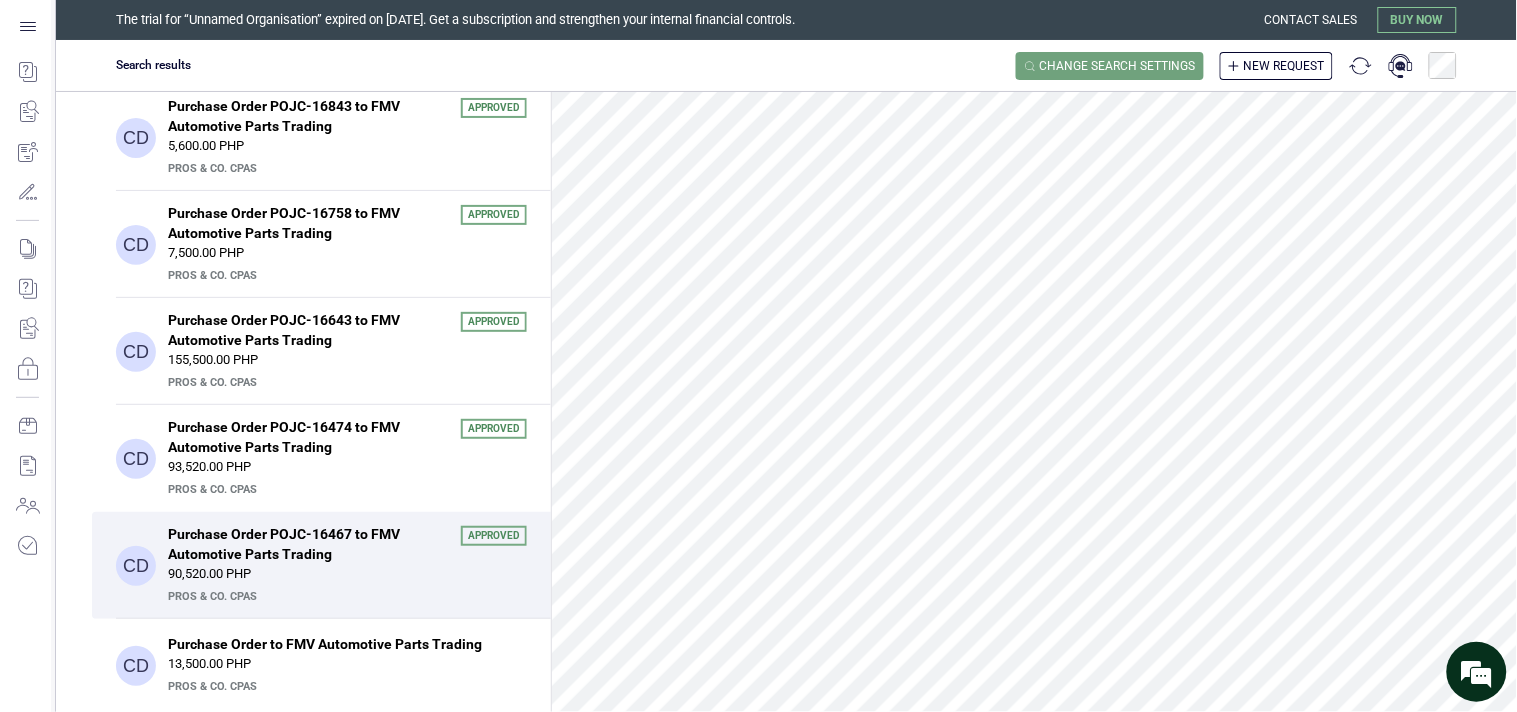 click on "PrOS & CO. CPAs" at bounding box center [345, 597] 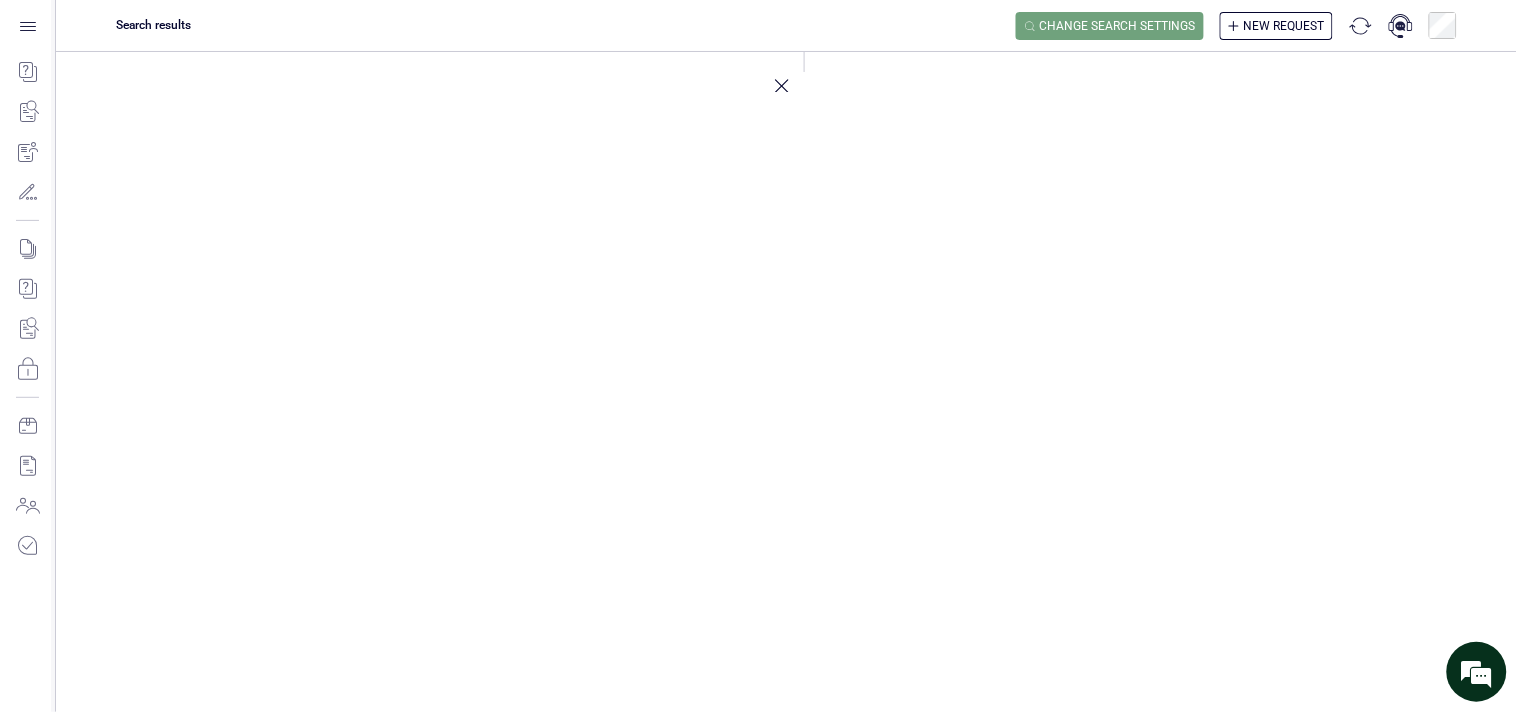 scroll, scrollTop: 931, scrollLeft: 0, axis: vertical 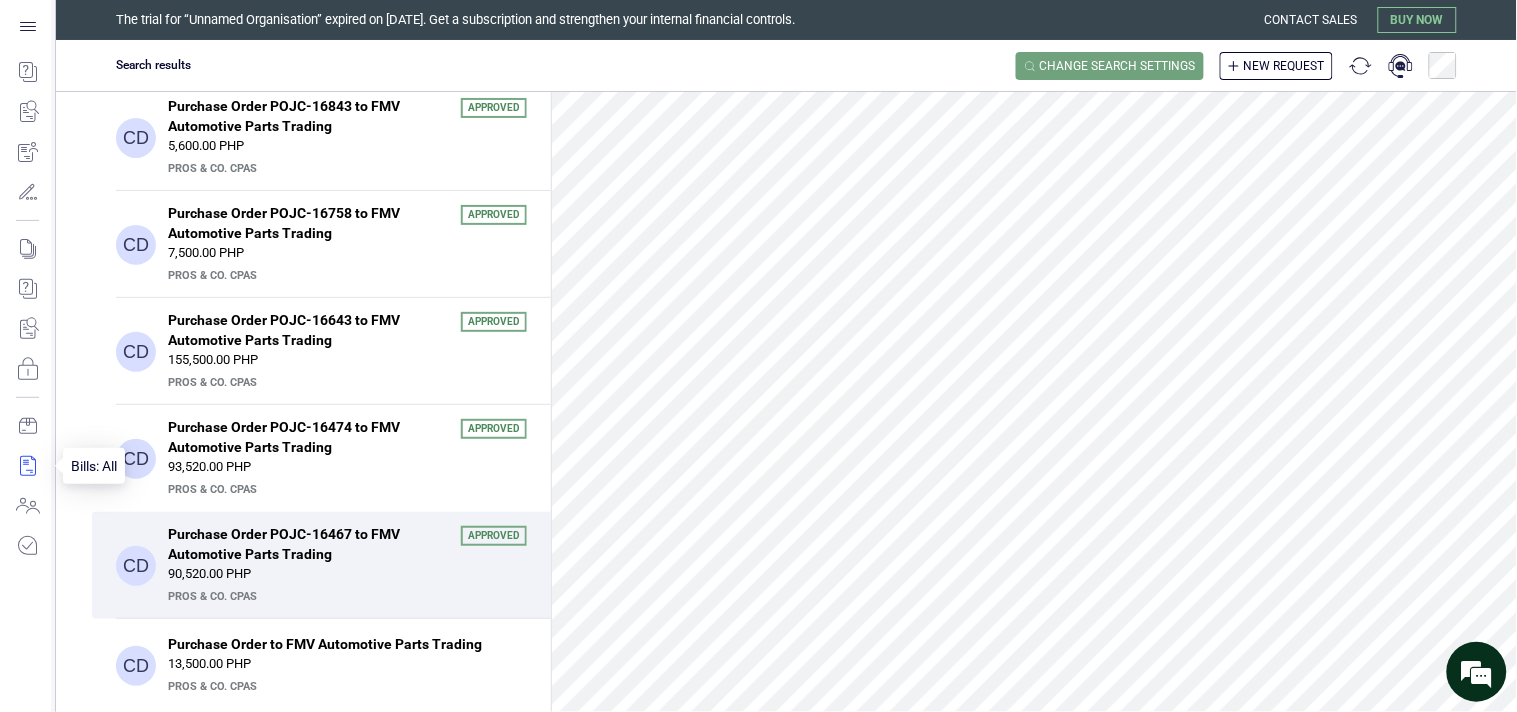 click at bounding box center [27, 466] 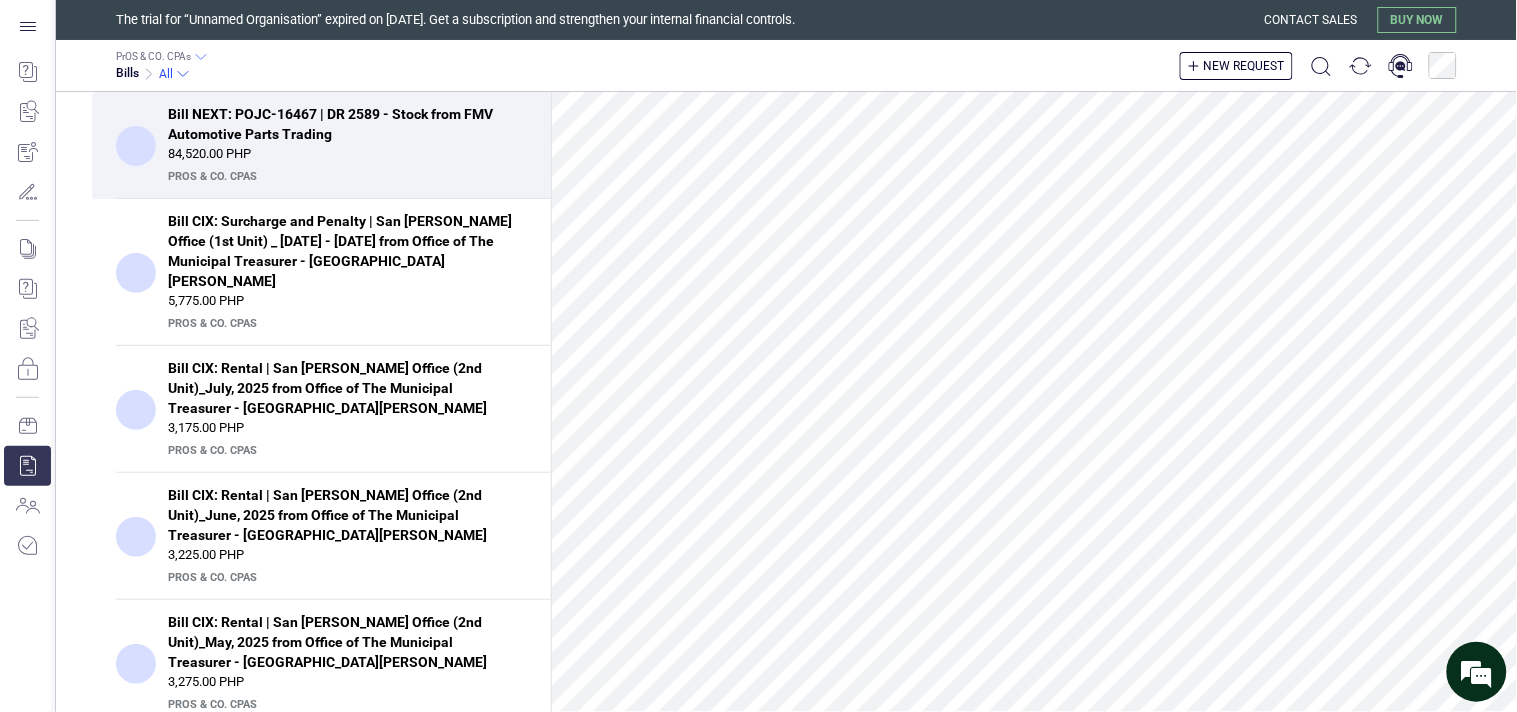 click on "84,520.00 PHP" at bounding box center (347, 154) 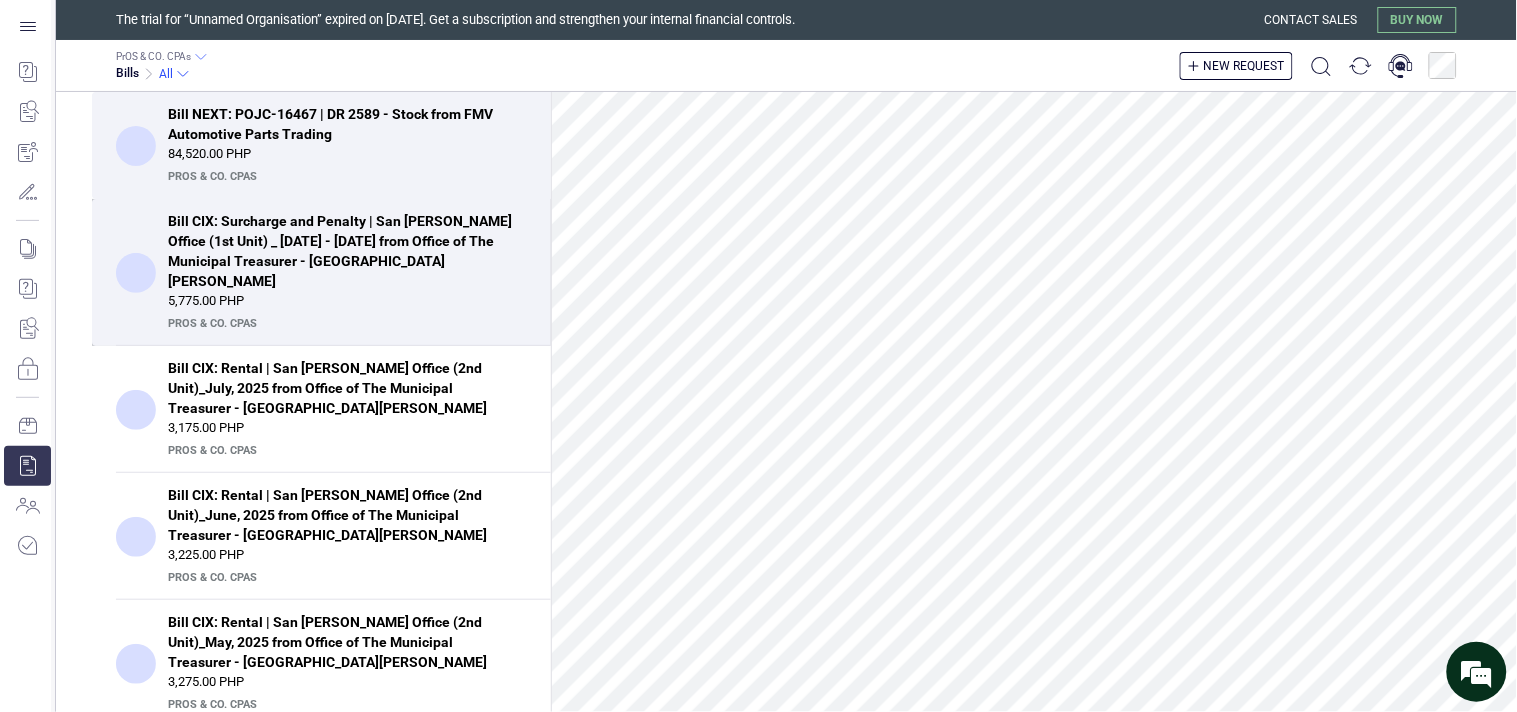 click on "Bill CIX: Surcharge and Penalty | San [PERSON_NAME] Office (1st Unit) _ [DATE] - [DATE] from Office of The Municipal Treasurer - [GEOGRAPHIC_DATA][PERSON_NAME]" at bounding box center (341, 251) 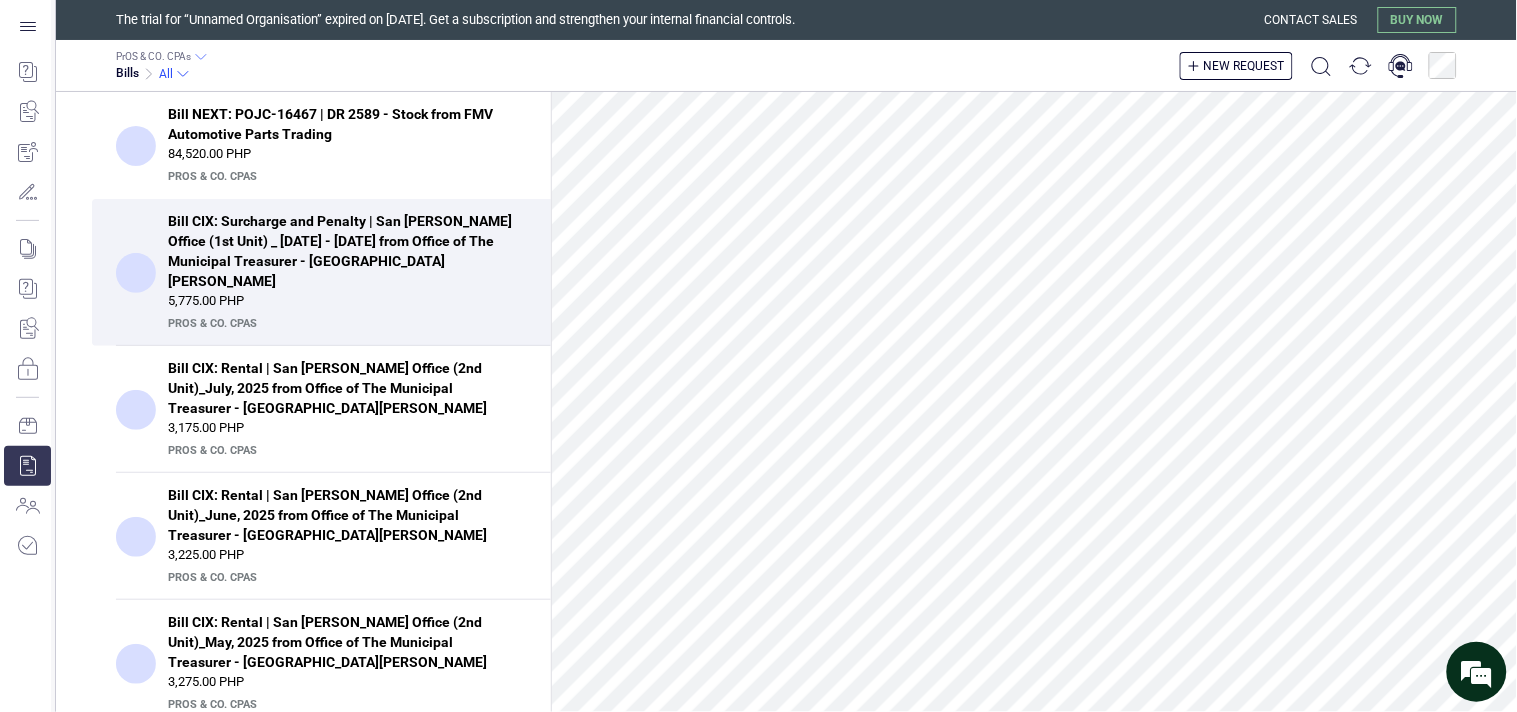 scroll, scrollTop: 613, scrollLeft: 0, axis: vertical 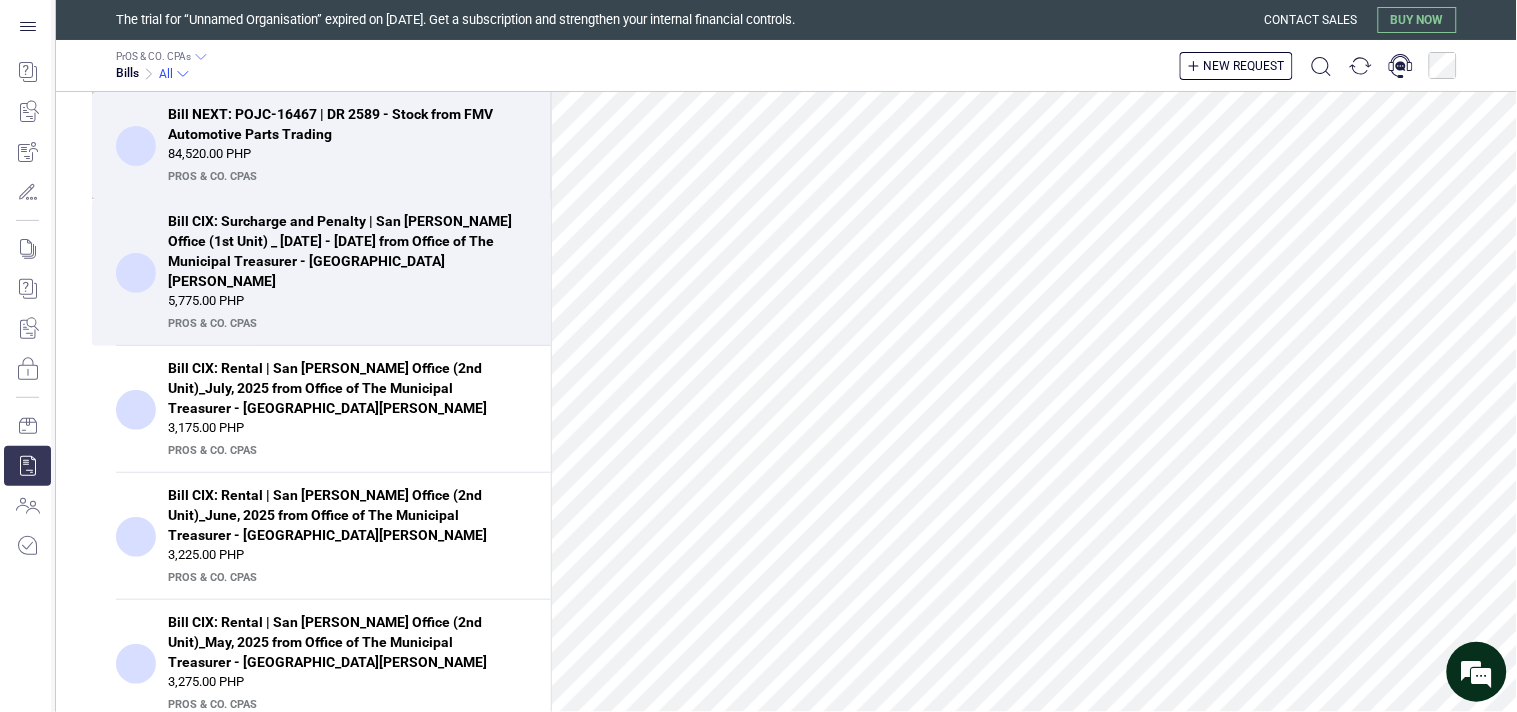 click on "84,520.00 PHP" at bounding box center [347, 154] 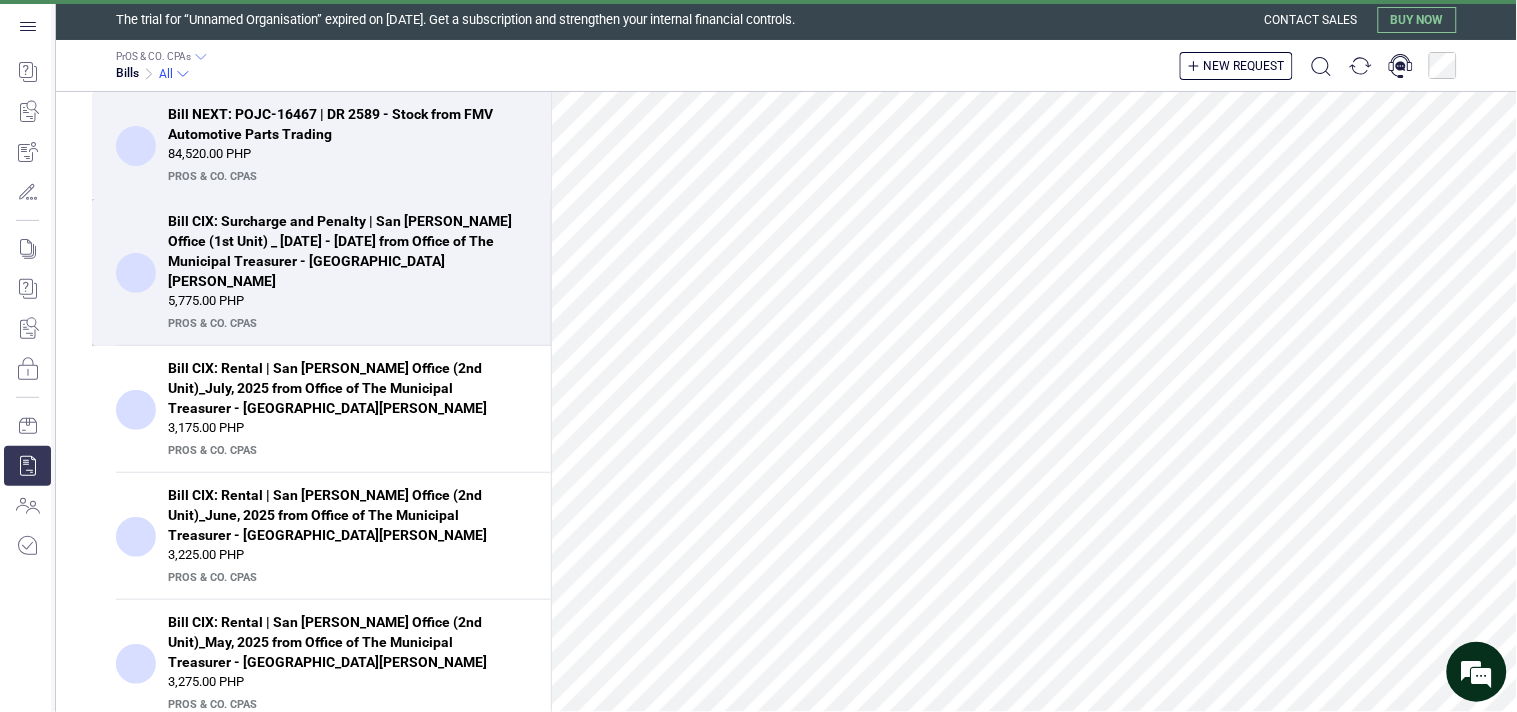 click on "Bill CIX: Surcharge and Penalty | San [PERSON_NAME] Office (1st Unit) _ [DATE] - [DATE] from Office of The Municipal Treasurer - [GEOGRAPHIC_DATA][PERSON_NAME]" at bounding box center (341, 251) 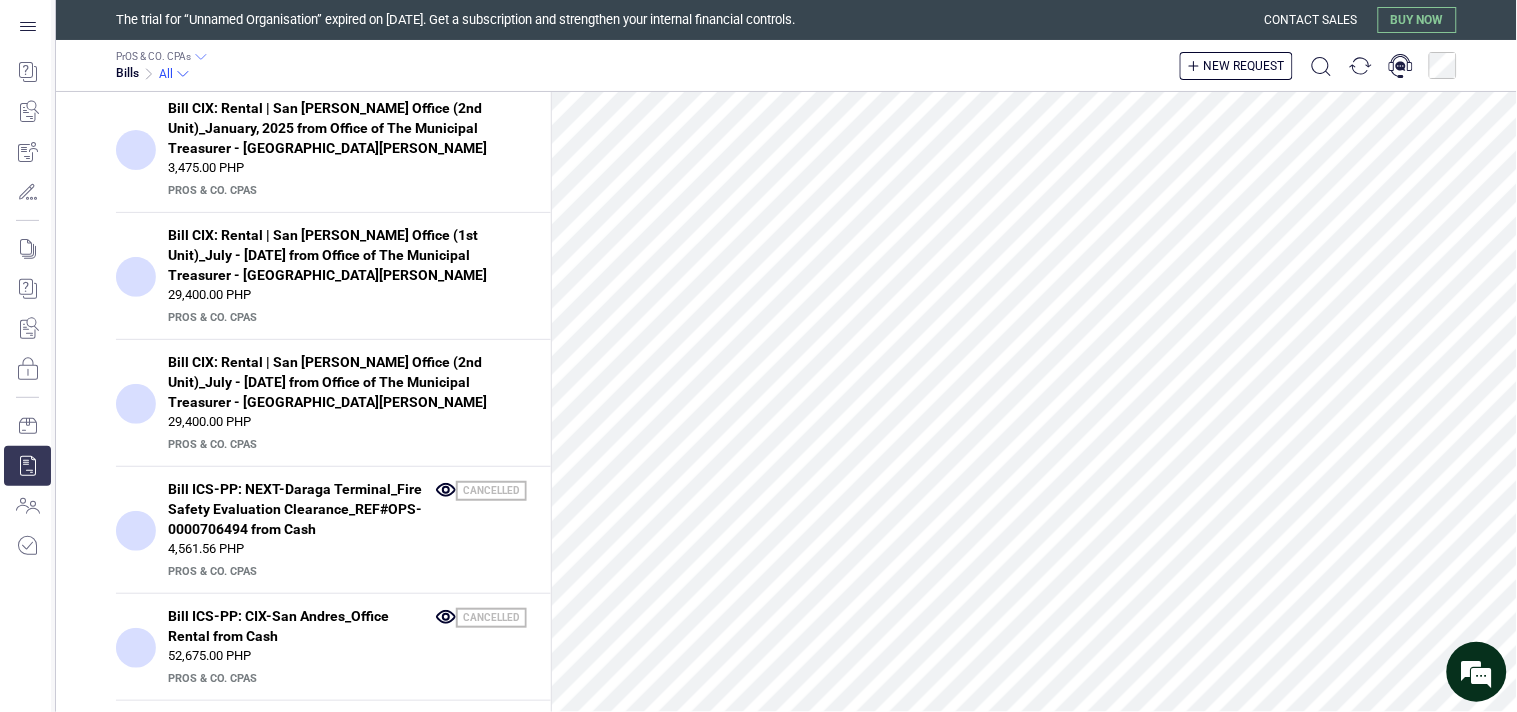 scroll, scrollTop: 1111, scrollLeft: 0, axis: vertical 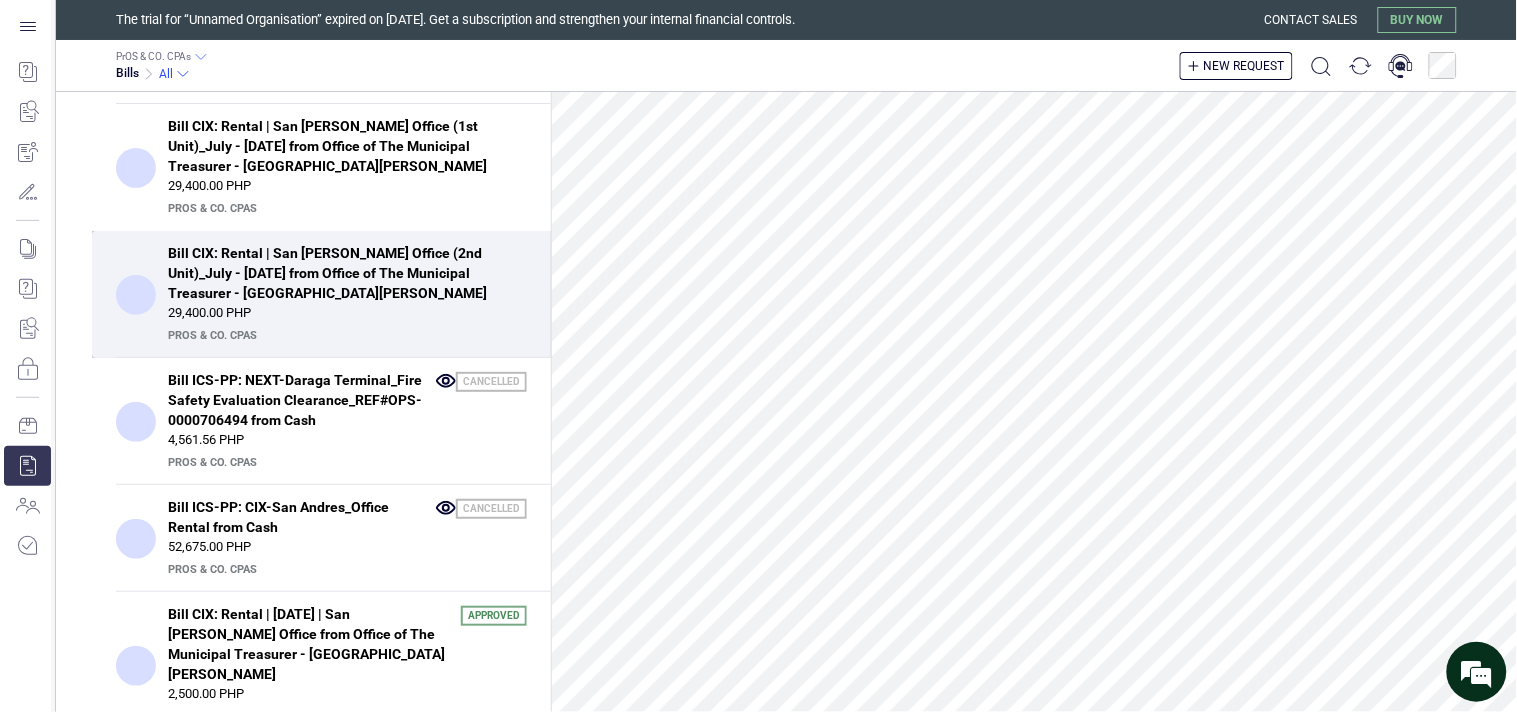 click on "Bill CIX: Rental | San Andres Office (2nd Unit)_July - December, 2024 from Office of The Municipal Treasurer - San Andres" at bounding box center (341, 273) 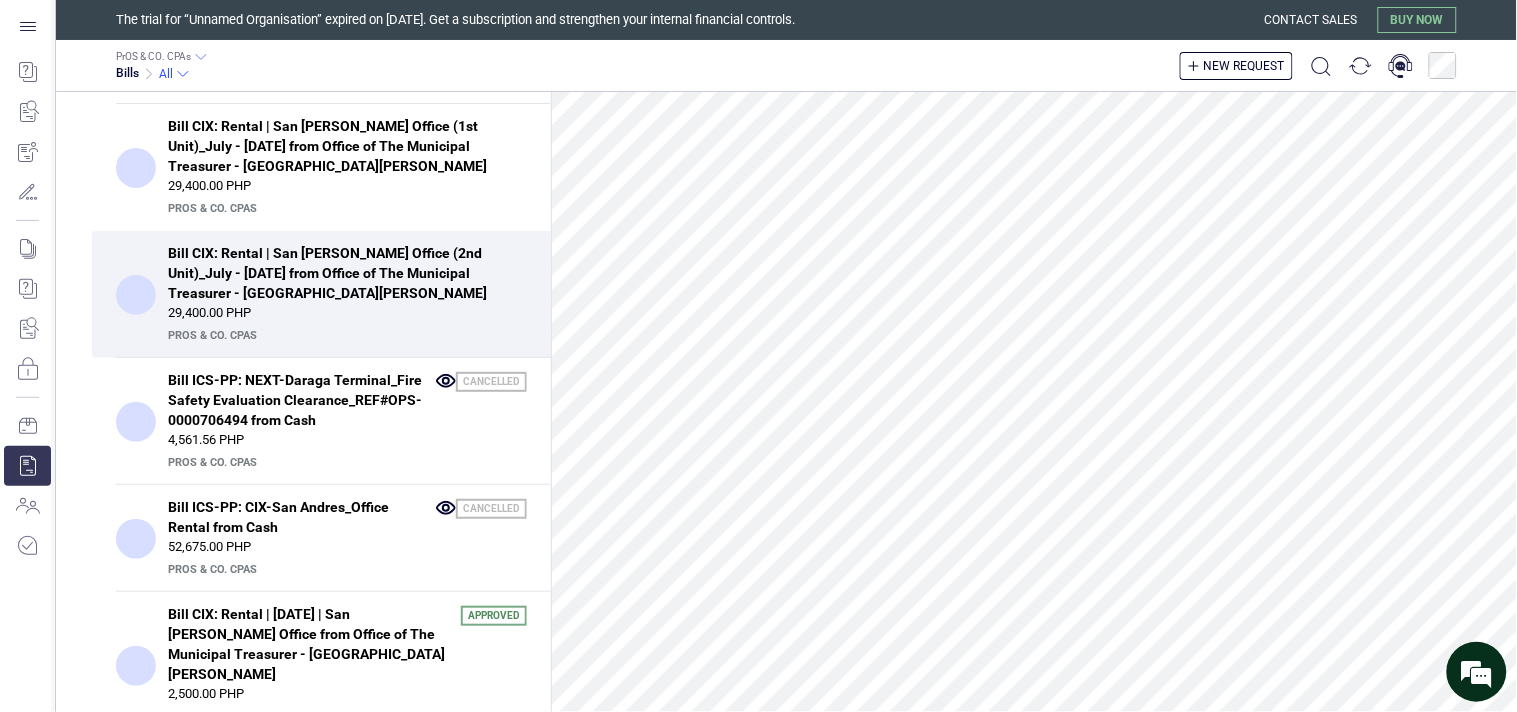scroll, scrollTop: 1256, scrollLeft: 0, axis: vertical 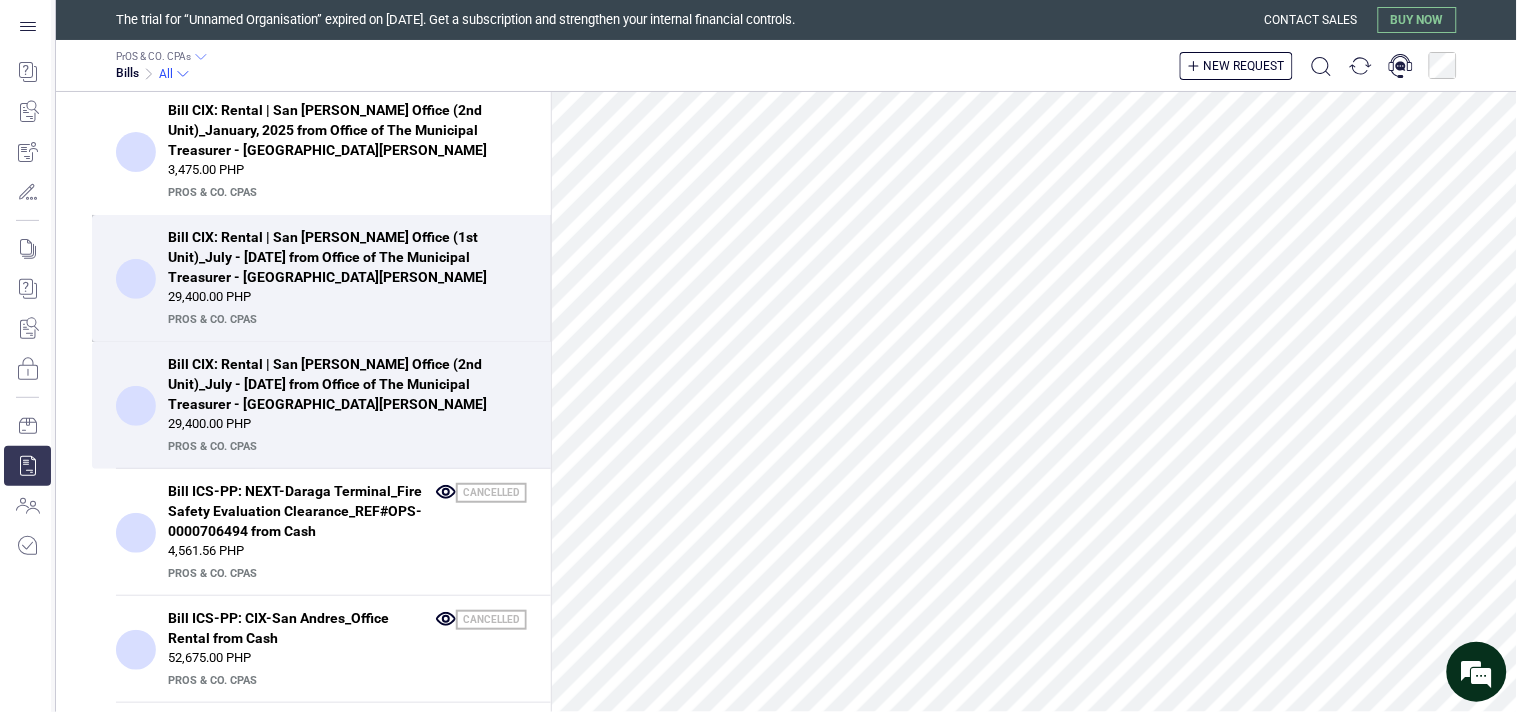 click on "Bill CIX: Rental | San Andres Office (1st Unit)_July - December, 2024 from Office of The Municipal Treasurer - San Andres" at bounding box center (341, 257) 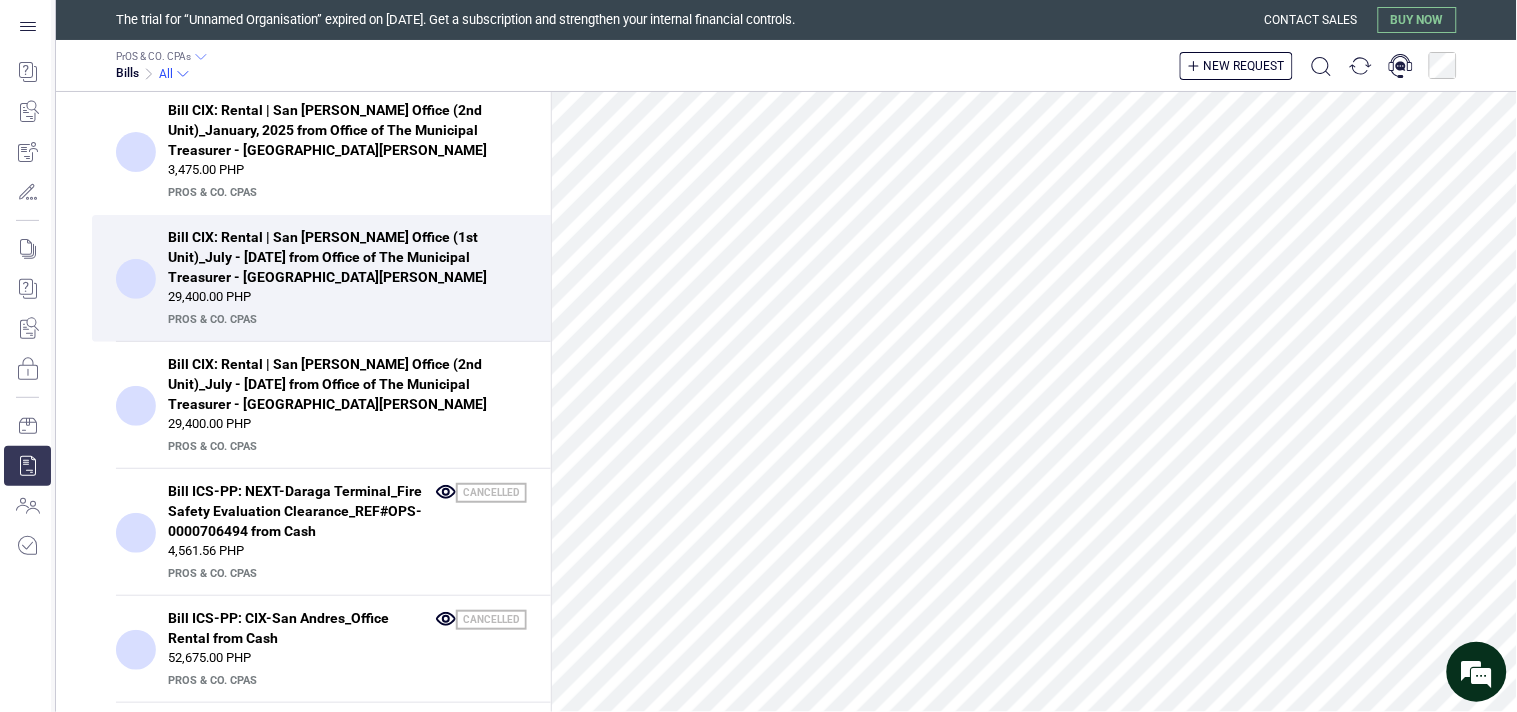 scroll, scrollTop: 0, scrollLeft: 0, axis: both 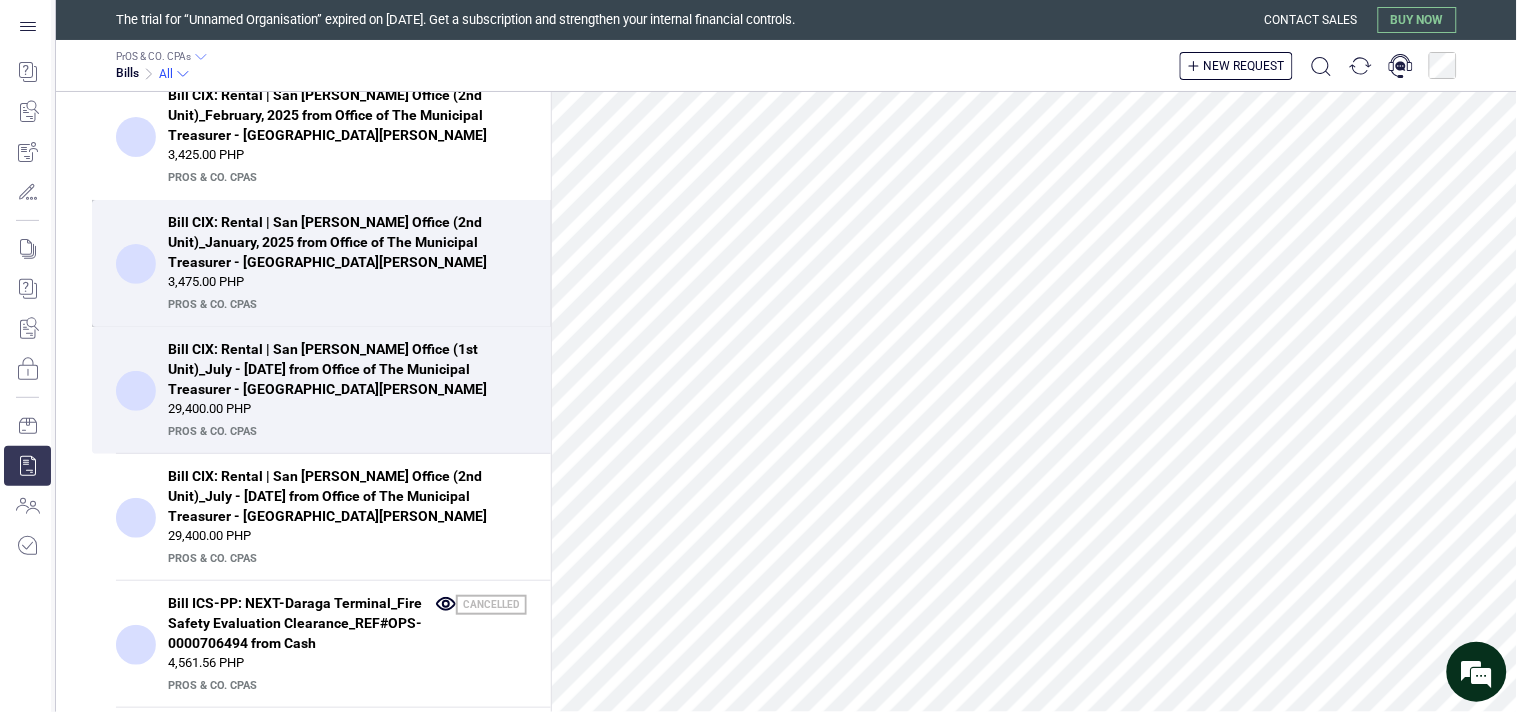 click on "Bill CIX: Rental | San Andres Office (2nd Unit)_January, 2025  from Office of The Municipal Treasurer - San Andres" at bounding box center [341, 242] 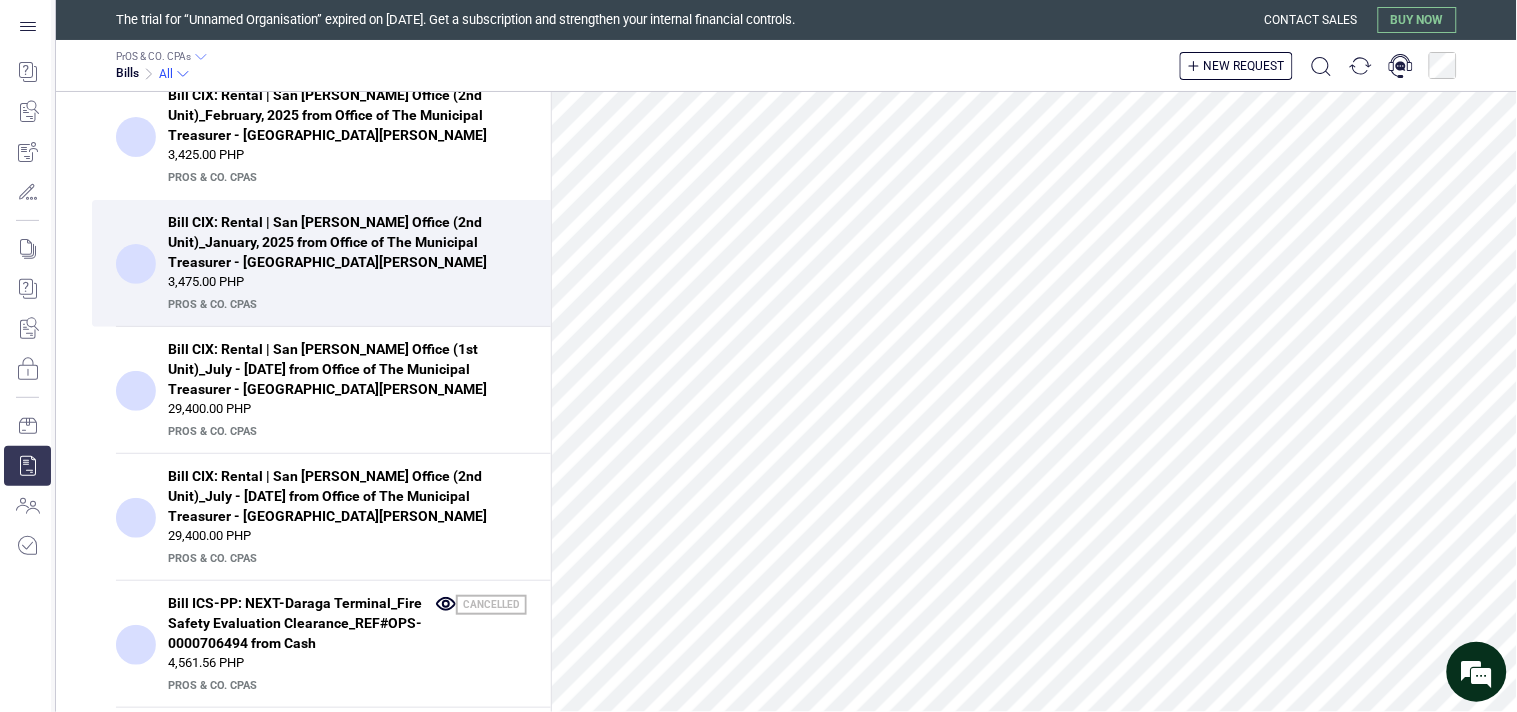 scroll, scrollTop: 761, scrollLeft: 0, axis: vertical 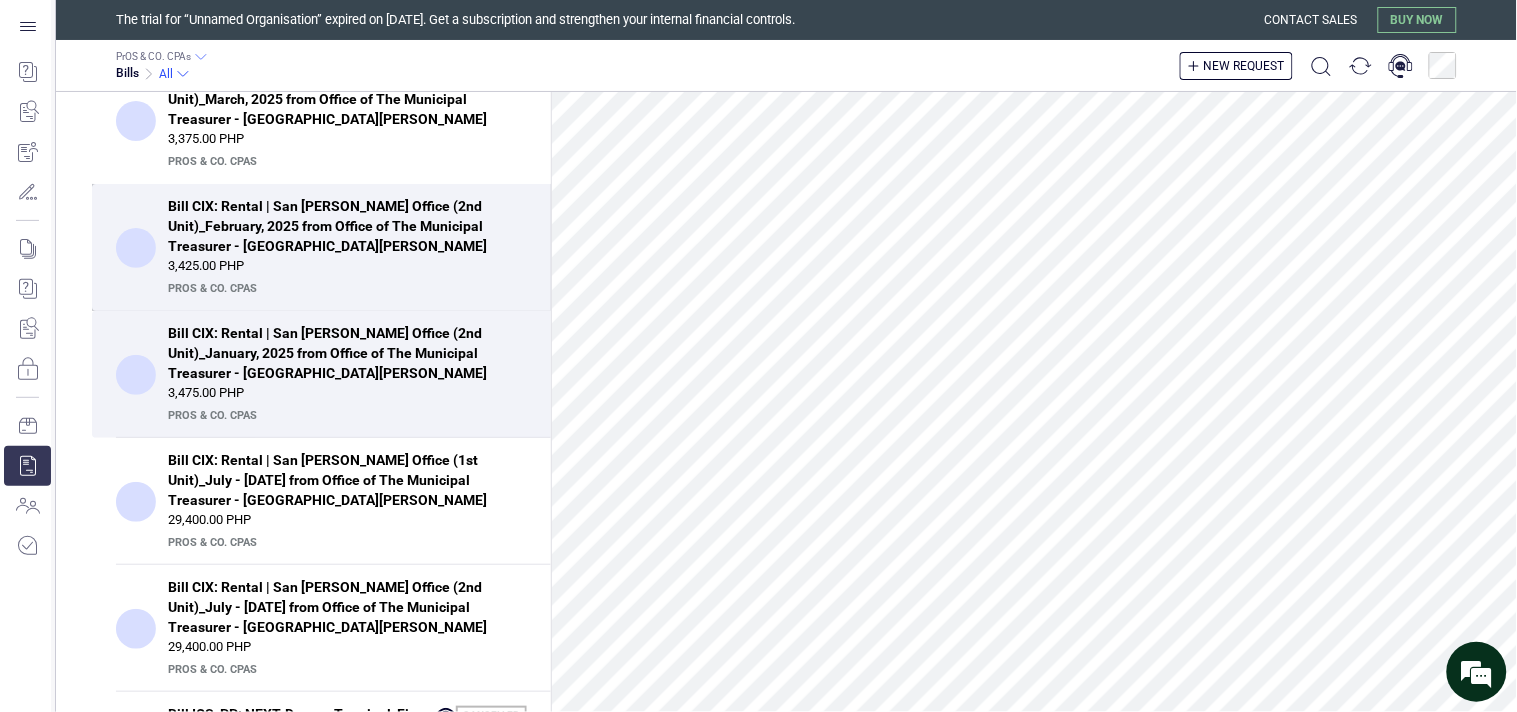 click on "Bill CIX: Rental | San Andres Office (2nd Unit)_February, 2025 from Office of The Municipal Treasurer - San Andres" at bounding box center (341, 226) 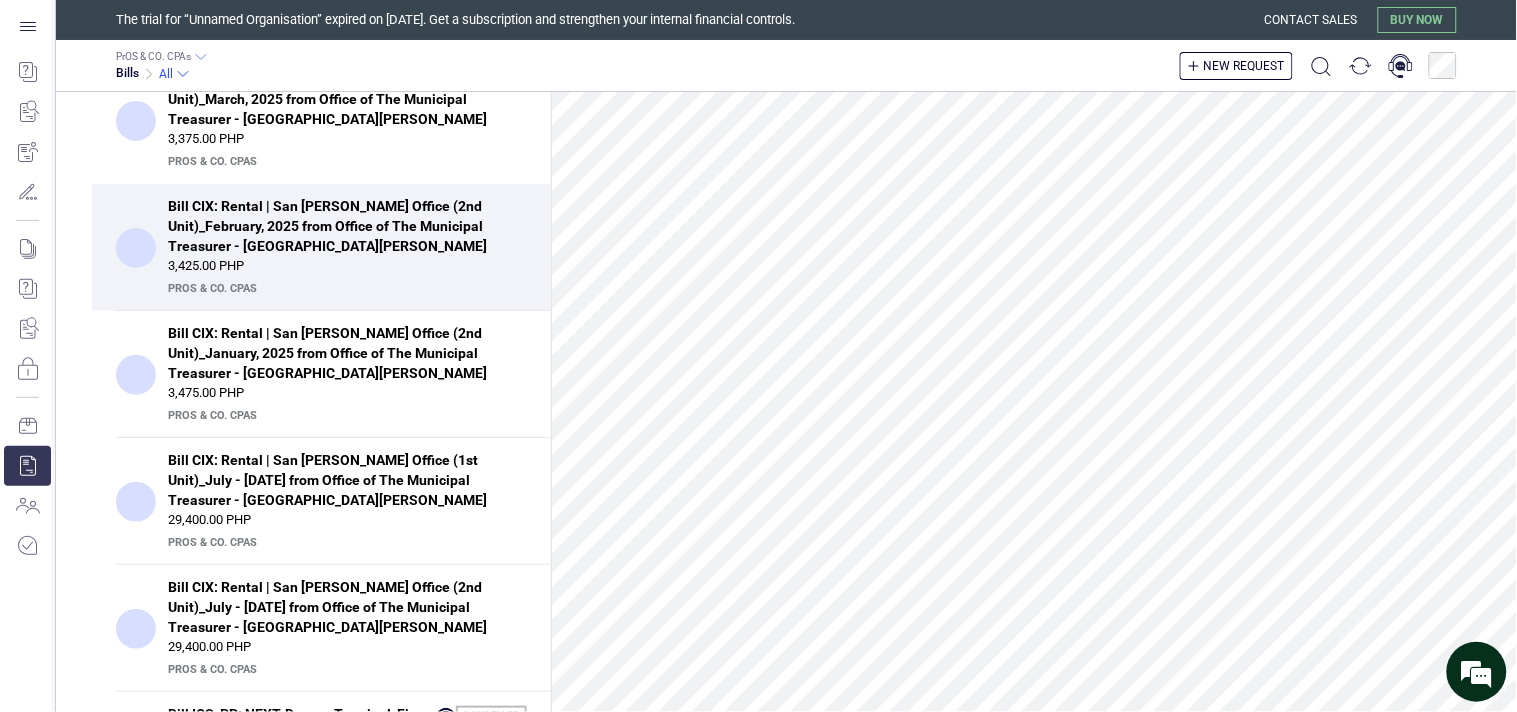 scroll, scrollTop: 761, scrollLeft: 0, axis: vertical 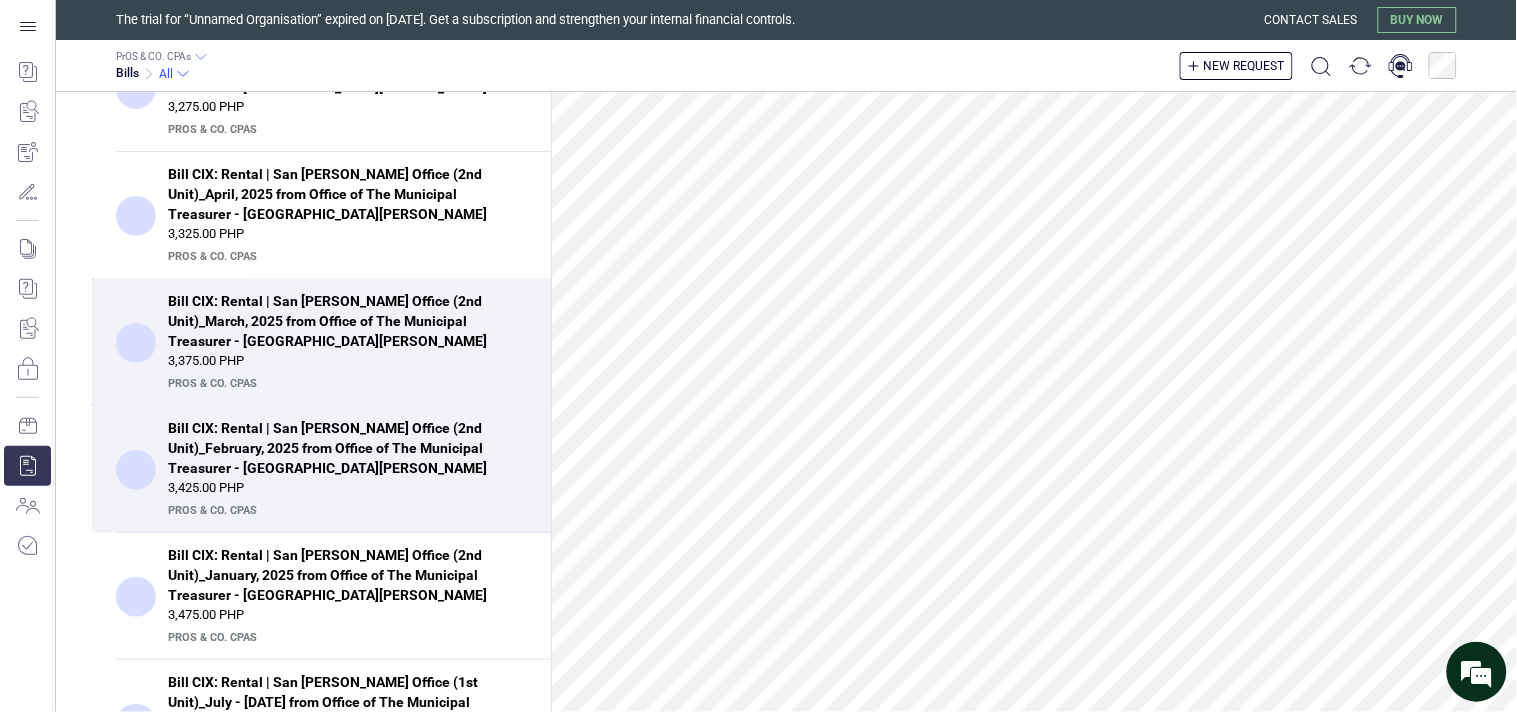click on "Bill CIX: Rental | San Andres Office (2nd Unit)_March, 2025 from Office of The Municipal Treasurer - San Andres" at bounding box center (341, 321) 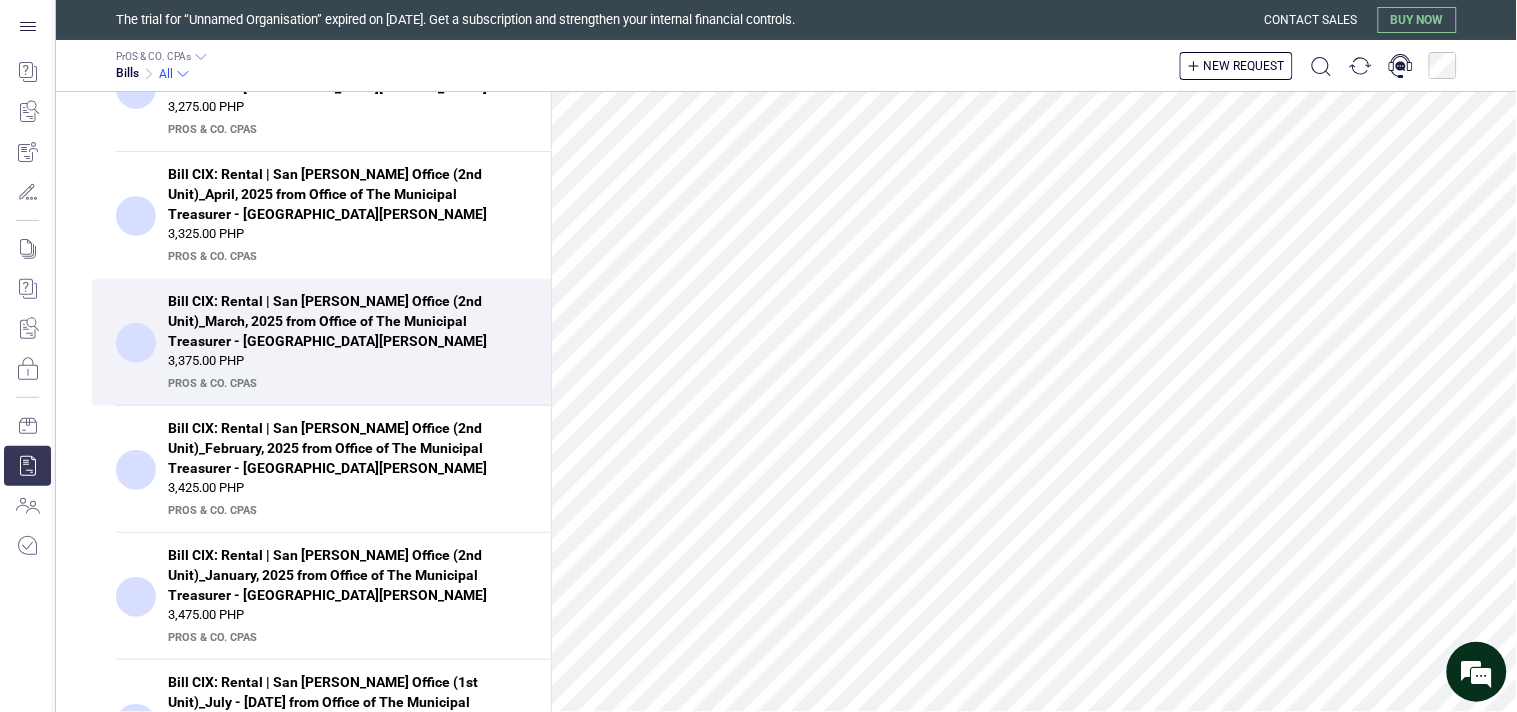 scroll, scrollTop: 0, scrollLeft: 0, axis: both 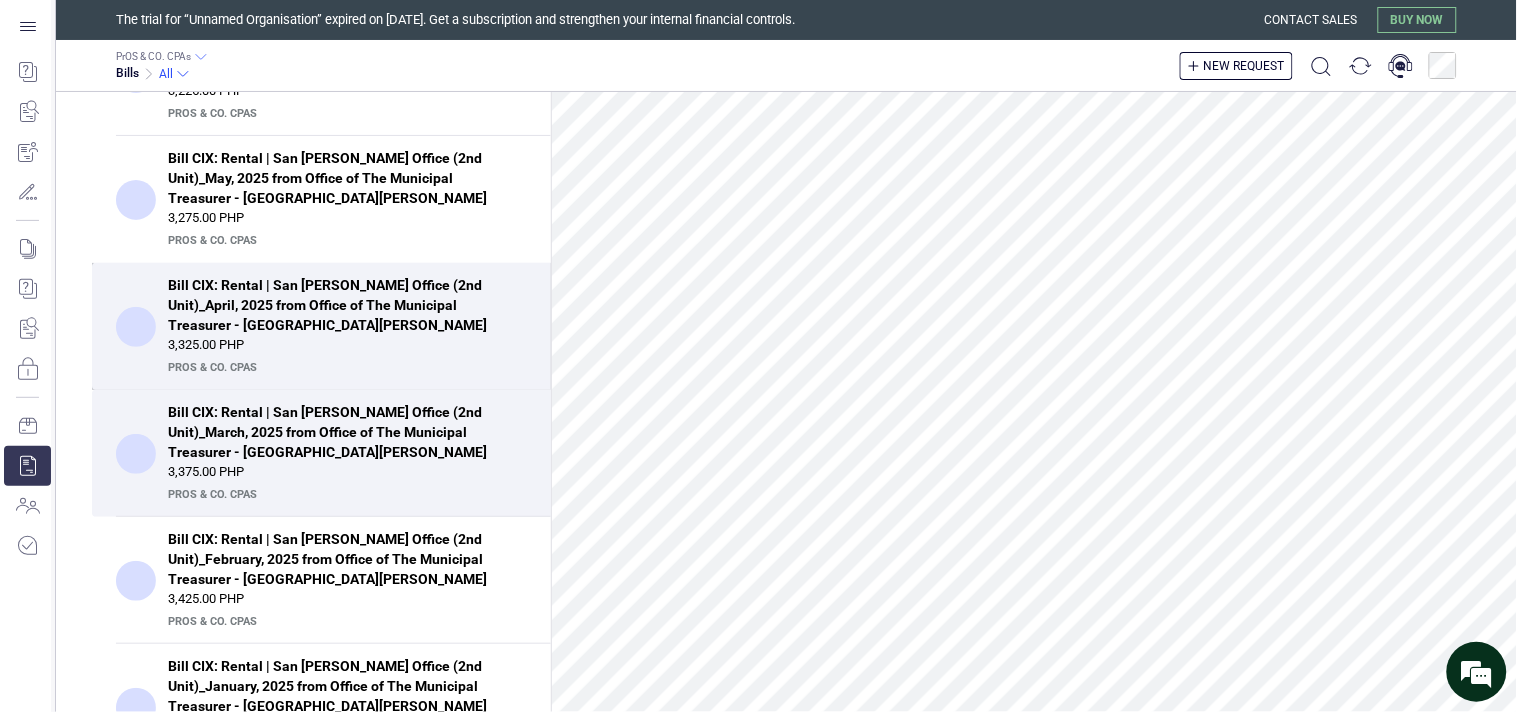 click on "3,325.00 PHP" at bounding box center [347, 345] 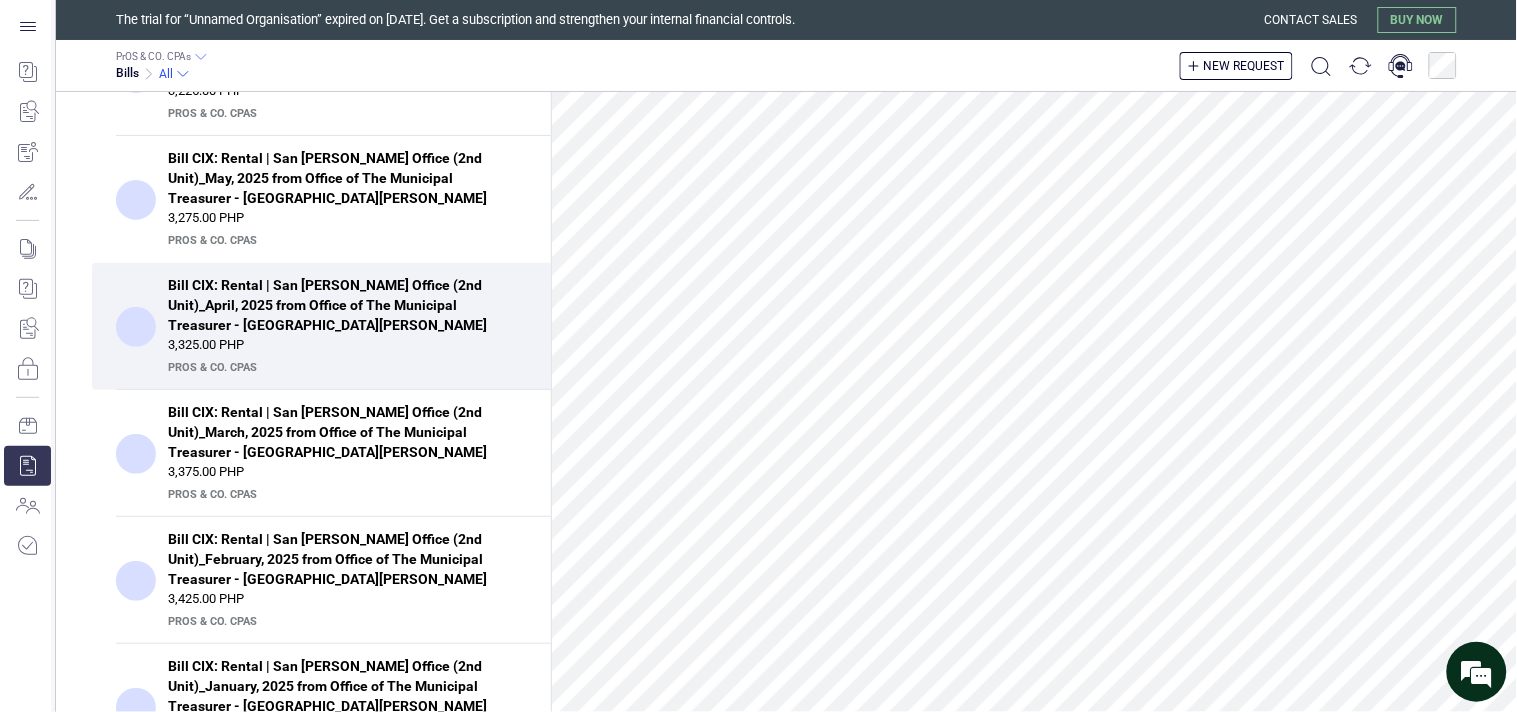 scroll, scrollTop: 171, scrollLeft: 0, axis: vertical 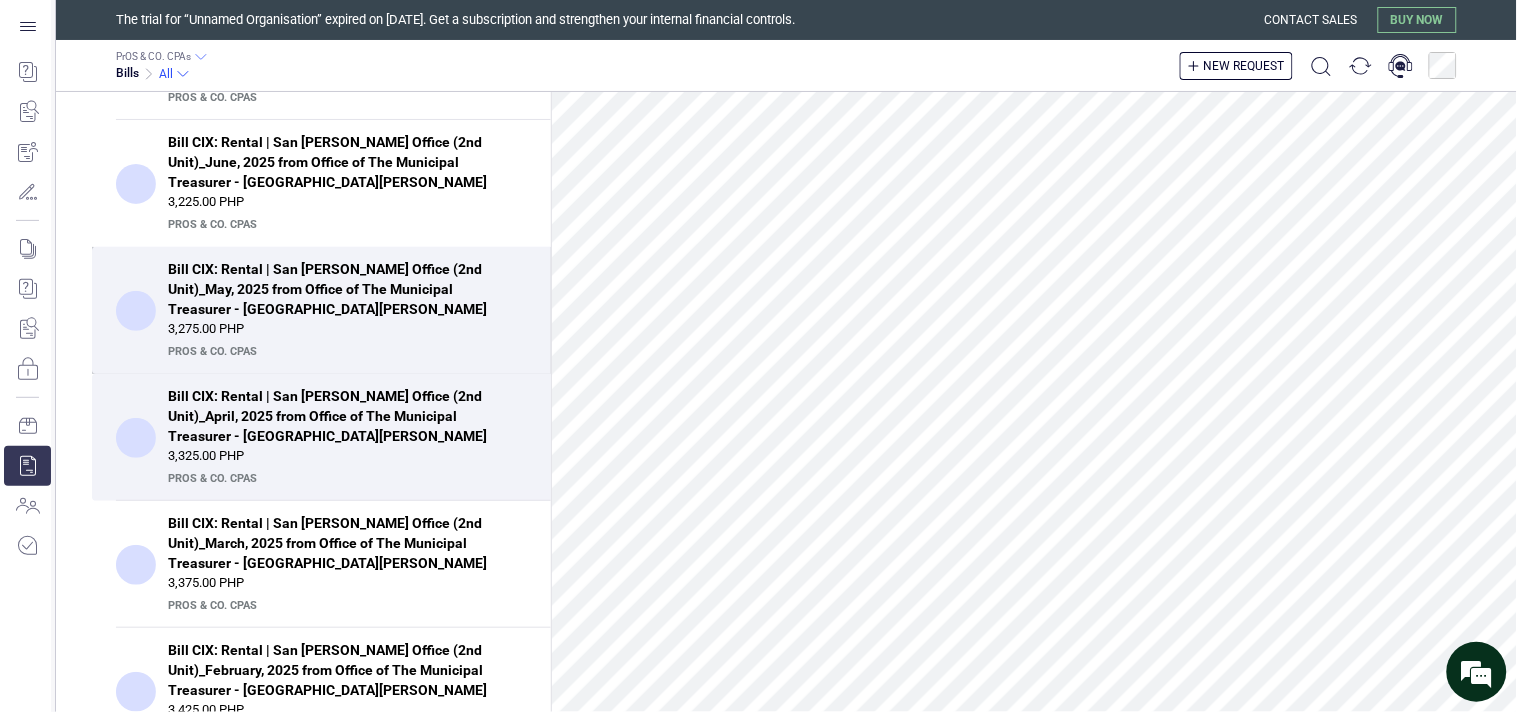 click on "Bill CIX: Rental | San [PERSON_NAME] Office (2nd Unit)_May, 2025 from Office of The Municipal Treasurer - [GEOGRAPHIC_DATA][PERSON_NAME]" at bounding box center (341, 289) 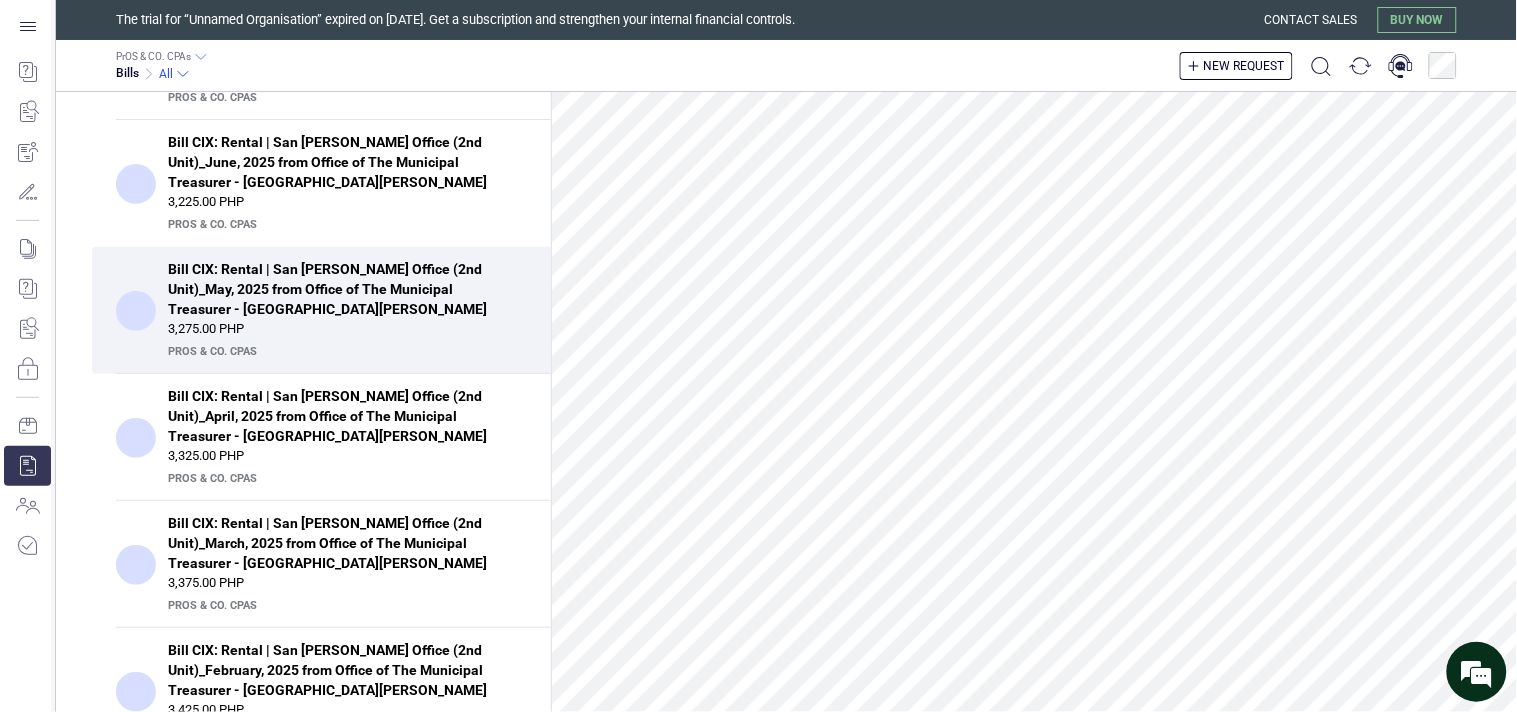 scroll, scrollTop: 0, scrollLeft: 0, axis: both 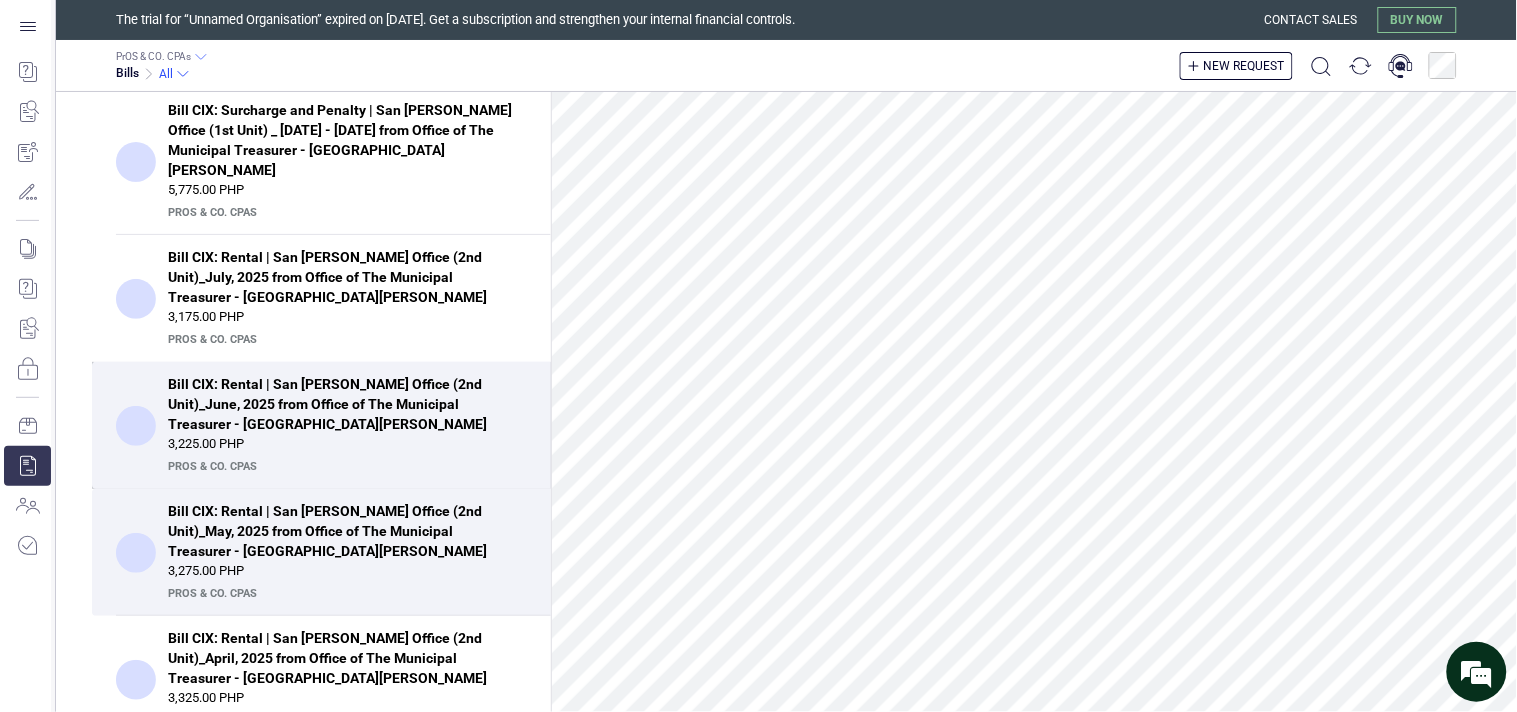 click on "Bill CIX: Rental | San [PERSON_NAME] Office (2nd Unit)_June, 2025 from Office of The Municipal Treasurer - [GEOGRAPHIC_DATA][PERSON_NAME]" at bounding box center (341, 404) 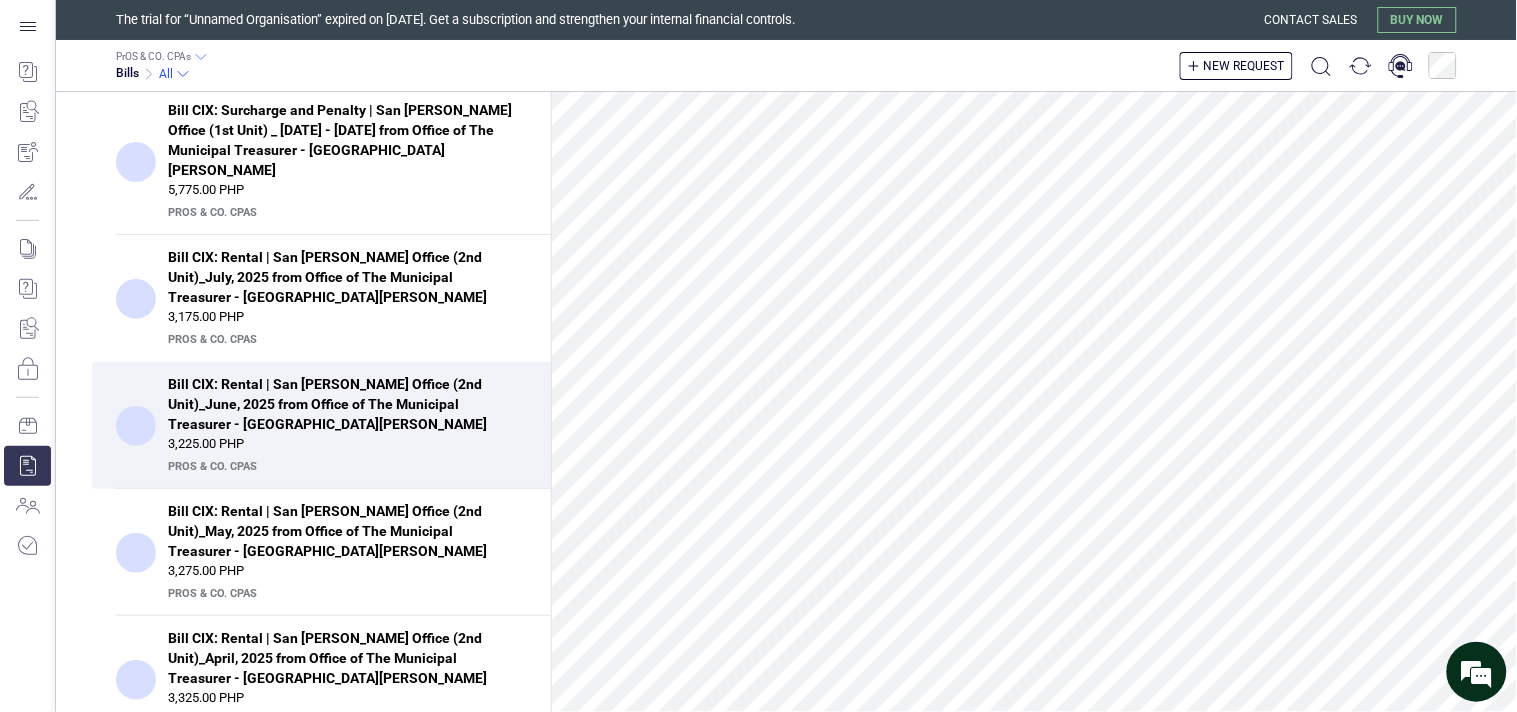 scroll, scrollTop: 777, scrollLeft: 0, axis: vertical 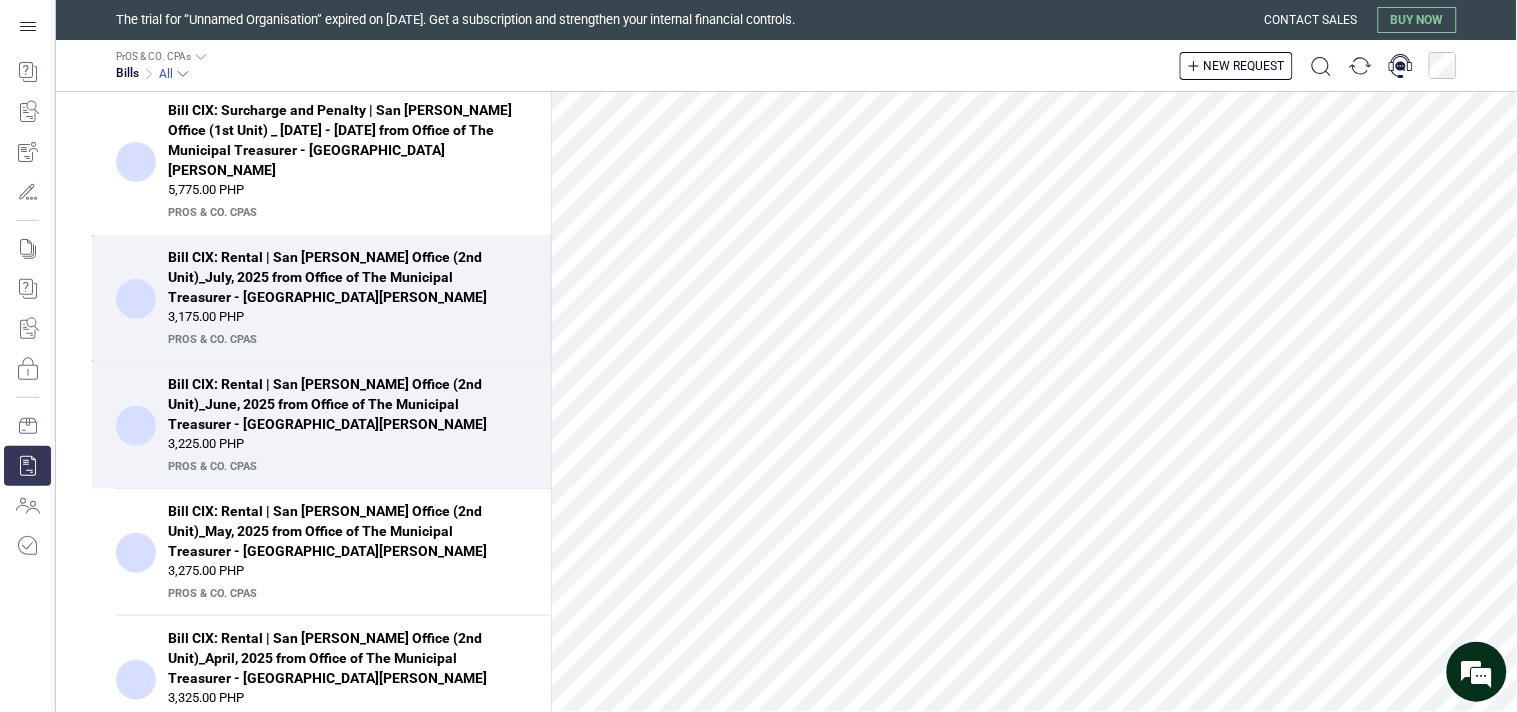 click on "Bill CIX: Rental | San [PERSON_NAME] Office (2nd Unit)_July, 2025 from Office of The Municipal Treasurer - [GEOGRAPHIC_DATA][PERSON_NAME]" at bounding box center [341, 277] 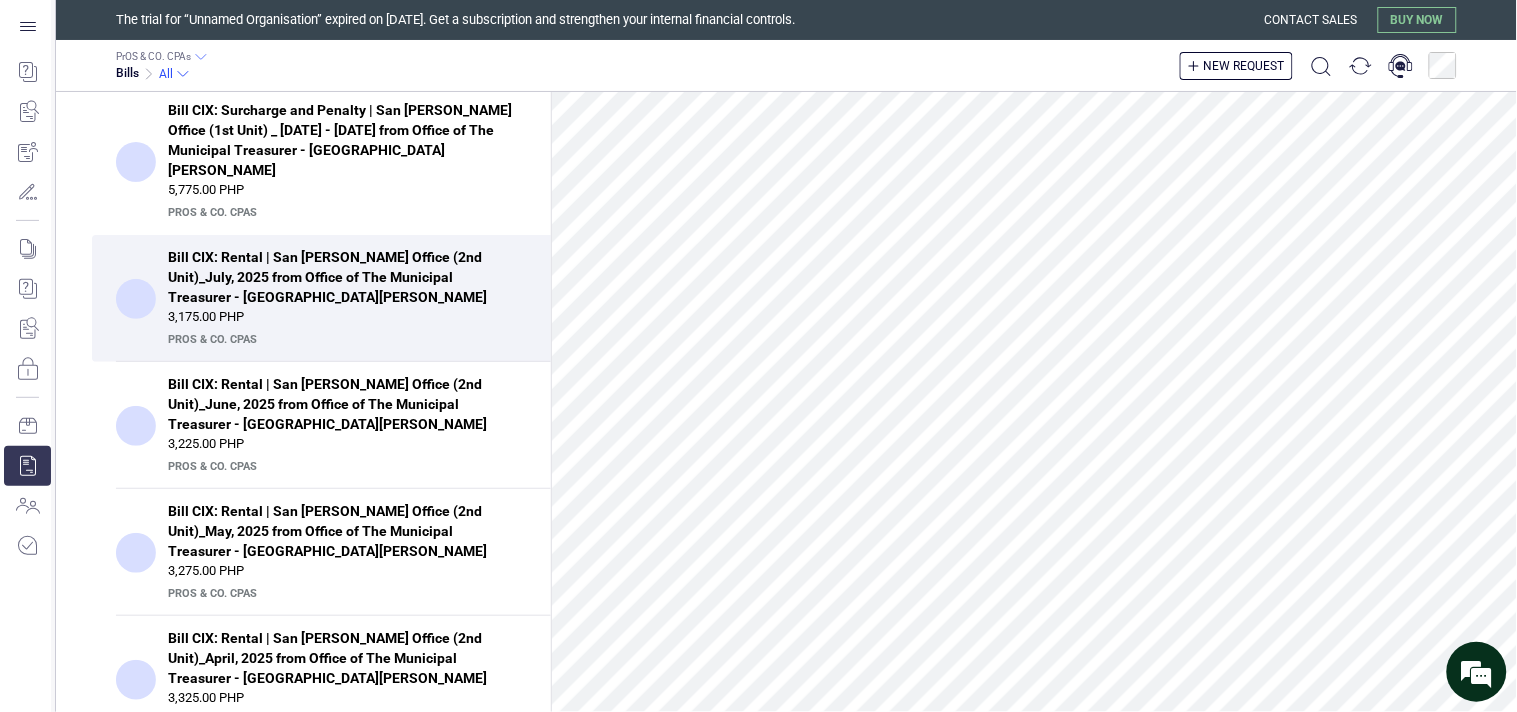 scroll, scrollTop: 0, scrollLeft: 0, axis: both 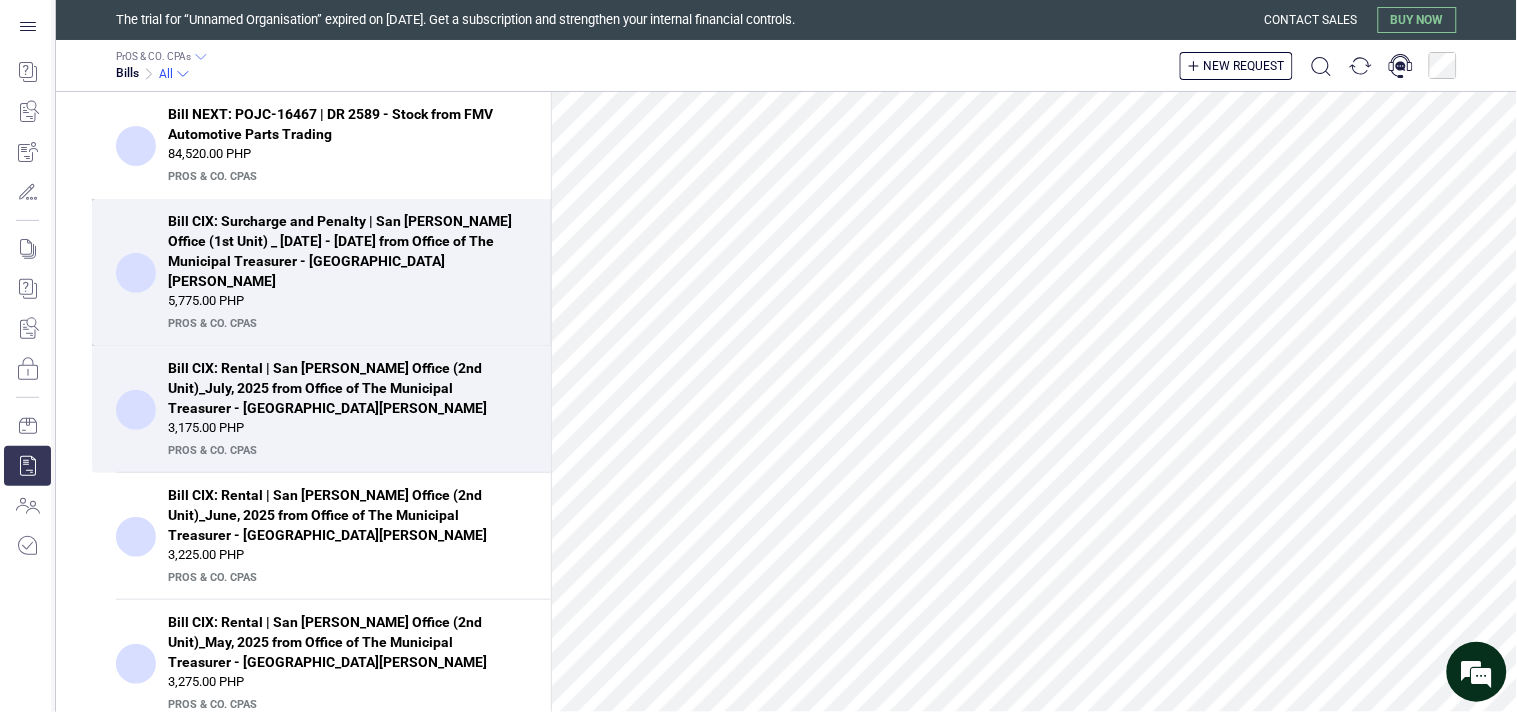click on "Bill CIX: Surcharge and Penalty | San [PERSON_NAME] Office (1st Unit) _ [DATE] - [DATE] from Office of The Municipal Treasurer - [GEOGRAPHIC_DATA][PERSON_NAME]" at bounding box center (341, 251) 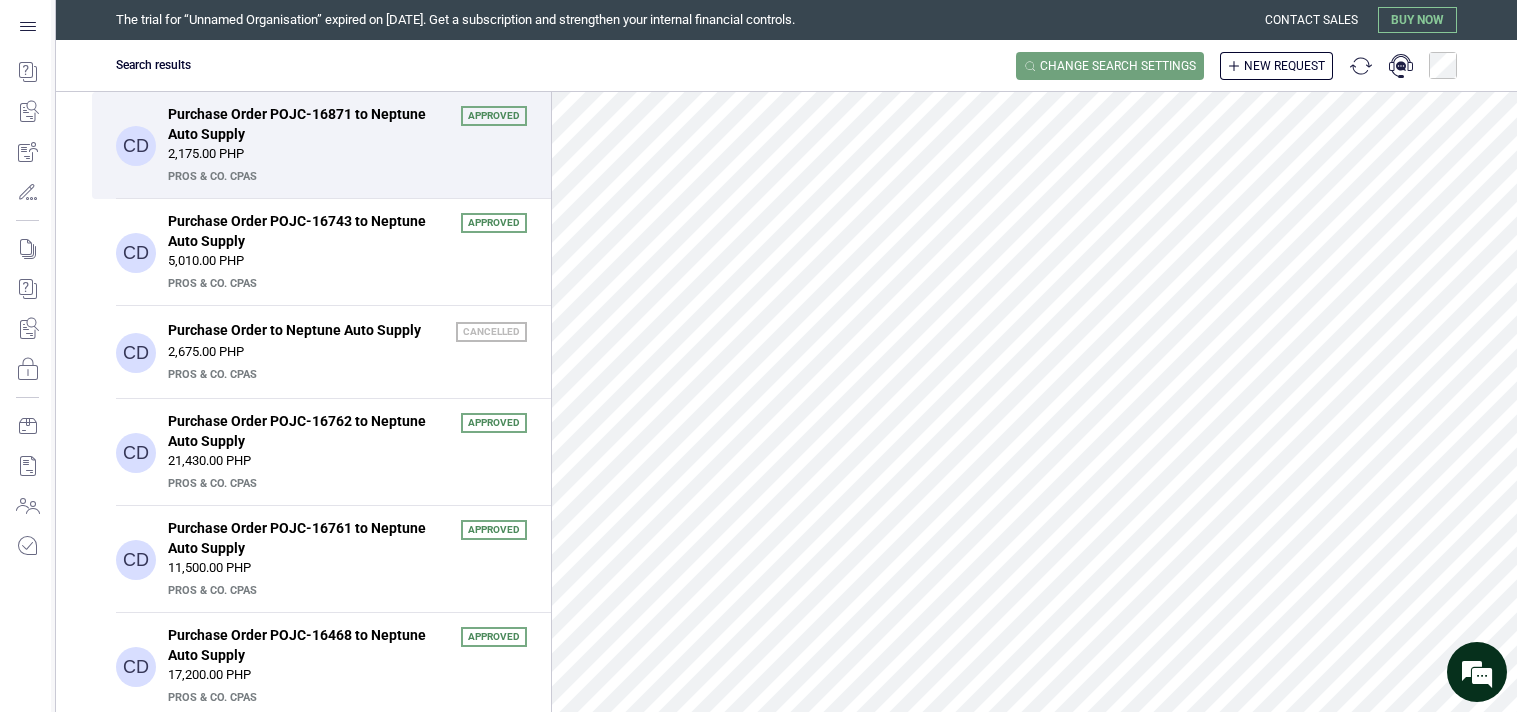 scroll, scrollTop: 0, scrollLeft: 0, axis: both 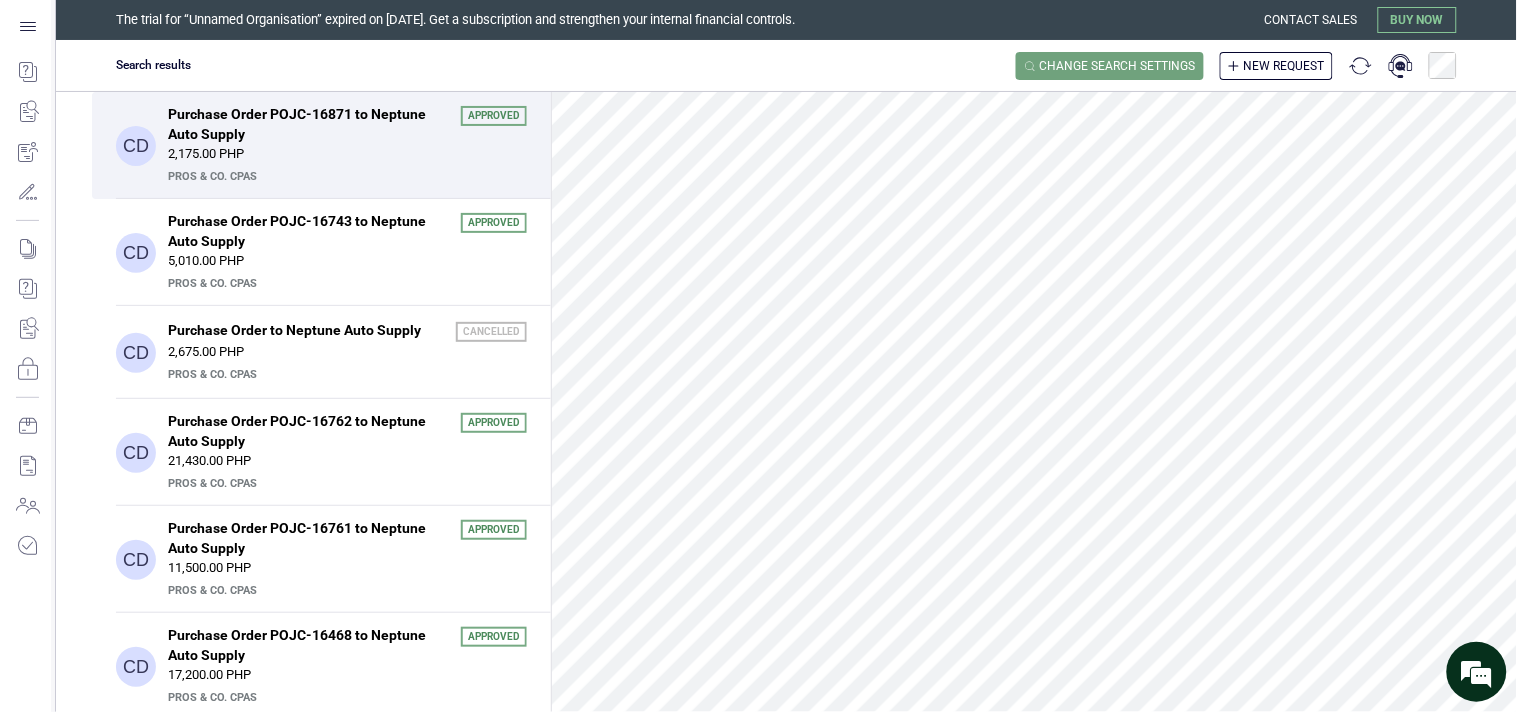 click on "Change search settings" at bounding box center (1118, 66) 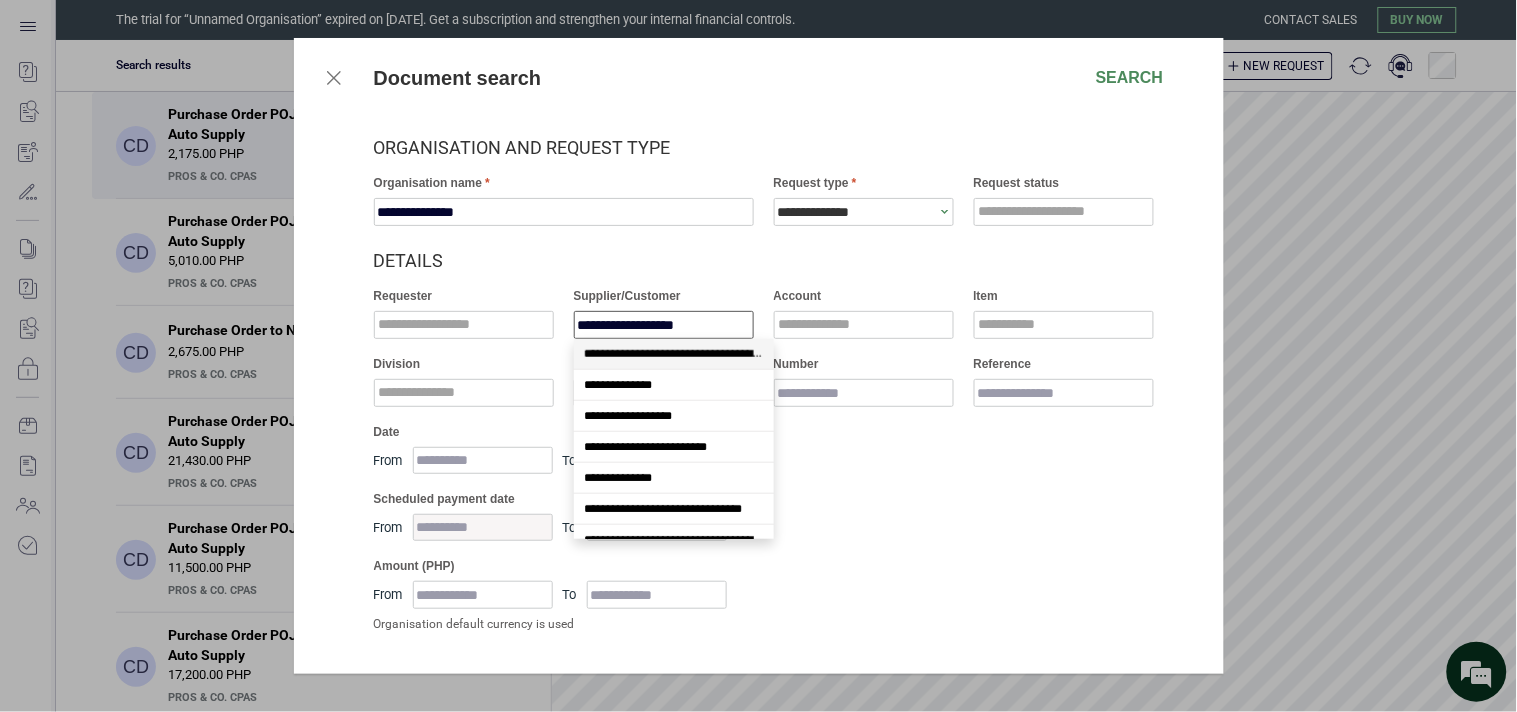 click on "**********" at bounding box center (664, 325) 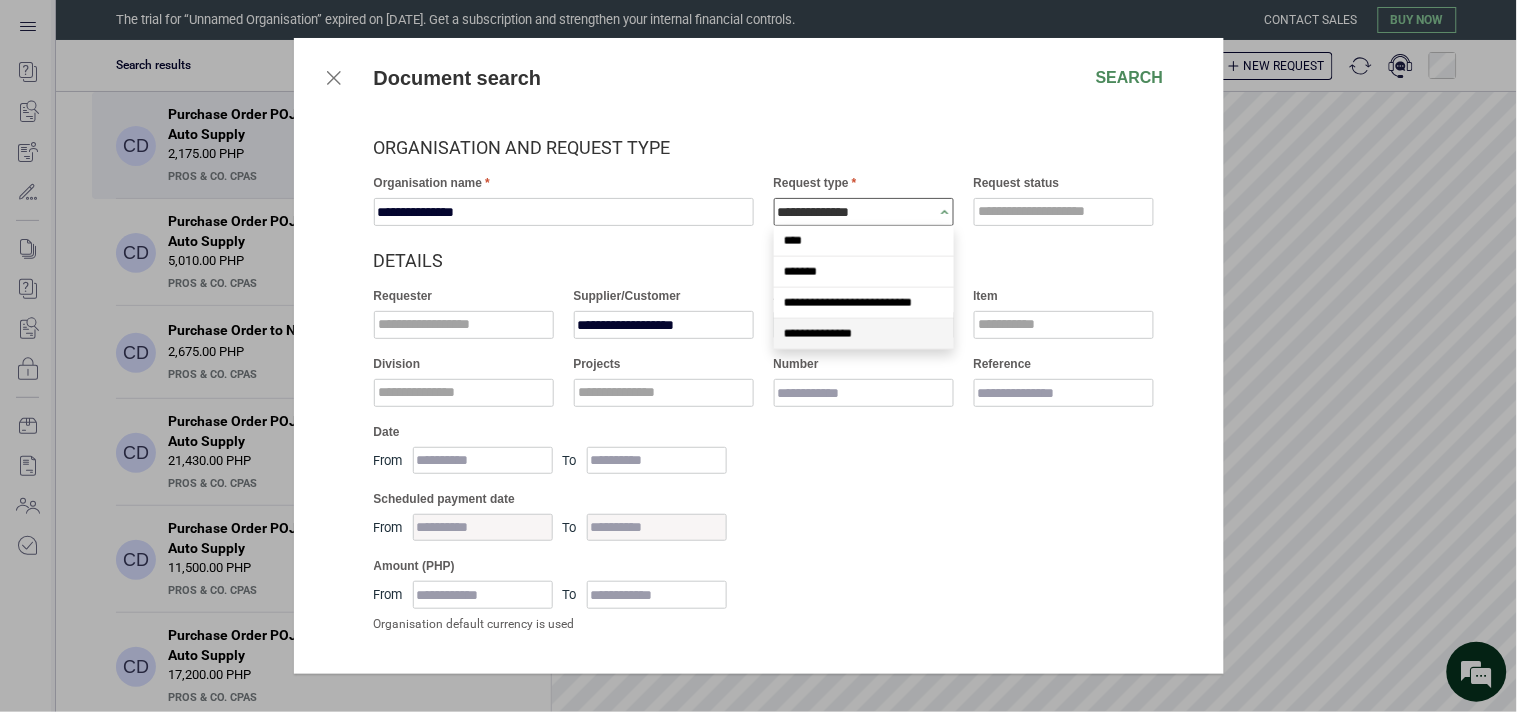 click on "**********" at bounding box center [857, 212] 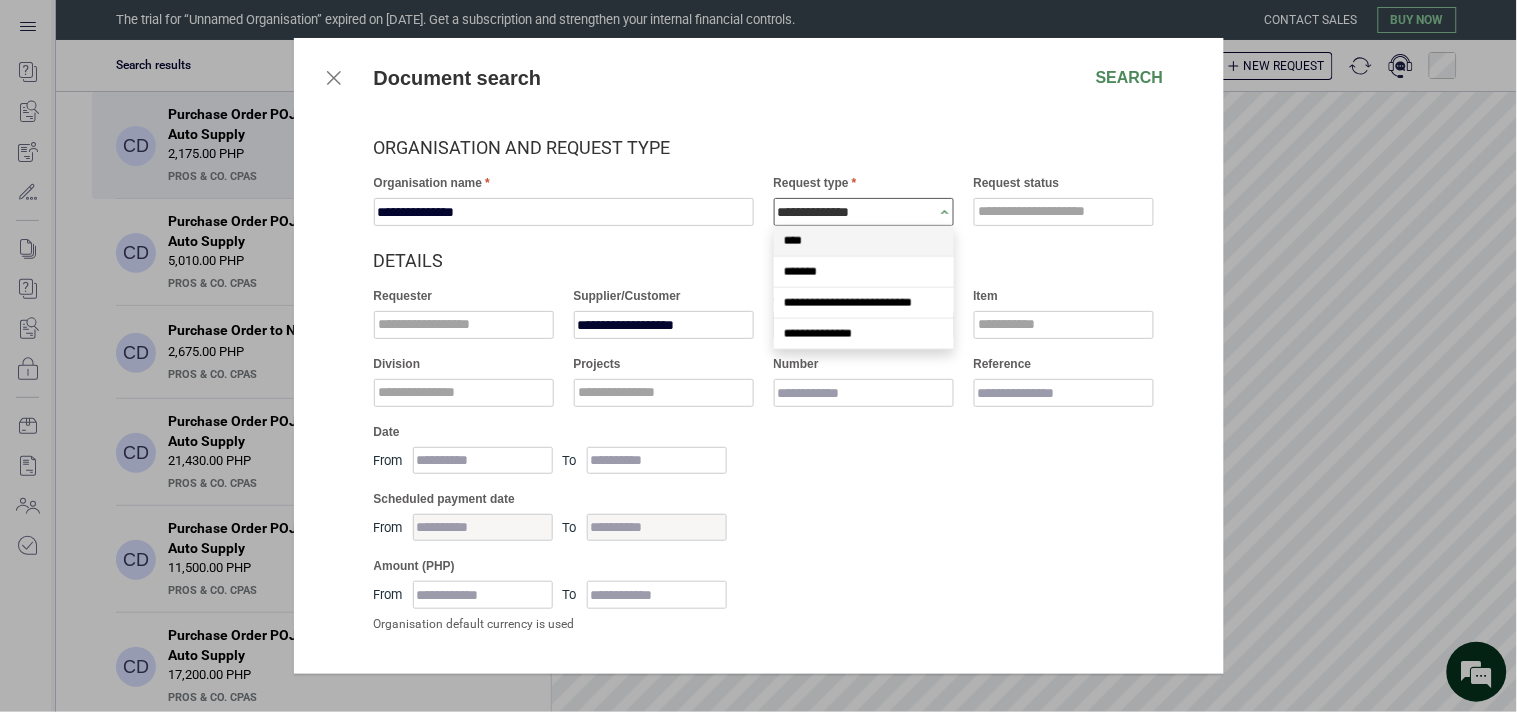 click on "****" at bounding box center [864, 241] 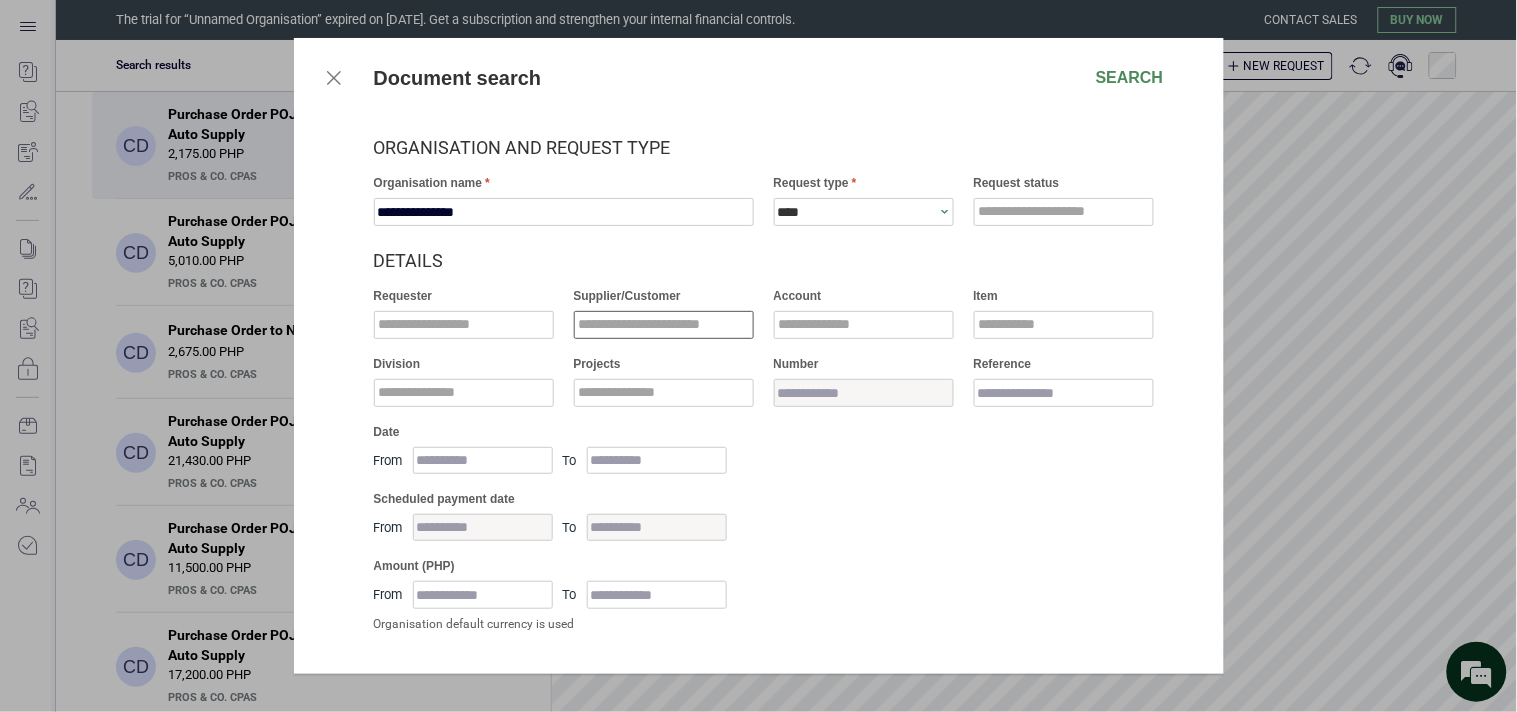 click at bounding box center [664, 325] 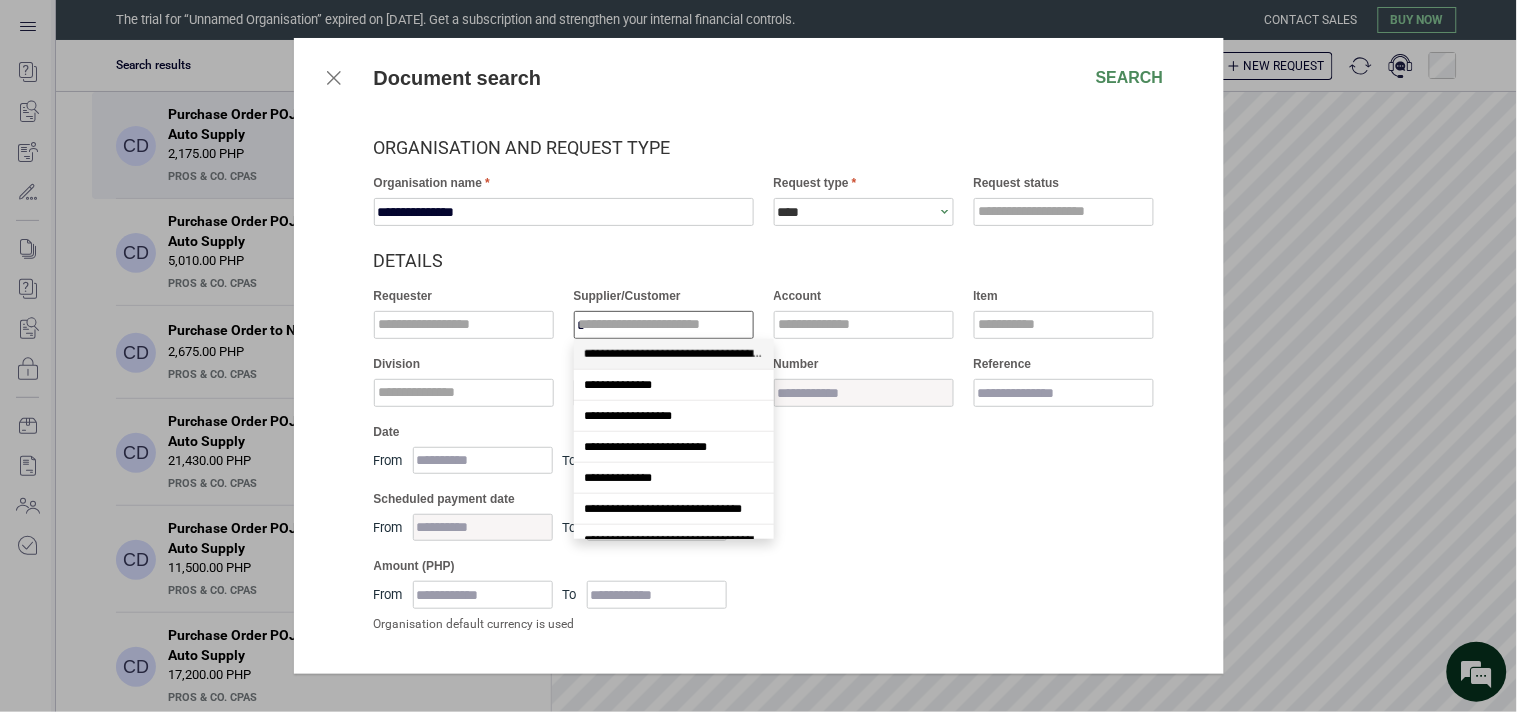 scroll, scrollTop: 17, scrollLeft: 0, axis: vertical 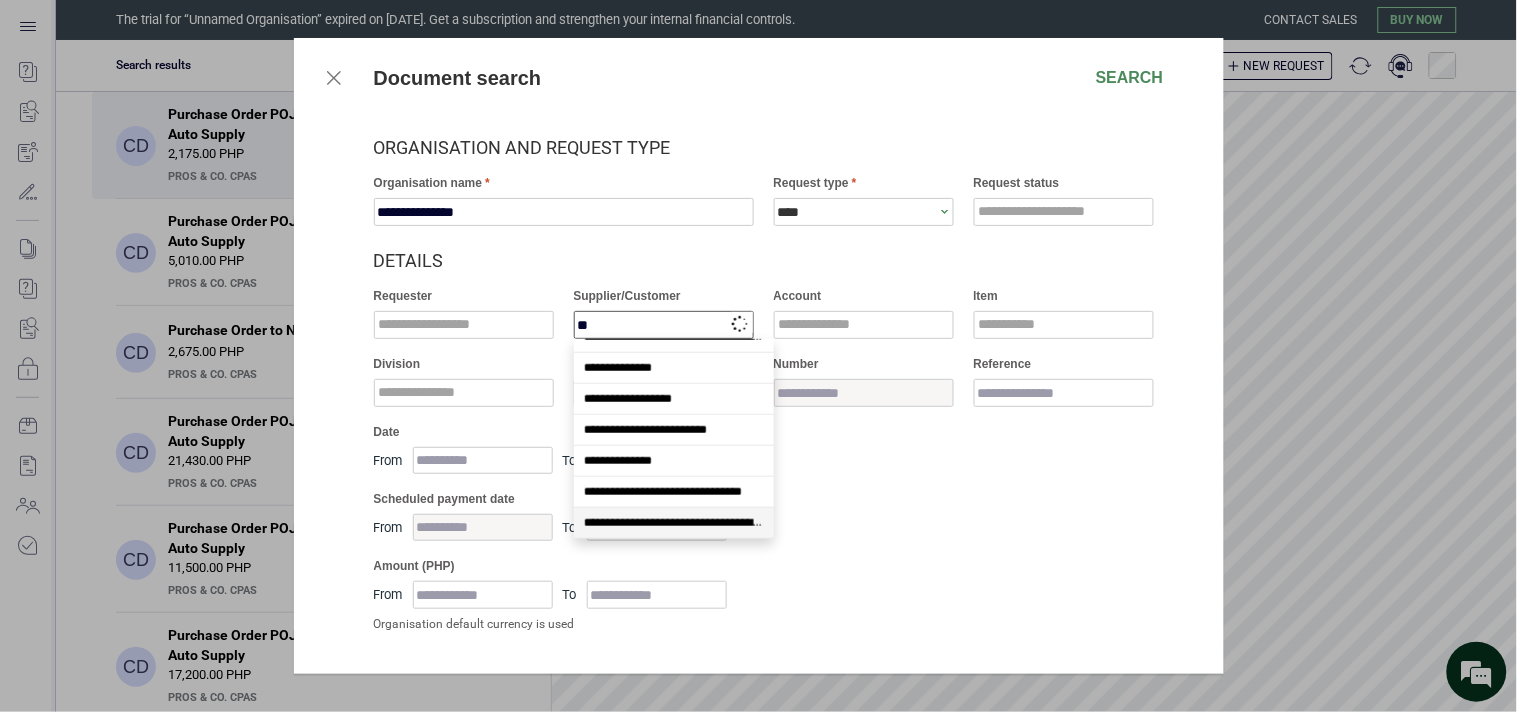 type on "***" 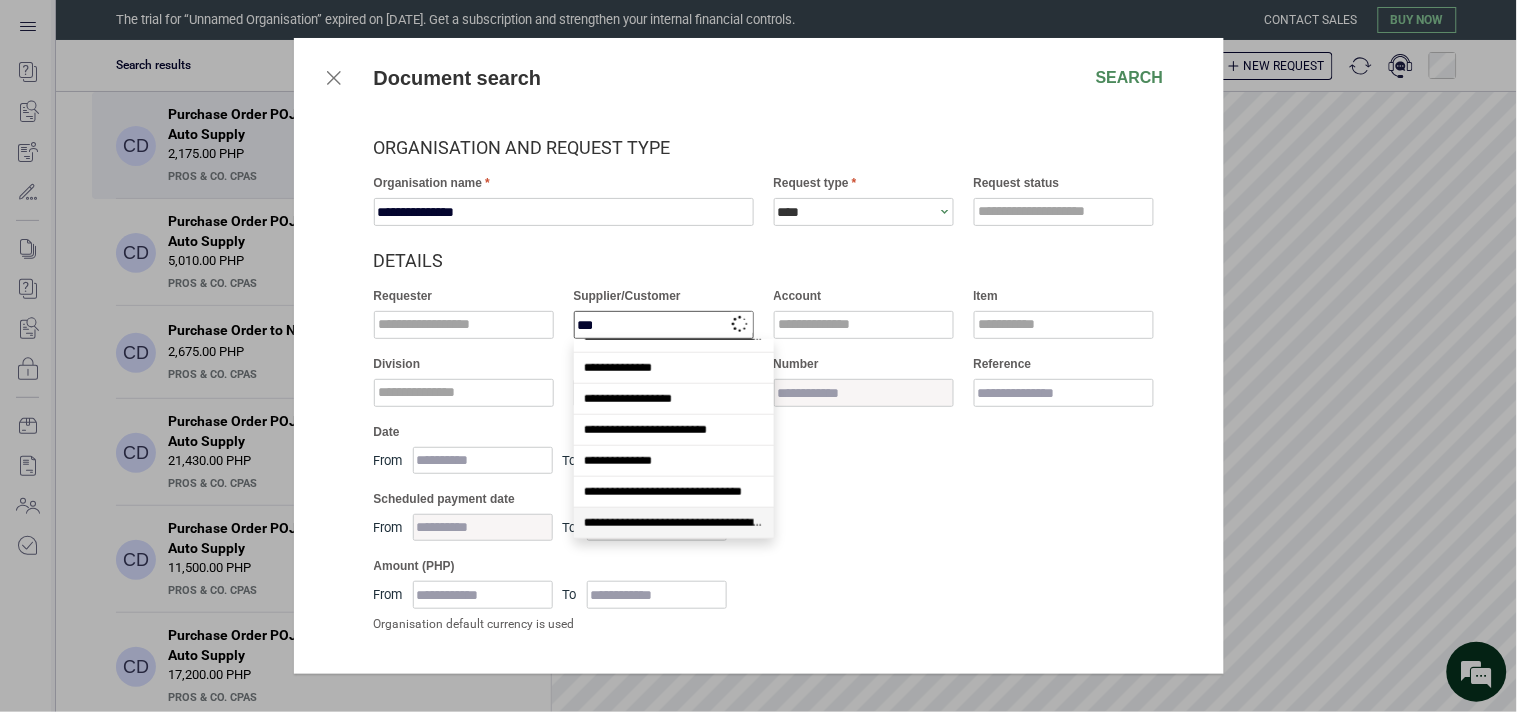 scroll, scrollTop: 0, scrollLeft: 0, axis: both 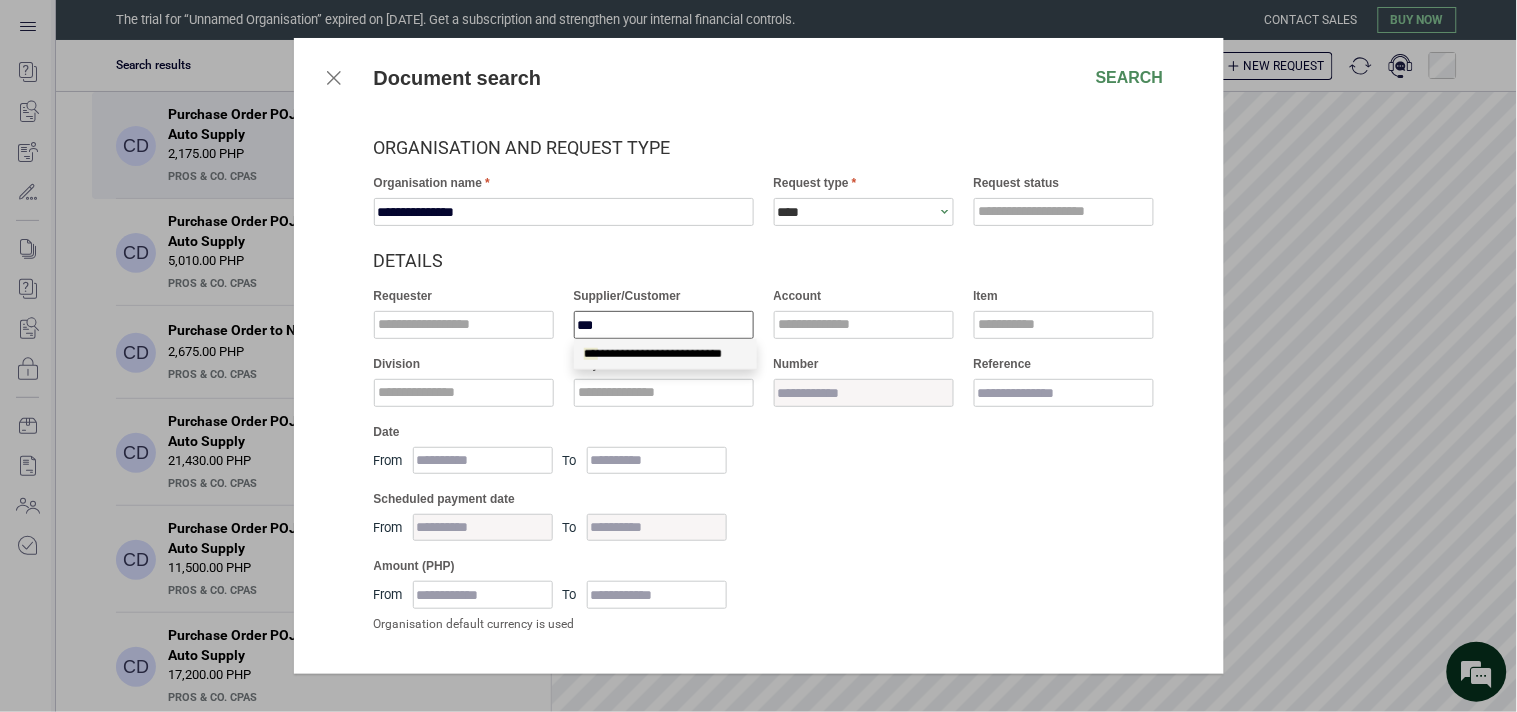 click on "**********" at bounding box center [665, 354] 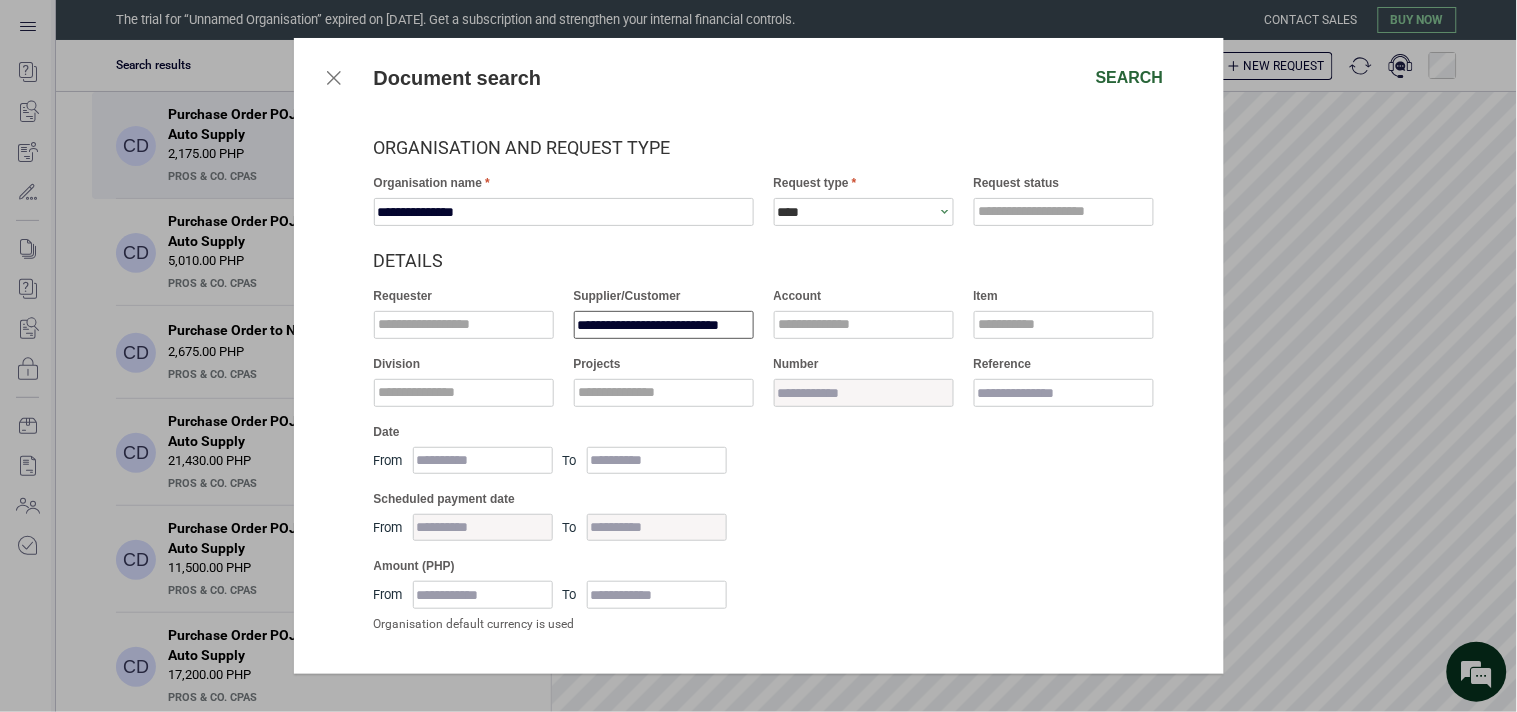 type on "**********" 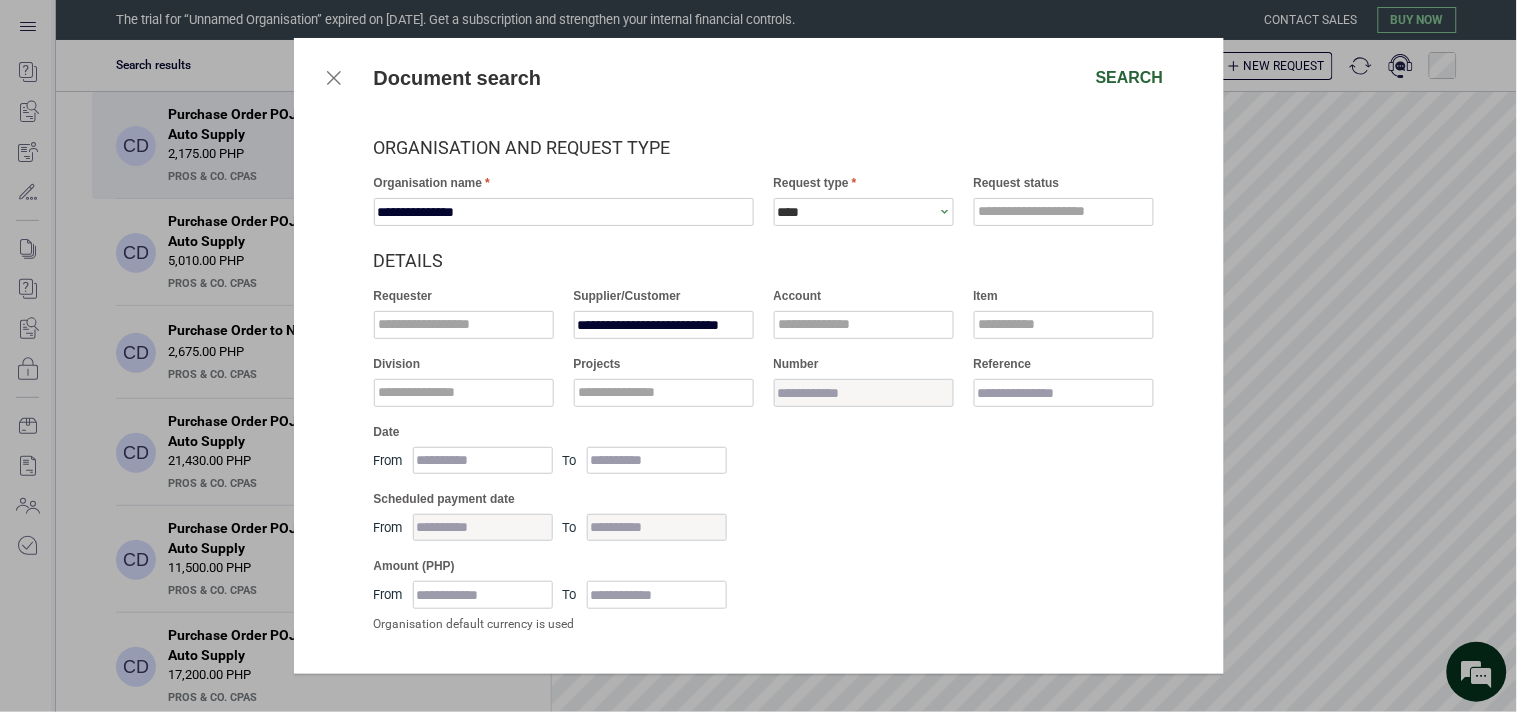 click on "Search" at bounding box center (1130, 78) 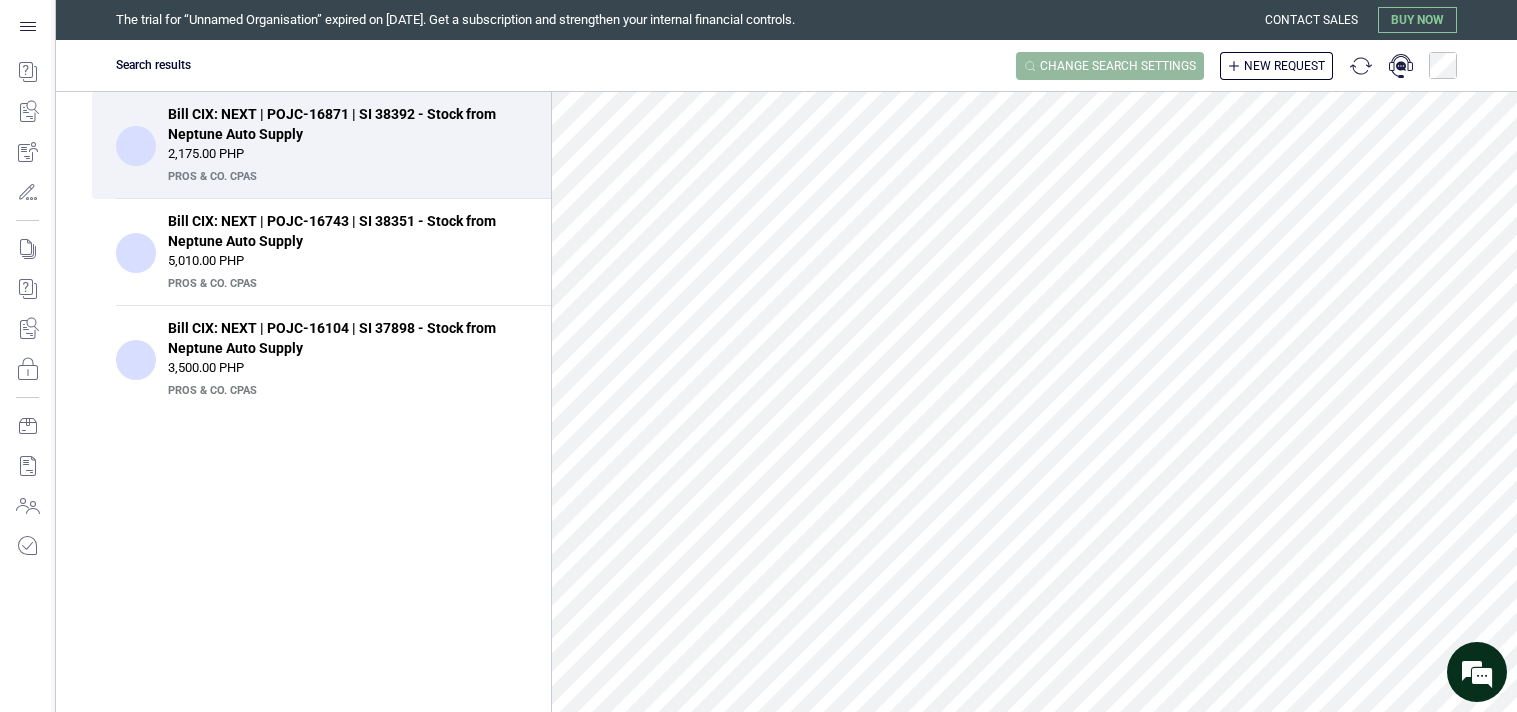 scroll, scrollTop: 0, scrollLeft: 0, axis: both 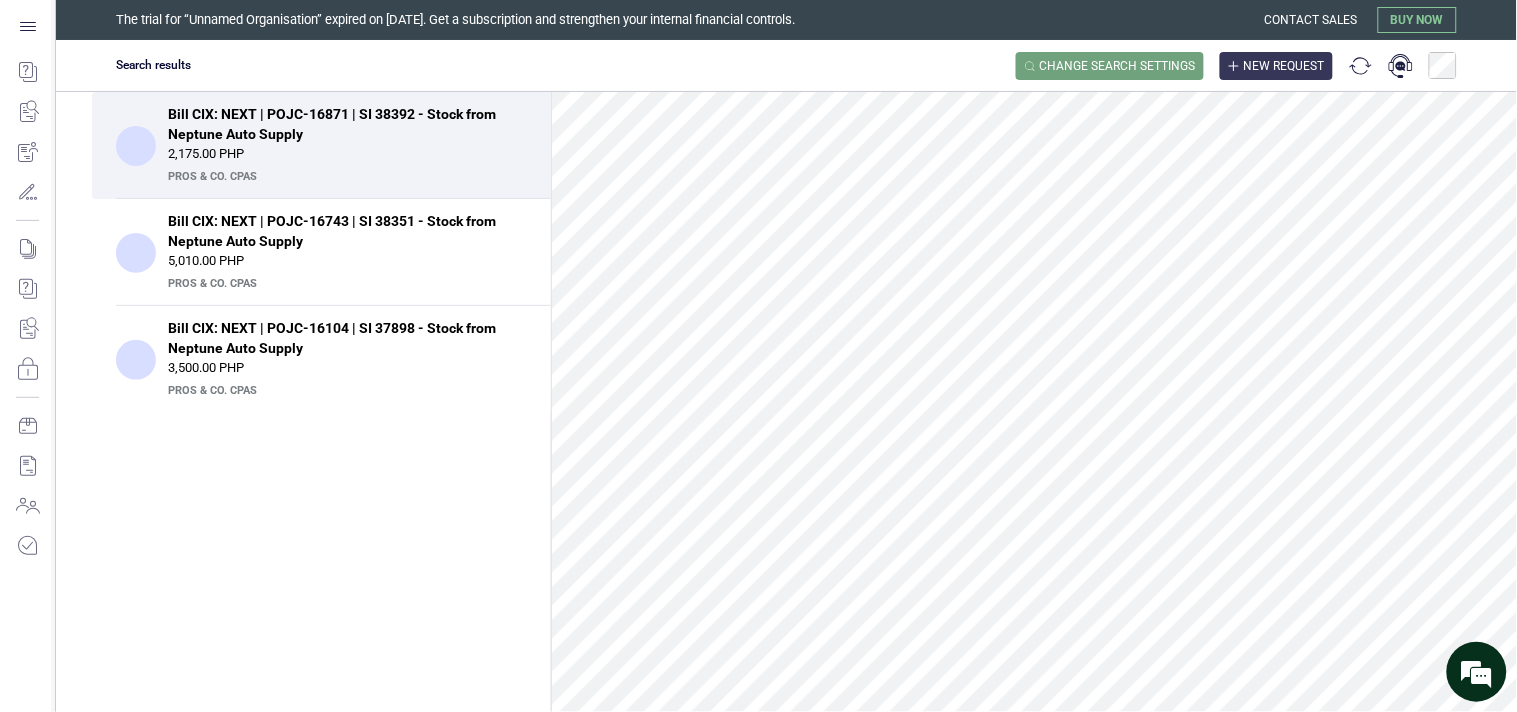 click on "New request" at bounding box center [1276, 66] 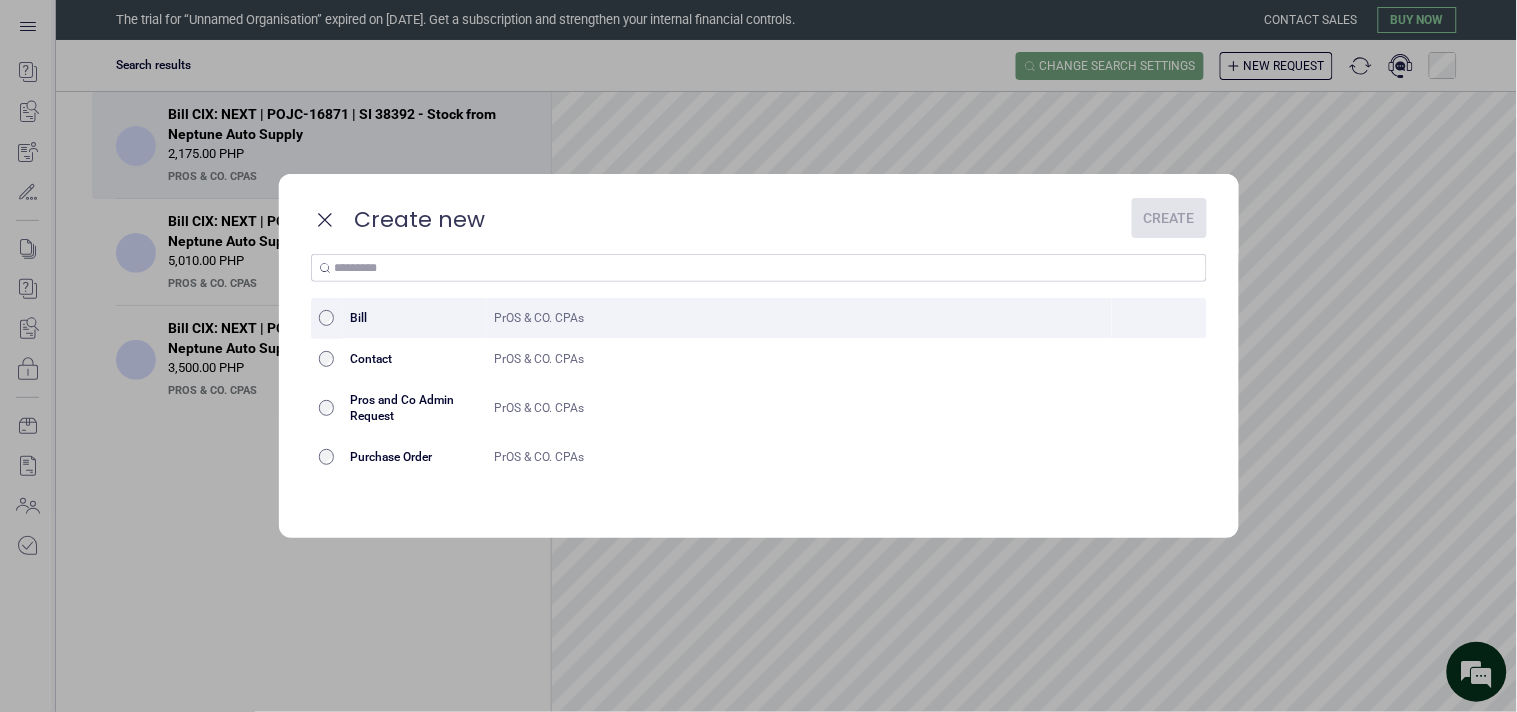 click on "PrOS & CO. CPAs" at bounding box center (800, 318) 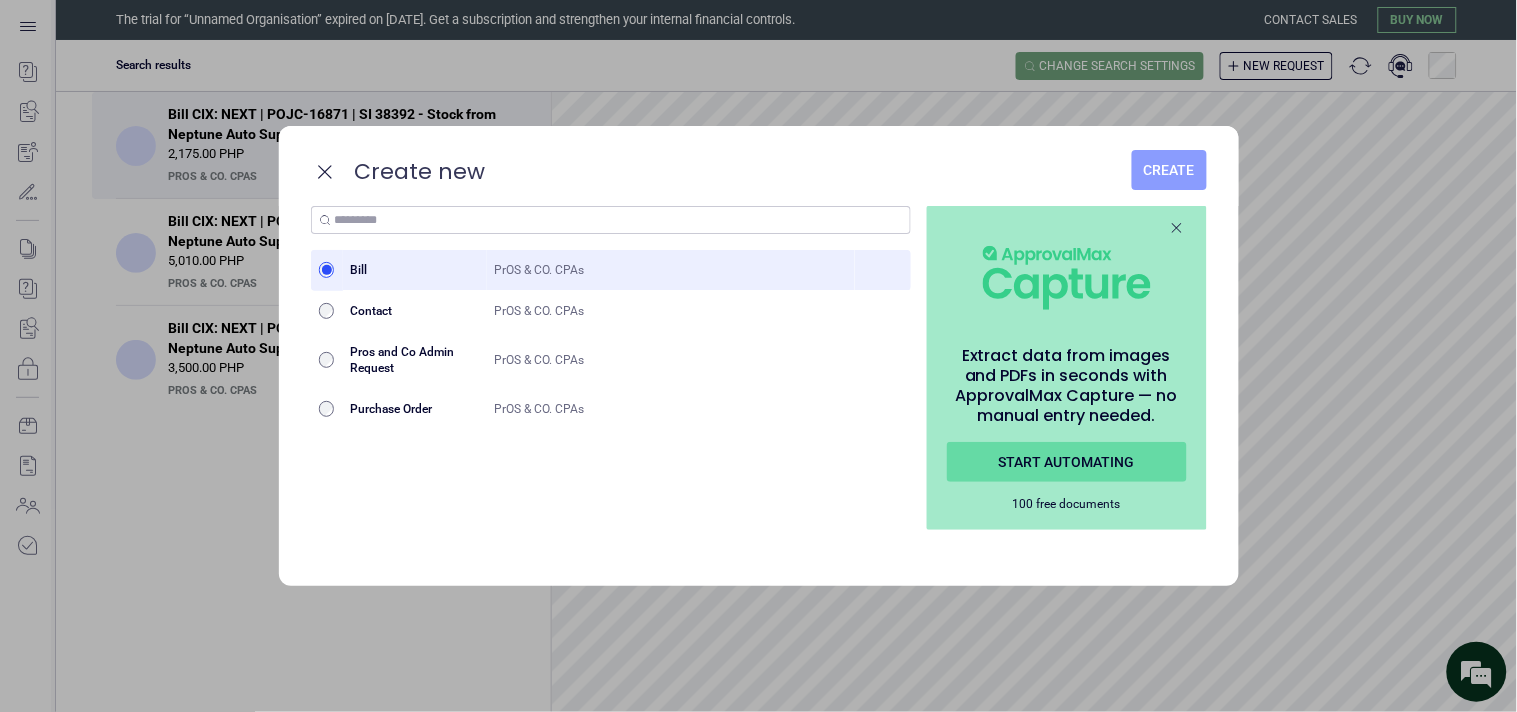 click on "Create" at bounding box center (1169, 170) 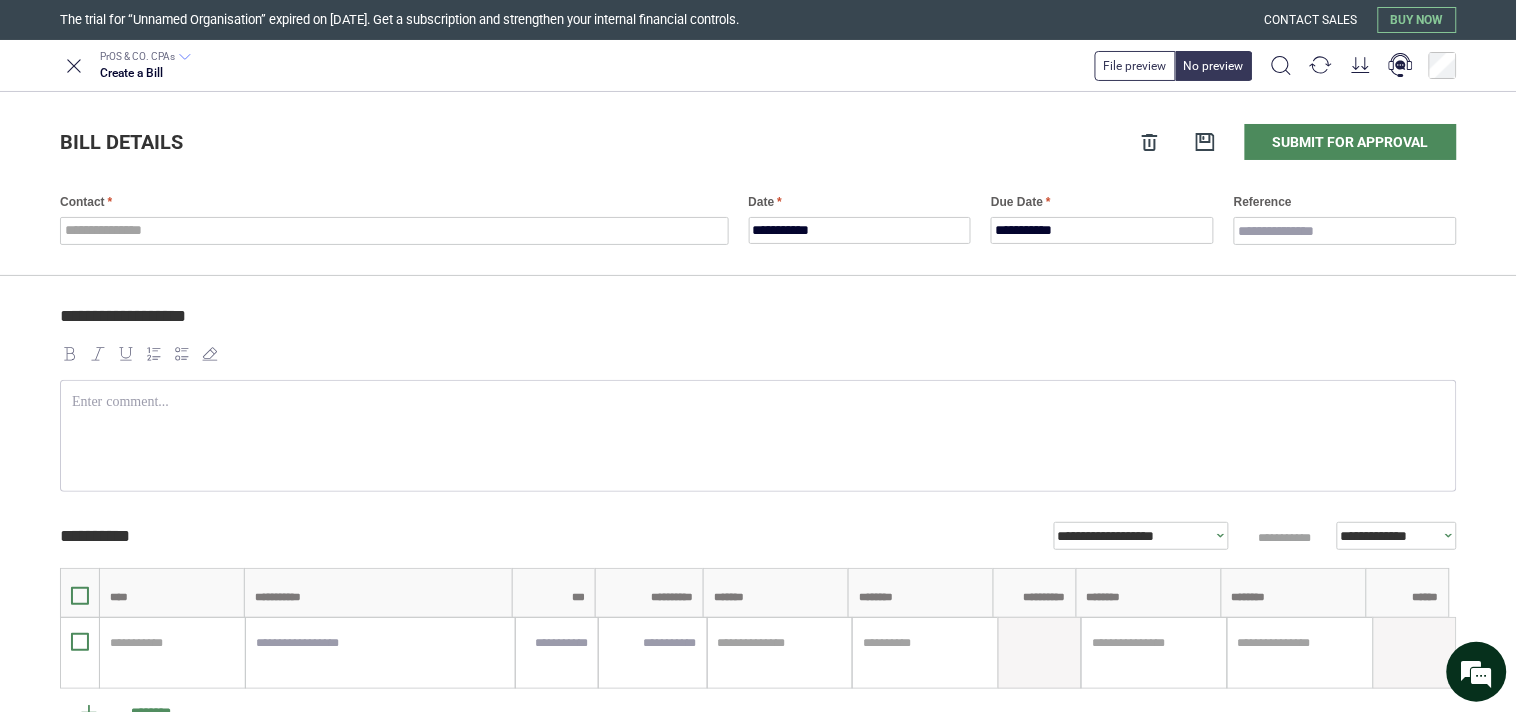 click at bounding box center [758, 418] 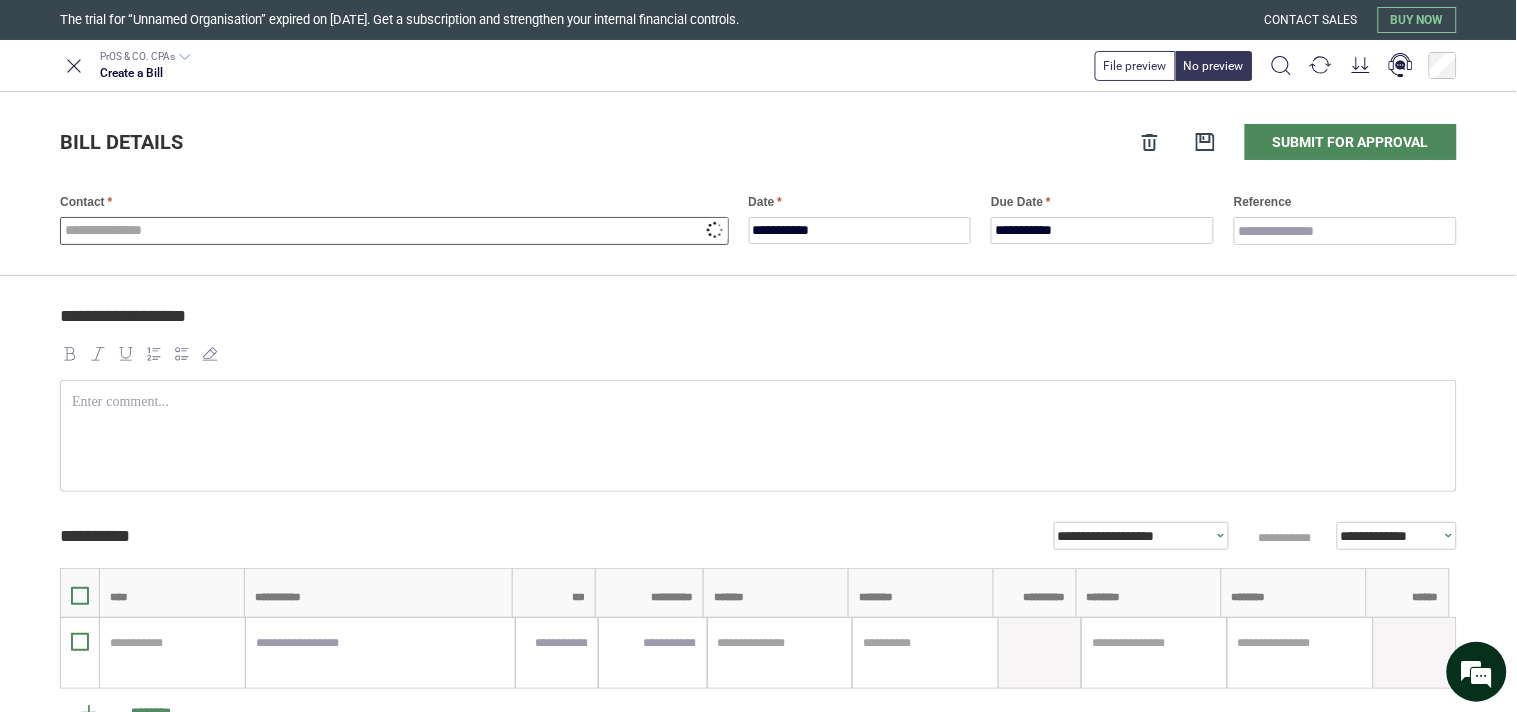 drag, startPoint x: 381, startPoint y: 227, endPoint x: 381, endPoint y: 241, distance: 14 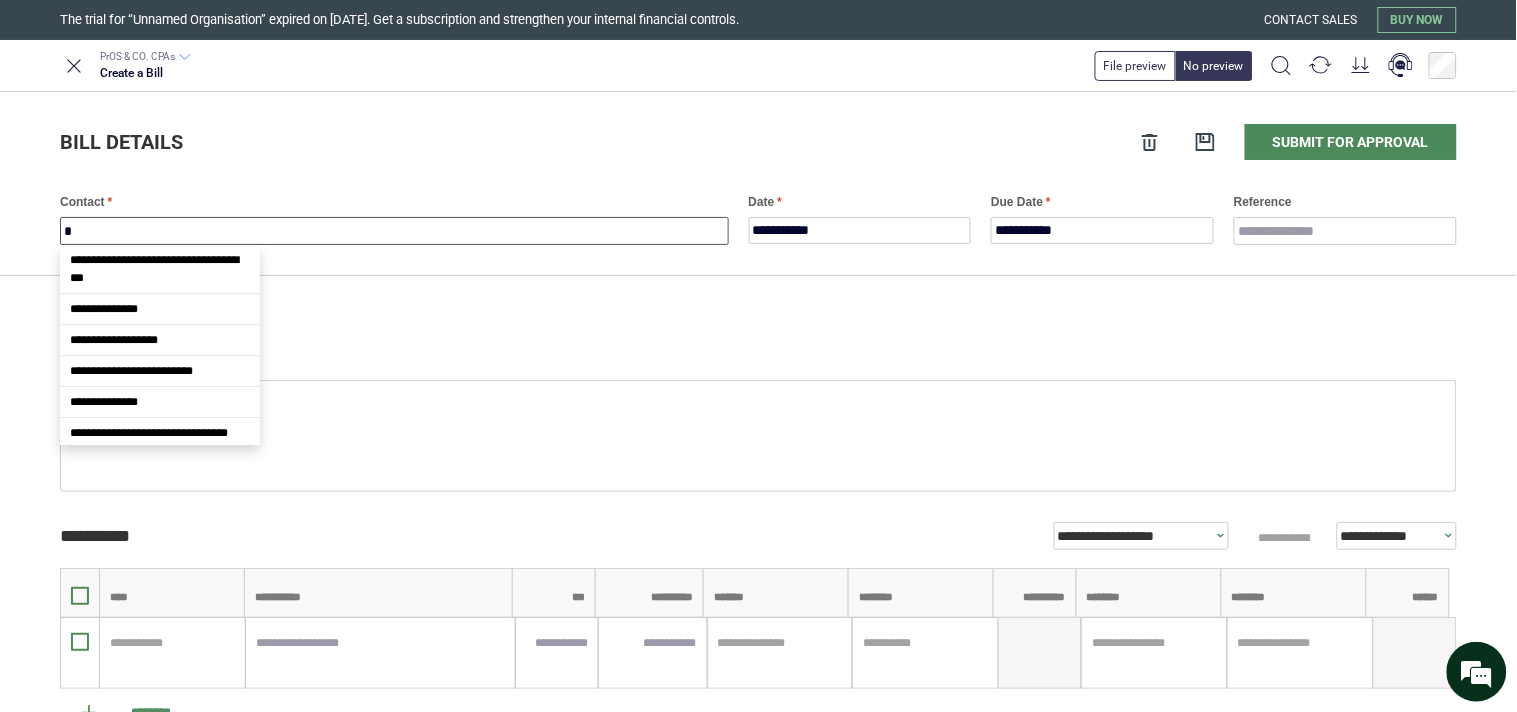 scroll, scrollTop: 72, scrollLeft: 0, axis: vertical 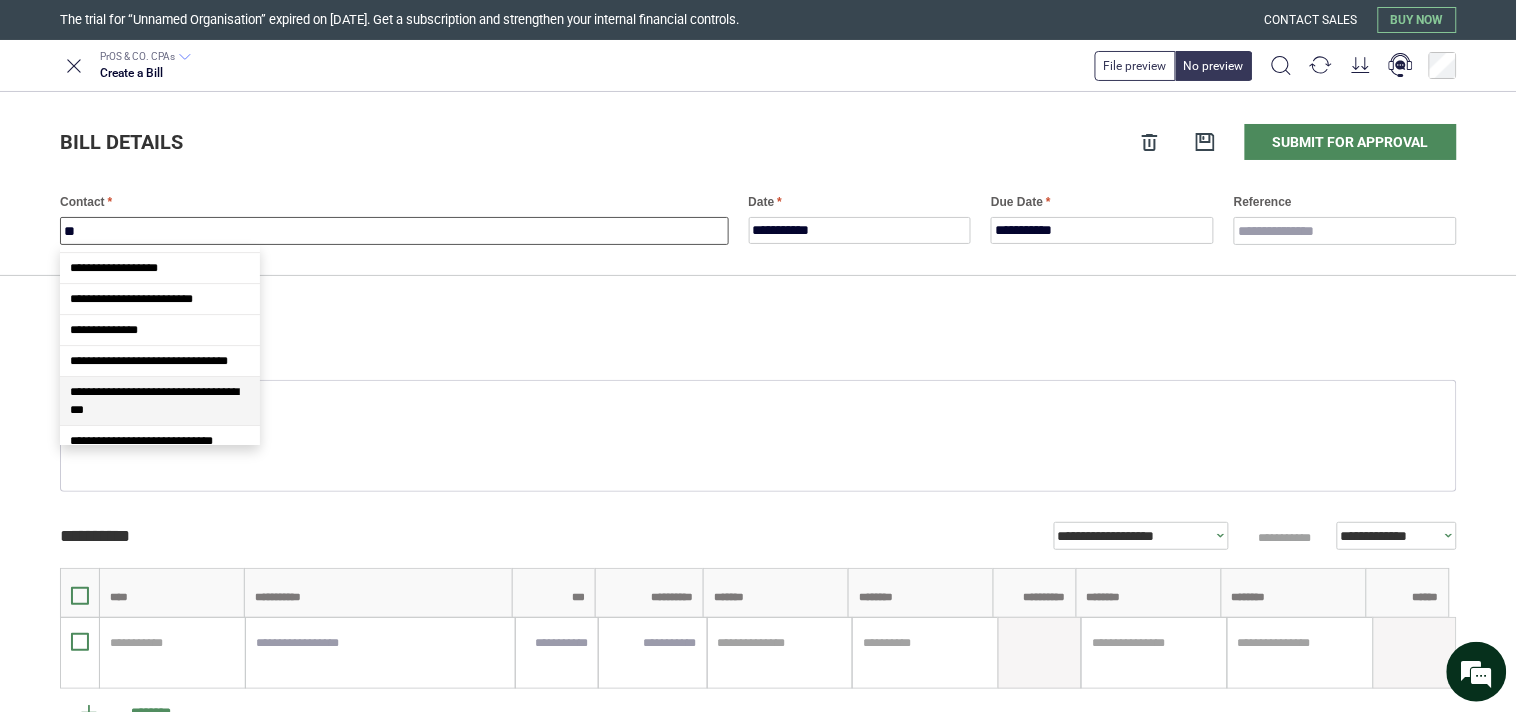type on "***" 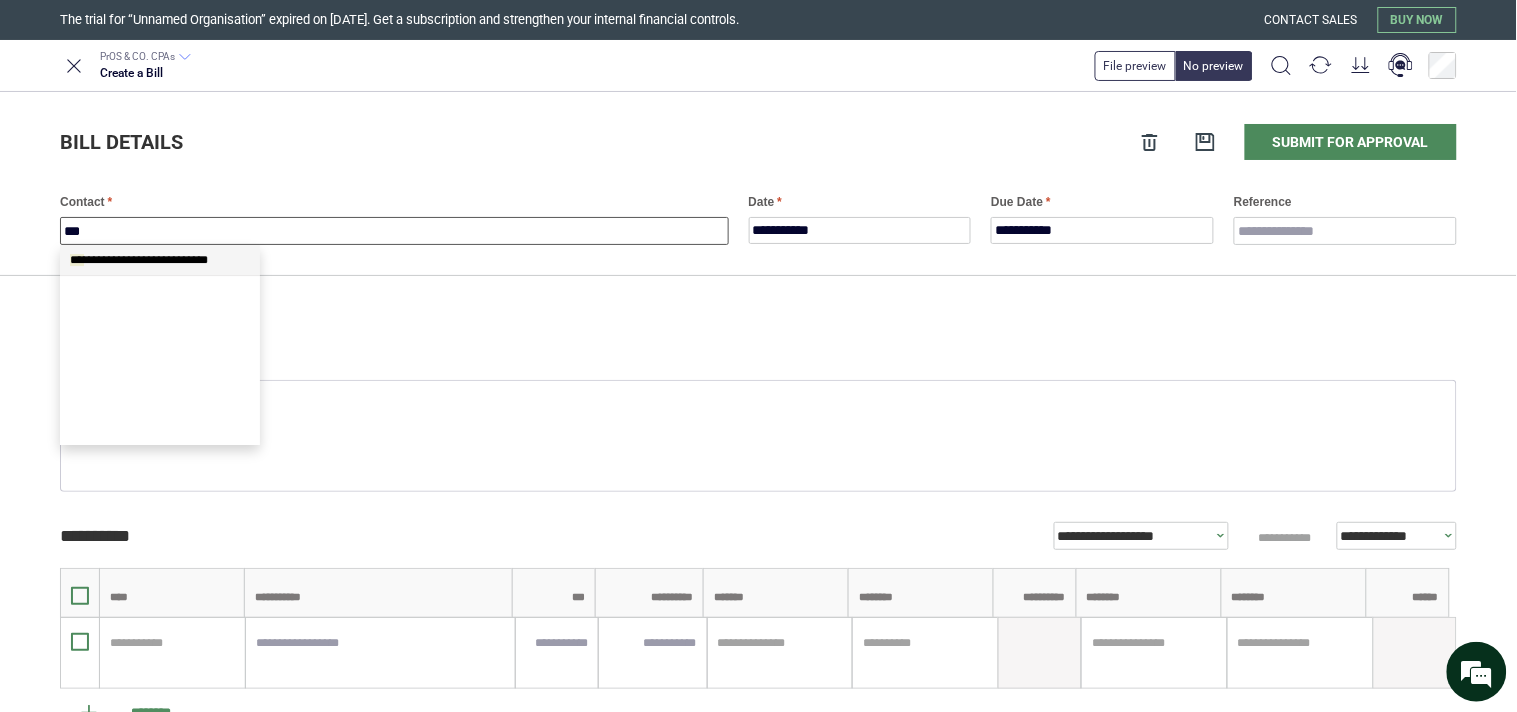 scroll, scrollTop: 0, scrollLeft: 0, axis: both 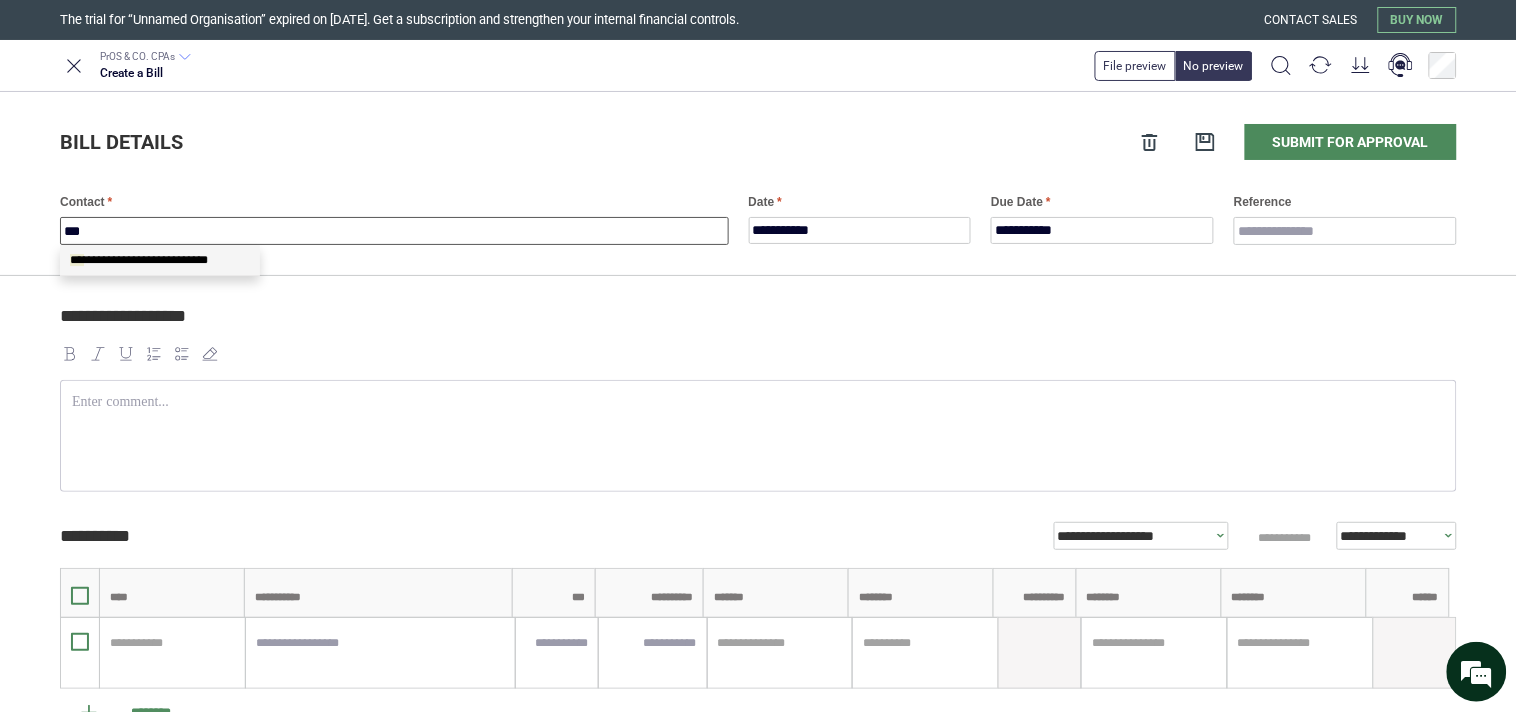 click on "**********" at bounding box center [160, 260] 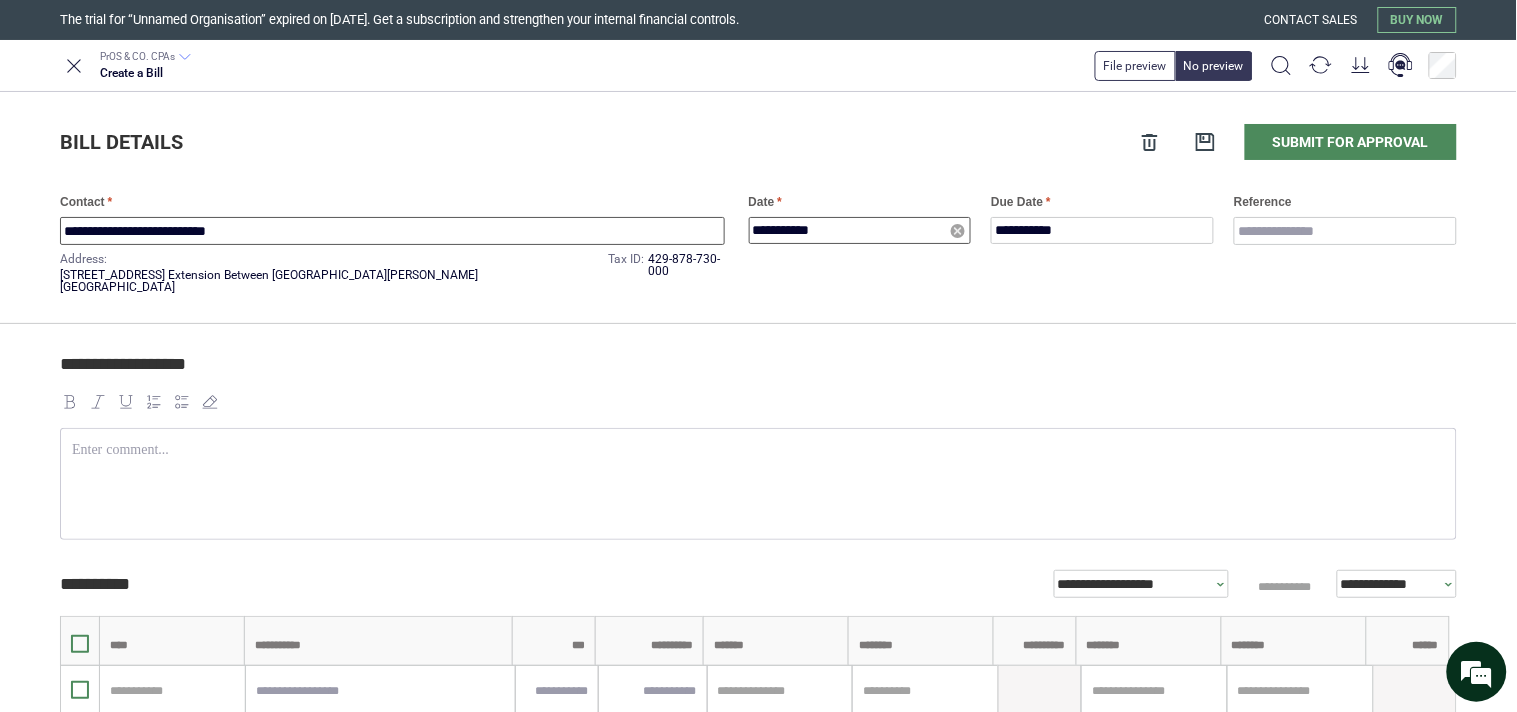 type on "**********" 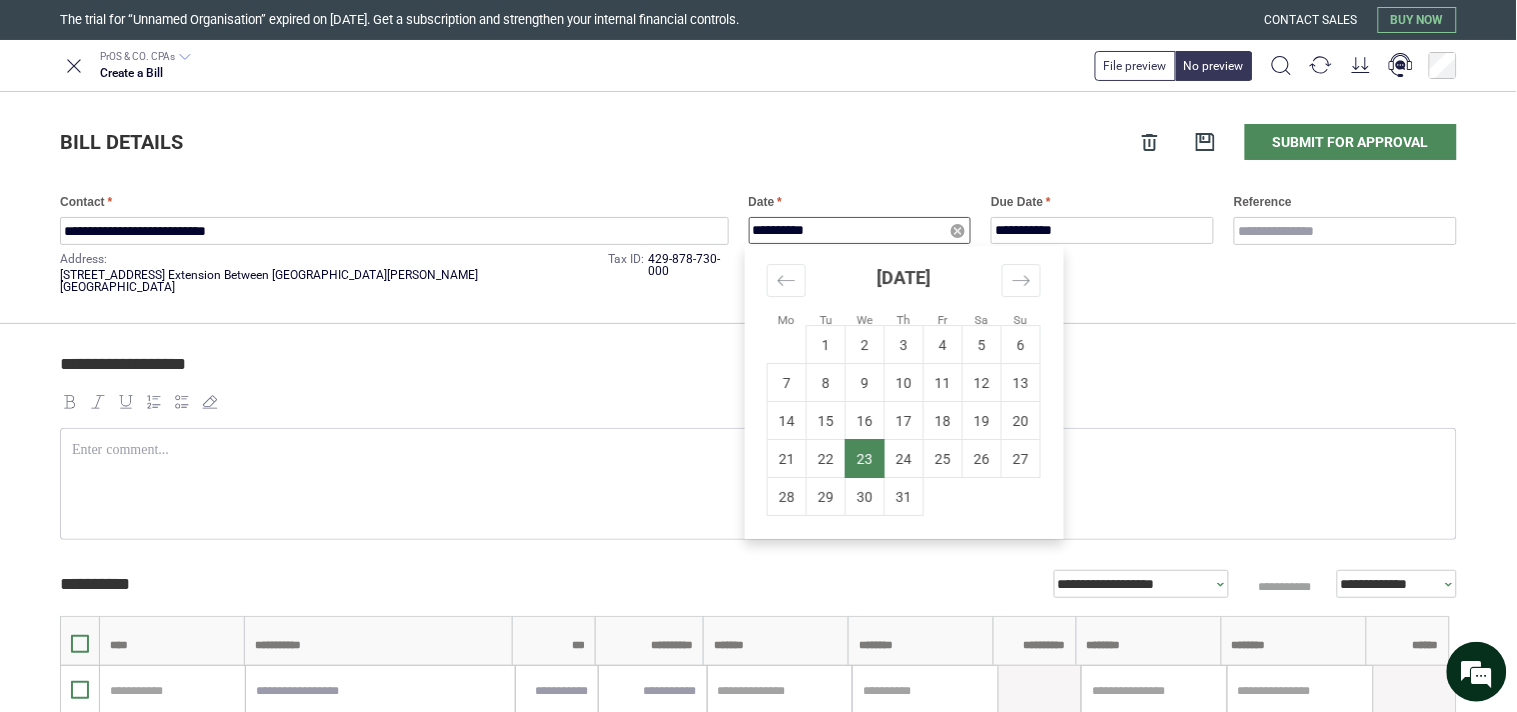 click on "**********" at bounding box center [860, 230] 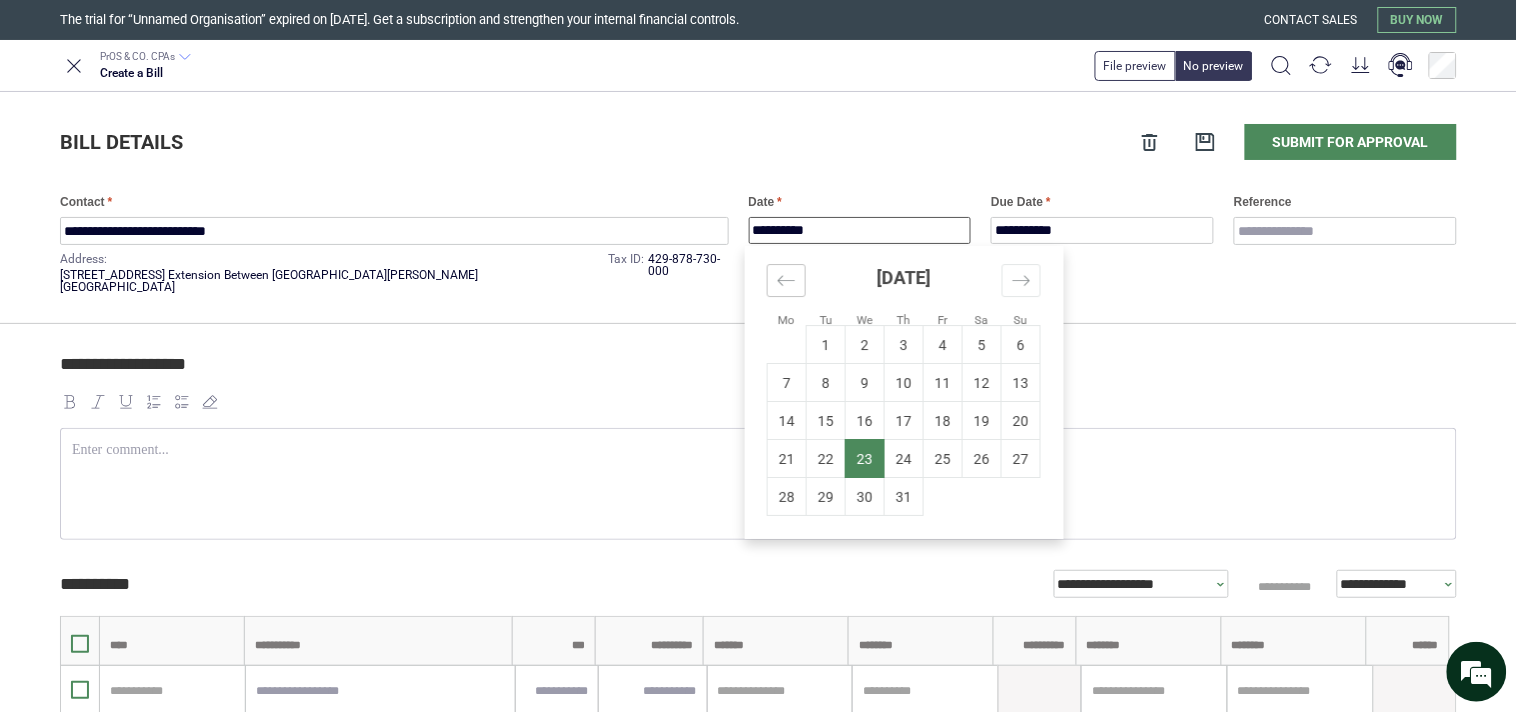 click at bounding box center [786, 280] 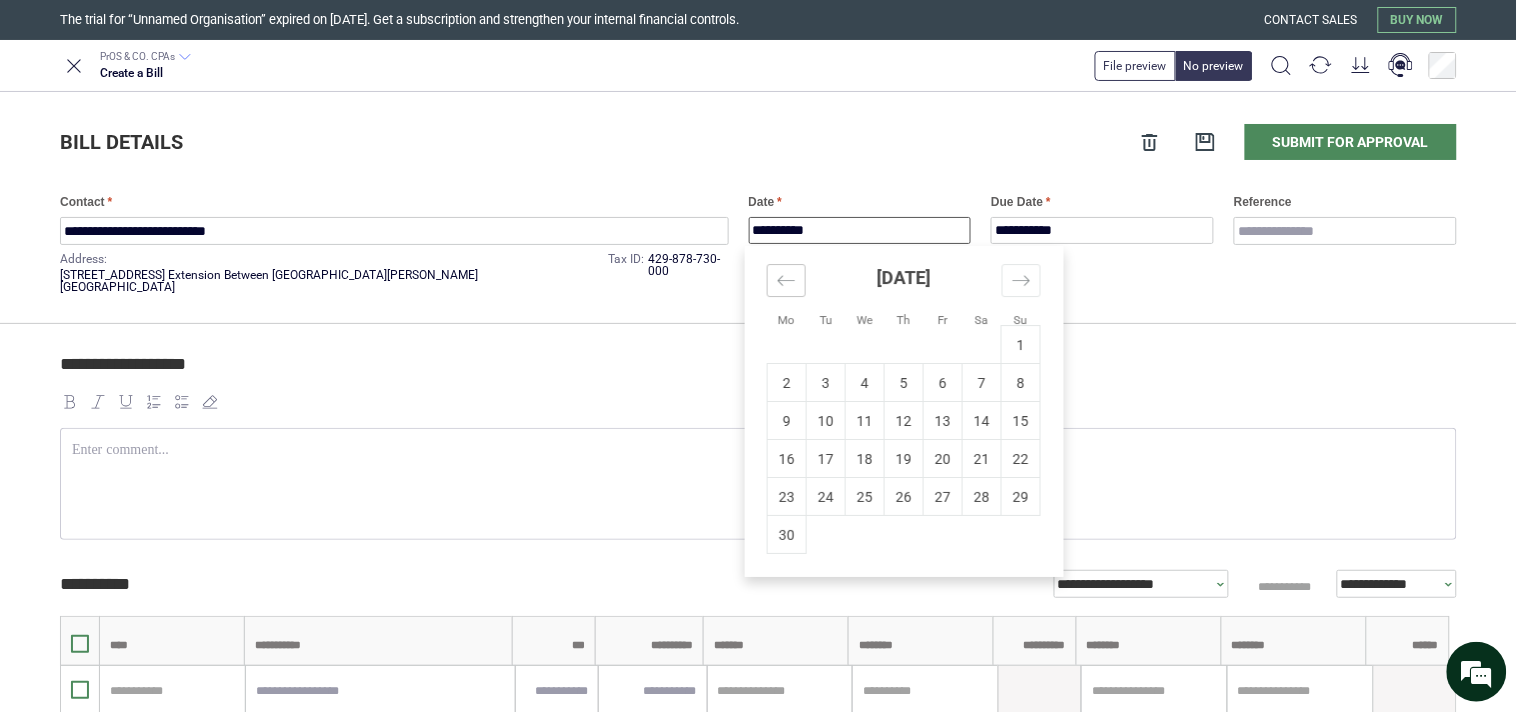 click at bounding box center (786, 280) 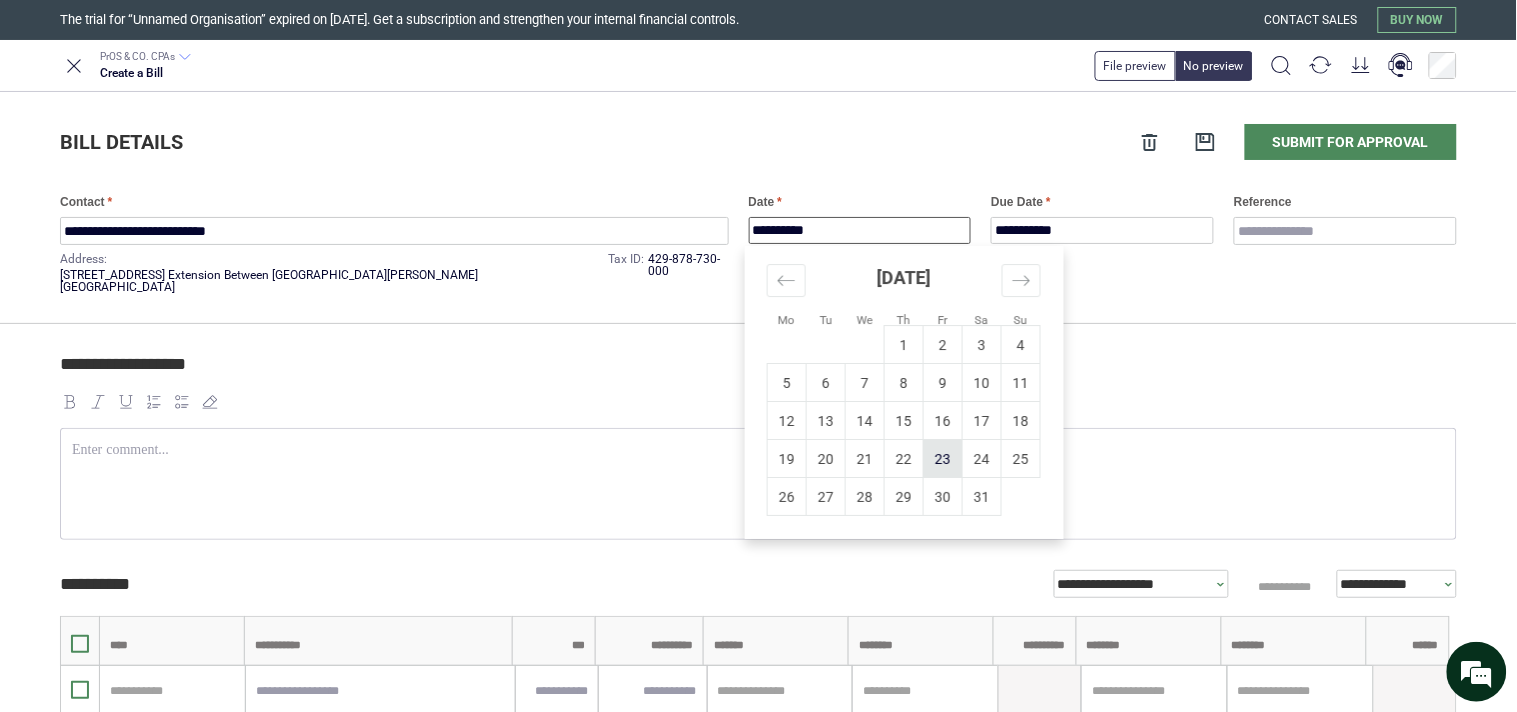 click on "23" at bounding box center [943, 459] 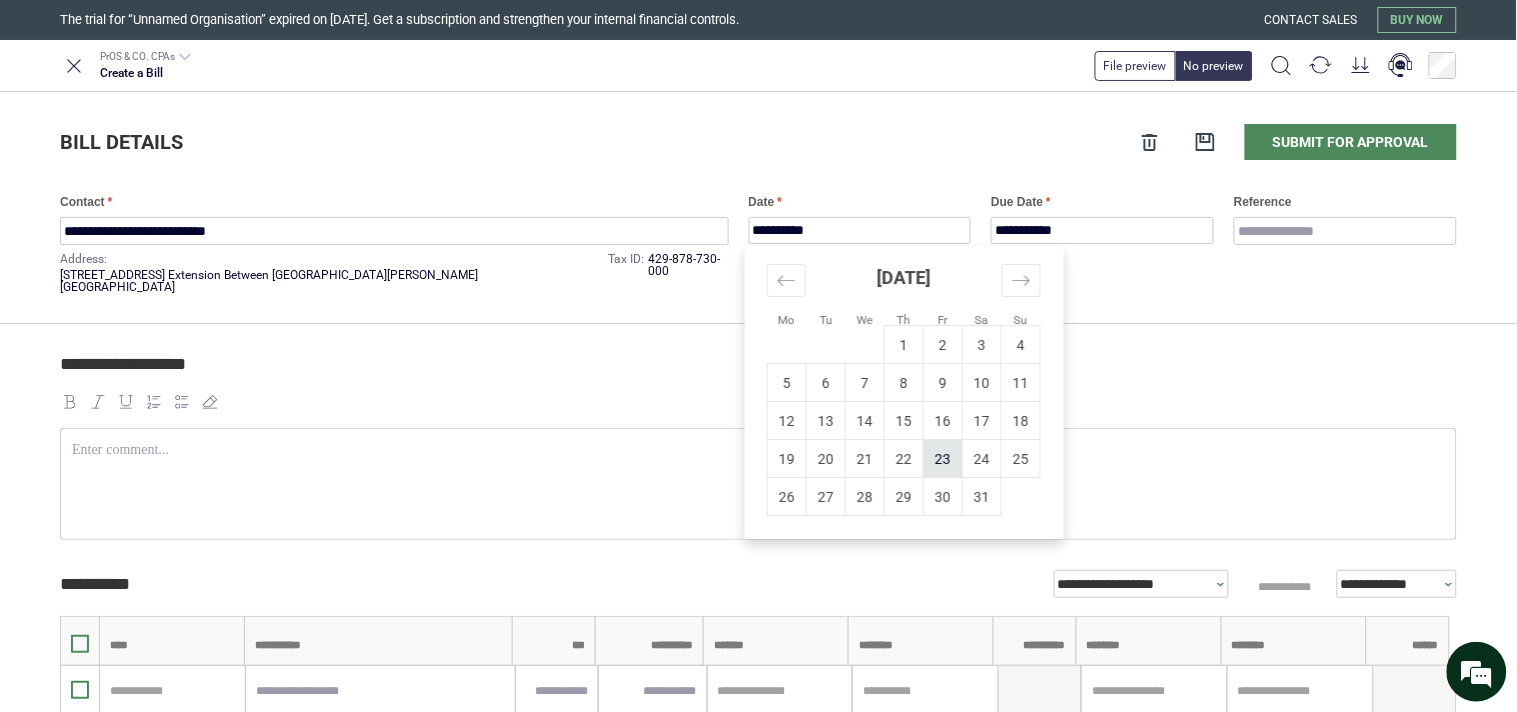 type on "**********" 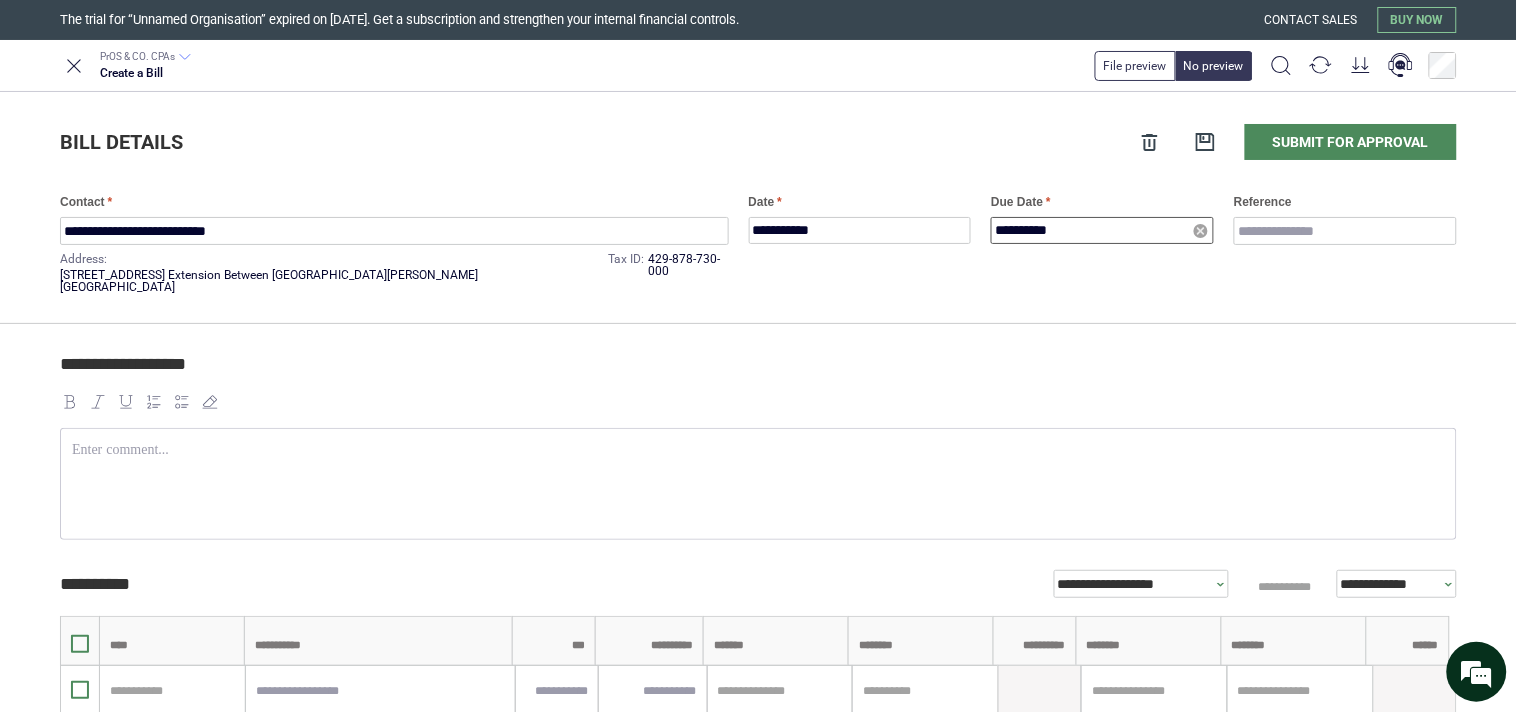 click on "**********" at bounding box center (1102, 230) 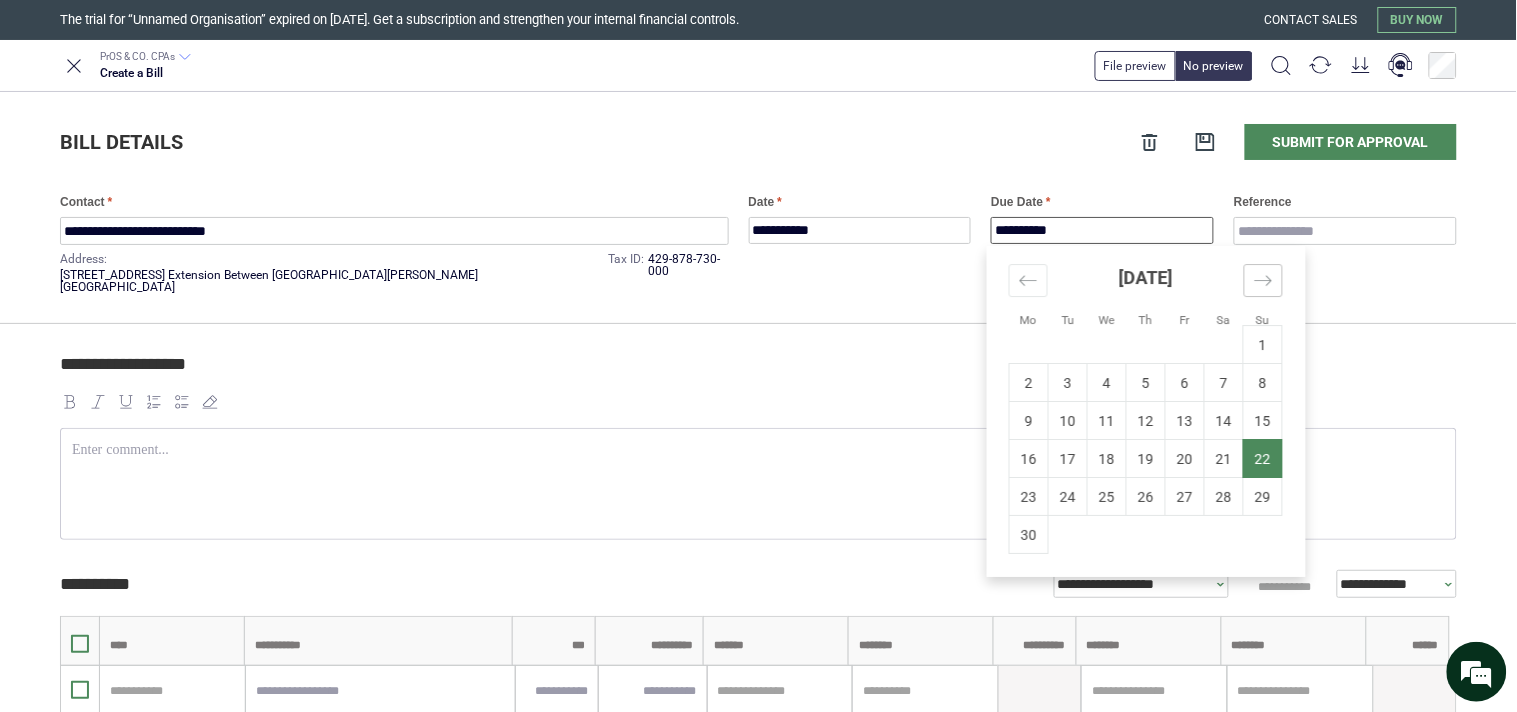 click at bounding box center (1263, 280) 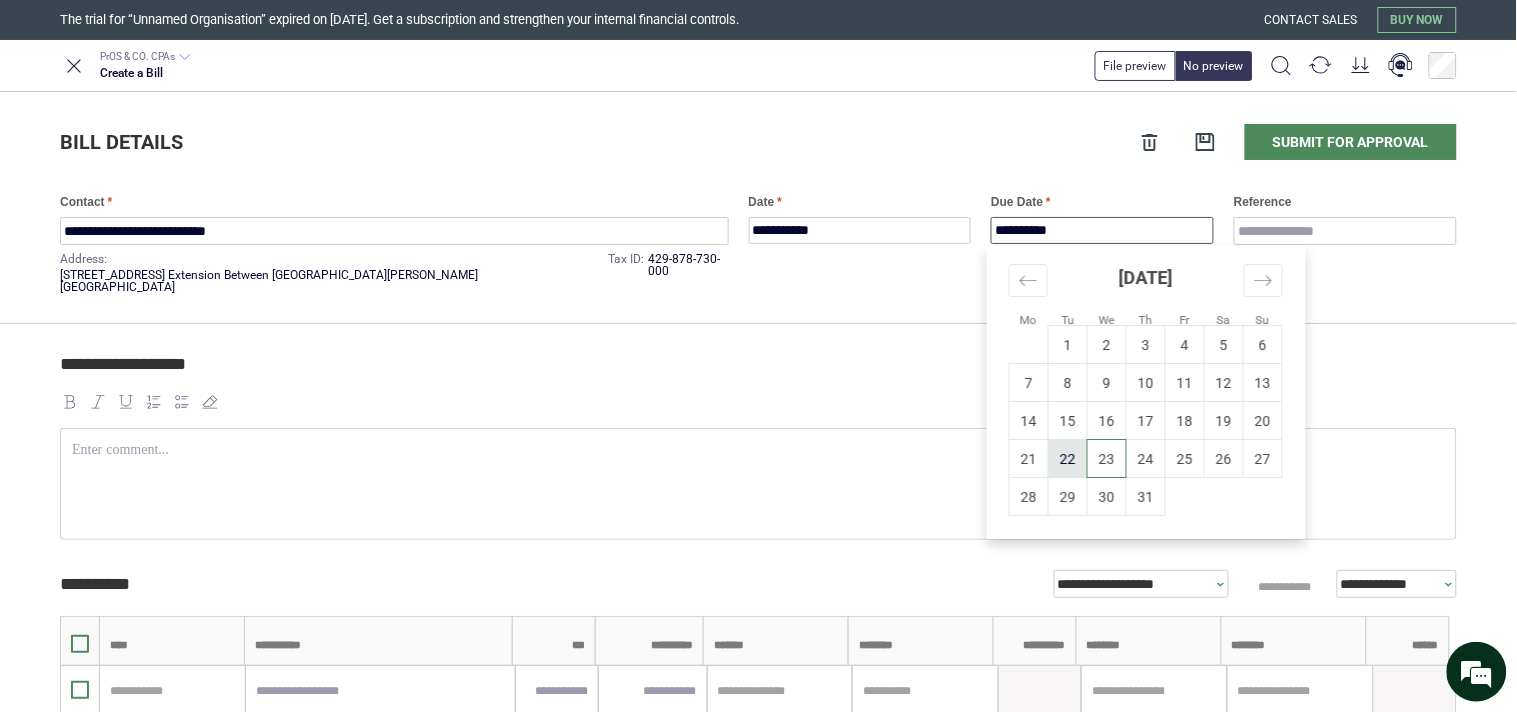 click on "22" at bounding box center (1068, 459) 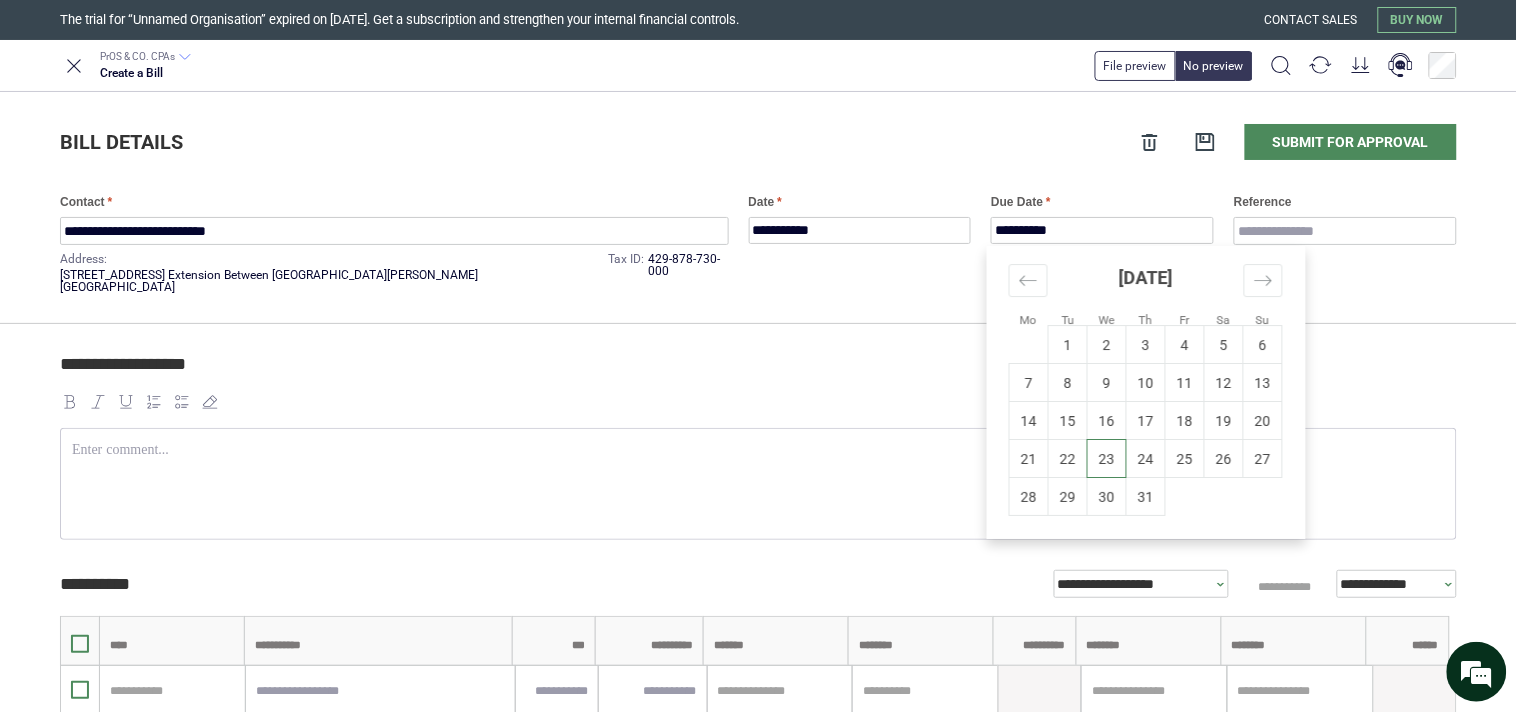 type on "**********" 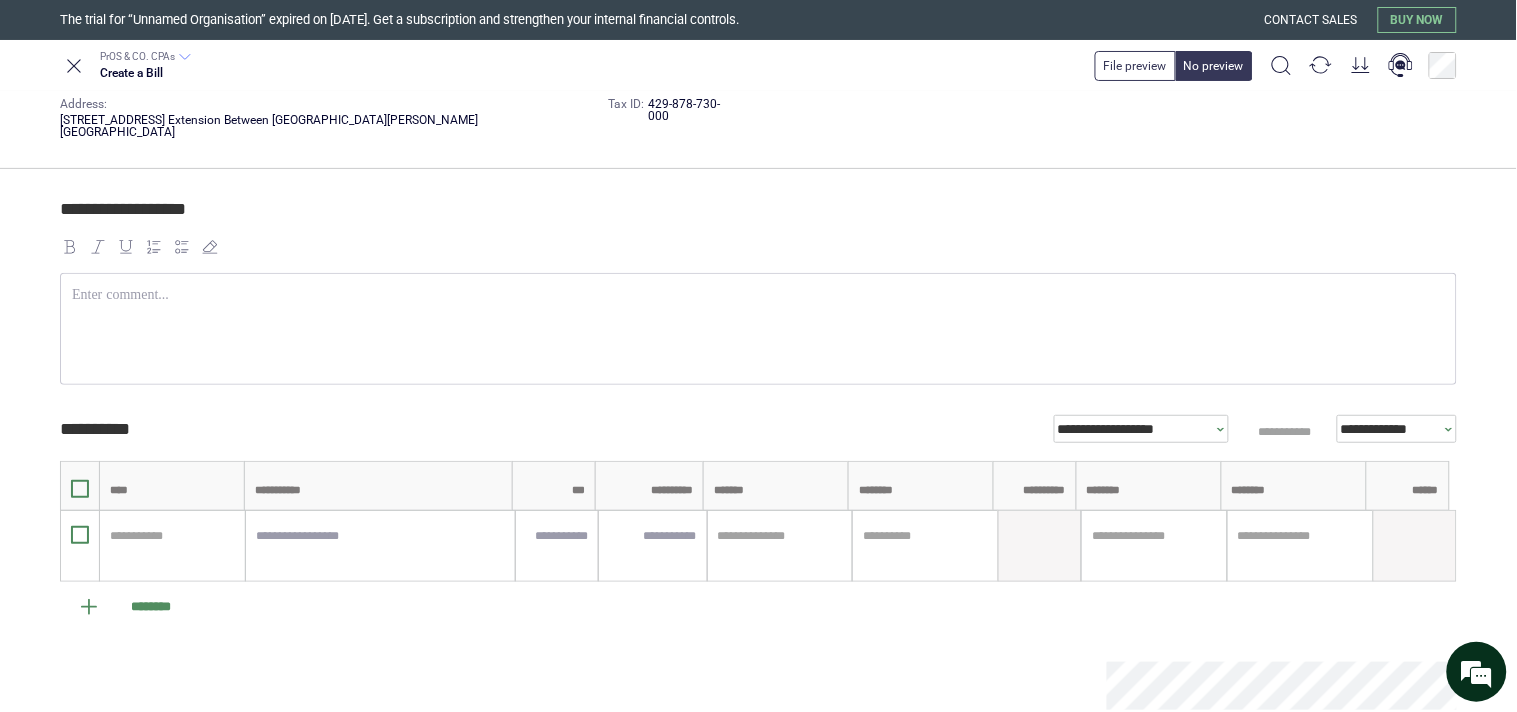 scroll, scrollTop: 307, scrollLeft: 0, axis: vertical 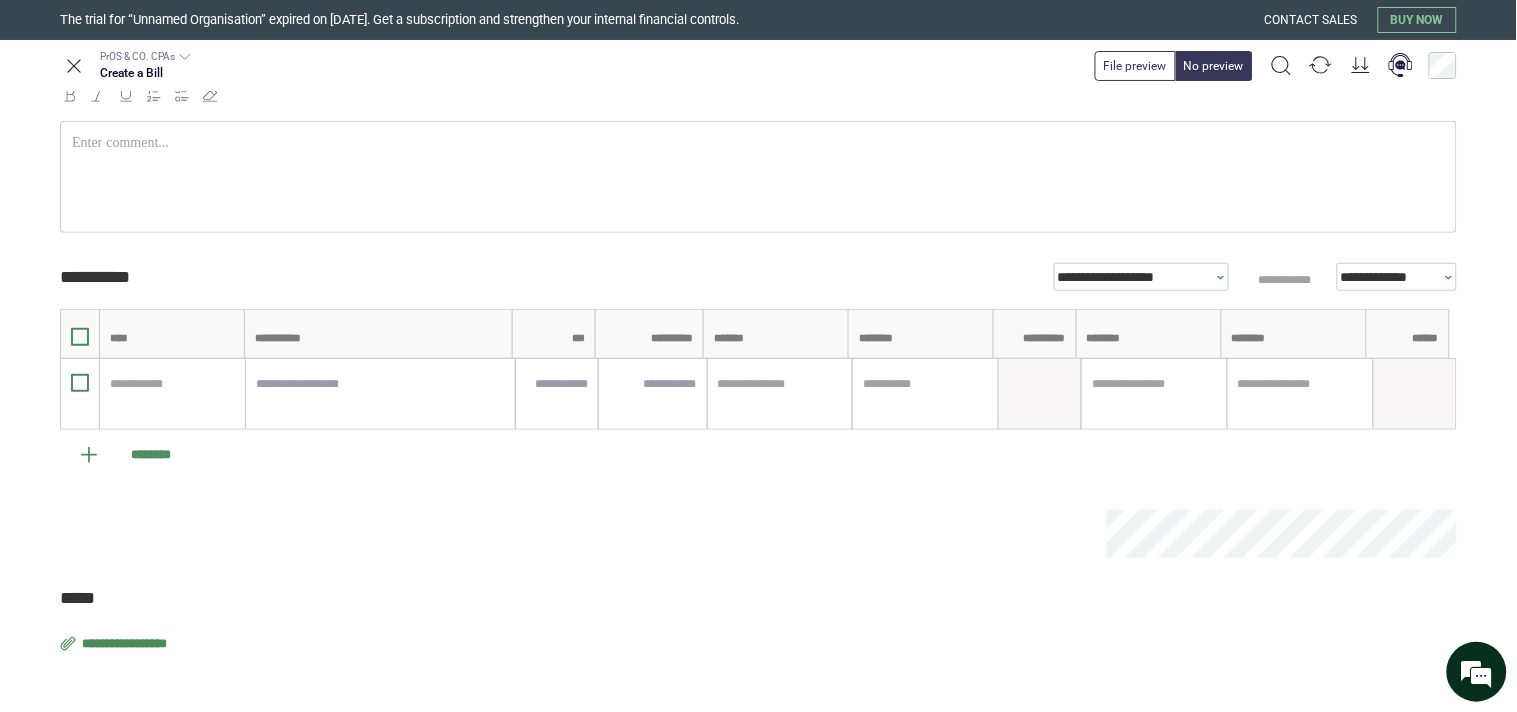 click on "**********" at bounding box center (126, 644) 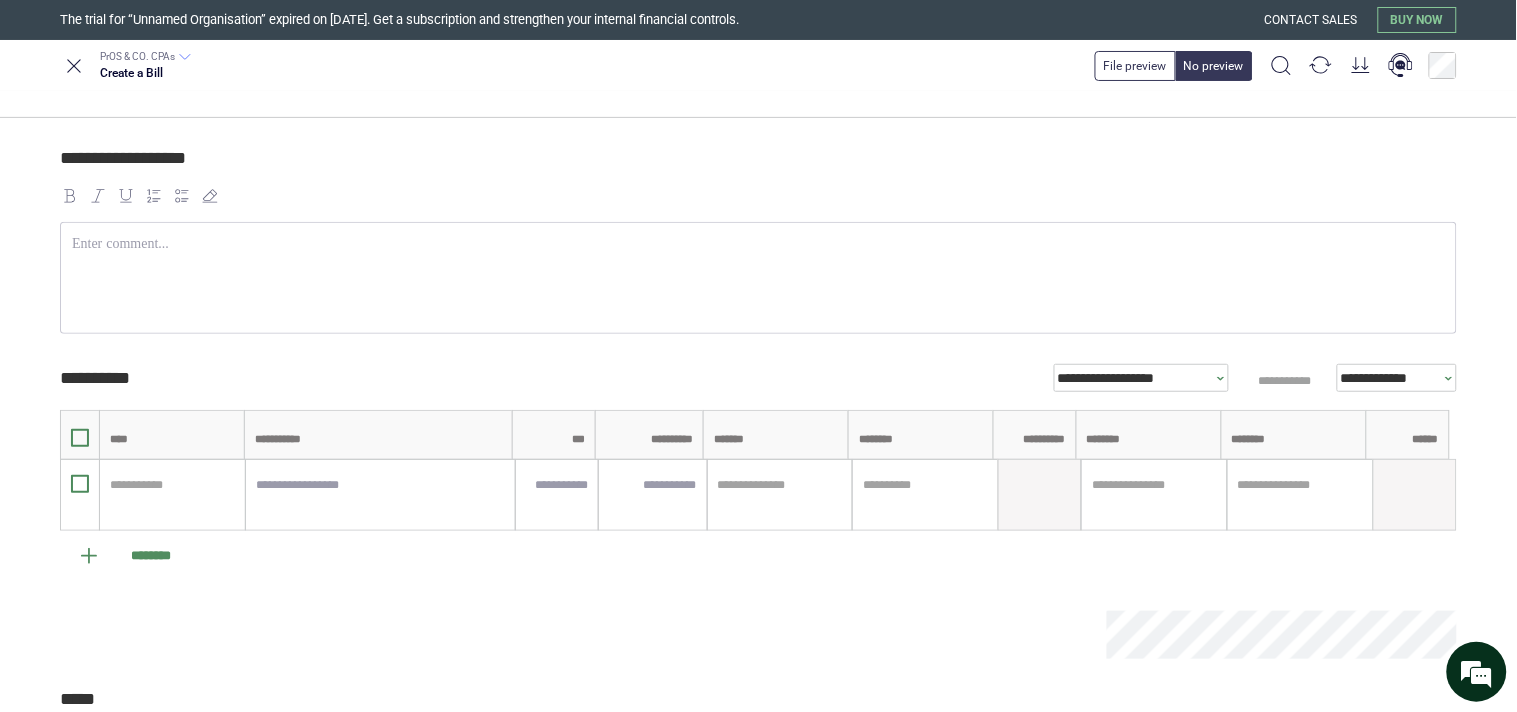 scroll, scrollTop: 85, scrollLeft: 0, axis: vertical 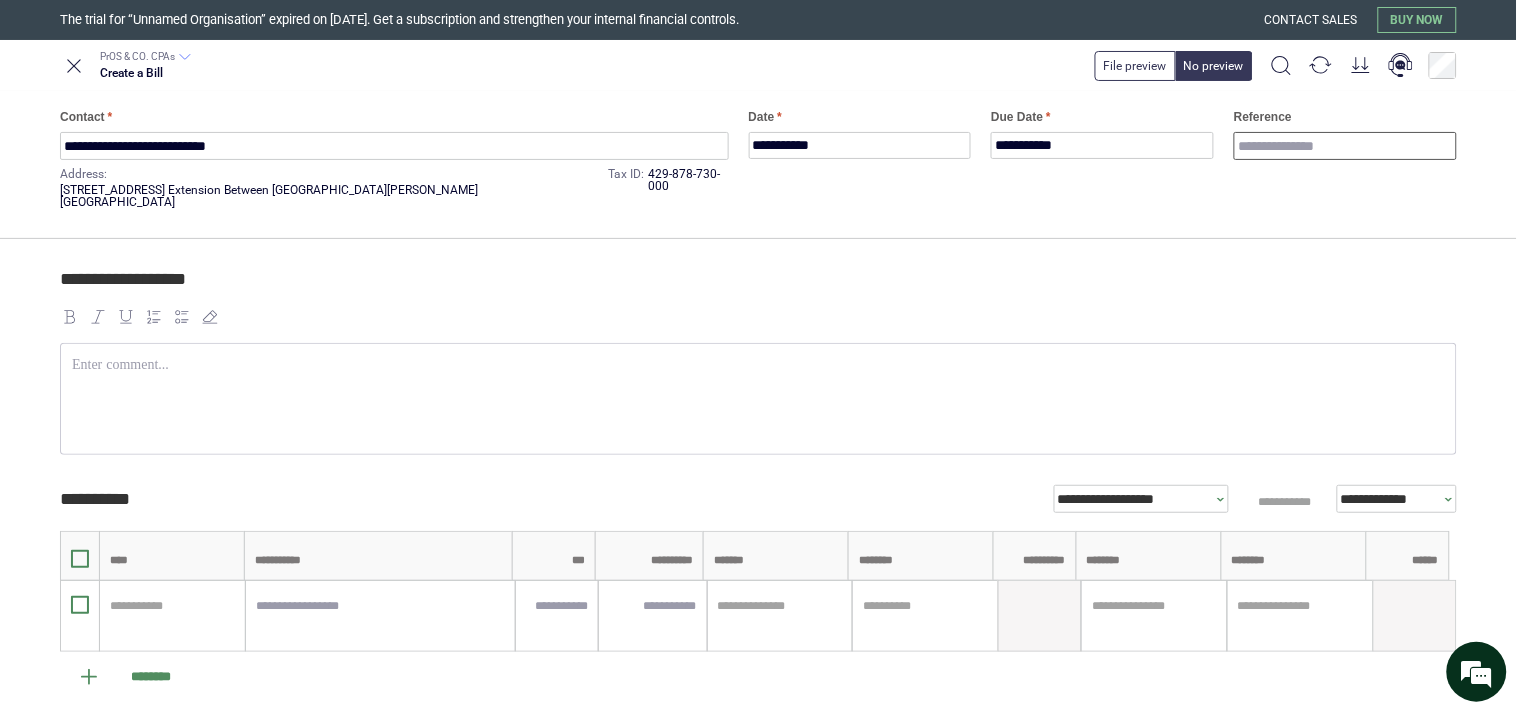 click on "Reference" at bounding box center (1345, 146) 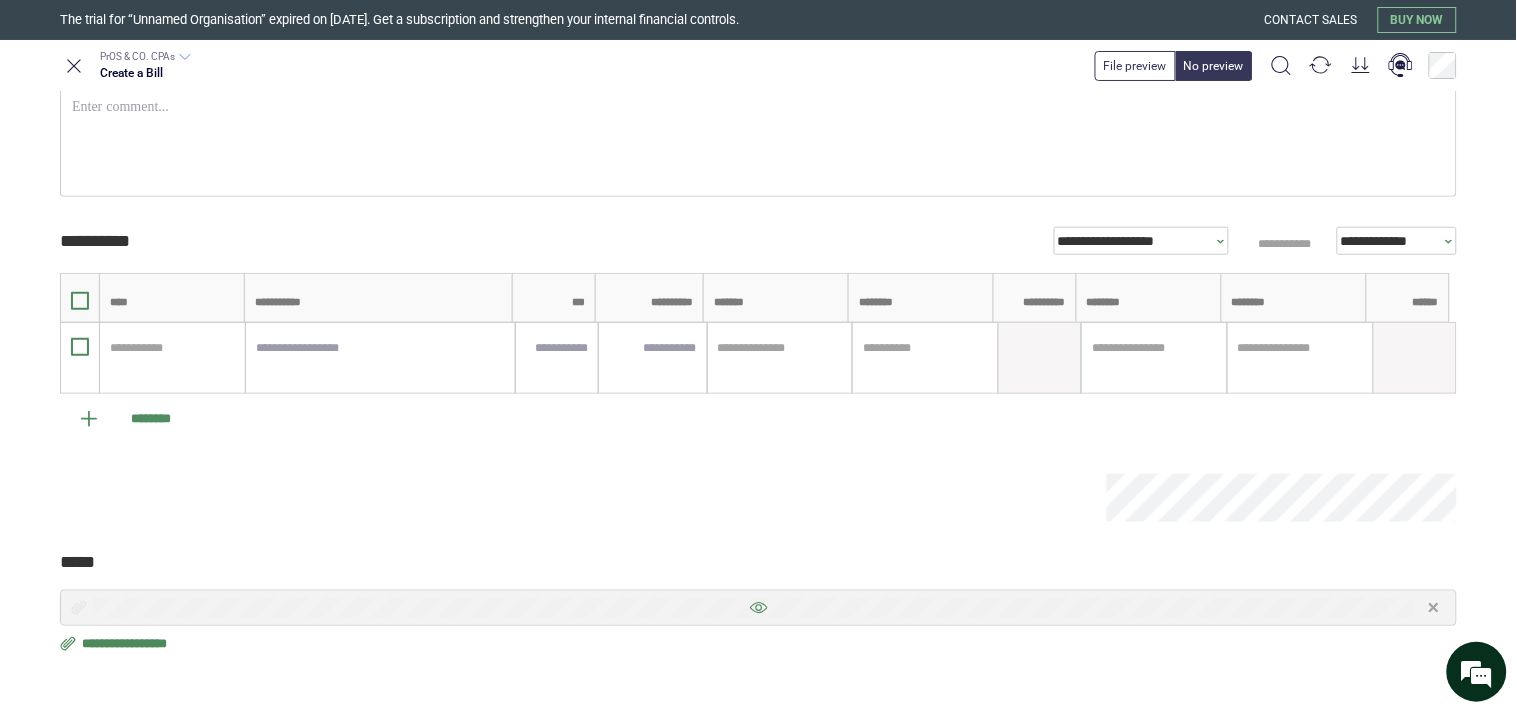 click at bounding box center [758, 608] 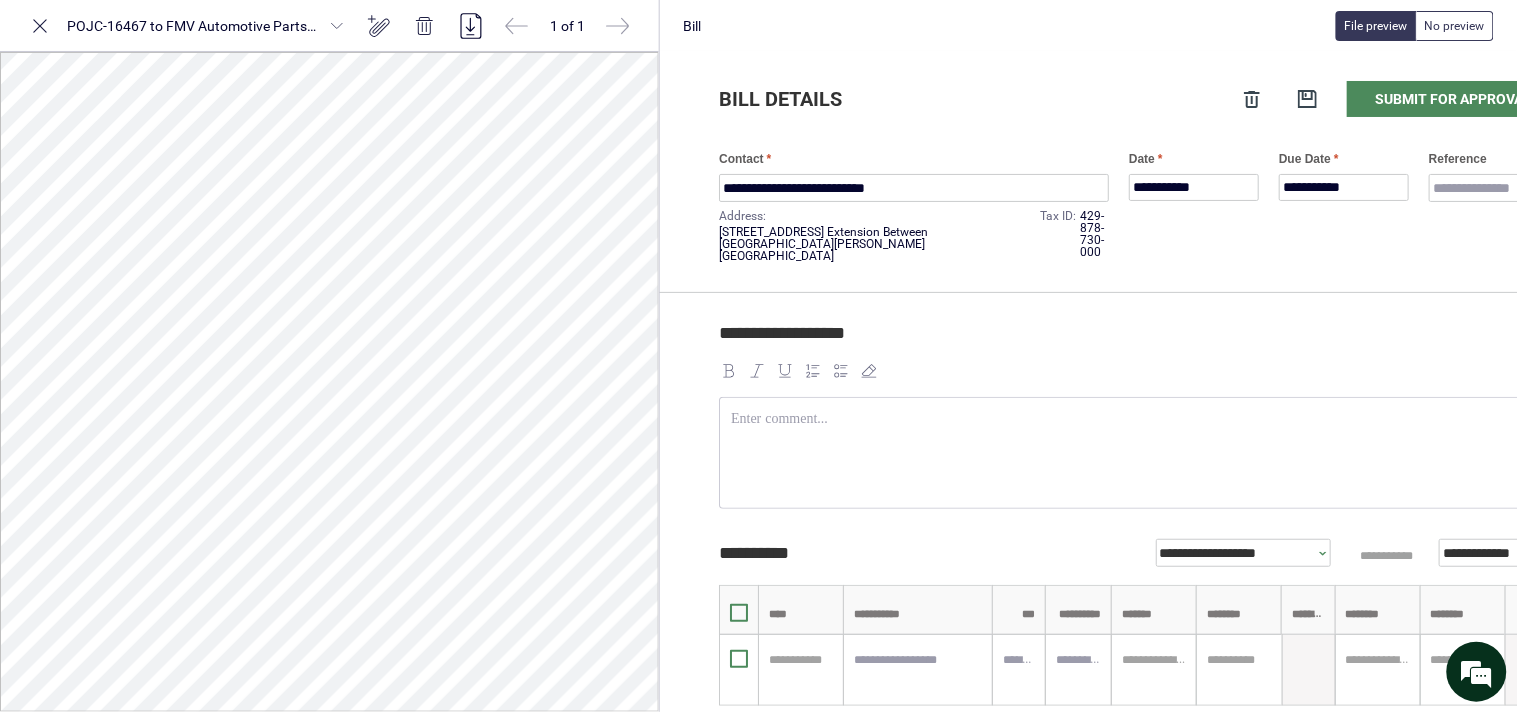 scroll, scrollTop: 0, scrollLeft: 0, axis: both 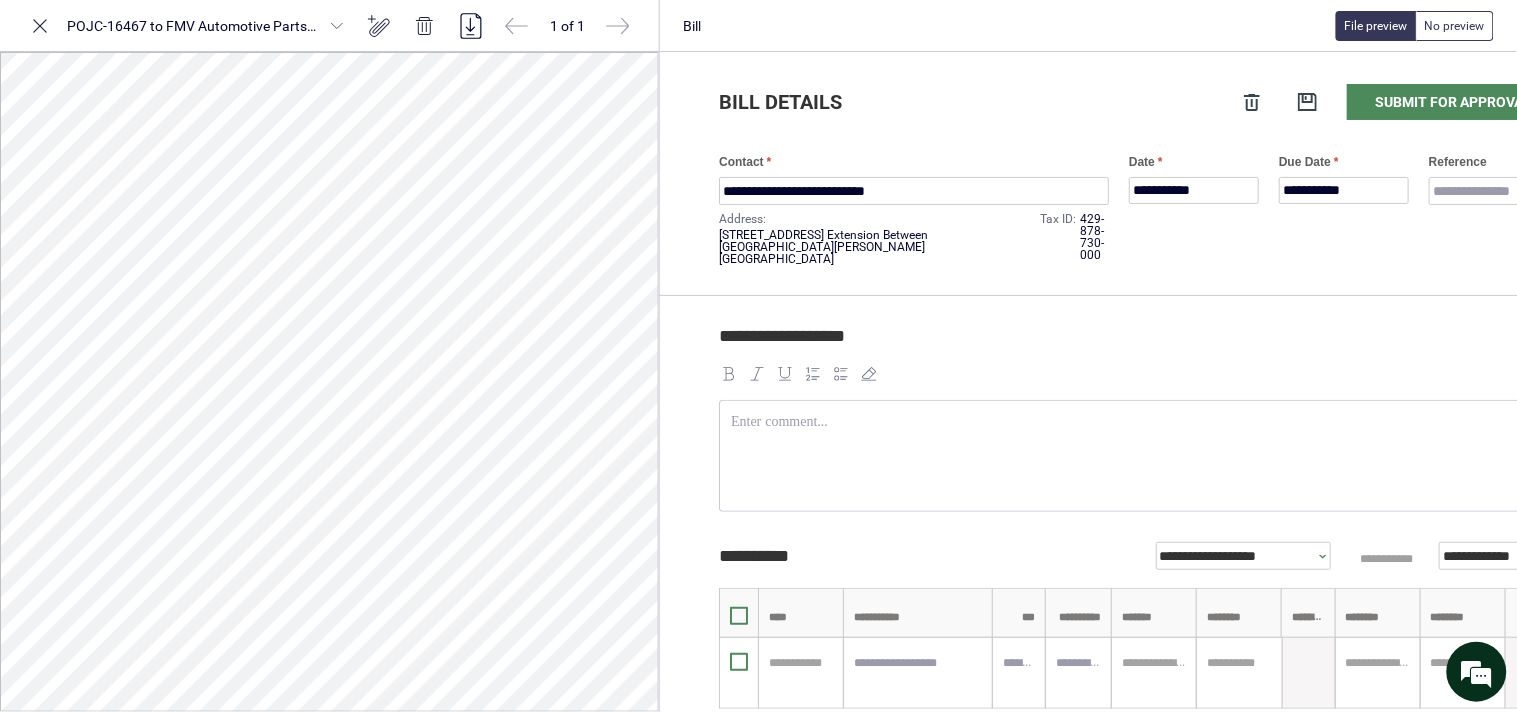 click on "**********" at bounding box center (1139, 208) 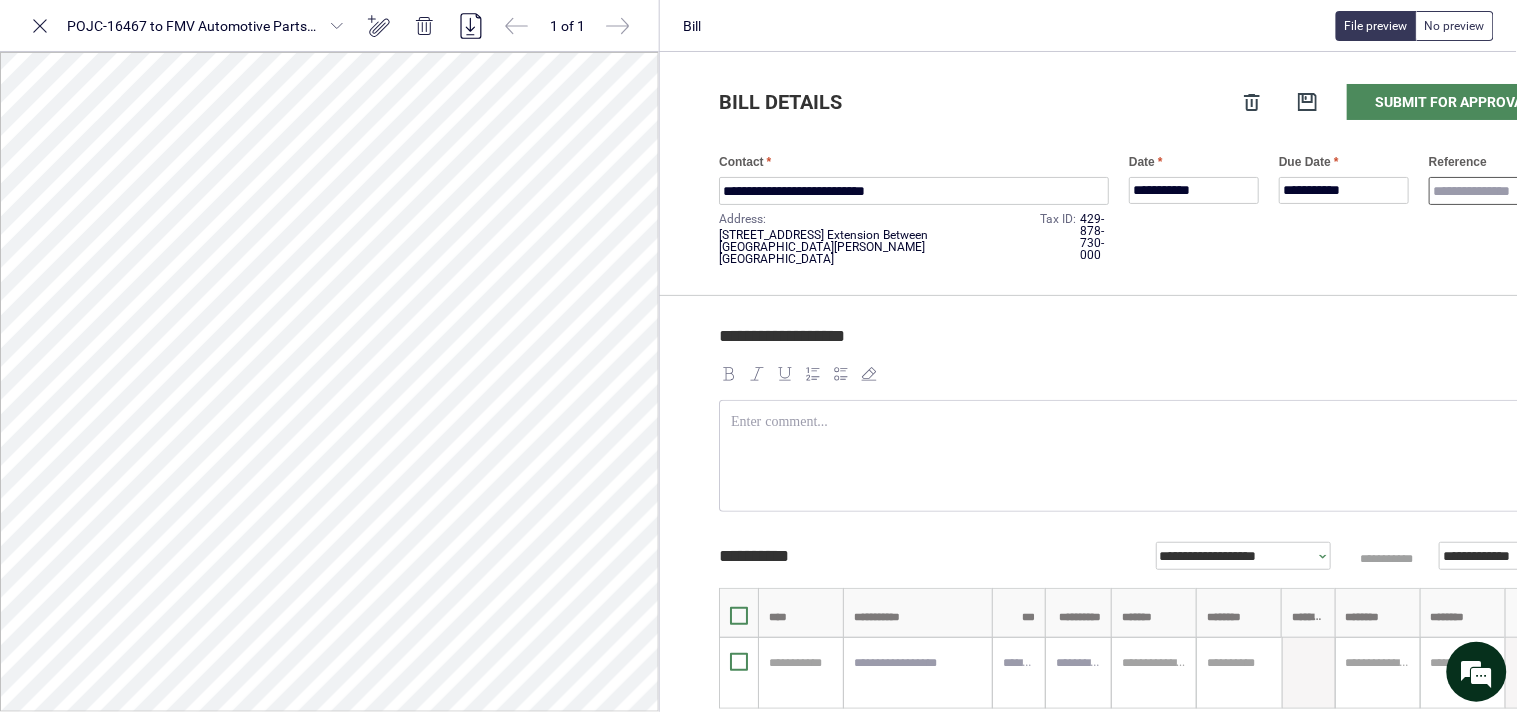drag, startPoint x: 1444, startPoint y: 193, endPoint x: 1441, endPoint y: 204, distance: 11.401754 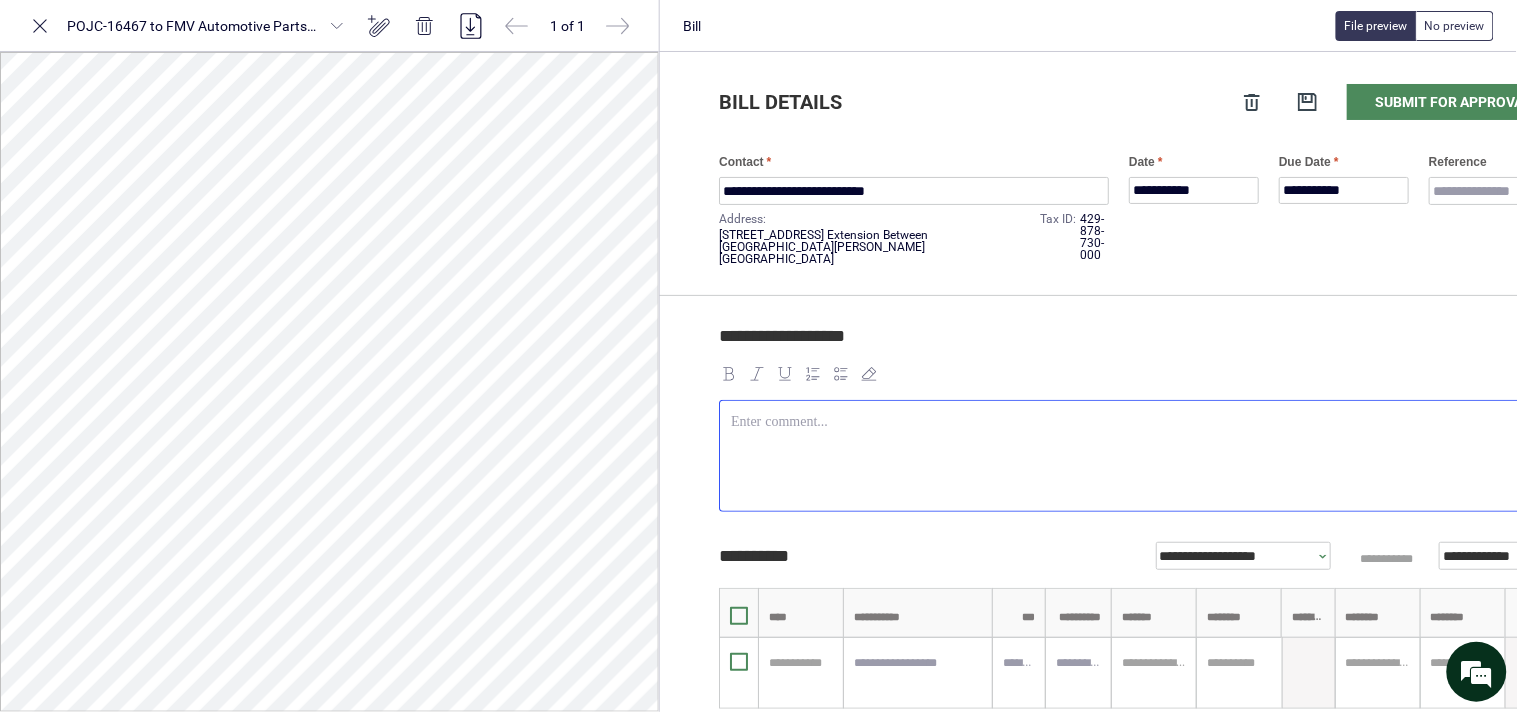 click at bounding box center [1139, 456] 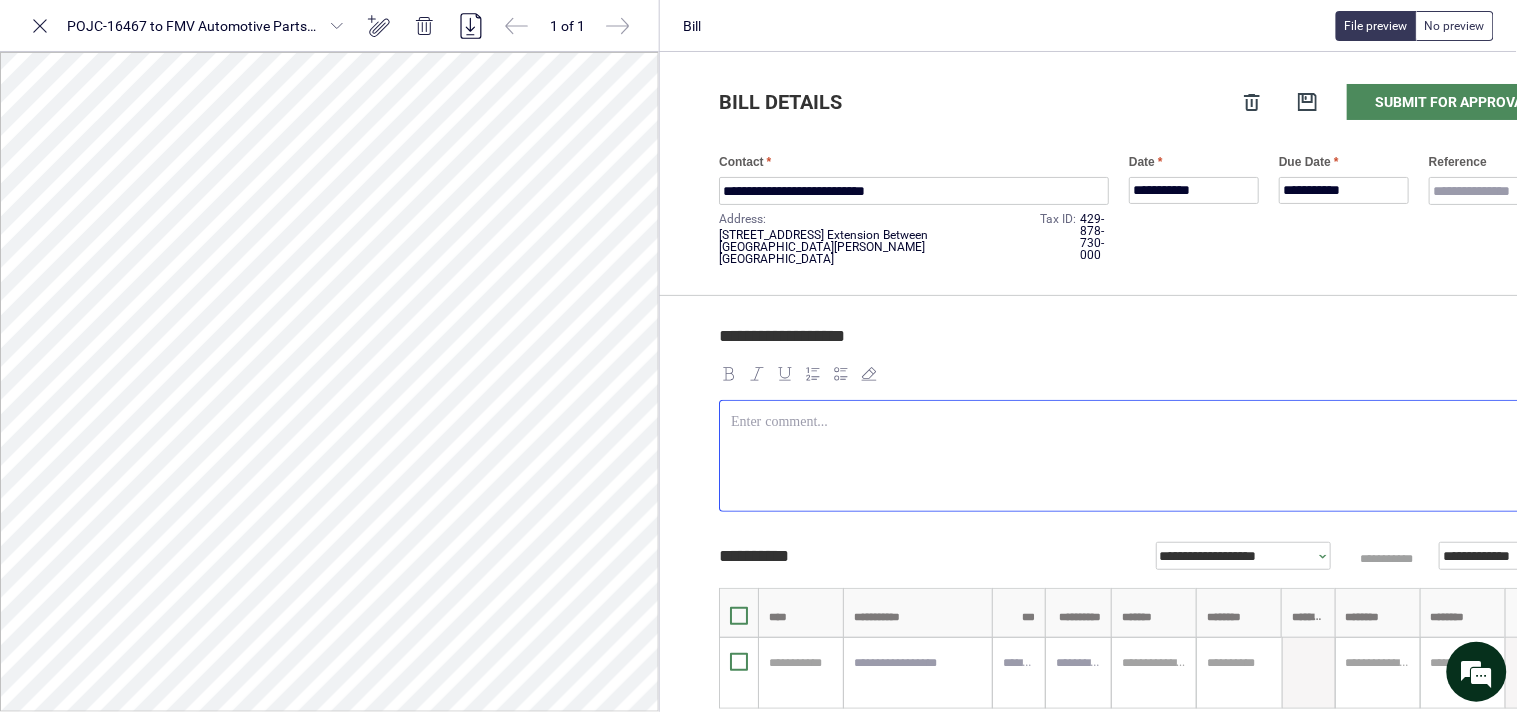 type 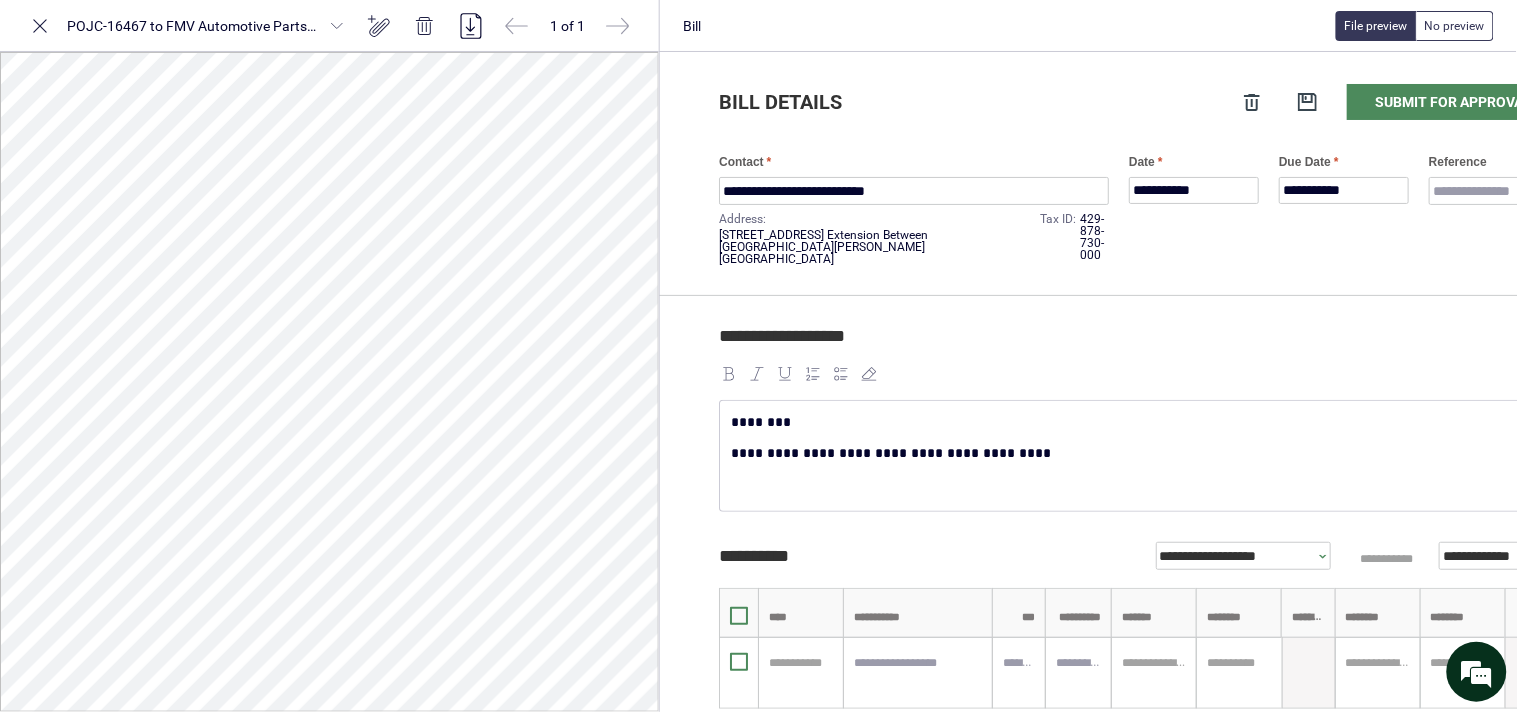 click on "**********" at bounding box center (1139, 345) 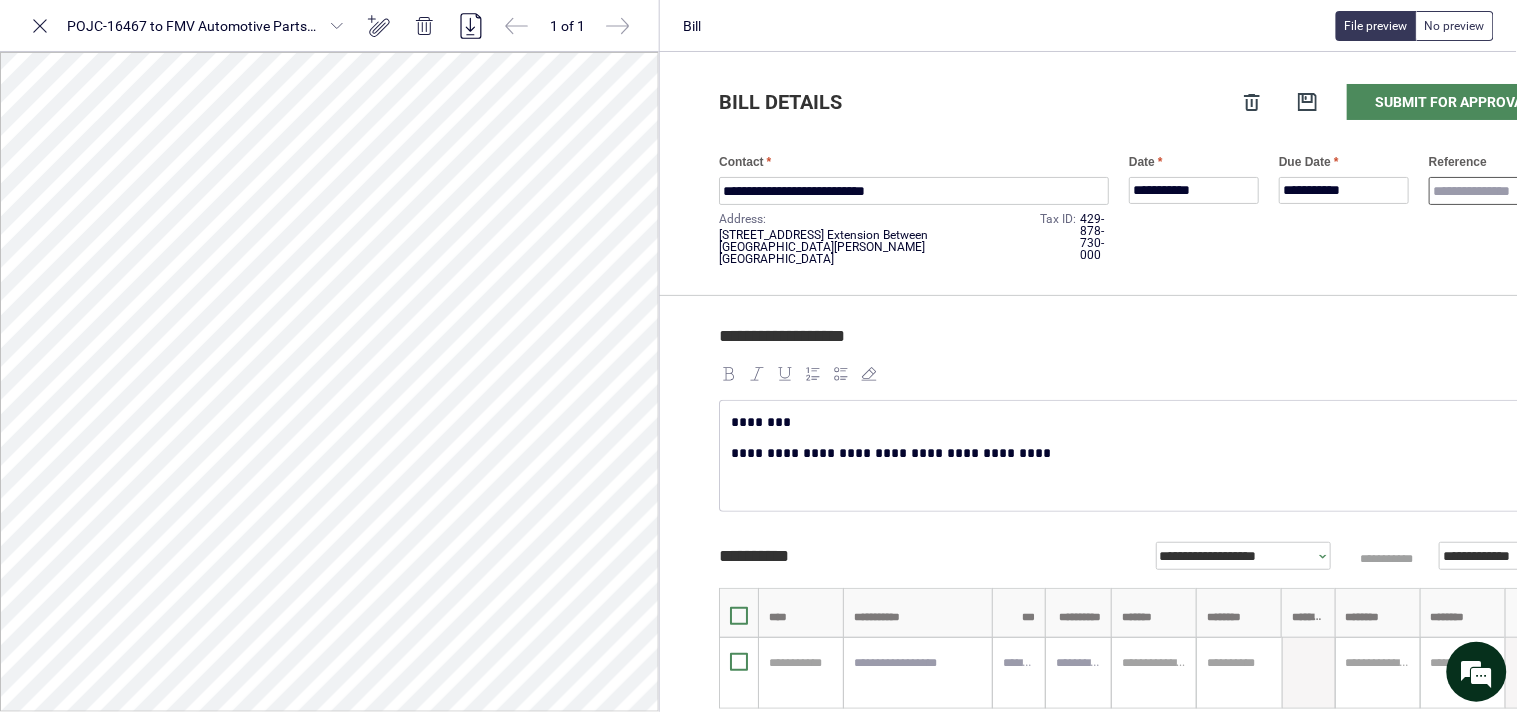 click on "Reference" at bounding box center (1494, 191) 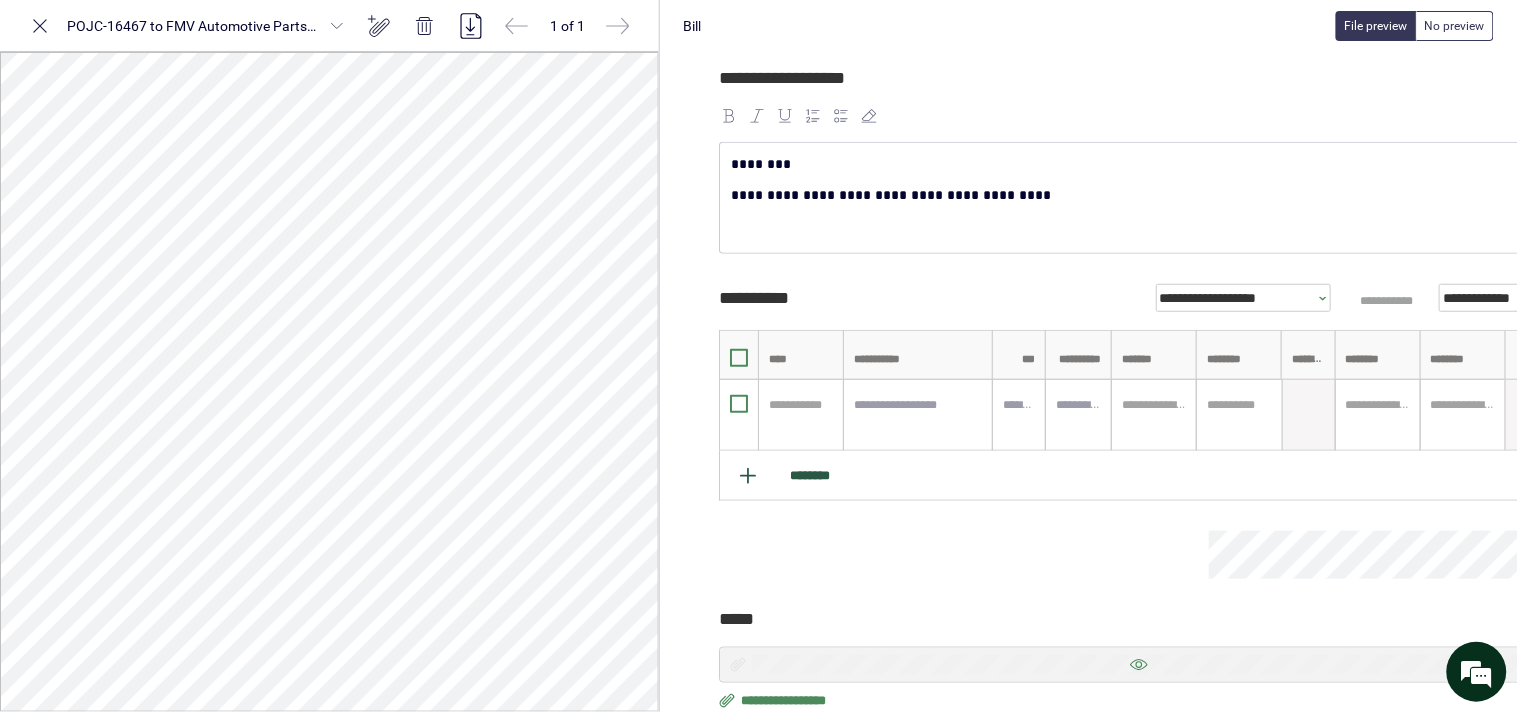 scroll, scrollTop: 318, scrollLeft: 0, axis: vertical 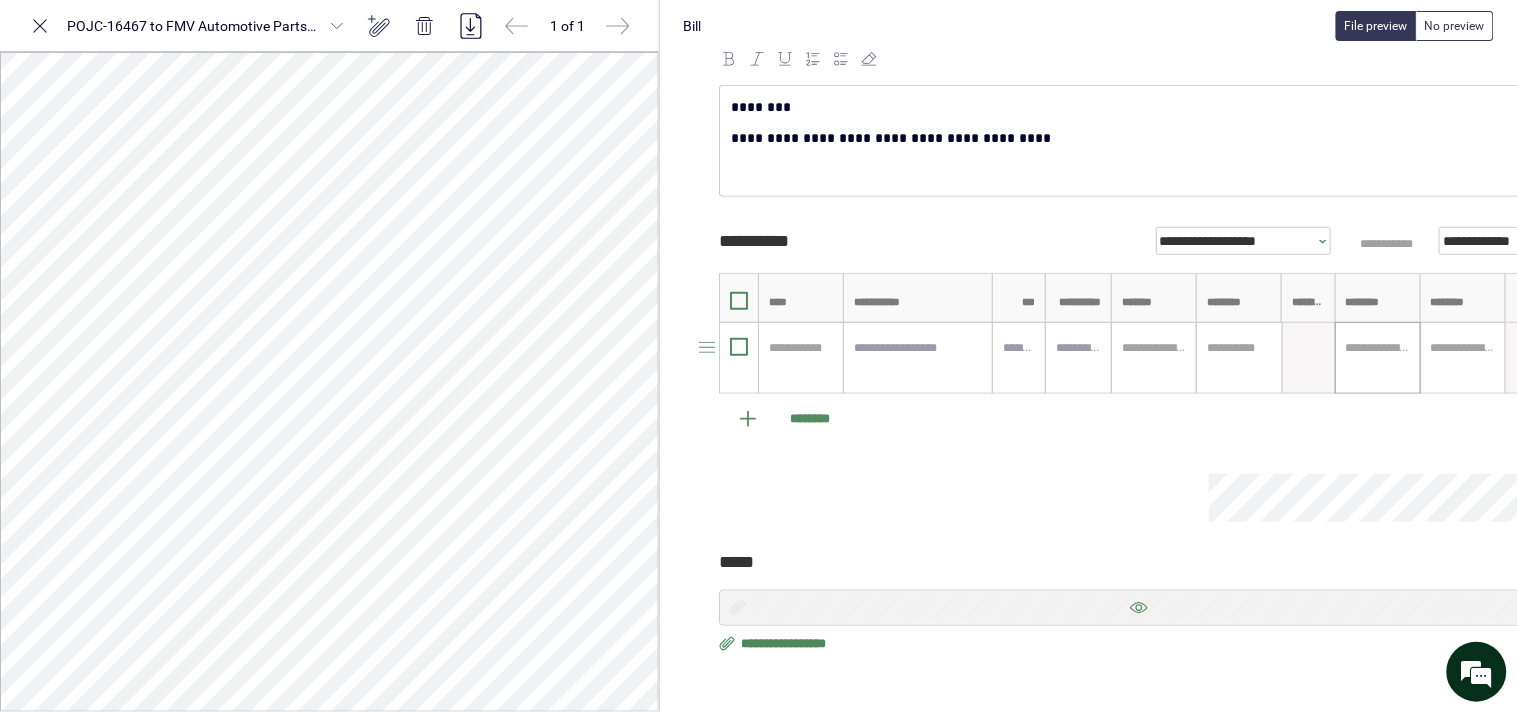 click at bounding box center (1378, 348) 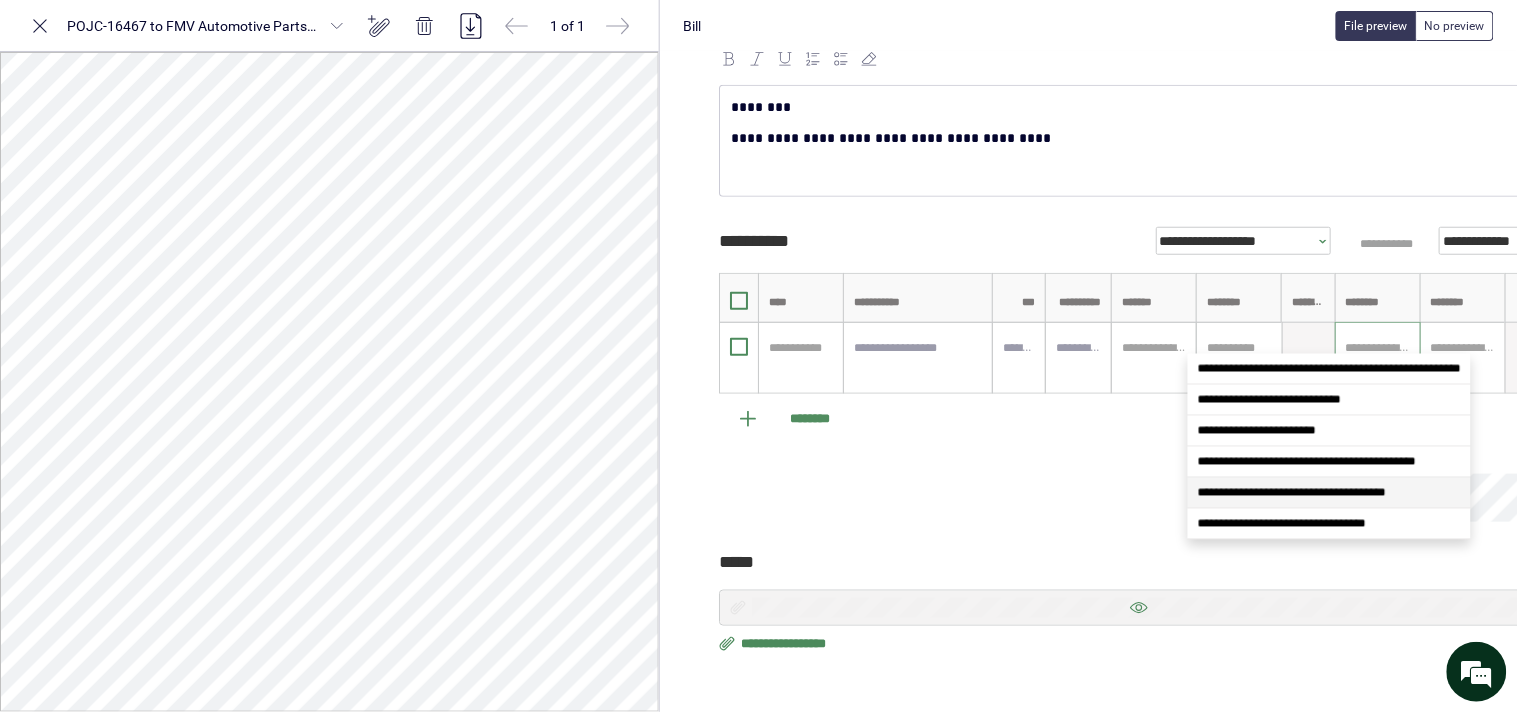 click on "**********" at bounding box center [1292, 493] 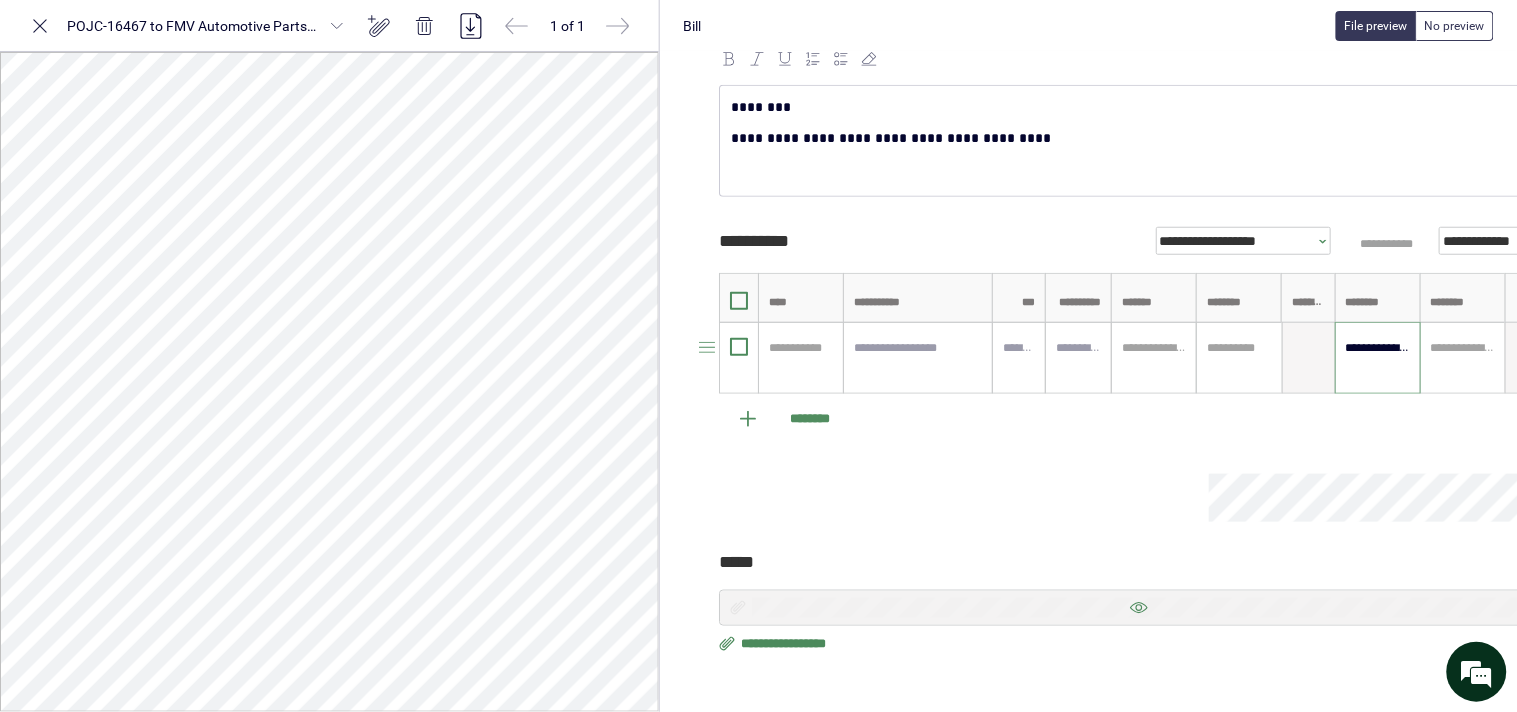 type on "**********" 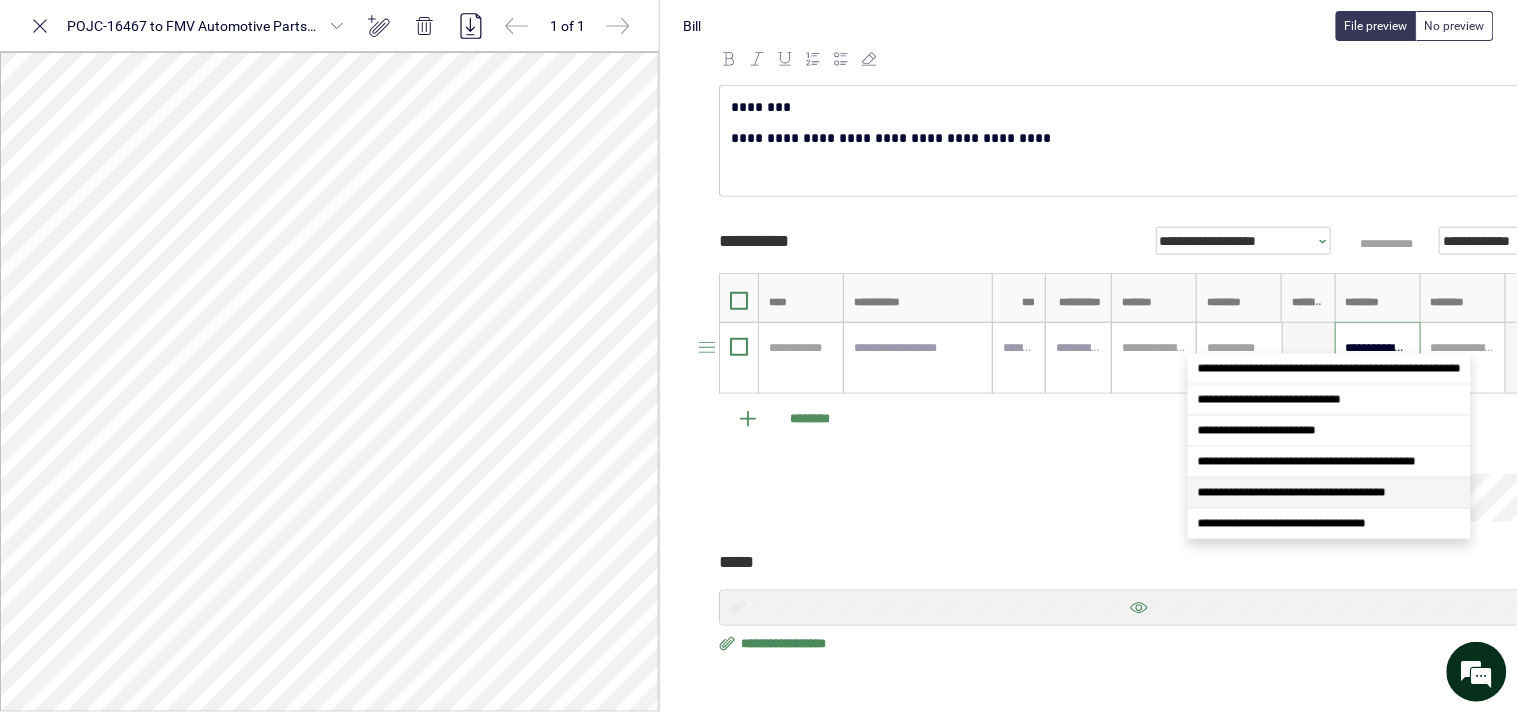 click on "**********" at bounding box center [1378, 348] 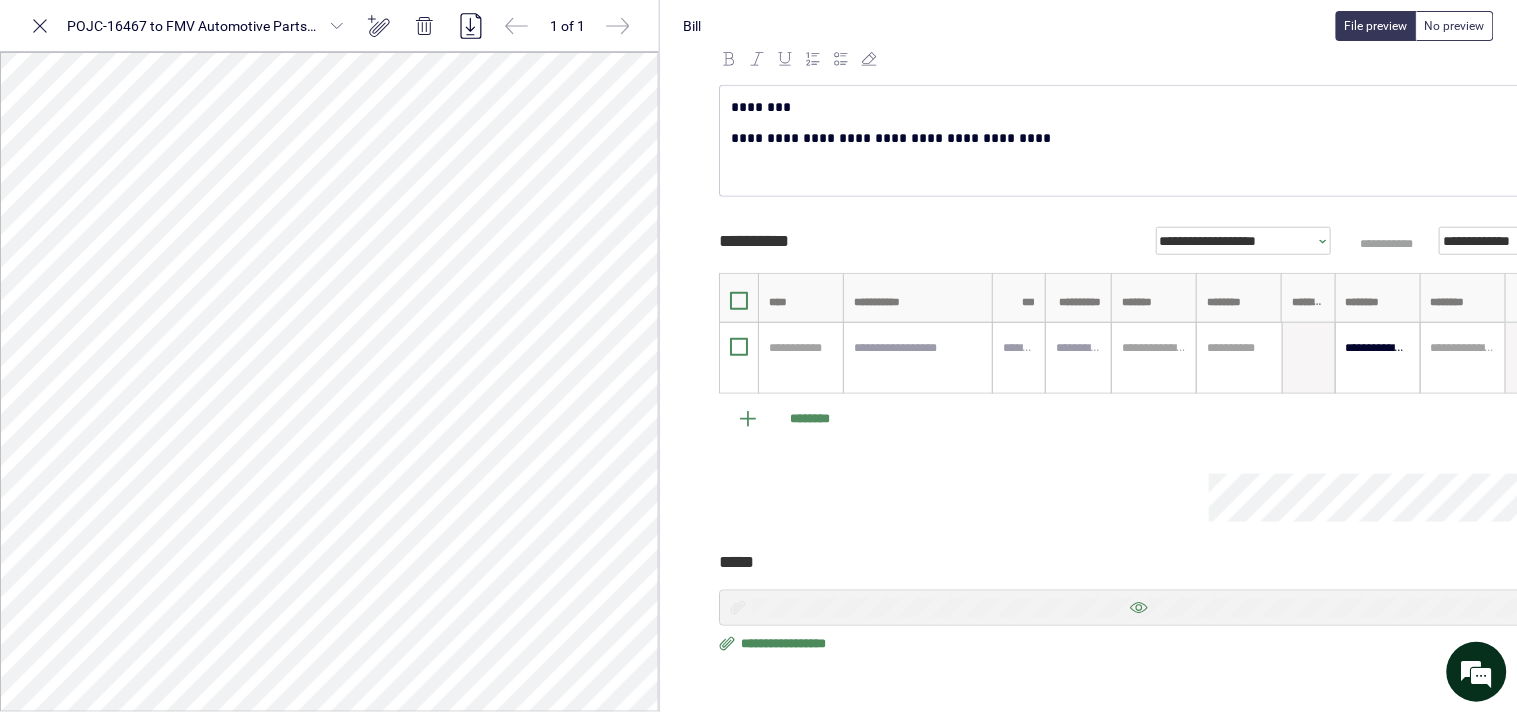 click on "**********" at bounding box center [1139, 346] 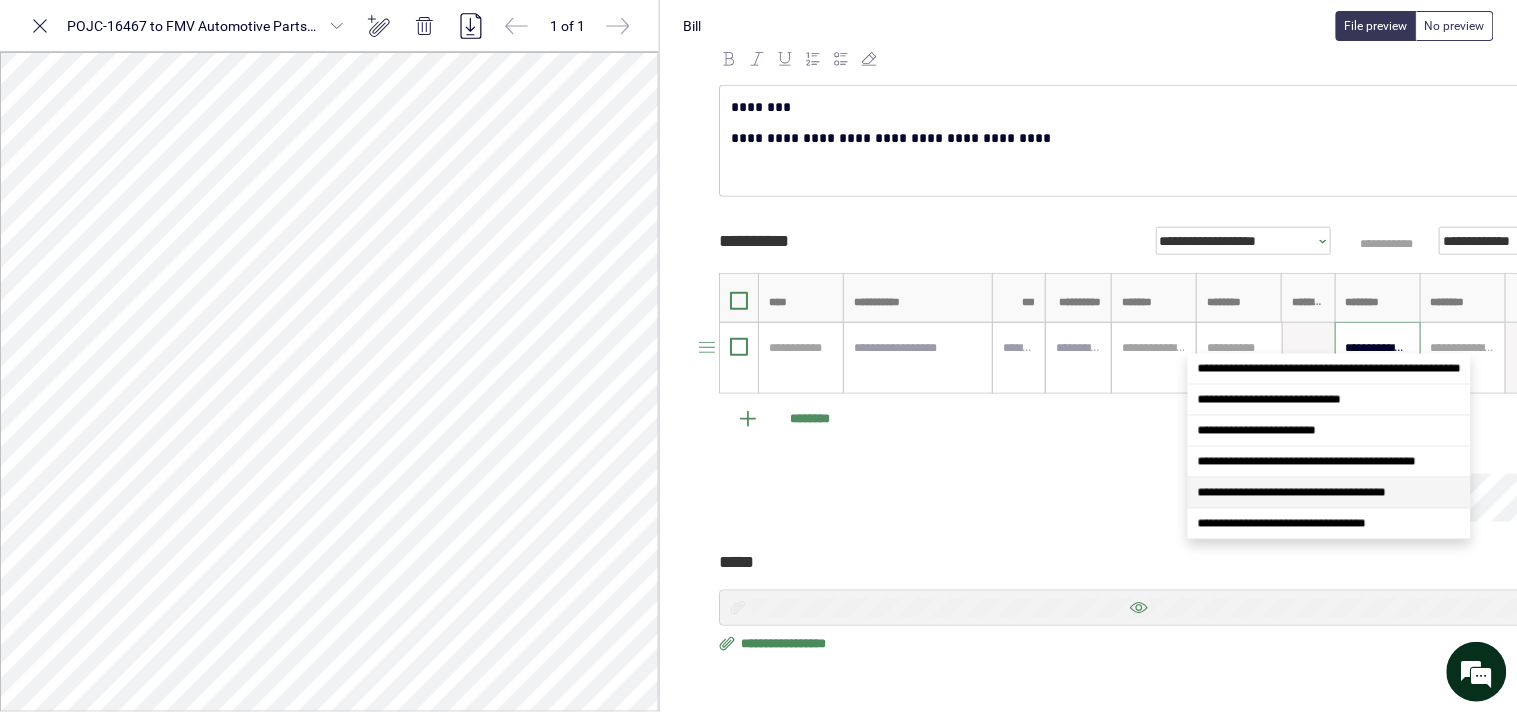 click on "**********" at bounding box center (1378, 348) 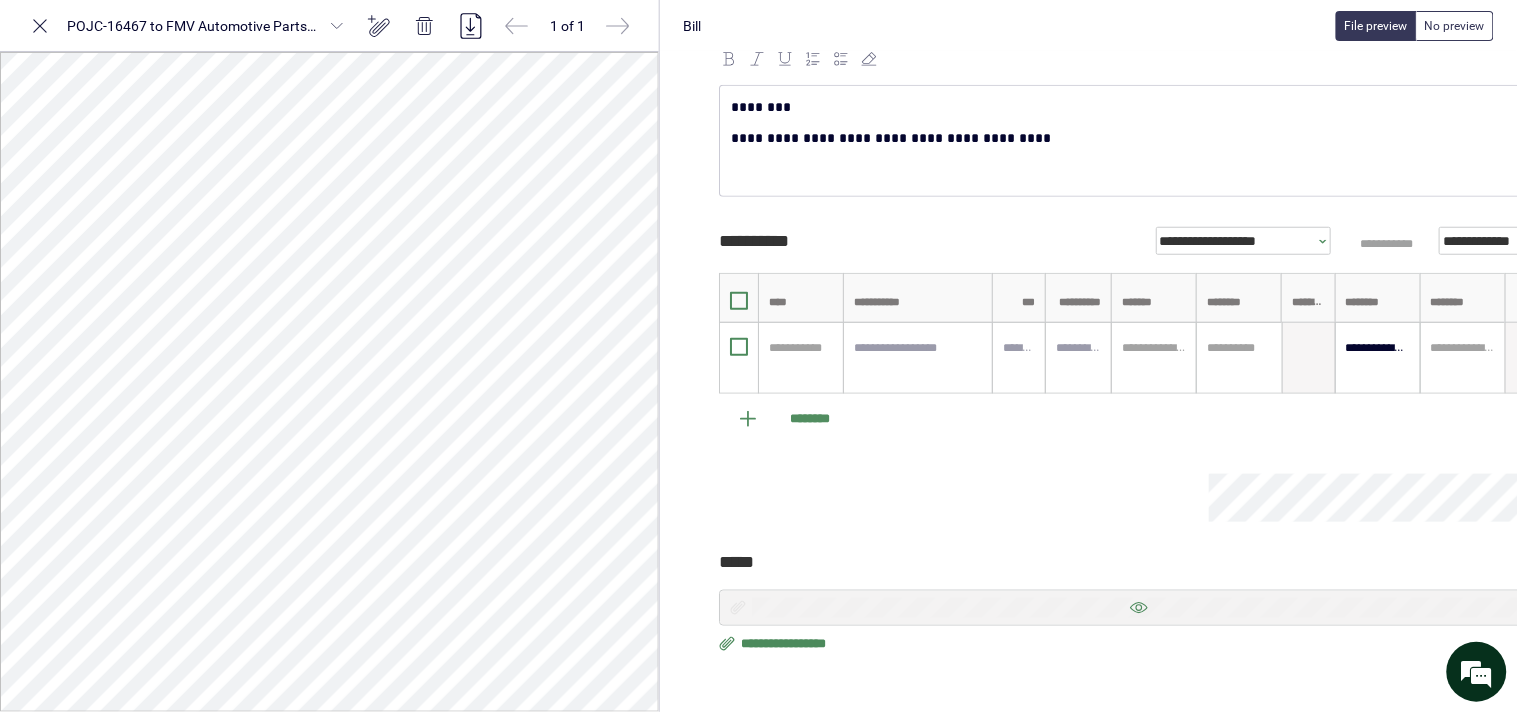 scroll, scrollTop: 318, scrollLeft: 108, axis: both 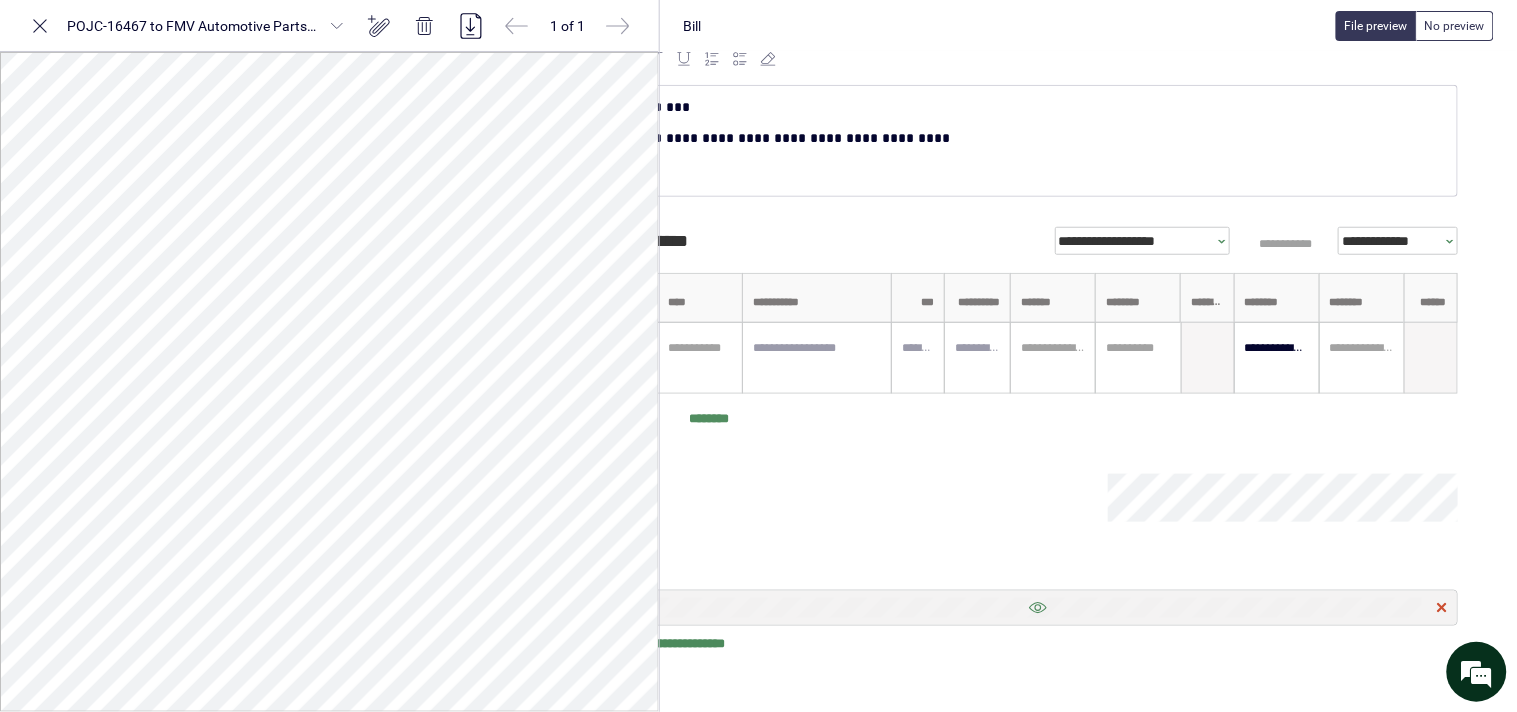 click 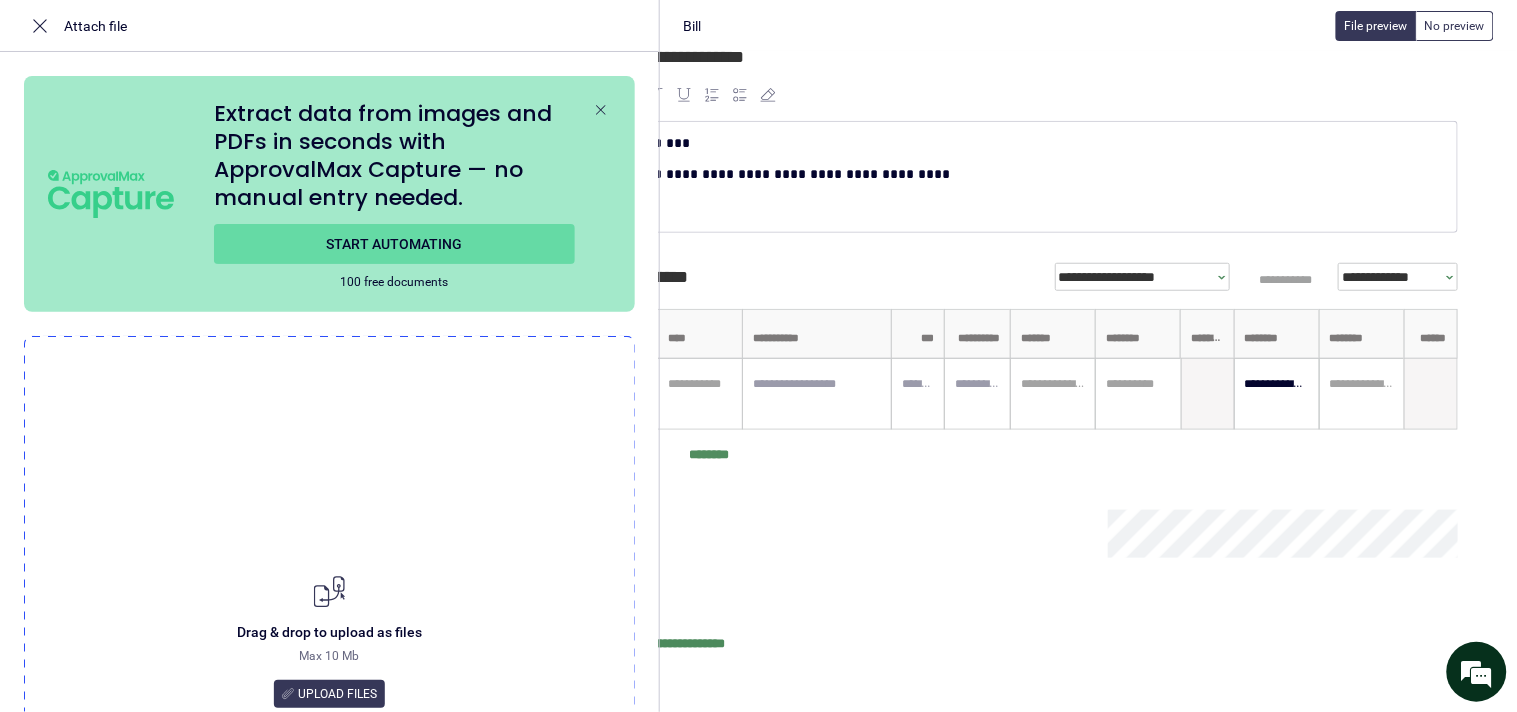 click on "**********" at bounding box center [684, 644] 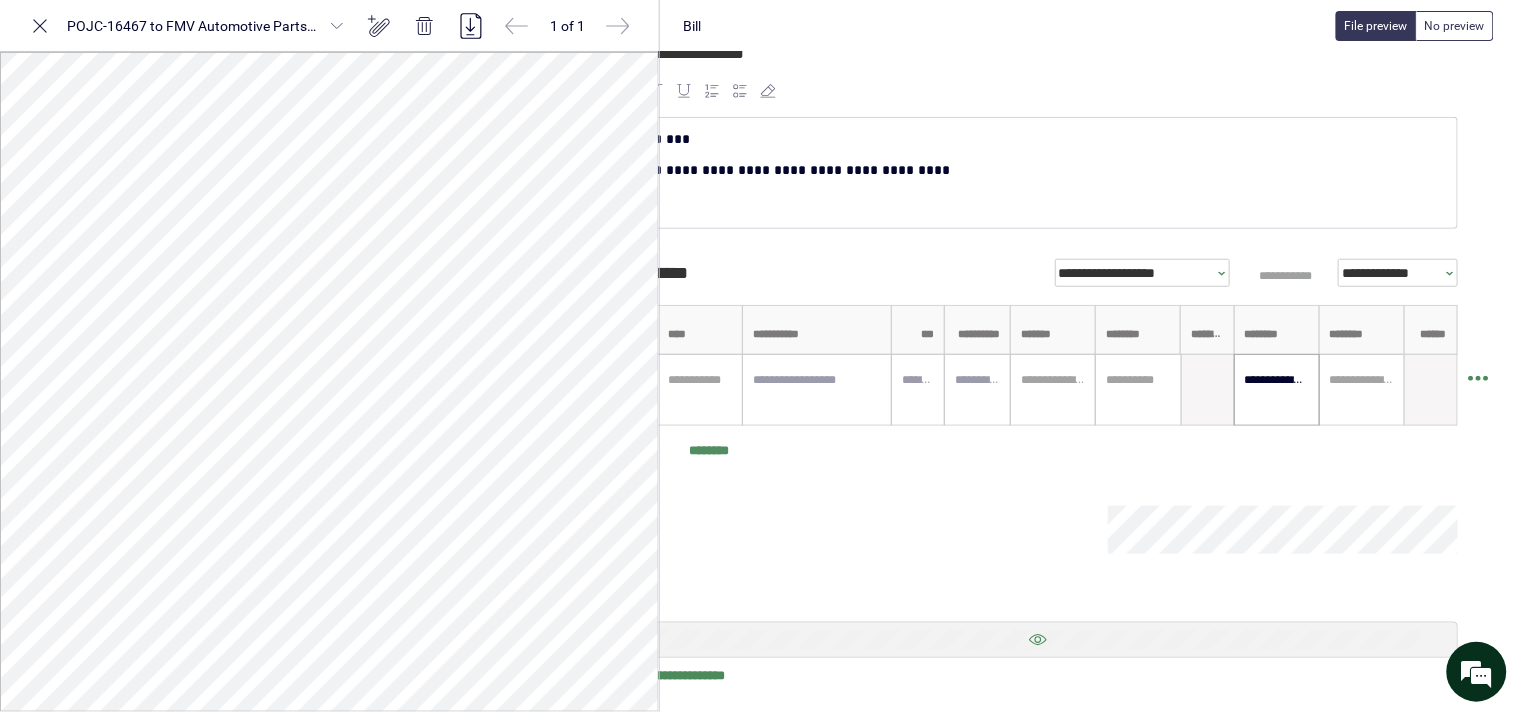 click on "**********" at bounding box center (1277, 380) 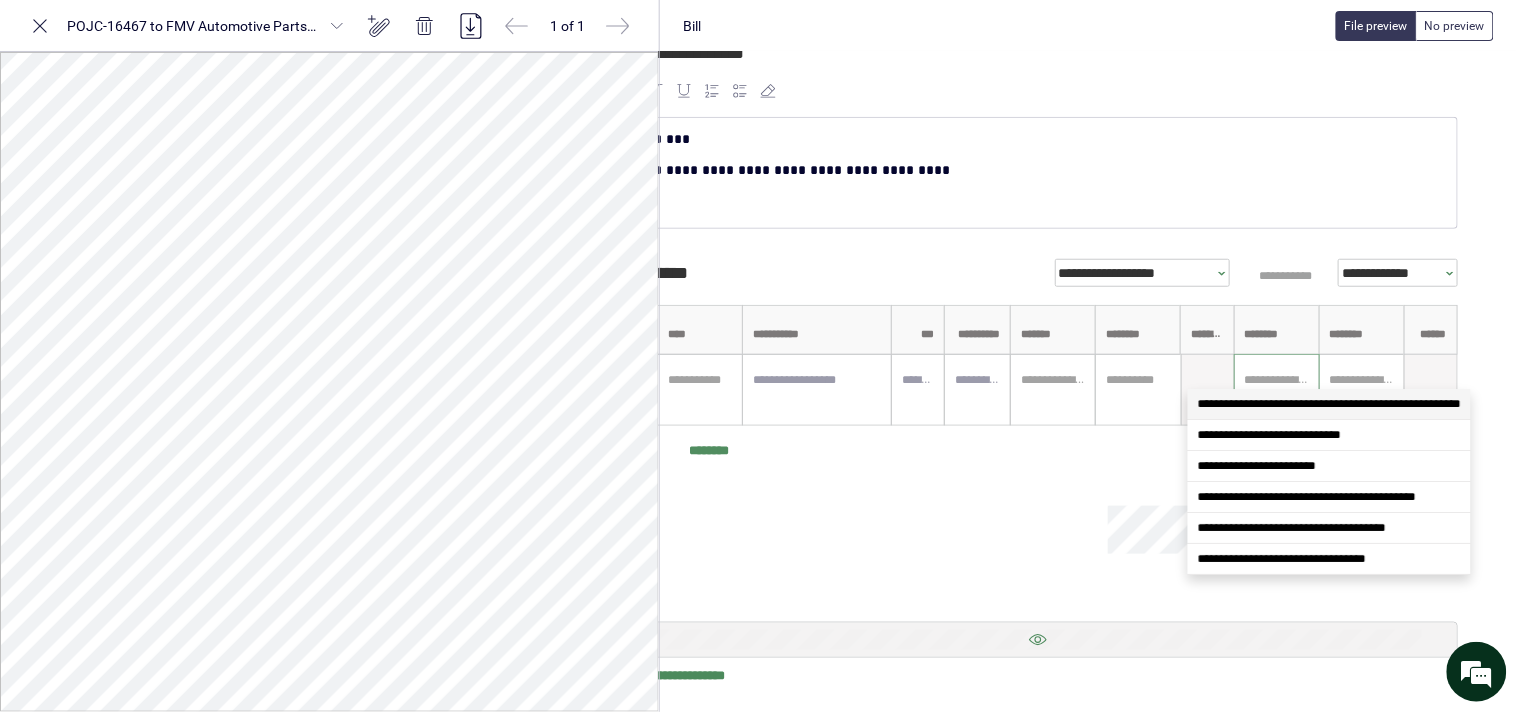 type 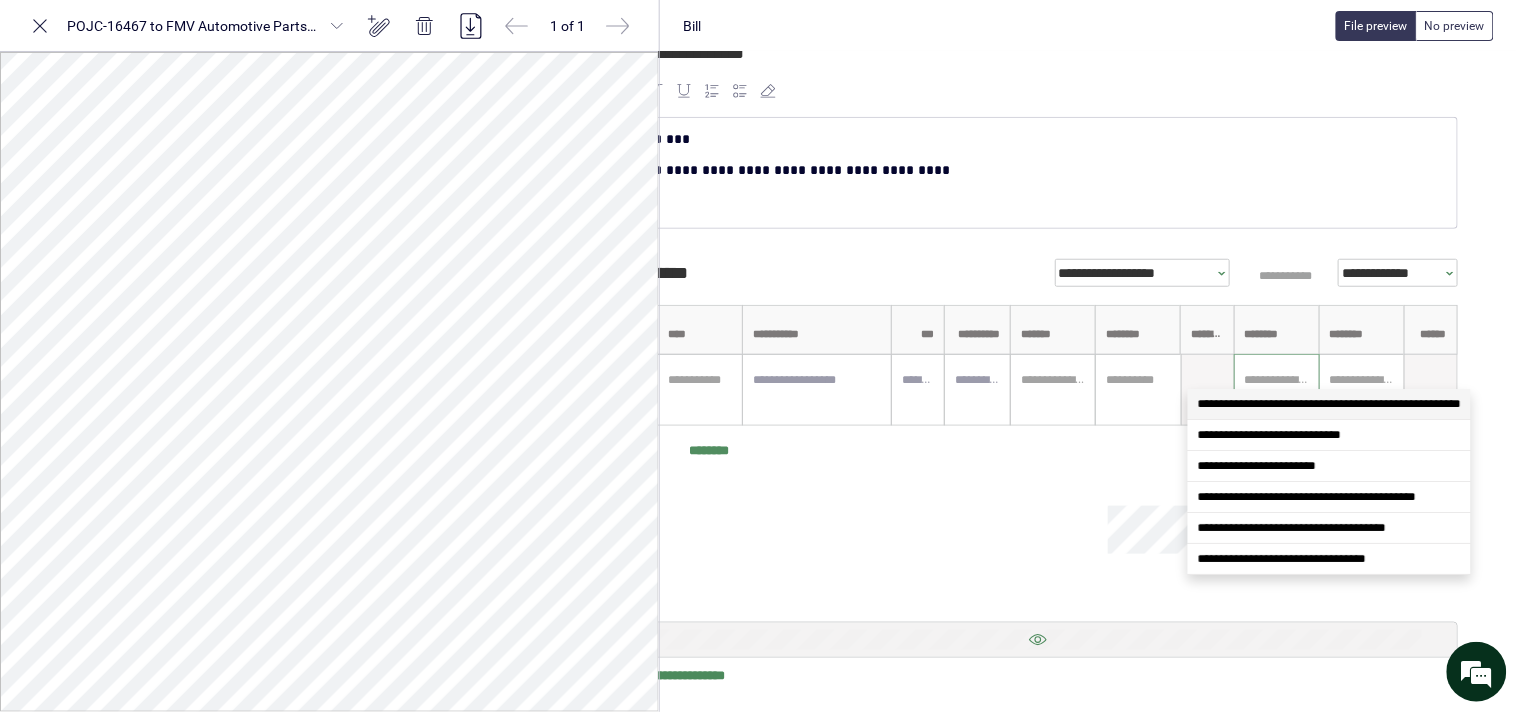 click at bounding box center [863, 530] 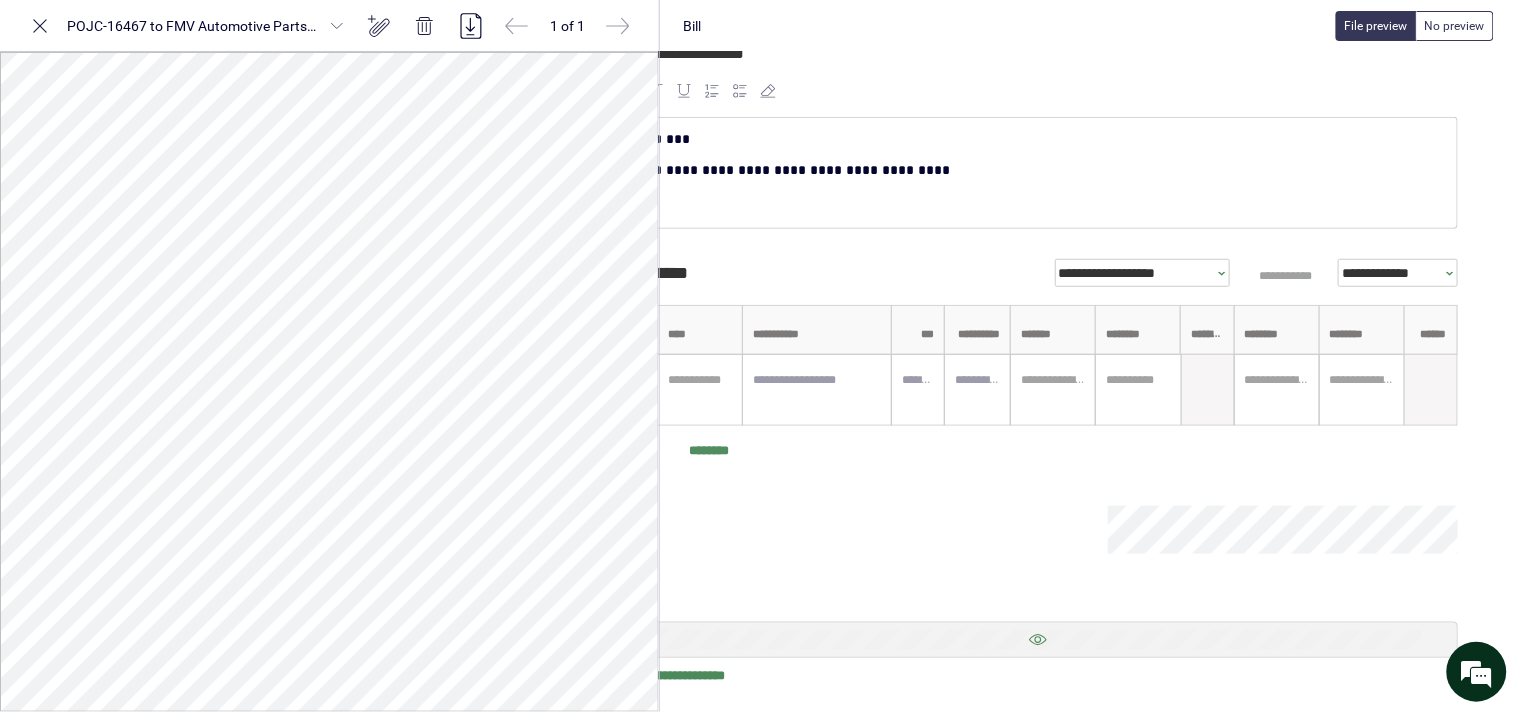 scroll, scrollTop: 283, scrollLeft: 0, axis: vertical 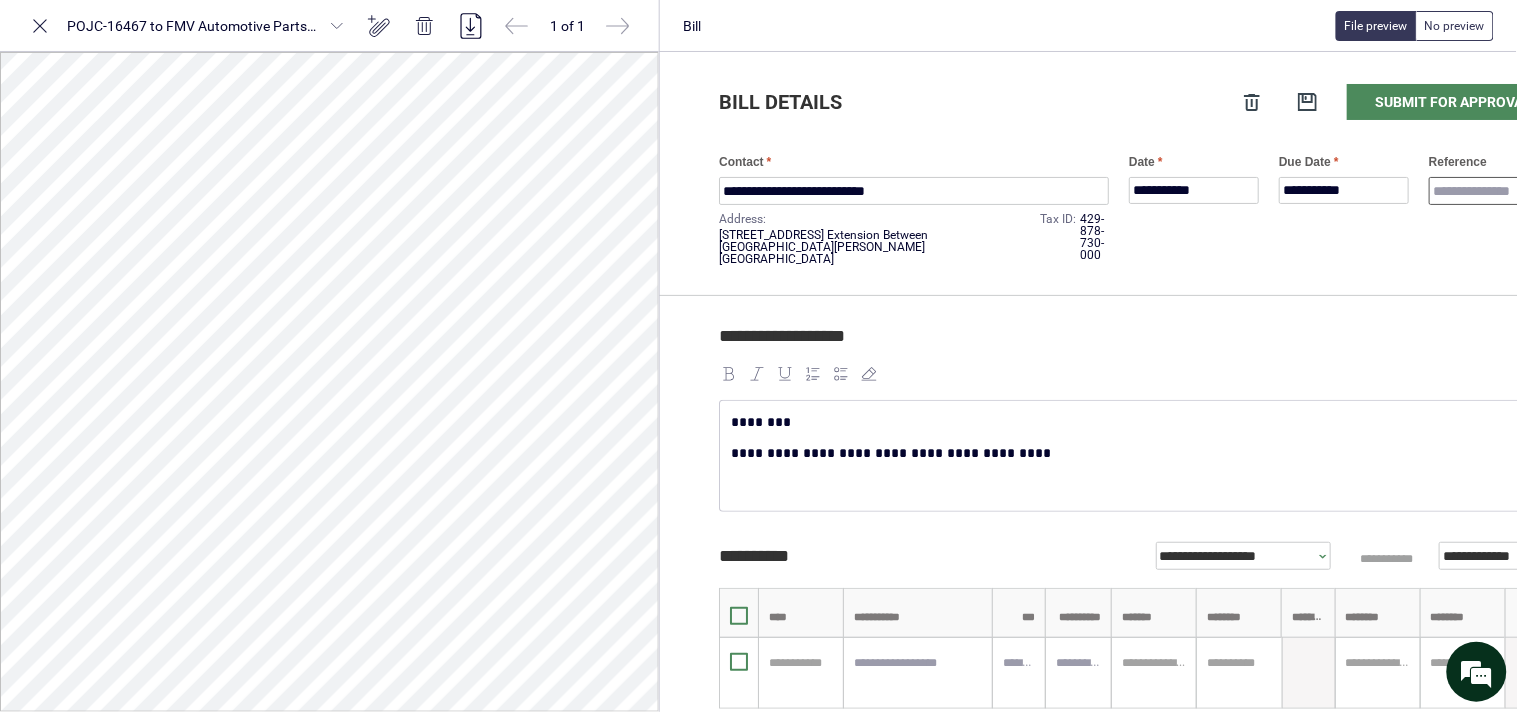 click on "Reference" at bounding box center (1494, 191) 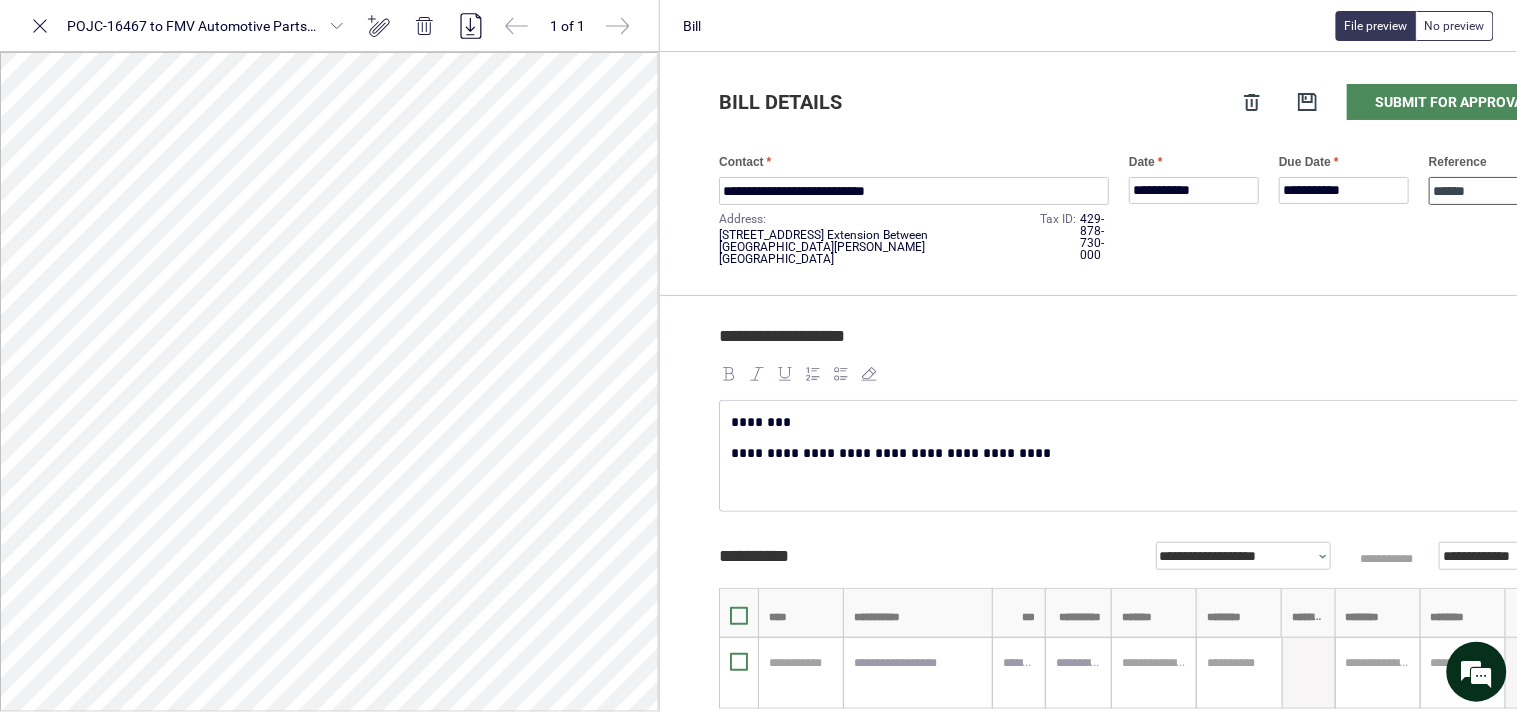 drag, startPoint x: 1480, startPoint y: 190, endPoint x: 1480, endPoint y: 203, distance: 13 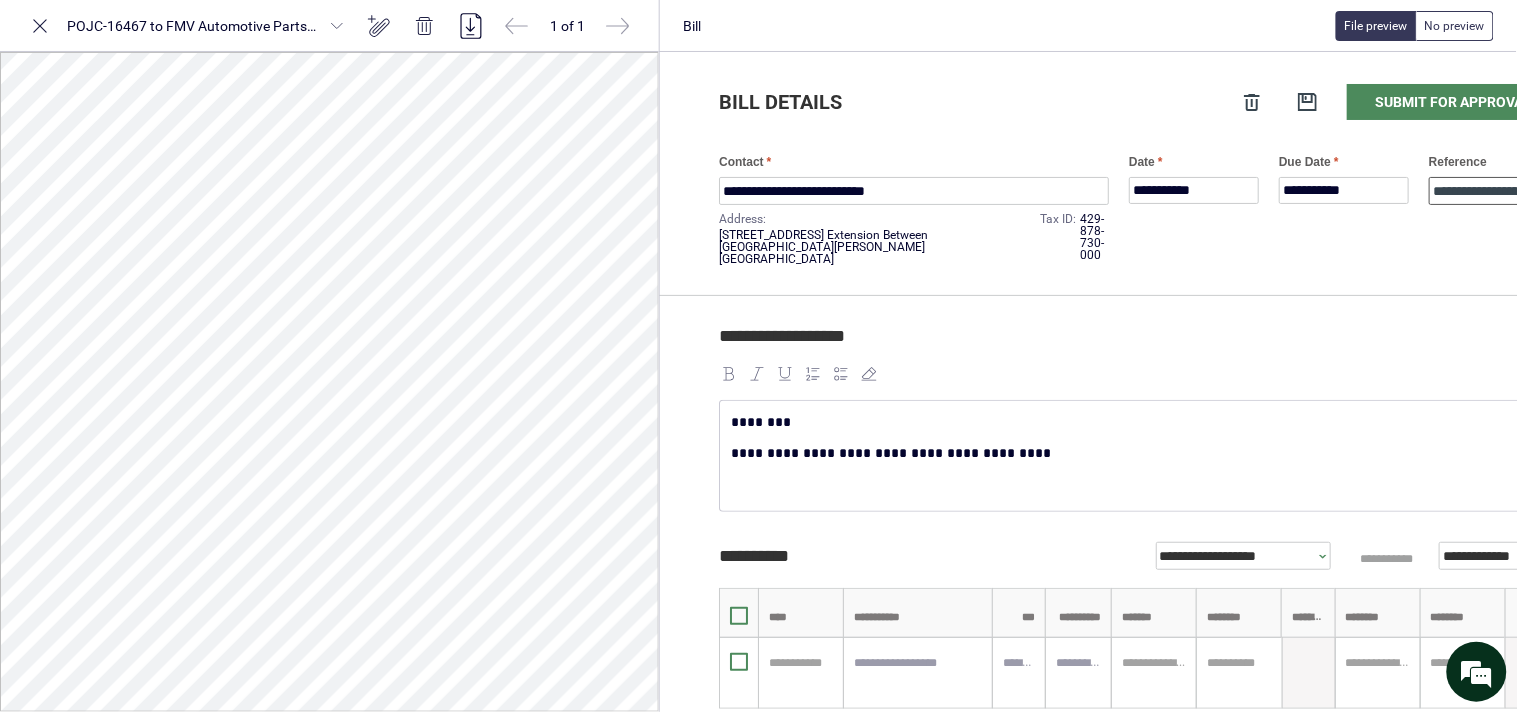 scroll, scrollTop: 0, scrollLeft: 177, axis: horizontal 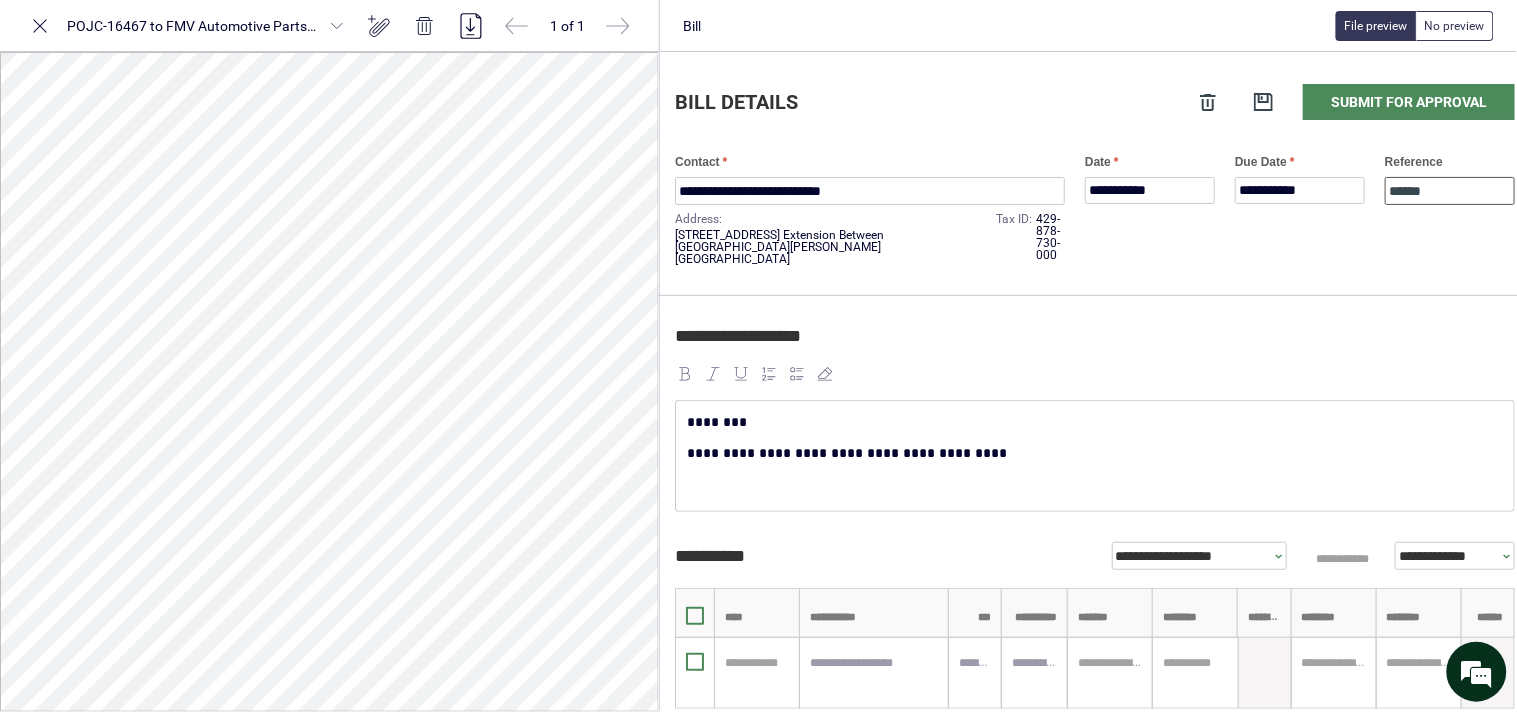 click on "*****" at bounding box center [1450, 191] 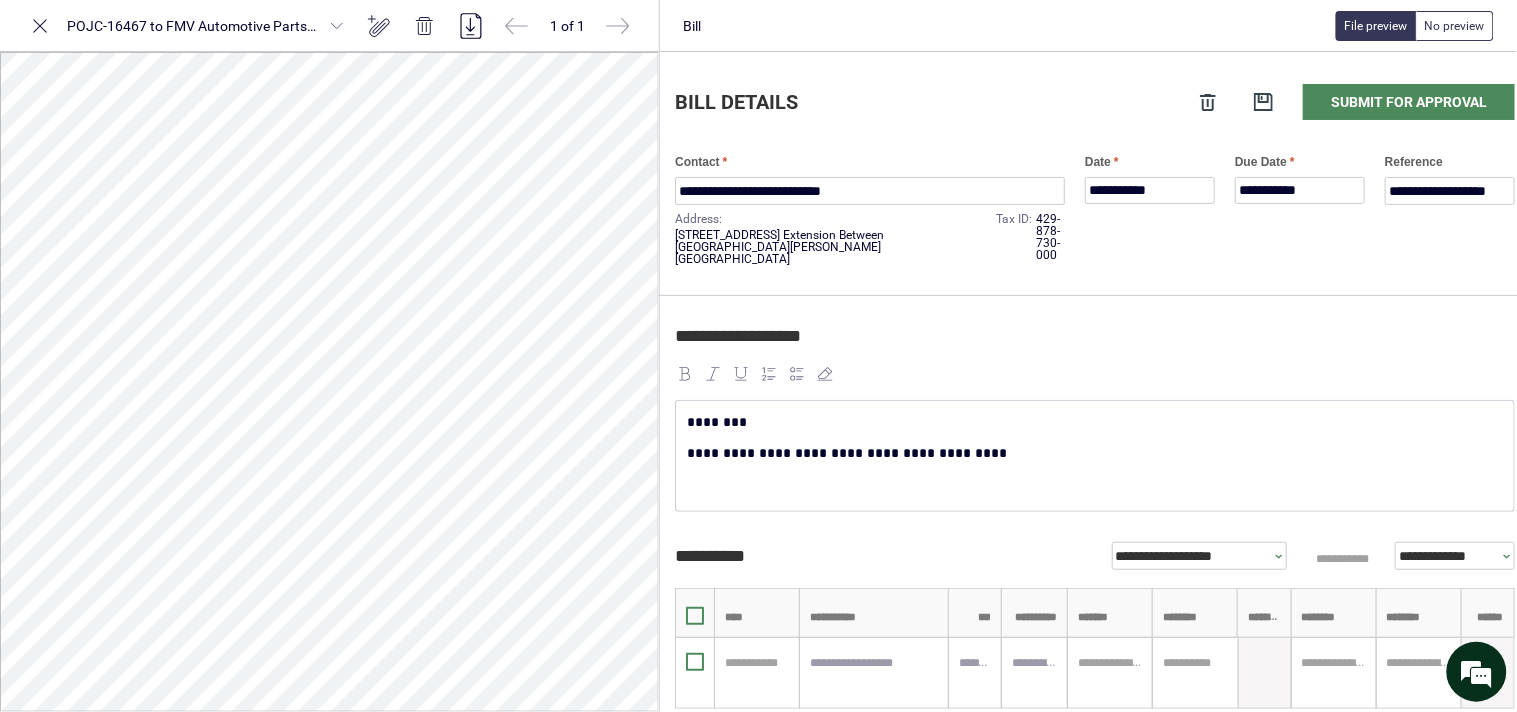 scroll, scrollTop: 0, scrollLeft: 0, axis: both 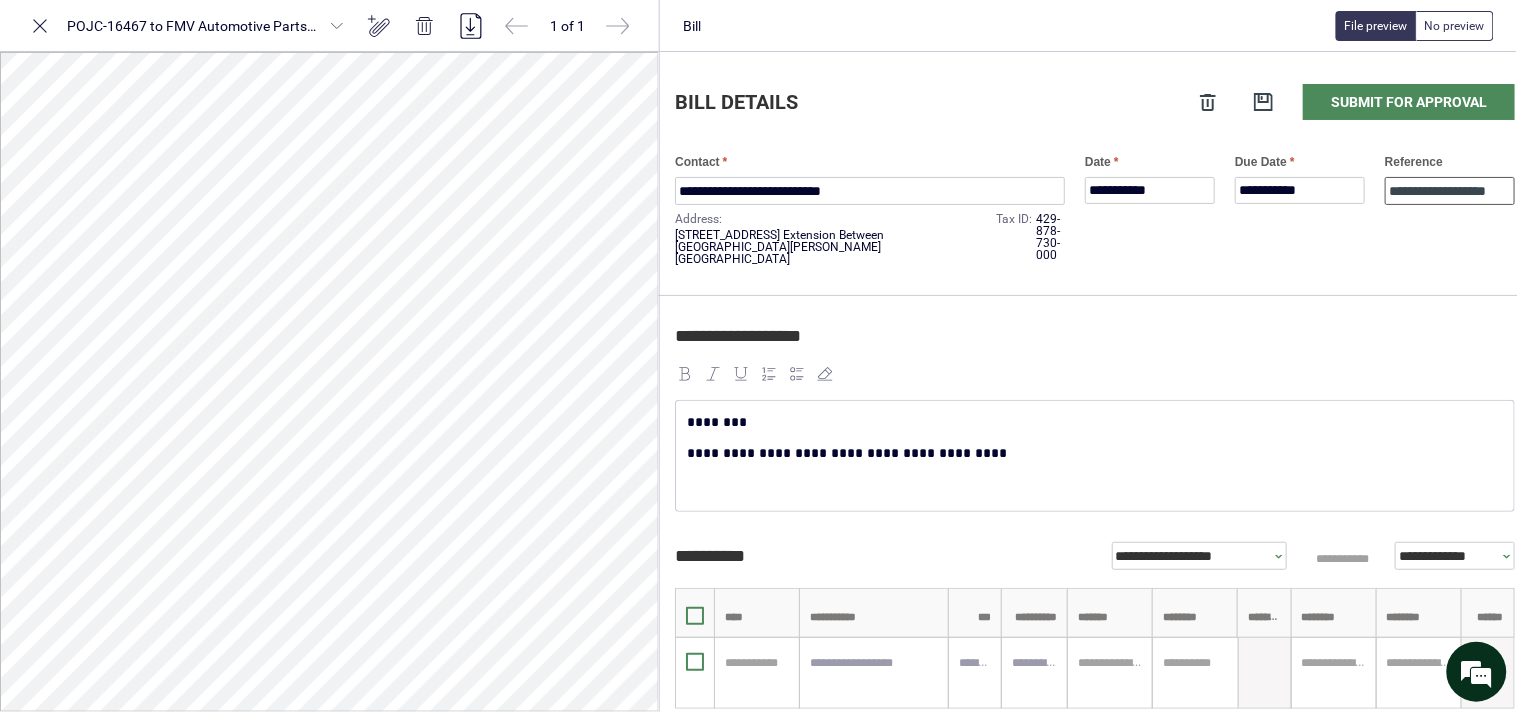 click on "**********" at bounding box center [1450, 191] 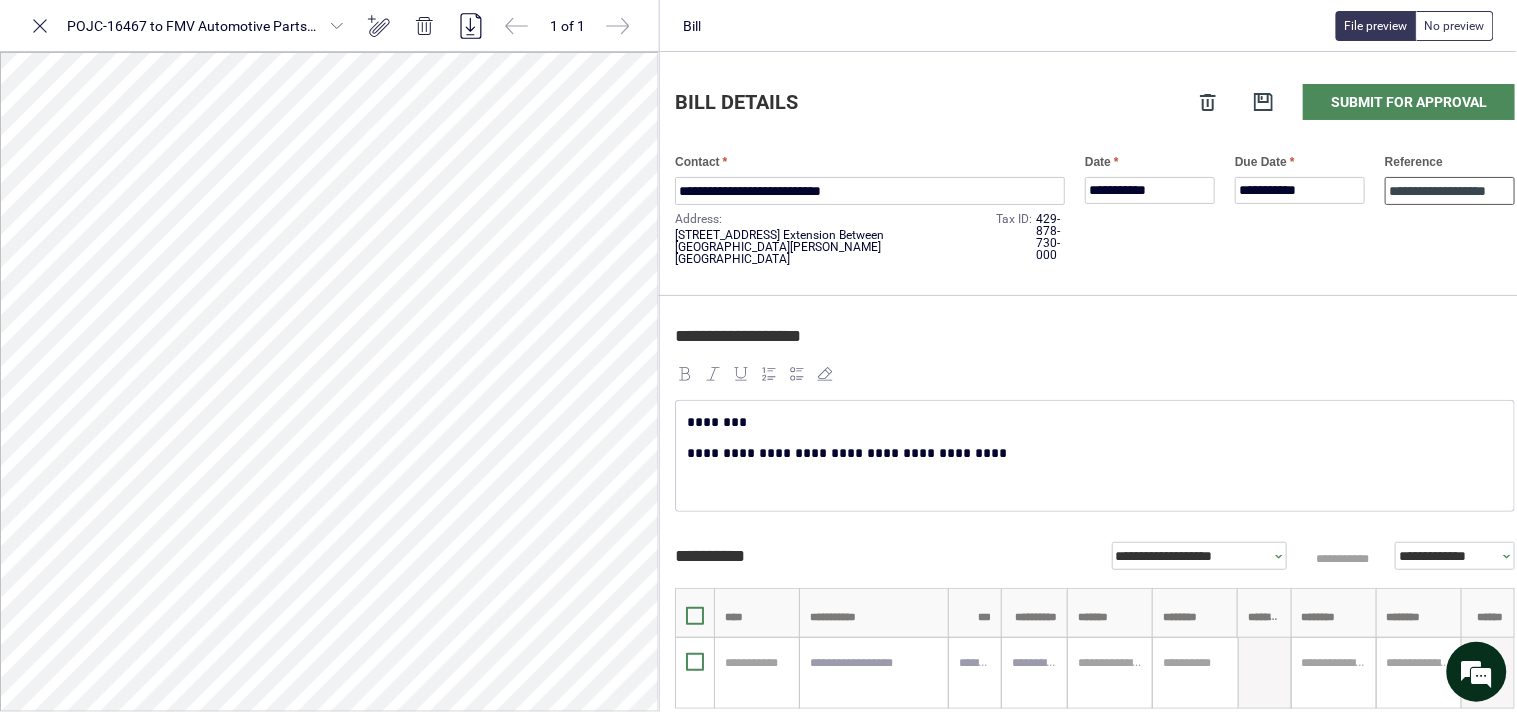 scroll, scrollTop: 0, scrollLeft: 8, axis: horizontal 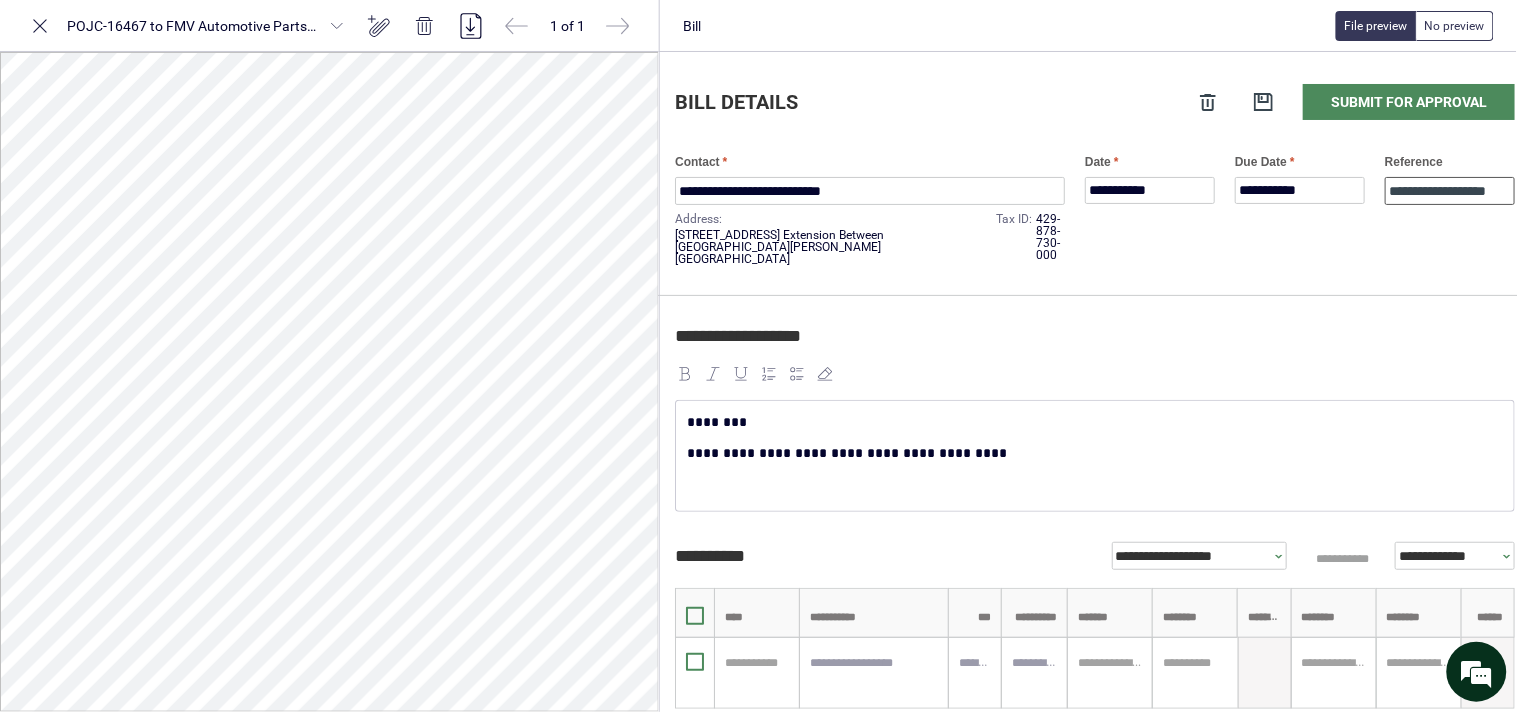 paste on "********" 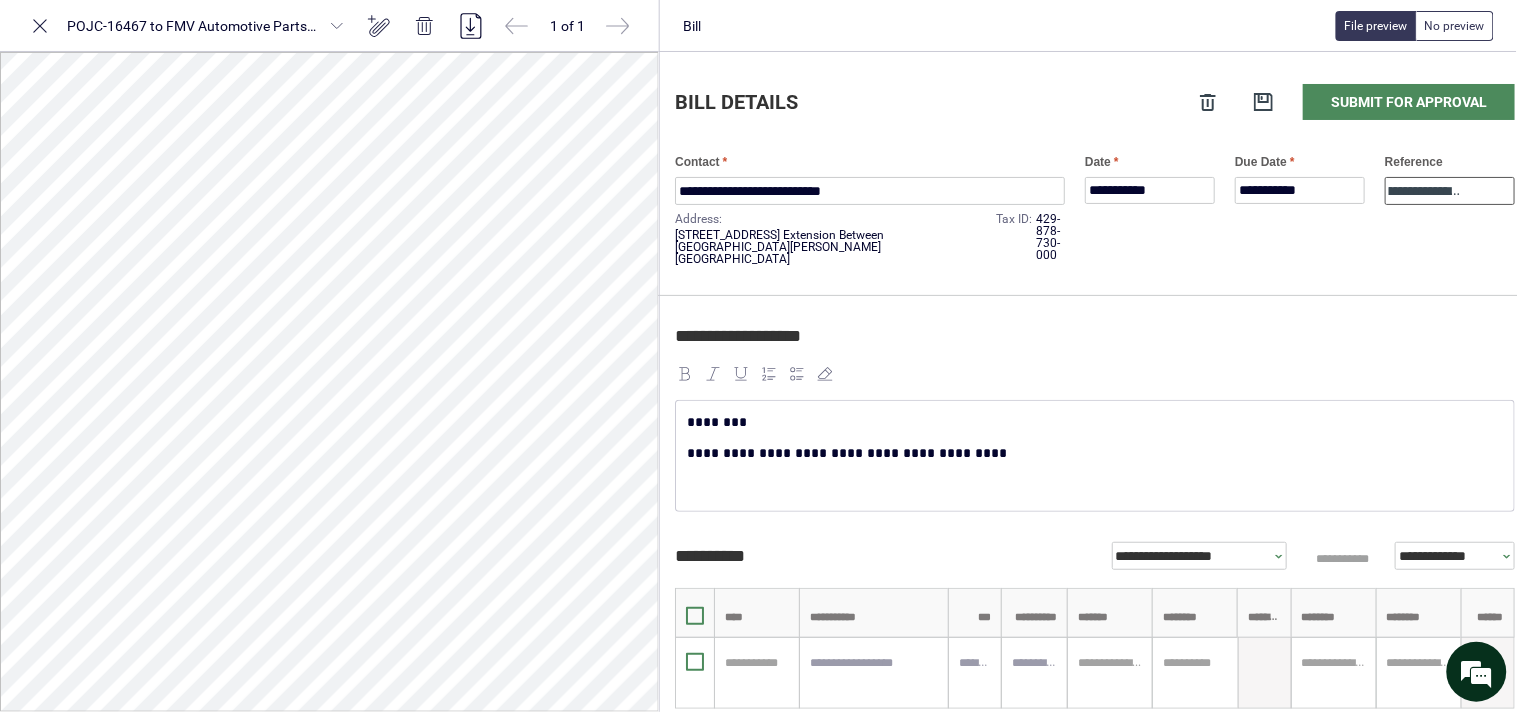 scroll, scrollTop: 0, scrollLeft: 107, axis: horizontal 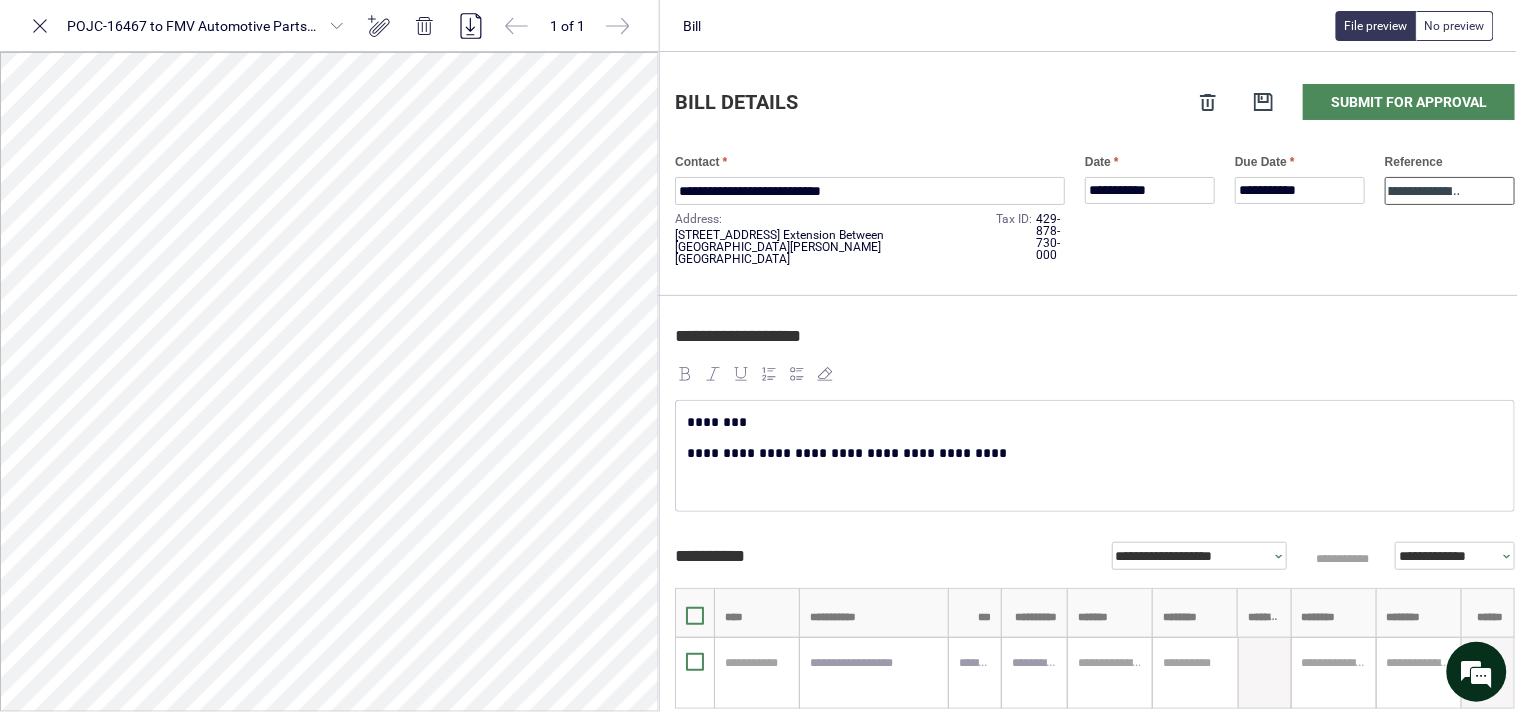 type on "**********" 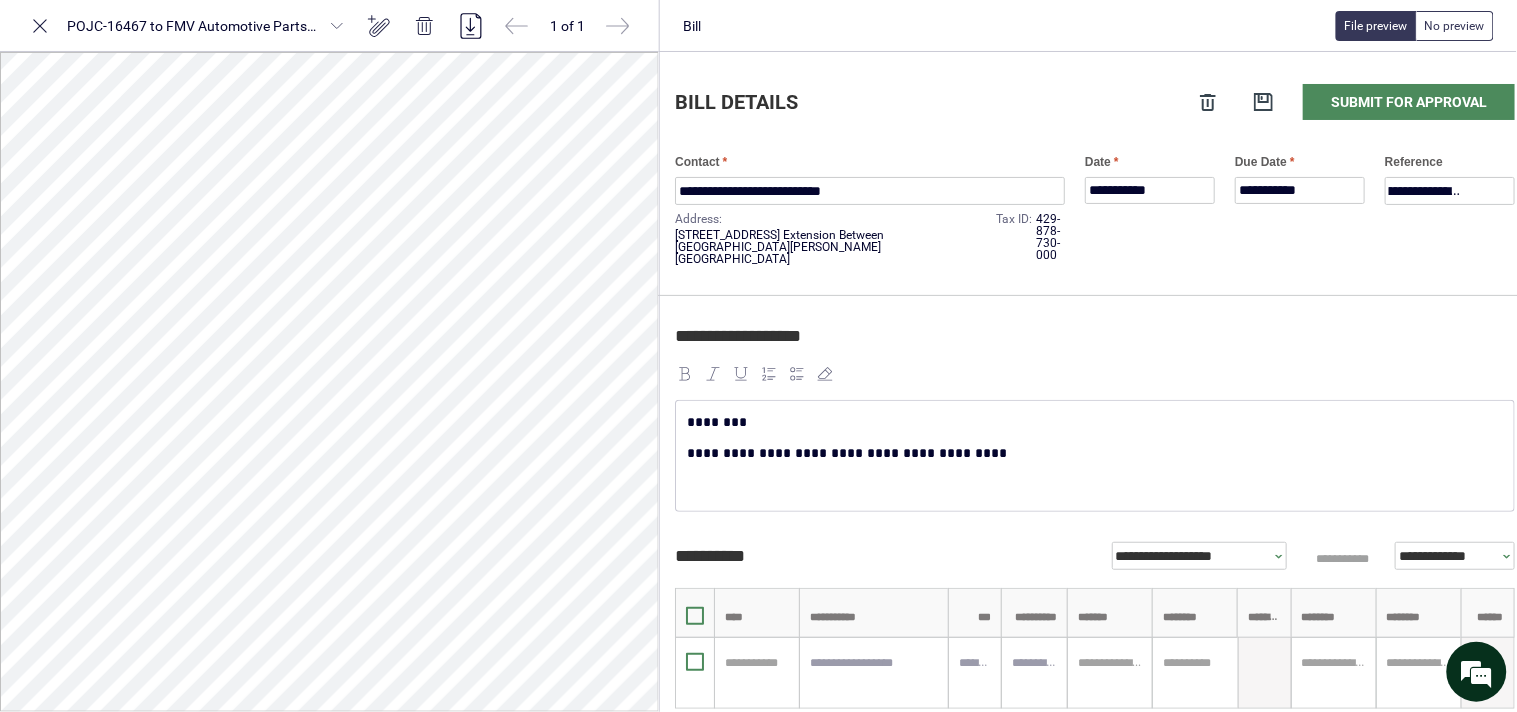 scroll, scrollTop: 0, scrollLeft: 0, axis: both 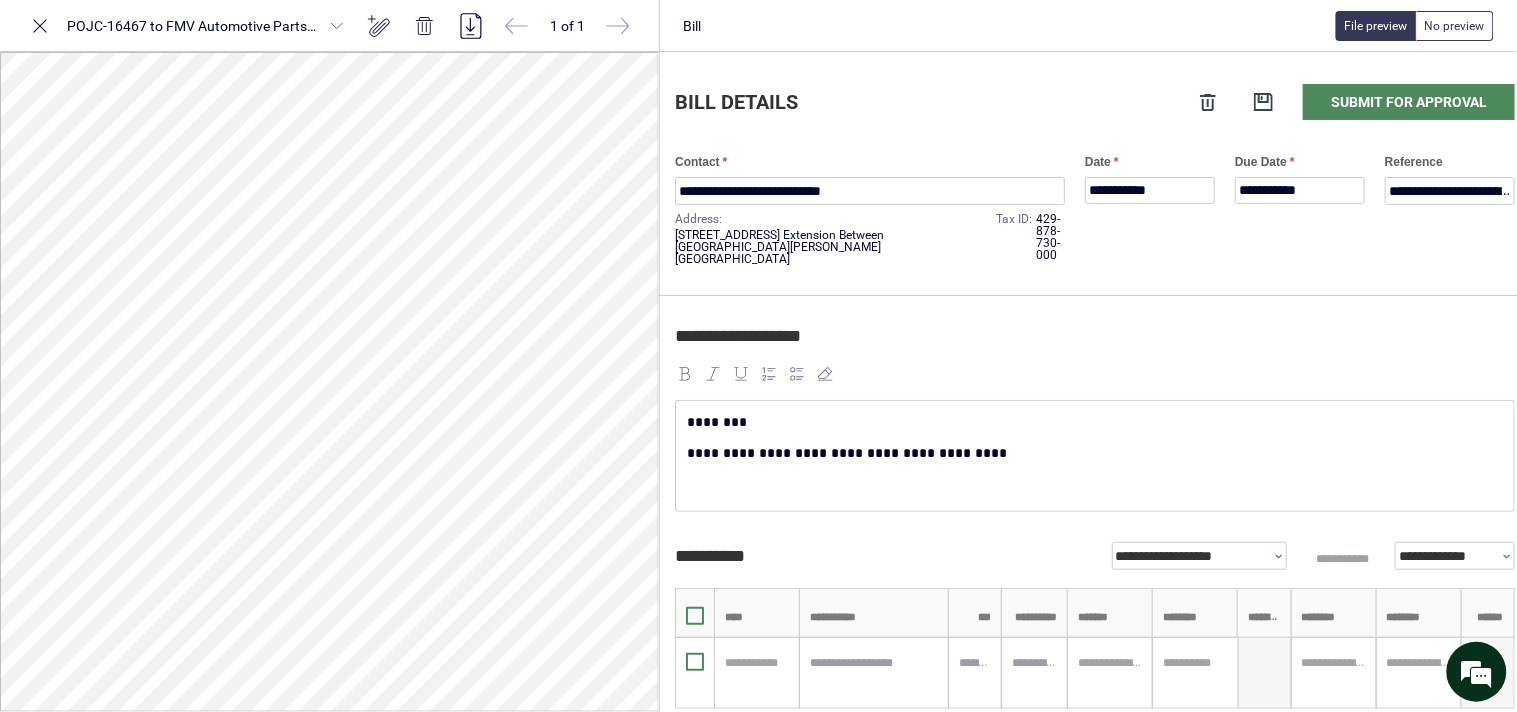 click on "**********" at bounding box center [1450, 208] 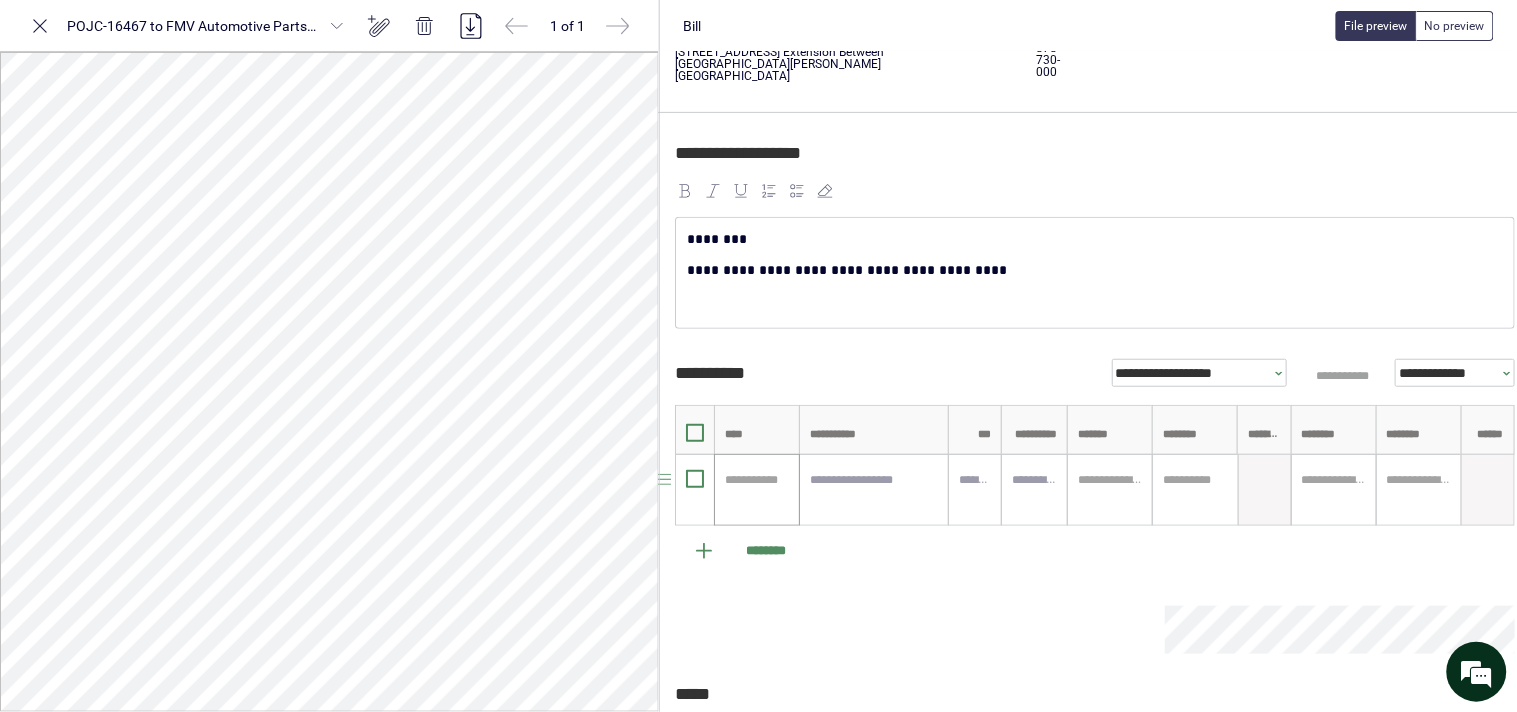scroll, scrollTop: 222, scrollLeft: 44, axis: both 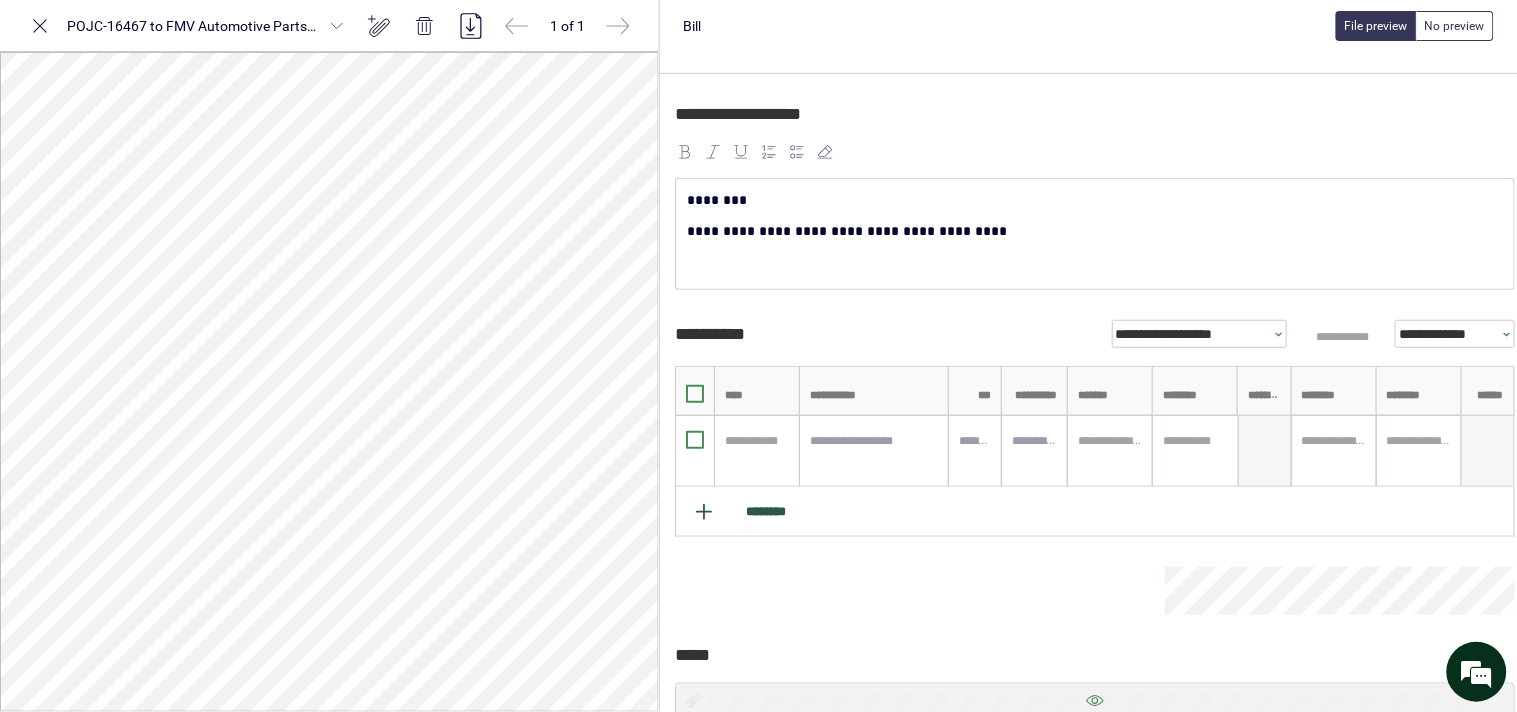 click on "********" at bounding box center (1095, 512) 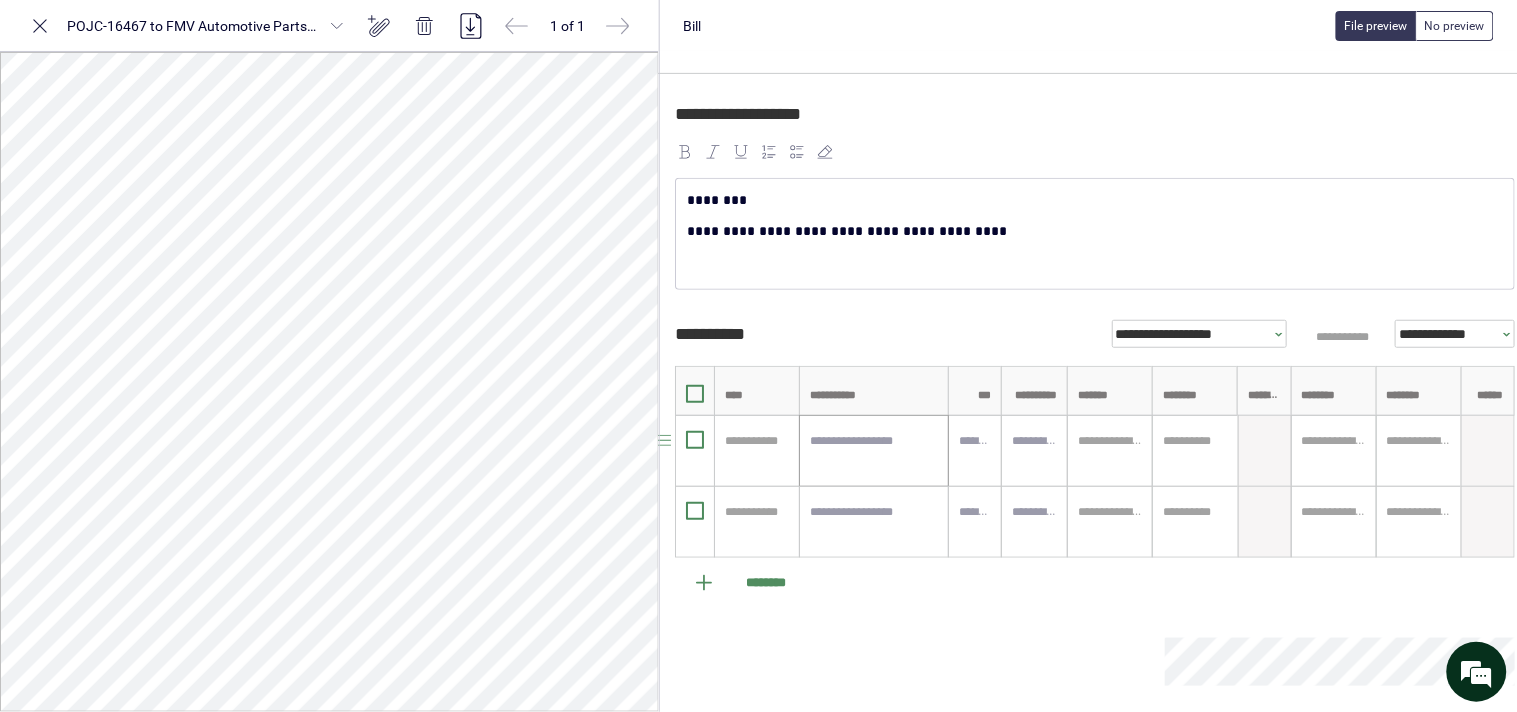 click at bounding box center [874, 451] 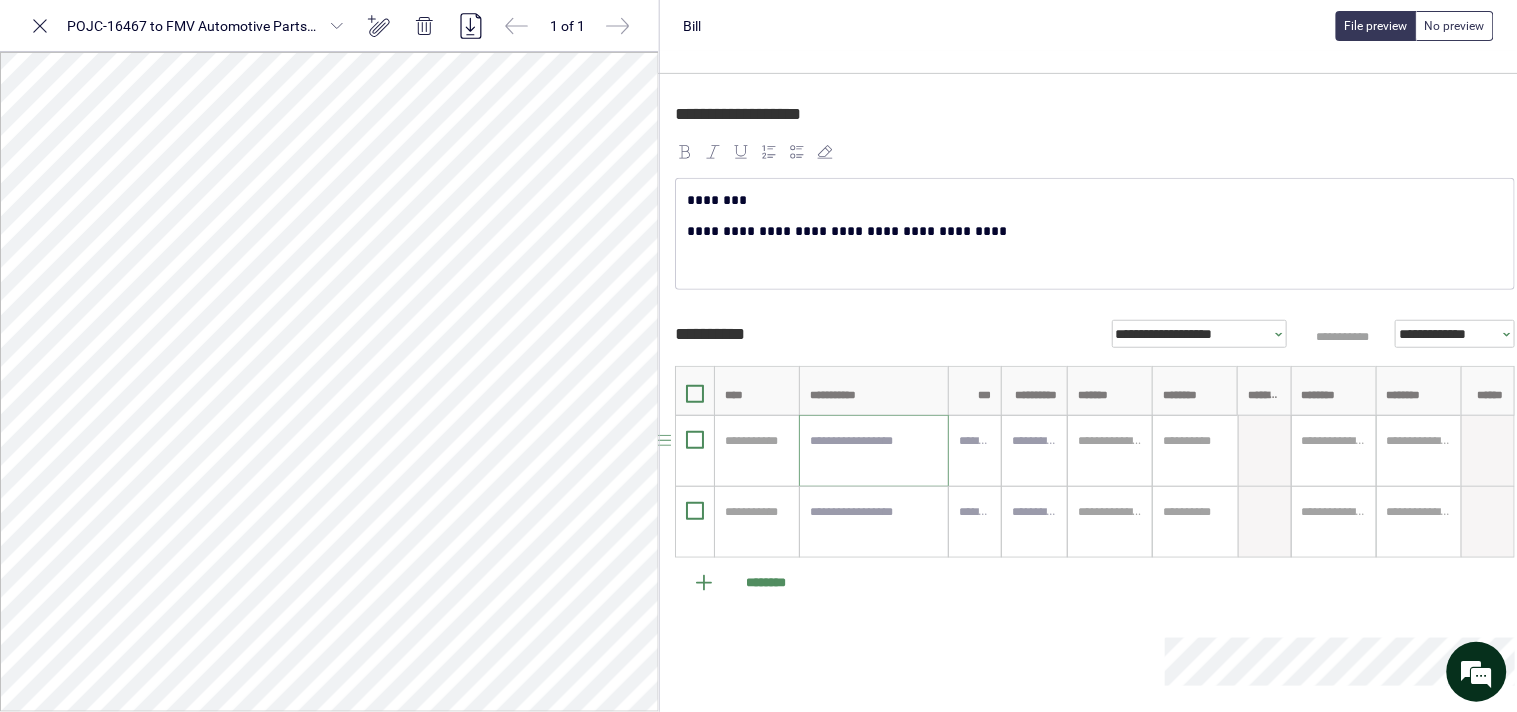 paste on "**********" 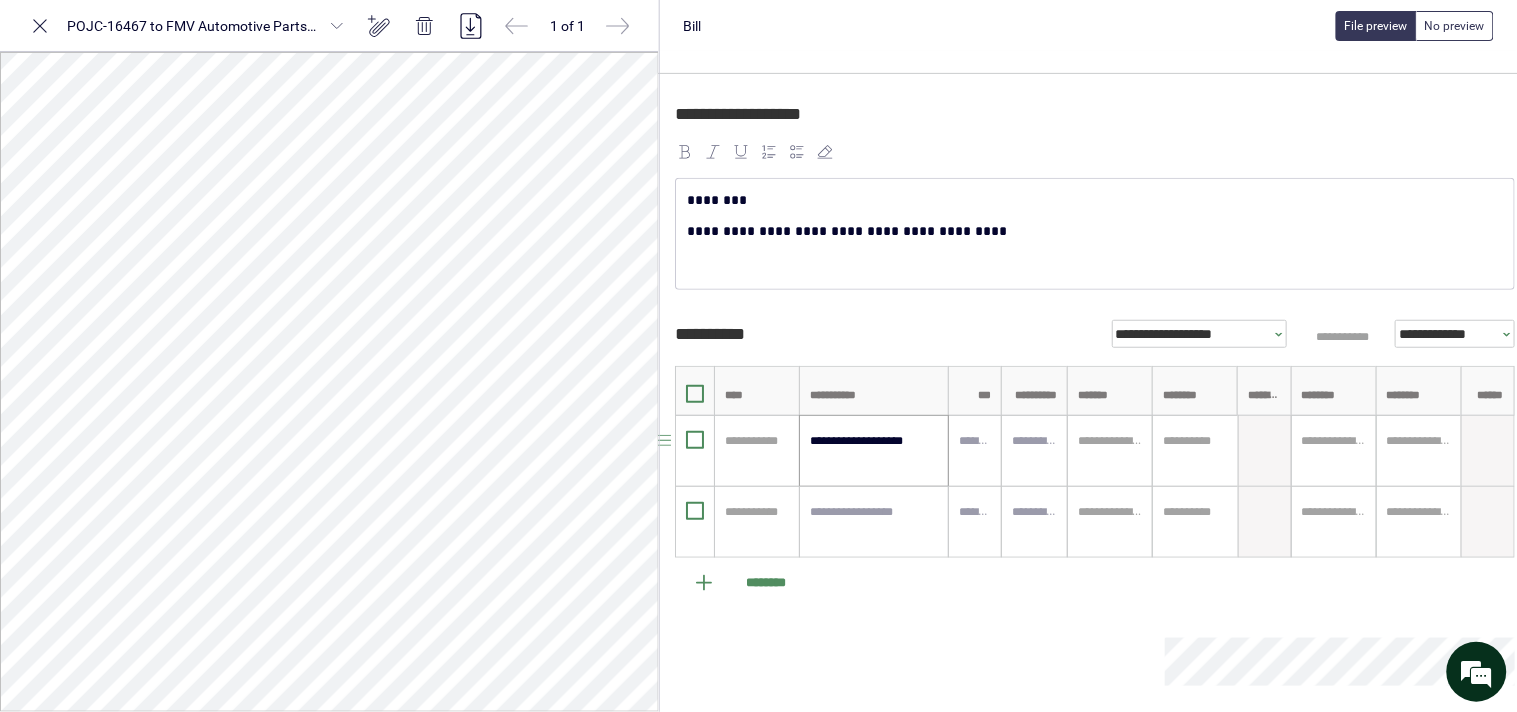 click on "**********" at bounding box center [874, 451] 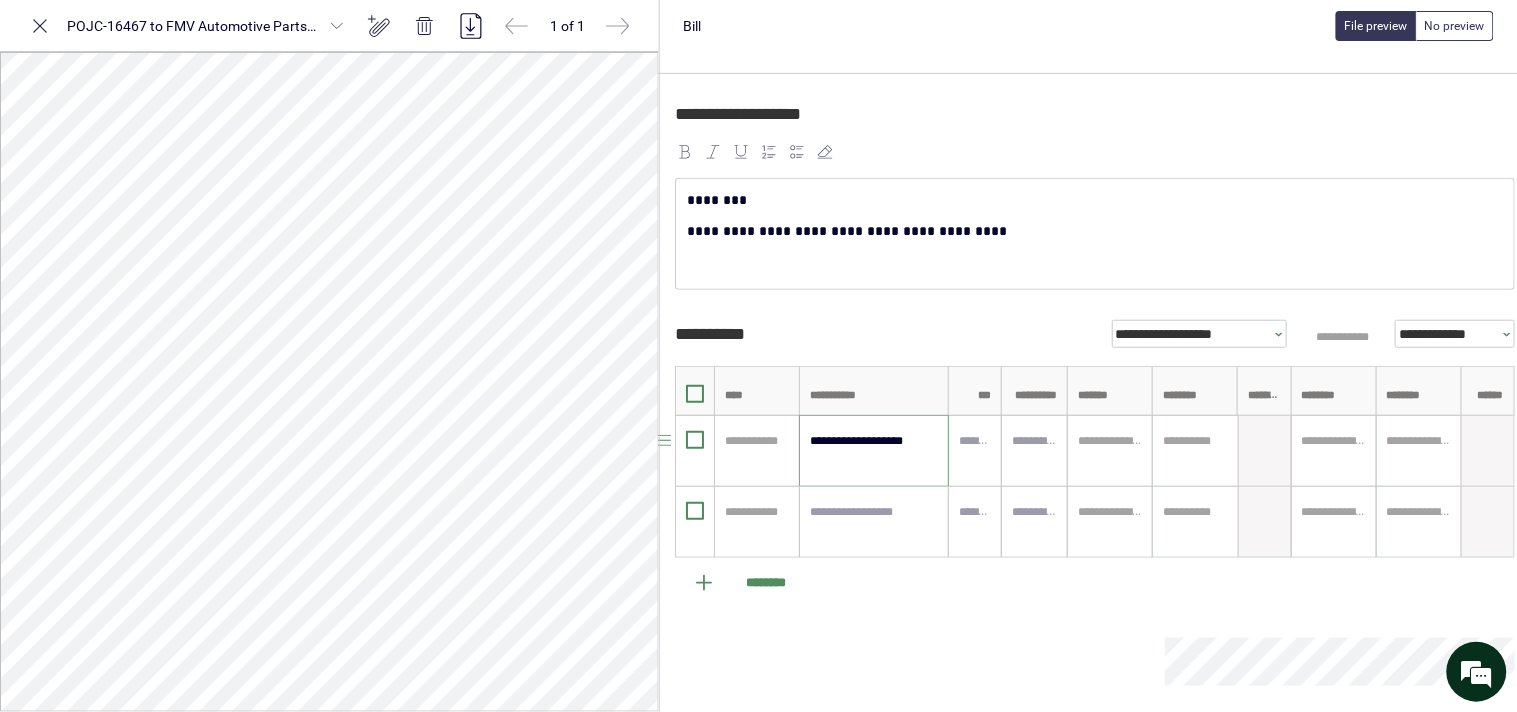 paste on "*******" 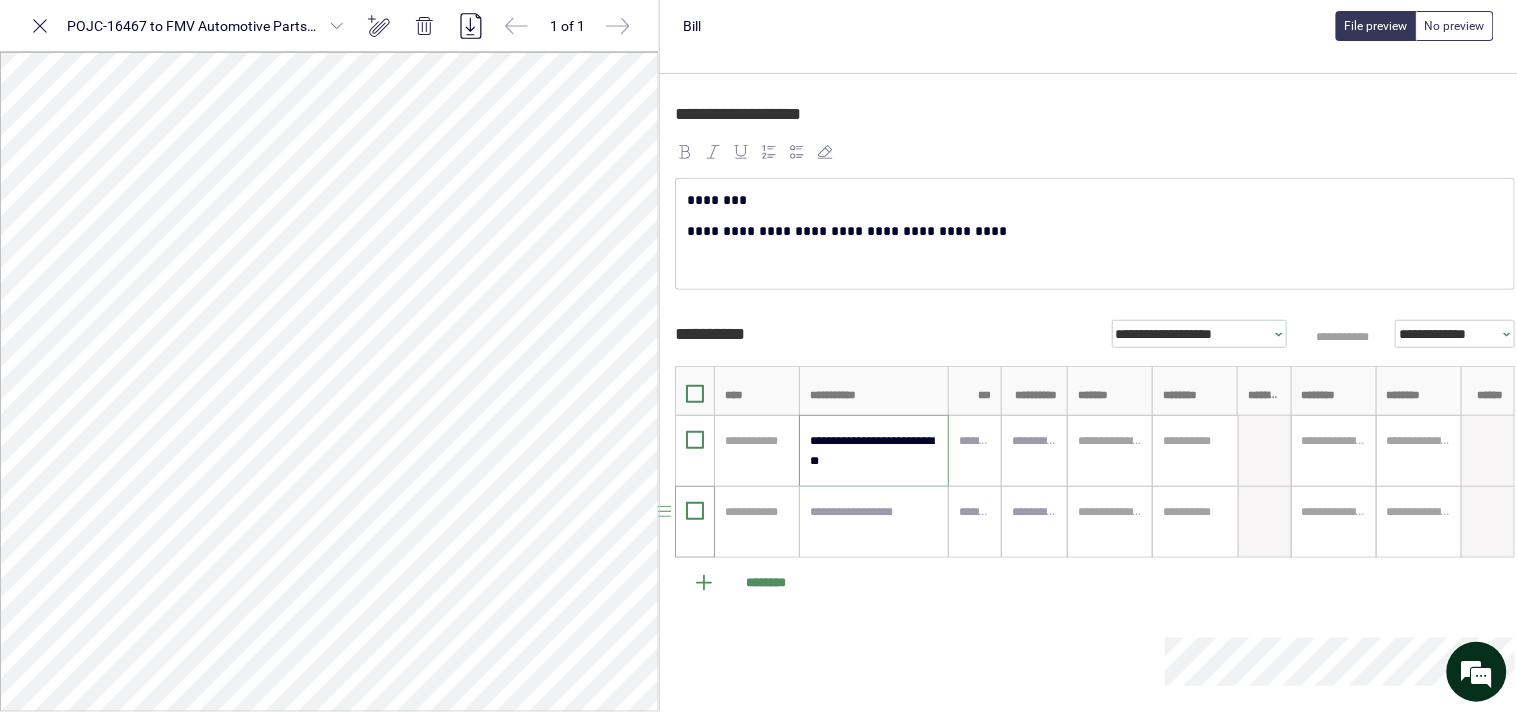 type on "**********" 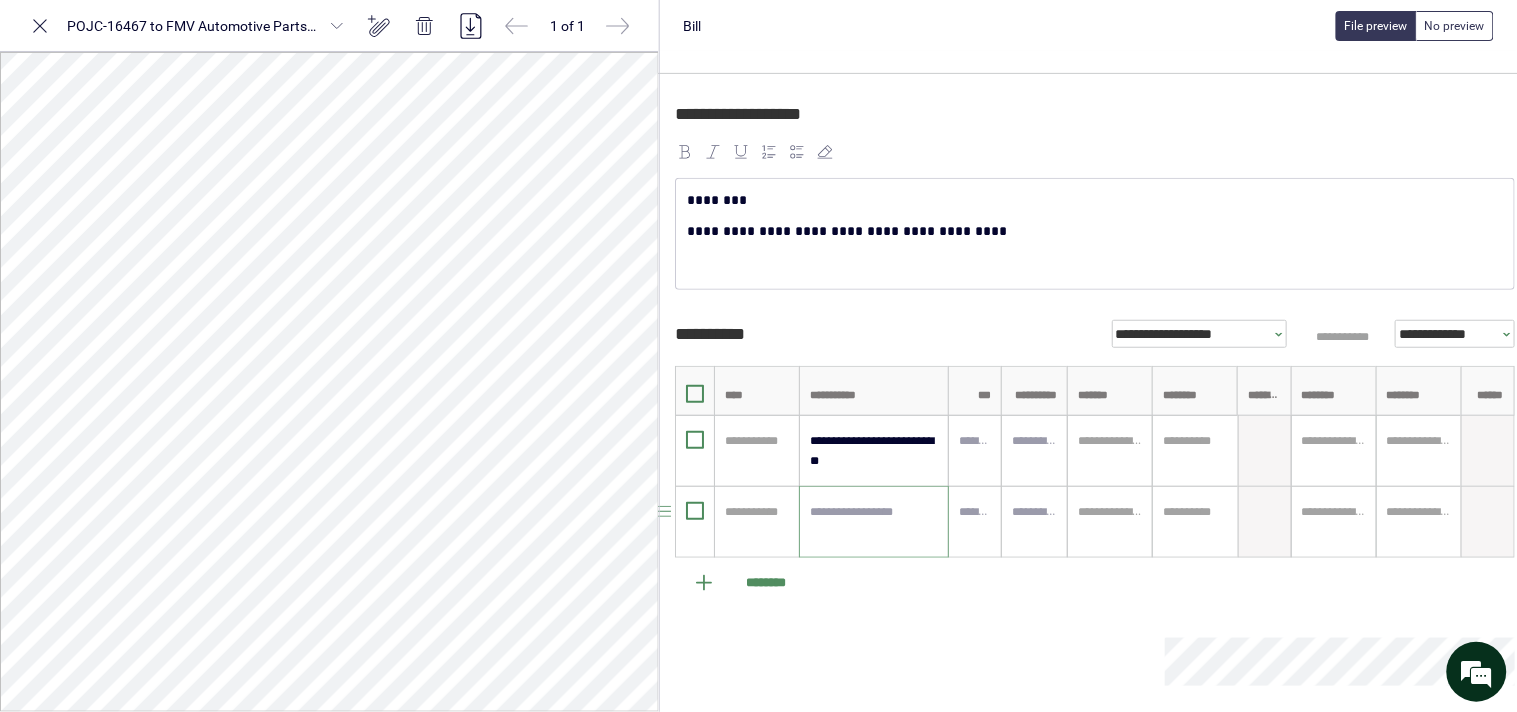 click at bounding box center [874, 522] 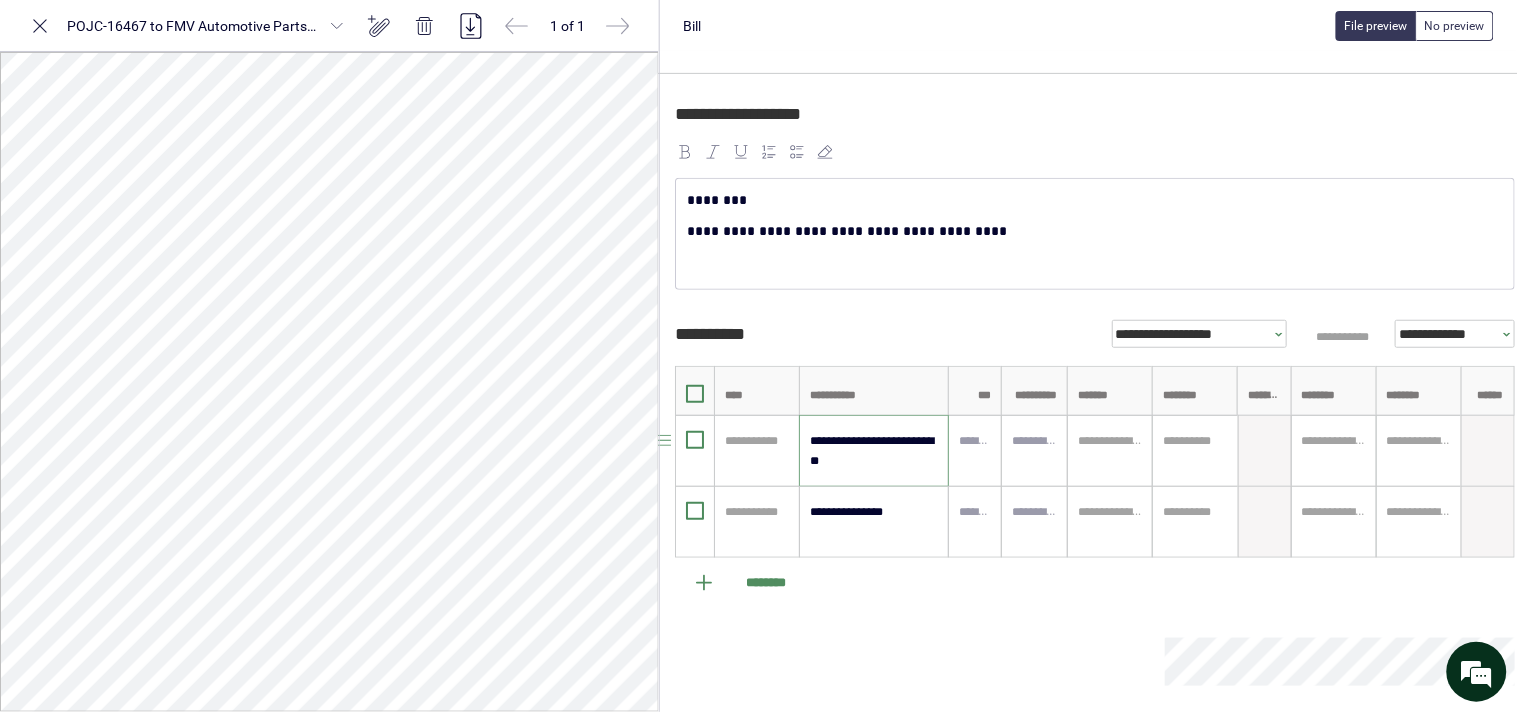 drag, startPoint x: 860, startPoint y: 458, endPoint x: 810, endPoint y: 472, distance: 51.92302 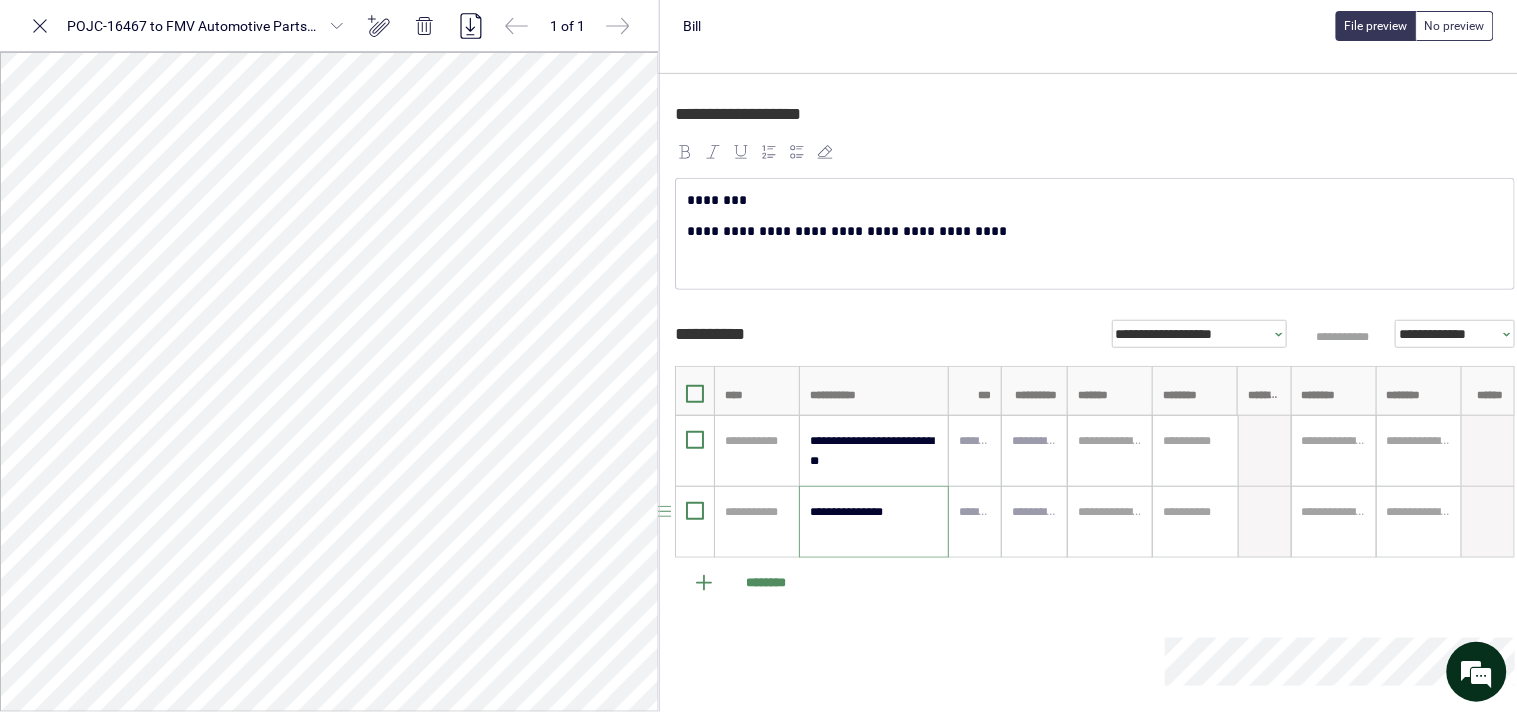 click on "**********" at bounding box center [874, 522] 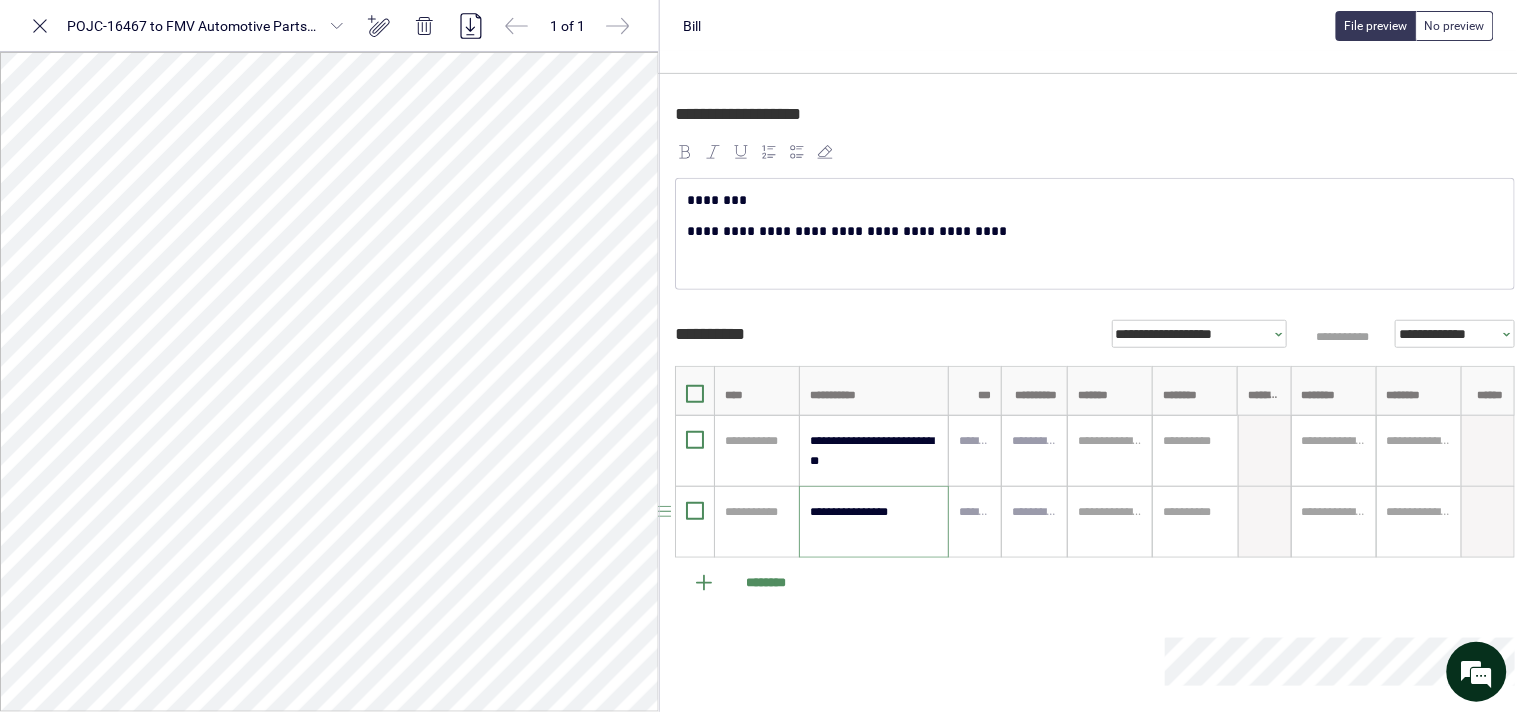 paste on "**********" 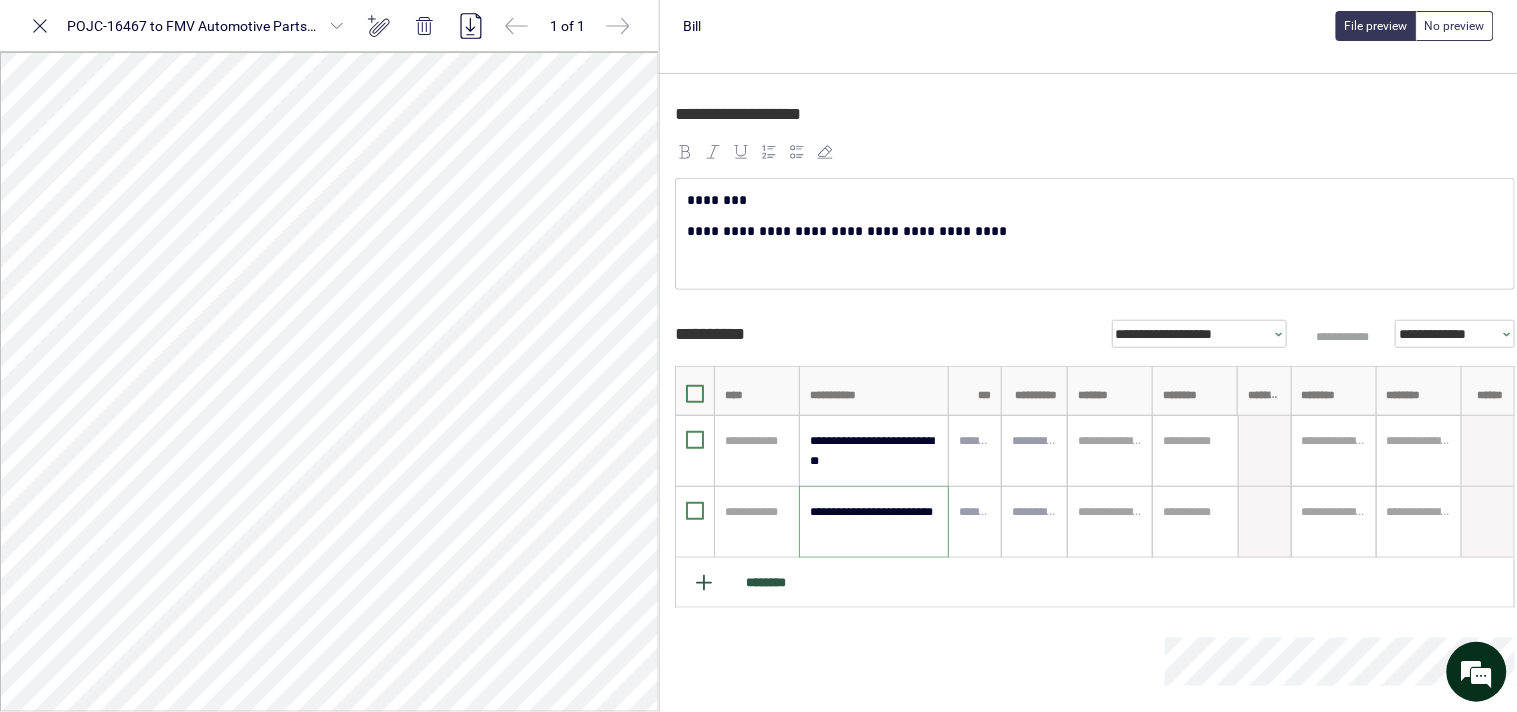 type on "**********" 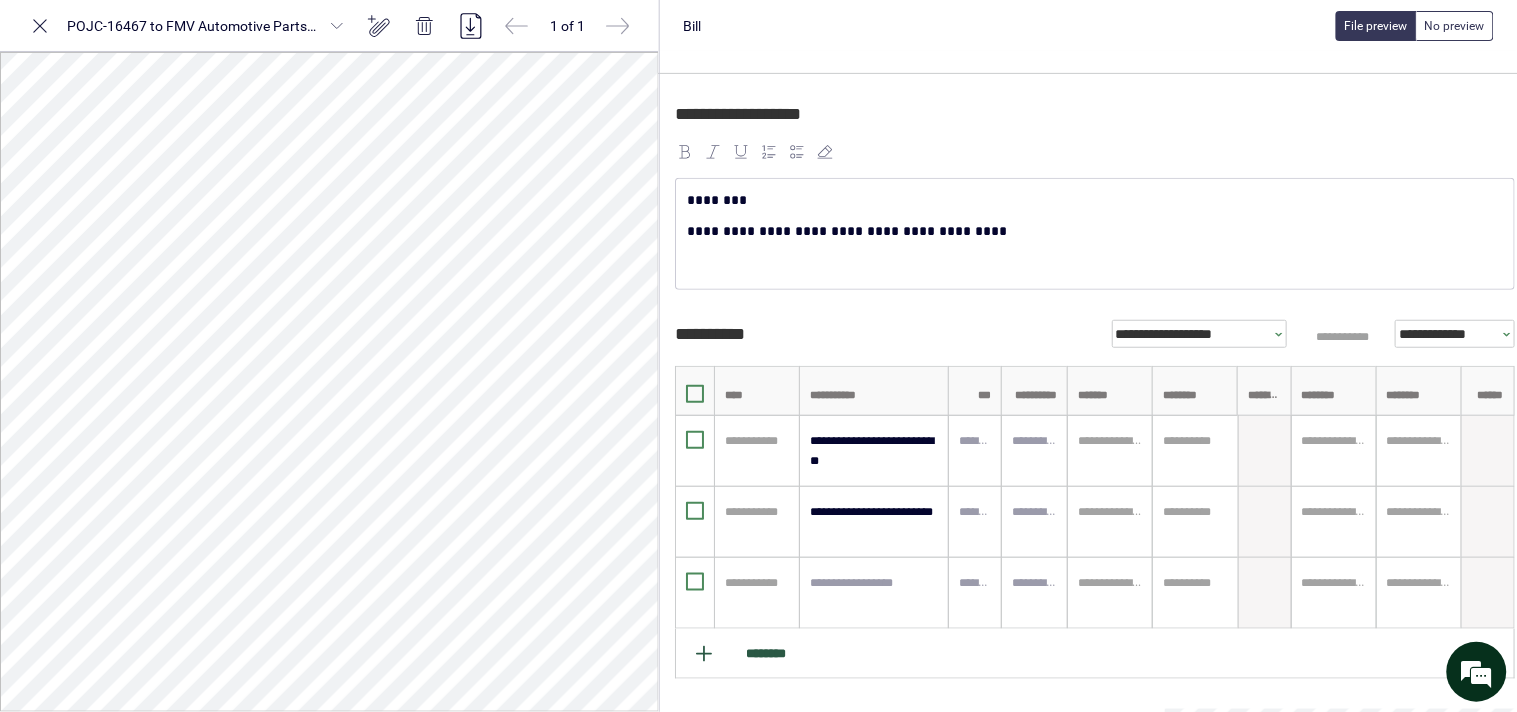 click at bounding box center (874, 593) 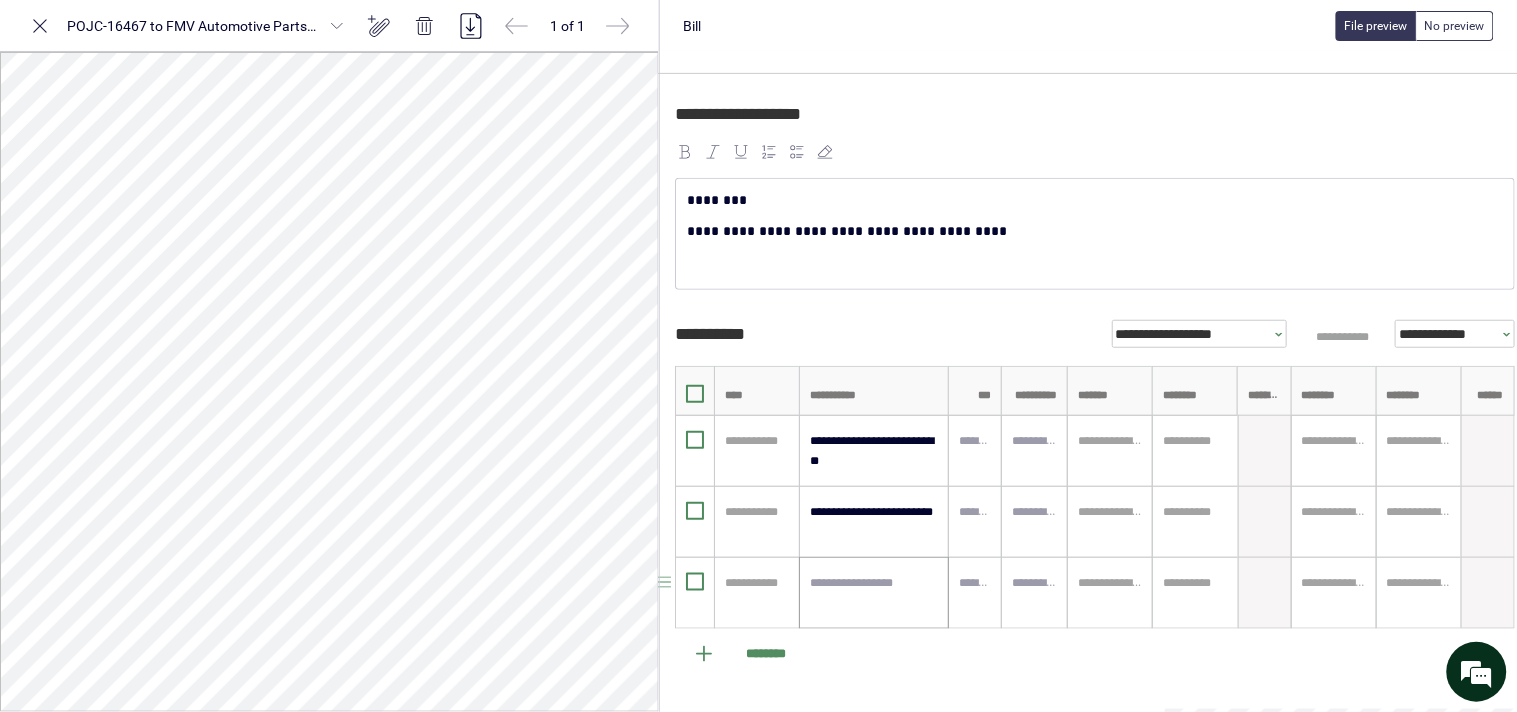 click at bounding box center [874, 593] 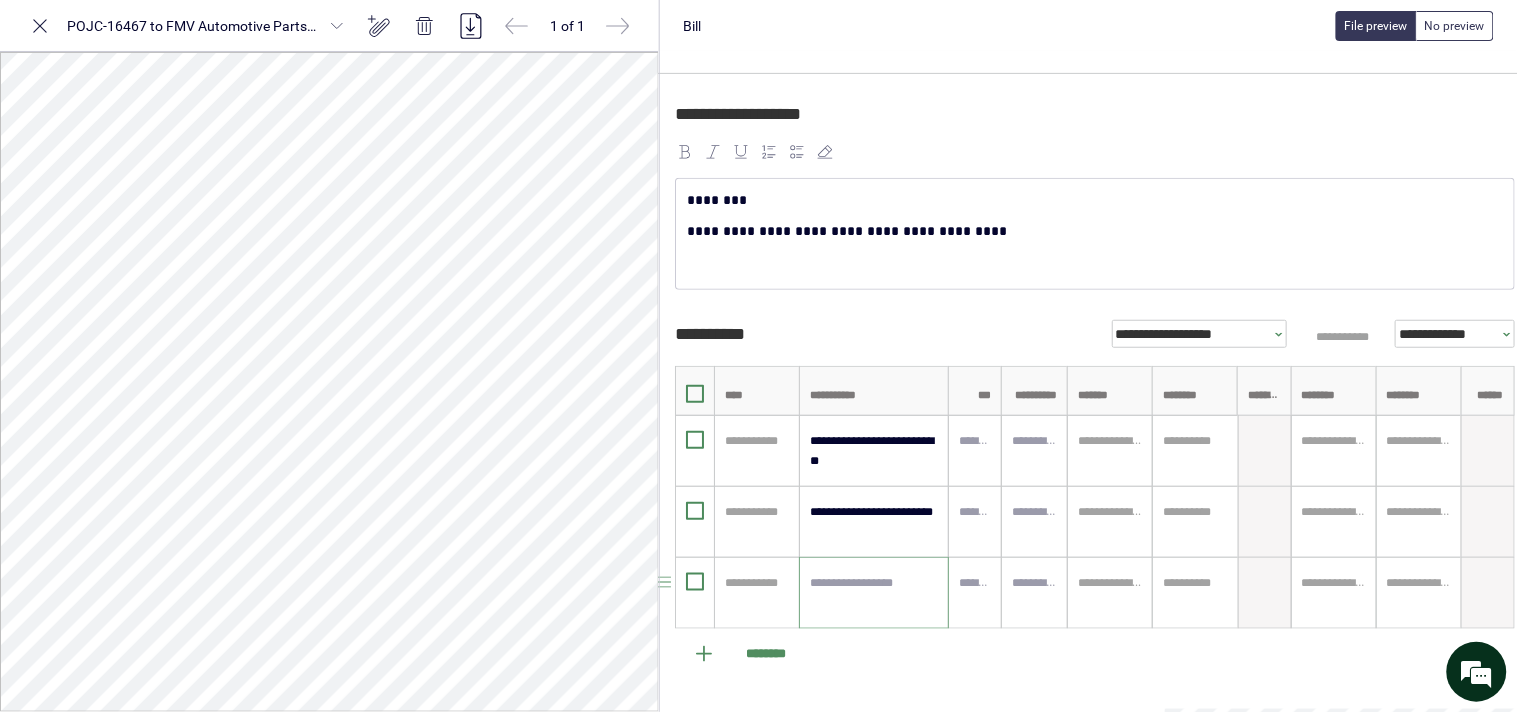 paste on "**********" 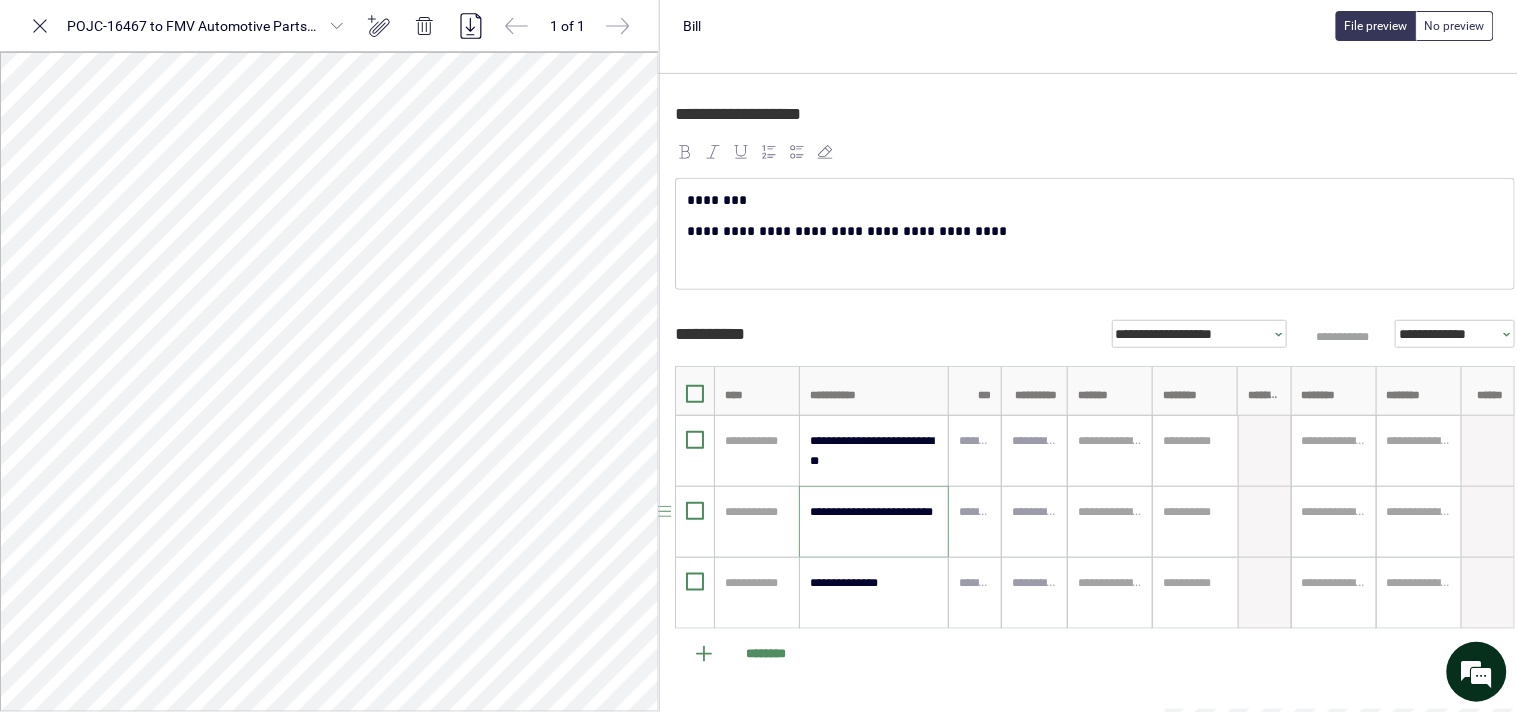 drag, startPoint x: 865, startPoint y: 523, endPoint x: 811, endPoint y: 534, distance: 55.108982 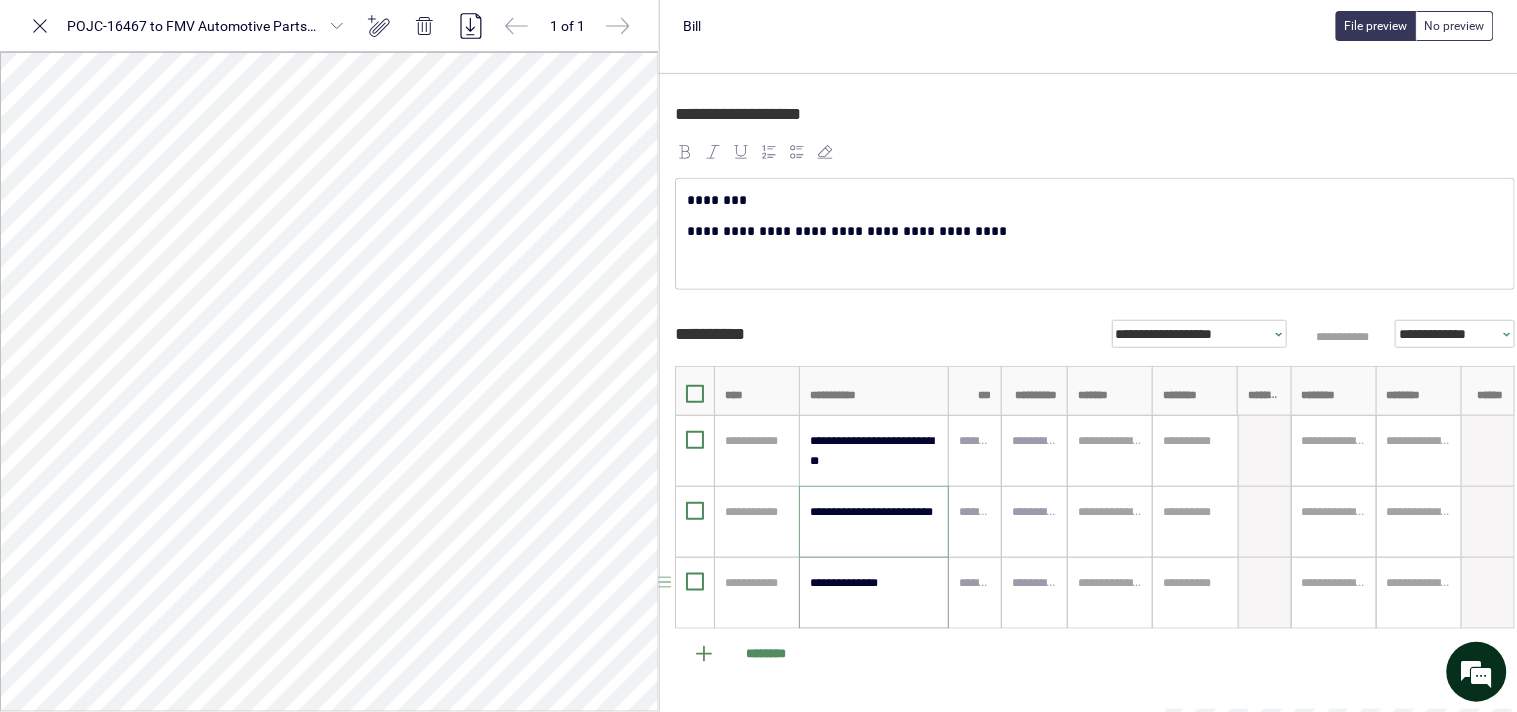 click on "**********" at bounding box center (874, 593) 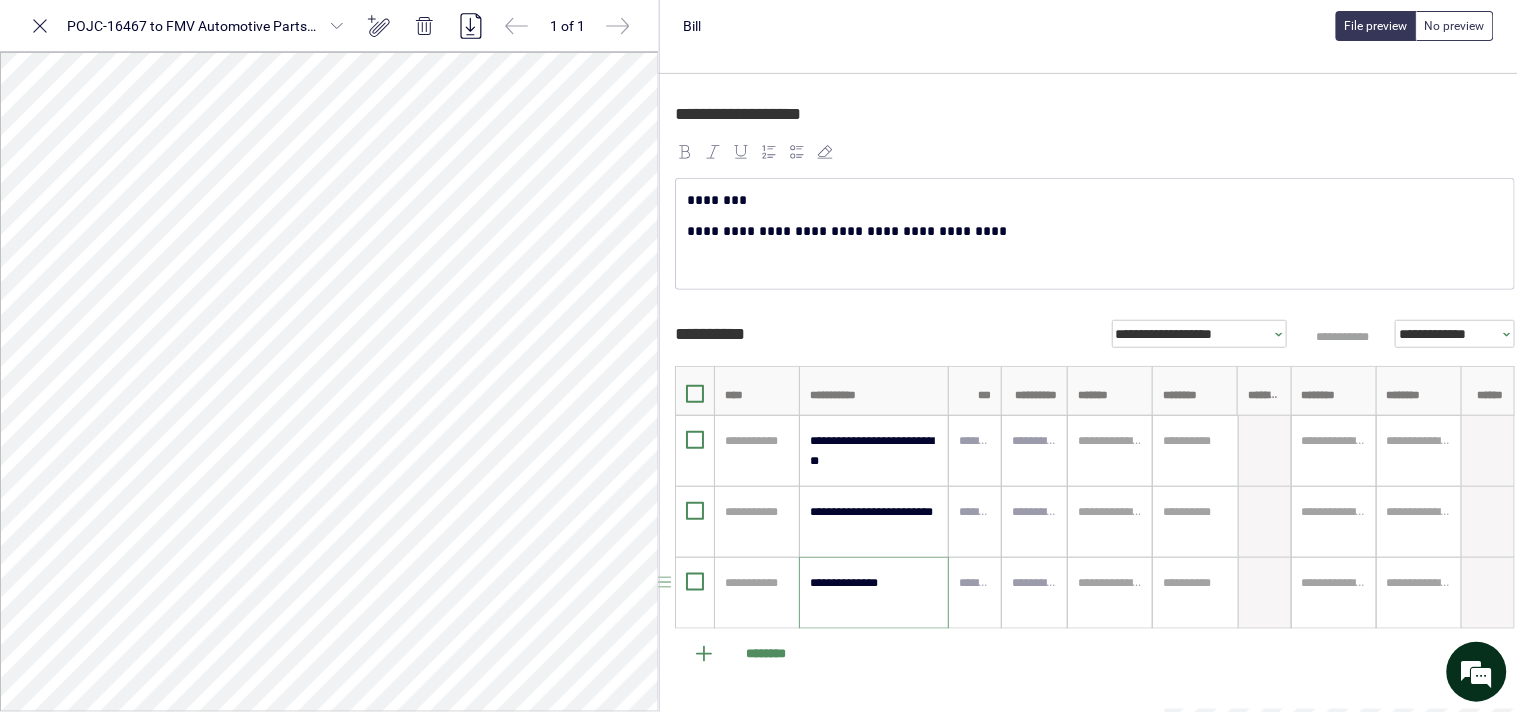 paste on "**********" 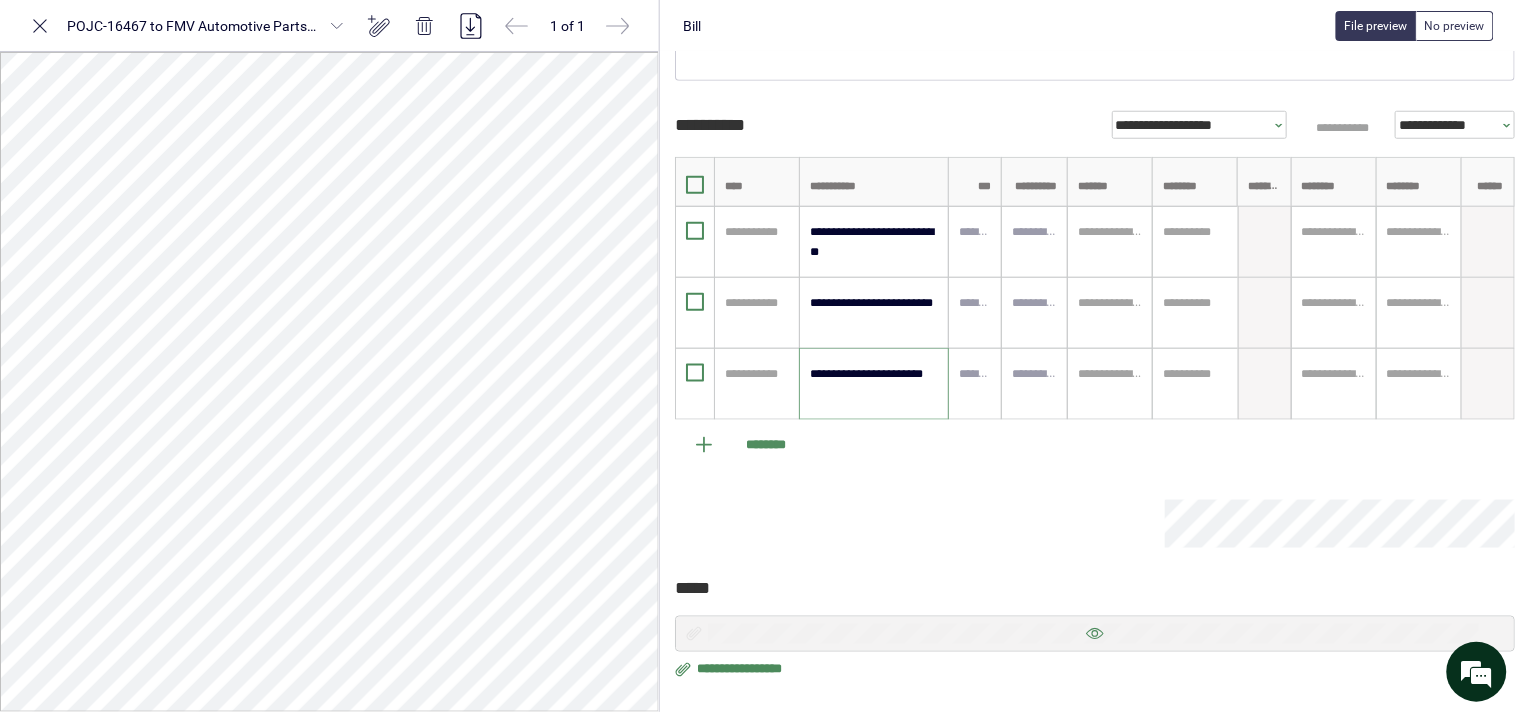 scroll, scrollTop: 444, scrollLeft: 44, axis: both 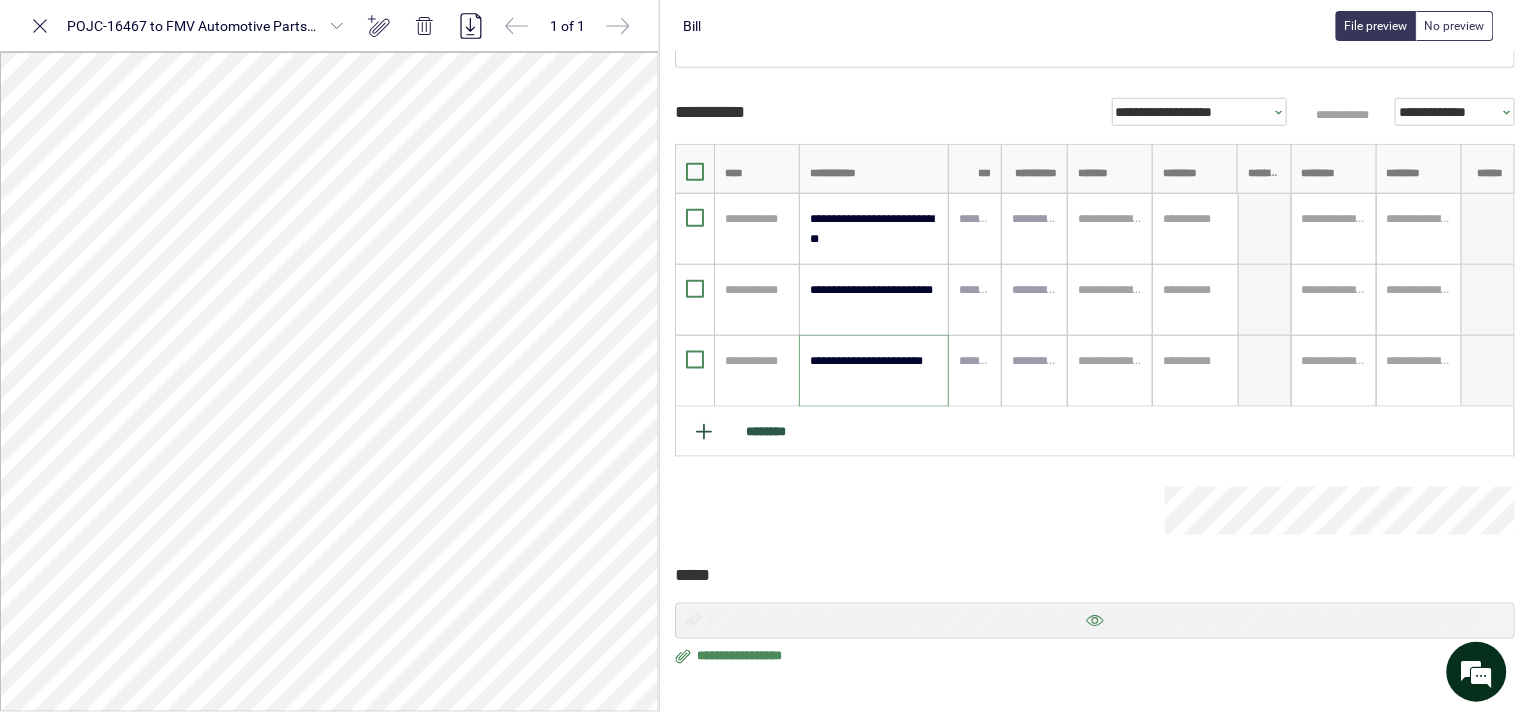 type on "**********" 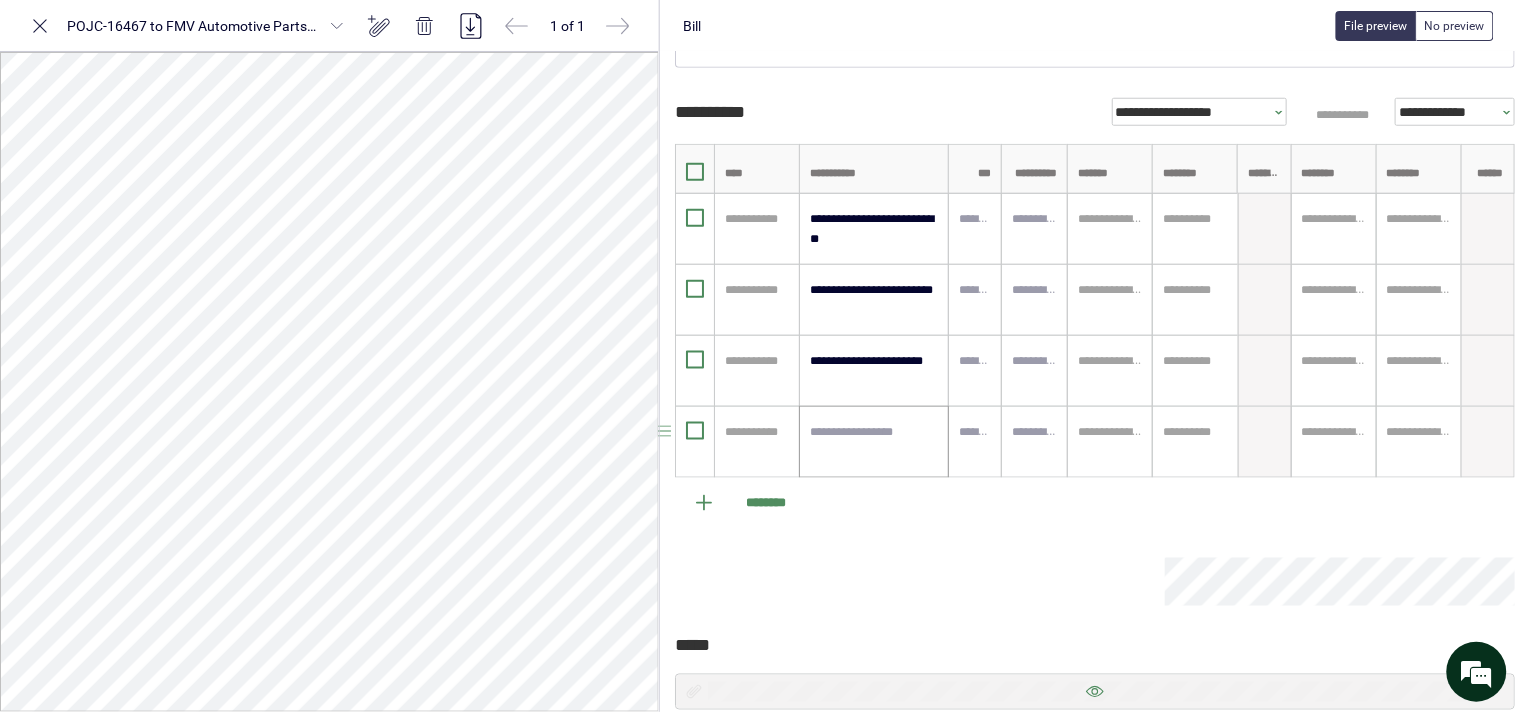 click at bounding box center [874, 442] 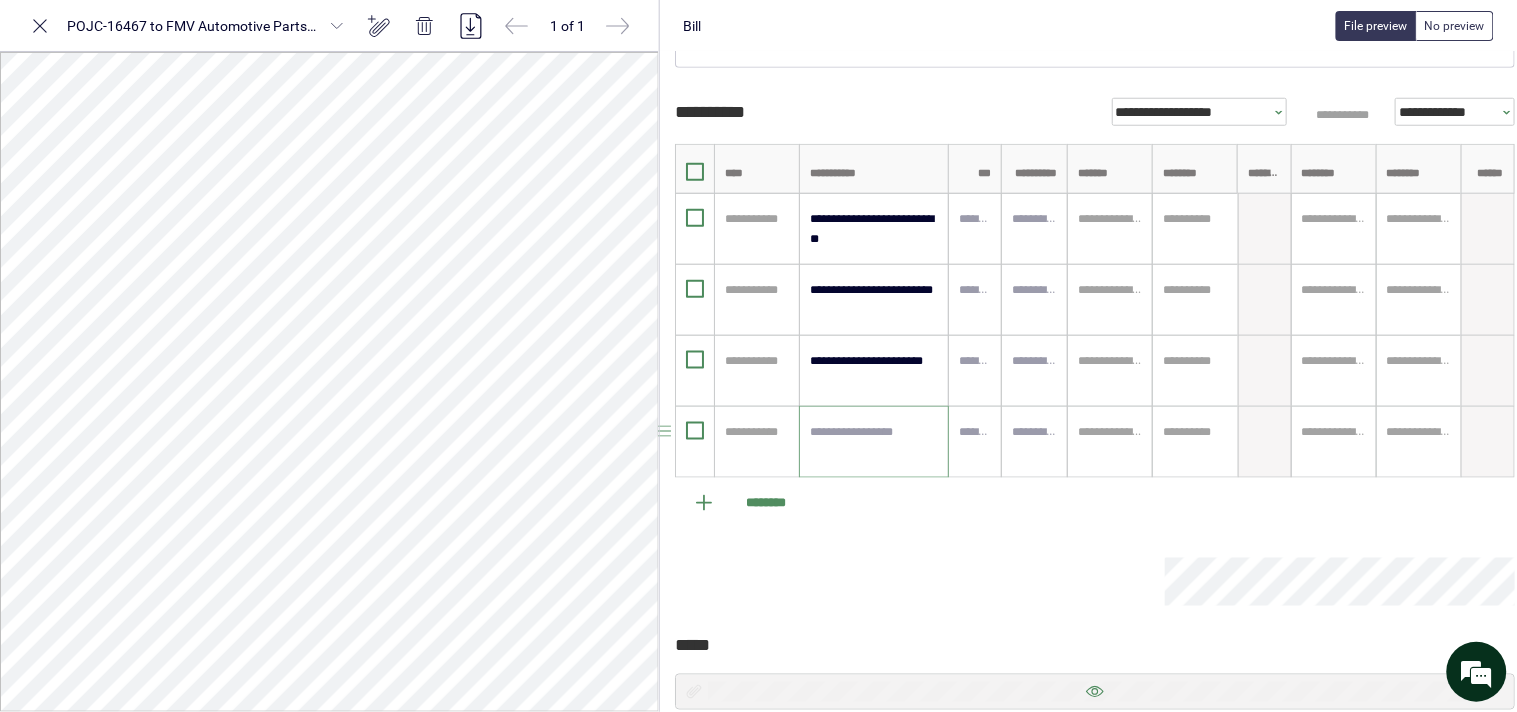 paste on "**********" 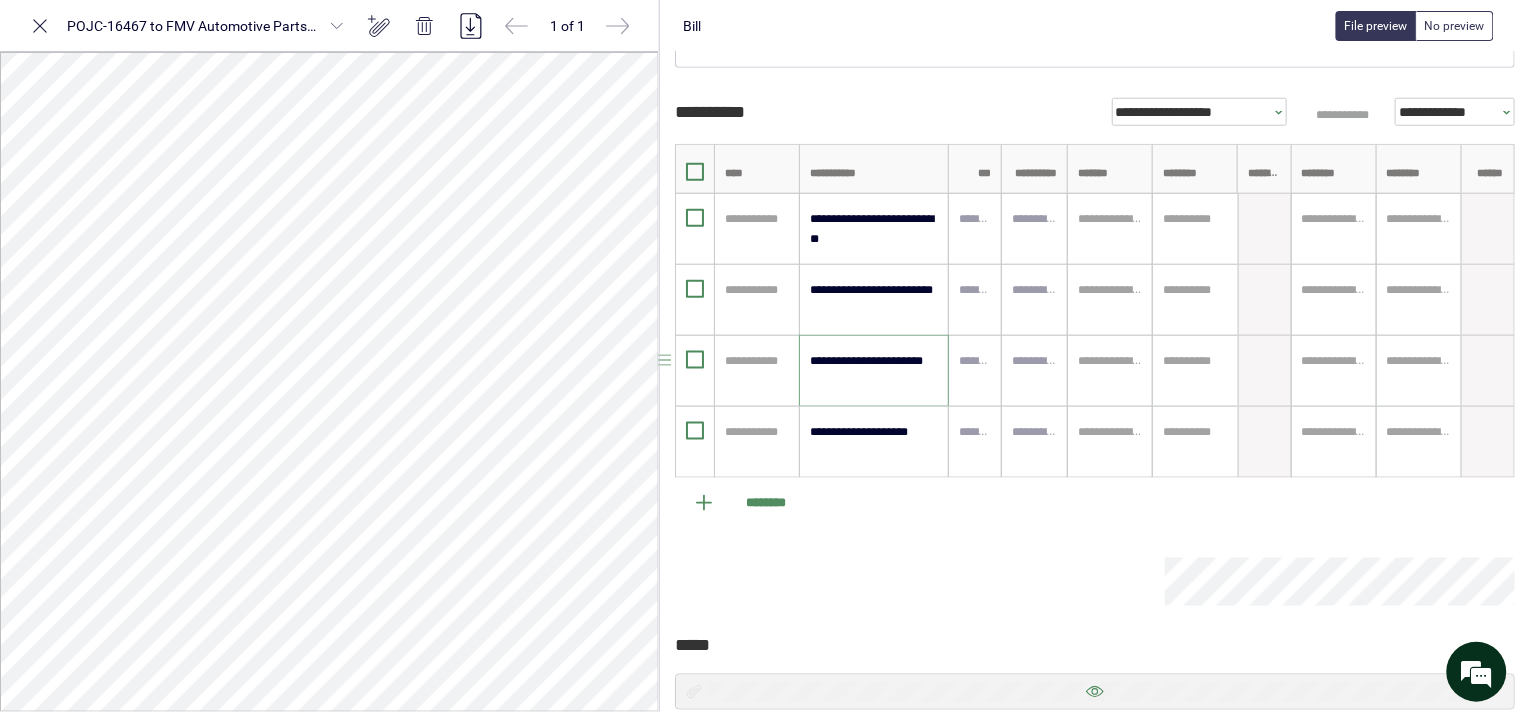 drag, startPoint x: 863, startPoint y: 376, endPoint x: 807, endPoint y: 395, distance: 59.135437 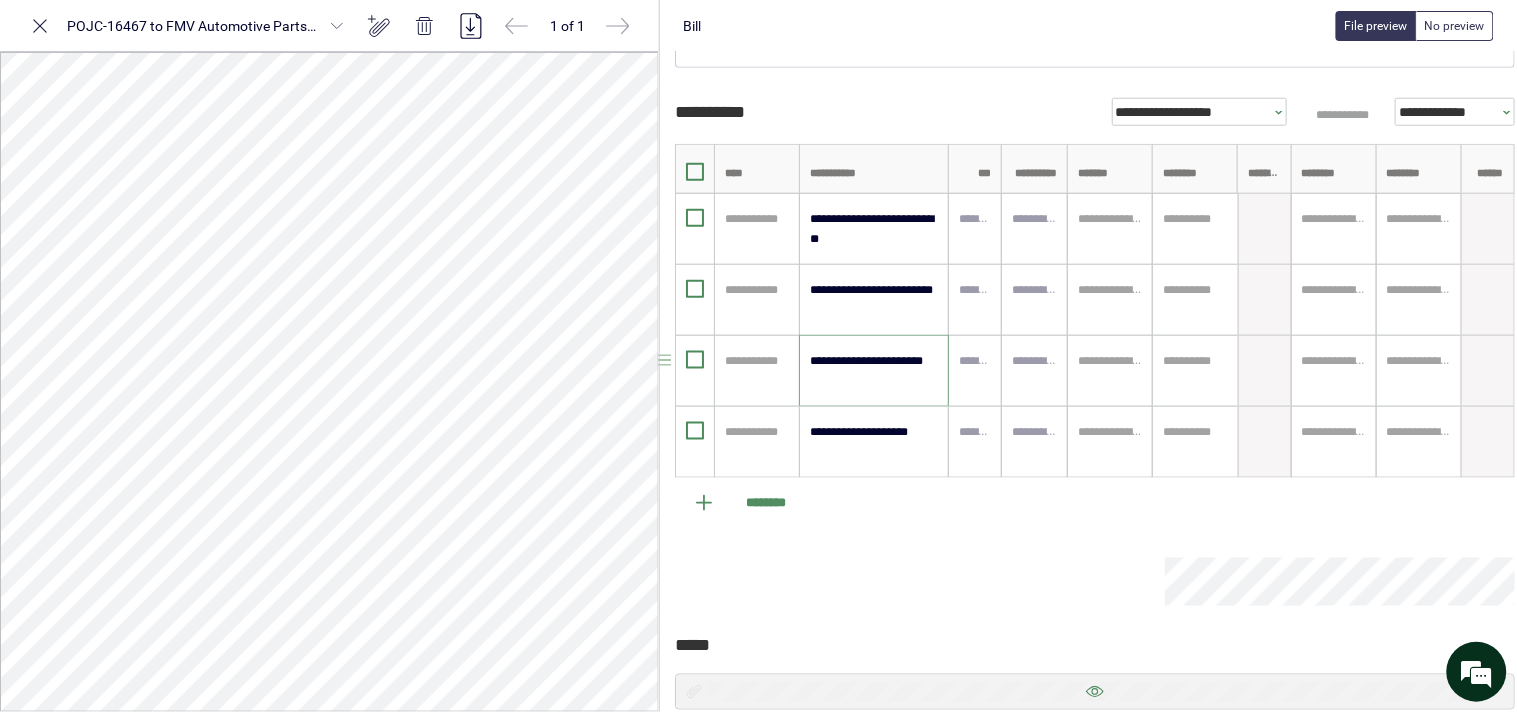 click on "**********" at bounding box center (874, 371) 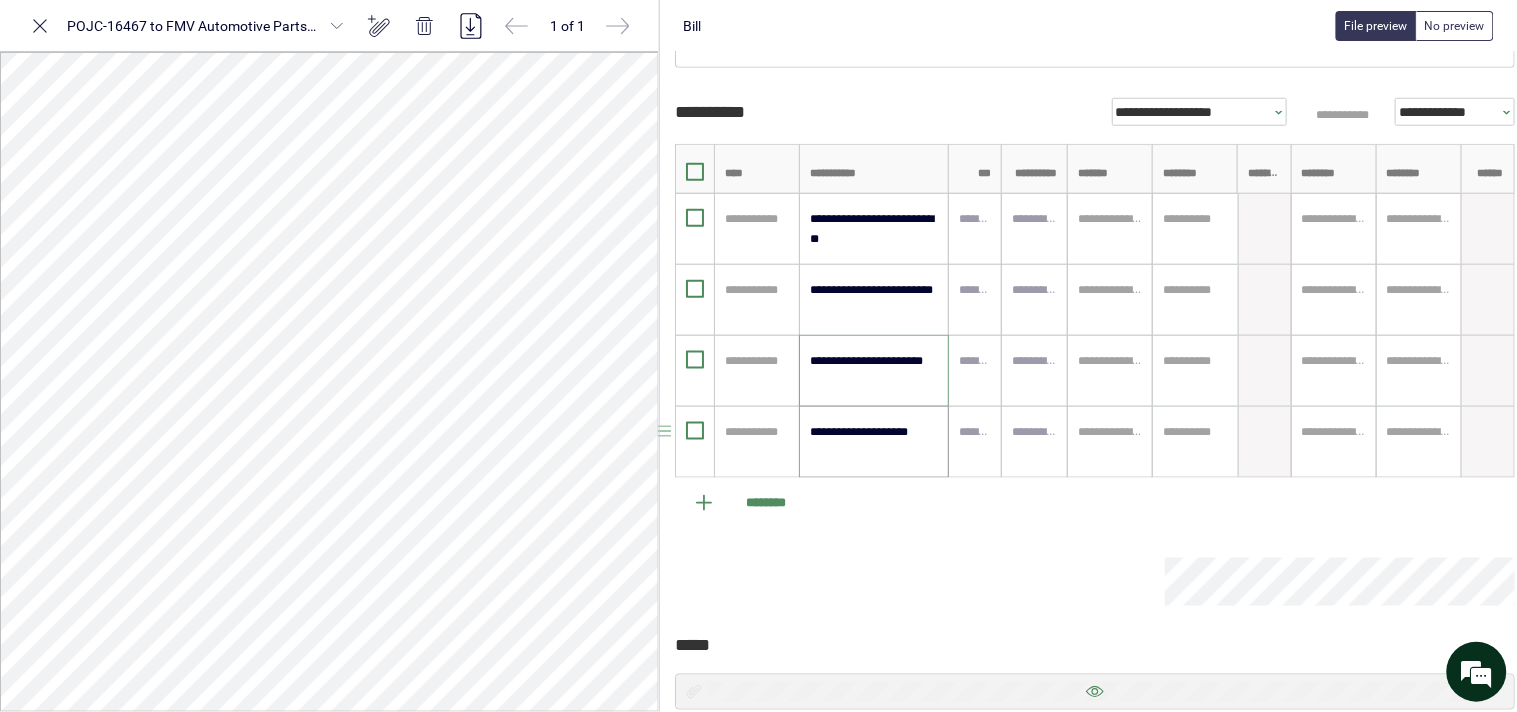 click on "**********" at bounding box center (874, 442) 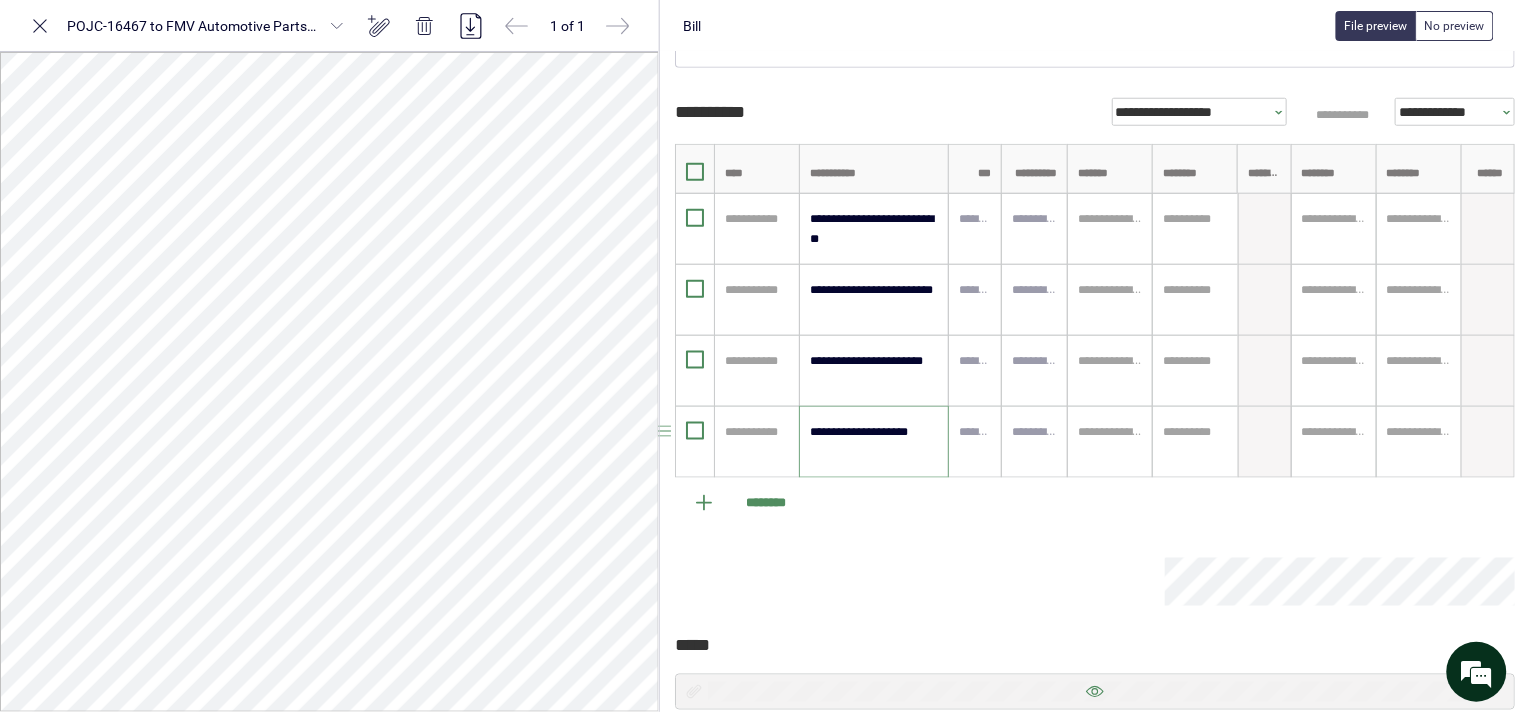 paste on "**********" 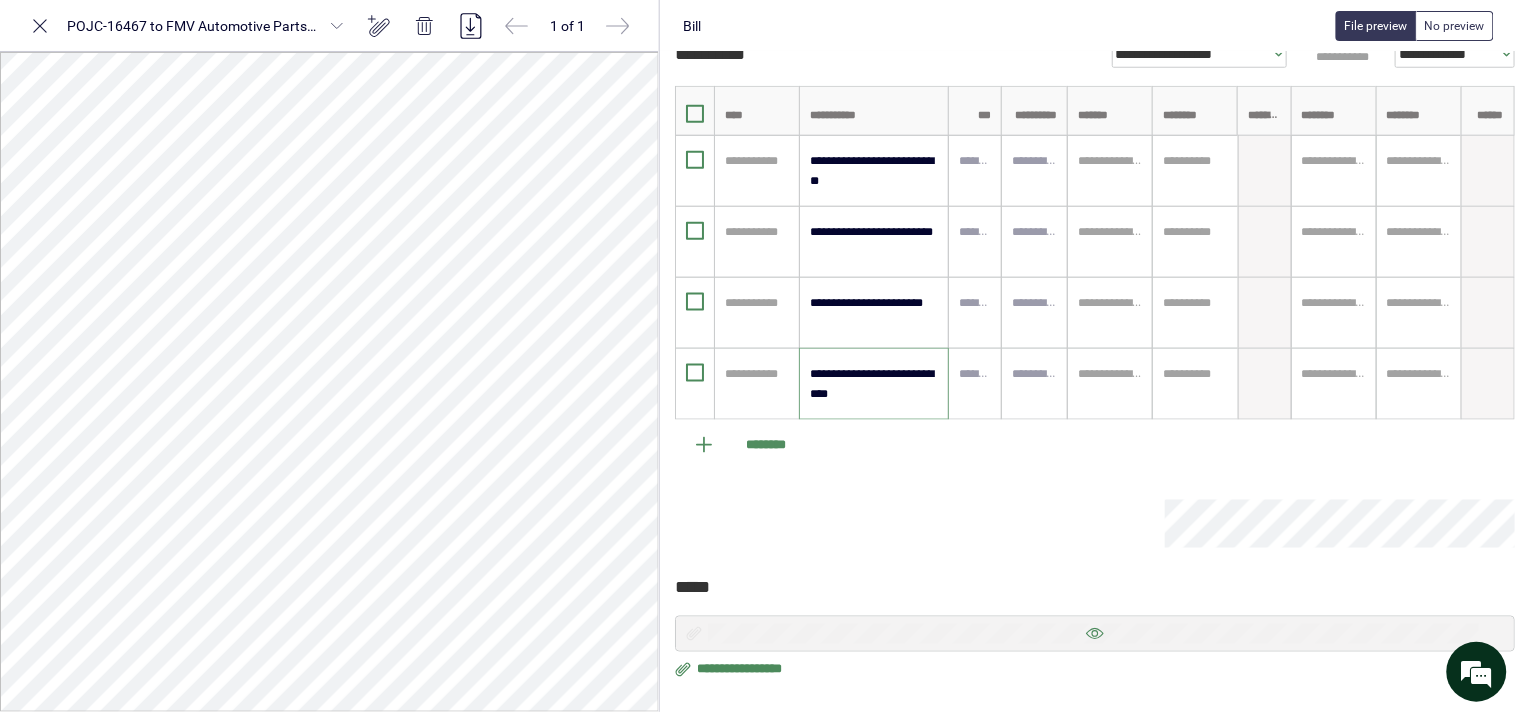 scroll, scrollTop: 533, scrollLeft: 44, axis: both 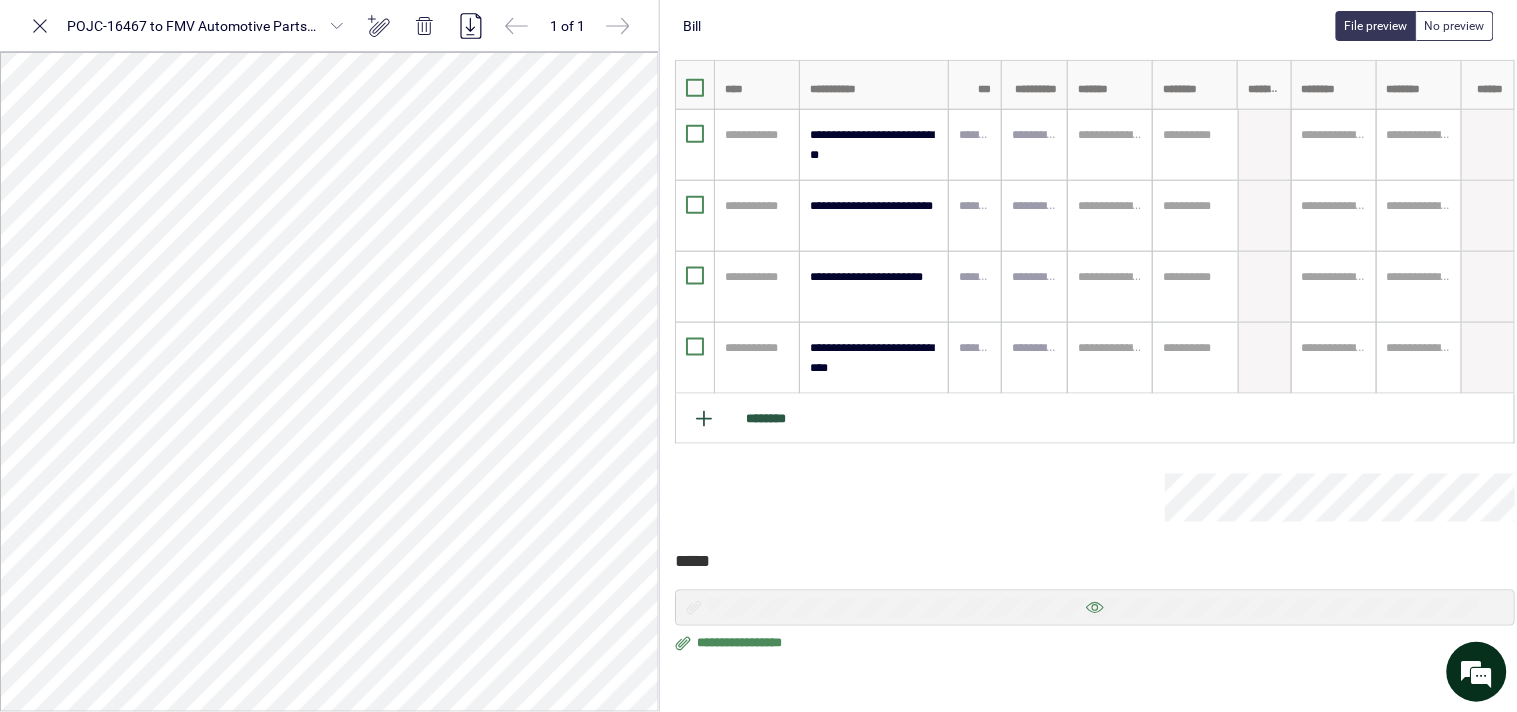 click on "********" at bounding box center [1095, 419] 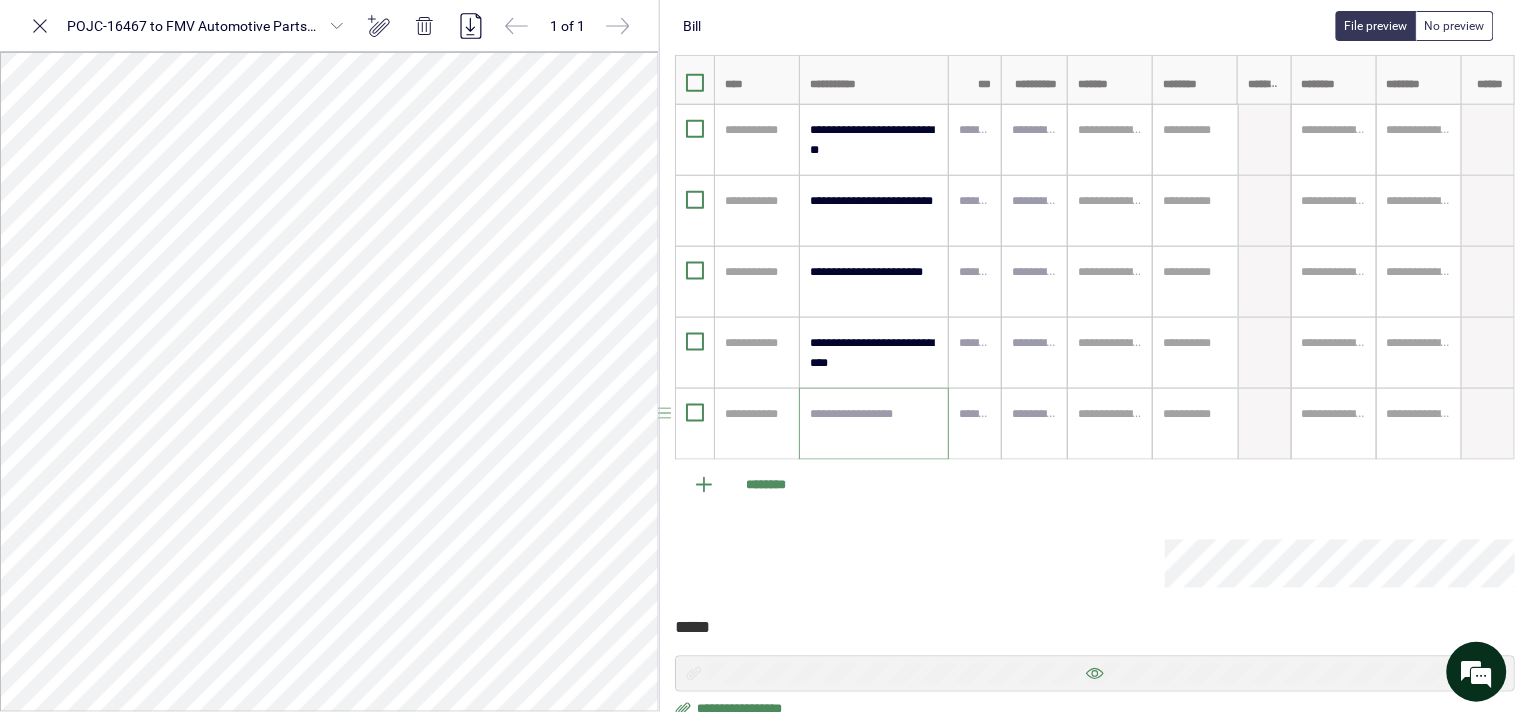 click at bounding box center [874, 424] 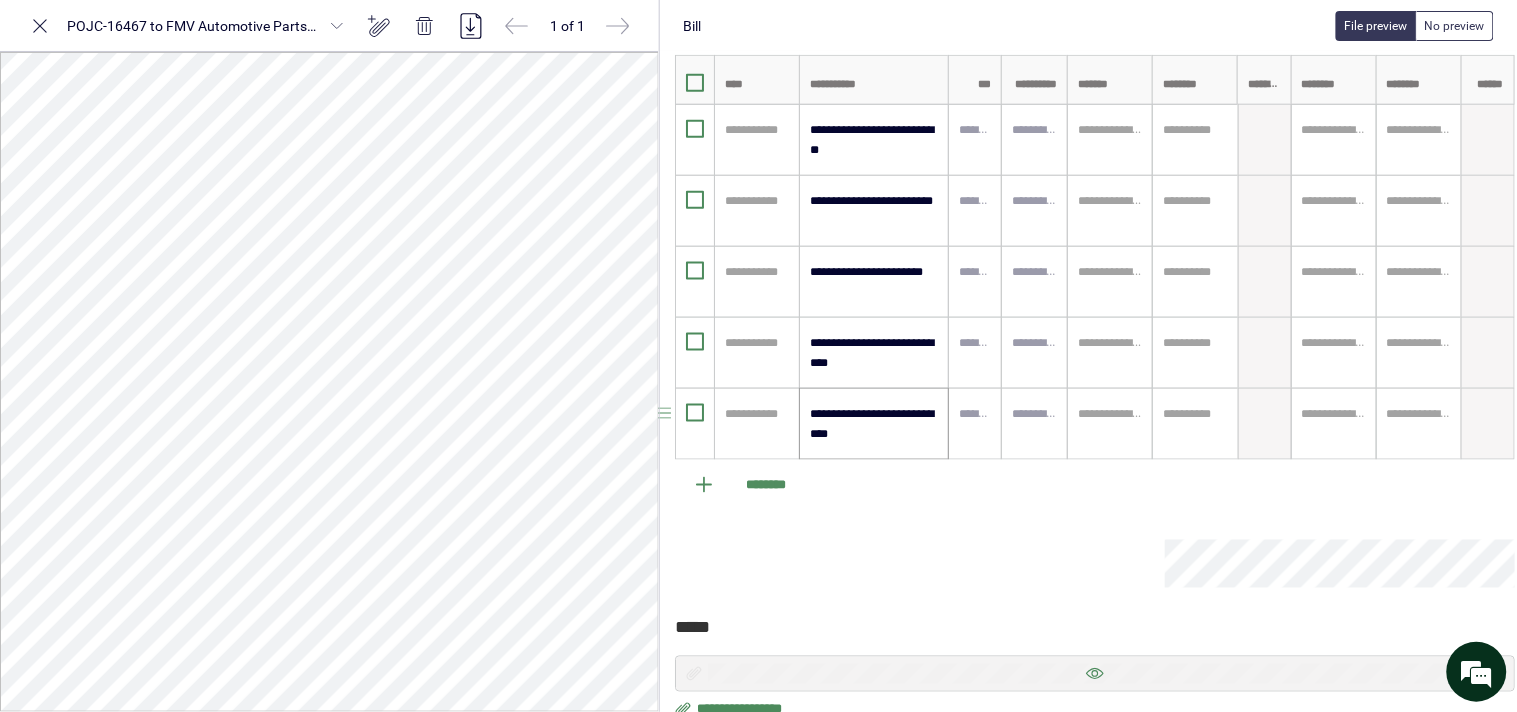 click on "**********" at bounding box center [874, 424] 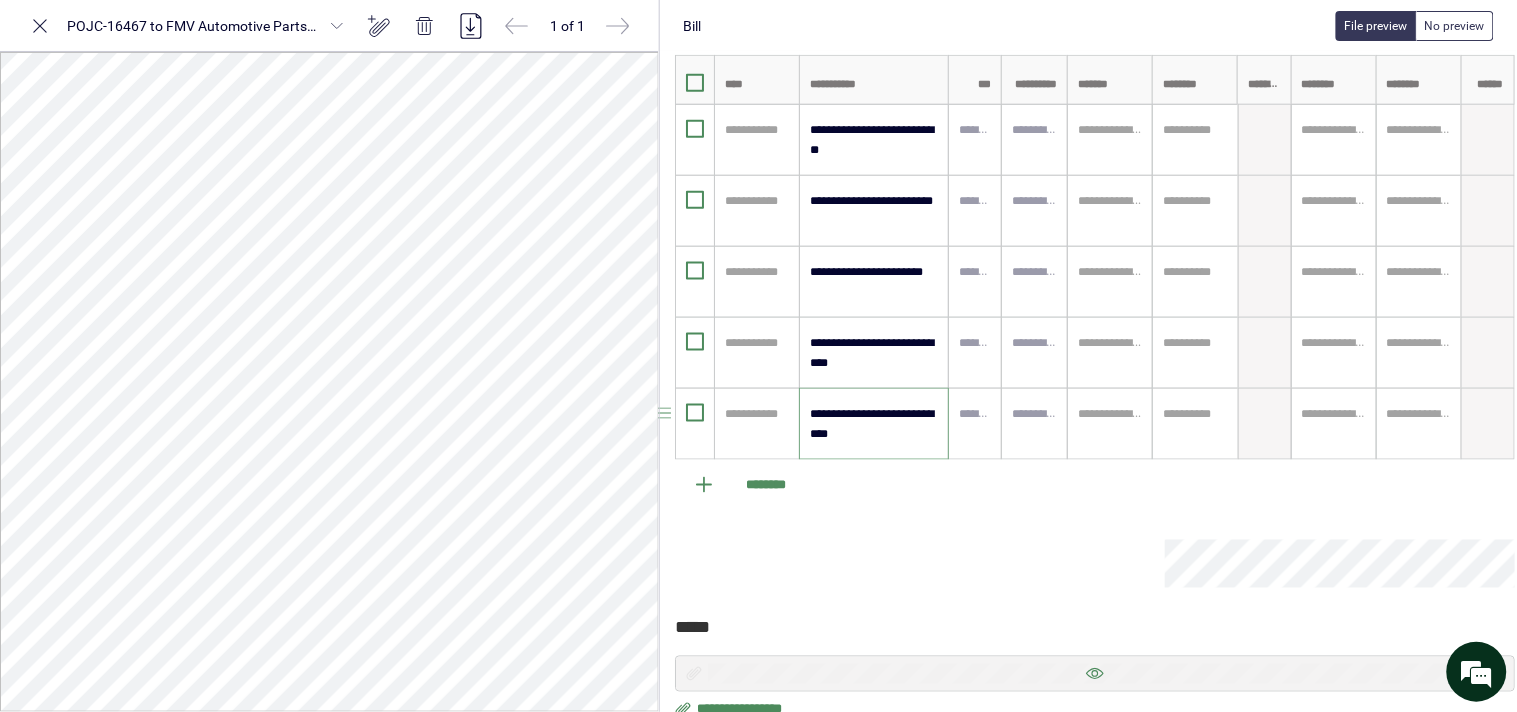 paste on "*********" 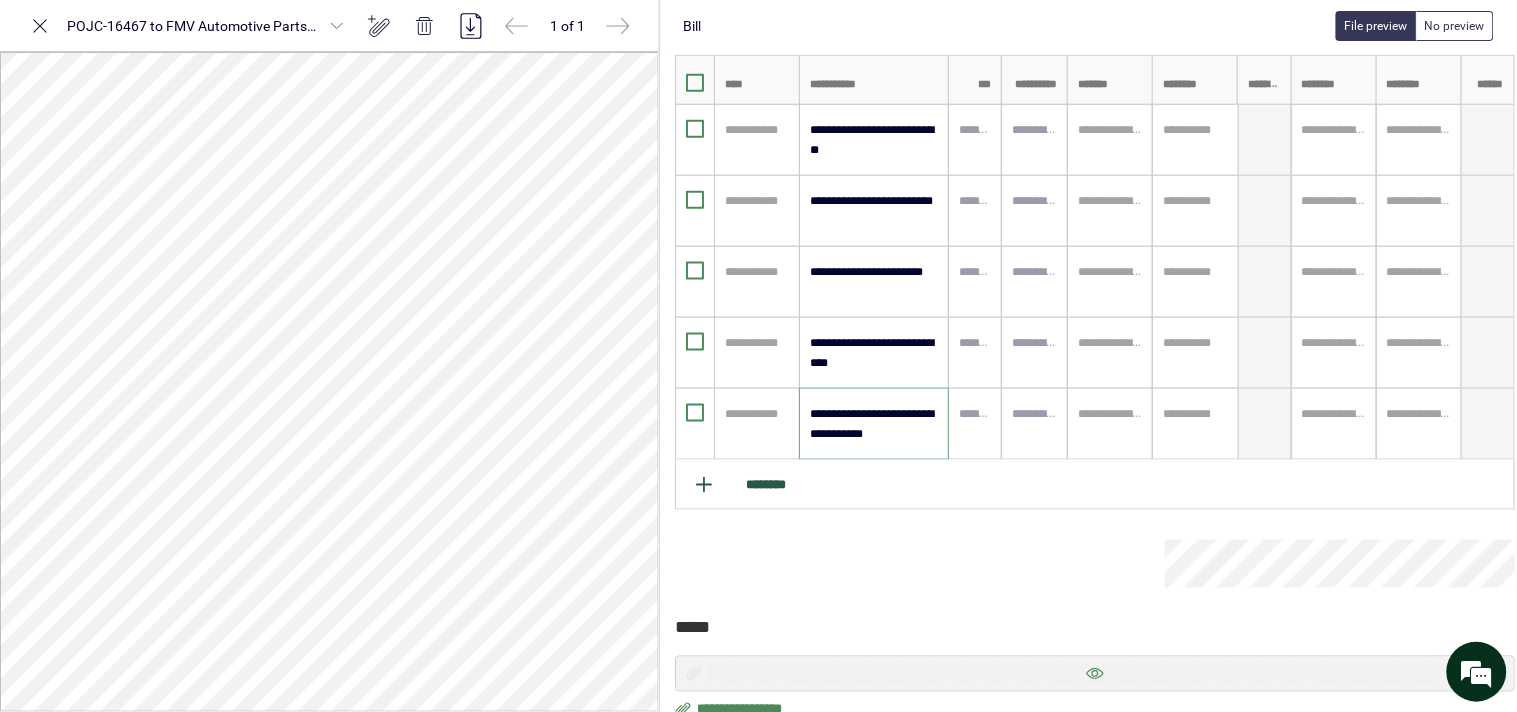 type on "**********" 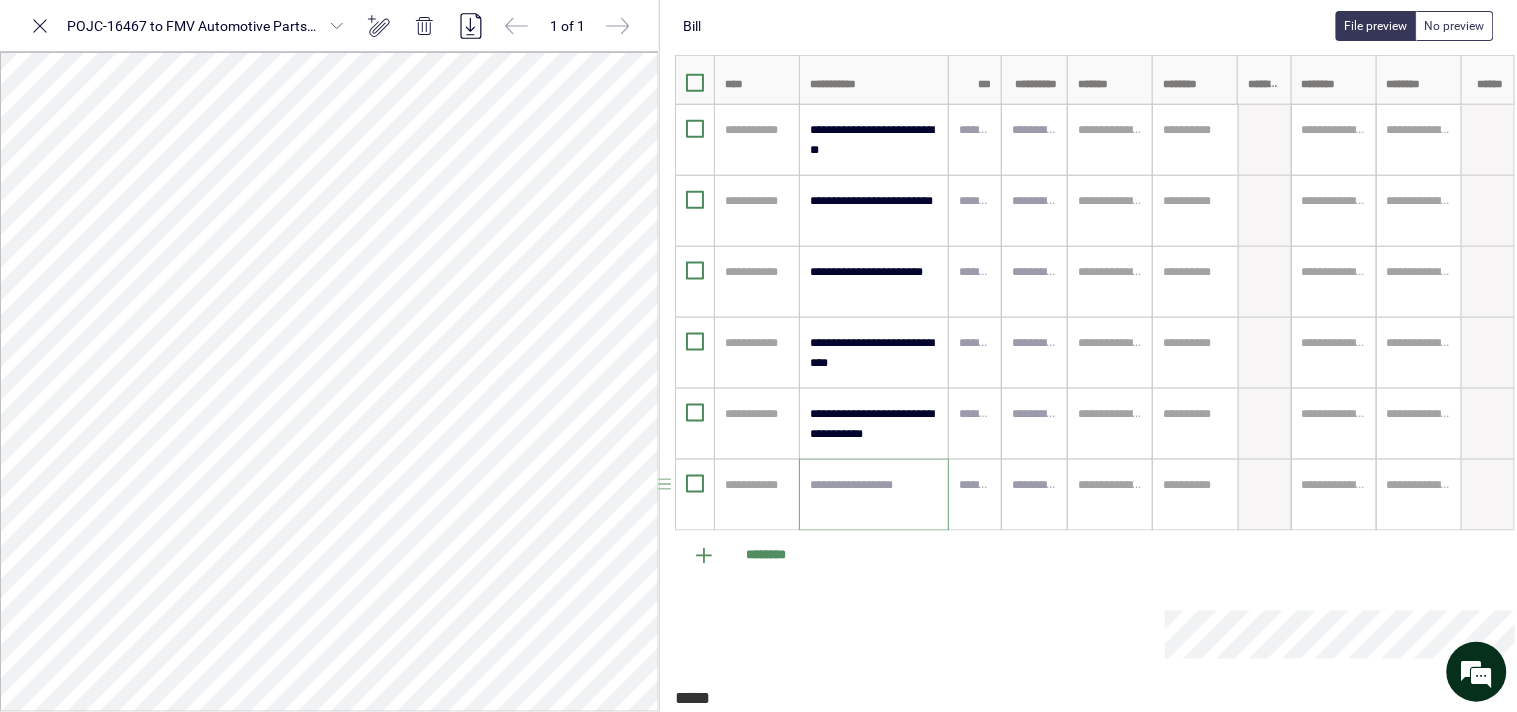 click at bounding box center [874, 495] 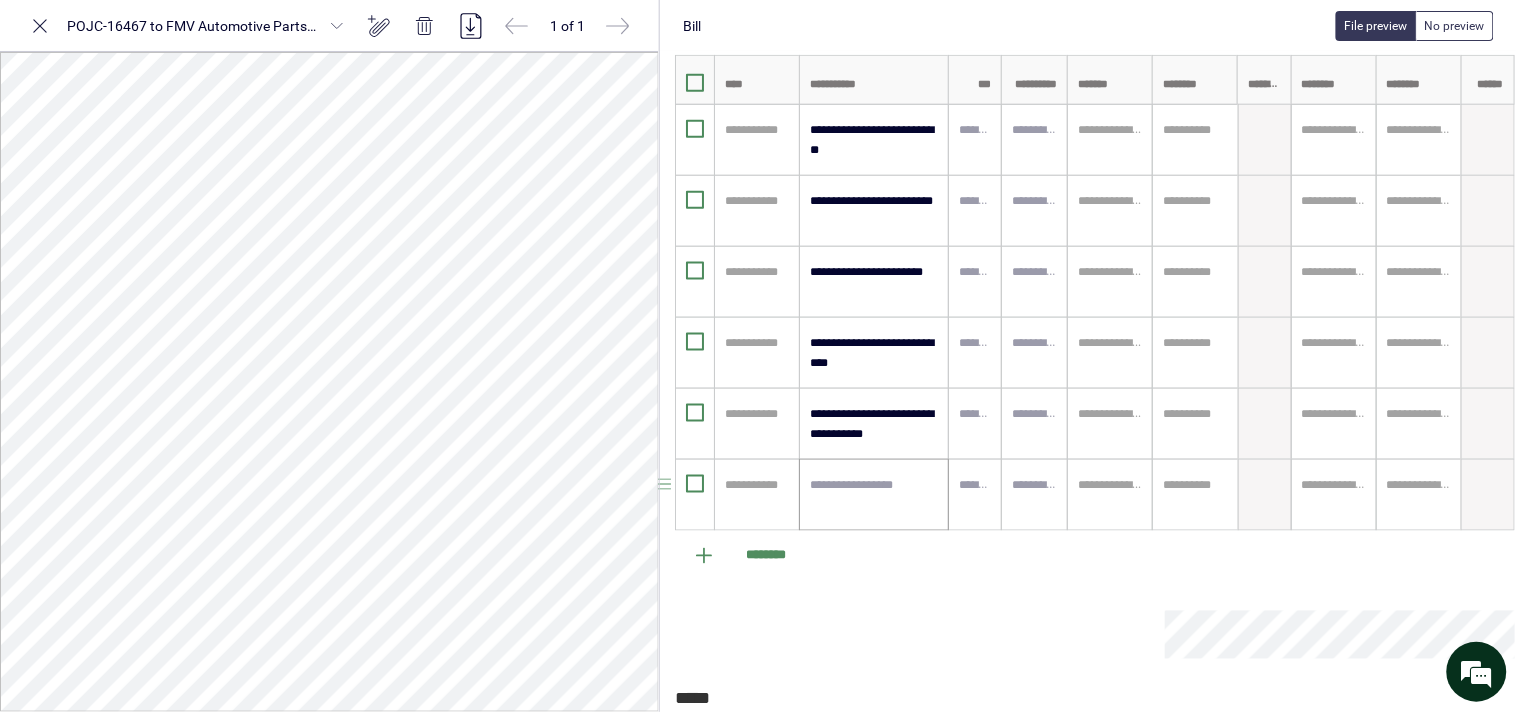 click at bounding box center (874, 495) 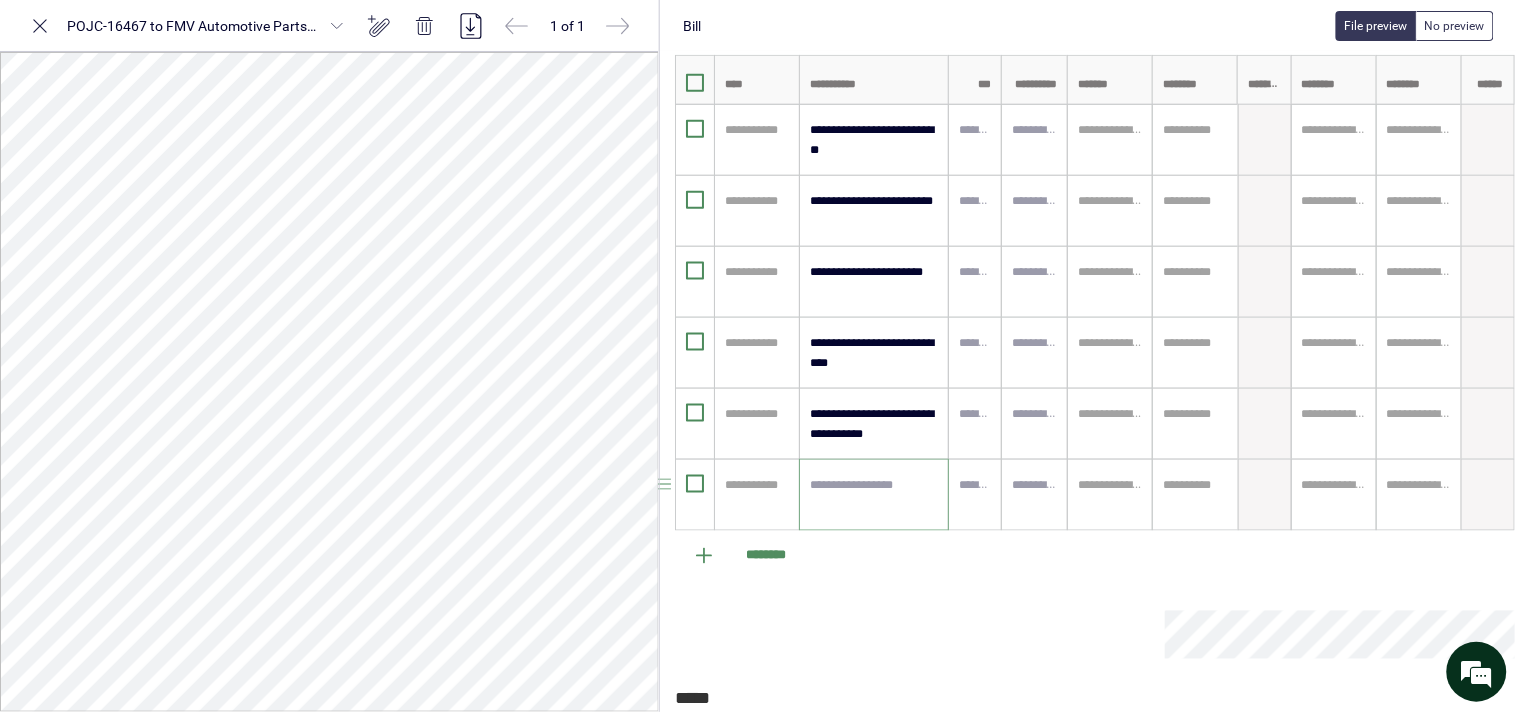 paste on "**********" 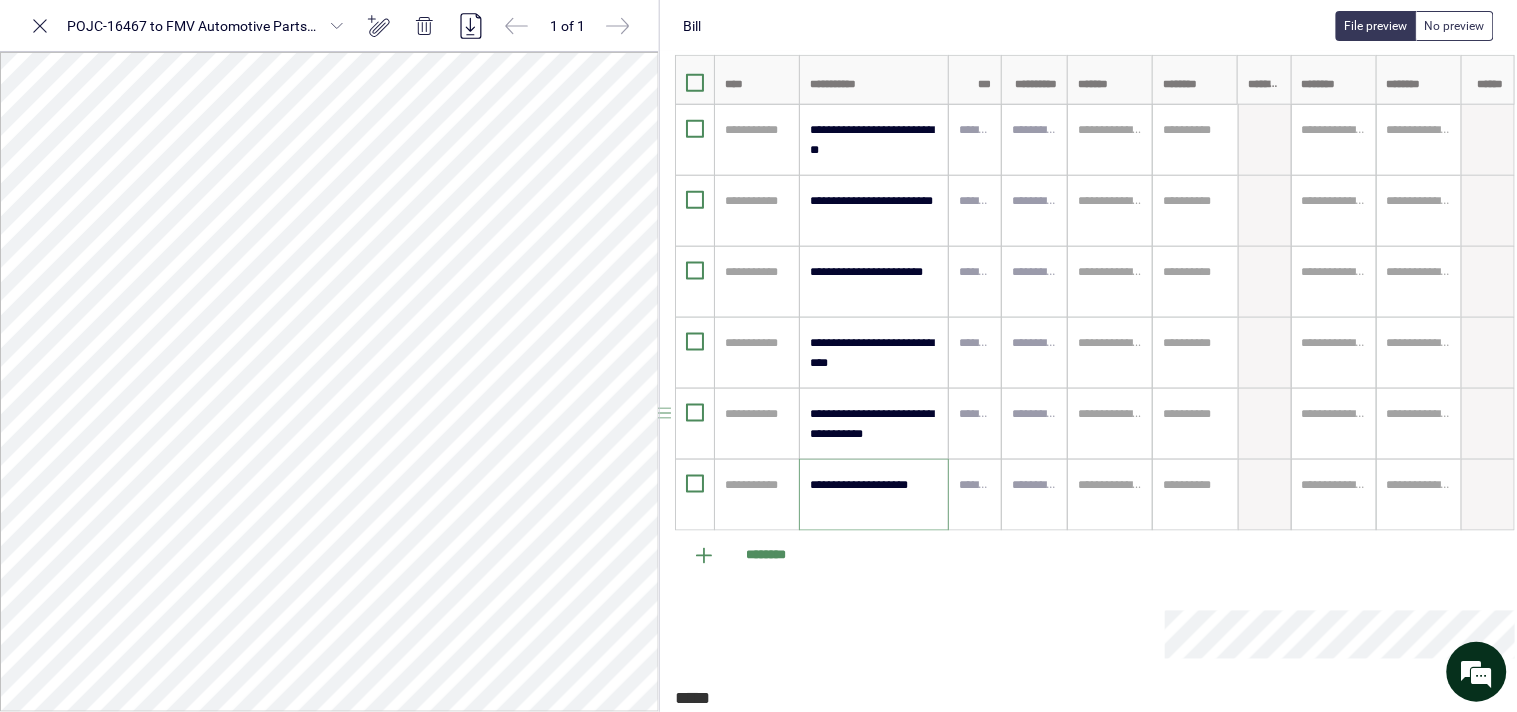 type on "**********" 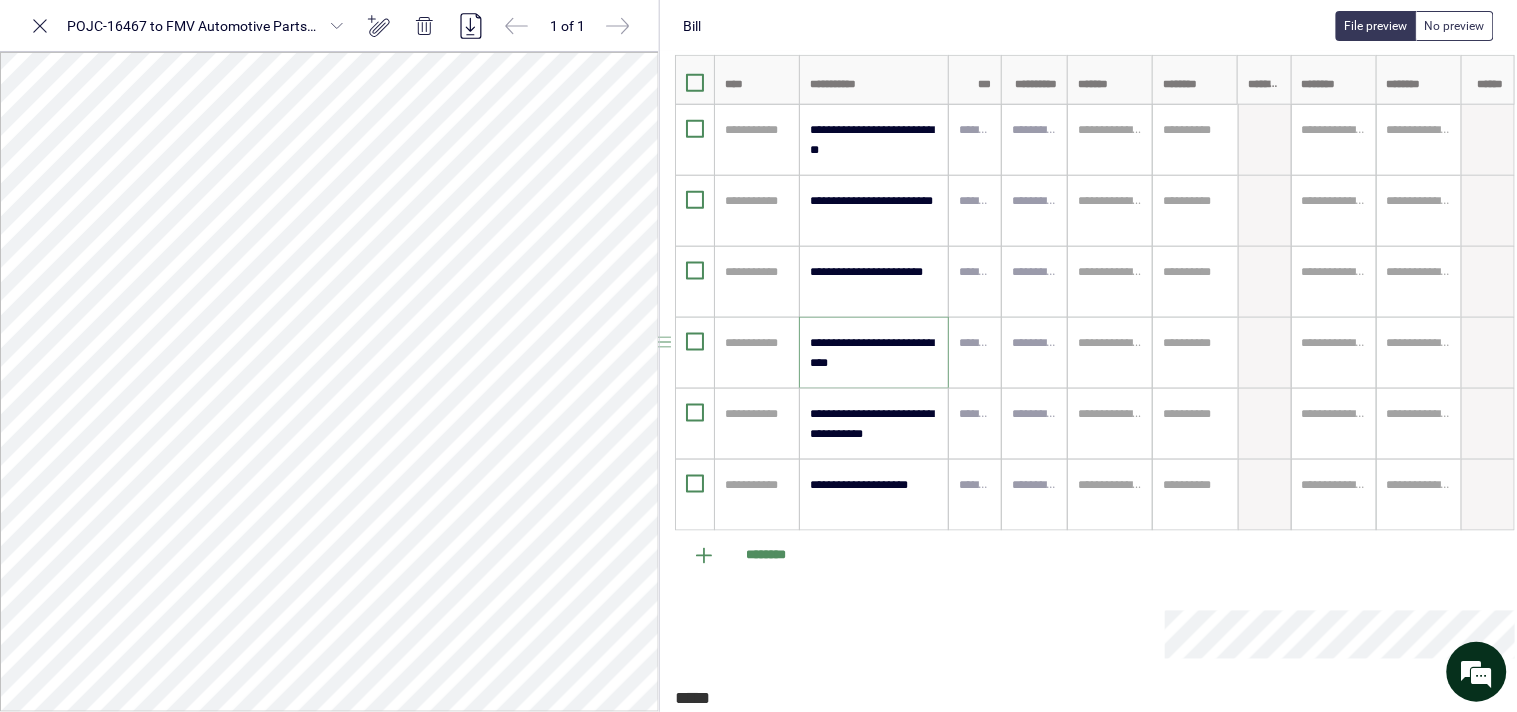 drag, startPoint x: 860, startPoint y: 364, endPoint x: 808, endPoint y: 365, distance: 52.009613 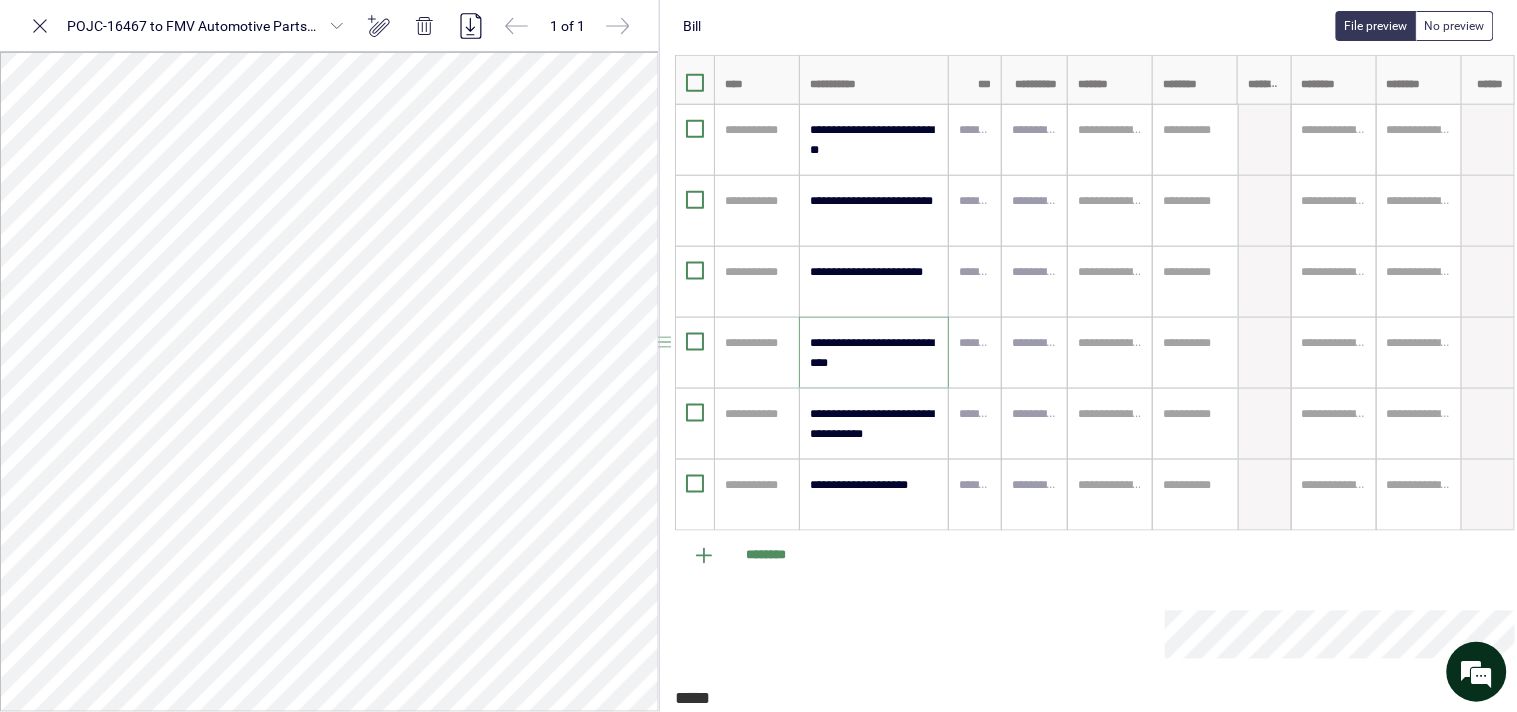 click on "**********" at bounding box center (874, 353) 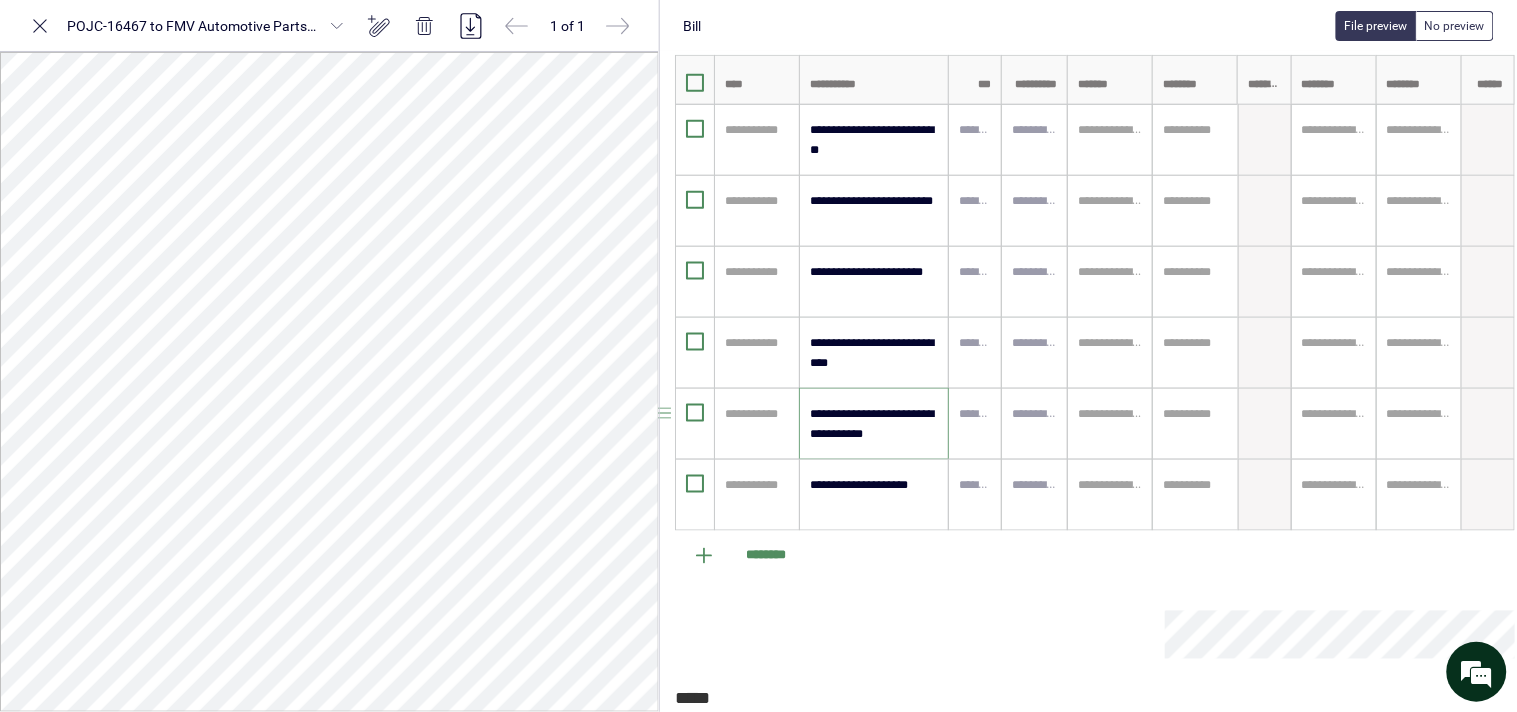 drag, startPoint x: 880, startPoint y: 435, endPoint x: 836, endPoint y: 440, distance: 44.28318 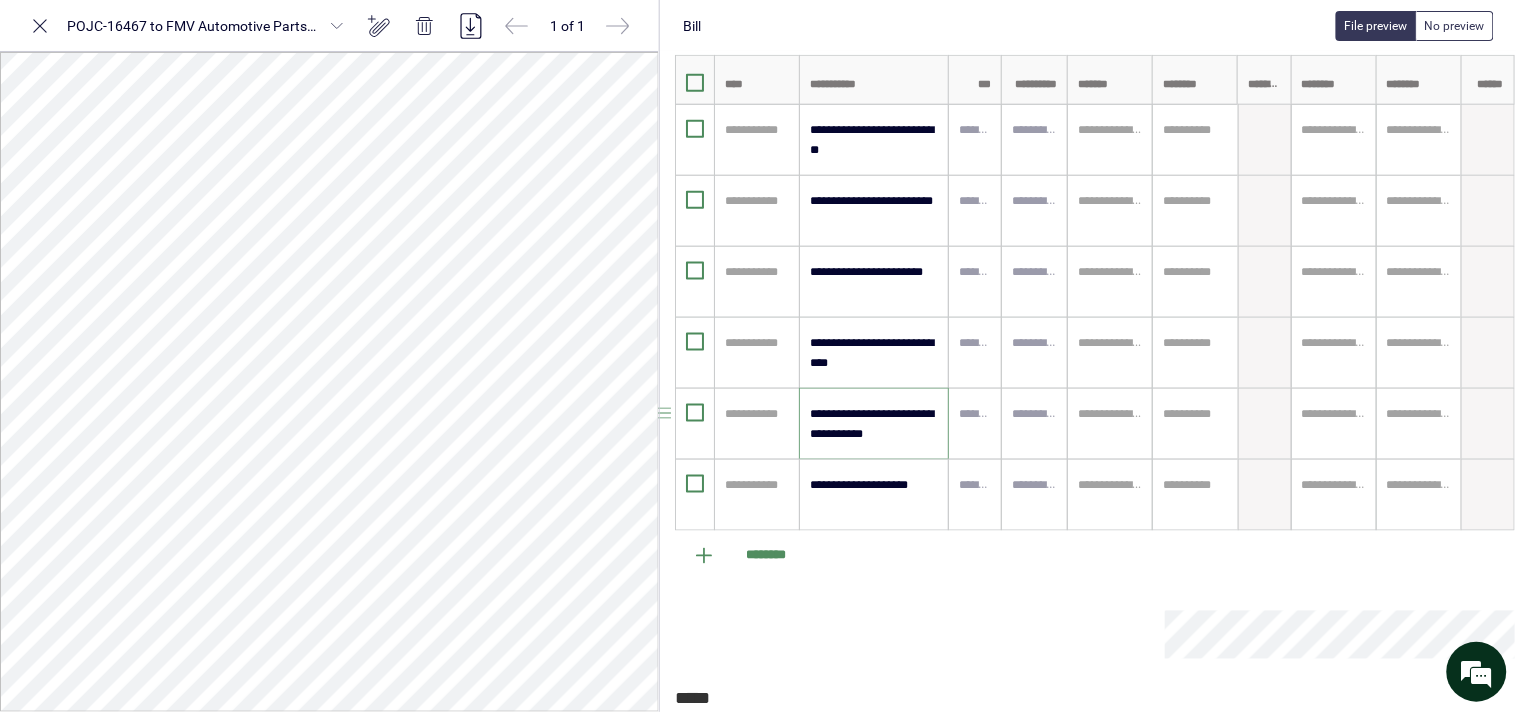 click on "**********" at bounding box center [874, 424] 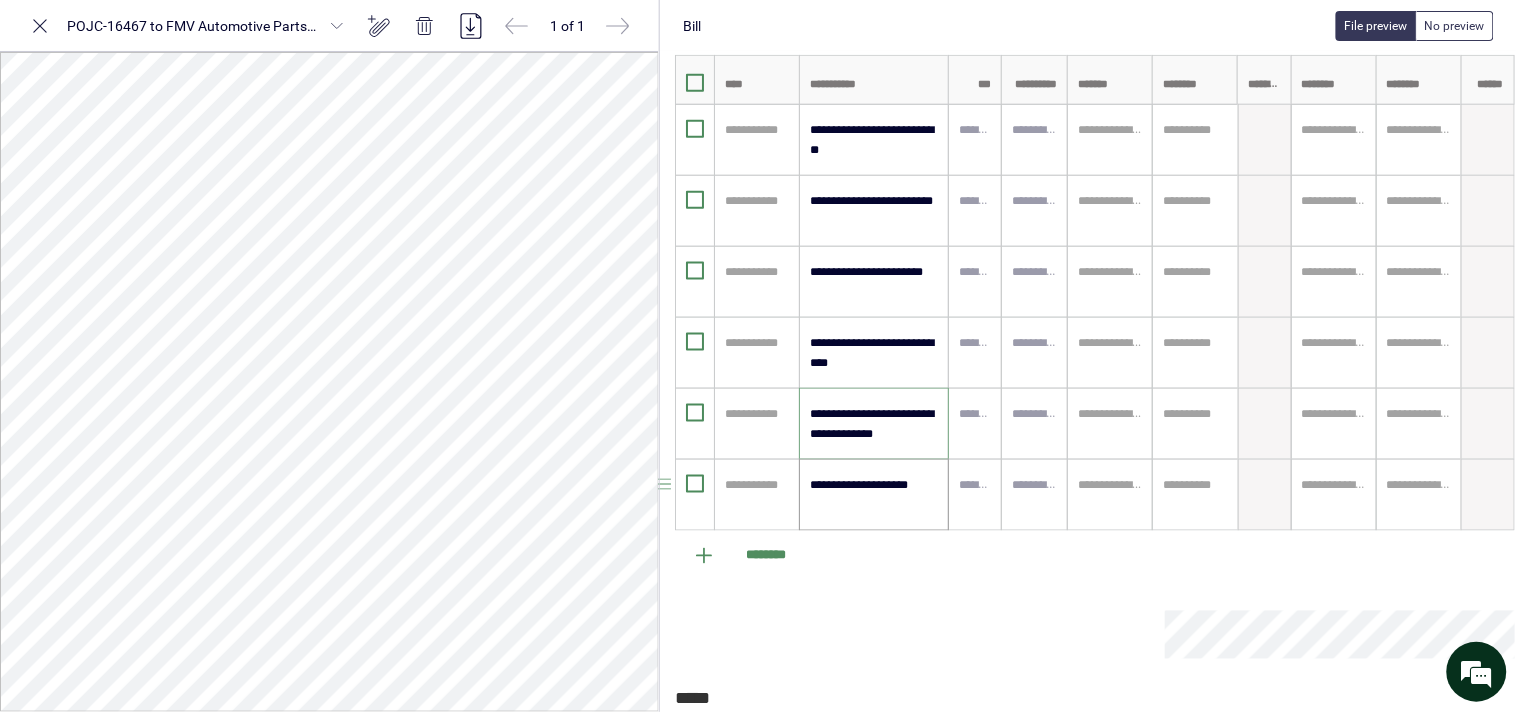 type on "**********" 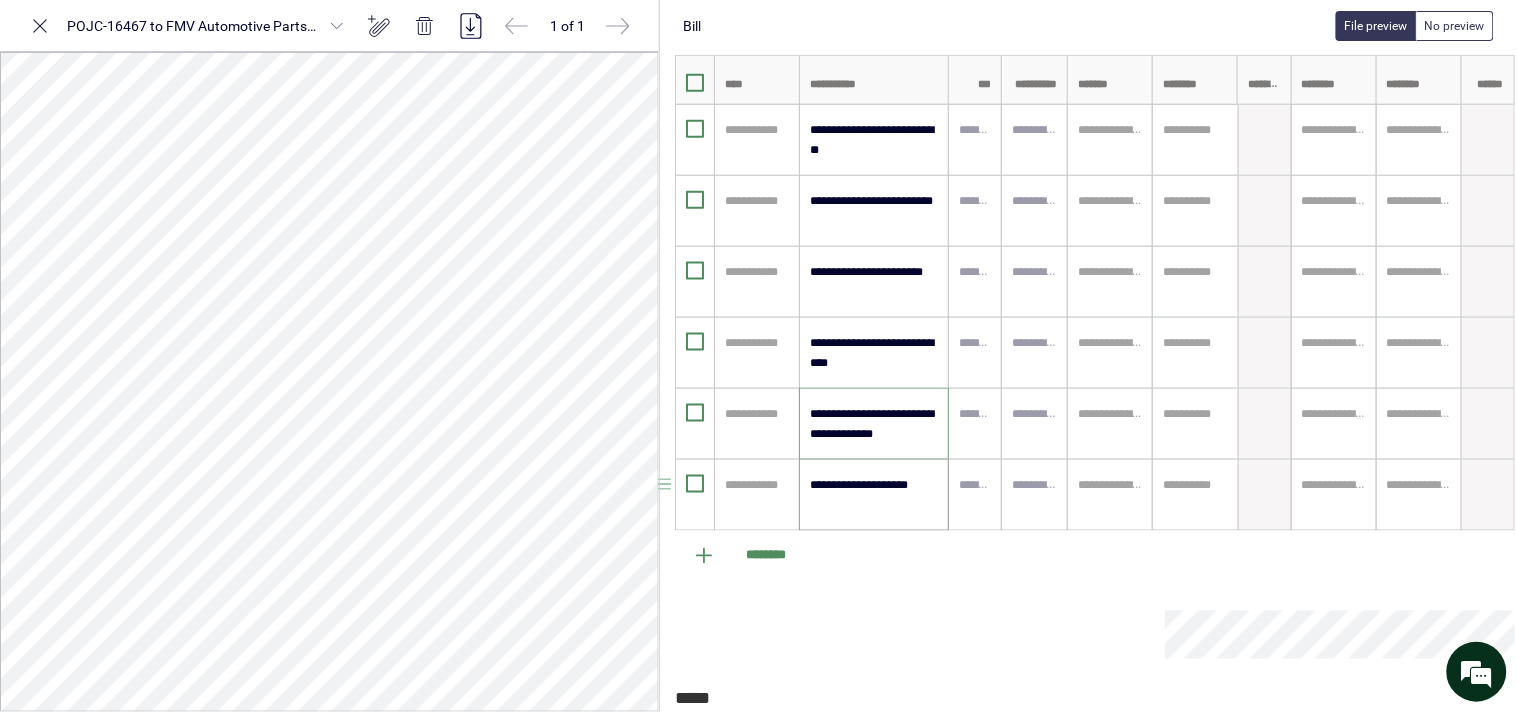 click on "**********" at bounding box center (874, 495) 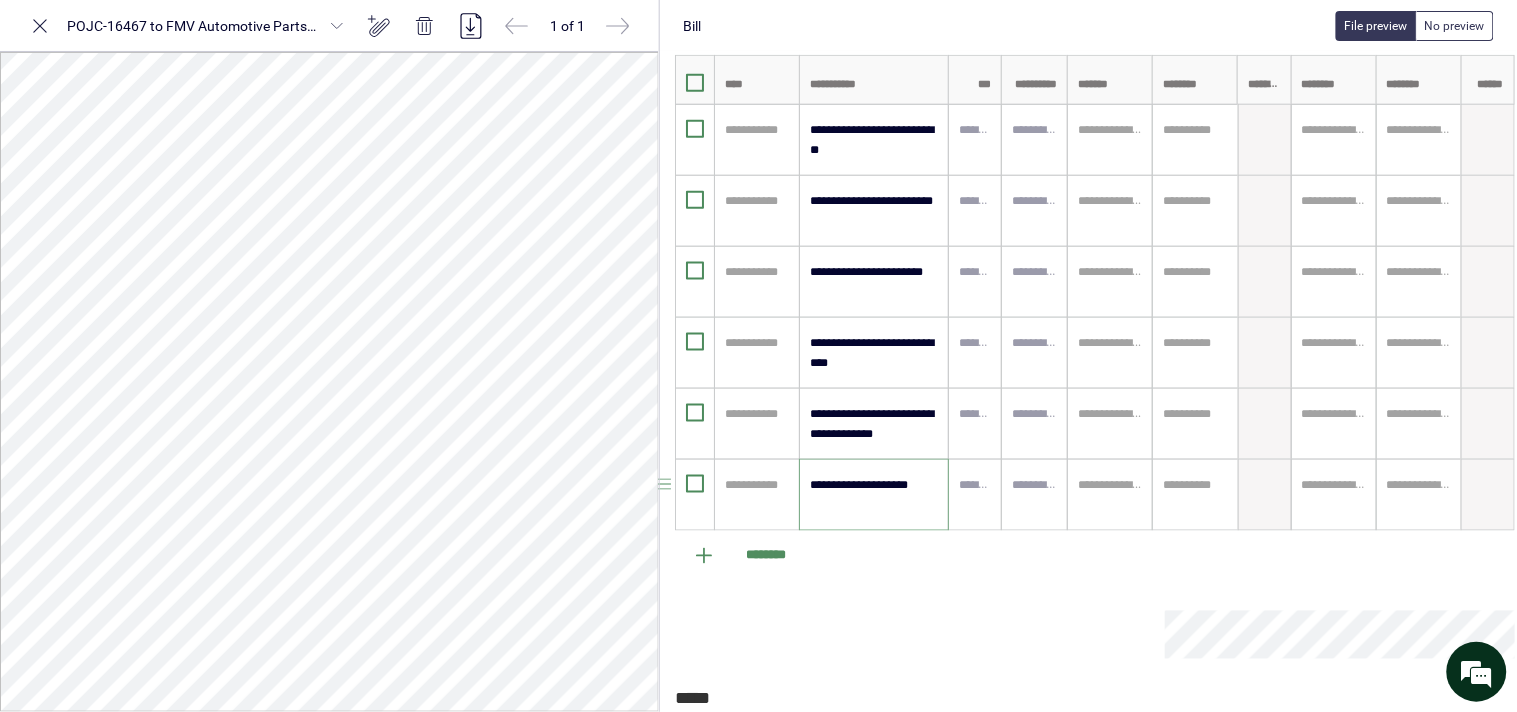 paste on "**********" 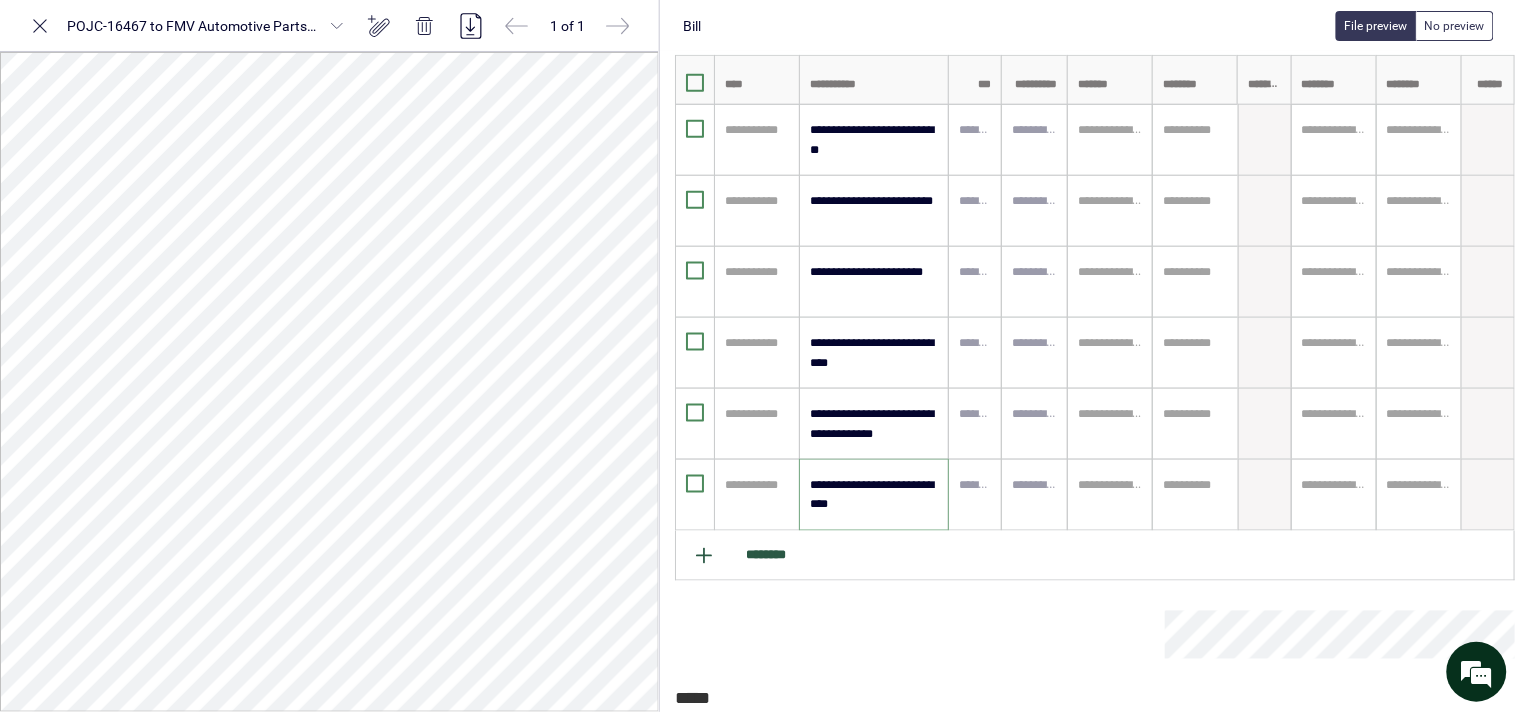 type on "**********" 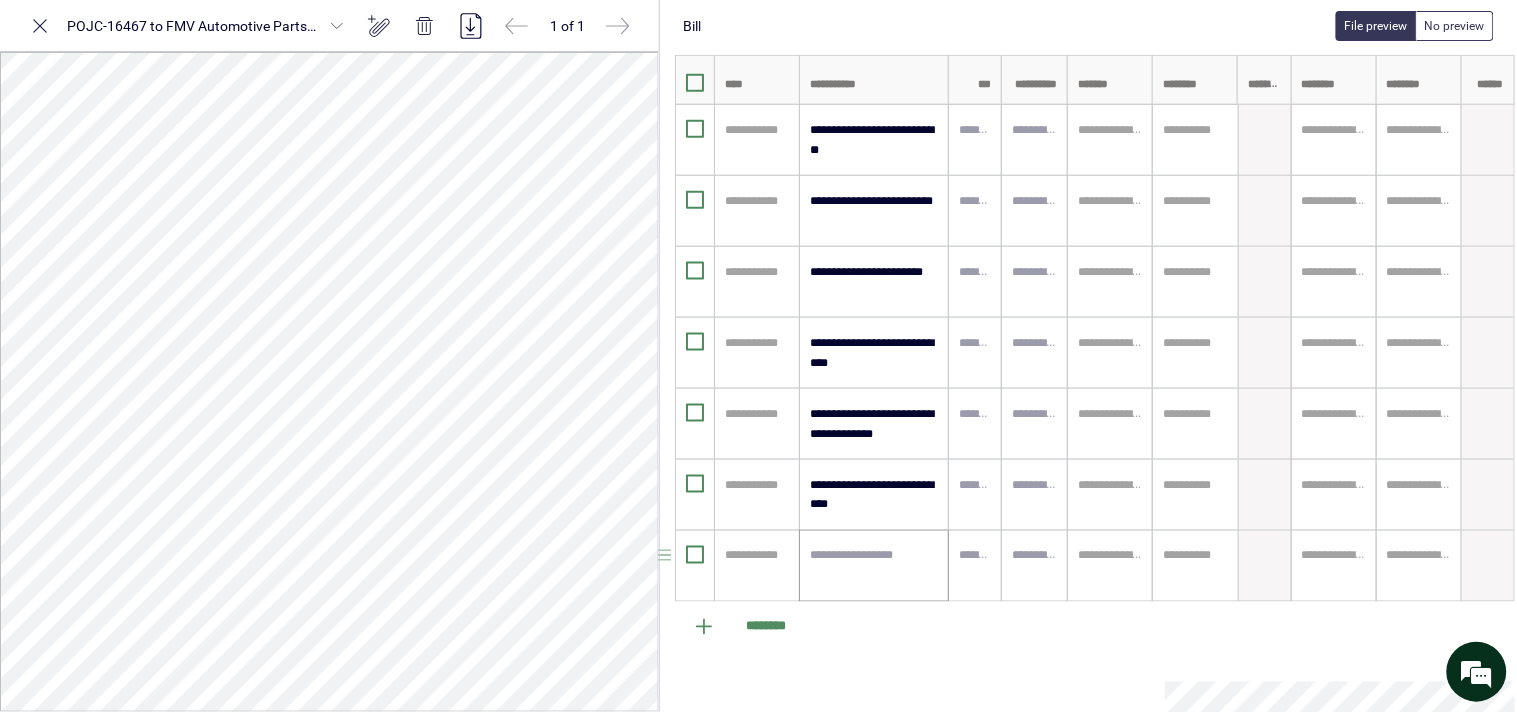 drag, startPoint x: 828, startPoint y: 547, endPoint x: 830, endPoint y: 558, distance: 11.18034 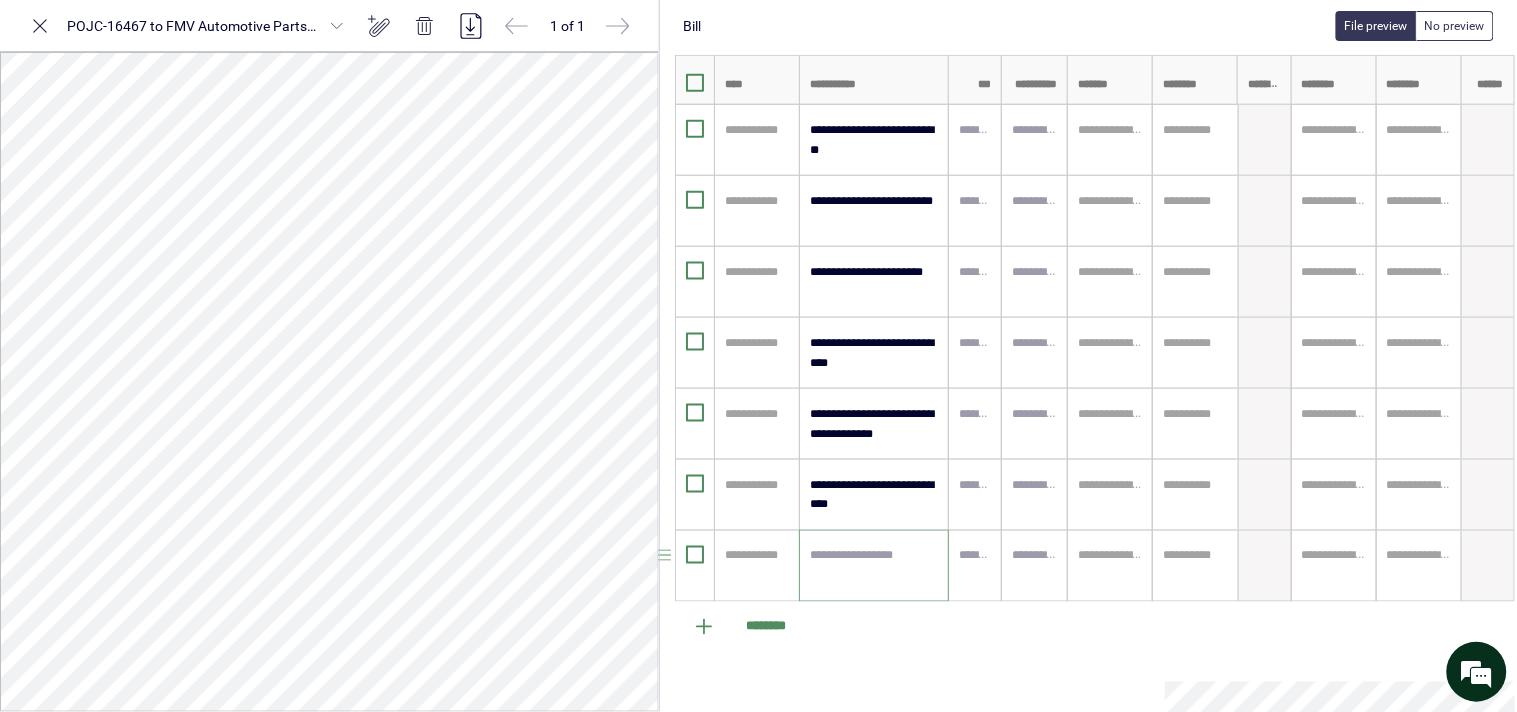 paste on "**********" 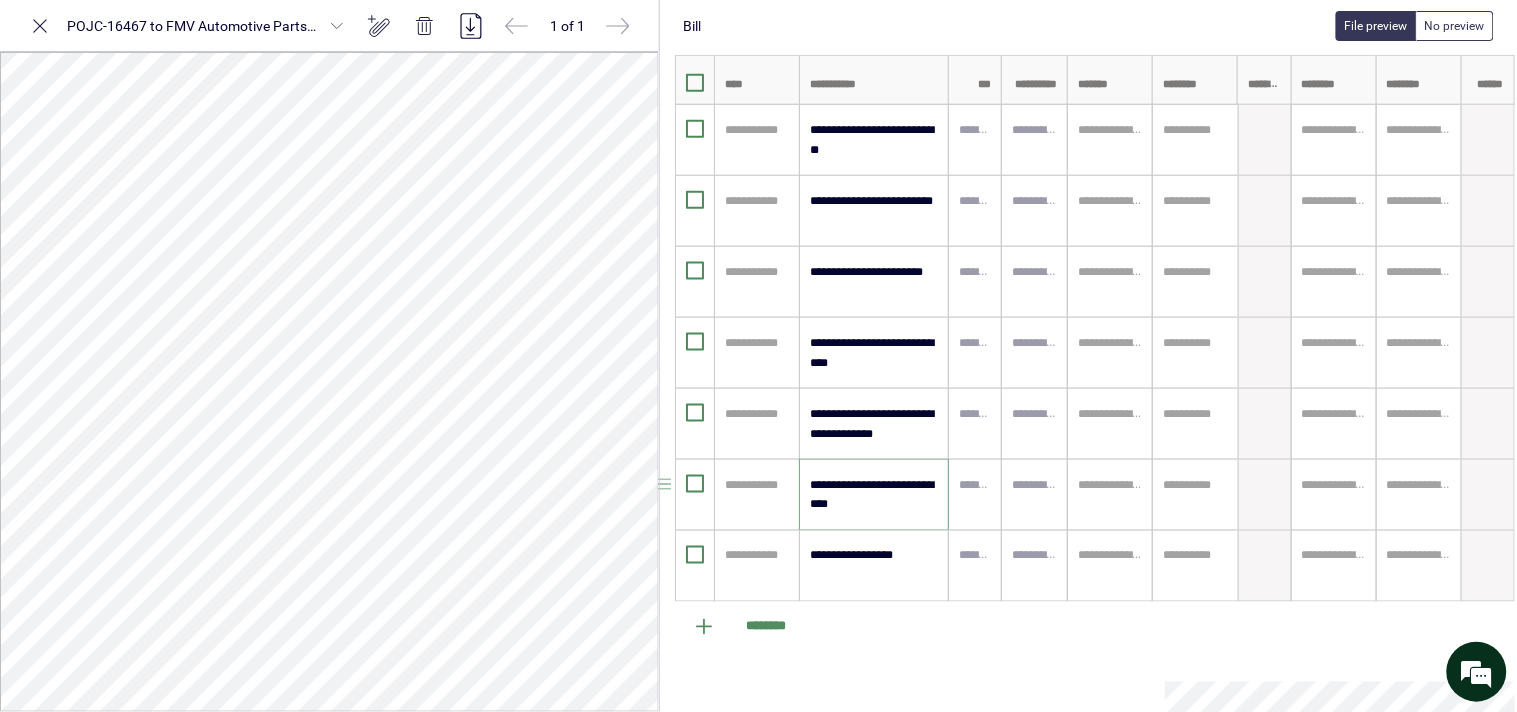 drag, startPoint x: 857, startPoint y: 507, endPoint x: 810, endPoint y: 512, distance: 47.26521 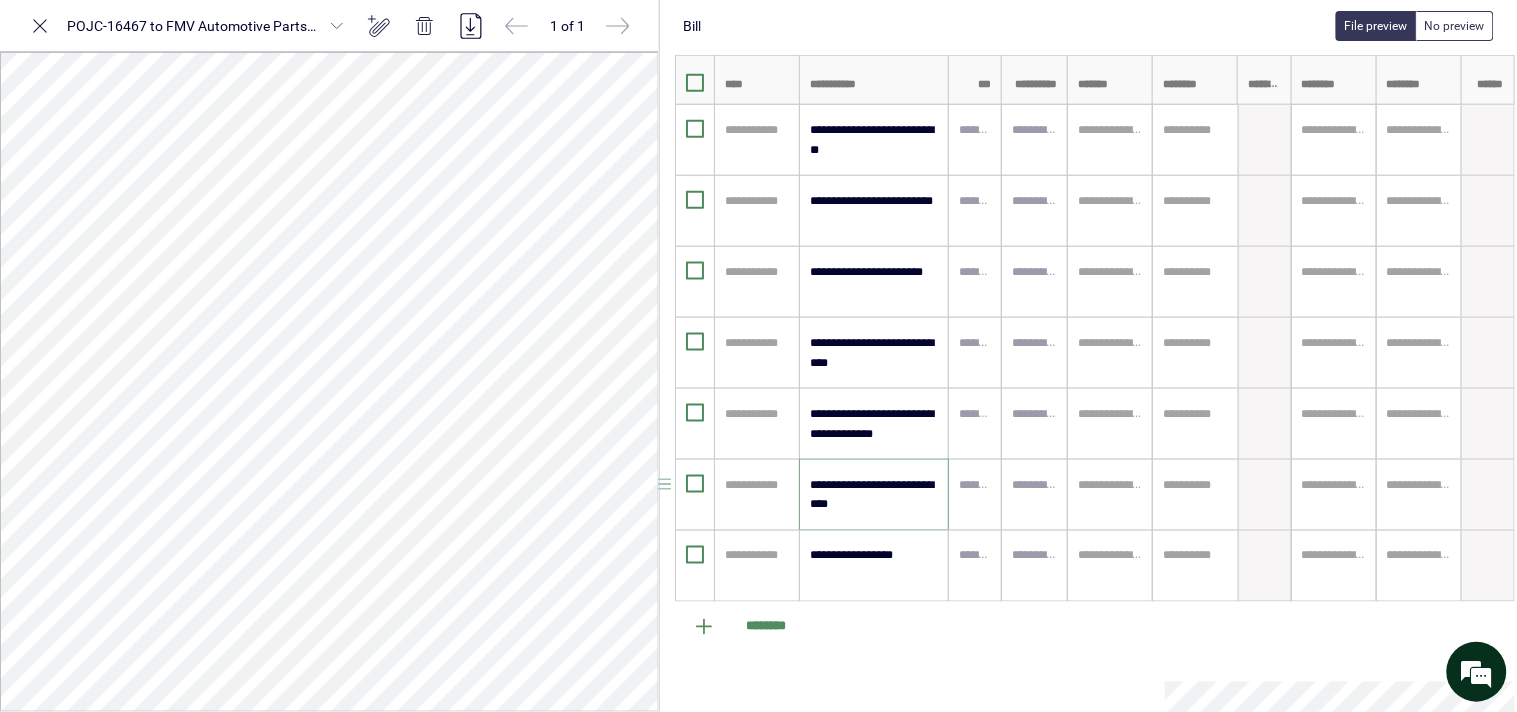 click on "**********" at bounding box center (874, 495) 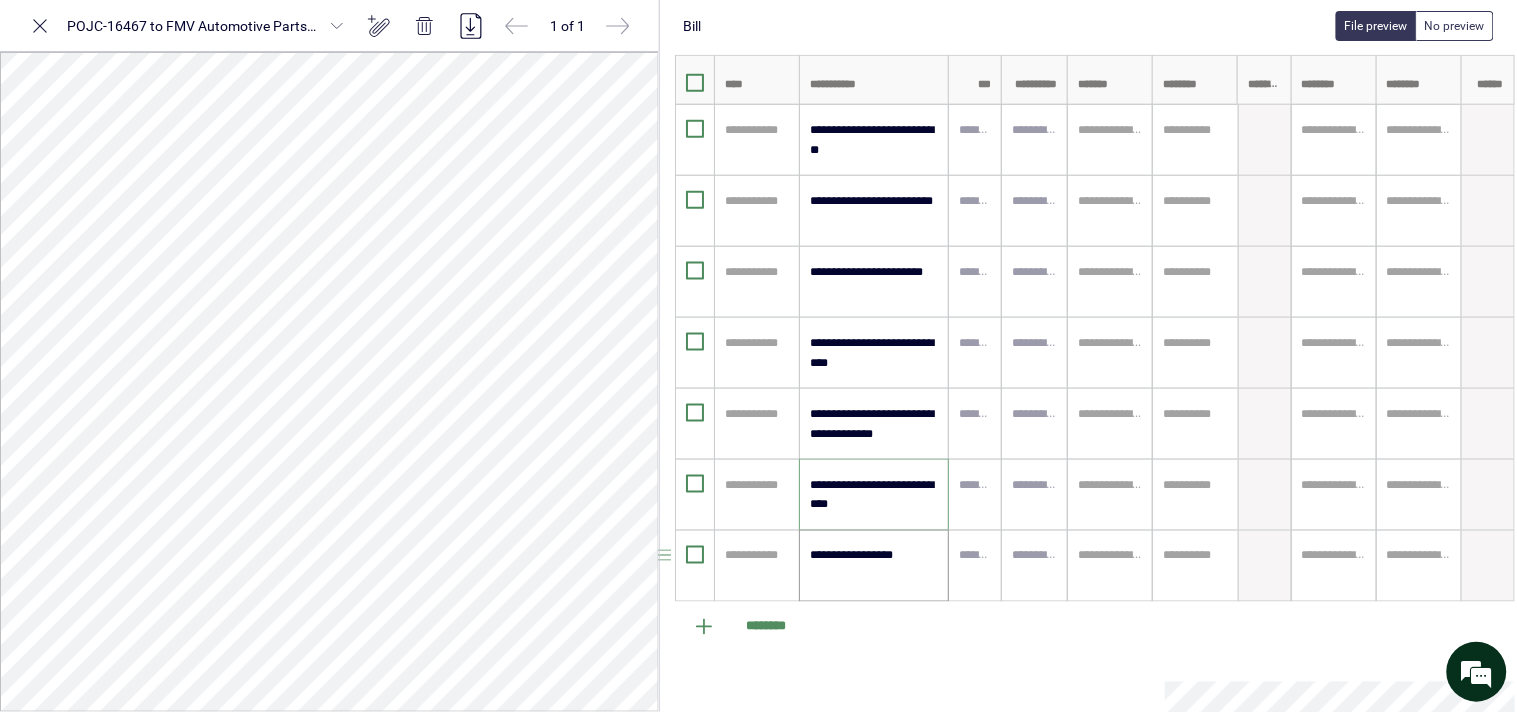 click on "**********" at bounding box center [874, 566] 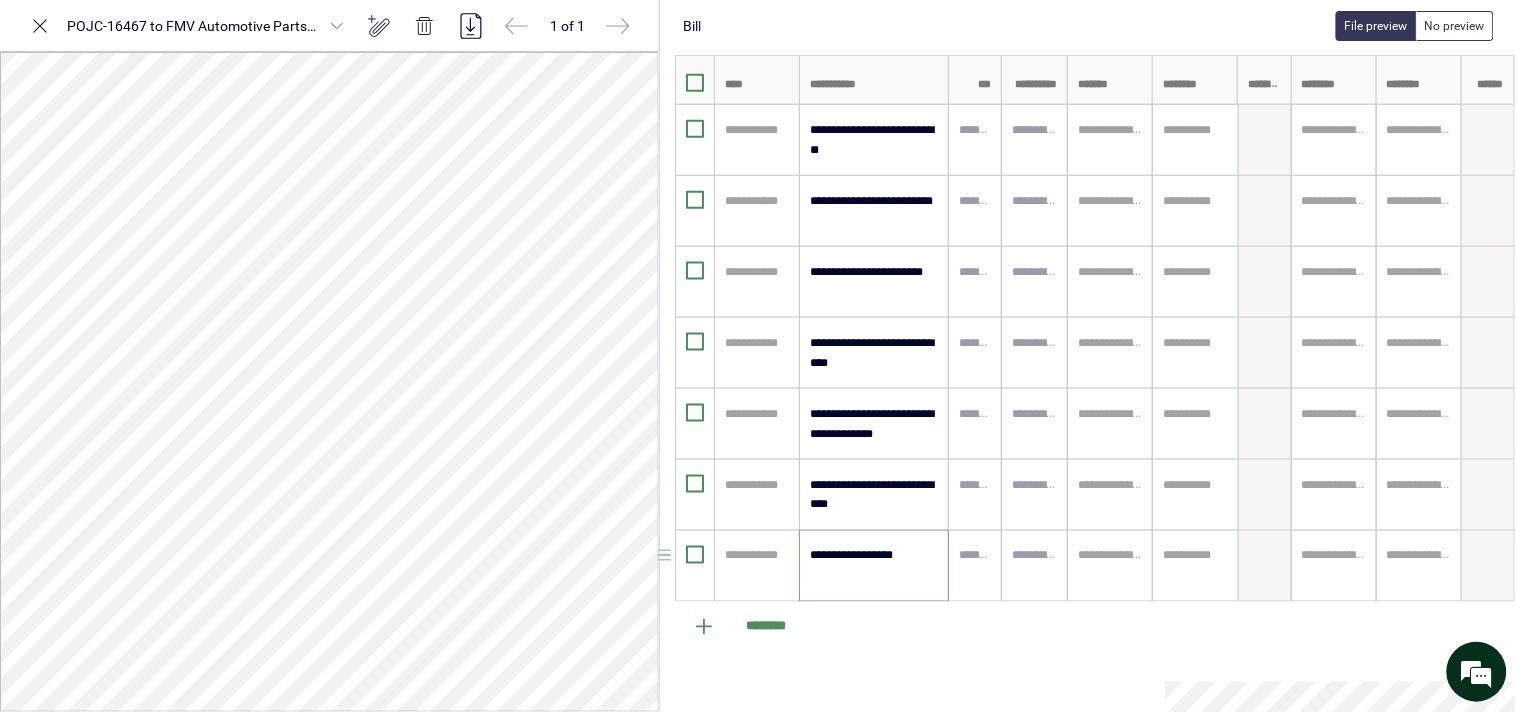 paste on "**********" 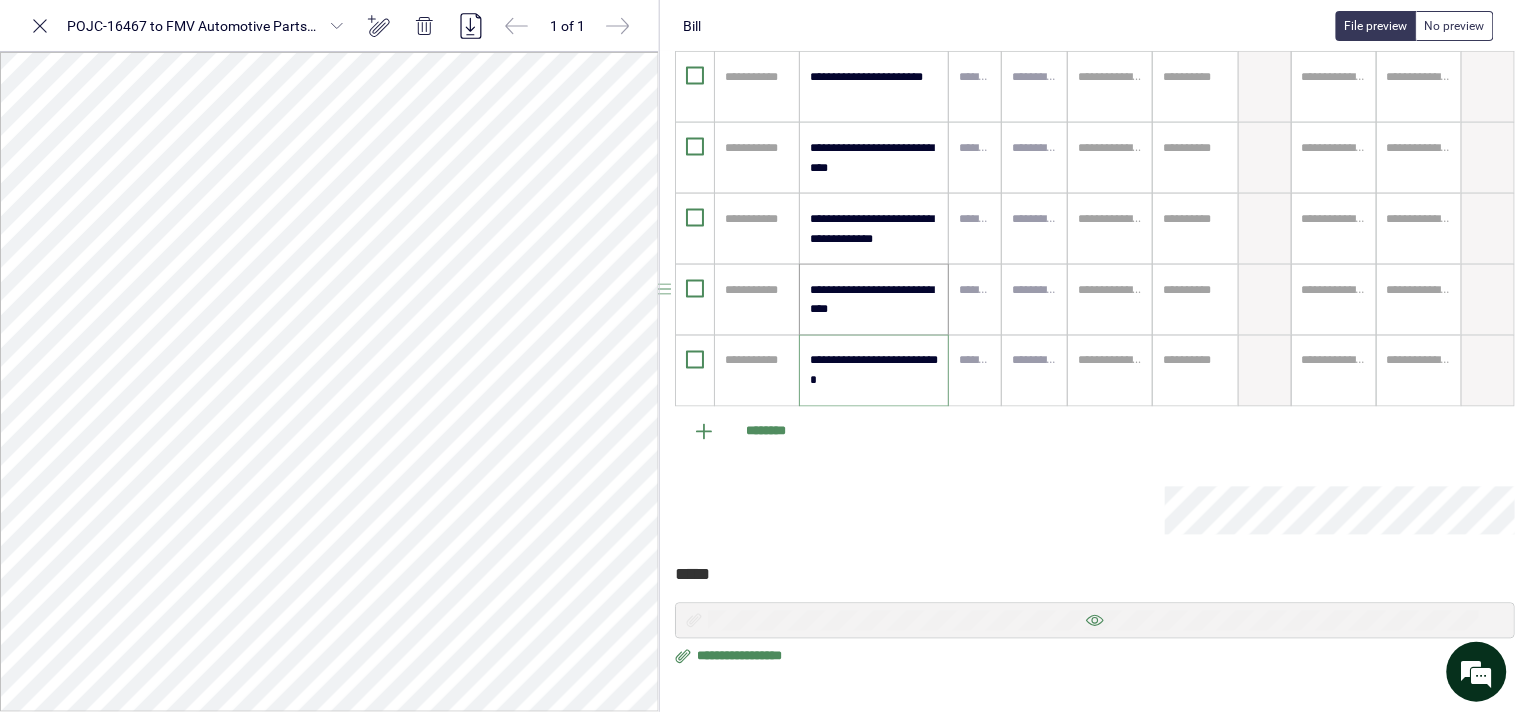 scroll, scrollTop: 746, scrollLeft: 44, axis: both 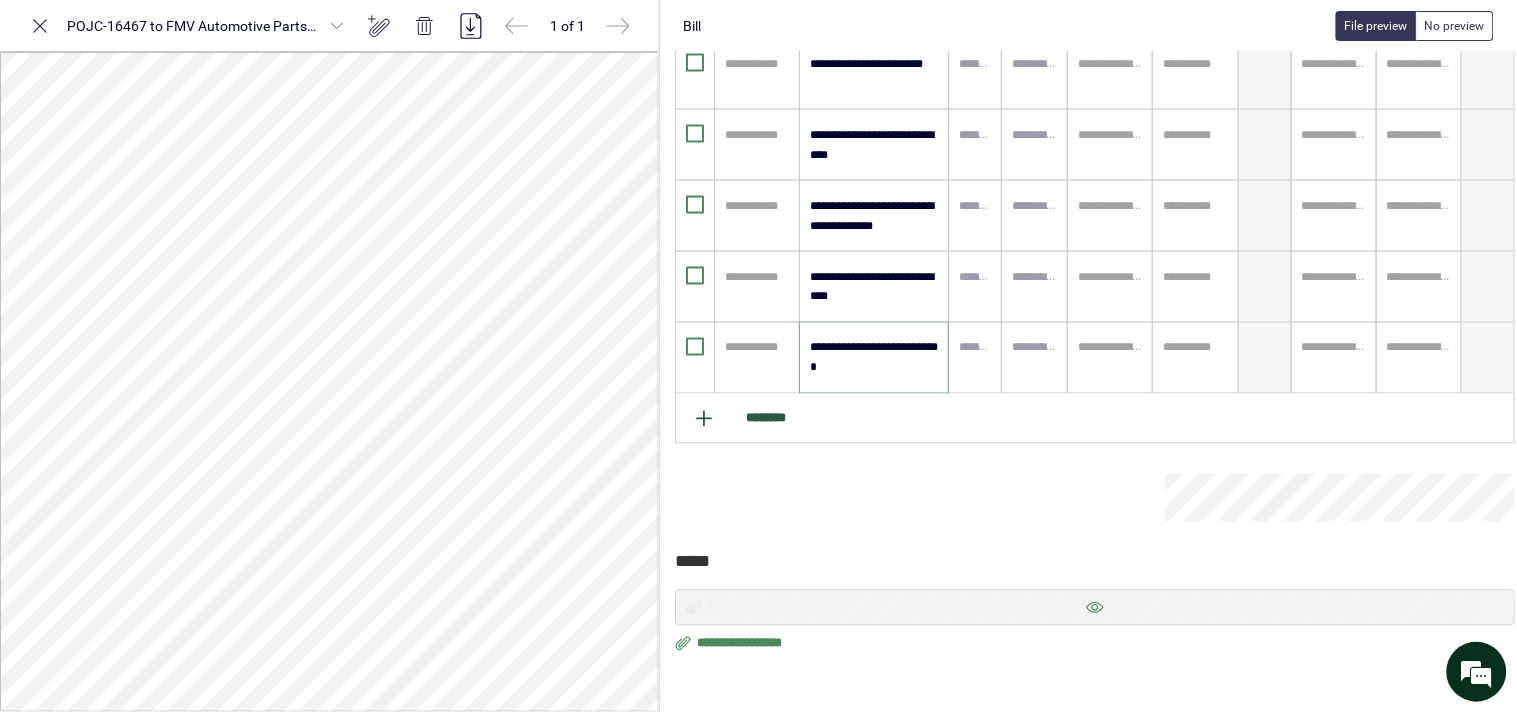type on "**********" 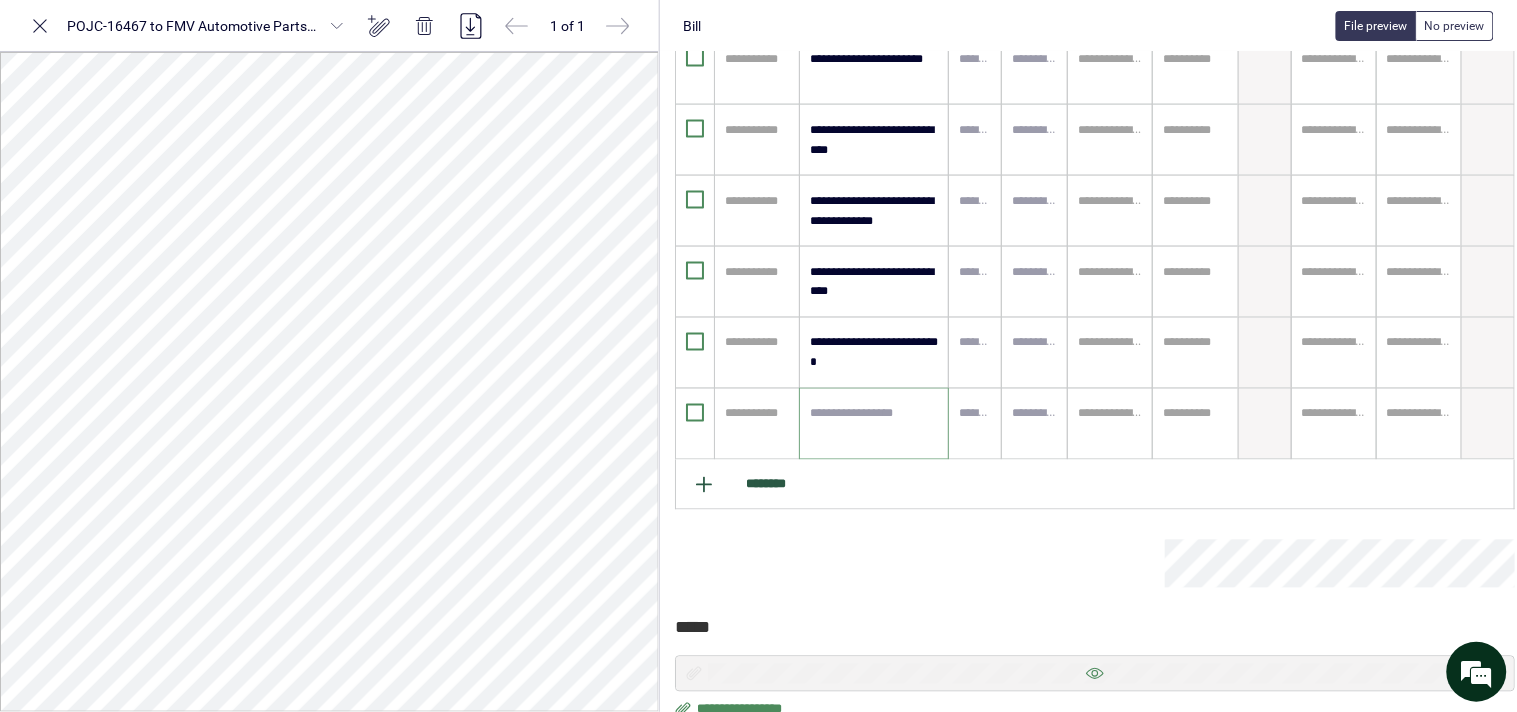 click at bounding box center [874, 424] 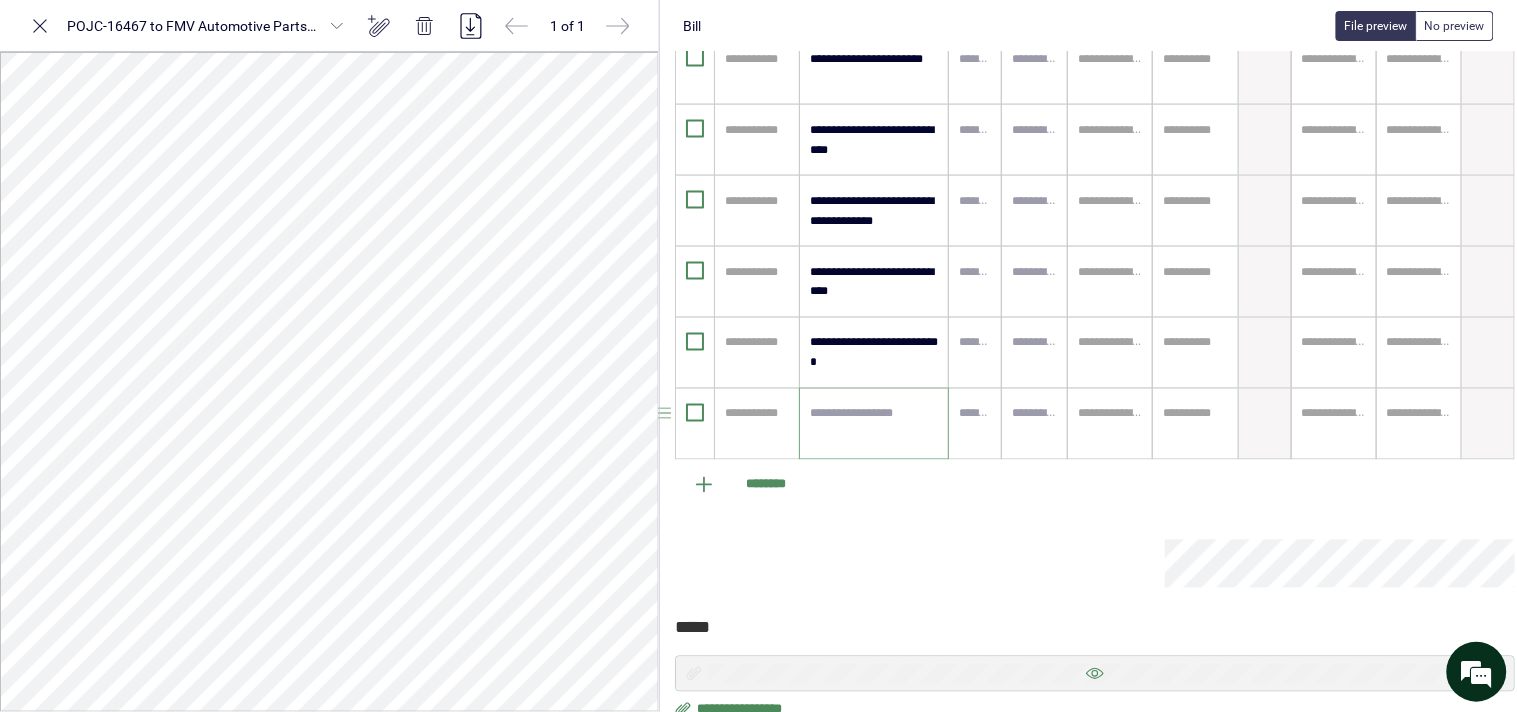 click at bounding box center [874, 424] 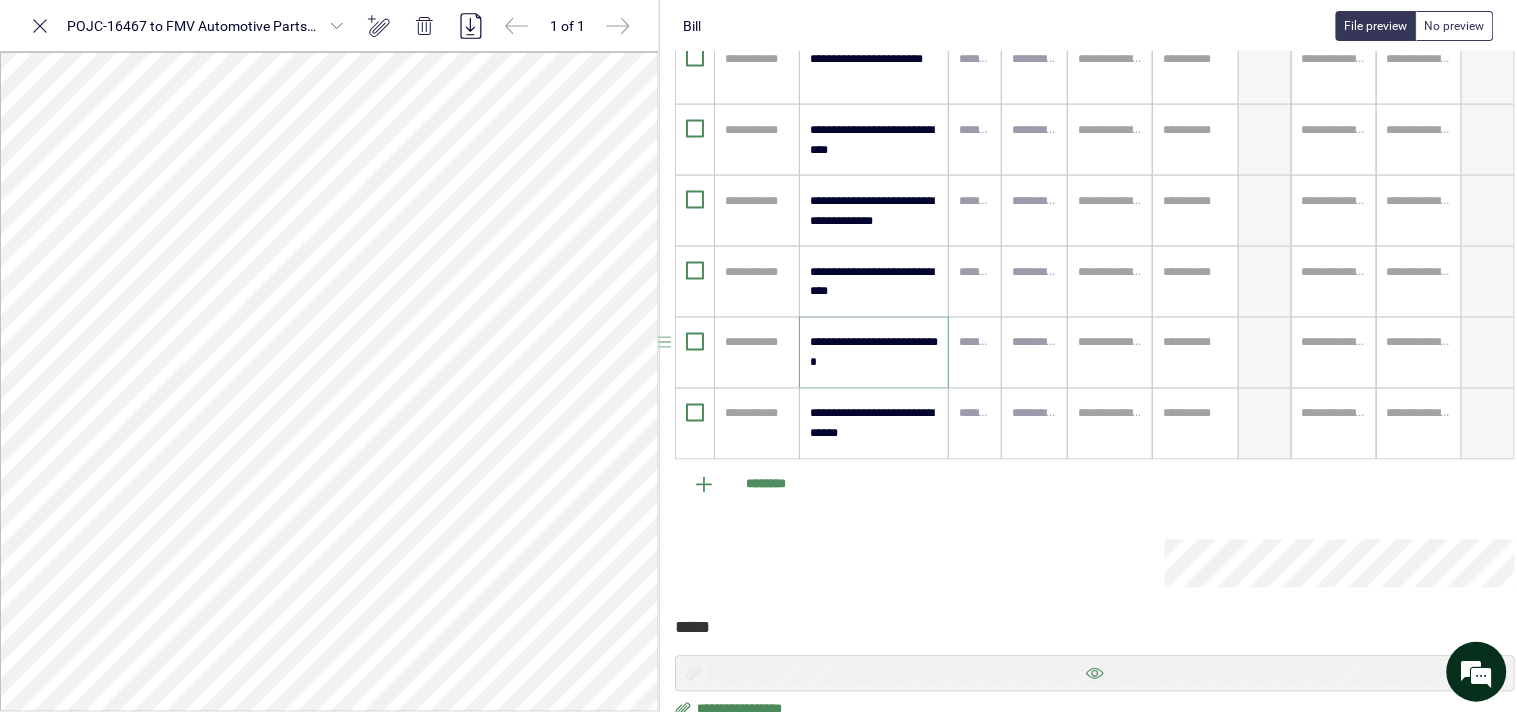 drag, startPoint x: 862, startPoint y: 360, endPoint x: 805, endPoint y: 371, distance: 58.0517 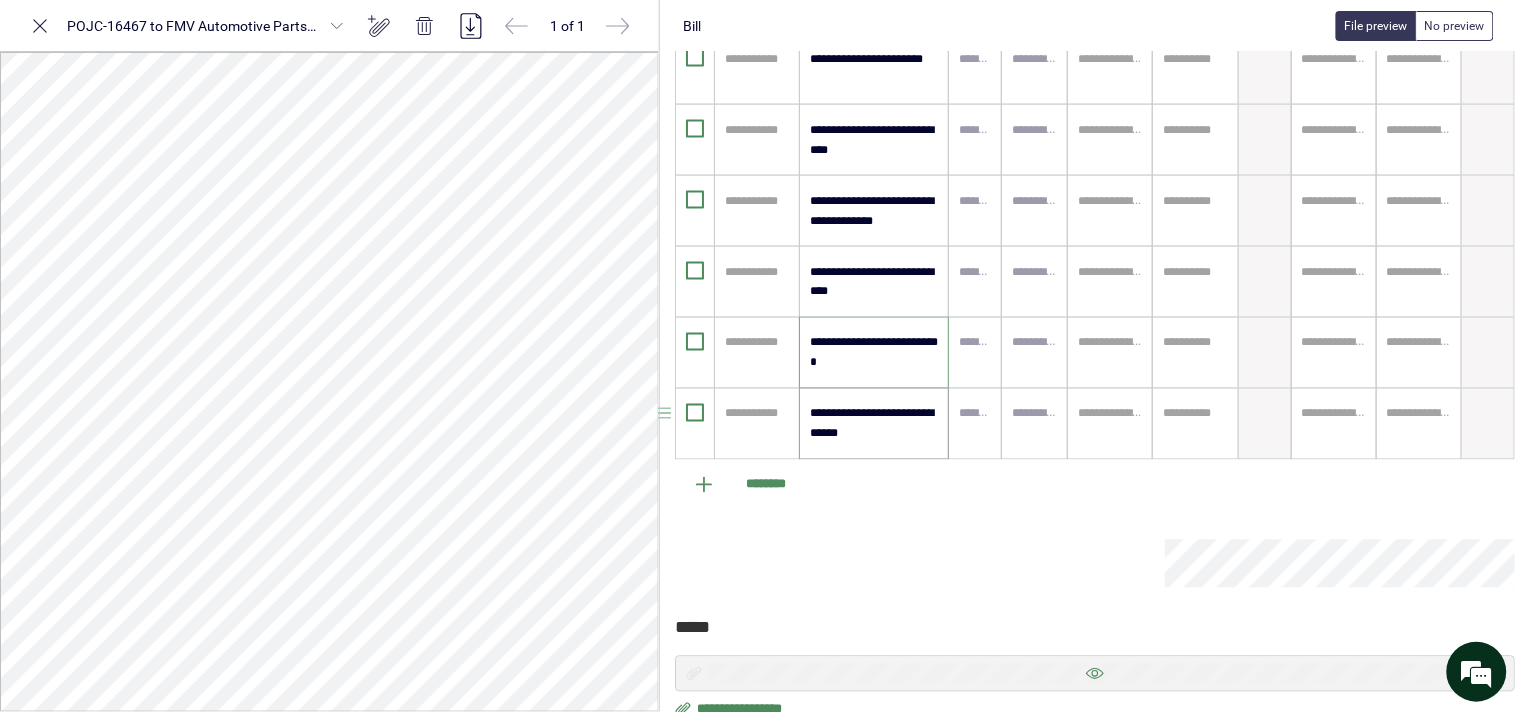 click on "**********" at bounding box center [874, 424] 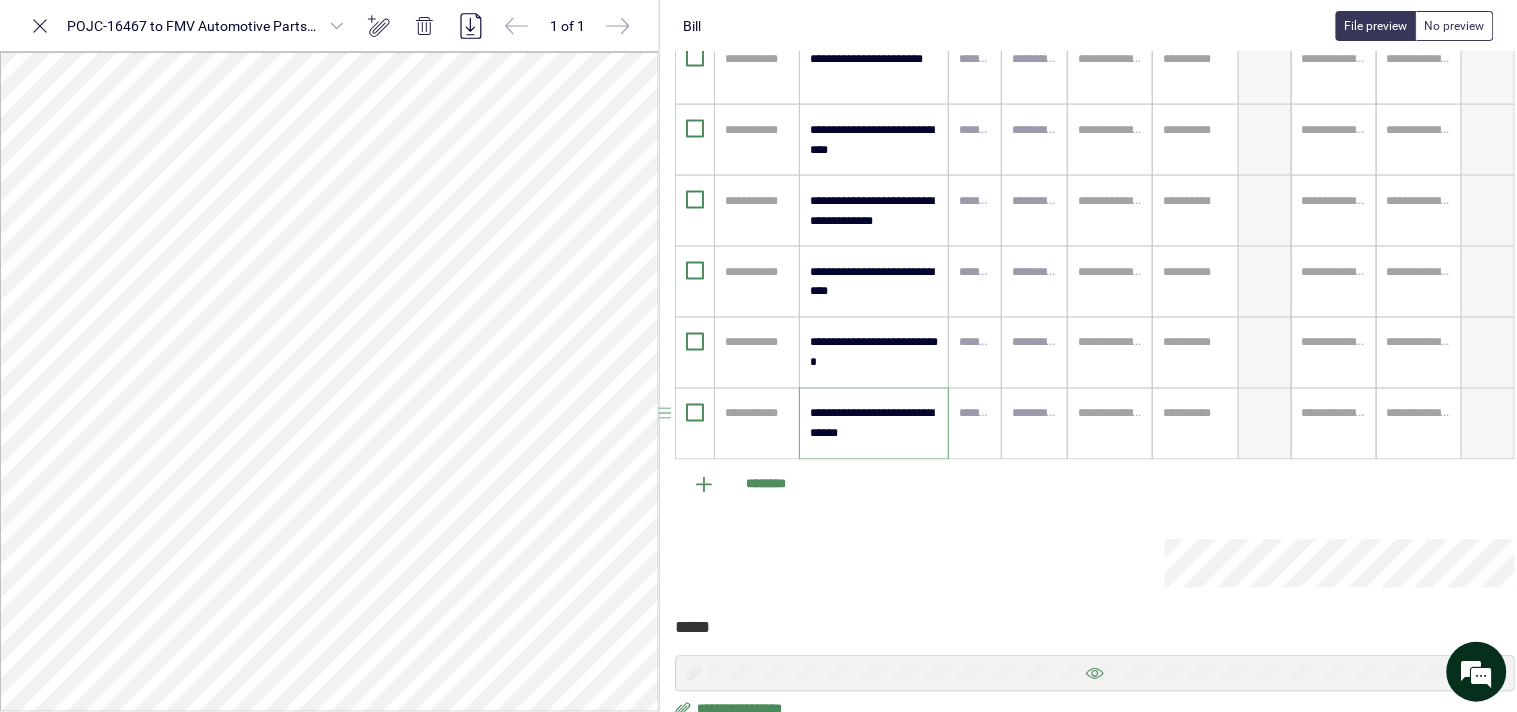 paste on "**********" 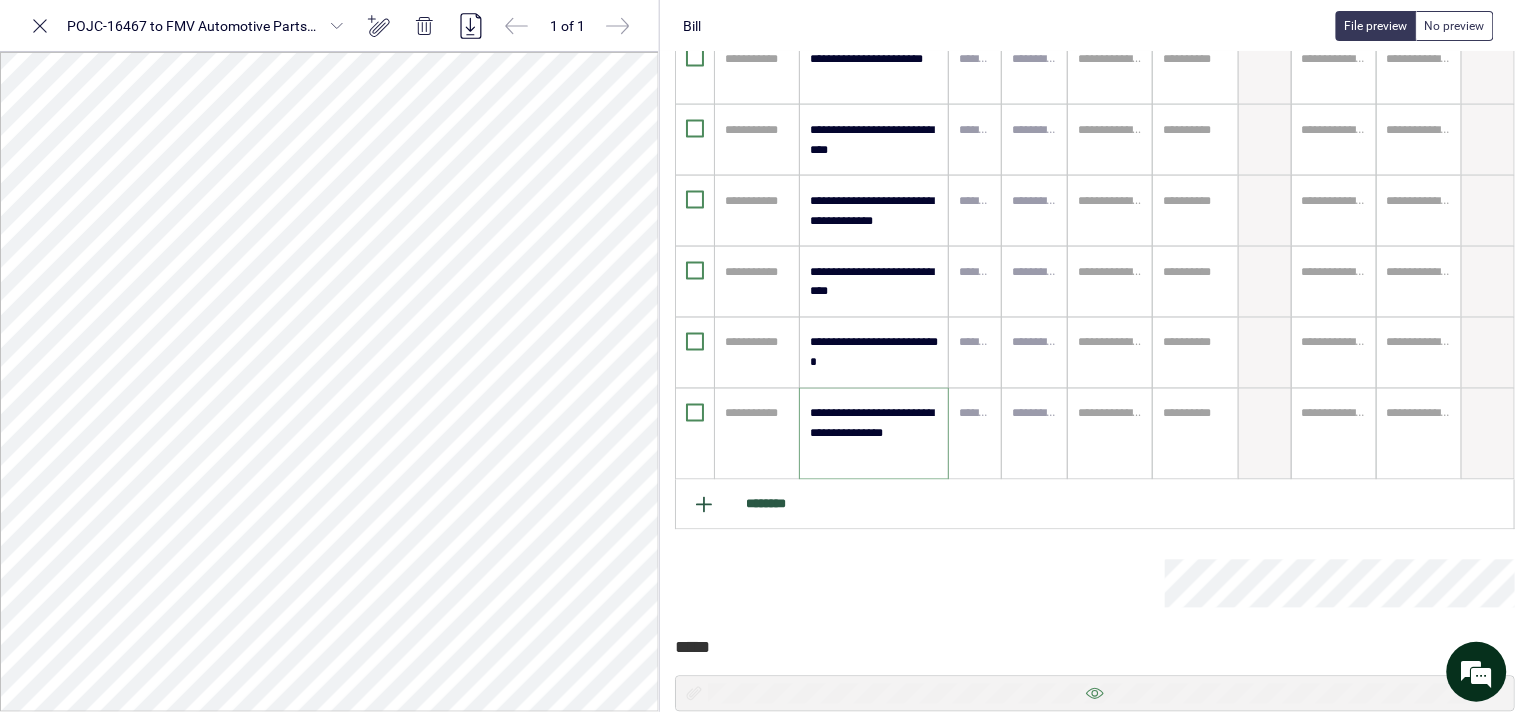 type on "**********" 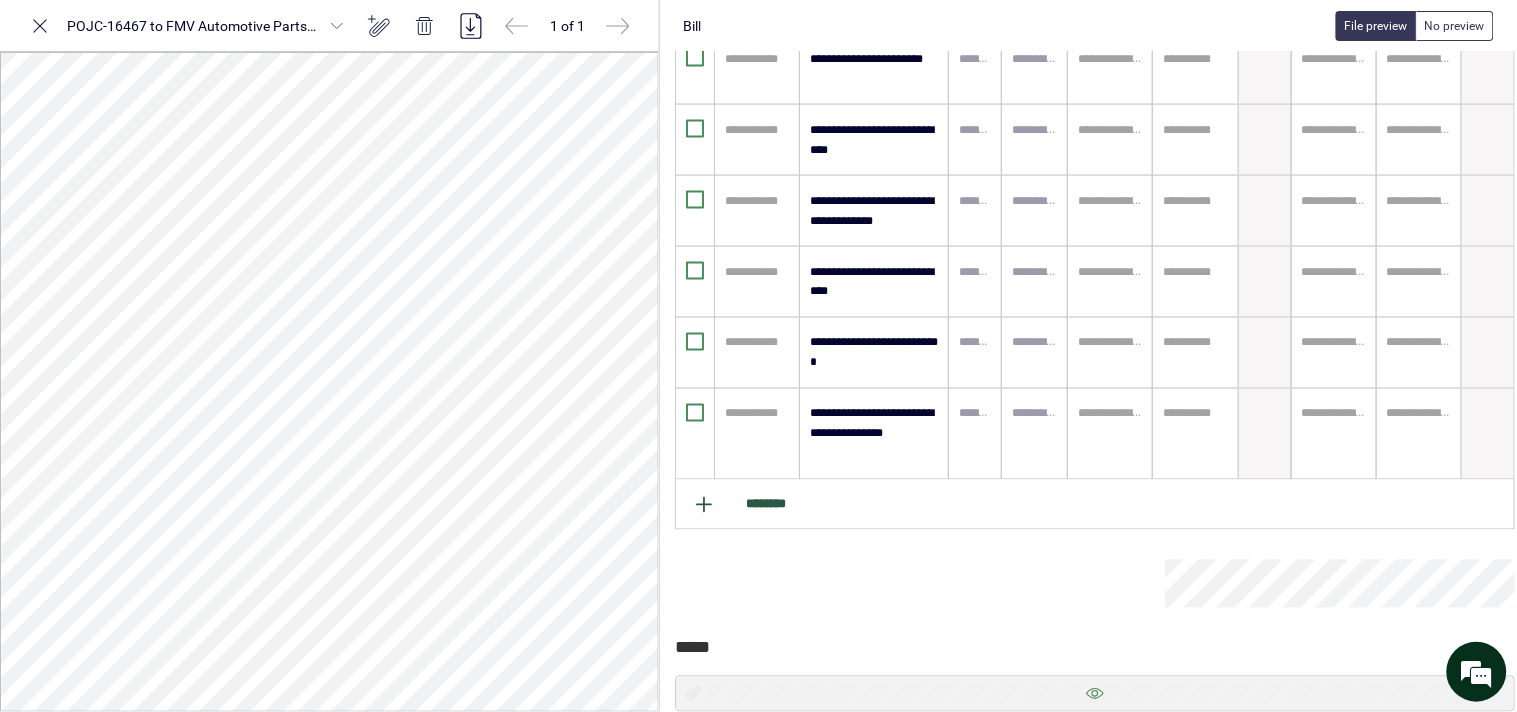 click on "********" at bounding box center [1095, 505] 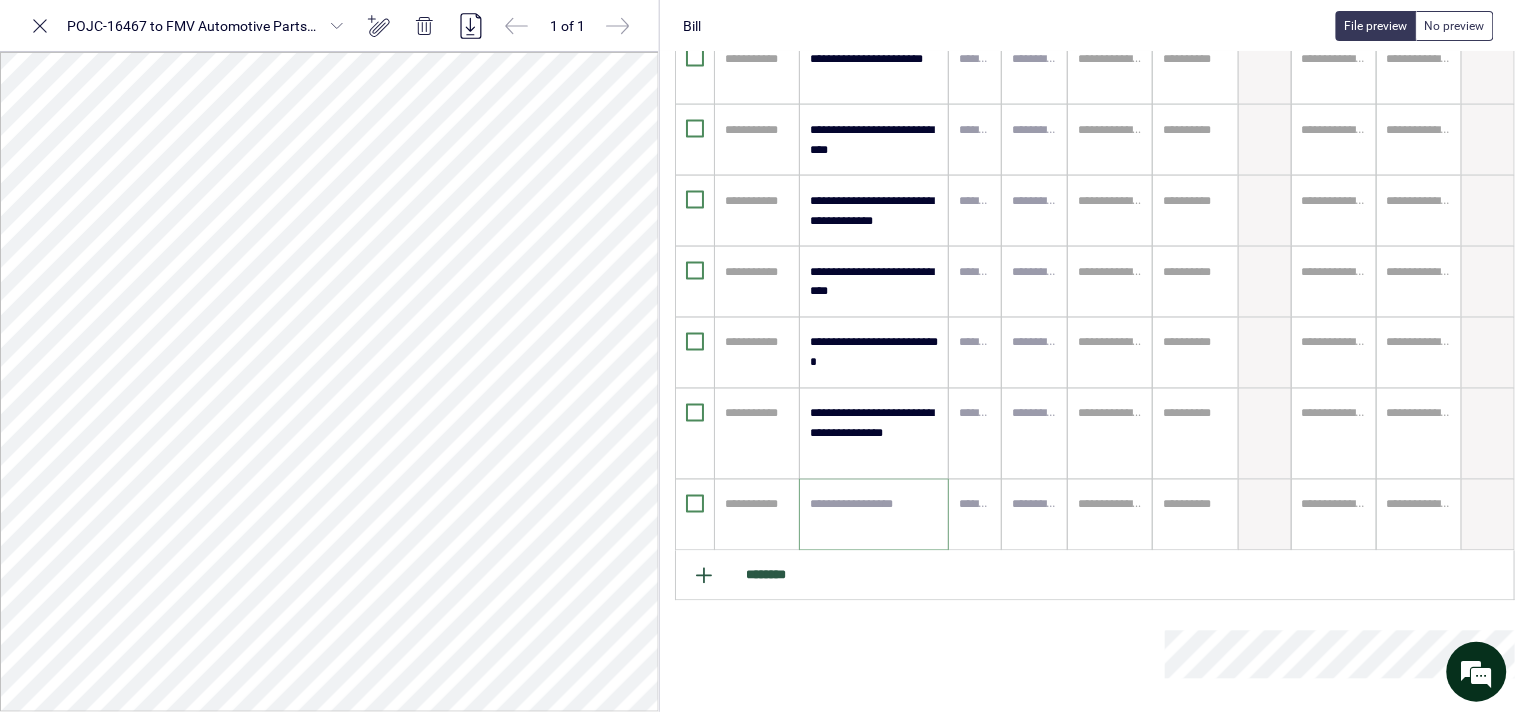 click at bounding box center [874, 515] 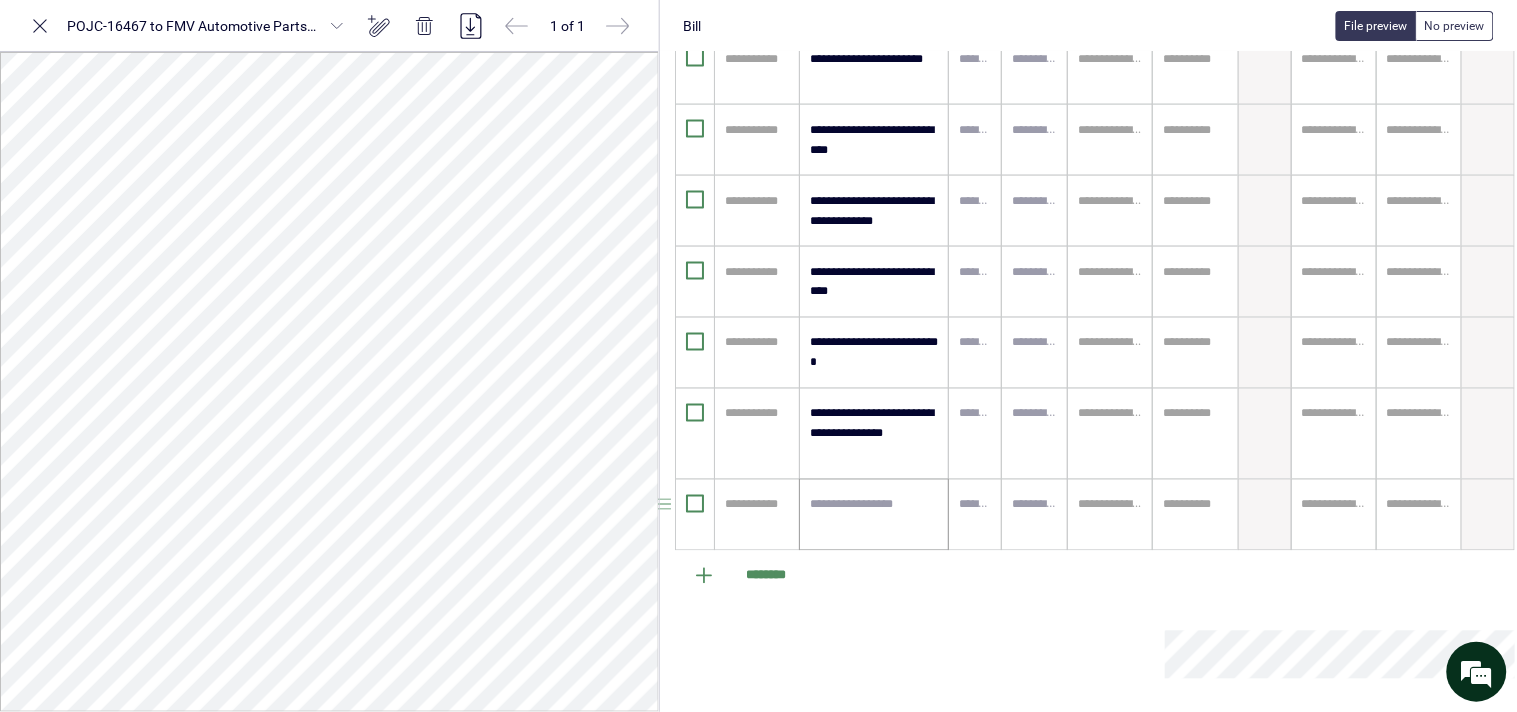 click at bounding box center [874, 515] 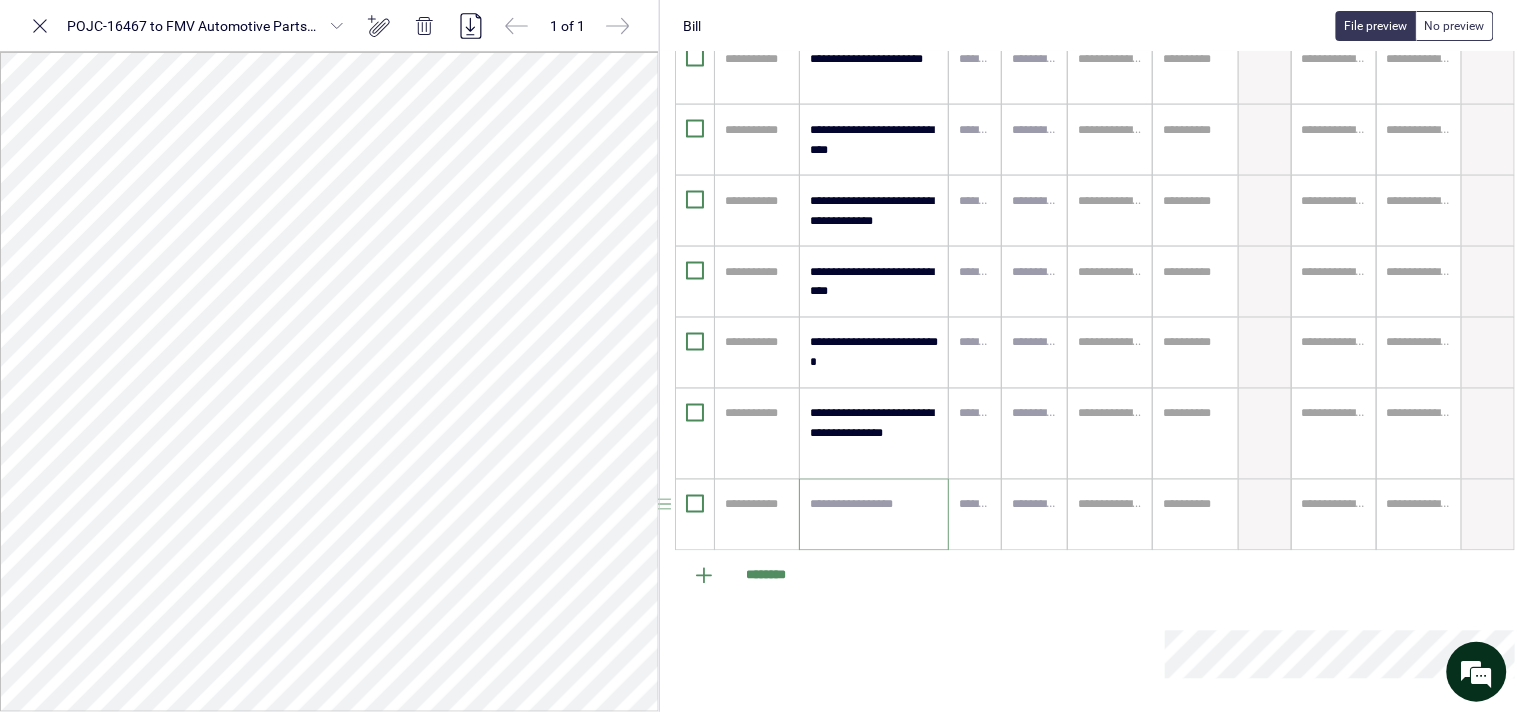 paste on "**********" 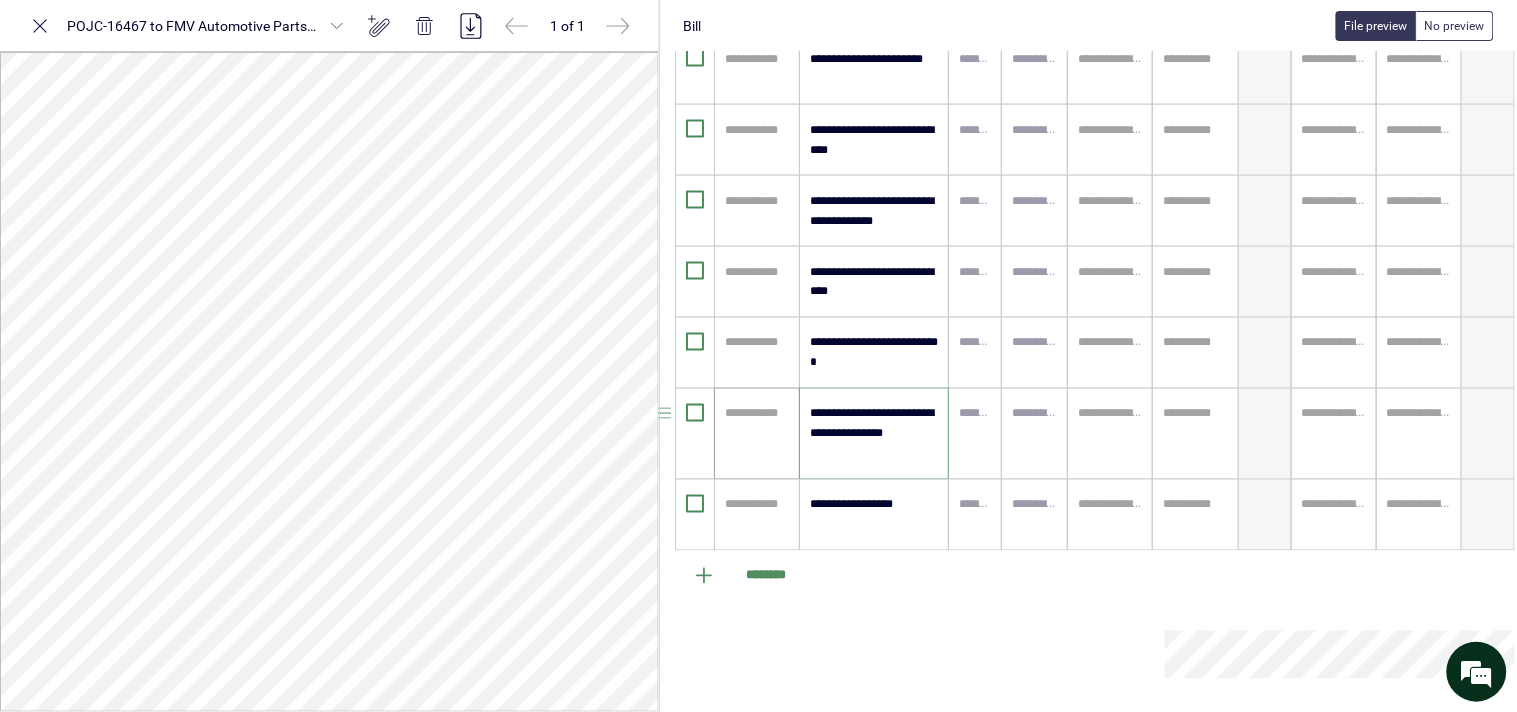 drag, startPoint x: 861, startPoint y: 455, endPoint x: 786, endPoint y: 470, distance: 76.48529 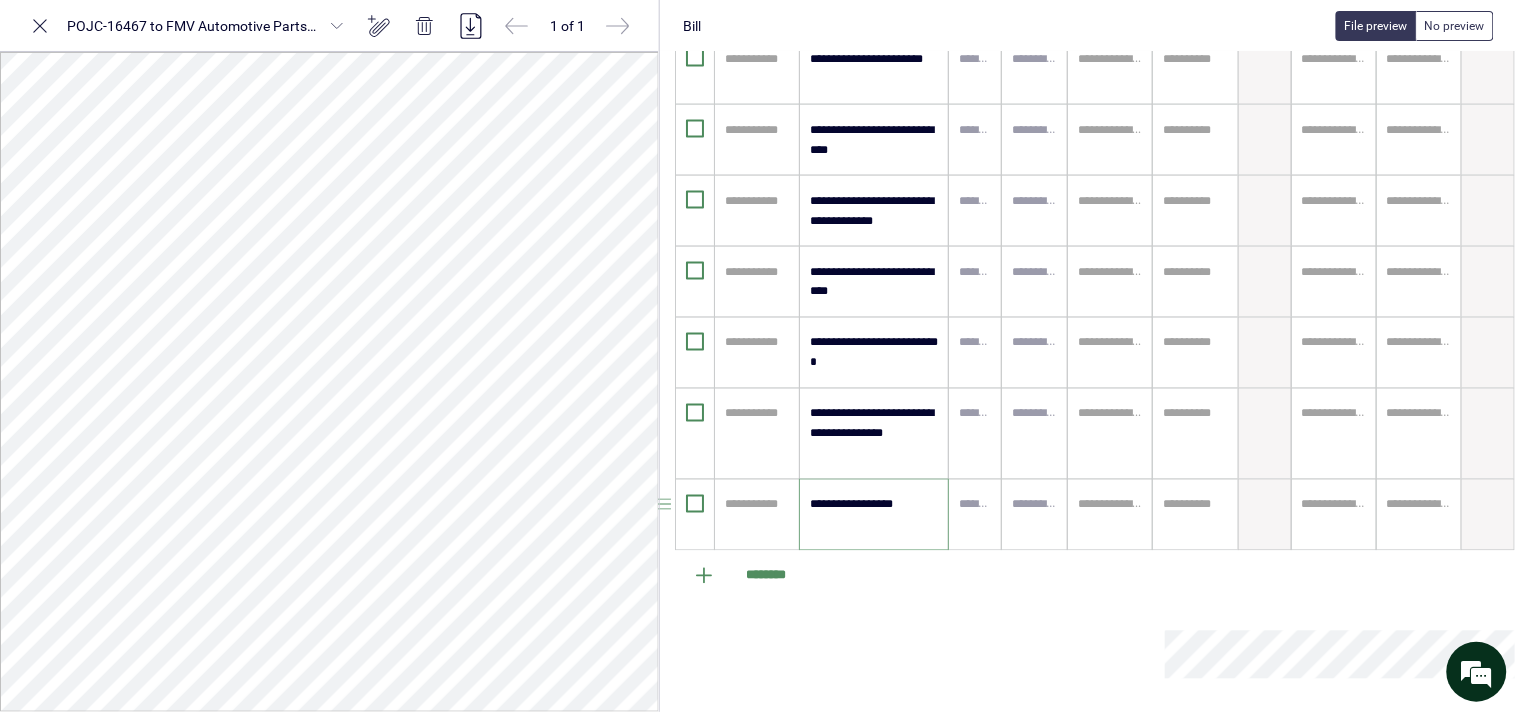 click on "**********" at bounding box center (874, 515) 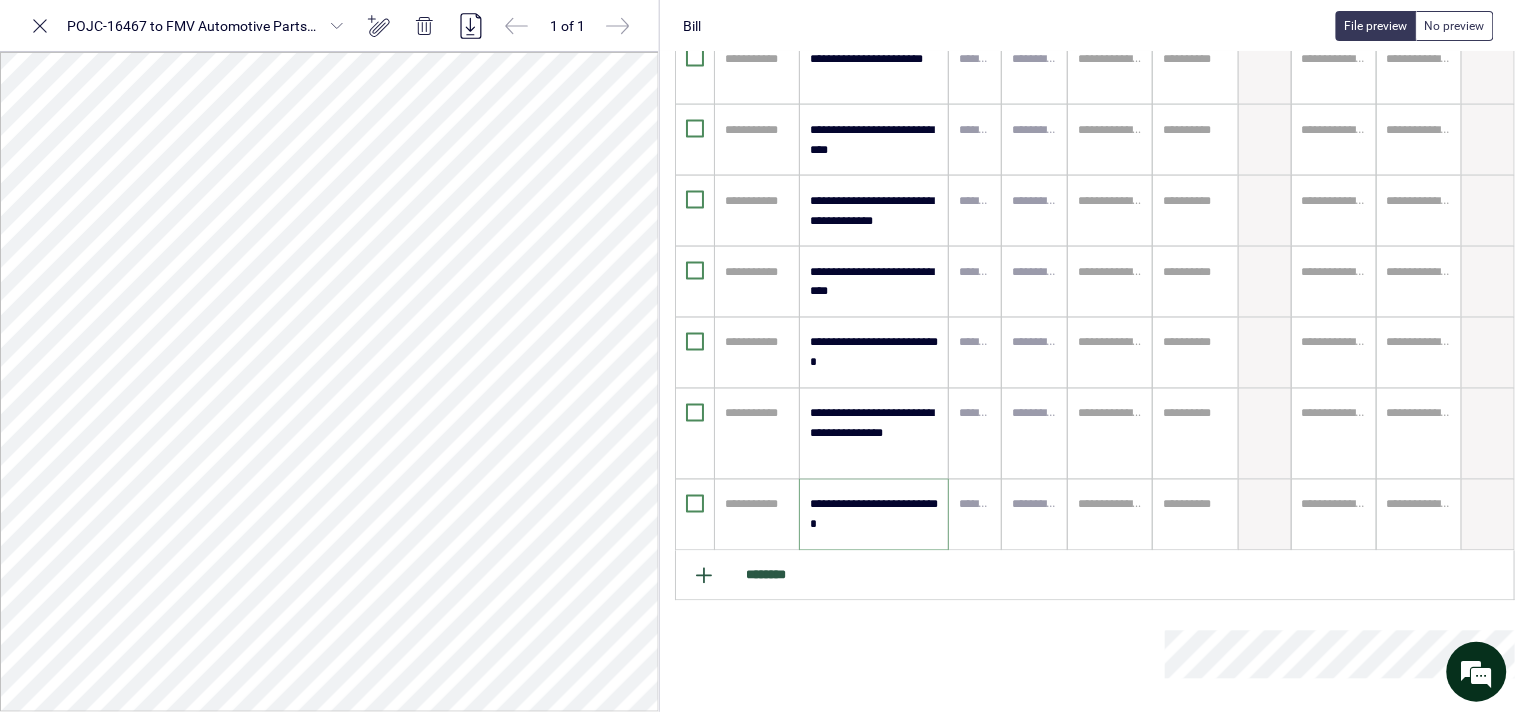 type on "**********" 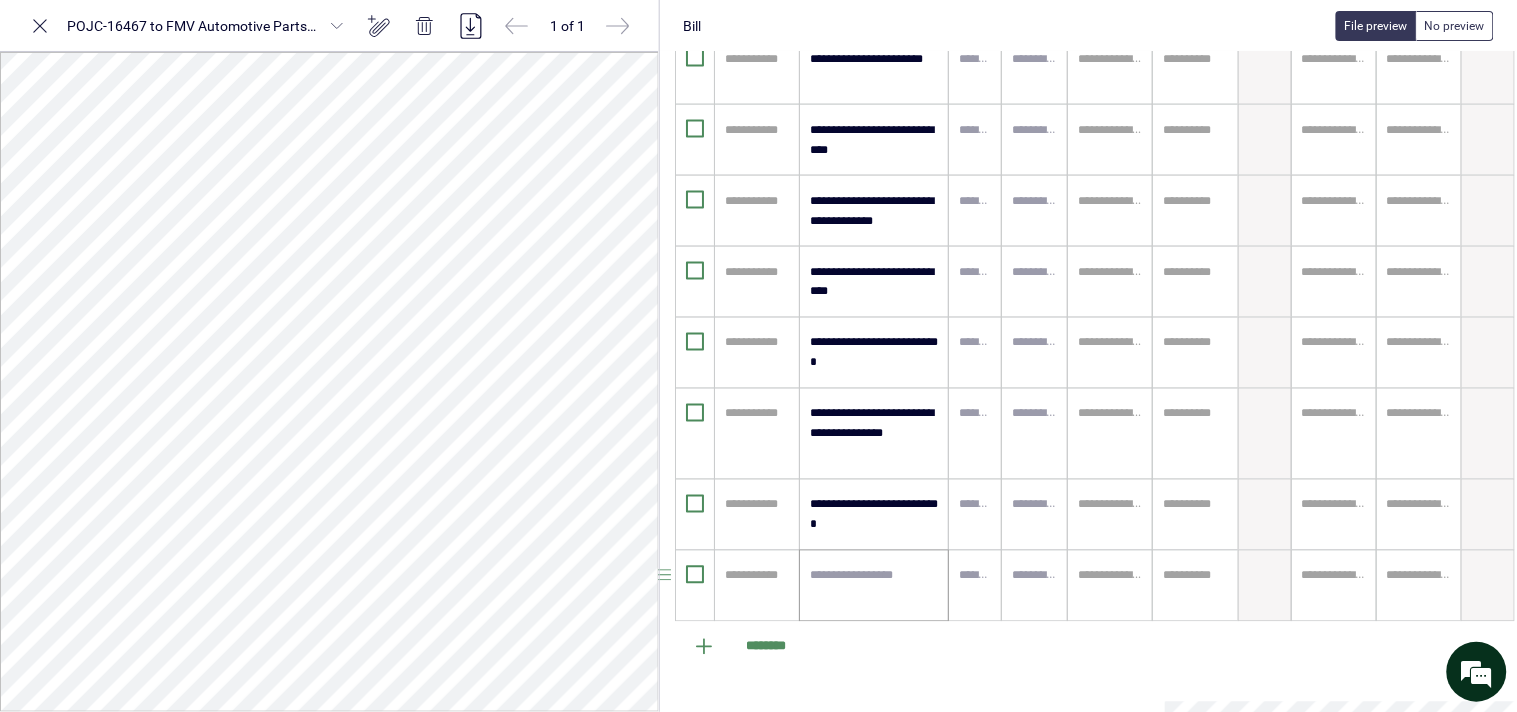 click at bounding box center [874, 586] 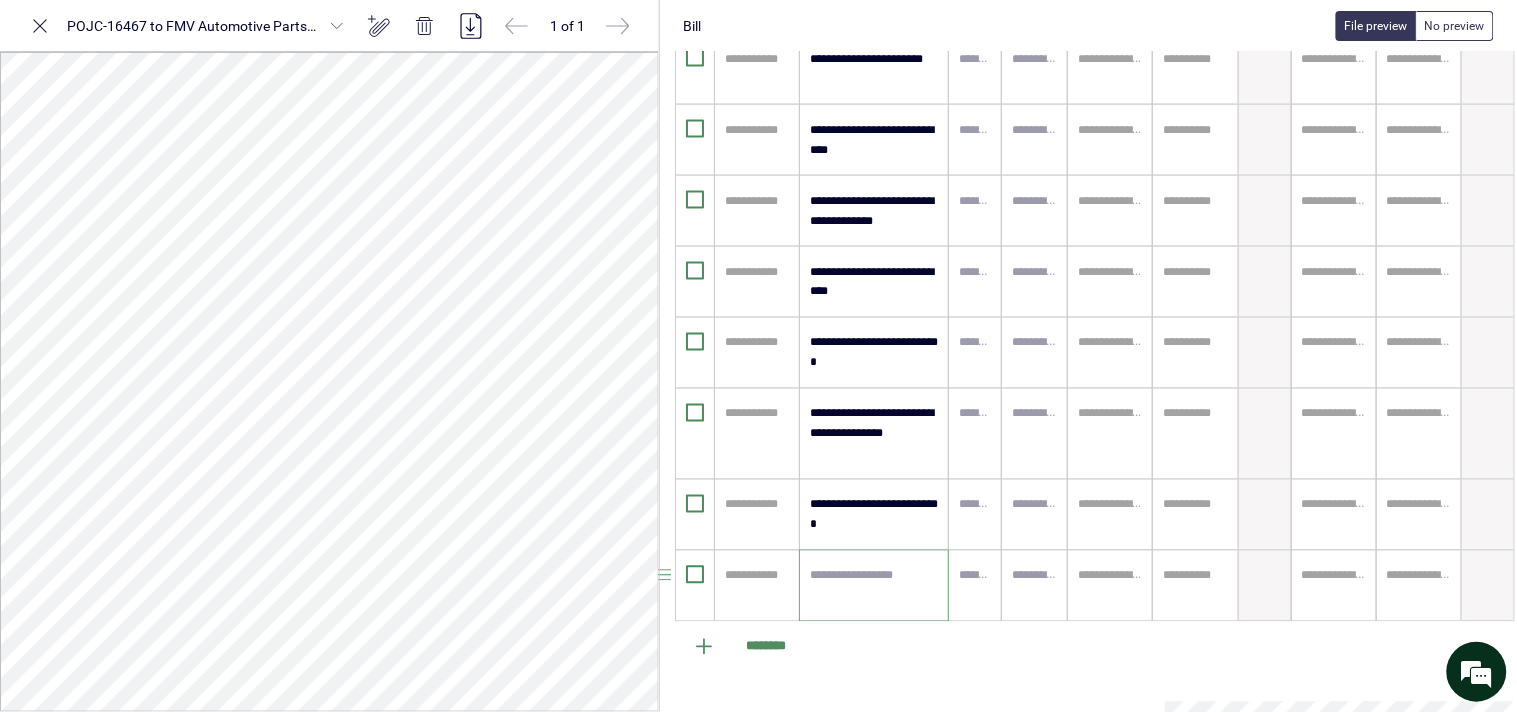 paste on "**********" 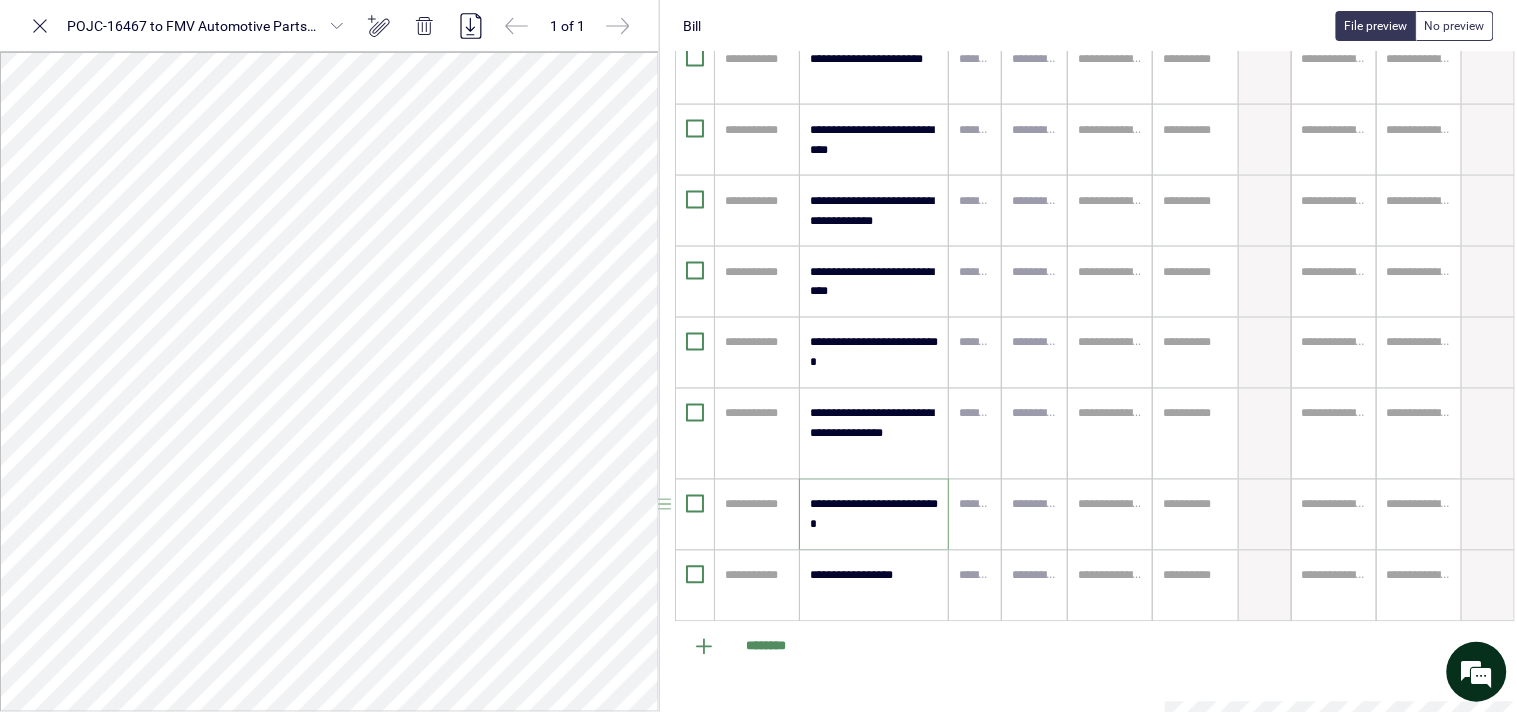 drag, startPoint x: 871, startPoint y: 526, endPoint x: 806, endPoint y: 533, distance: 65.37584 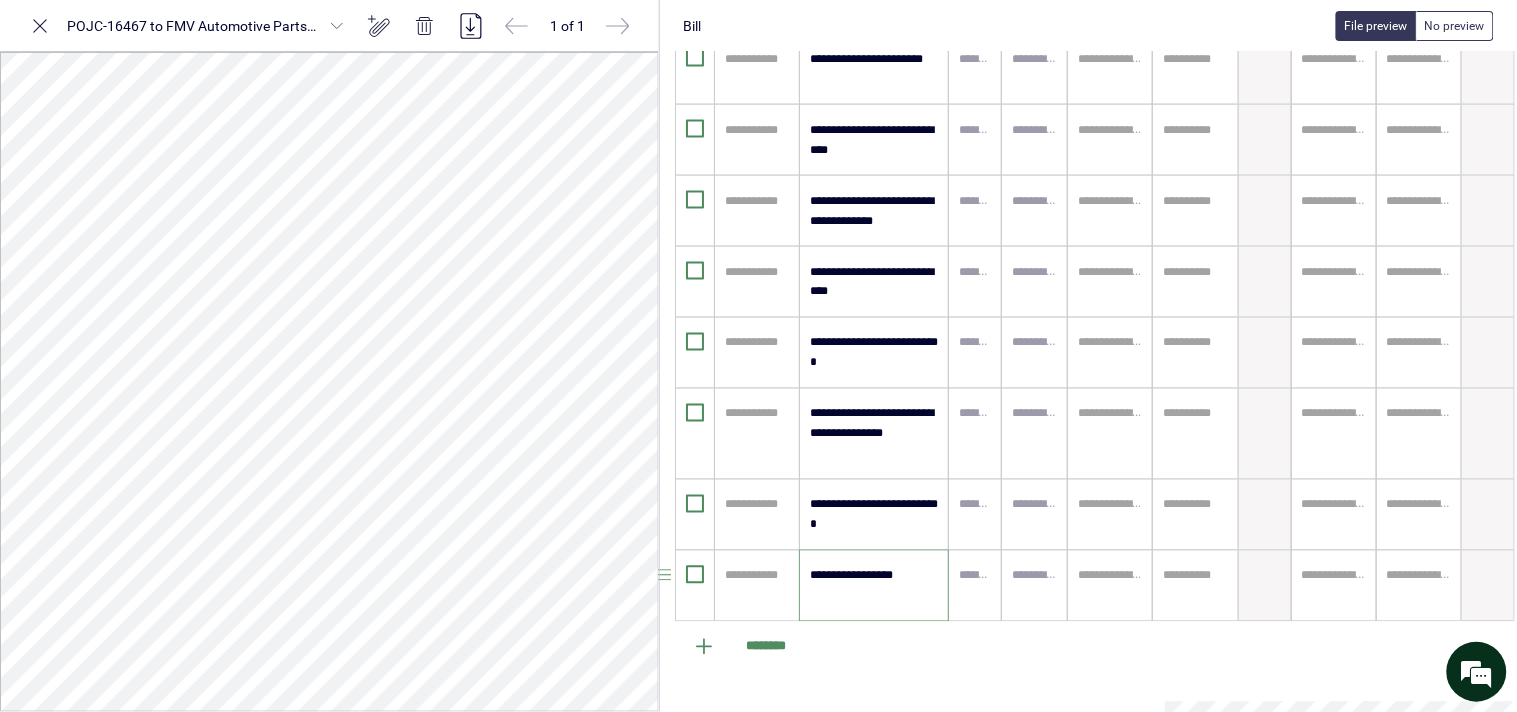 click on "**********" at bounding box center (874, 586) 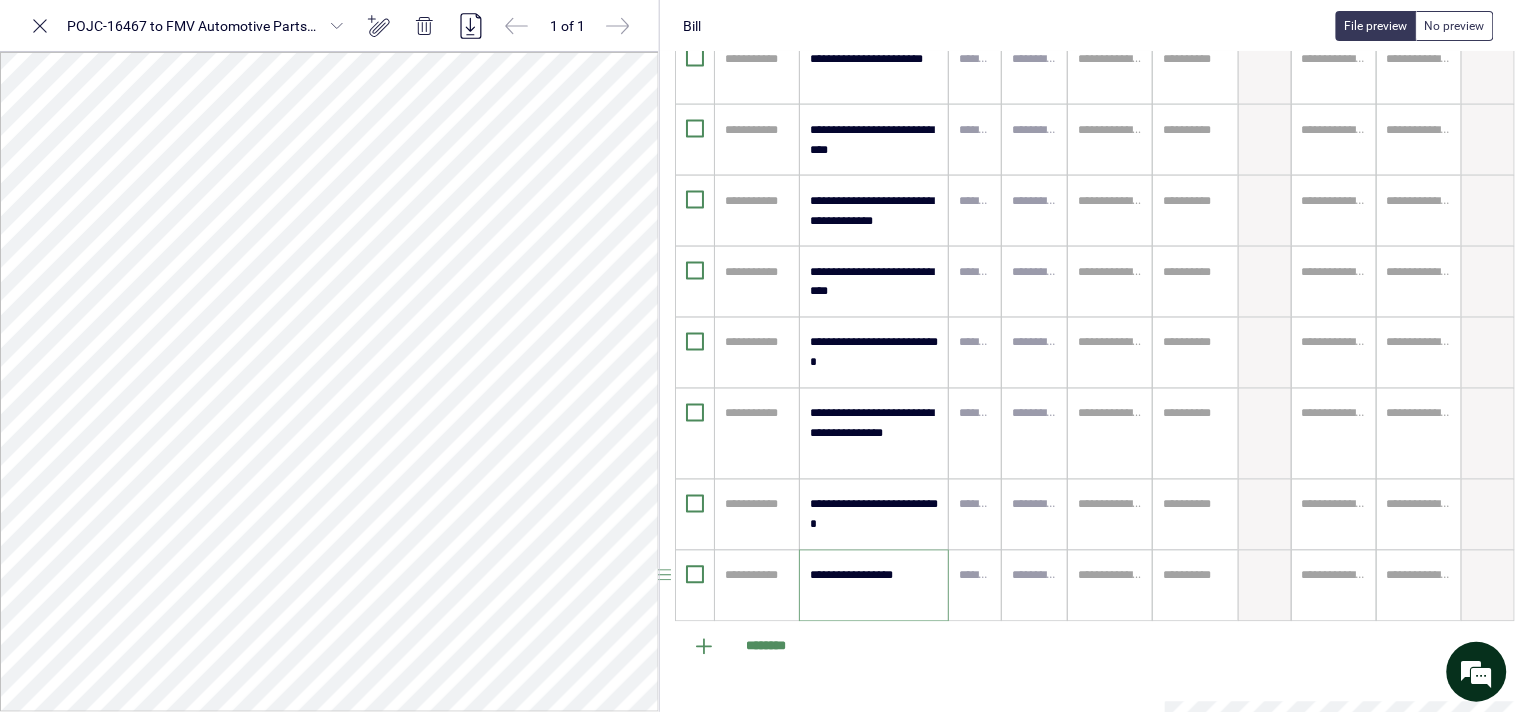 paste on "**********" 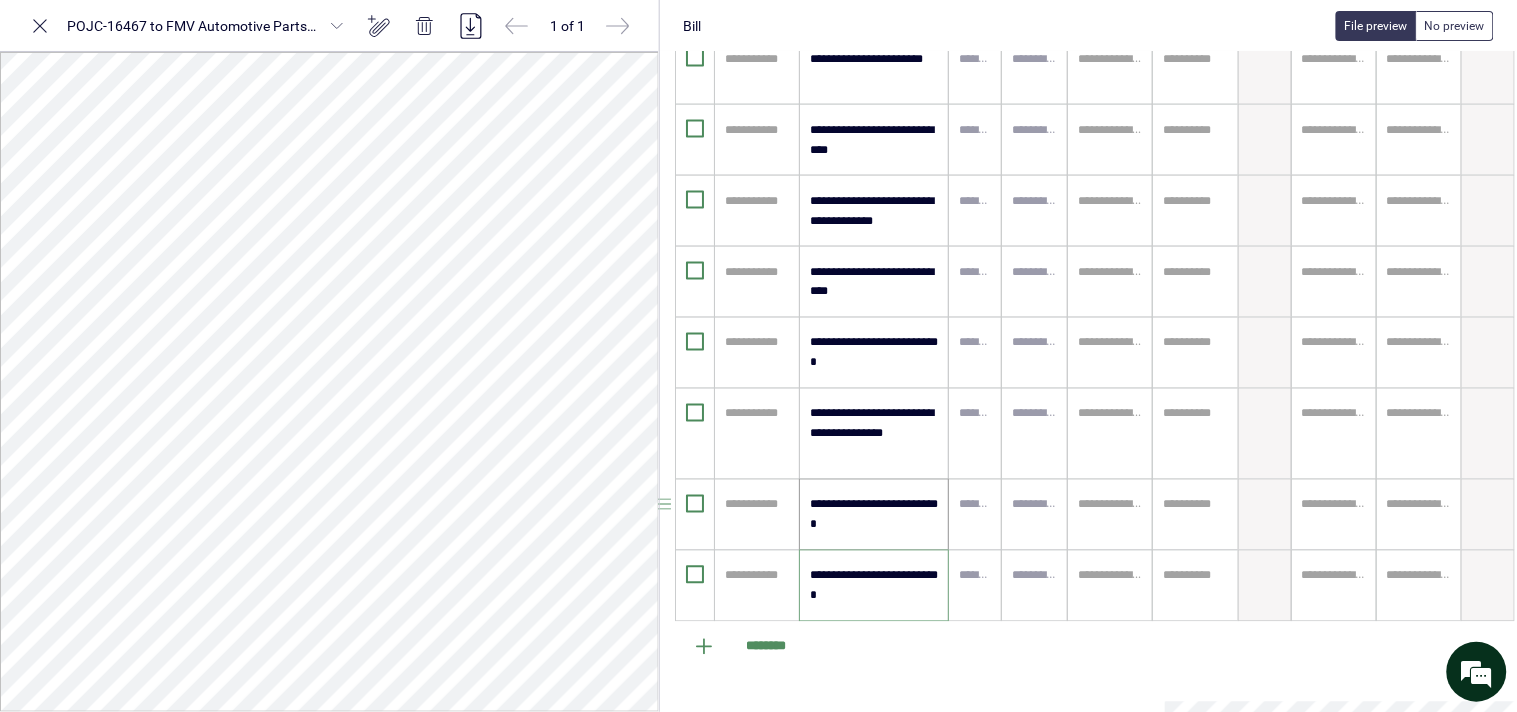 scroll, scrollTop: 857, scrollLeft: 44, axis: both 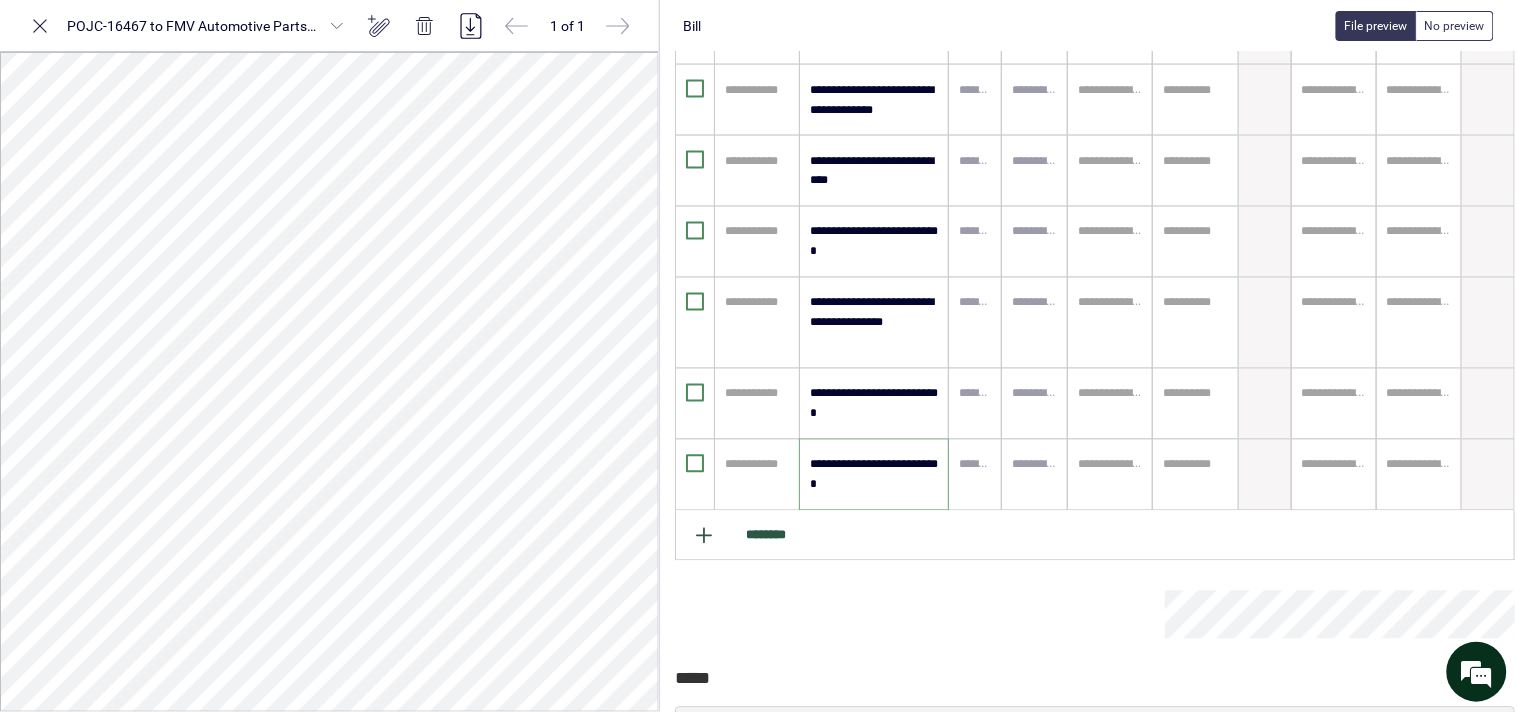 type on "**********" 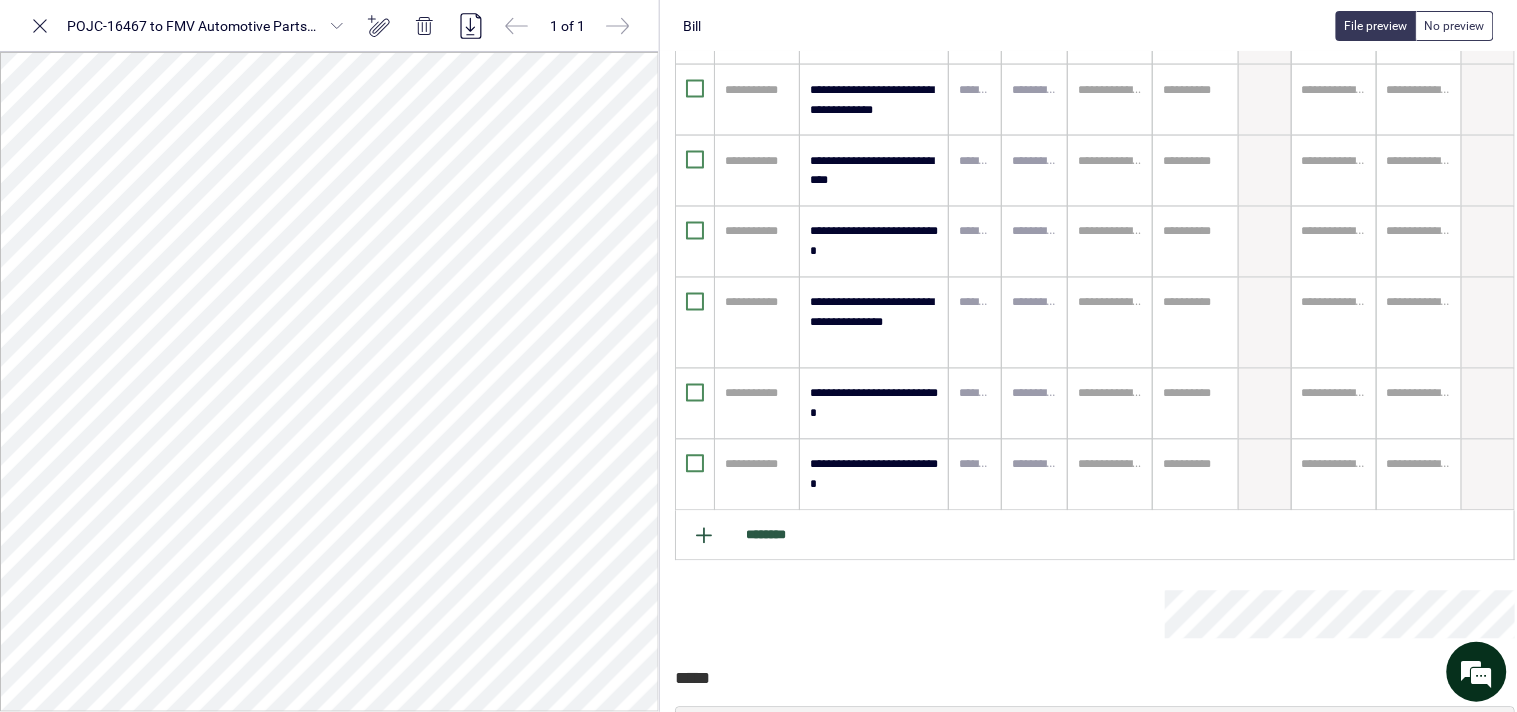 click on "********" at bounding box center [1095, 536] 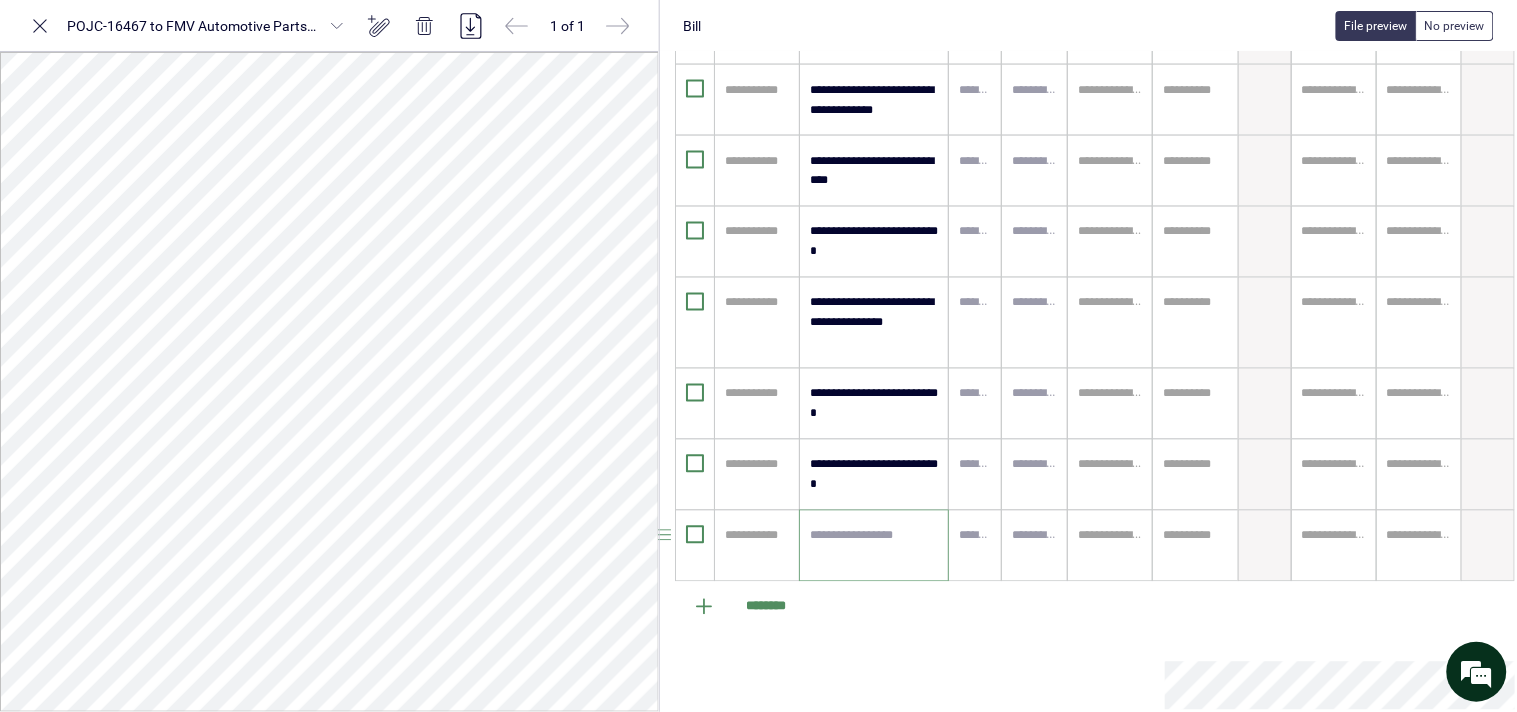 click at bounding box center [874, 546] 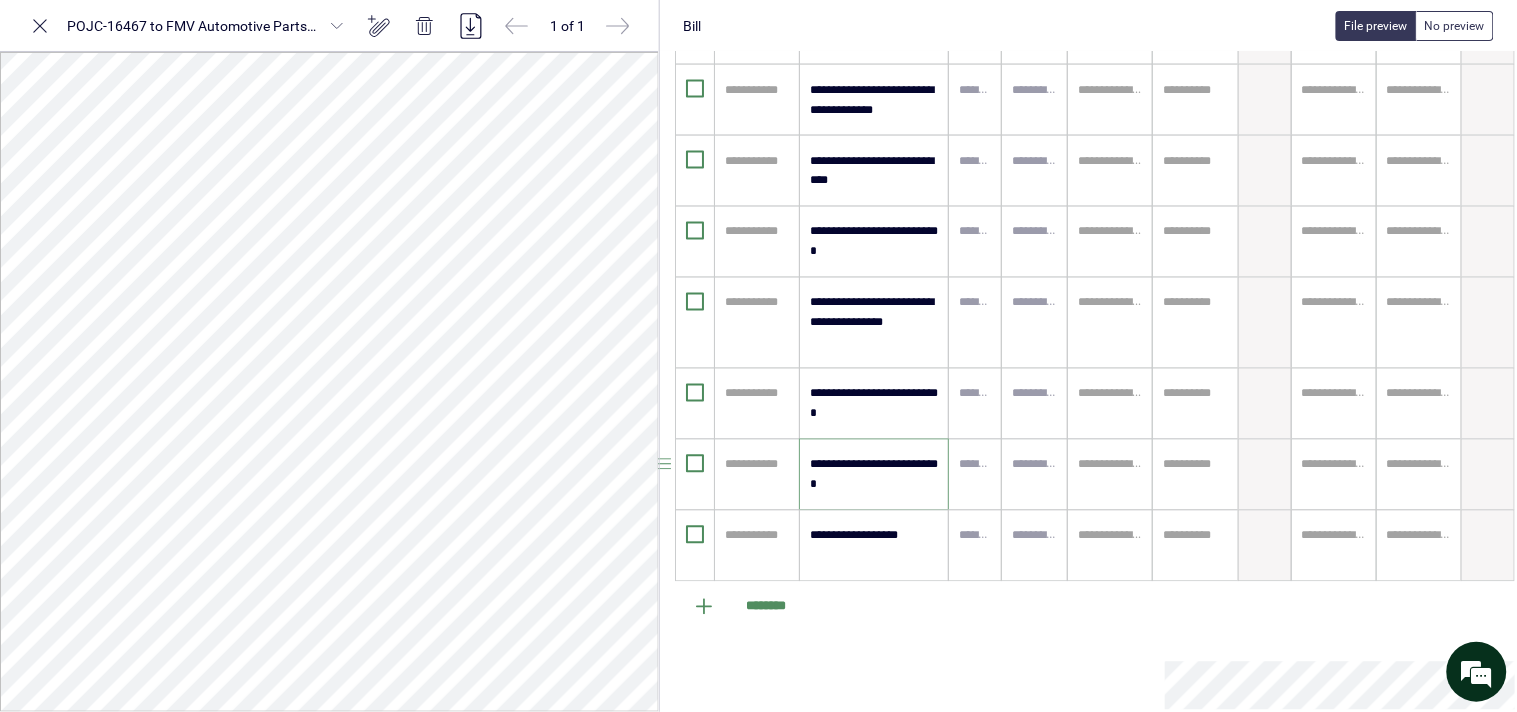 drag, startPoint x: 866, startPoint y: 484, endPoint x: 806, endPoint y: 492, distance: 60.530983 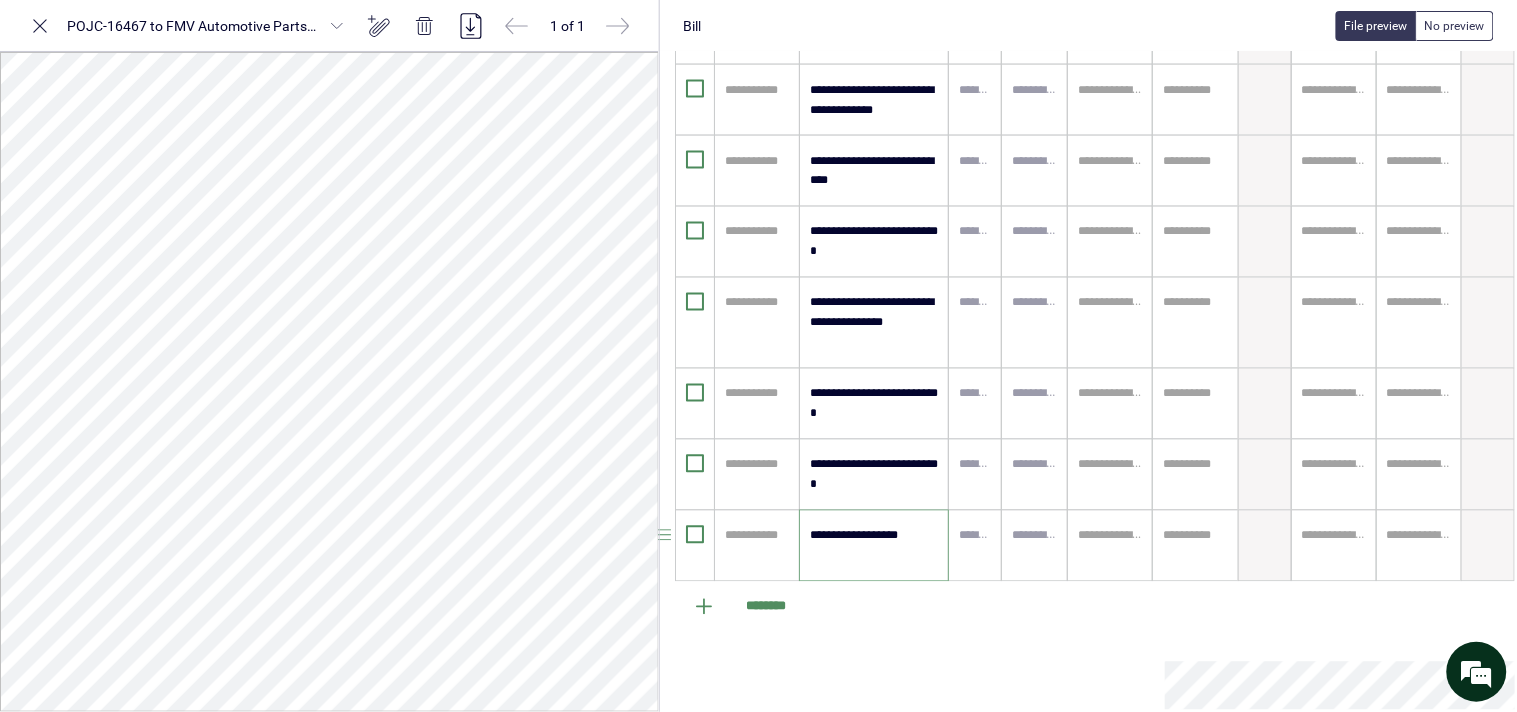 click on "**********" at bounding box center (874, 546) 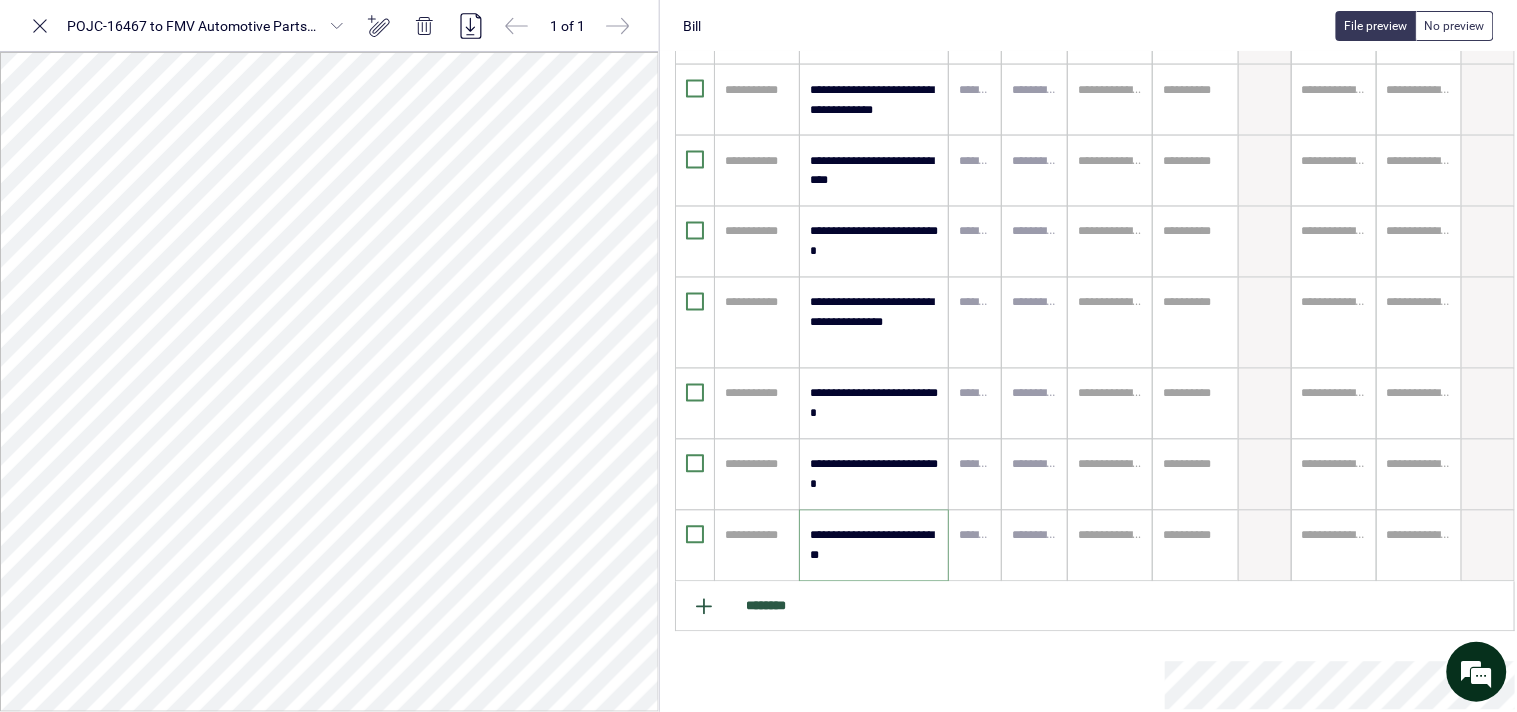 type on "**********" 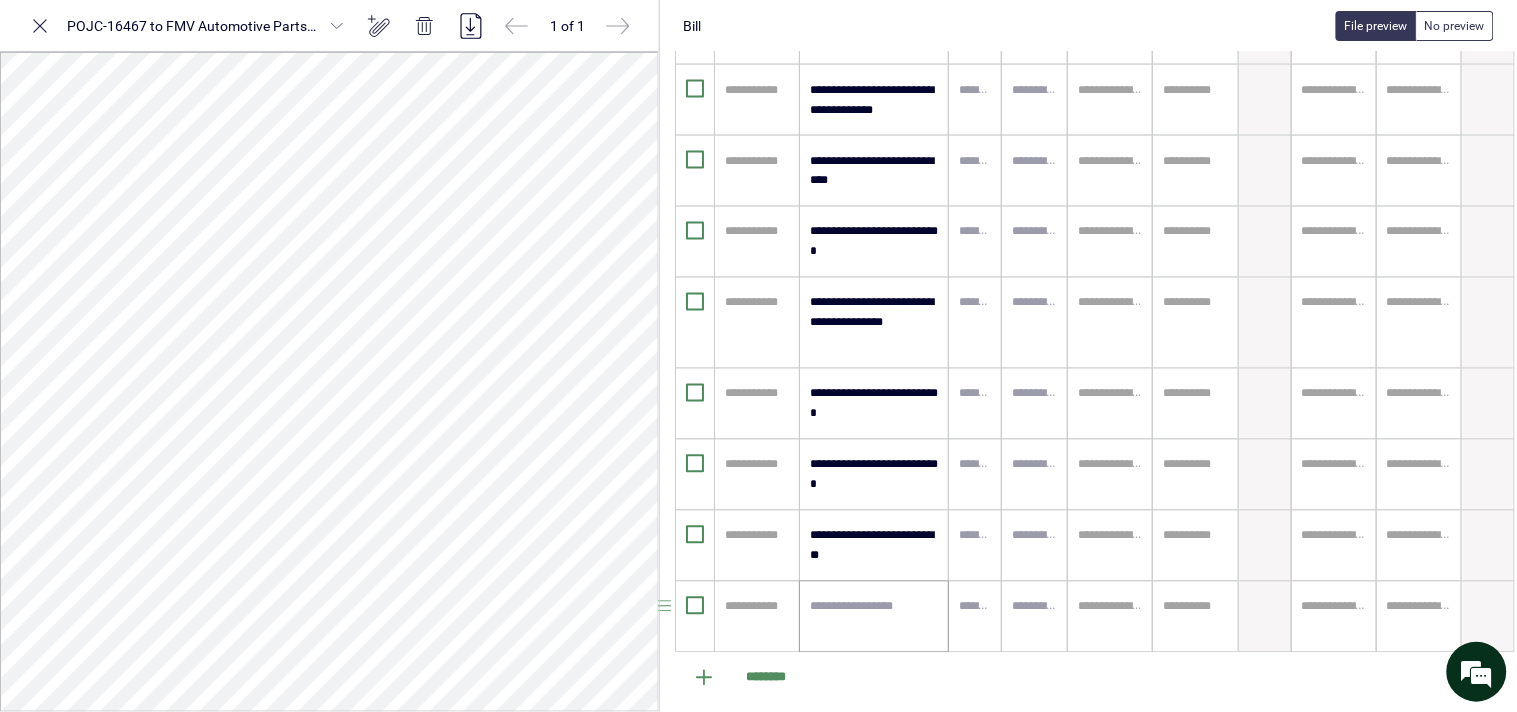 click at bounding box center [874, 617] 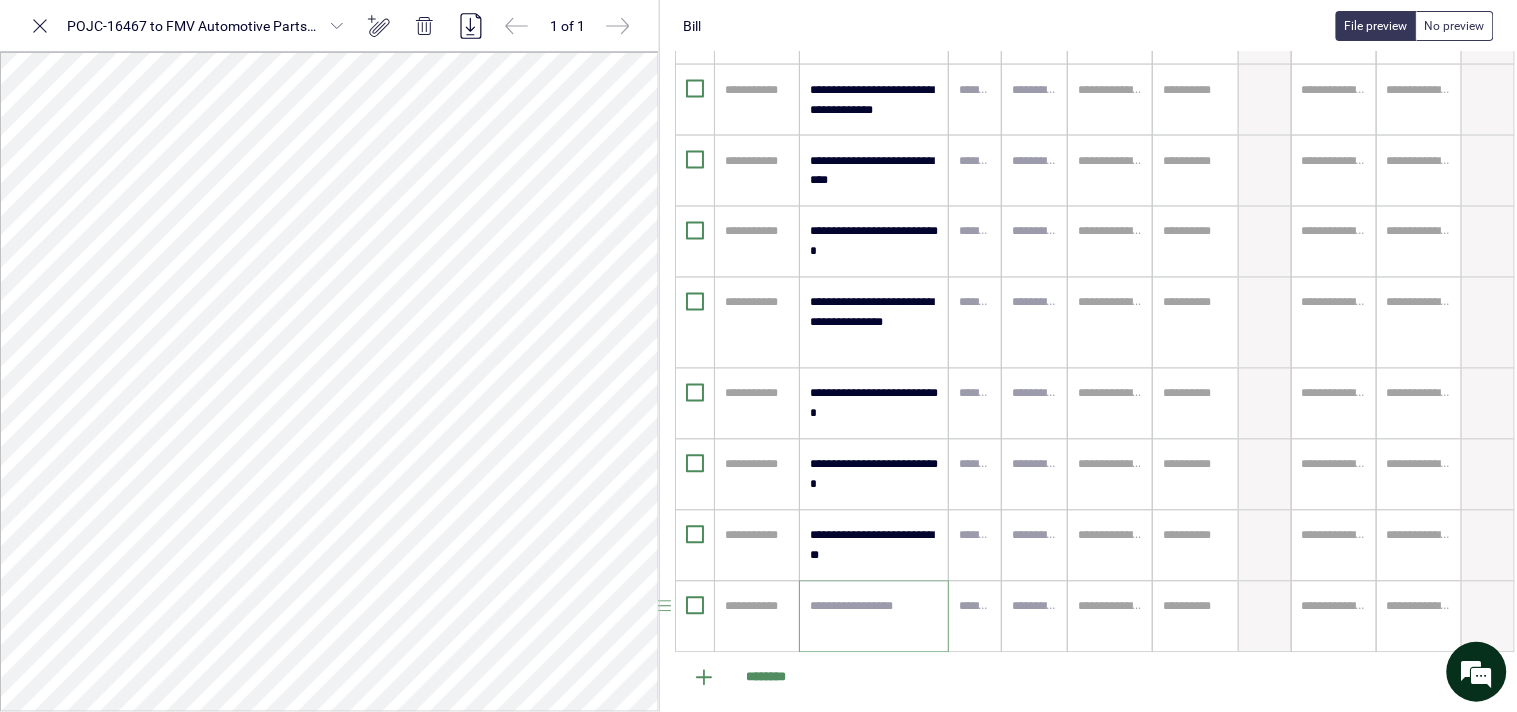 paste on "**********" 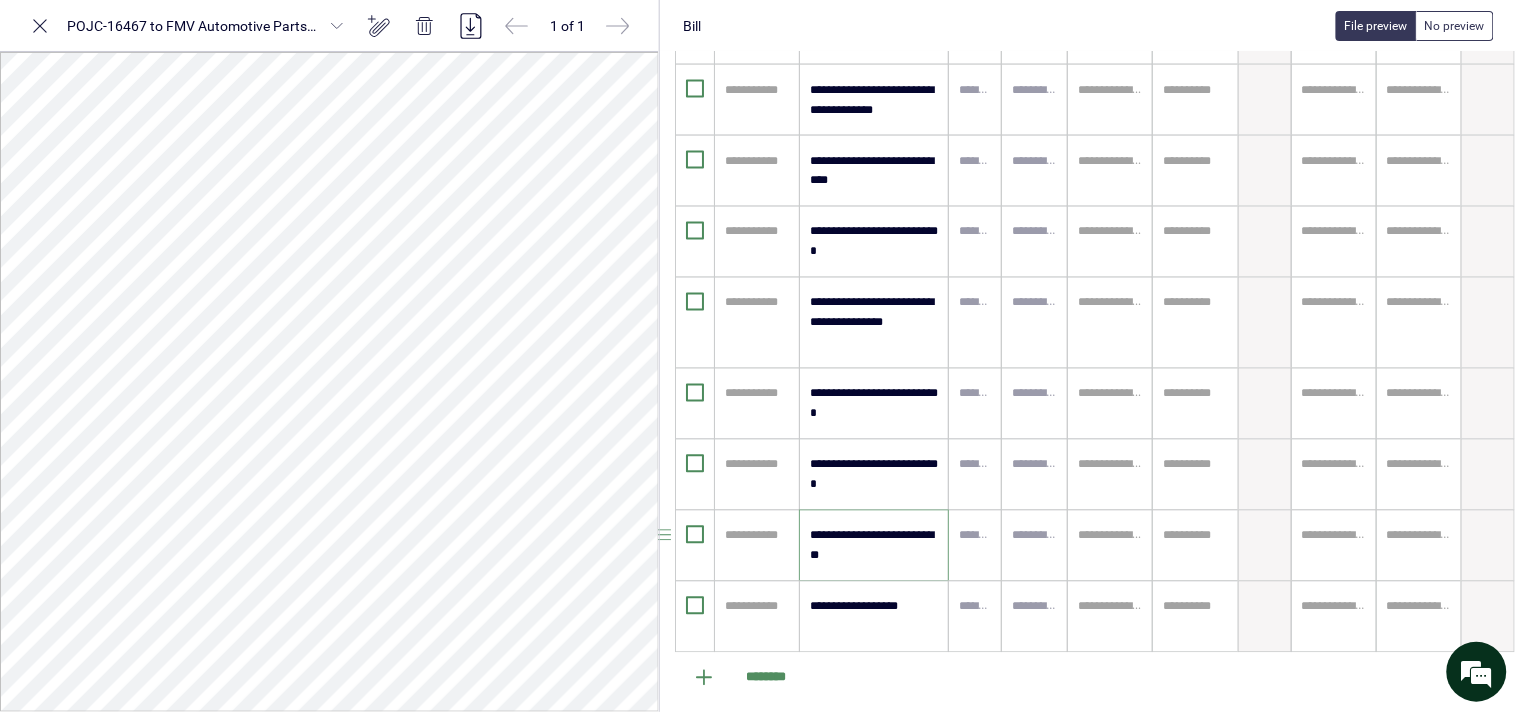 drag, startPoint x: 860, startPoint y: 557, endPoint x: 805, endPoint y: 555, distance: 55.03635 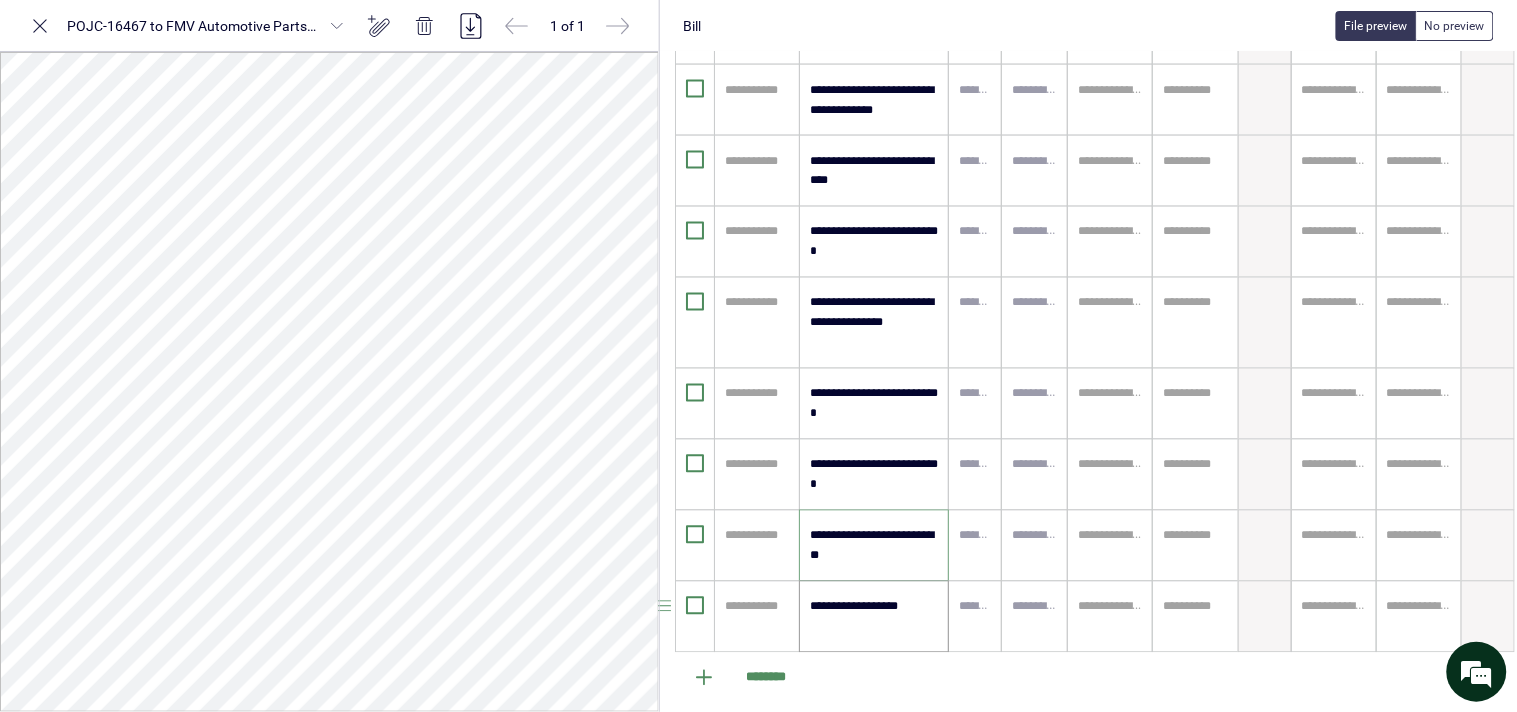 click on "**********" at bounding box center (874, 617) 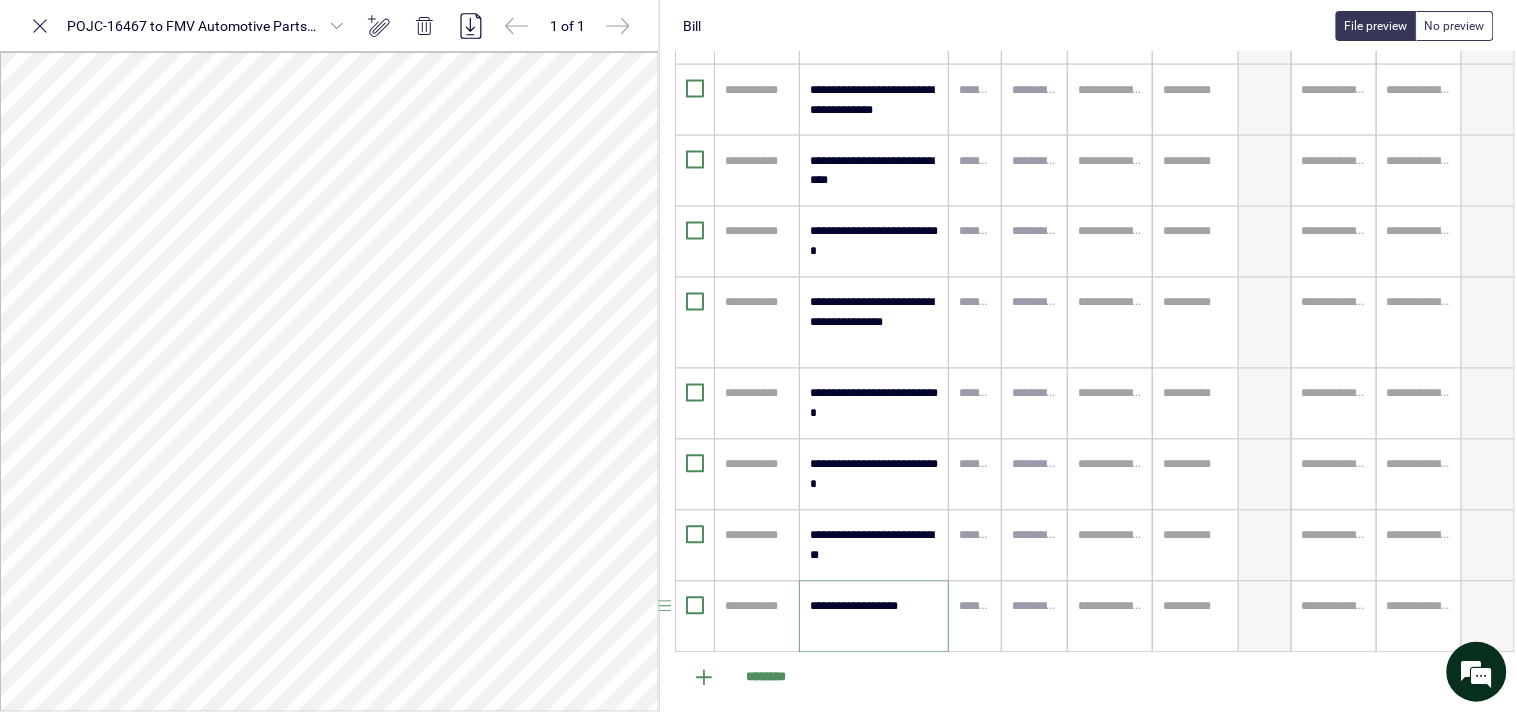 paste on "**********" 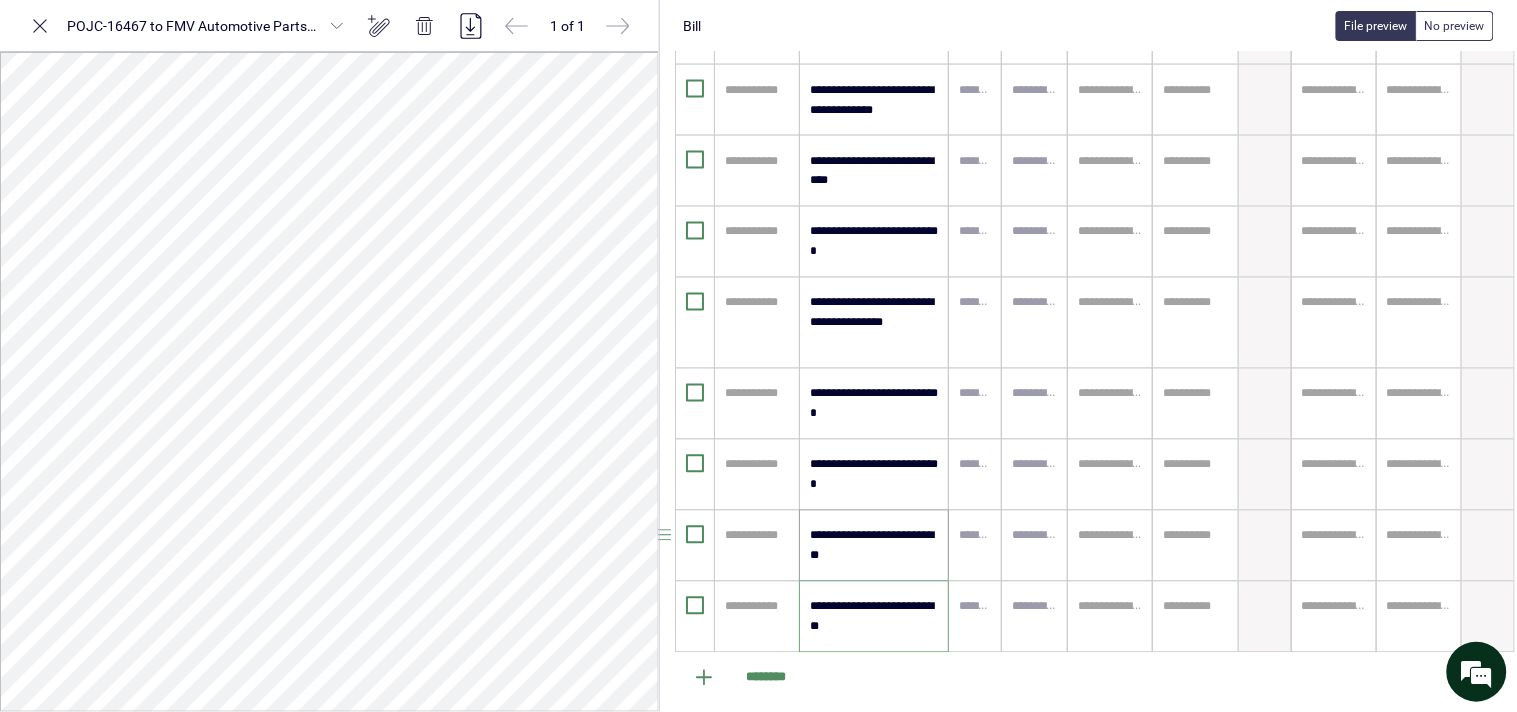 scroll, scrollTop: 968, scrollLeft: 44, axis: both 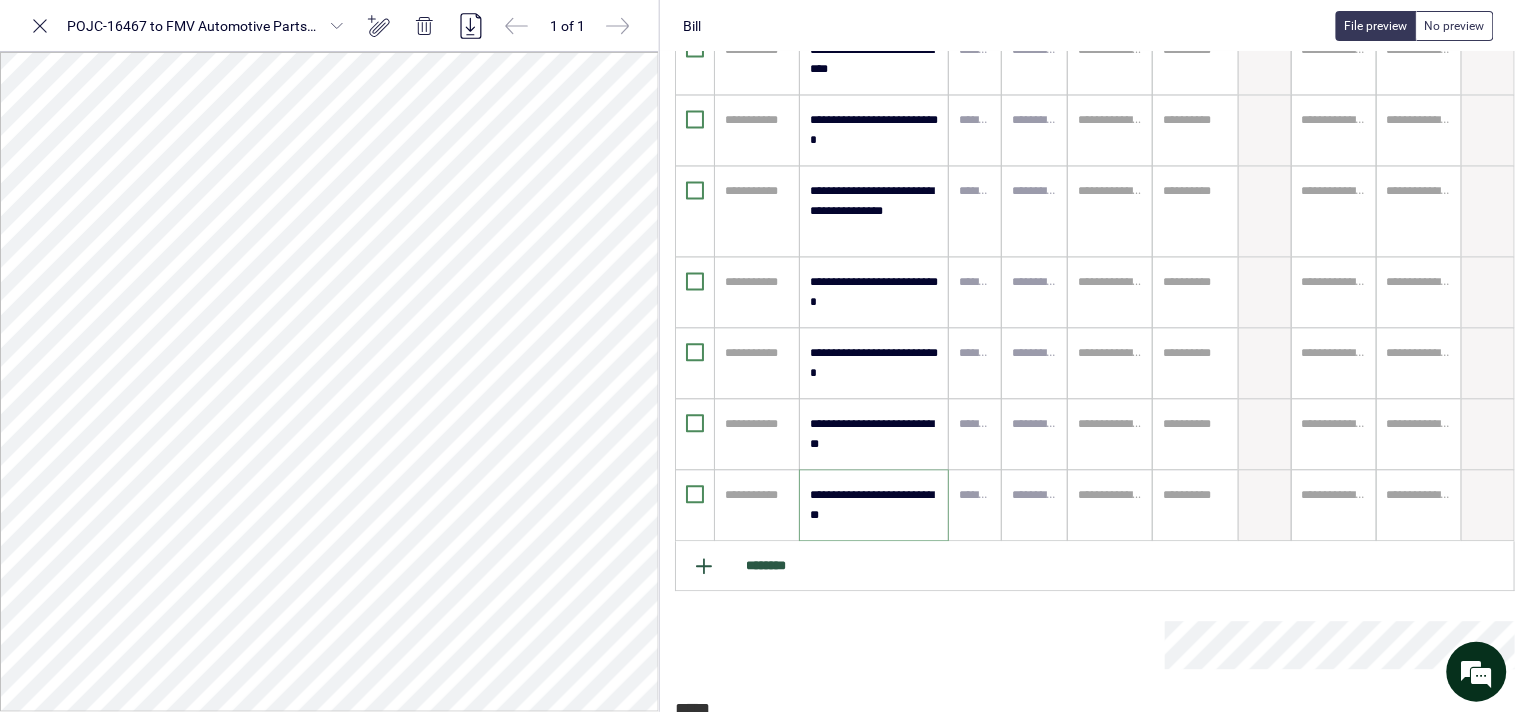 type on "**********" 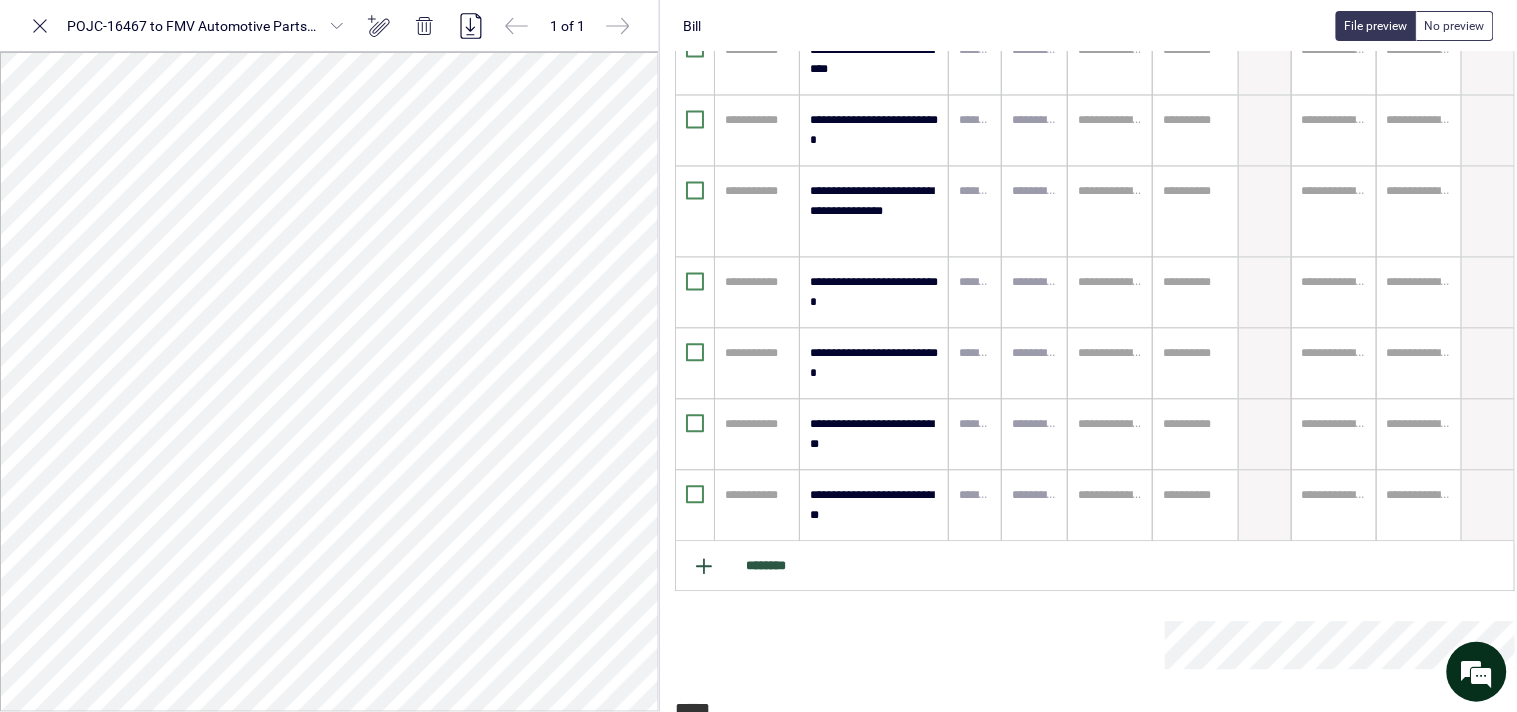 click on "********" at bounding box center (1095, 567) 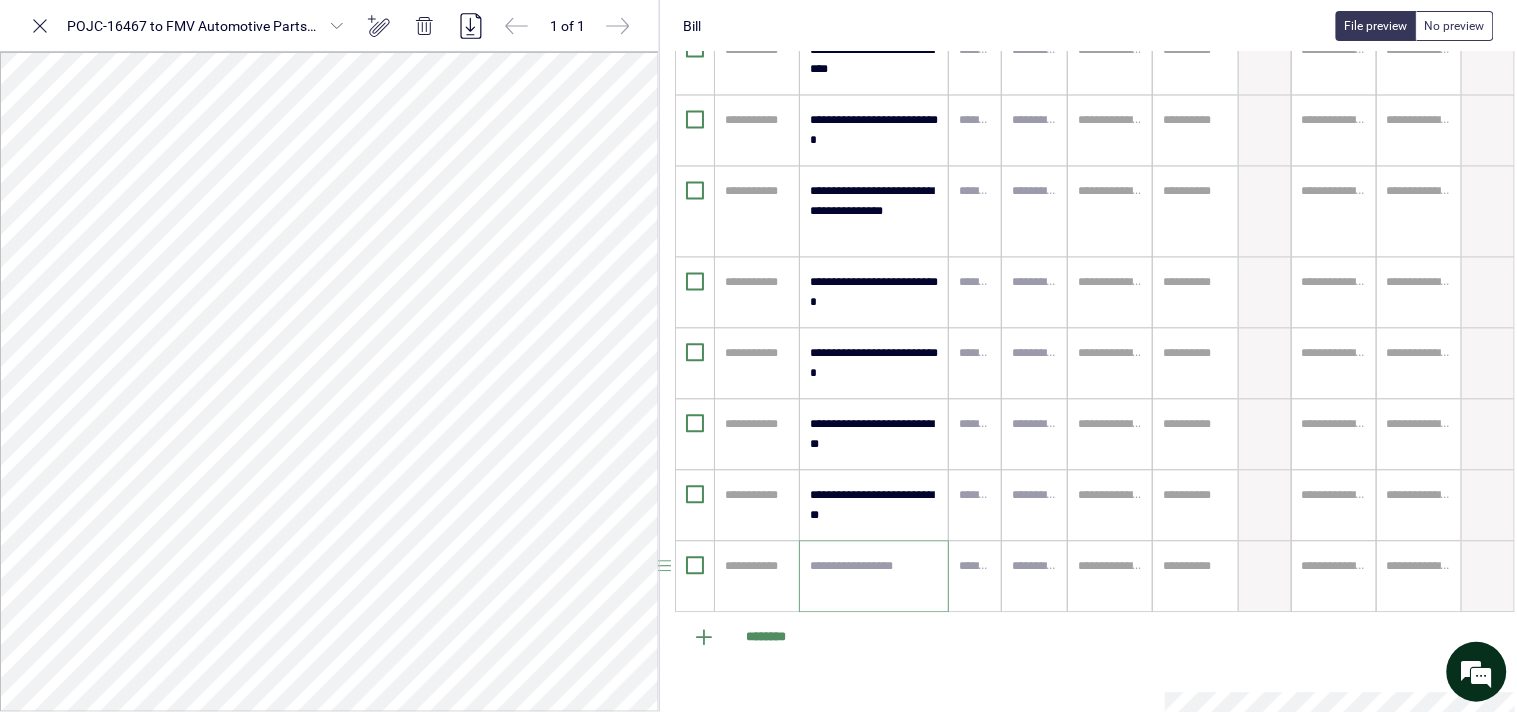 click at bounding box center (874, 577) 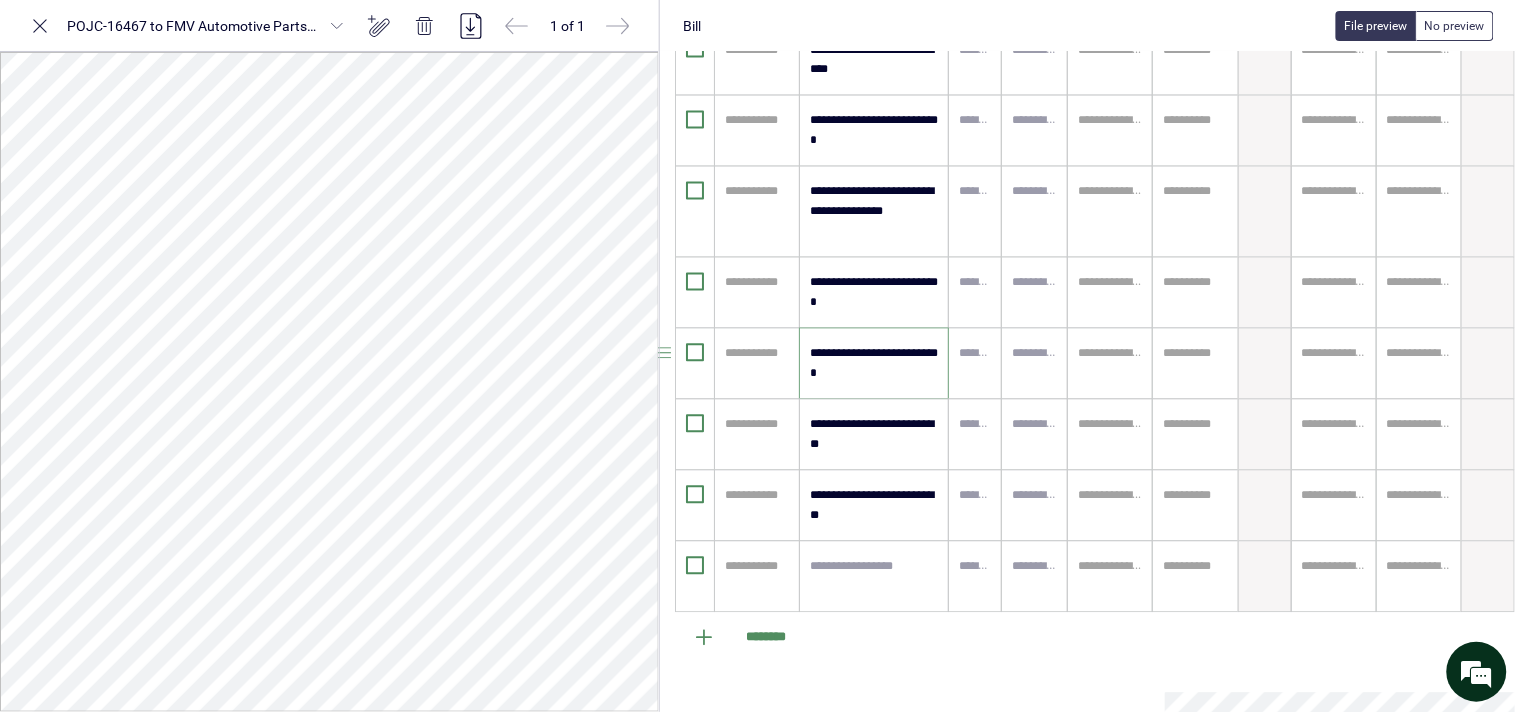 drag, startPoint x: 853, startPoint y: 371, endPoint x: 814, endPoint y: 381, distance: 40.261642 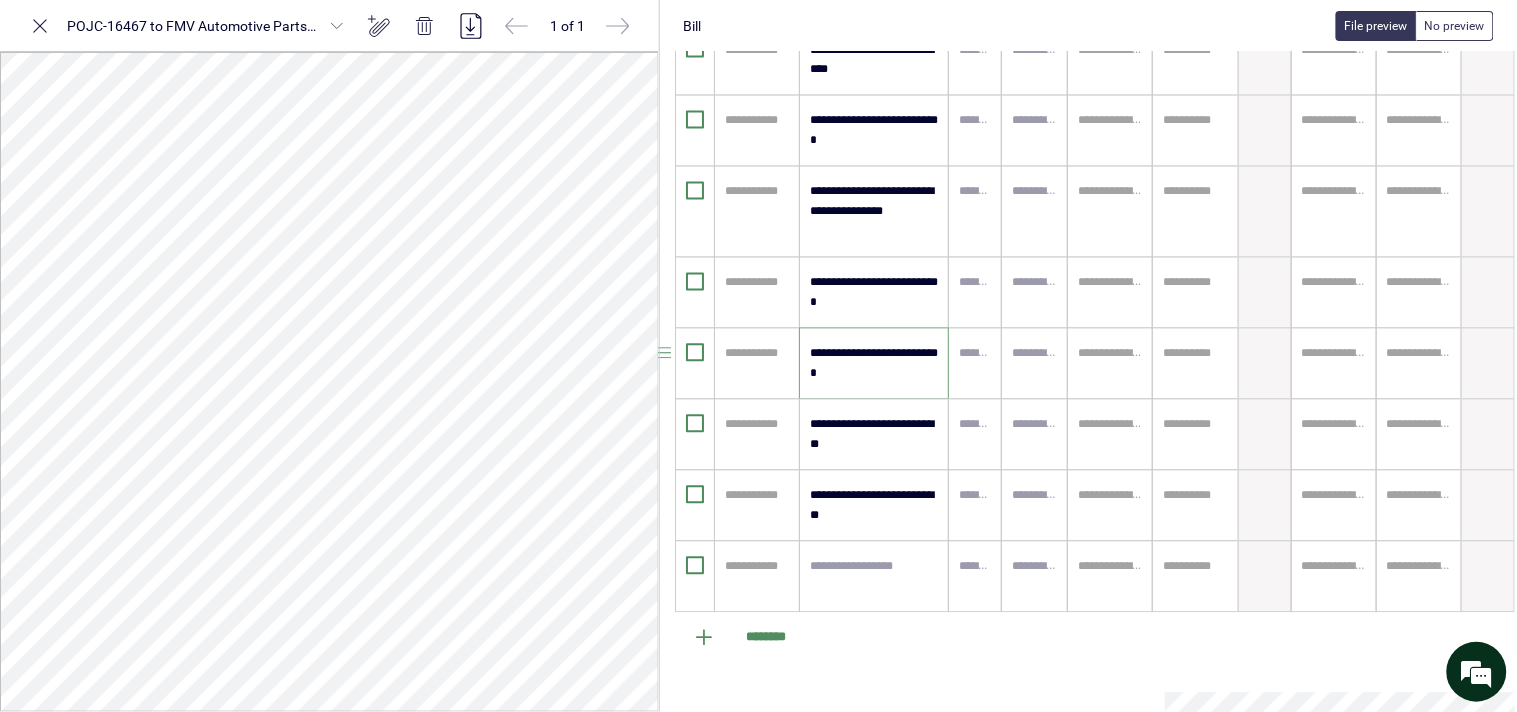 click on "**********" at bounding box center [874, 364] 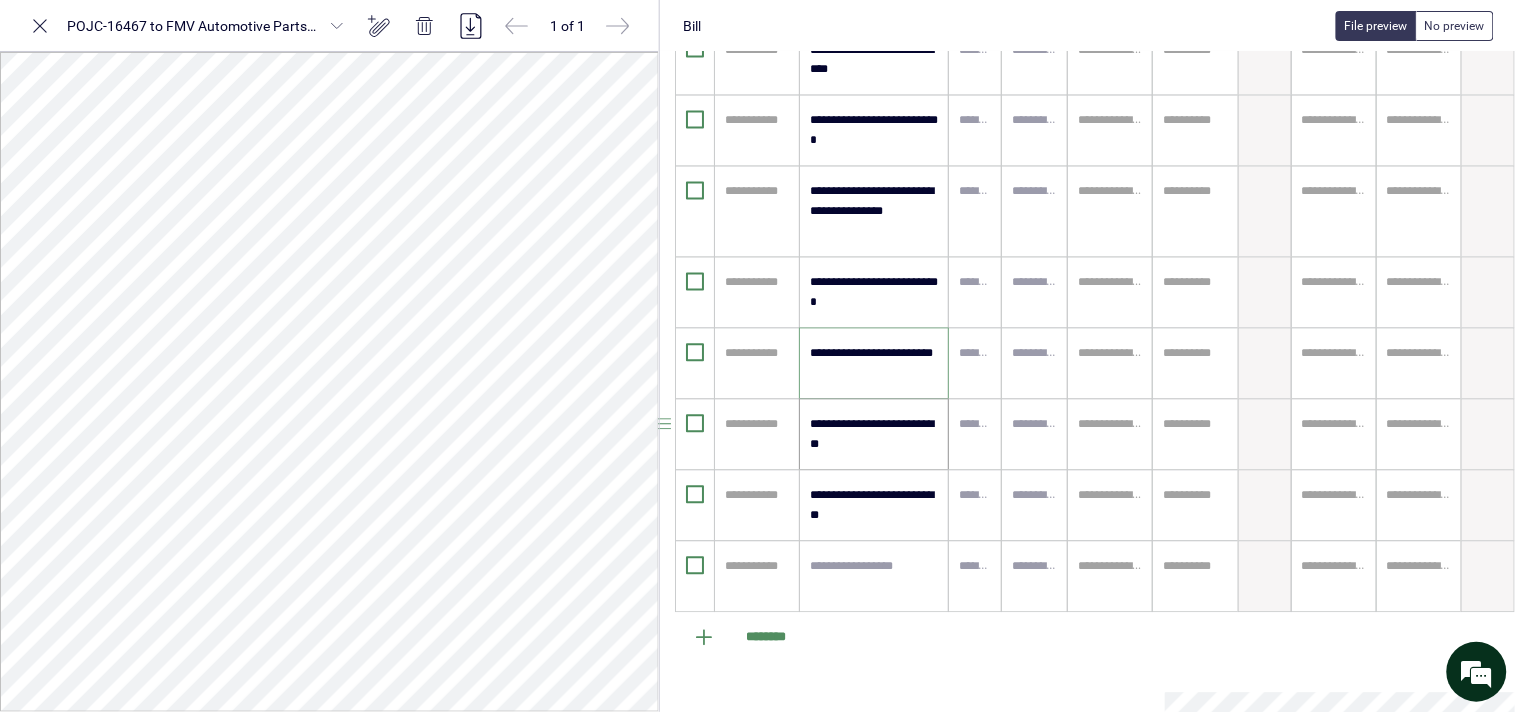 type on "**********" 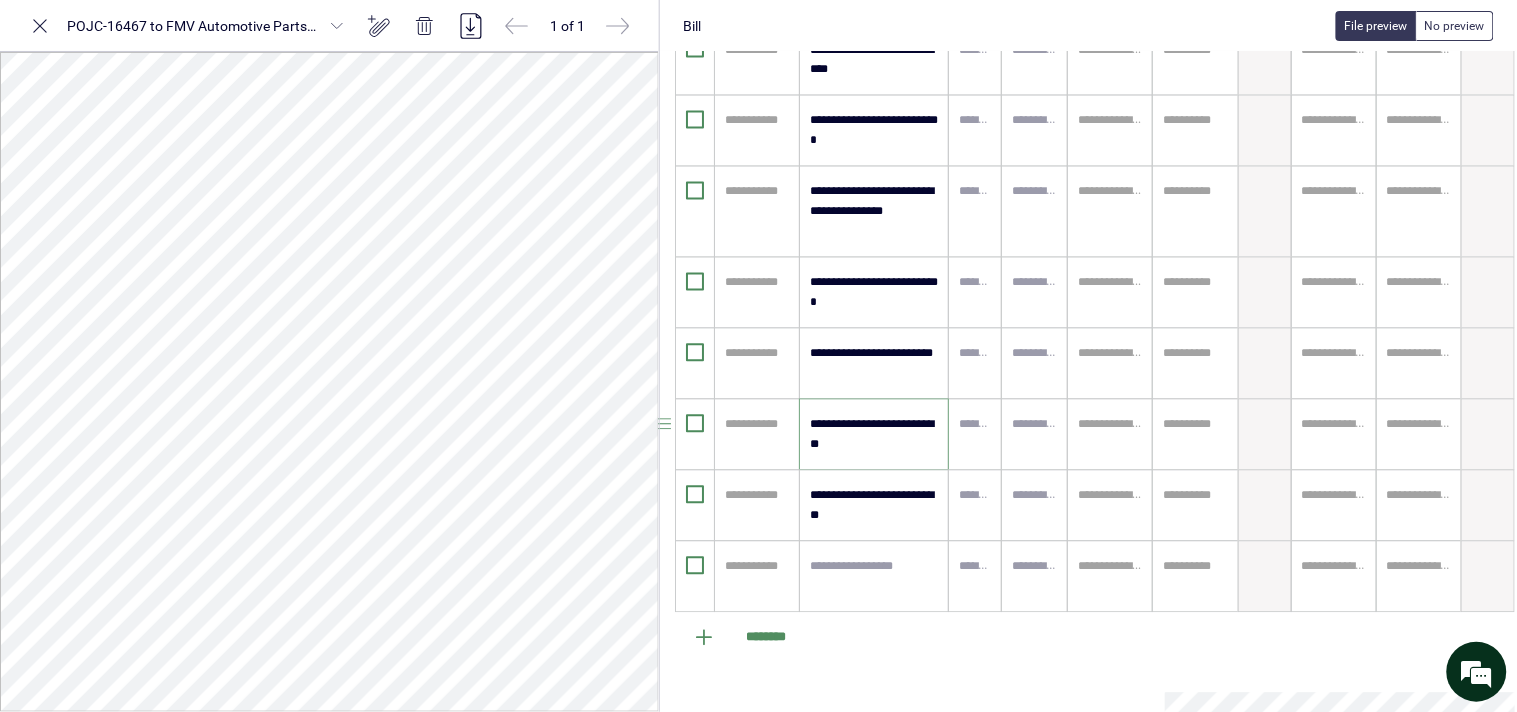 drag, startPoint x: 853, startPoint y: 445, endPoint x: 812, endPoint y: 452, distance: 41.59327 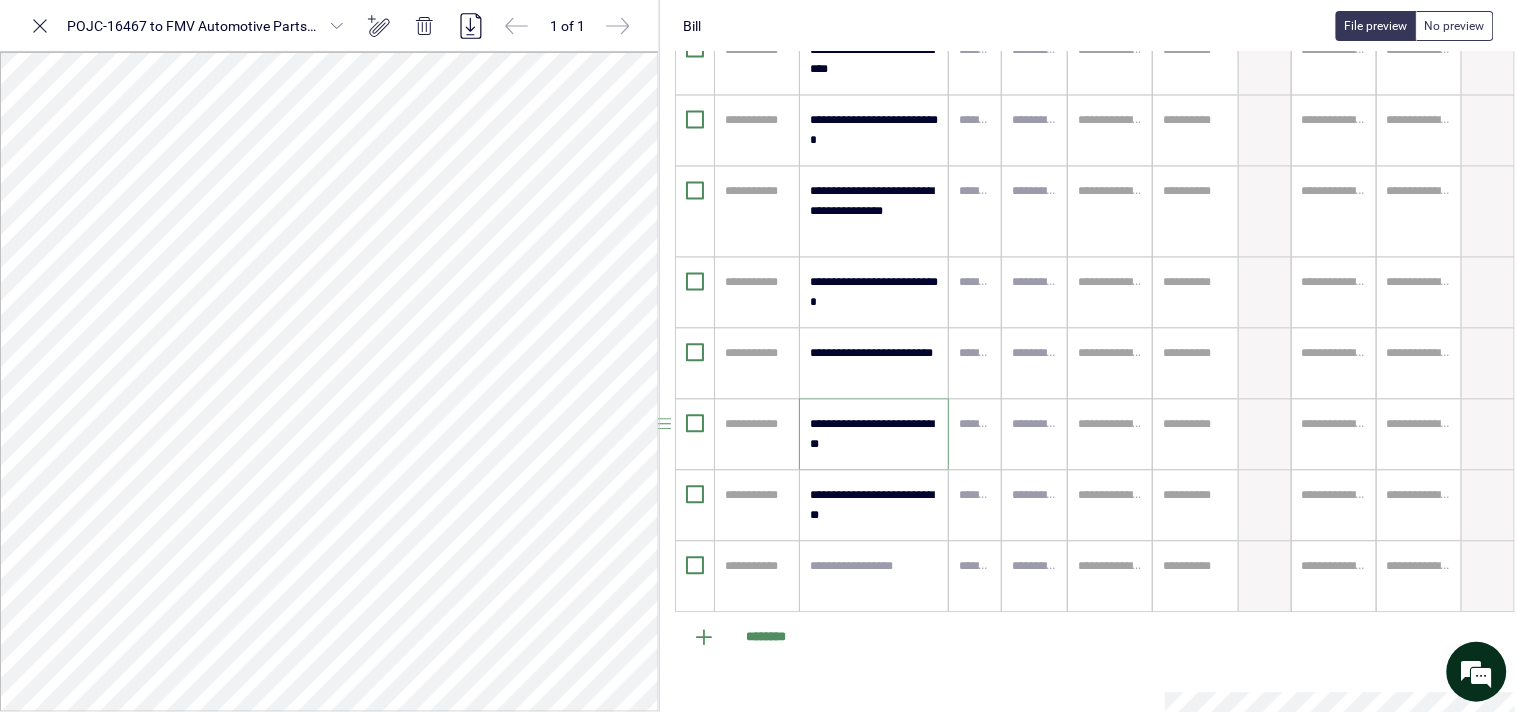 click on "**********" at bounding box center (874, 435) 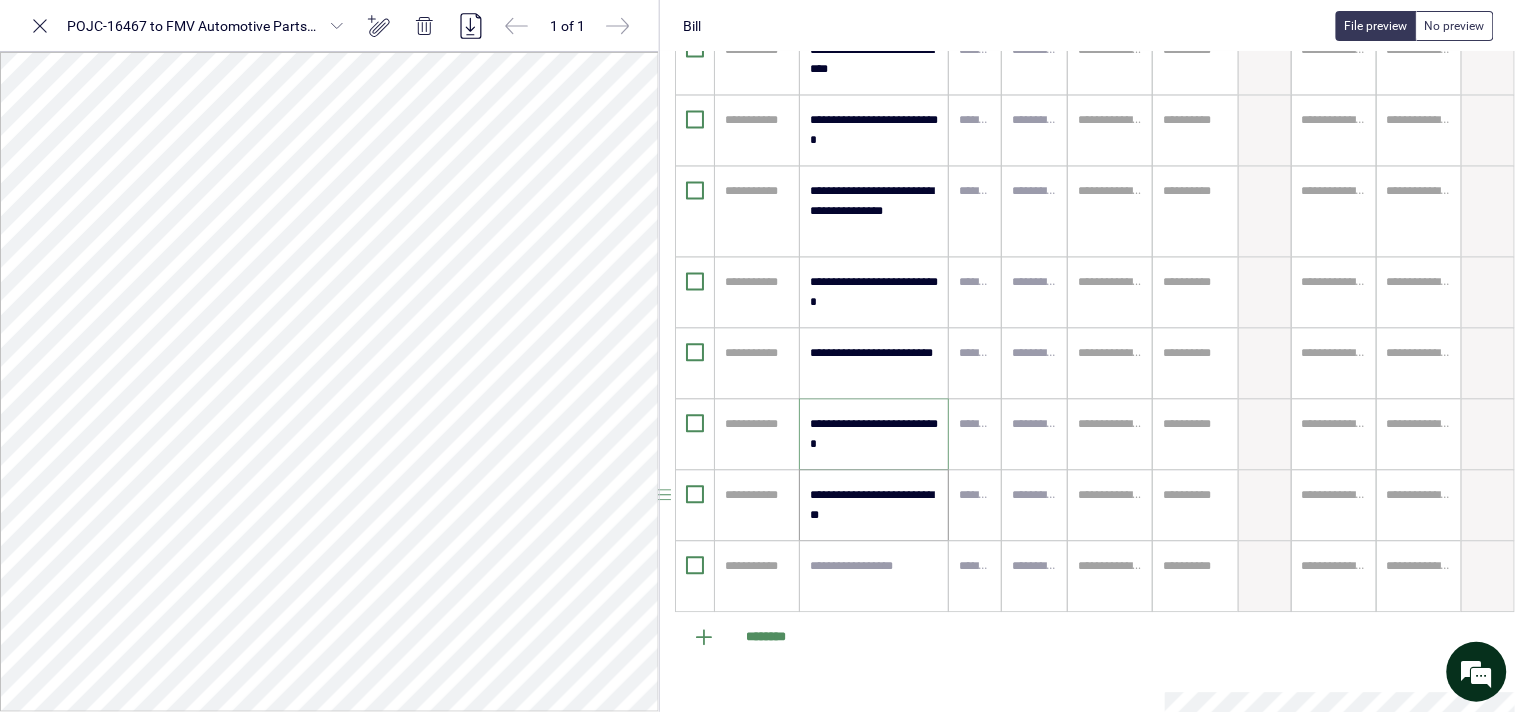 type on "**********" 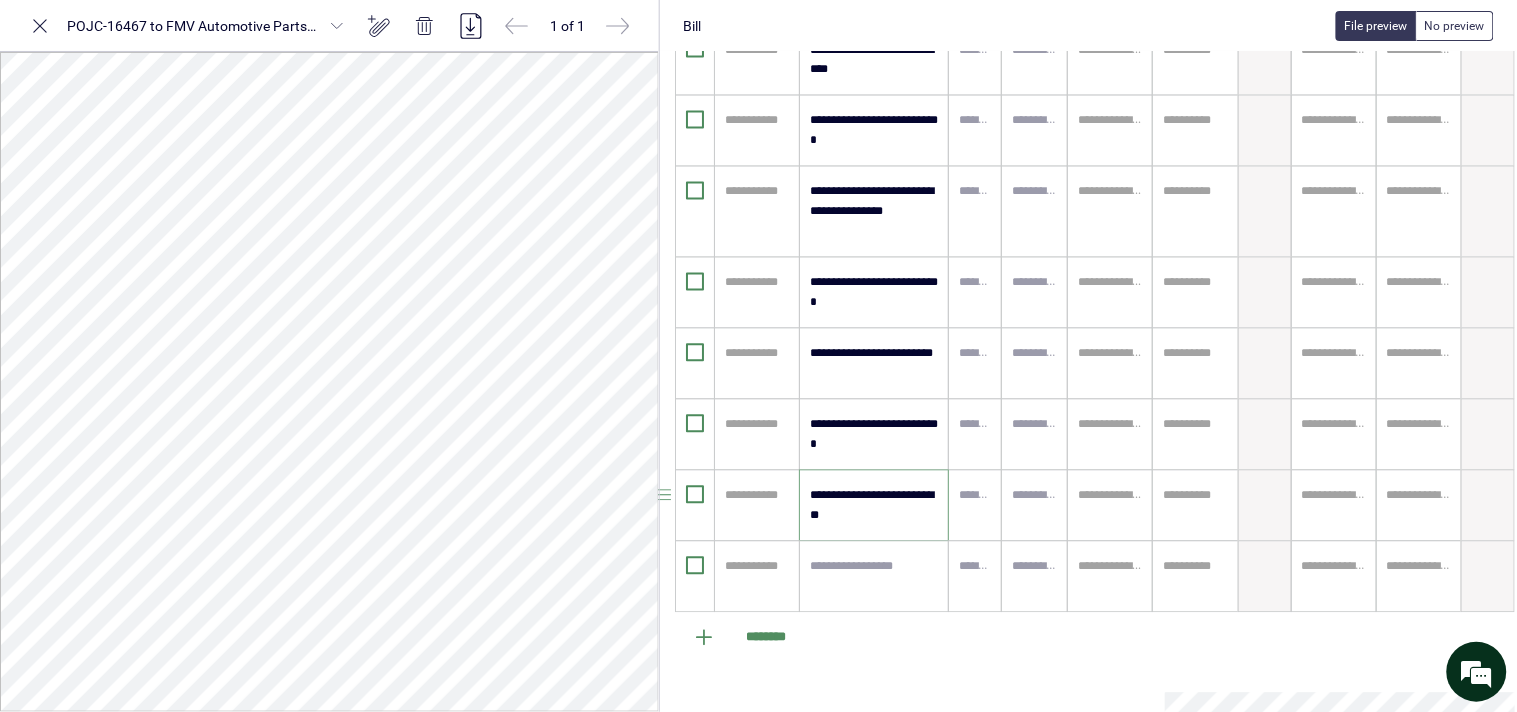 drag, startPoint x: 855, startPoint y: 516, endPoint x: 815, endPoint y: 516, distance: 40 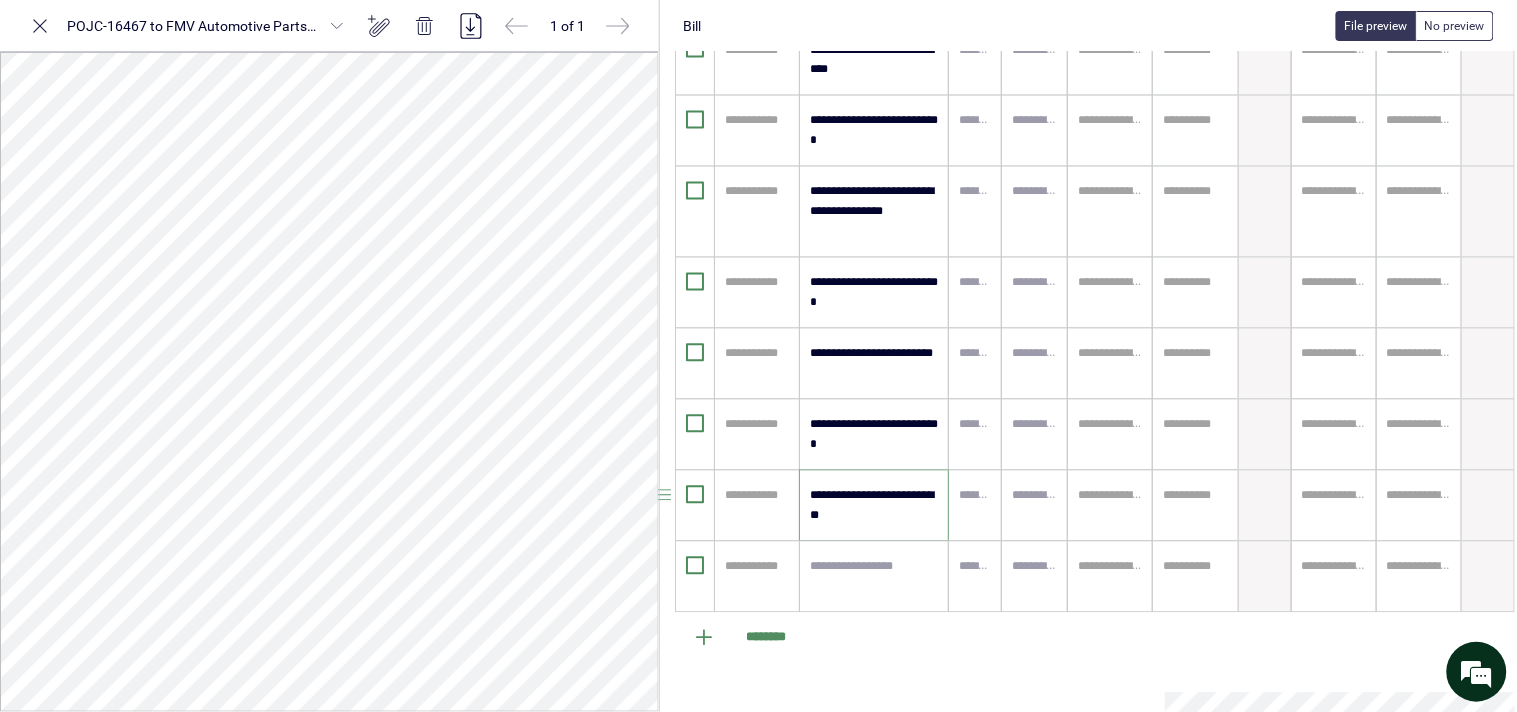 click on "**********" at bounding box center [874, 506] 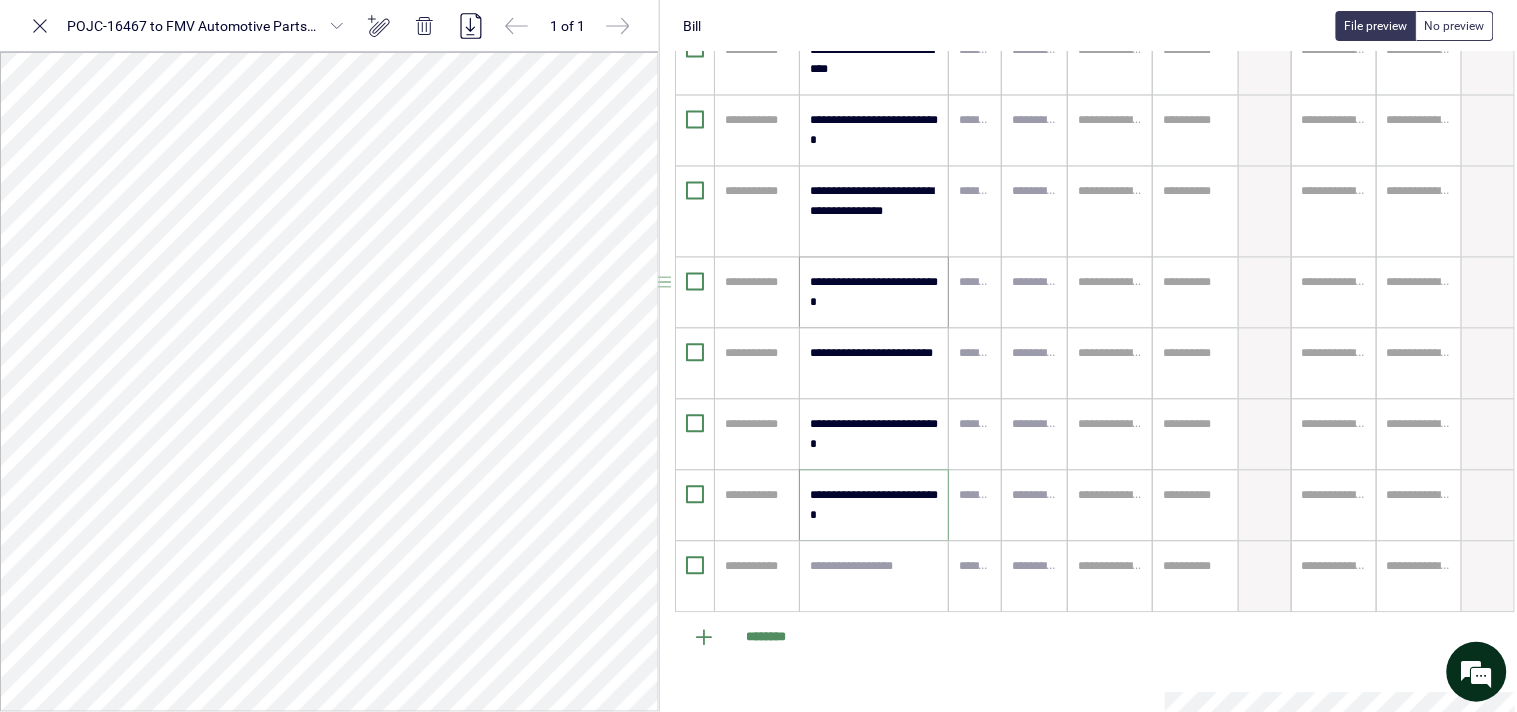 type on "**********" 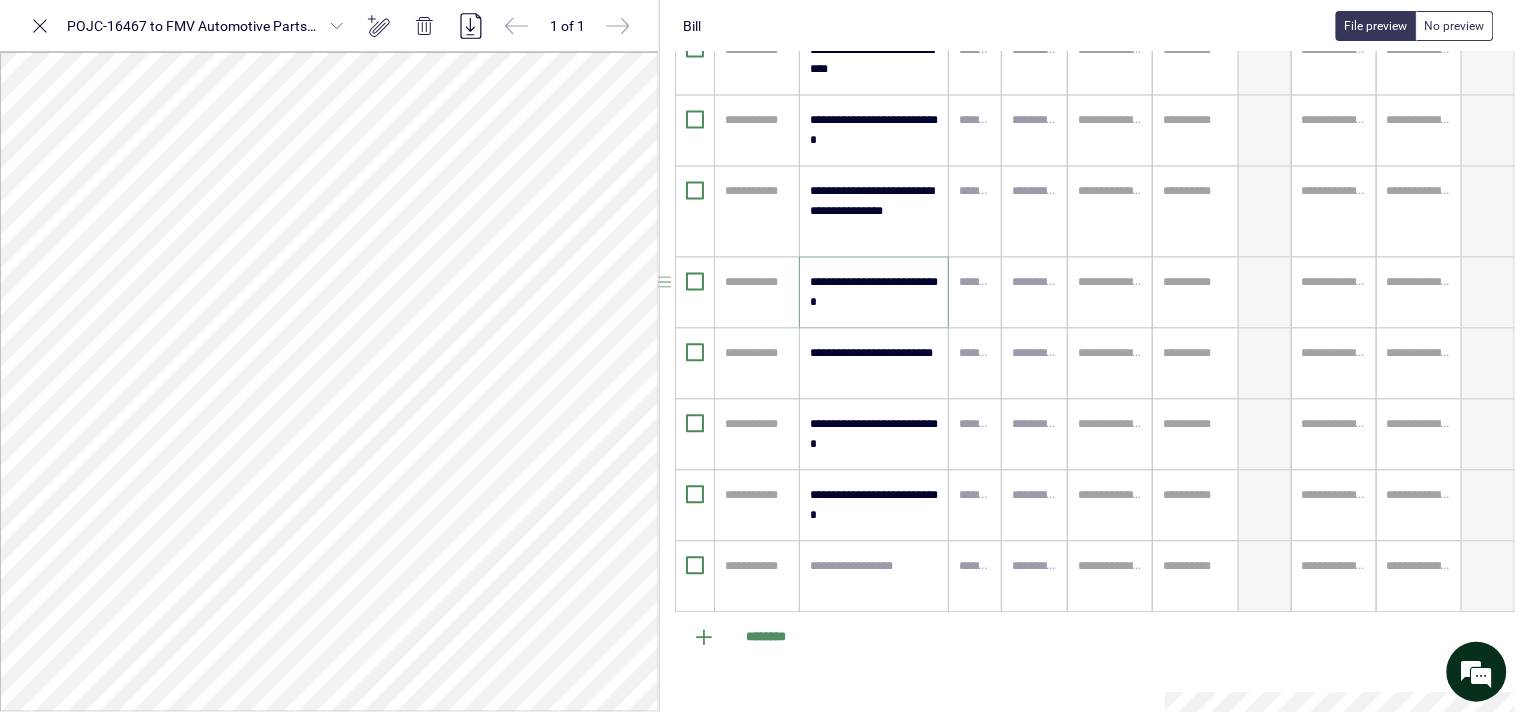 drag, startPoint x: 853, startPoint y: 303, endPoint x: 815, endPoint y: 313, distance: 39.293766 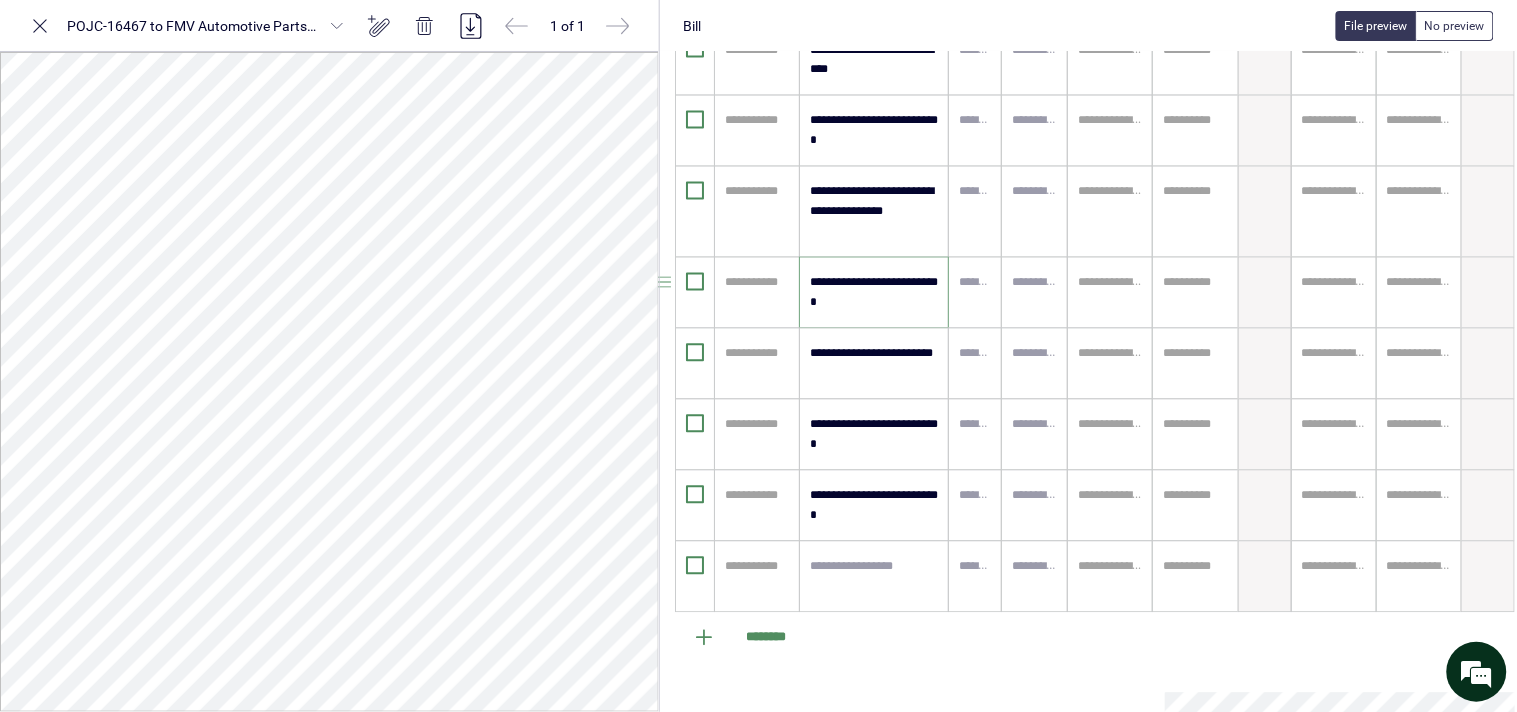 click on "**********" at bounding box center (874, 293) 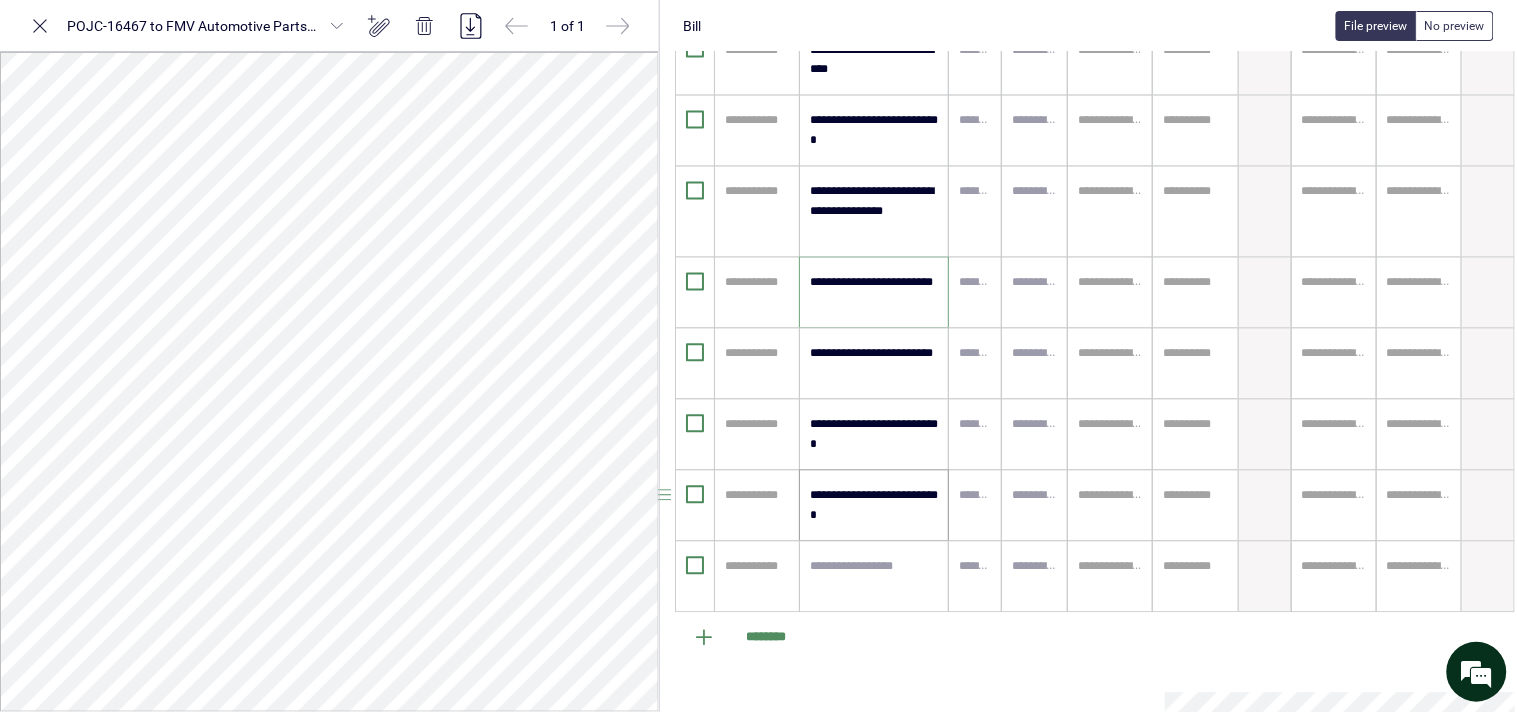 type on "**********" 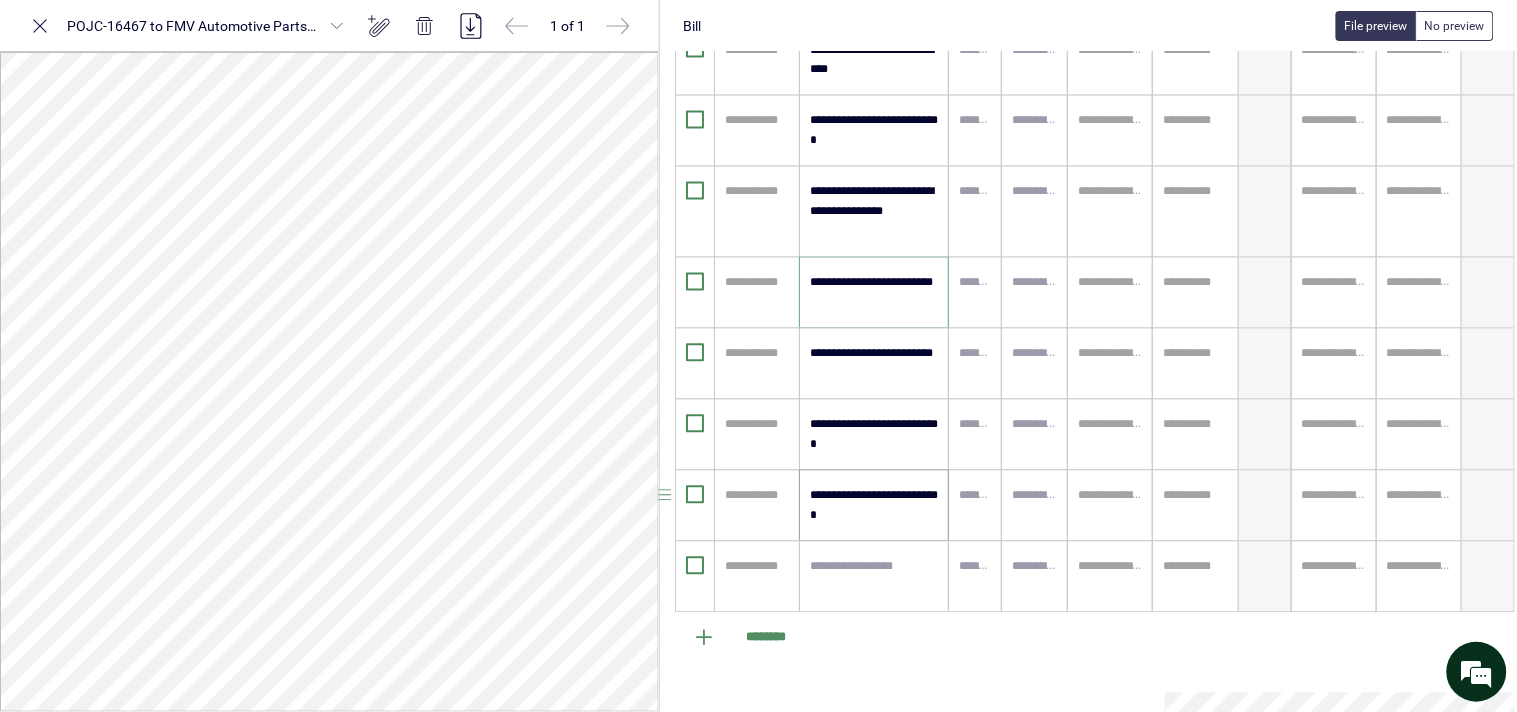 click on "**********" at bounding box center (874, 506) 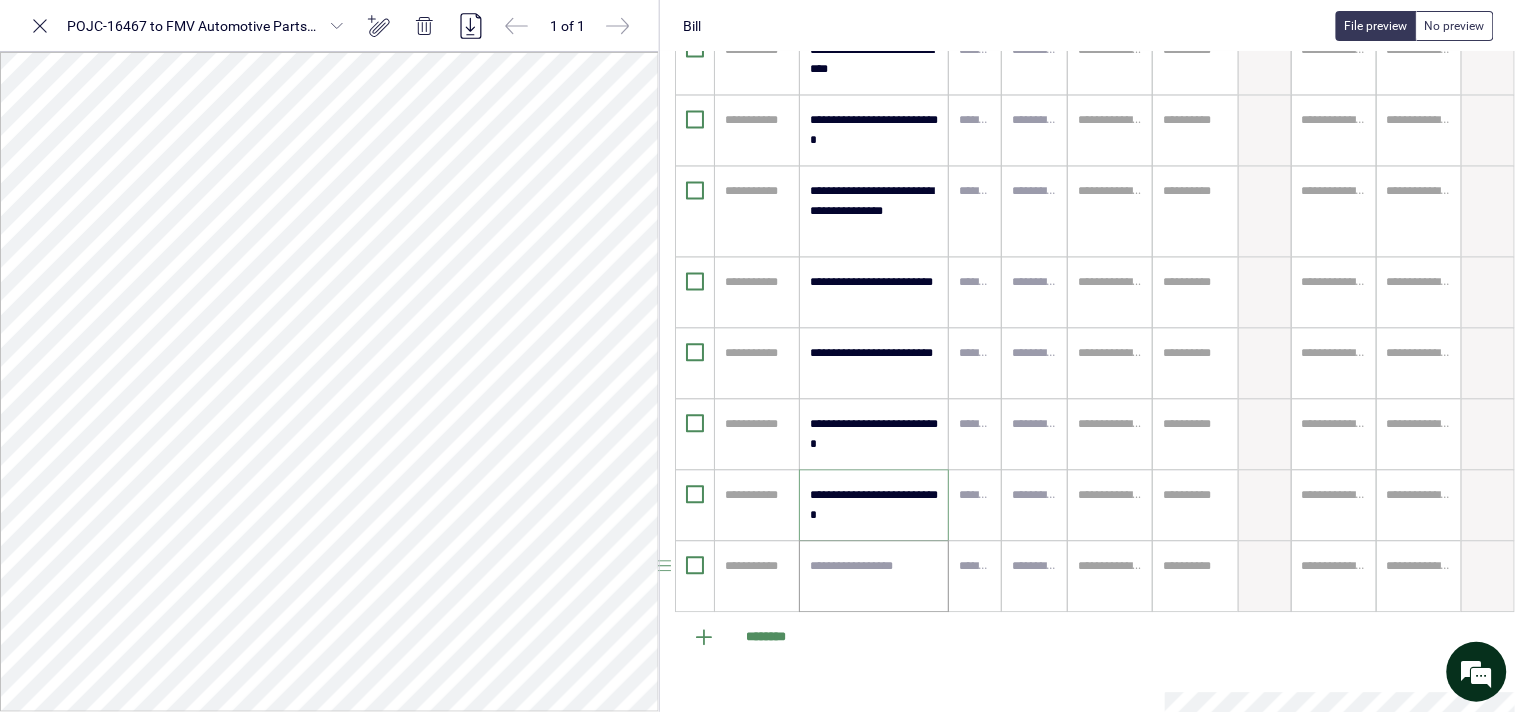 click at bounding box center (874, 577) 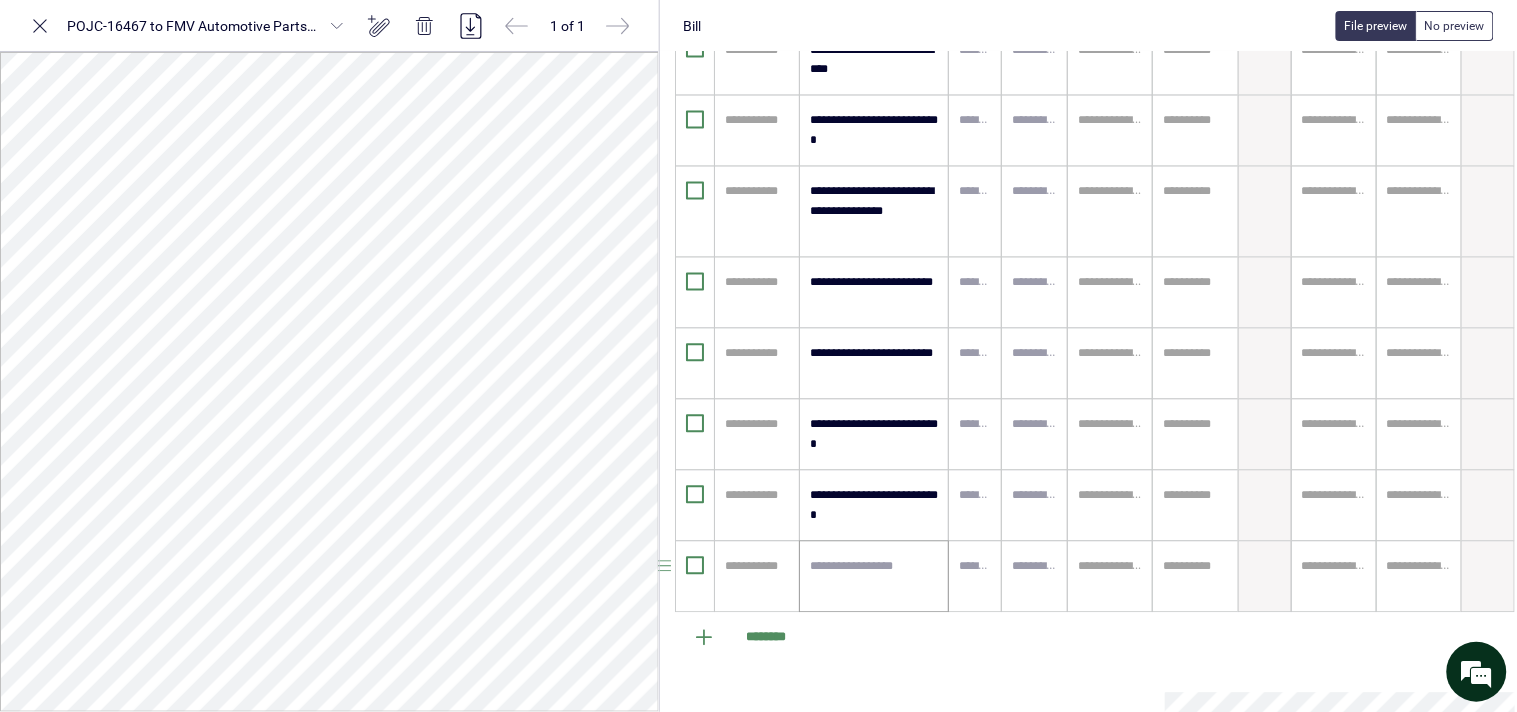 click at bounding box center (874, 577) 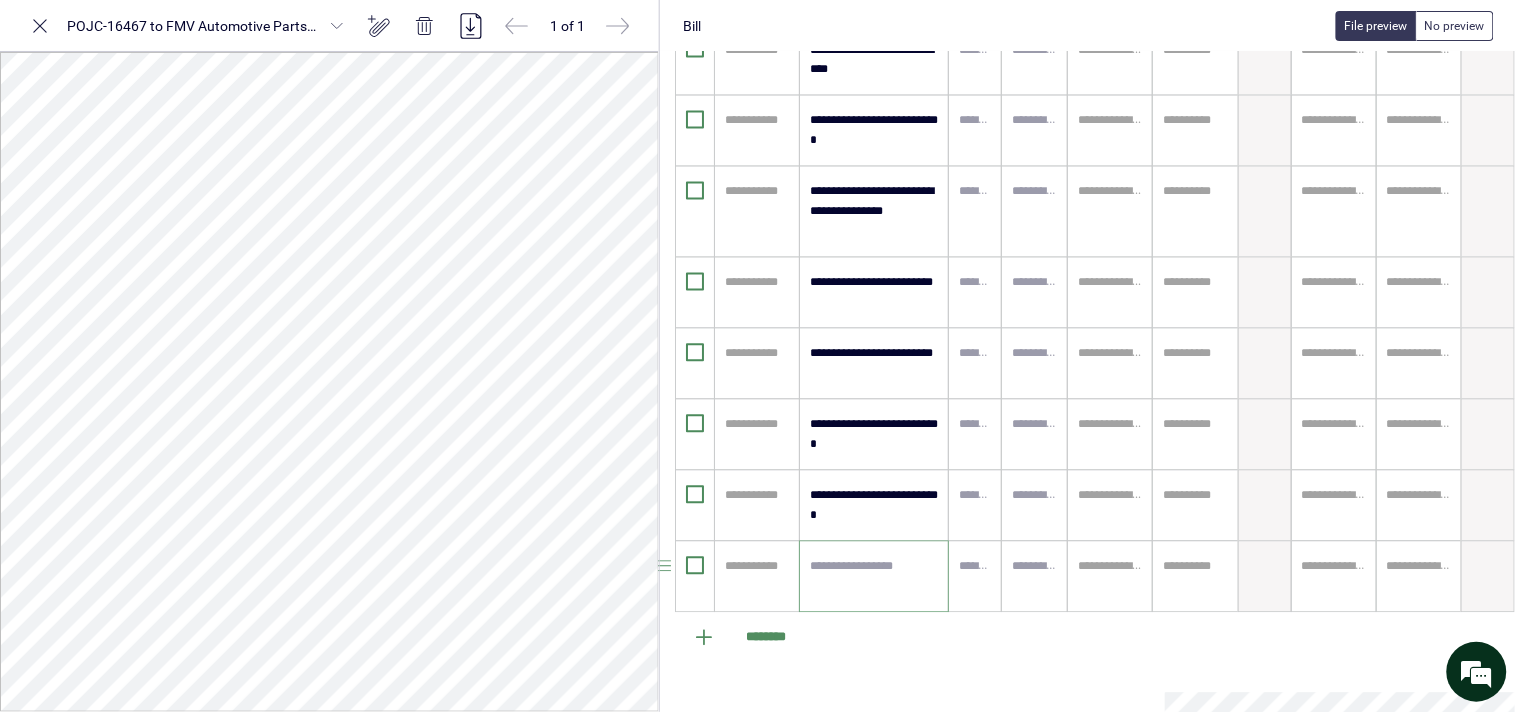 paste on "**********" 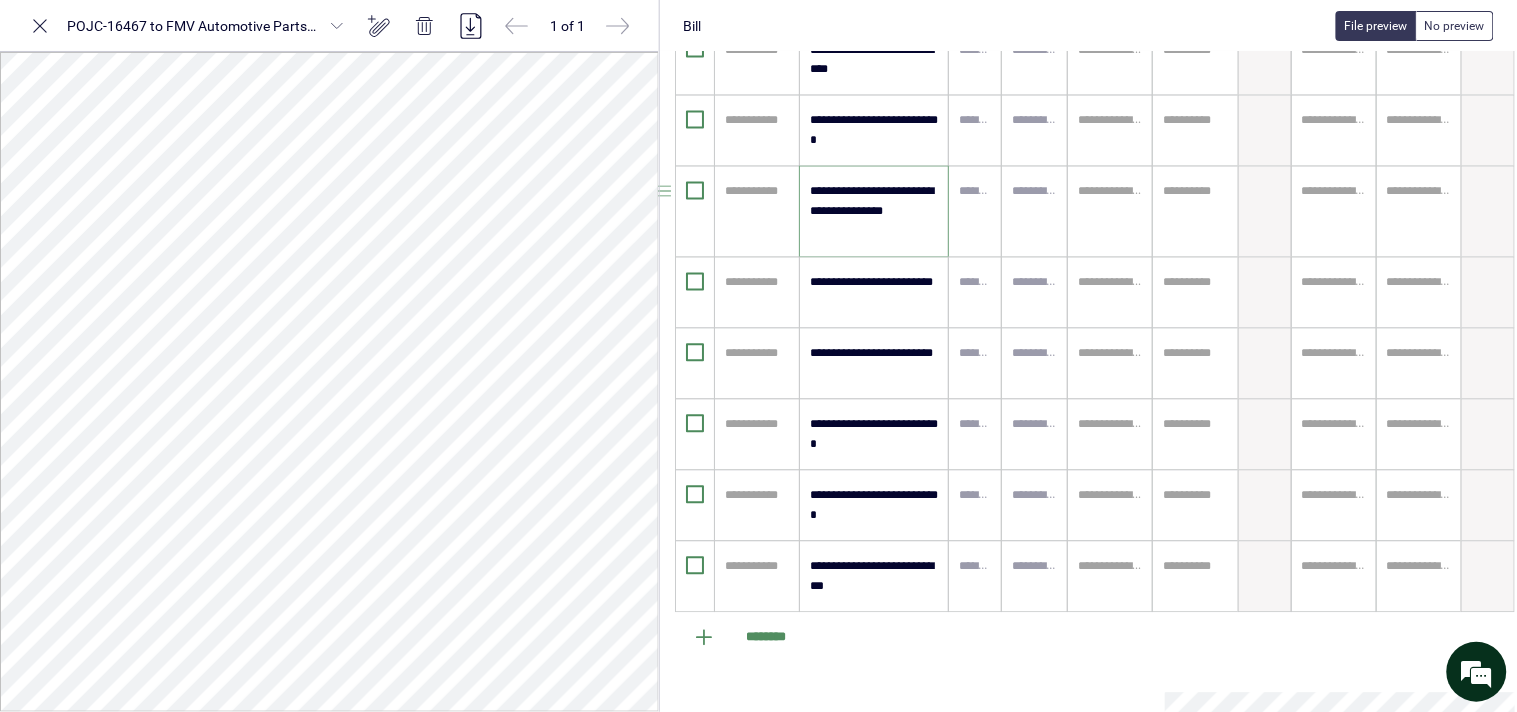 drag, startPoint x: 858, startPoint y: 228, endPoint x: 804, endPoint y: 234, distance: 54.33231 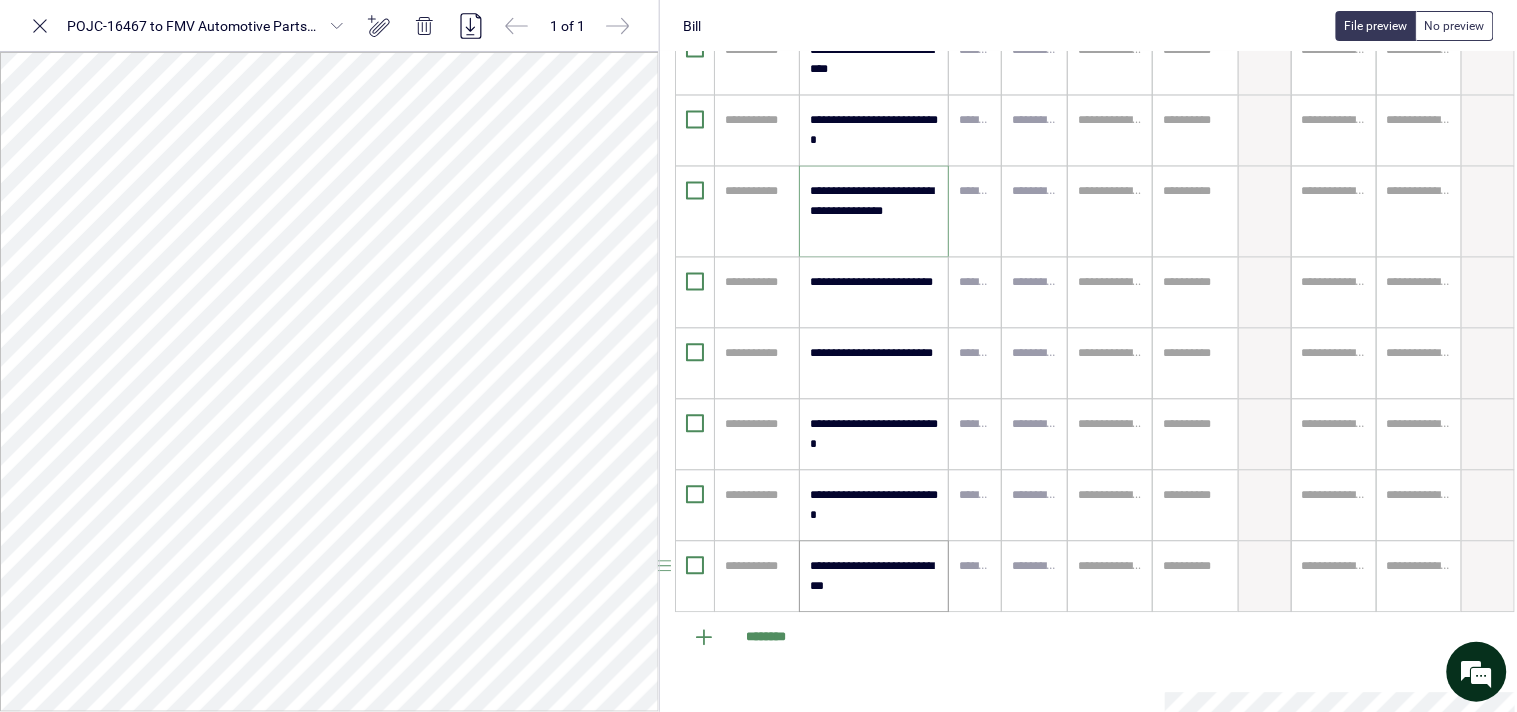 click on "**********" at bounding box center [874, 577] 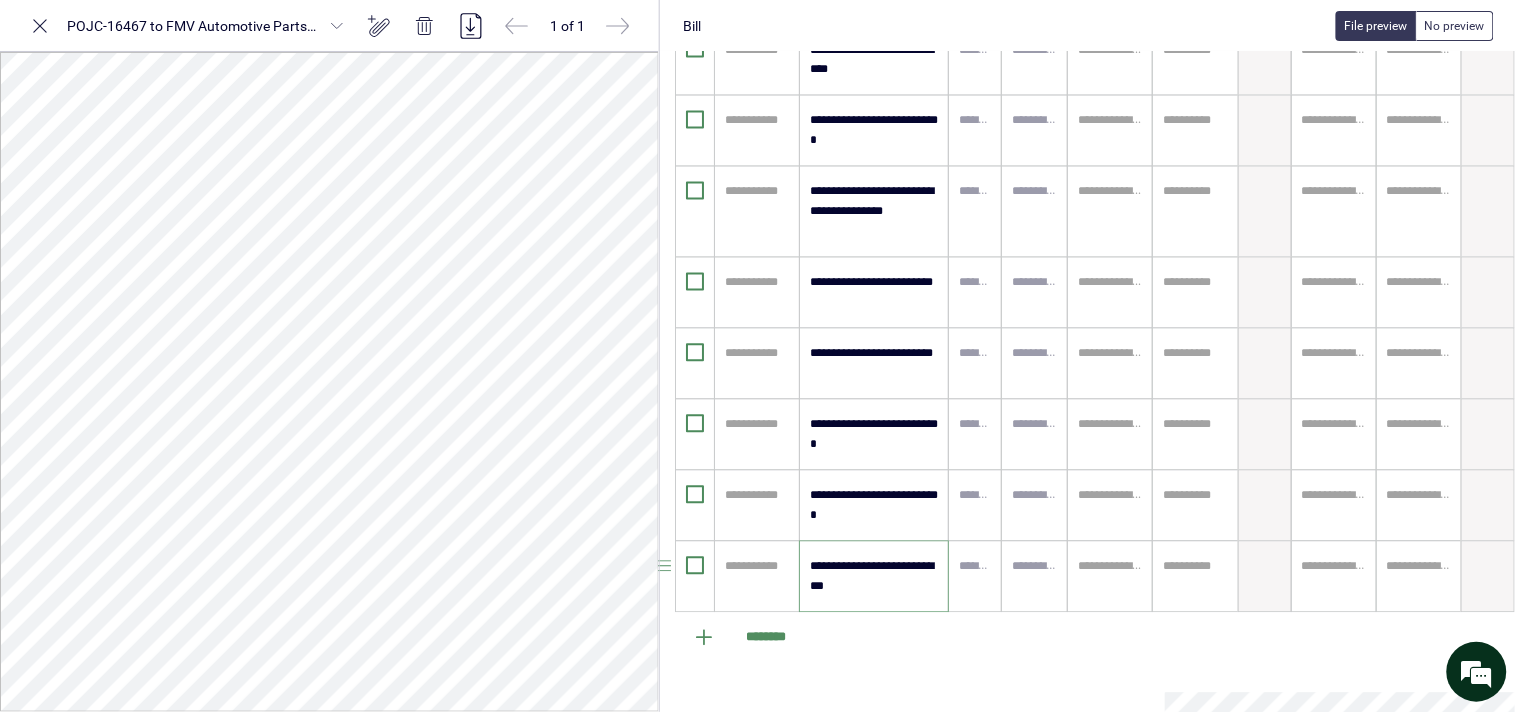 paste on "**********" 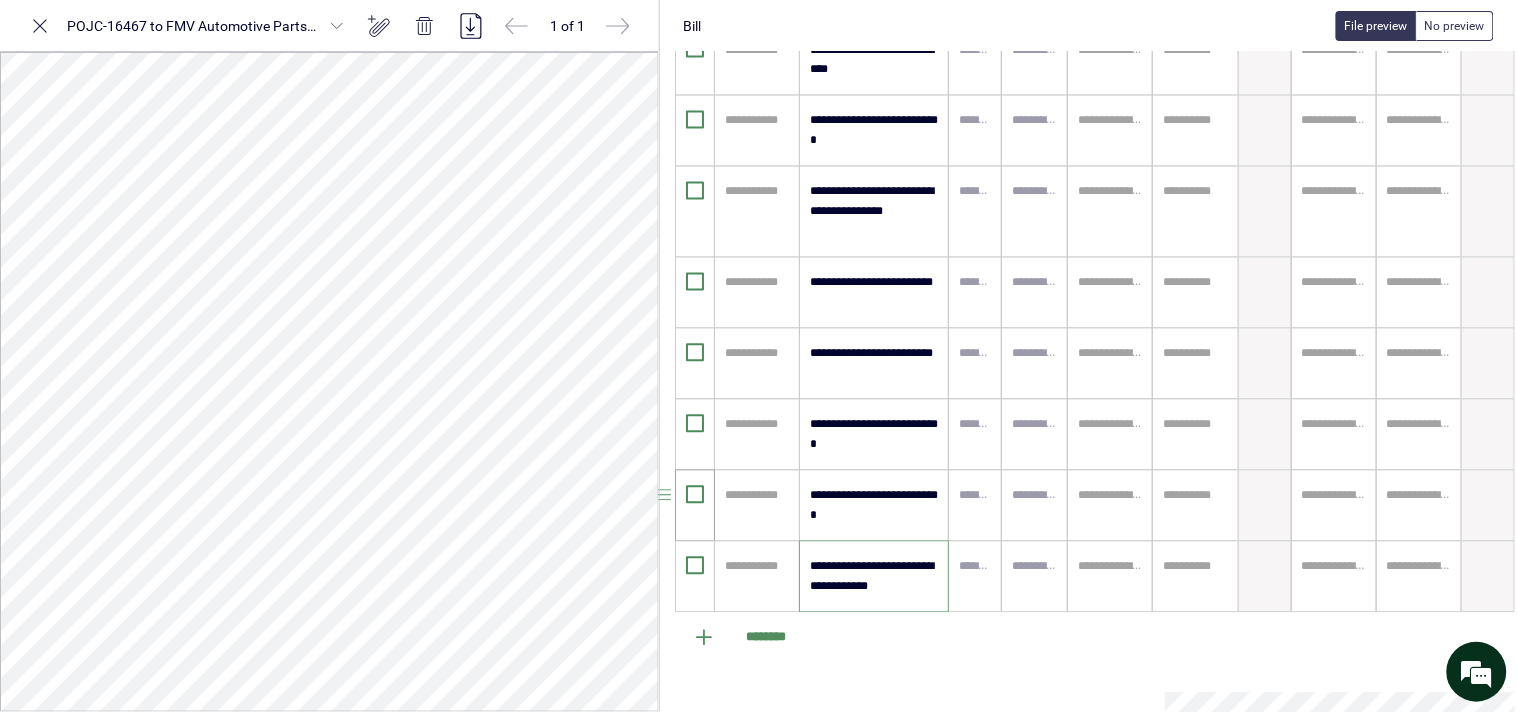 type on "**********" 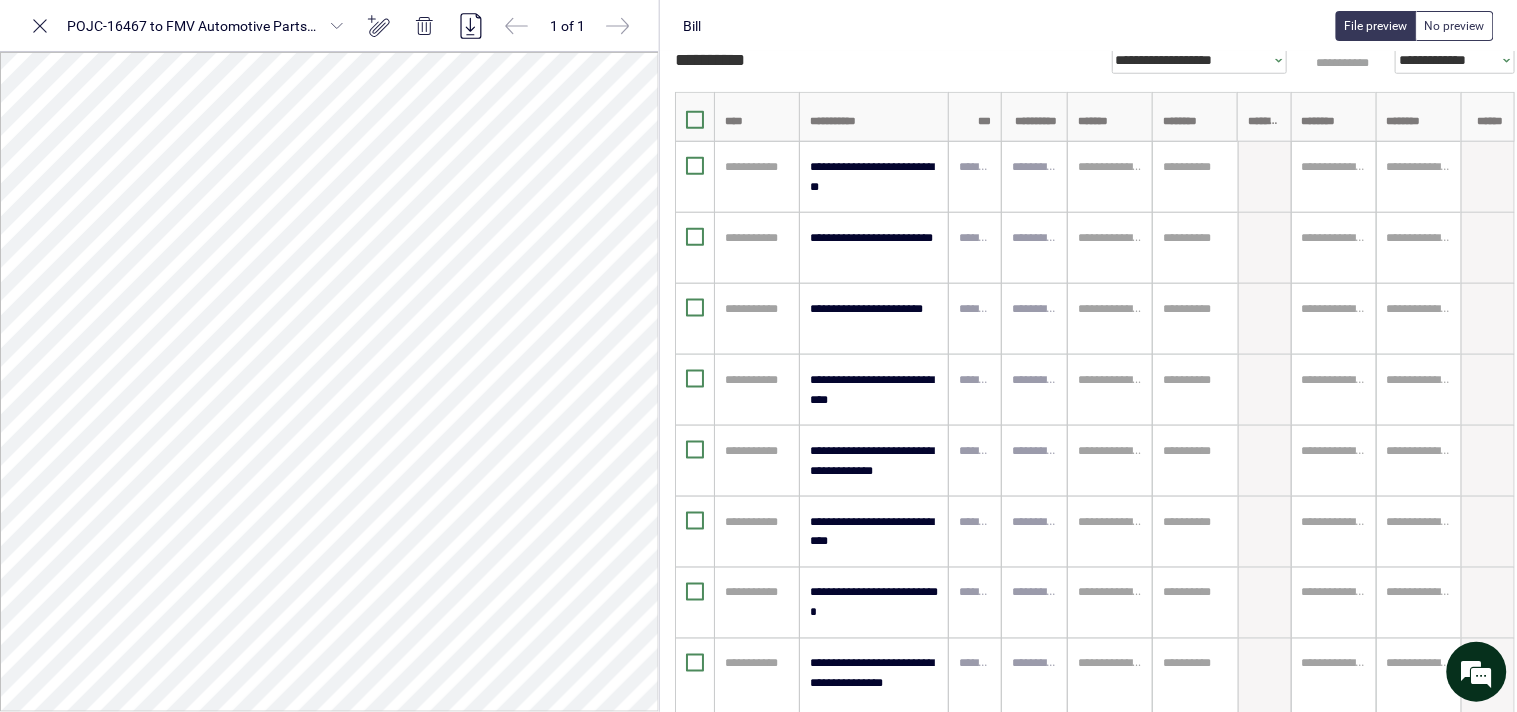 scroll, scrollTop: 413, scrollLeft: 44, axis: both 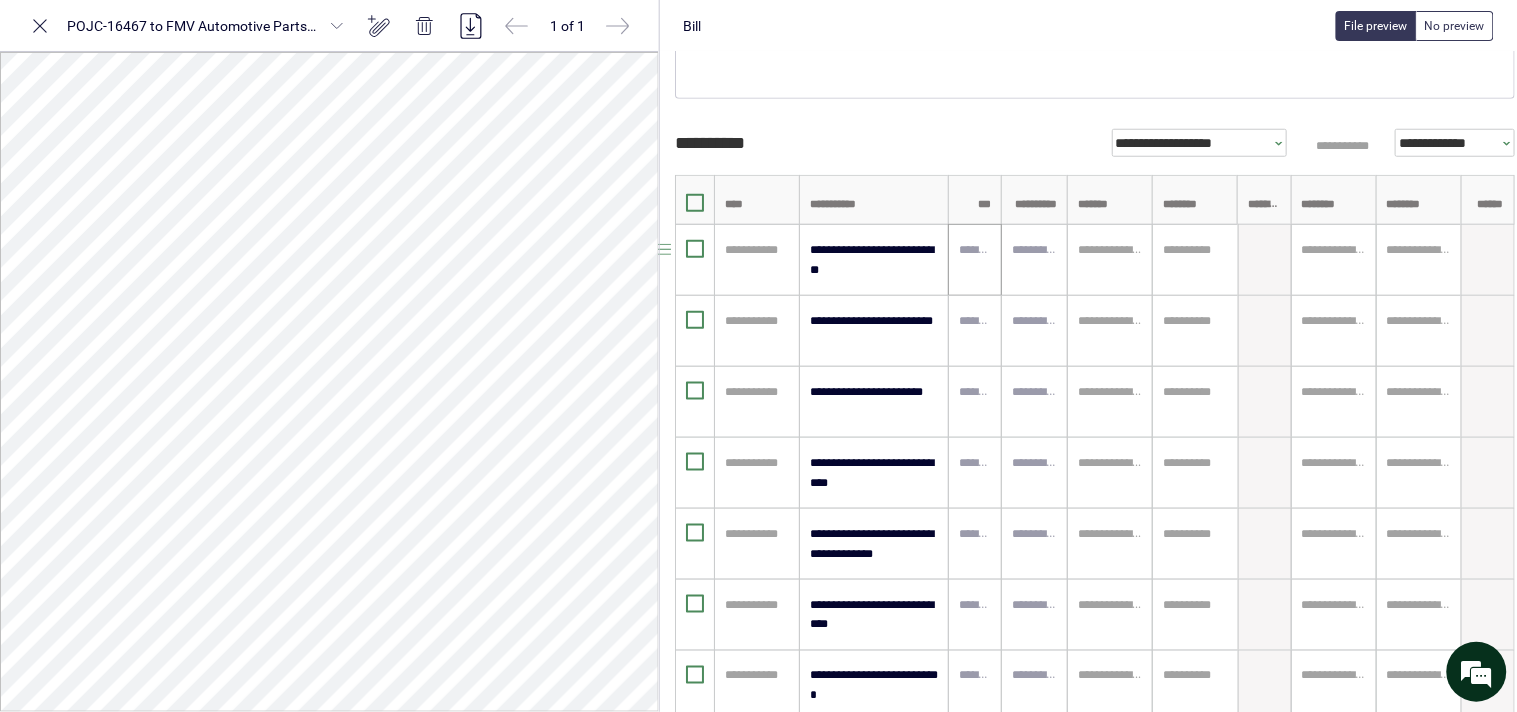 click at bounding box center [975, 250] 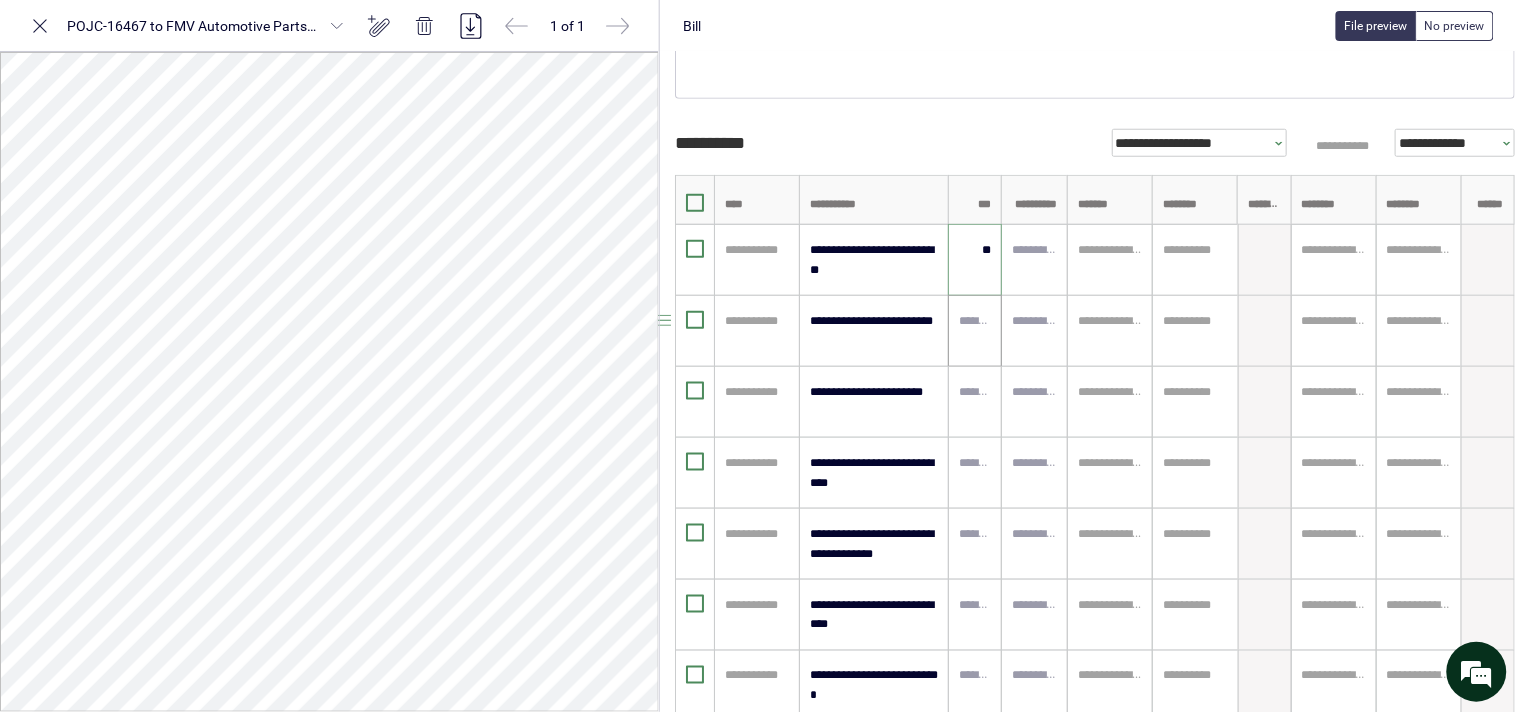 type on "*****" 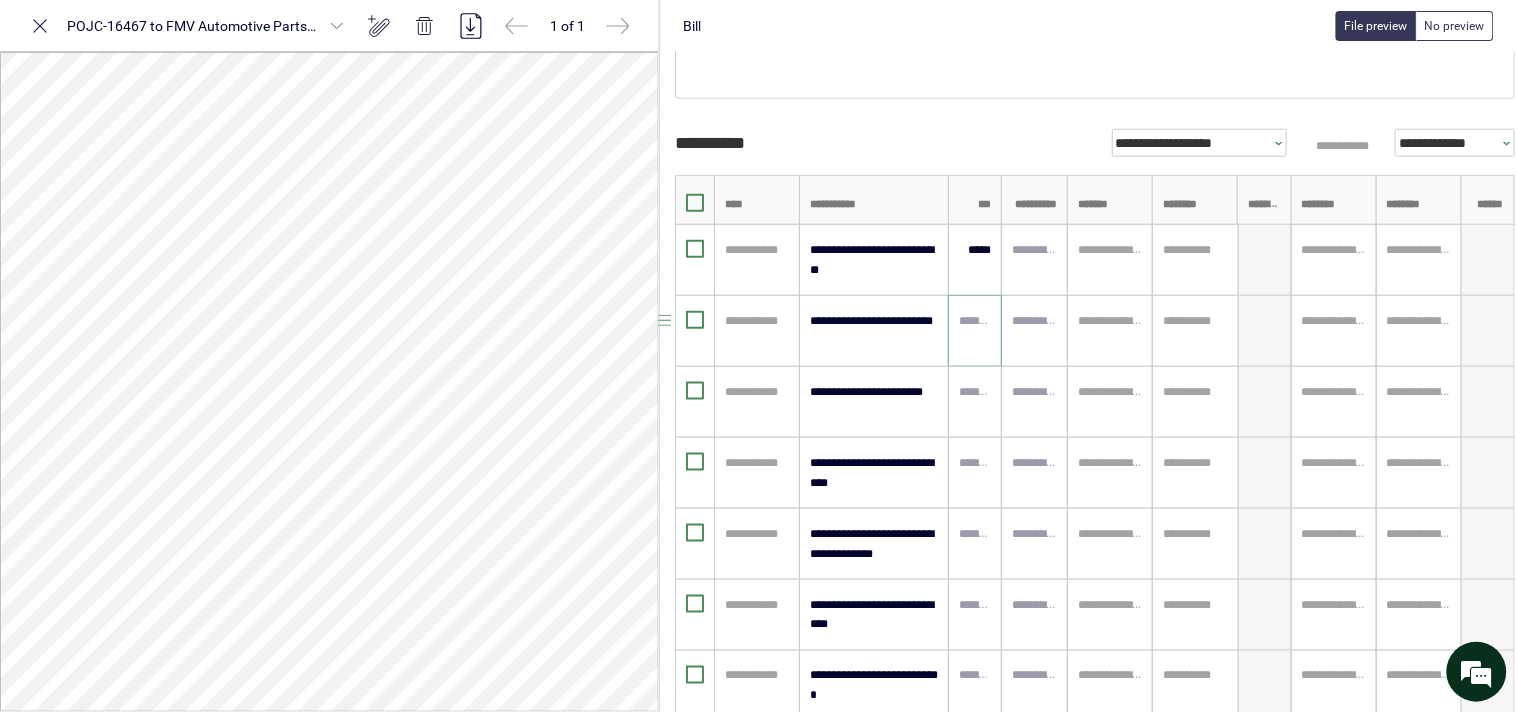 click at bounding box center (975, 321) 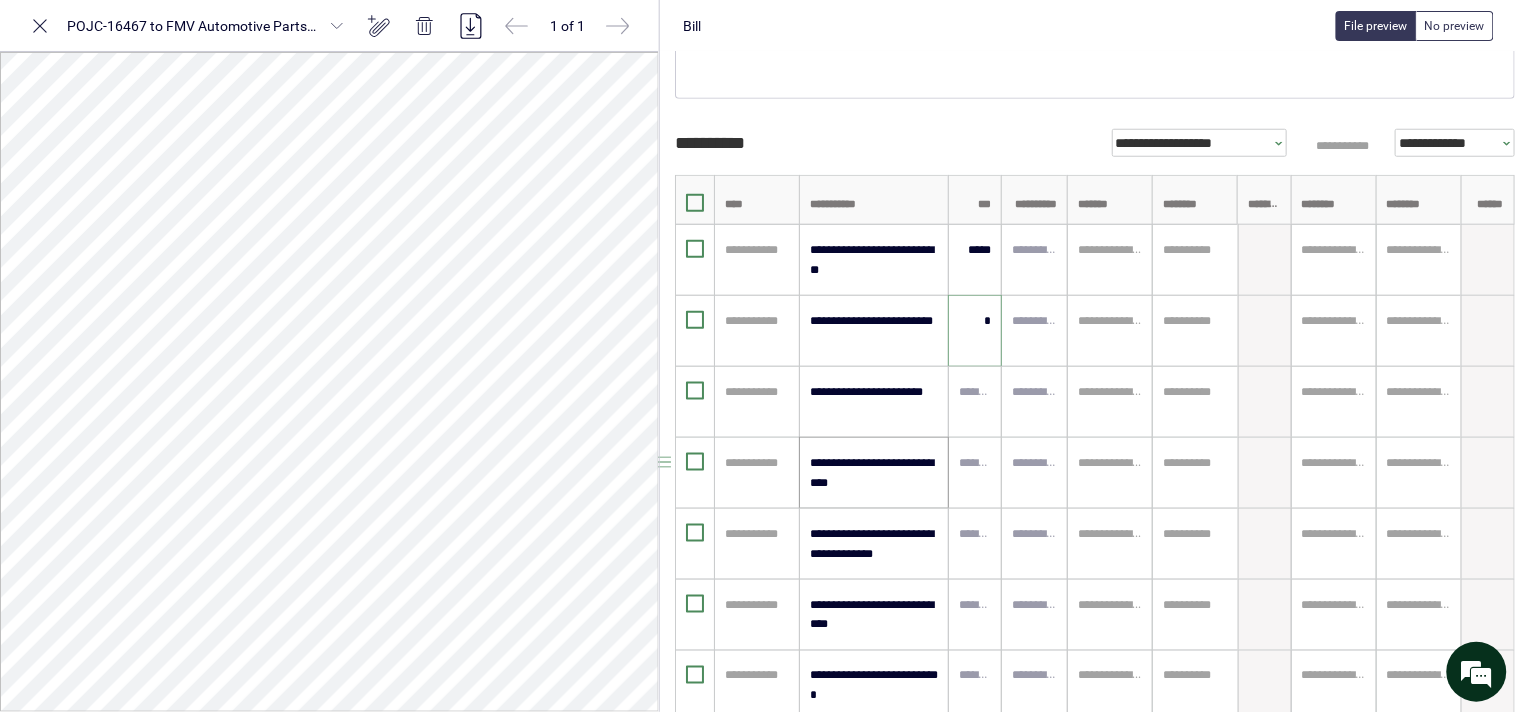scroll, scrollTop: 524, scrollLeft: 44, axis: both 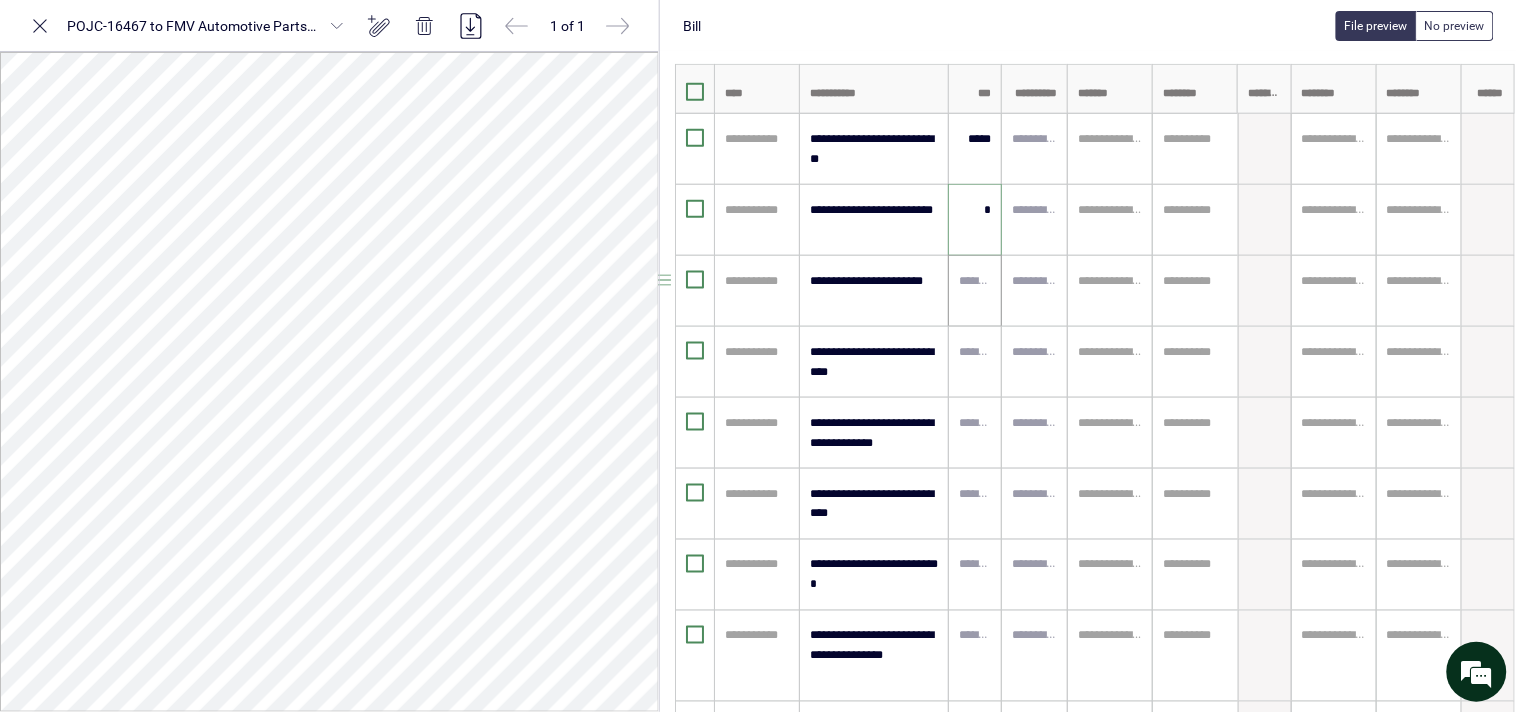type on "****" 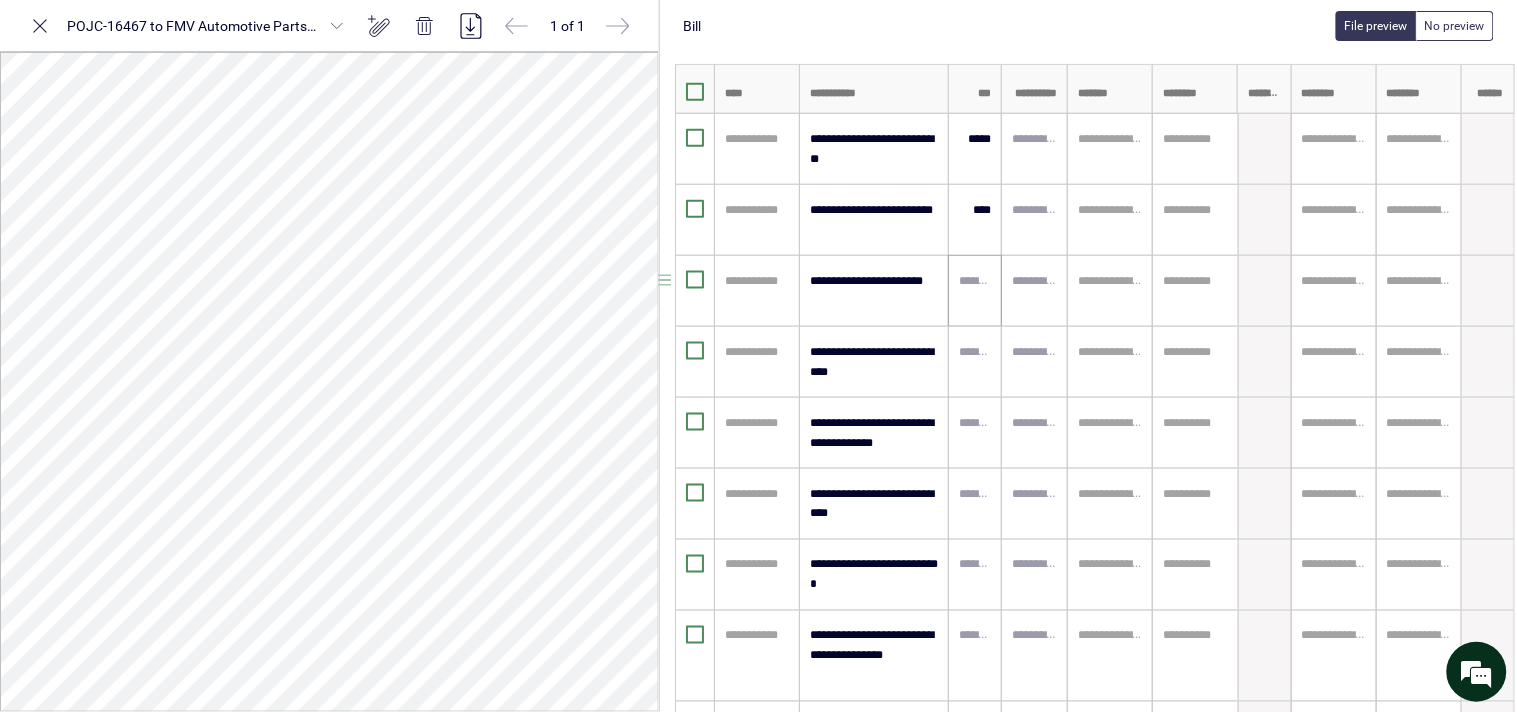 click at bounding box center (975, 291) 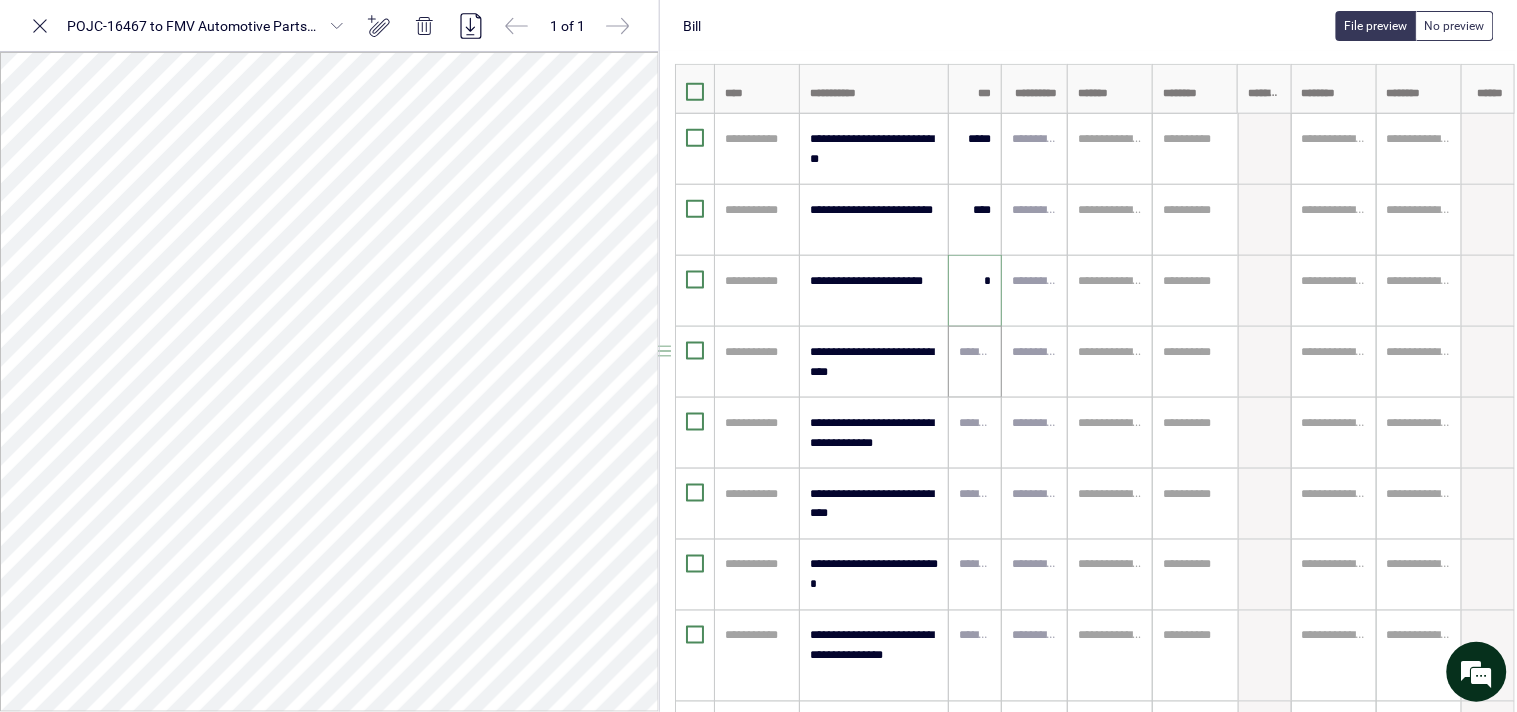type on "****" 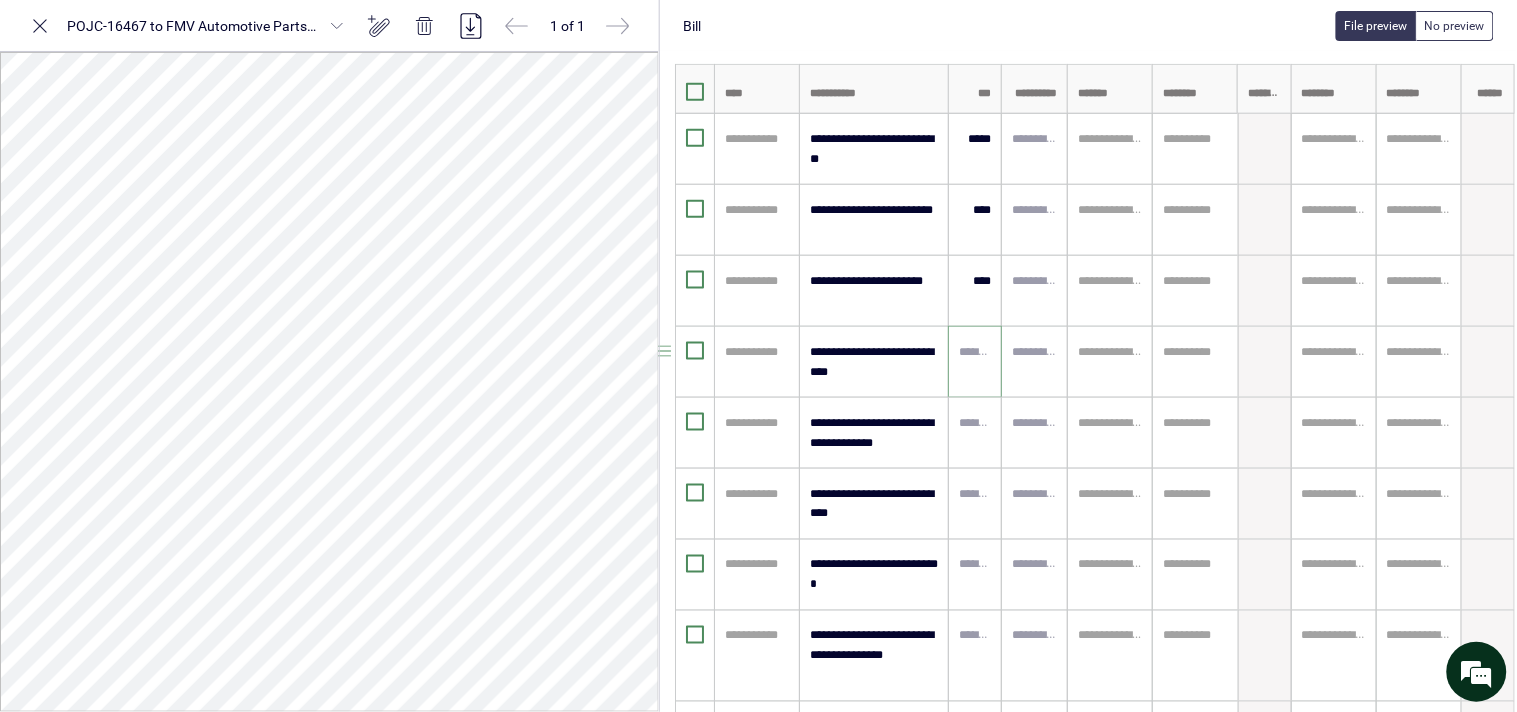 click at bounding box center [975, 352] 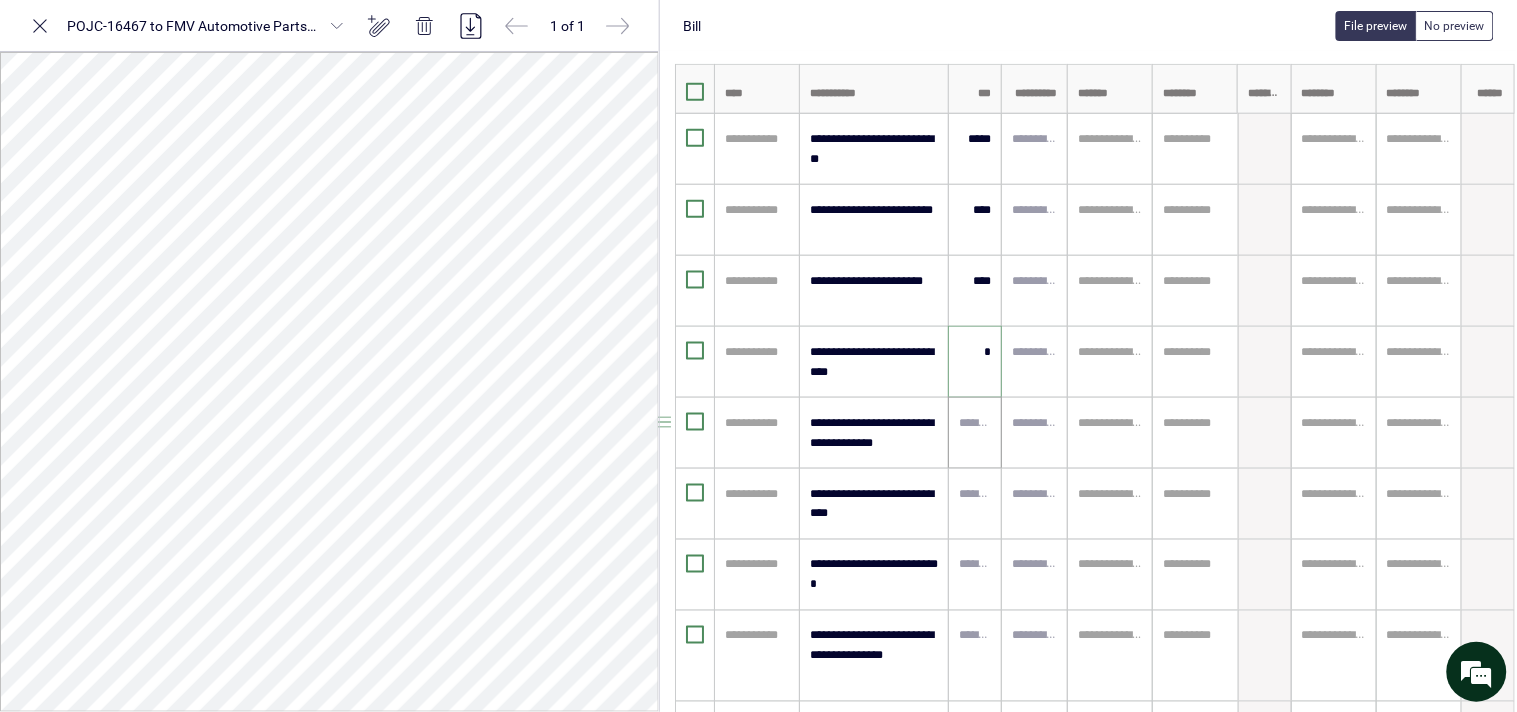 type on "****" 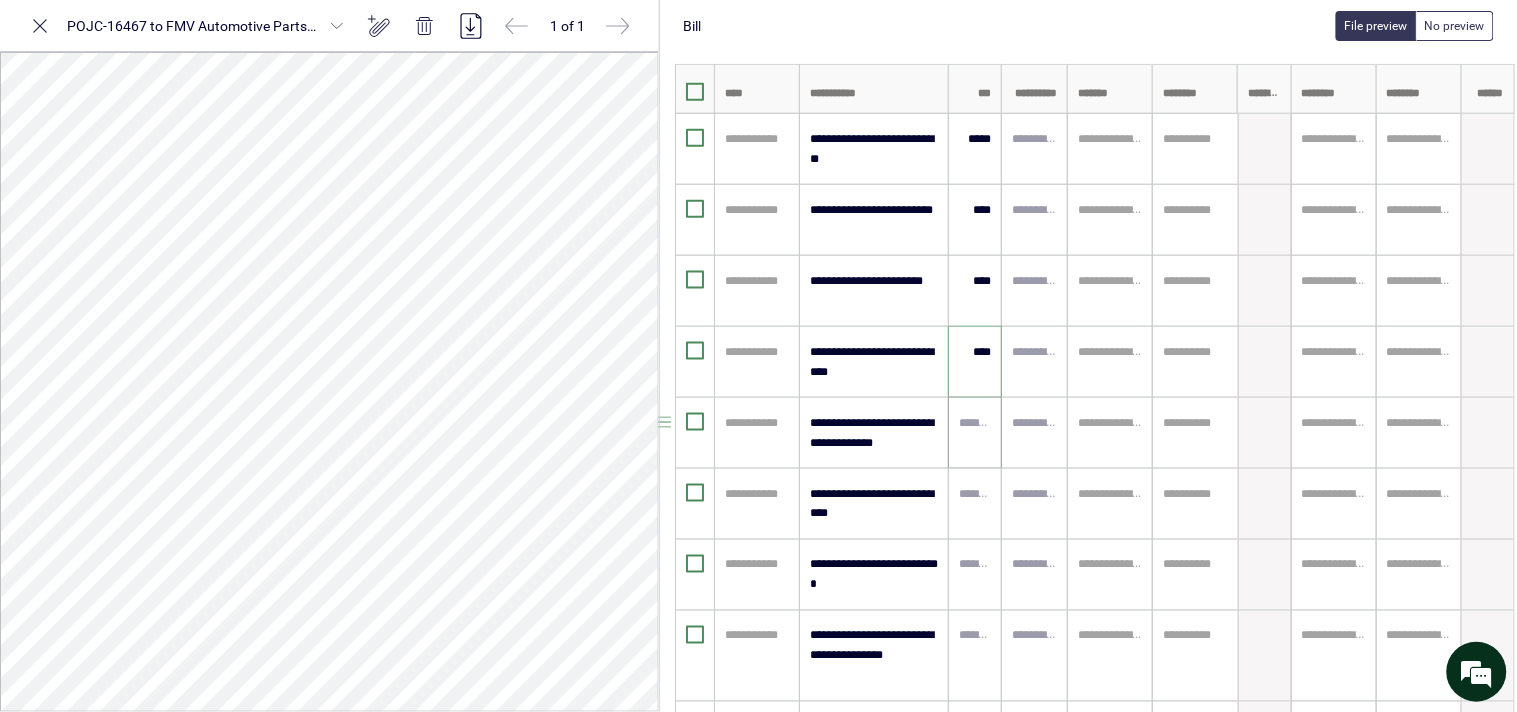 click at bounding box center (975, 433) 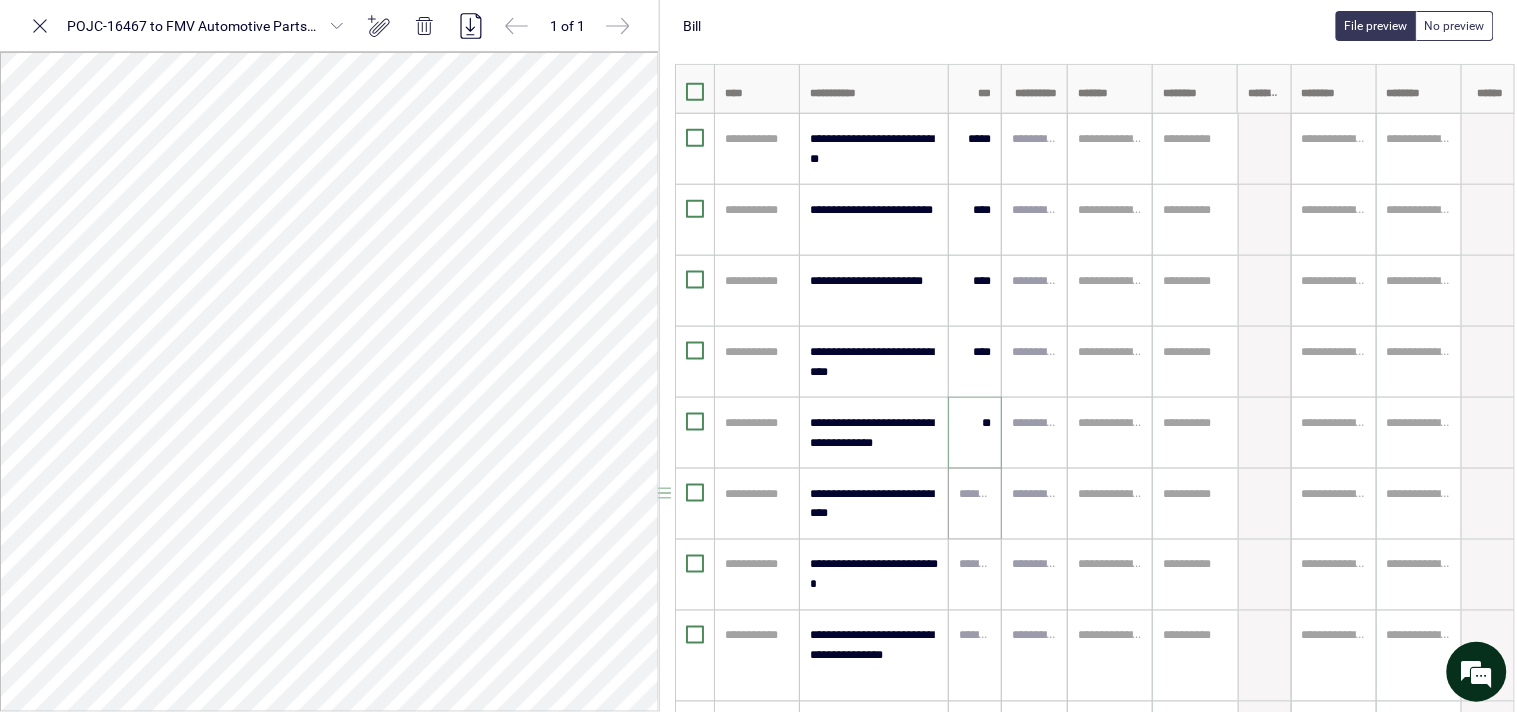 click at bounding box center [975, 494] 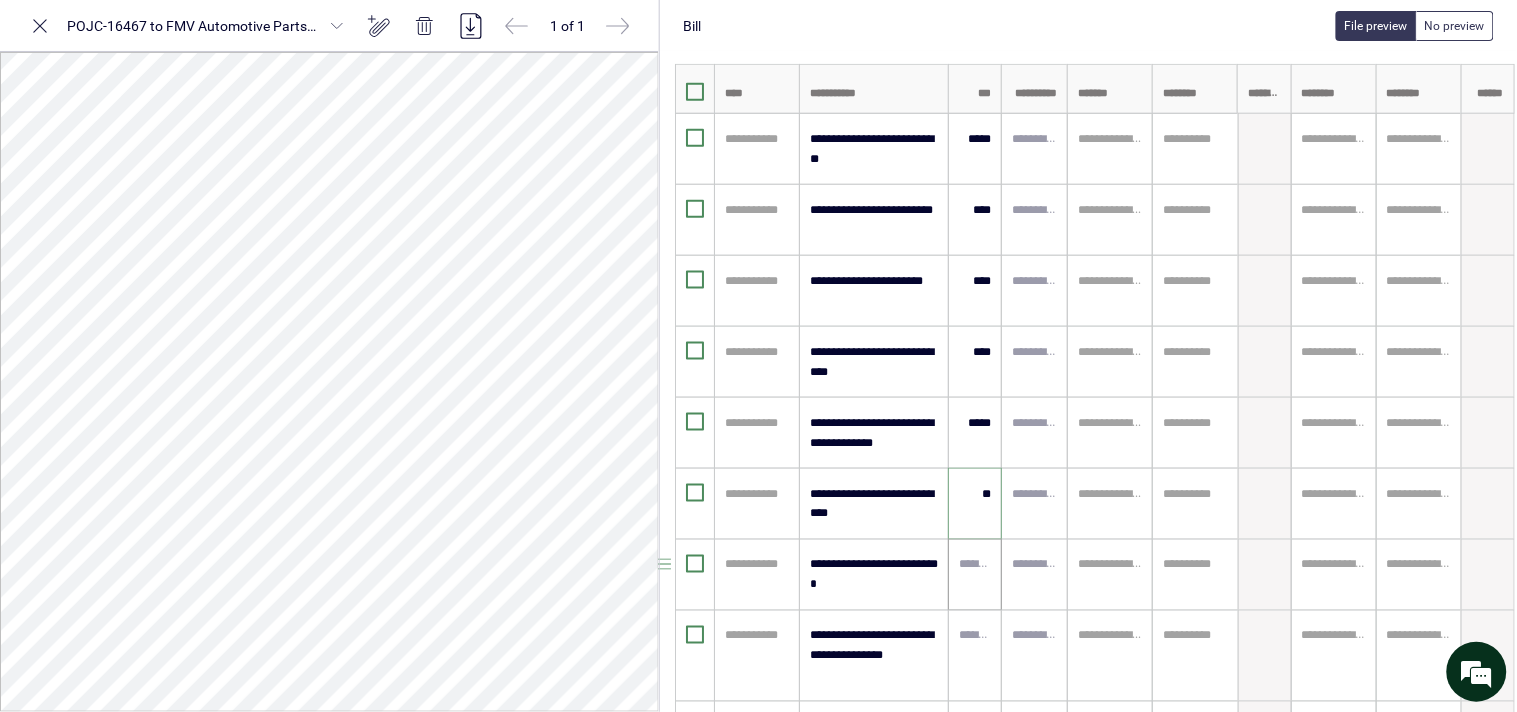 scroll, scrollTop: 635, scrollLeft: 44, axis: both 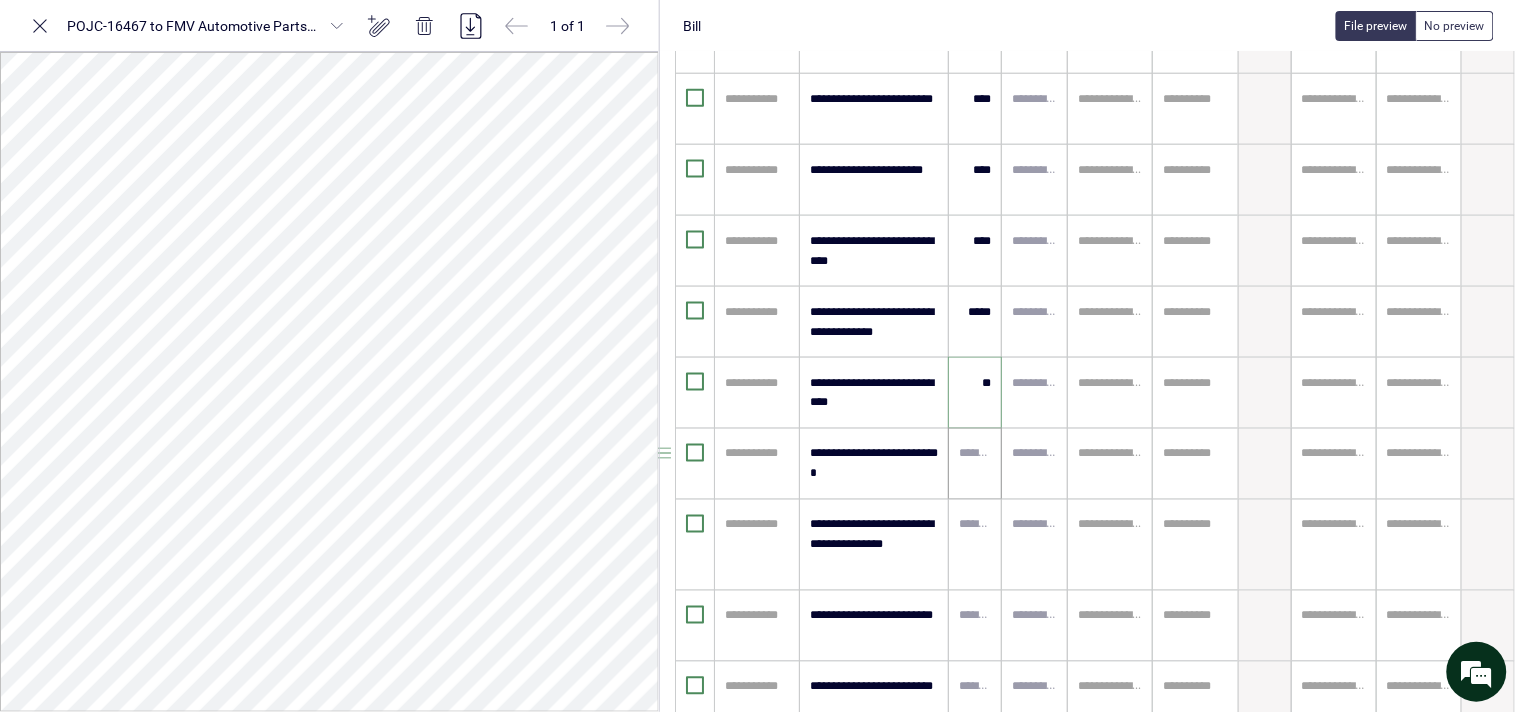 type on "*****" 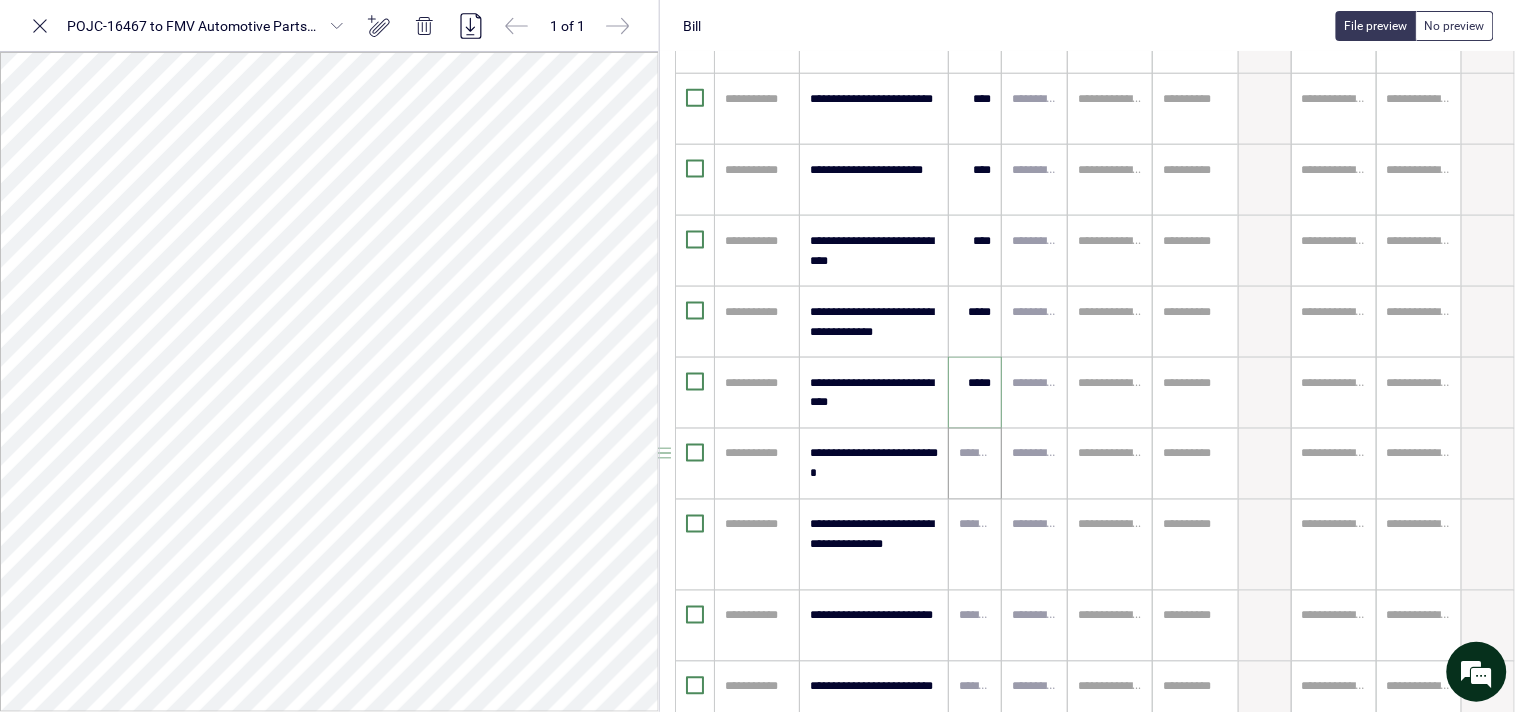 click at bounding box center [975, 464] 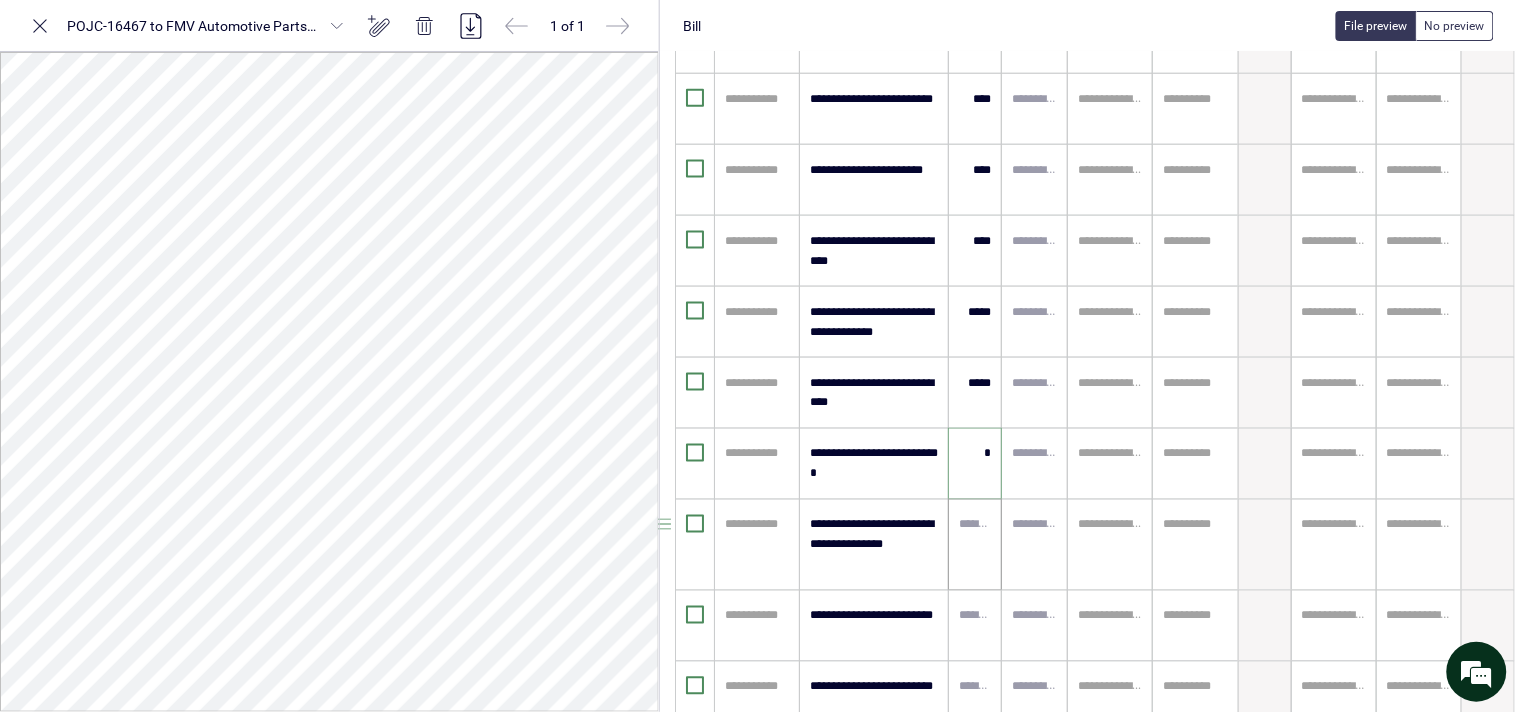 type on "****" 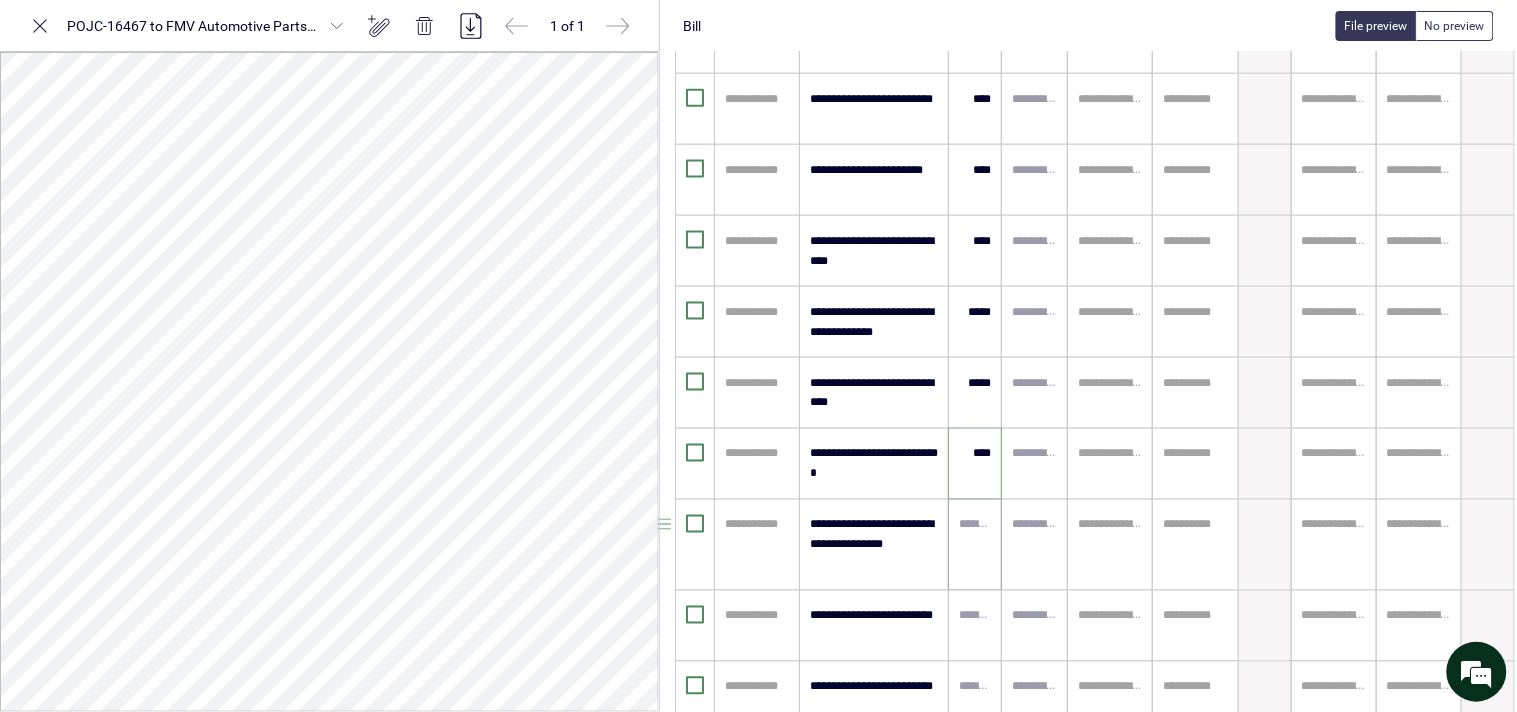 click at bounding box center (975, 525) 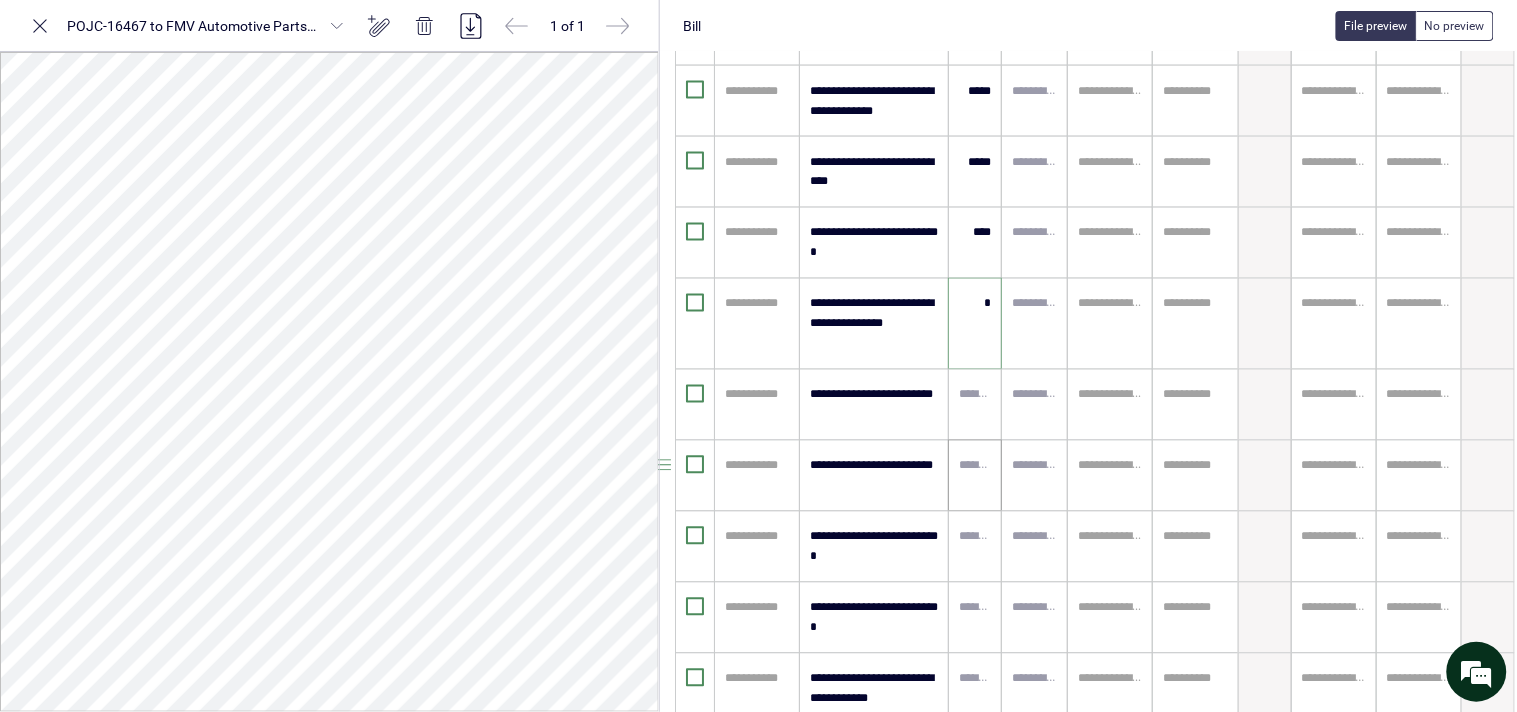 scroll, scrollTop: 857, scrollLeft: 44, axis: both 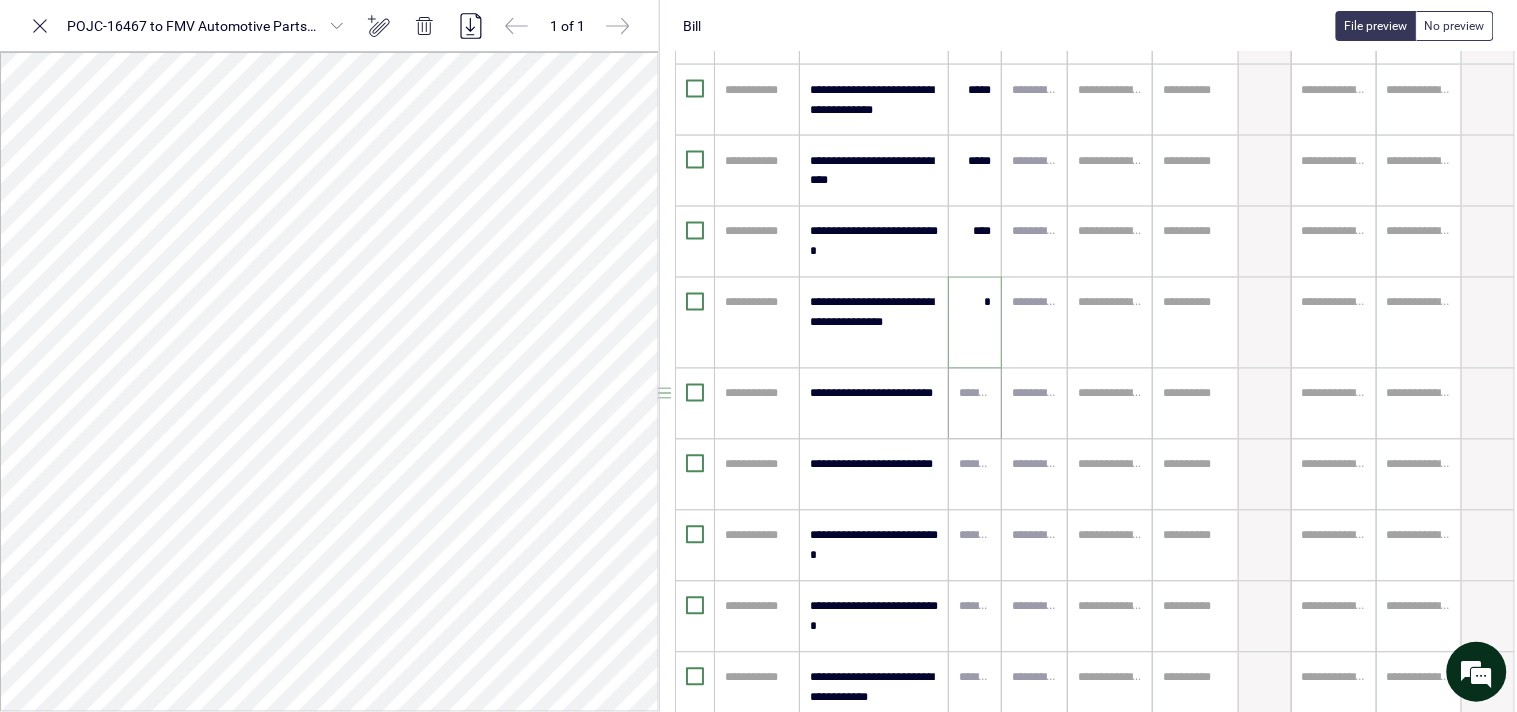 type on "****" 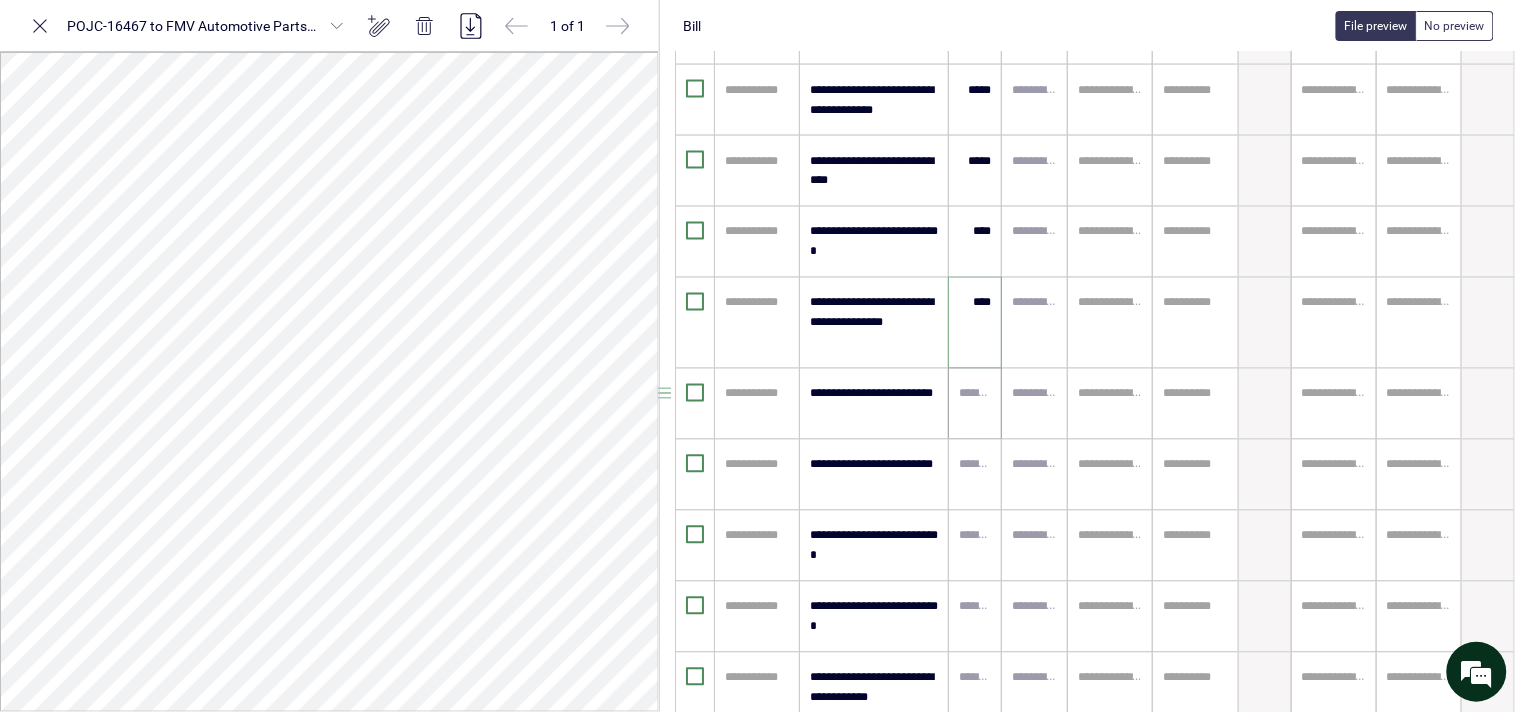 click at bounding box center [975, 394] 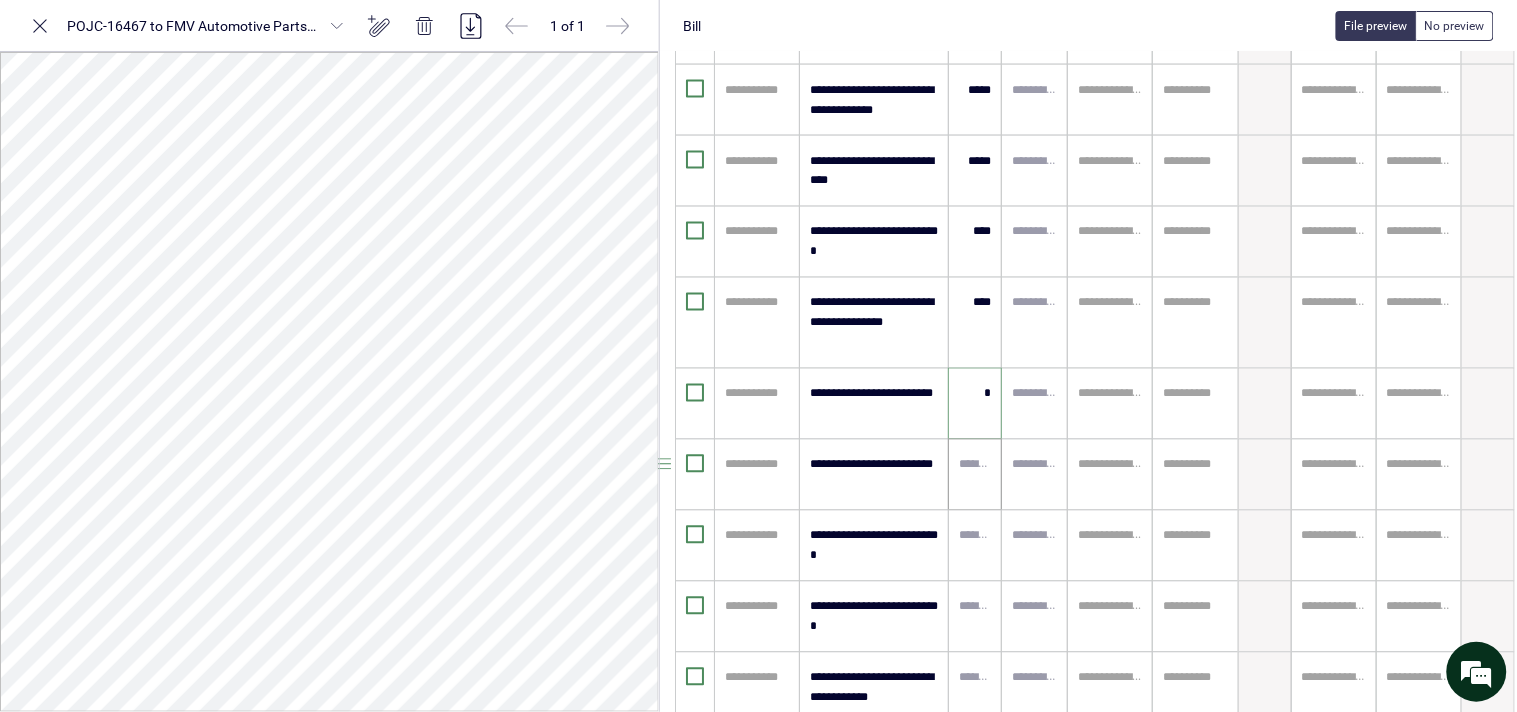 type on "****" 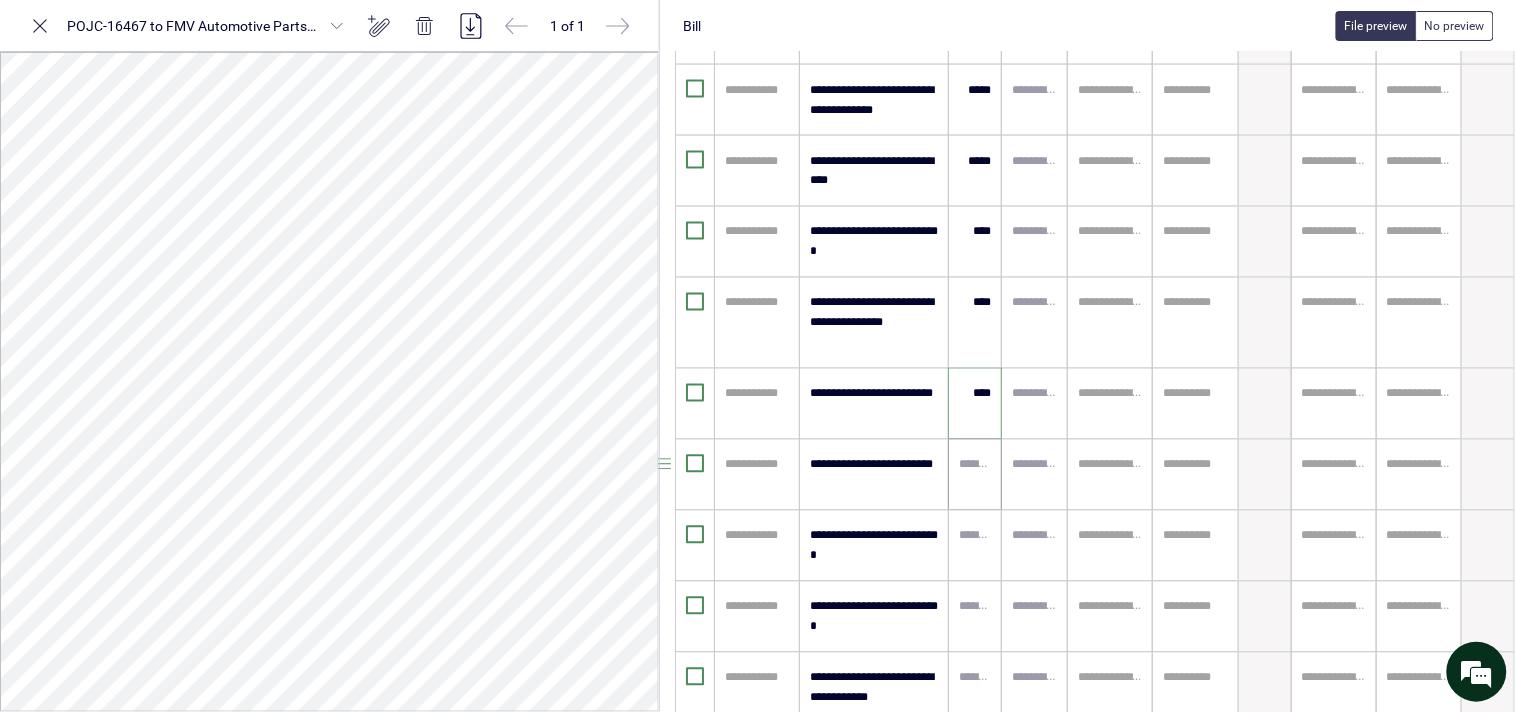click at bounding box center (975, 465) 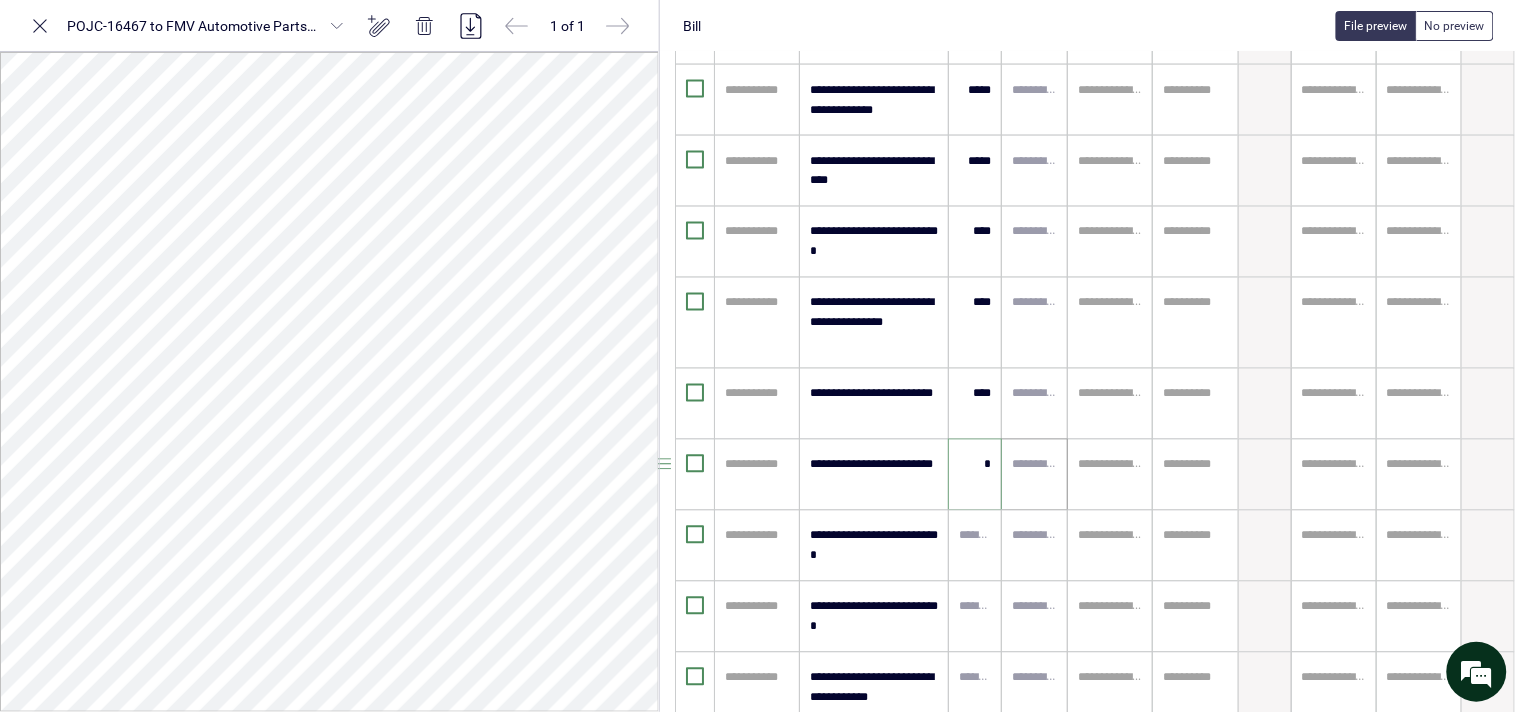 scroll, scrollTop: 968, scrollLeft: 44, axis: both 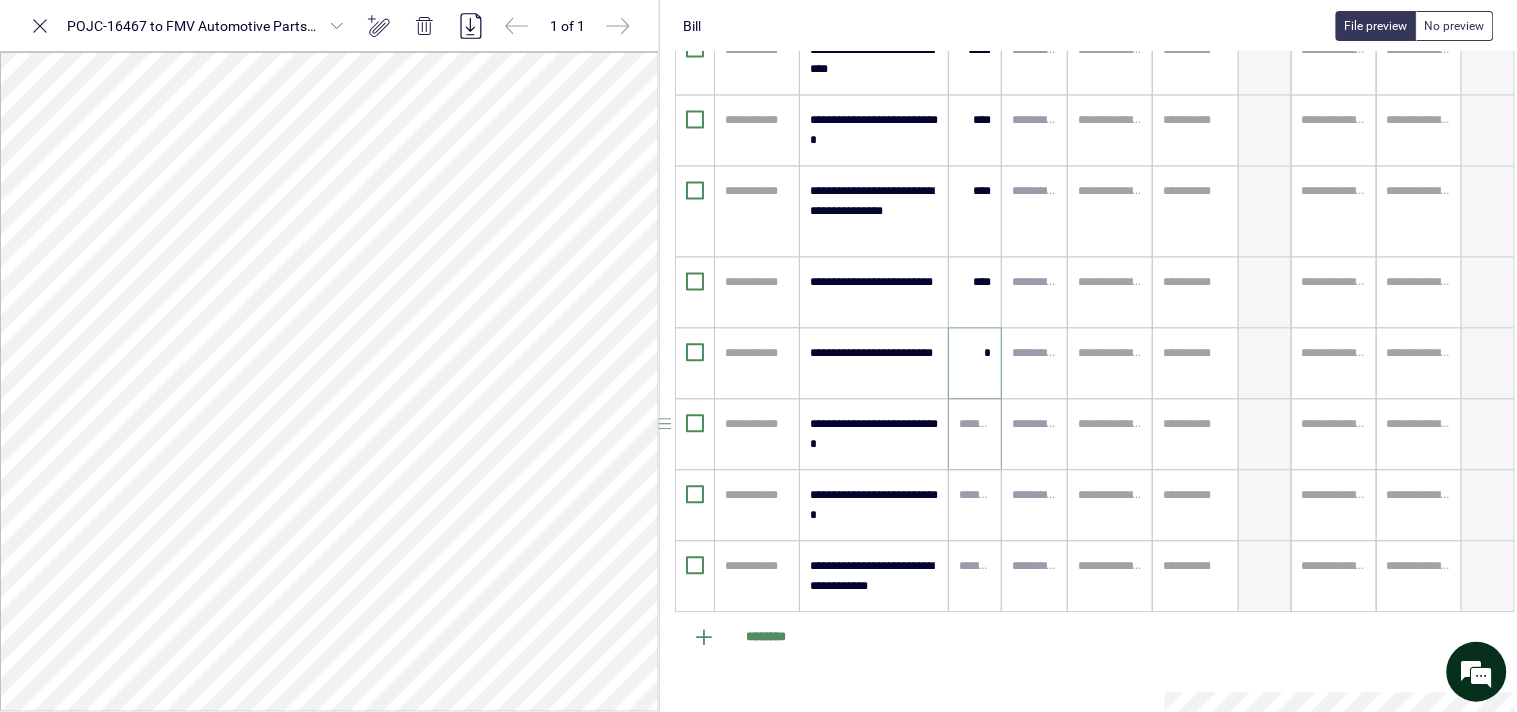 type on "****" 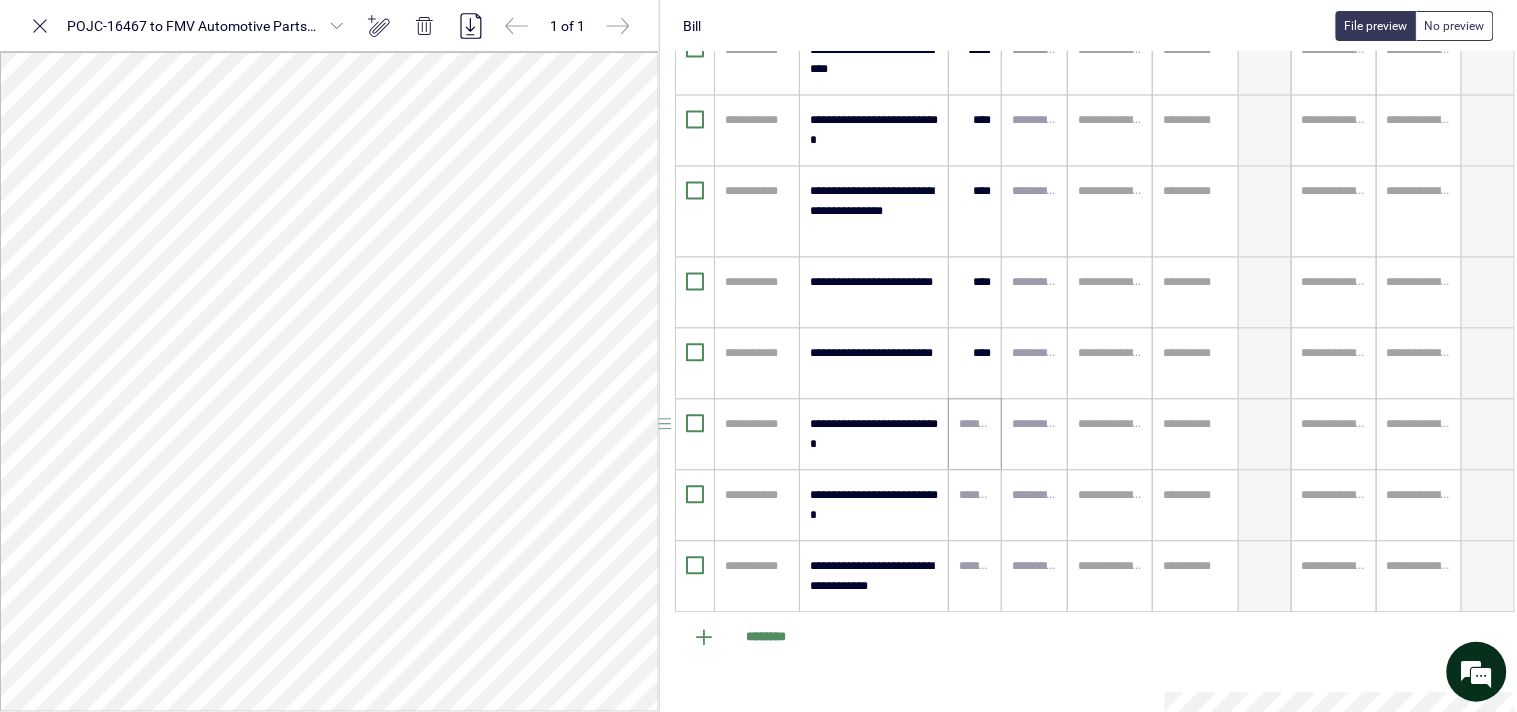 drag, startPoint x: 958, startPoint y: 423, endPoint x: 968, endPoint y: 432, distance: 13.453624 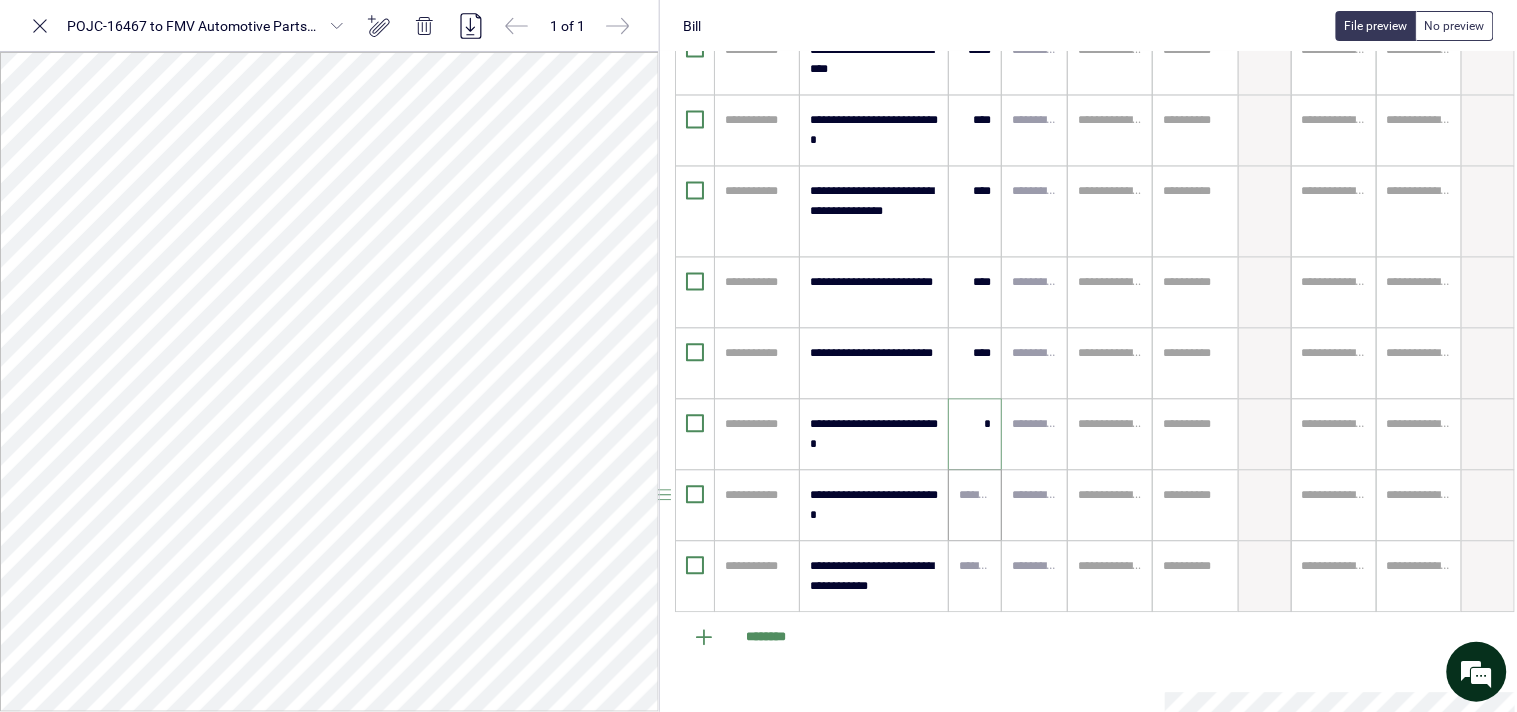 type on "****" 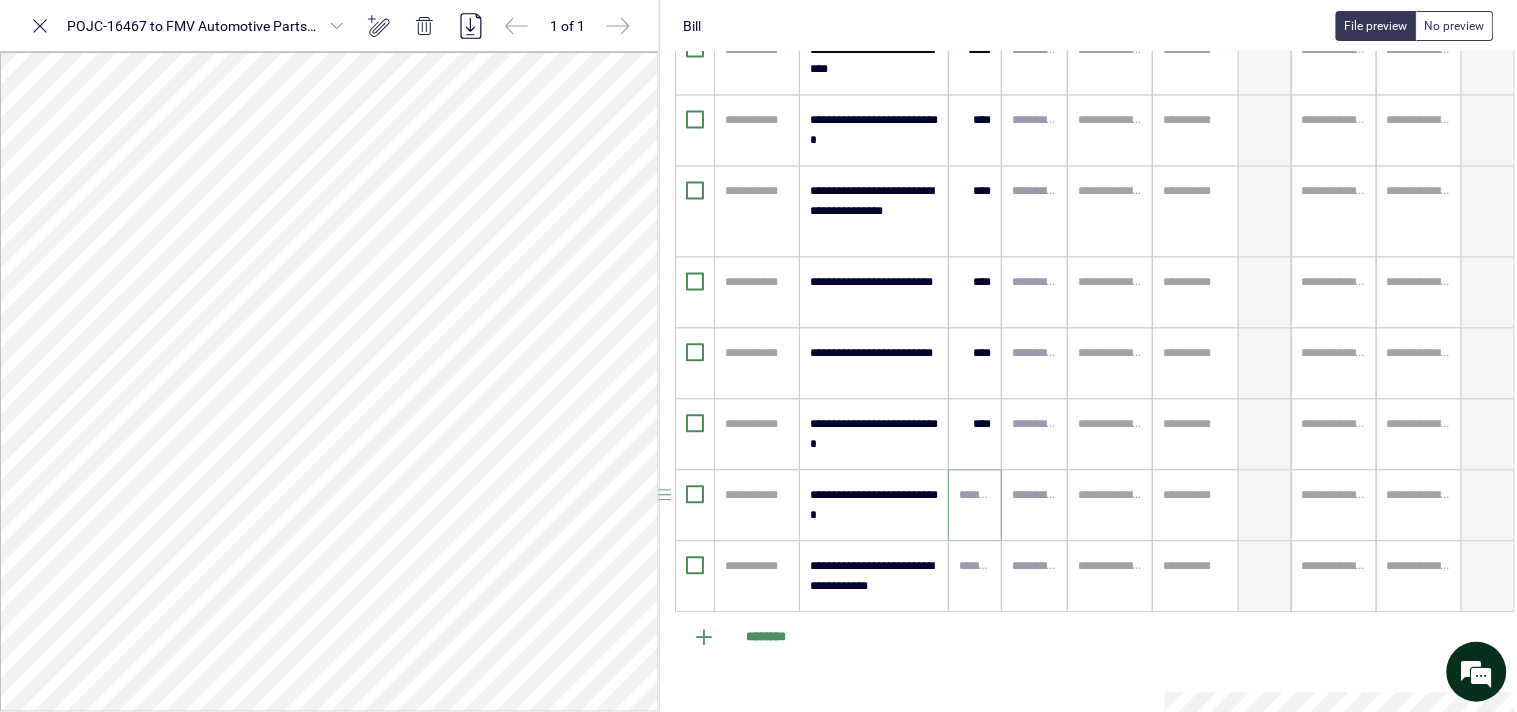 click at bounding box center (975, 496) 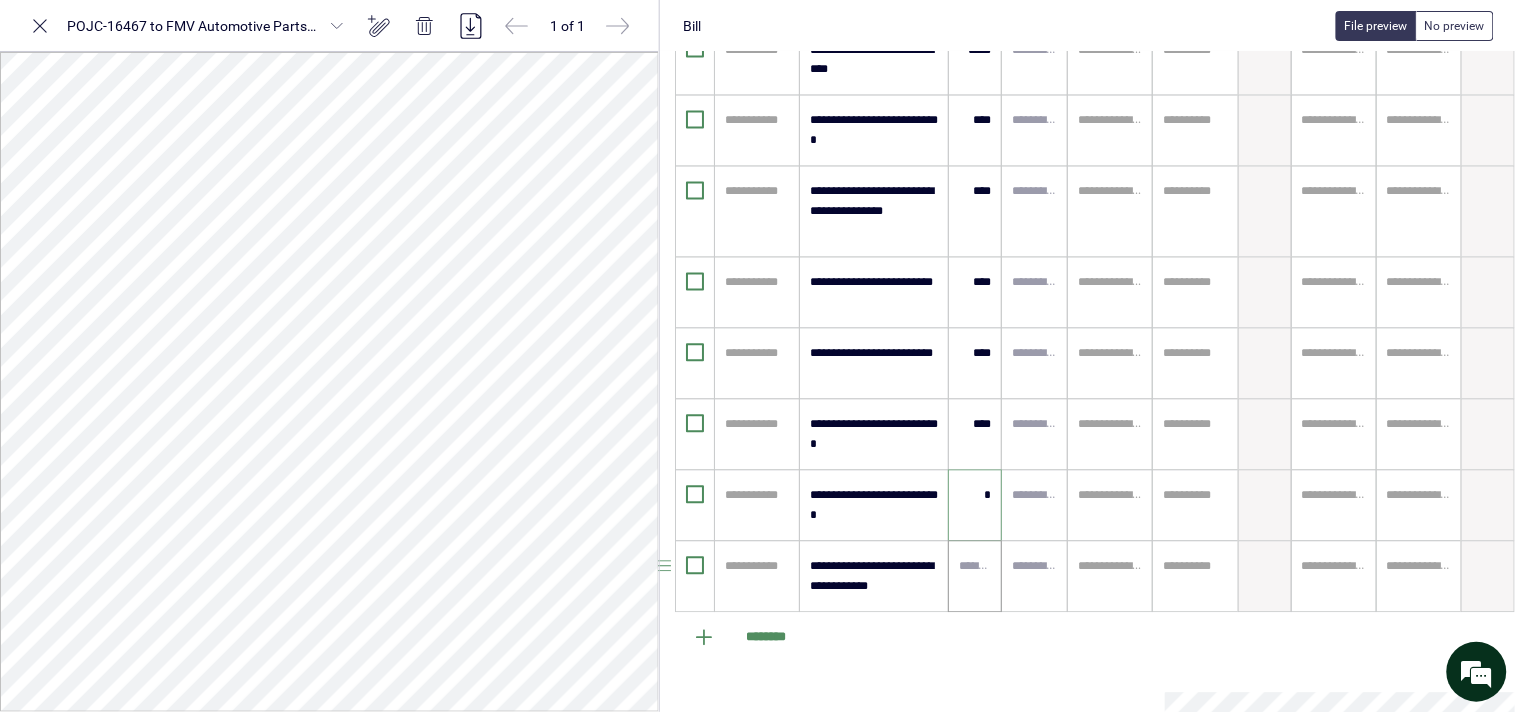type on "****" 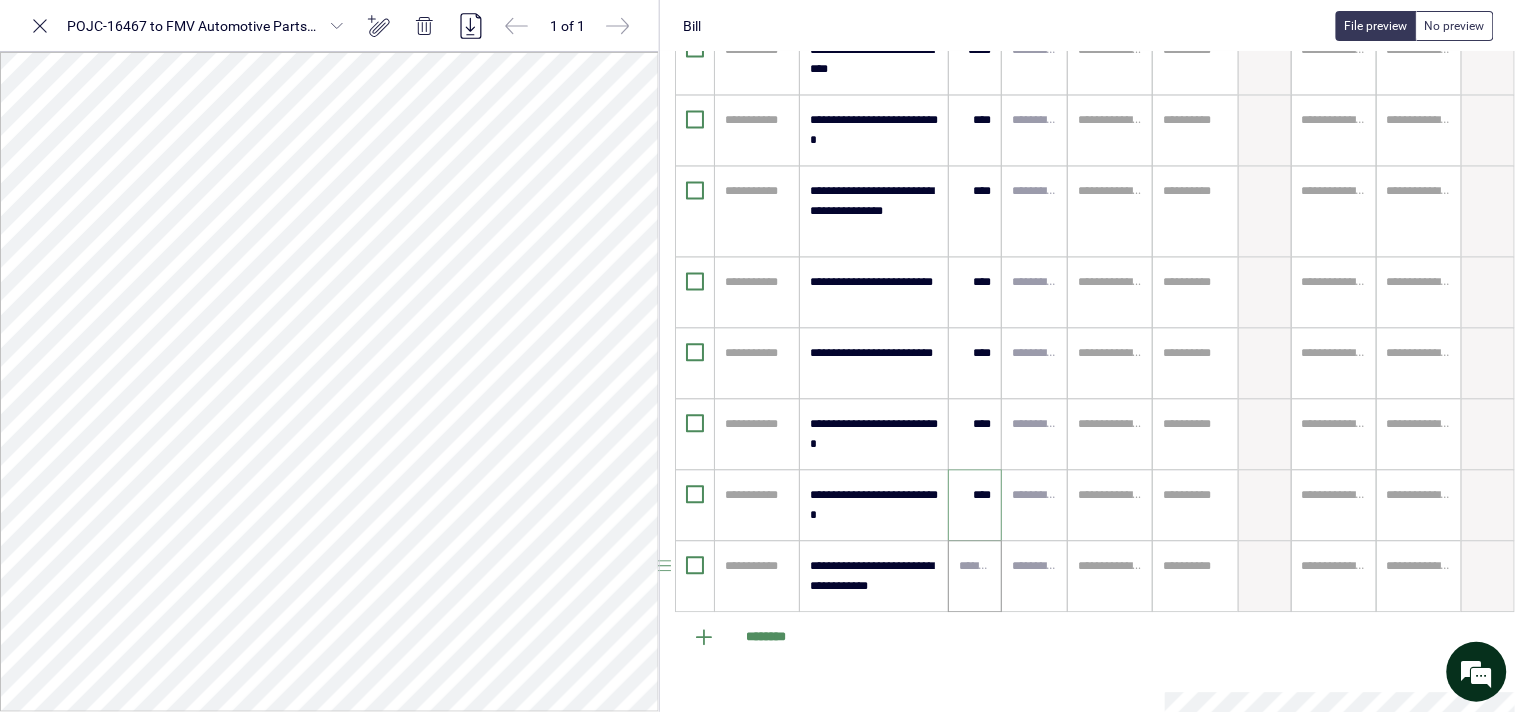 click at bounding box center [975, 577] 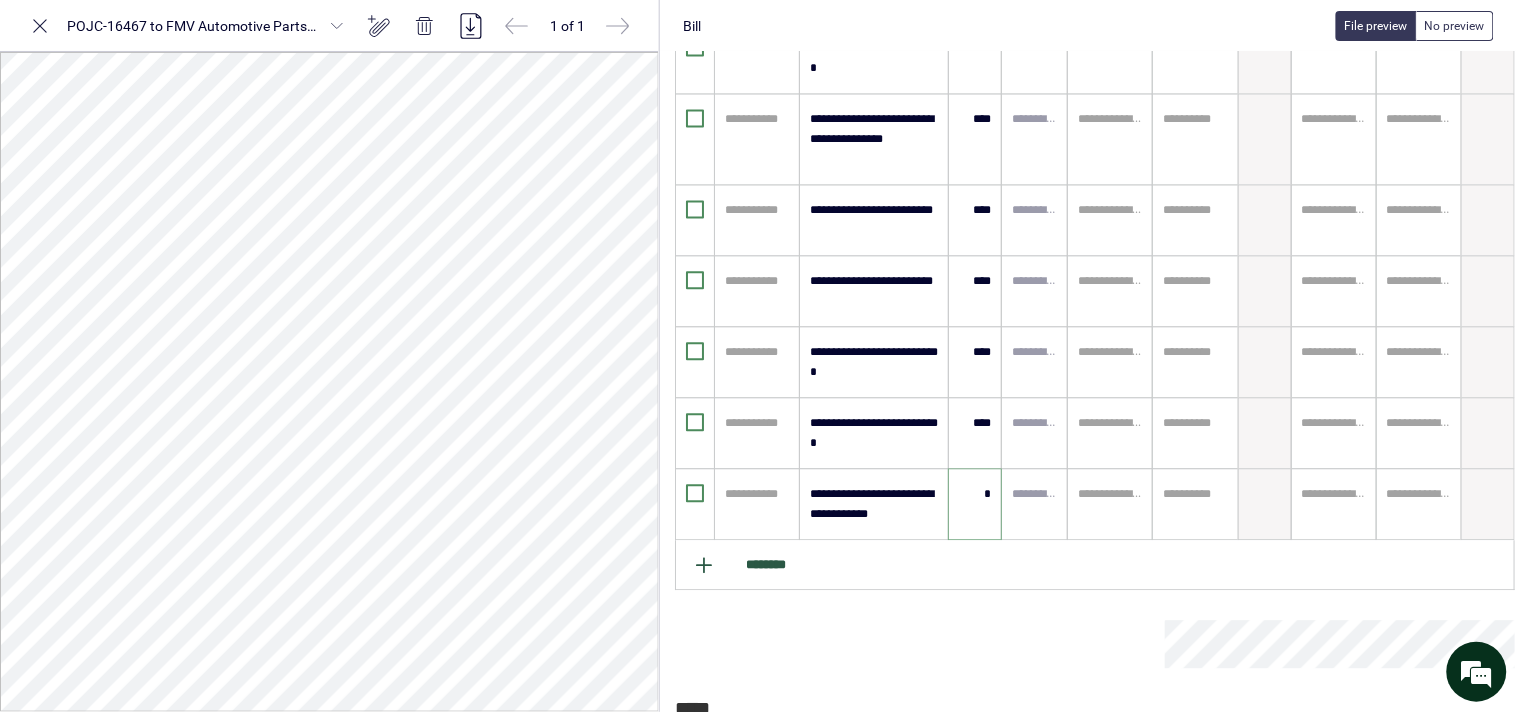 scroll, scrollTop: 1080, scrollLeft: 44, axis: both 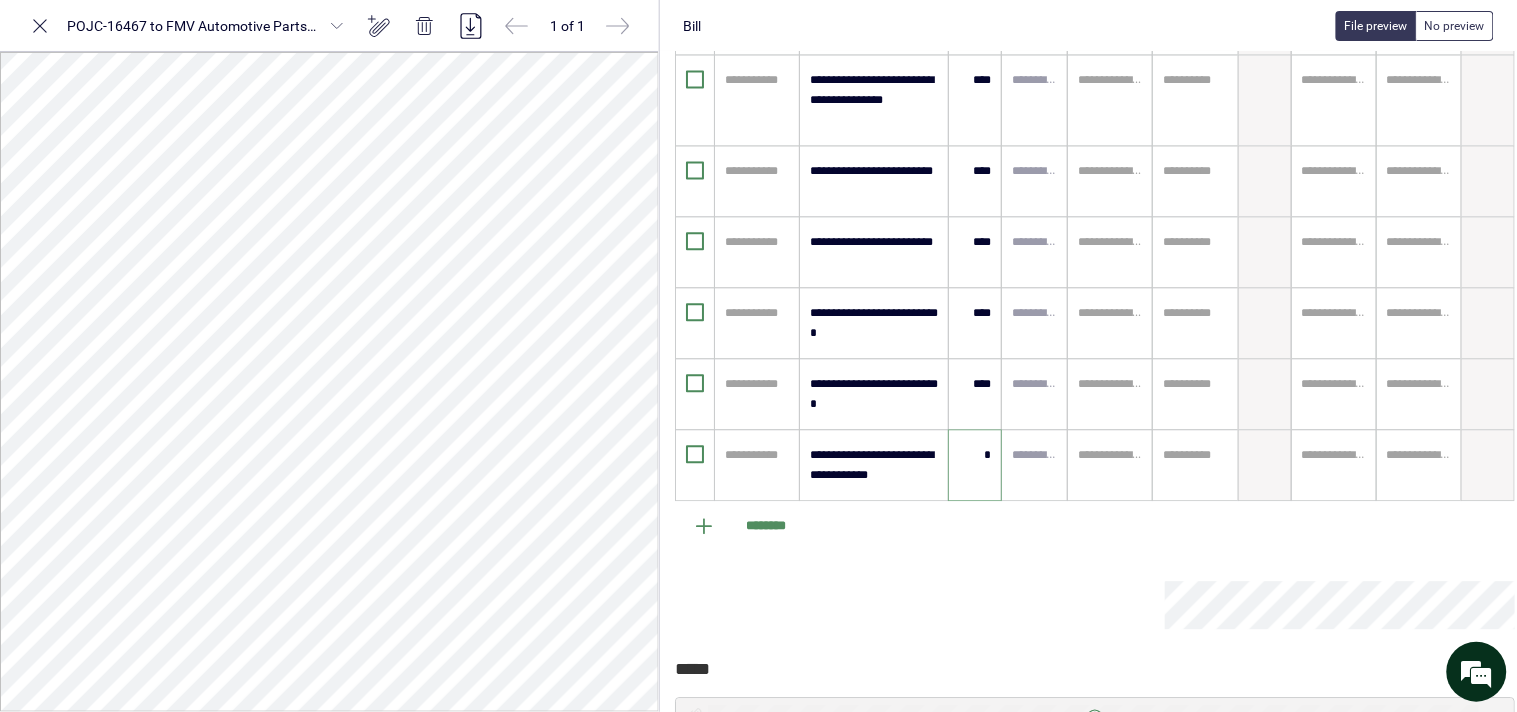 type on "****" 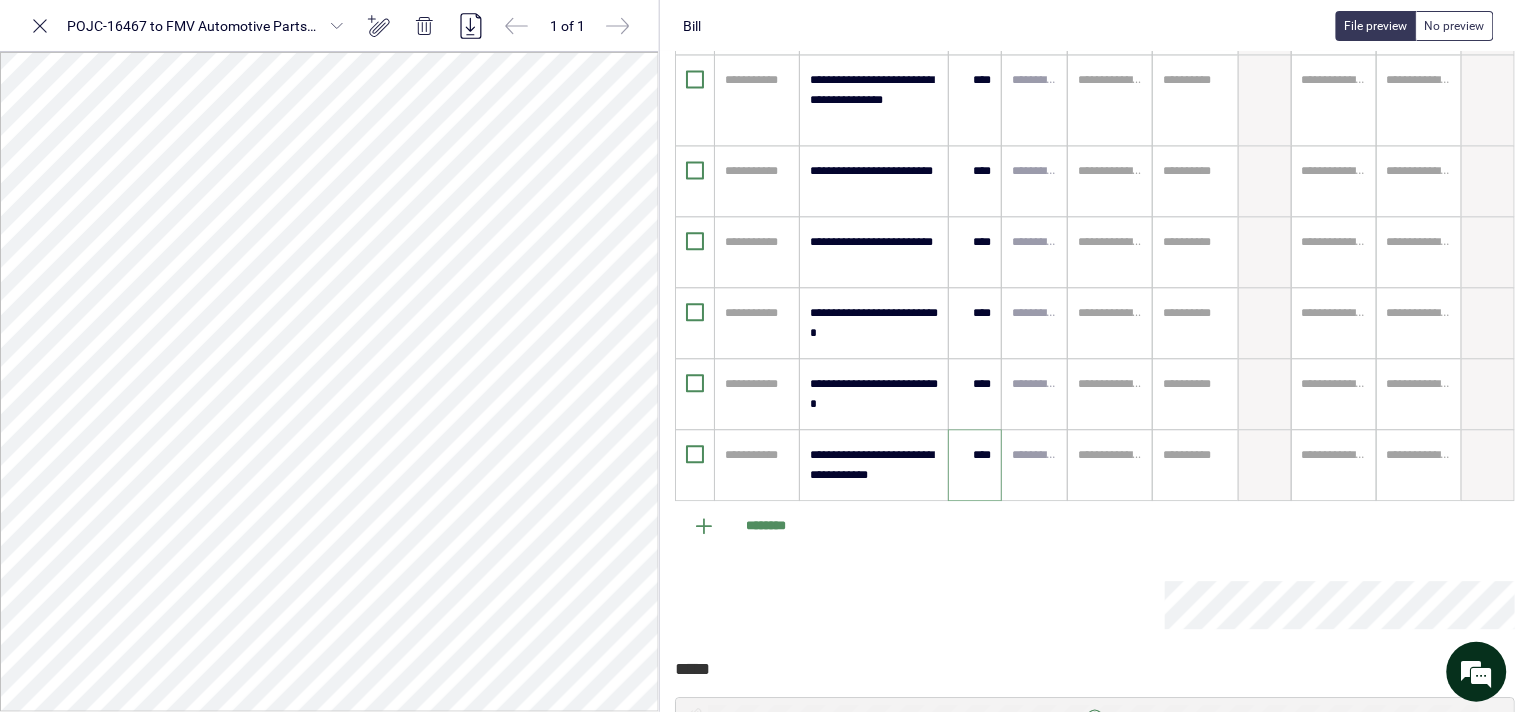 click on "**********" at bounding box center (1095, 68) 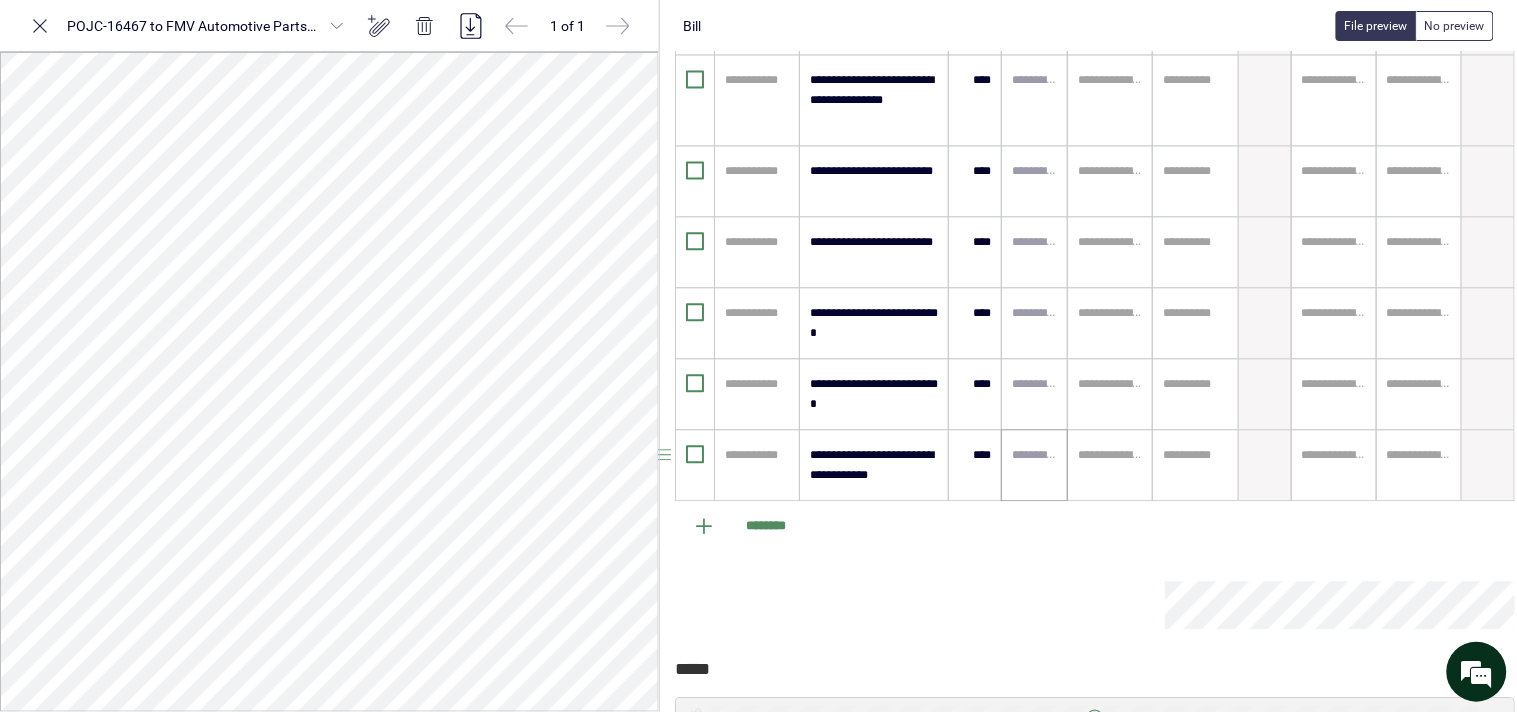 click at bounding box center (1034, 455) 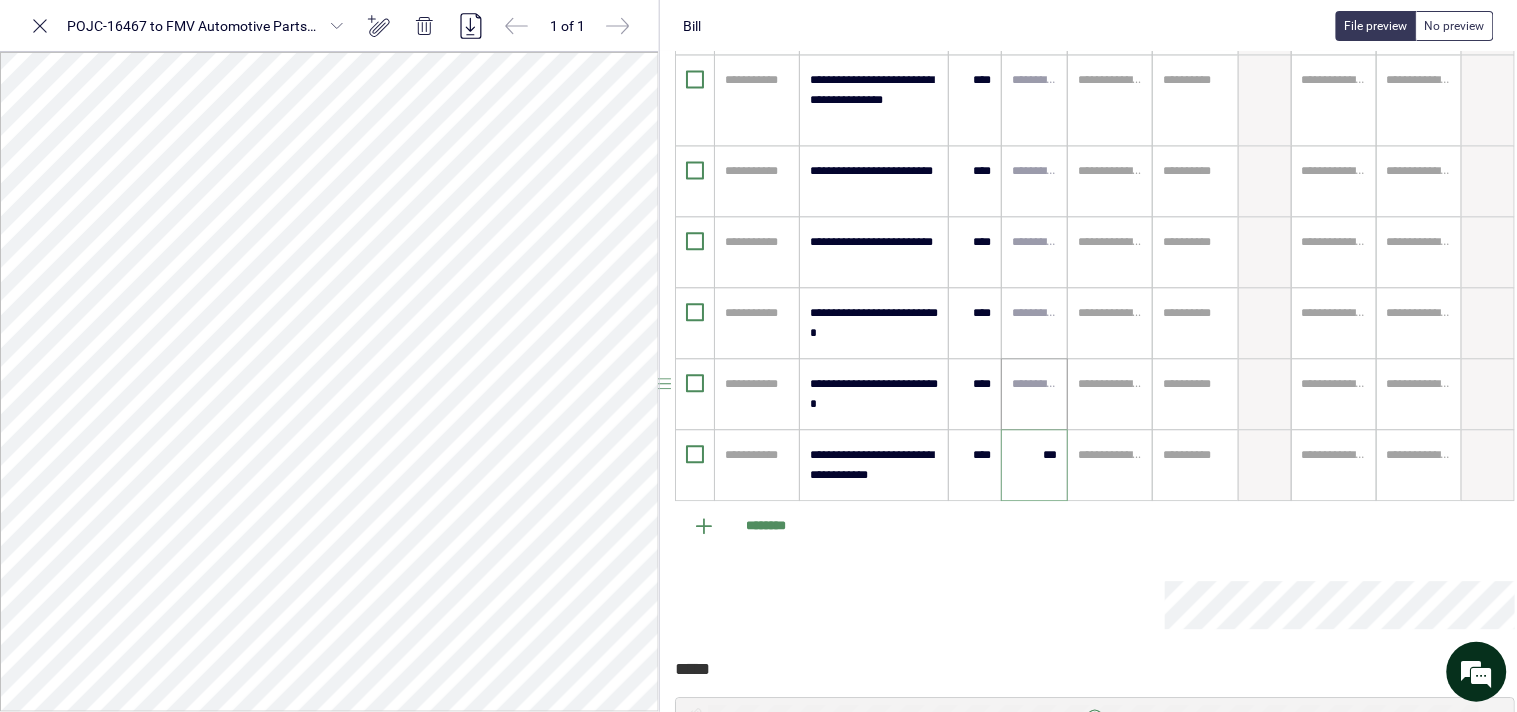 click at bounding box center [1034, 384] 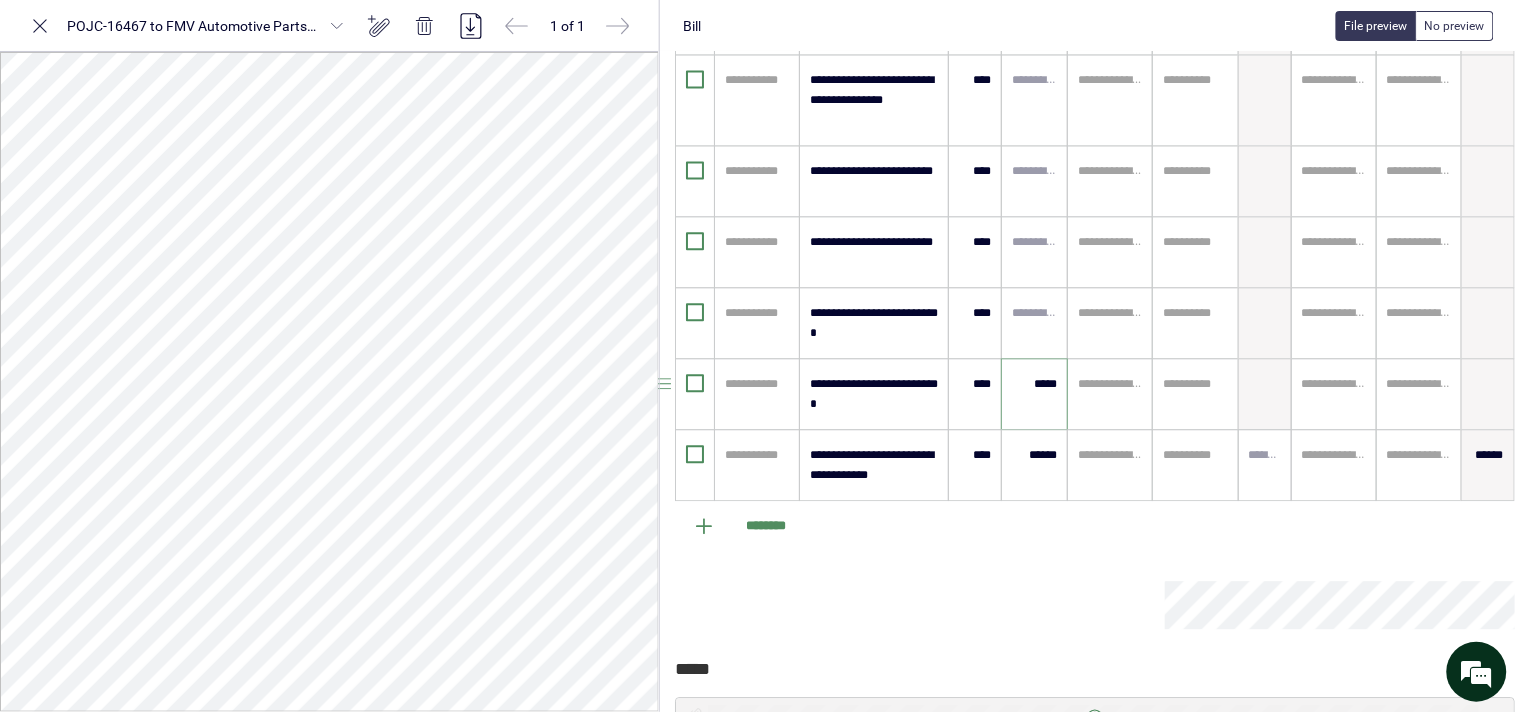 type on "*********" 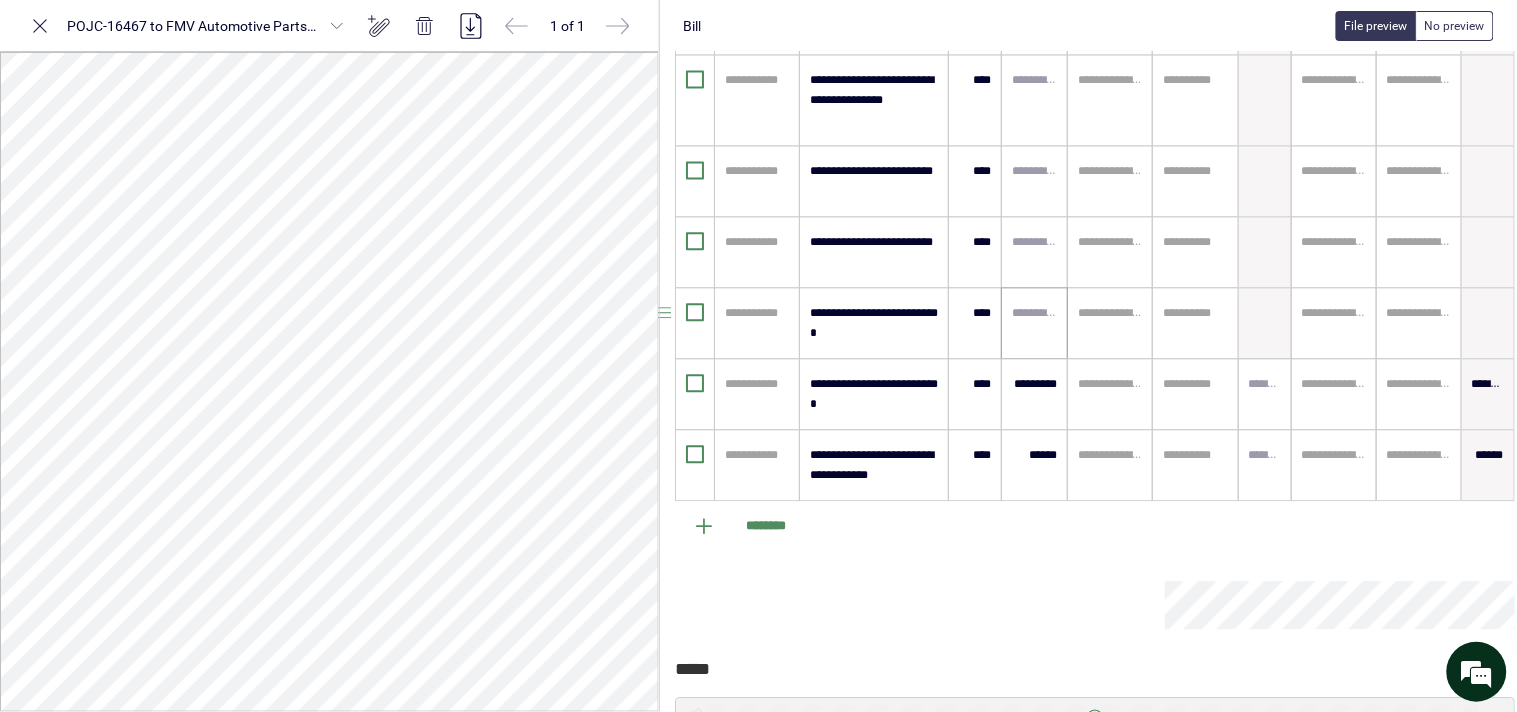 click at bounding box center [1034, 323] 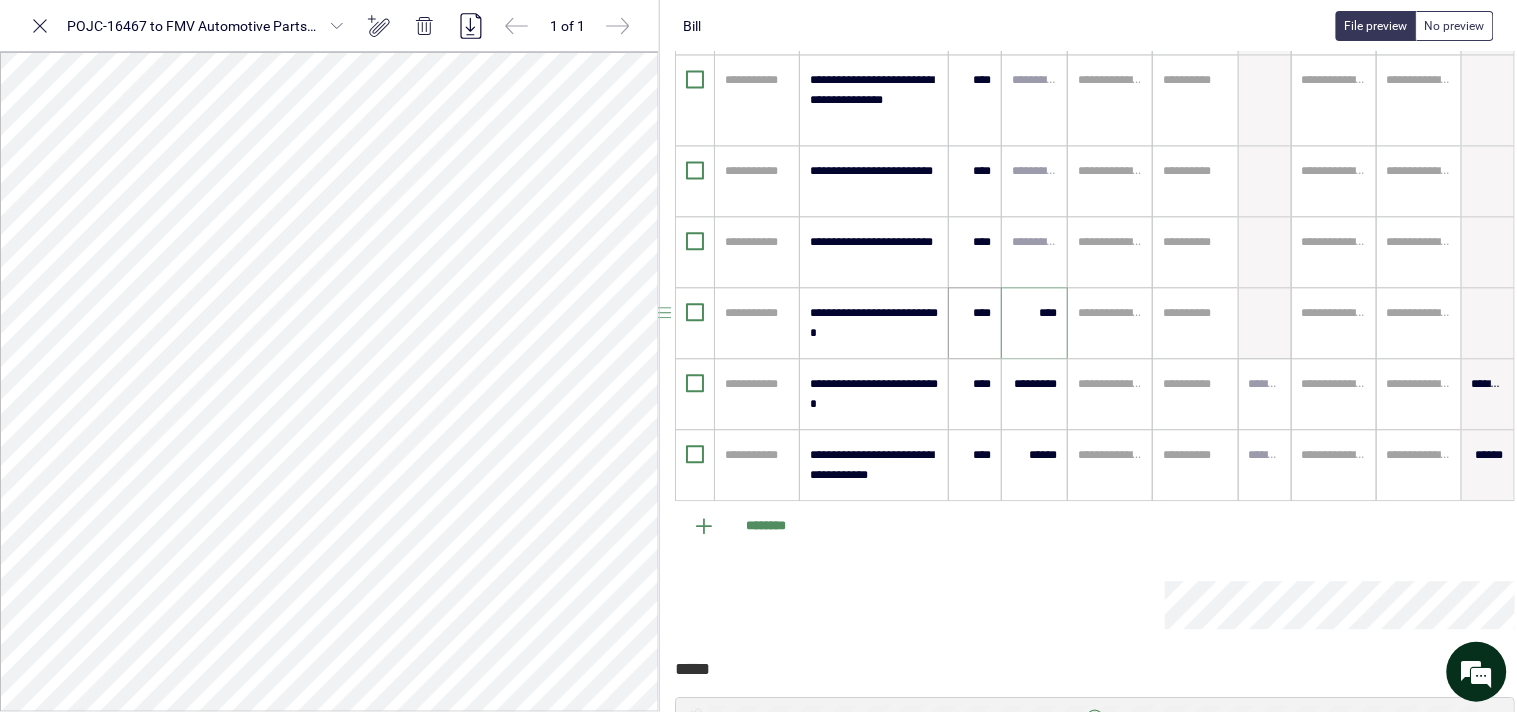 type on "********" 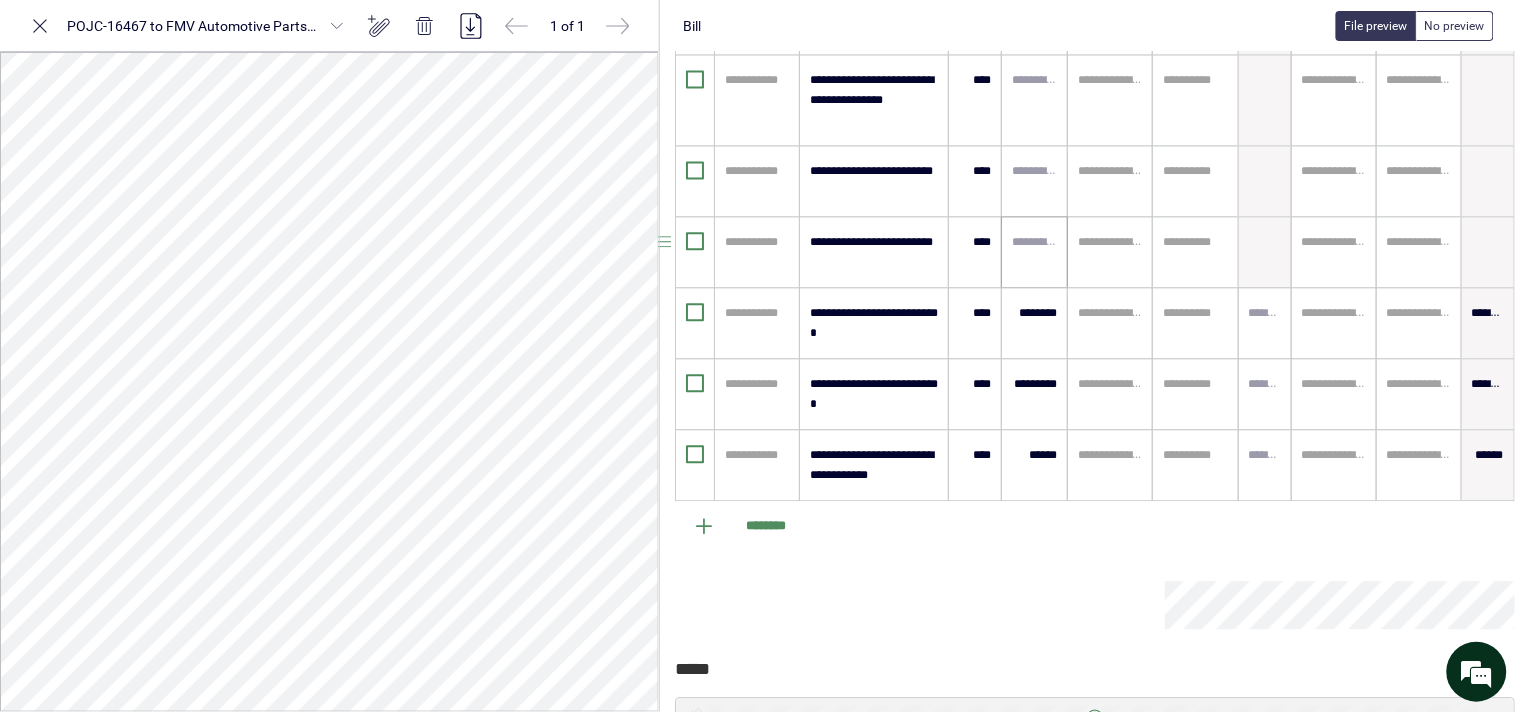 click at bounding box center [1034, 252] 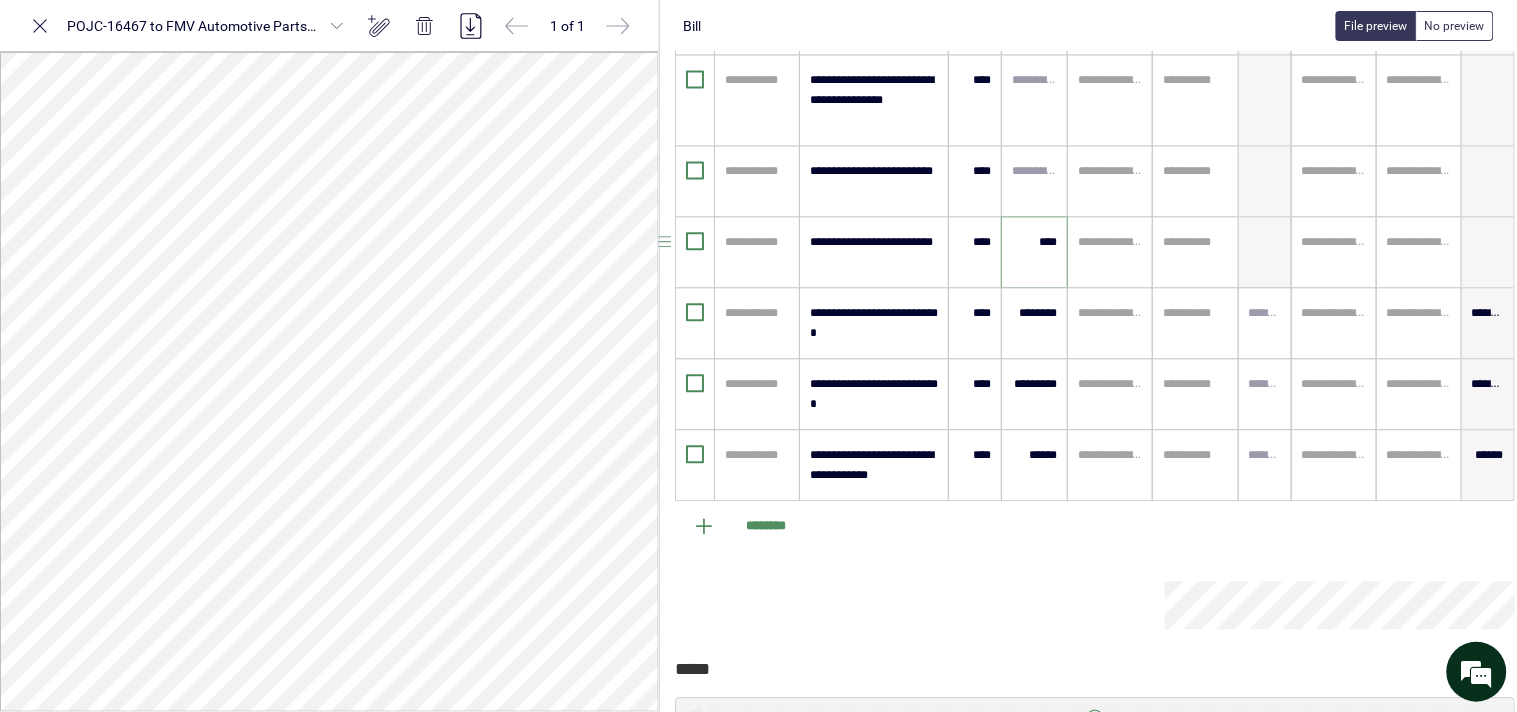 type on "********" 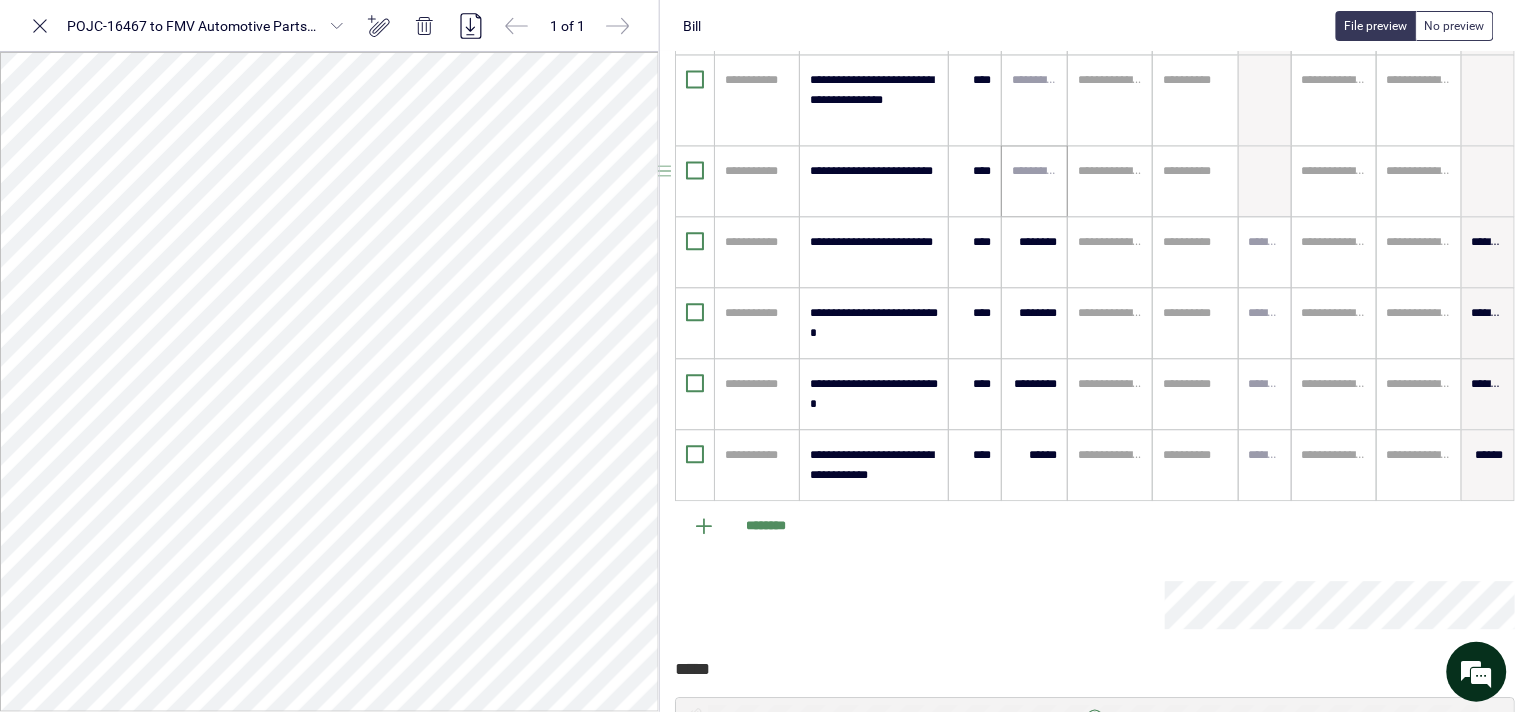 click at bounding box center (1034, 181) 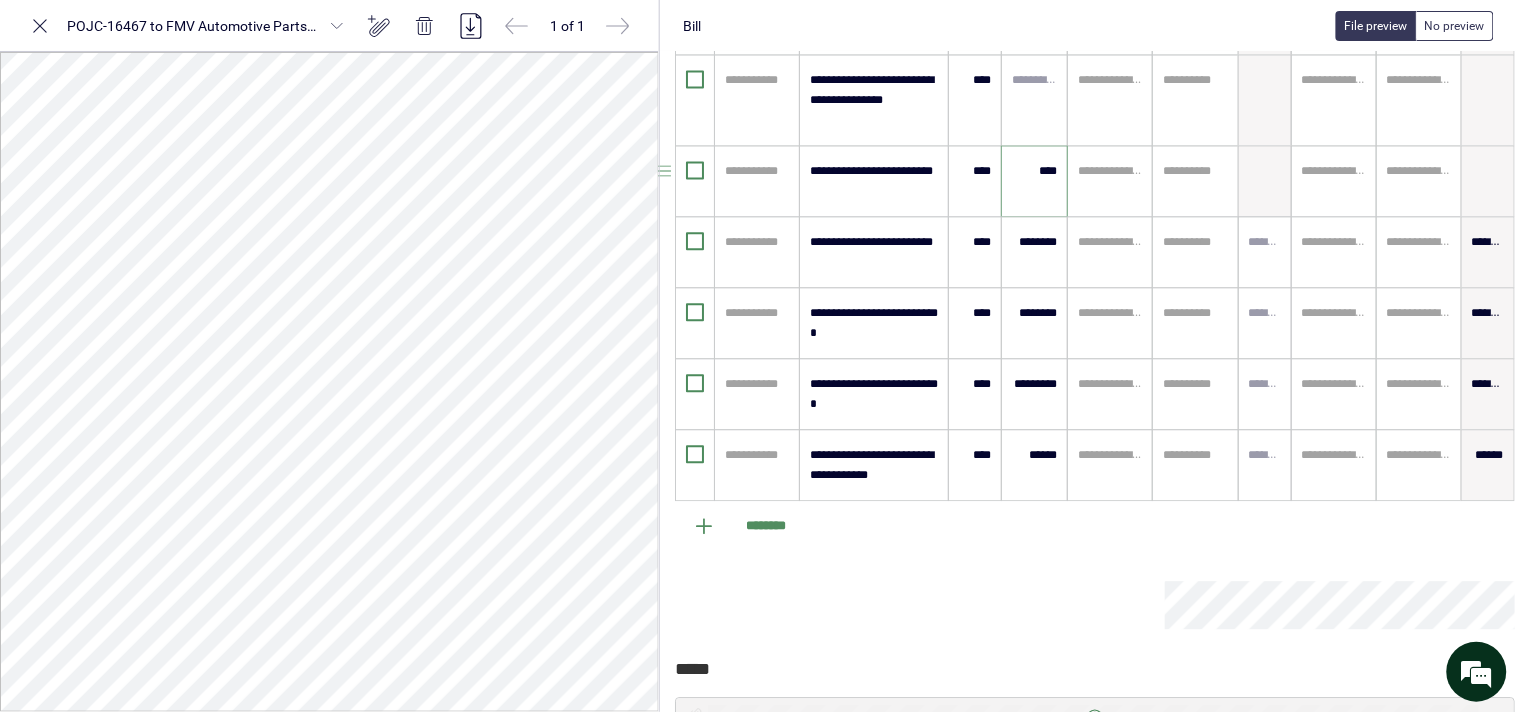 type on "********" 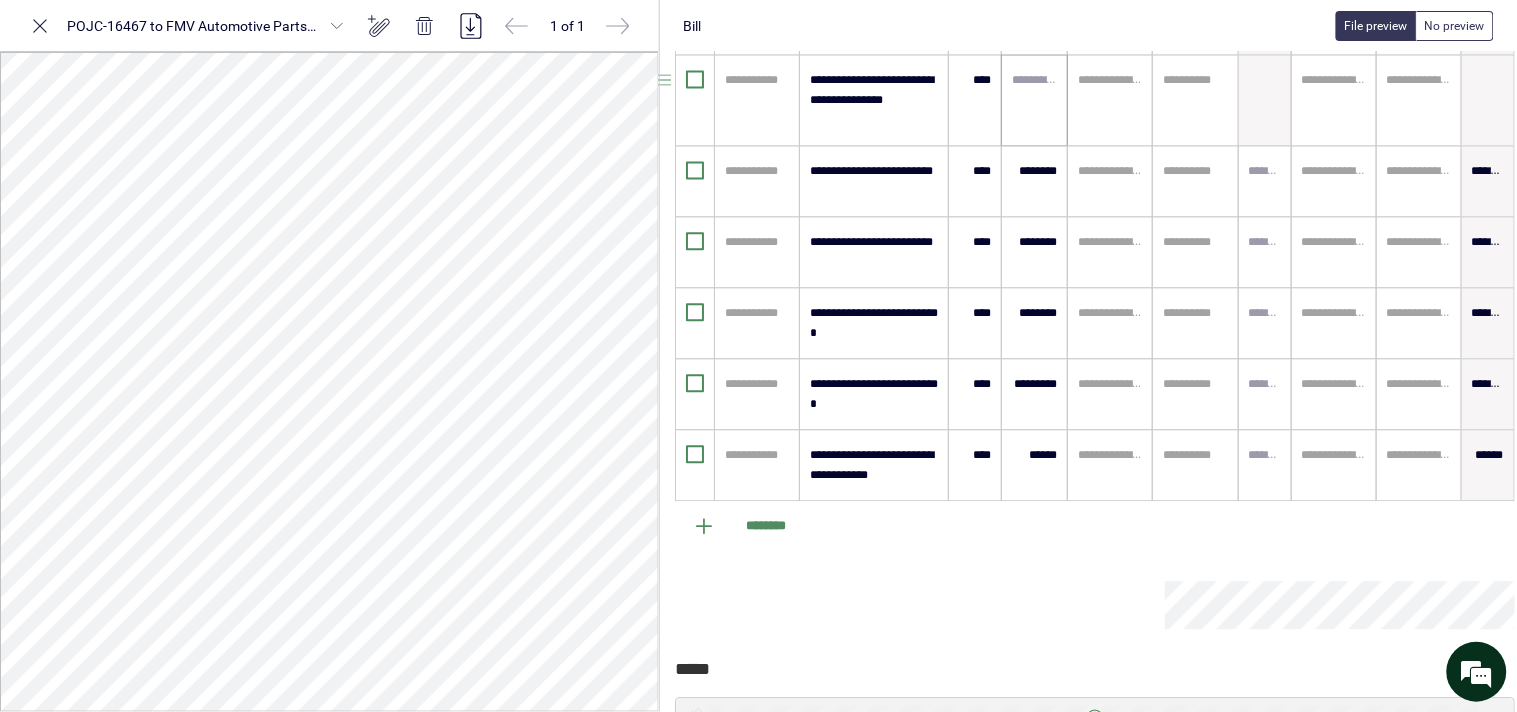 click at bounding box center [1034, 100] 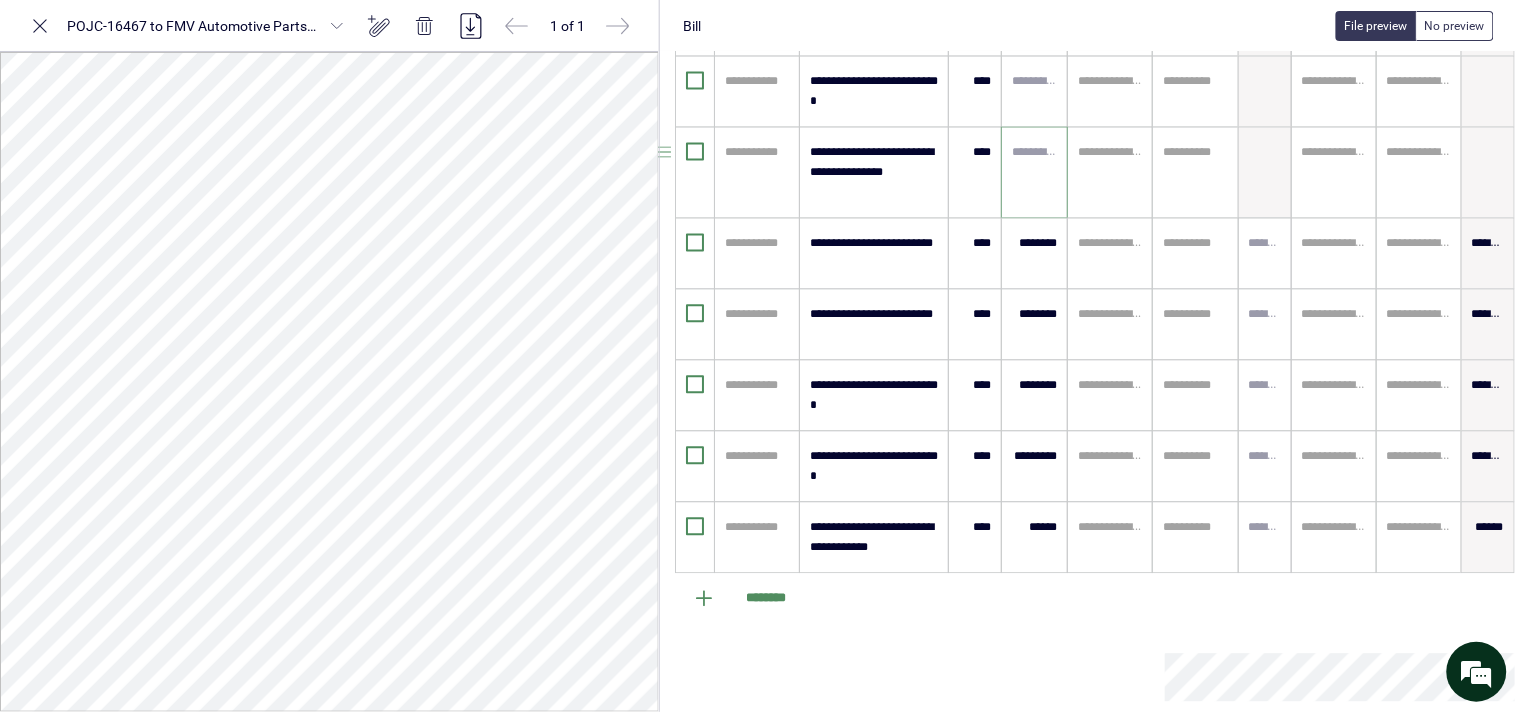scroll, scrollTop: 968, scrollLeft: 44, axis: both 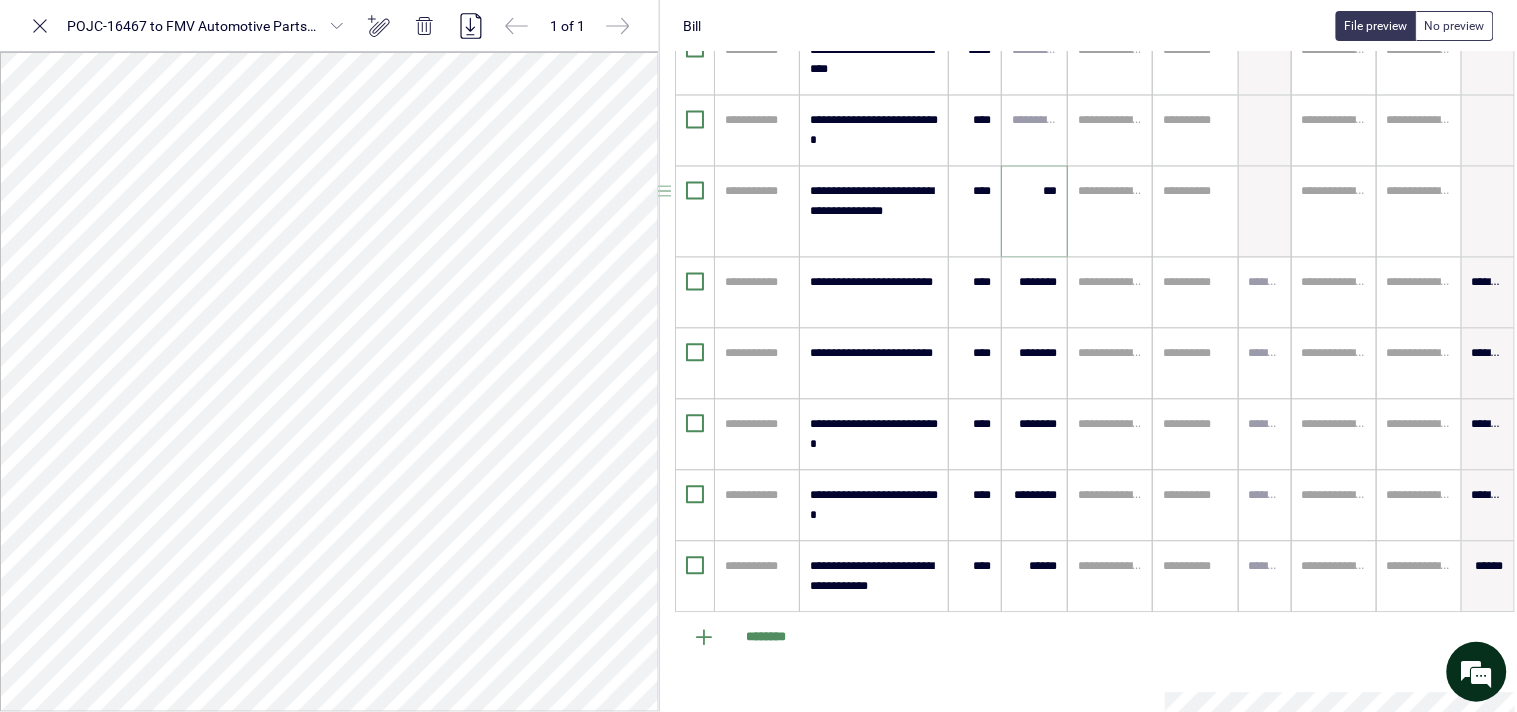 type on "******" 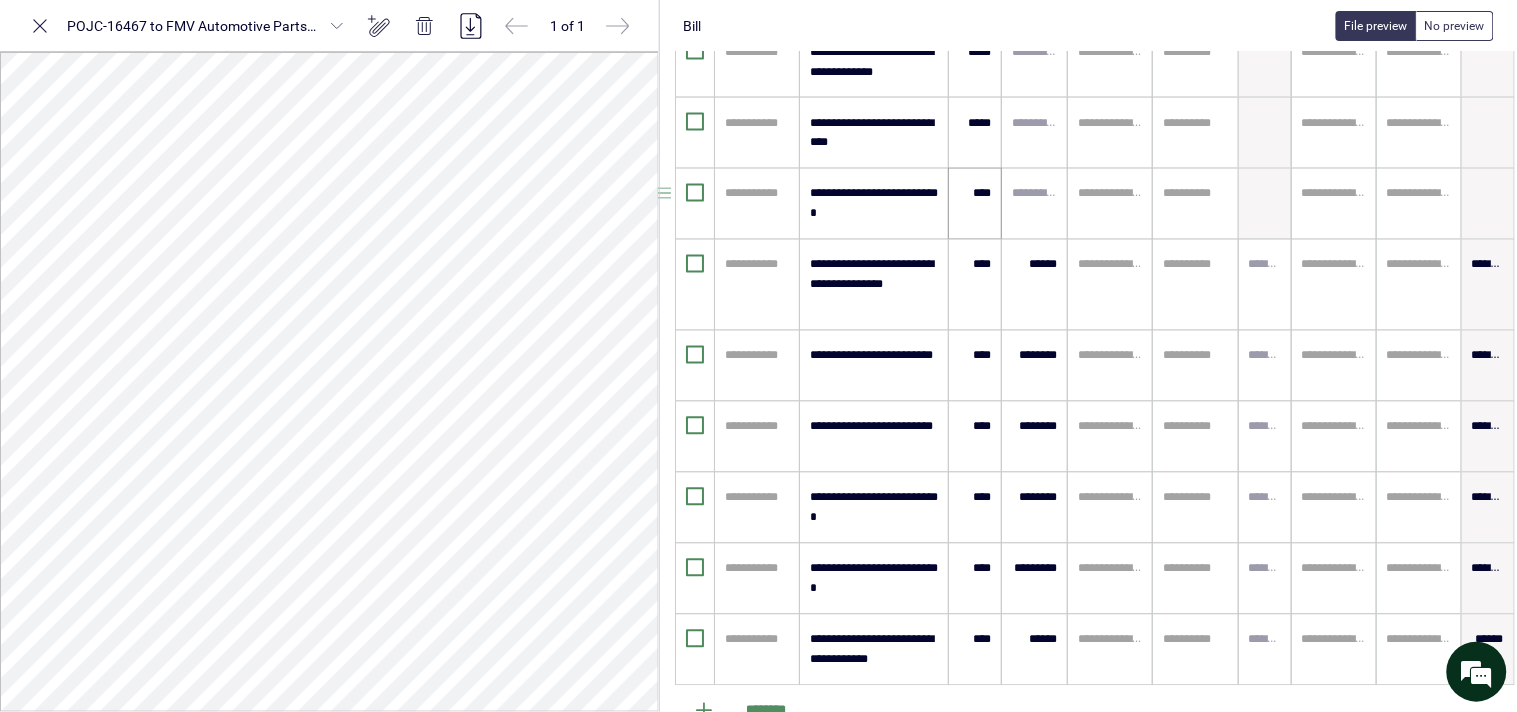 scroll, scrollTop: 857, scrollLeft: 44, axis: both 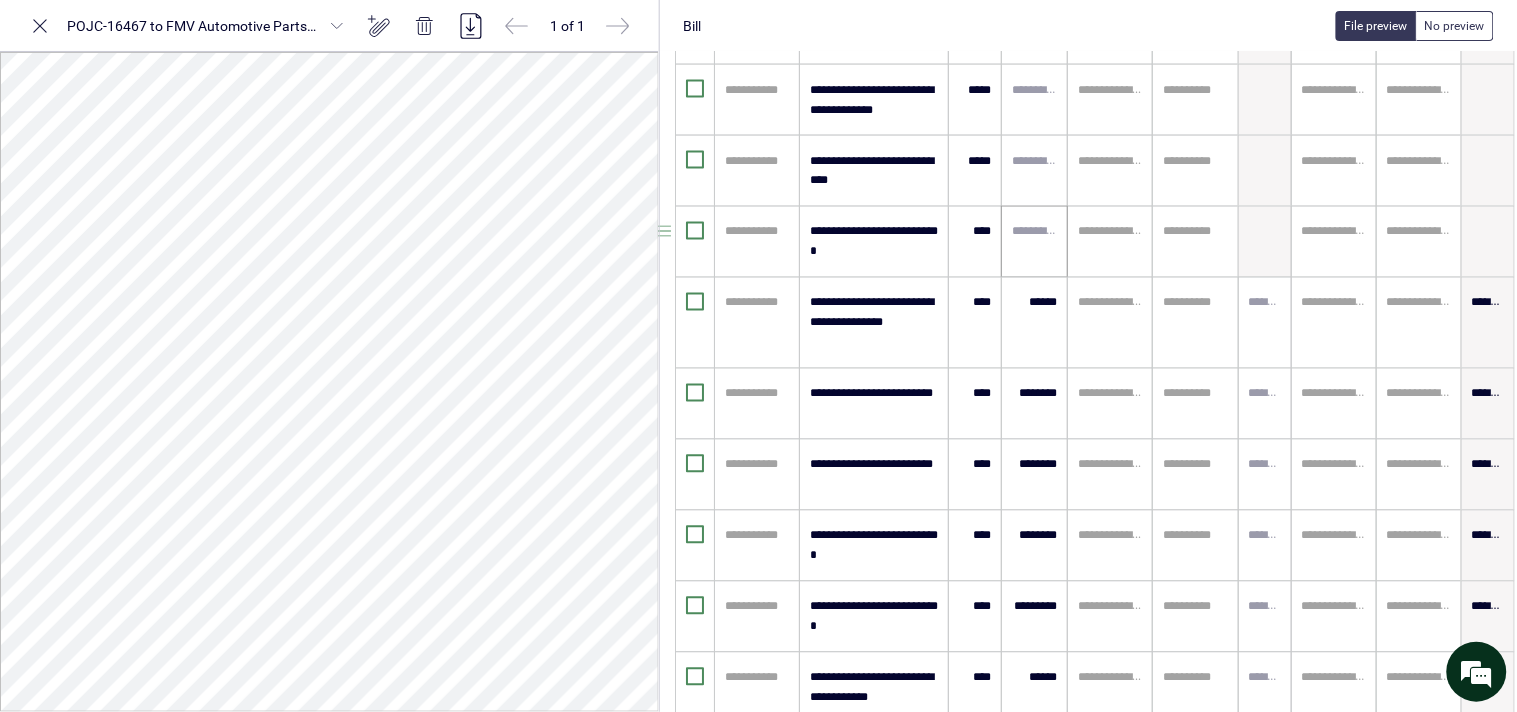 click at bounding box center (1034, 242) 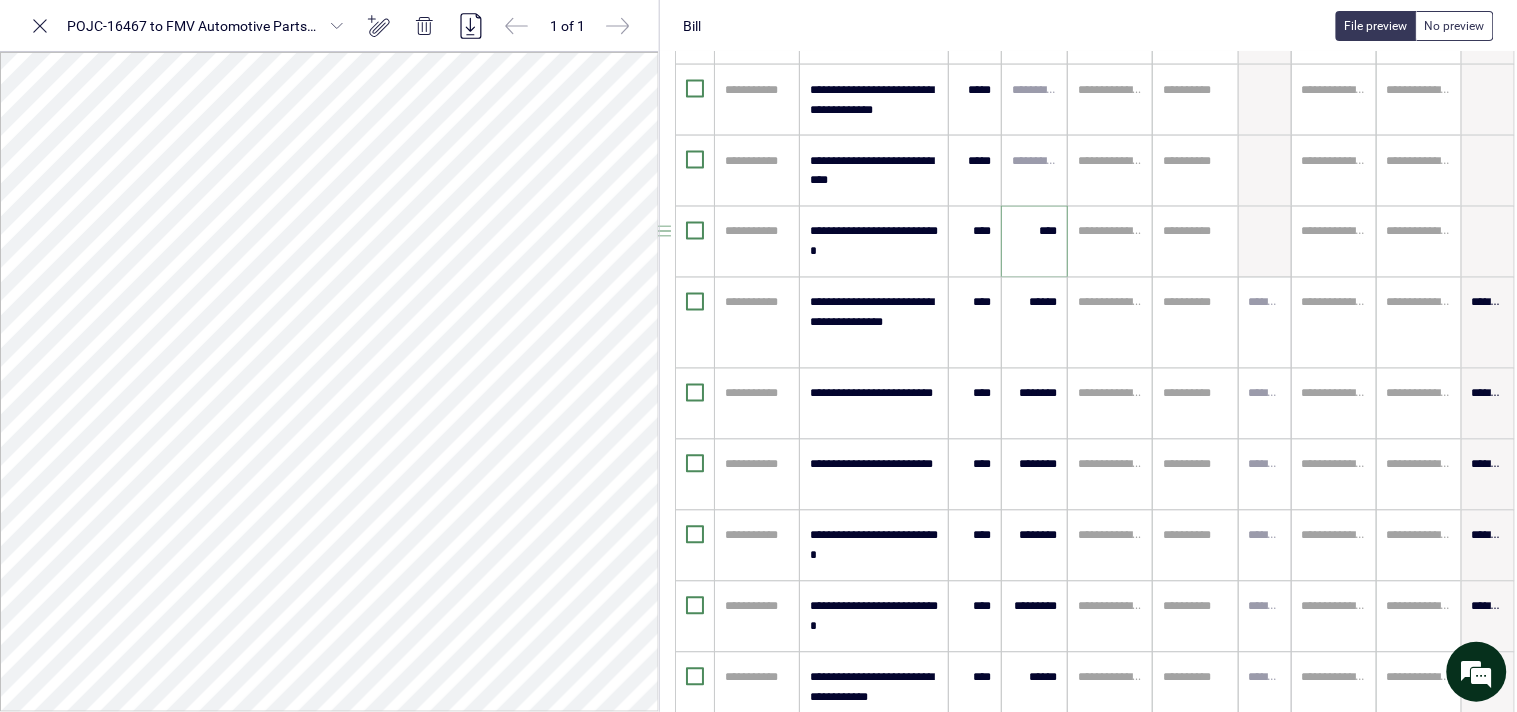 type on "********" 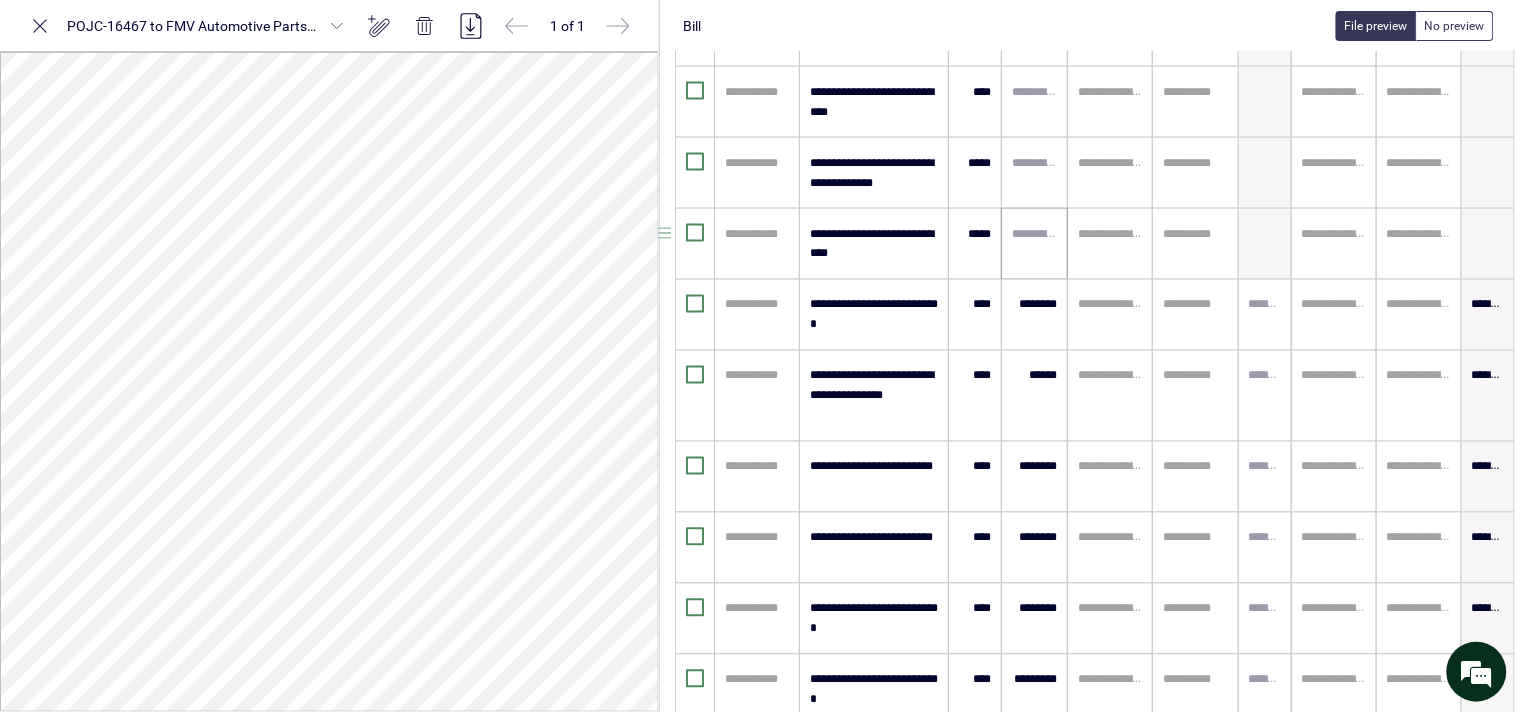 scroll, scrollTop: 746, scrollLeft: 44, axis: both 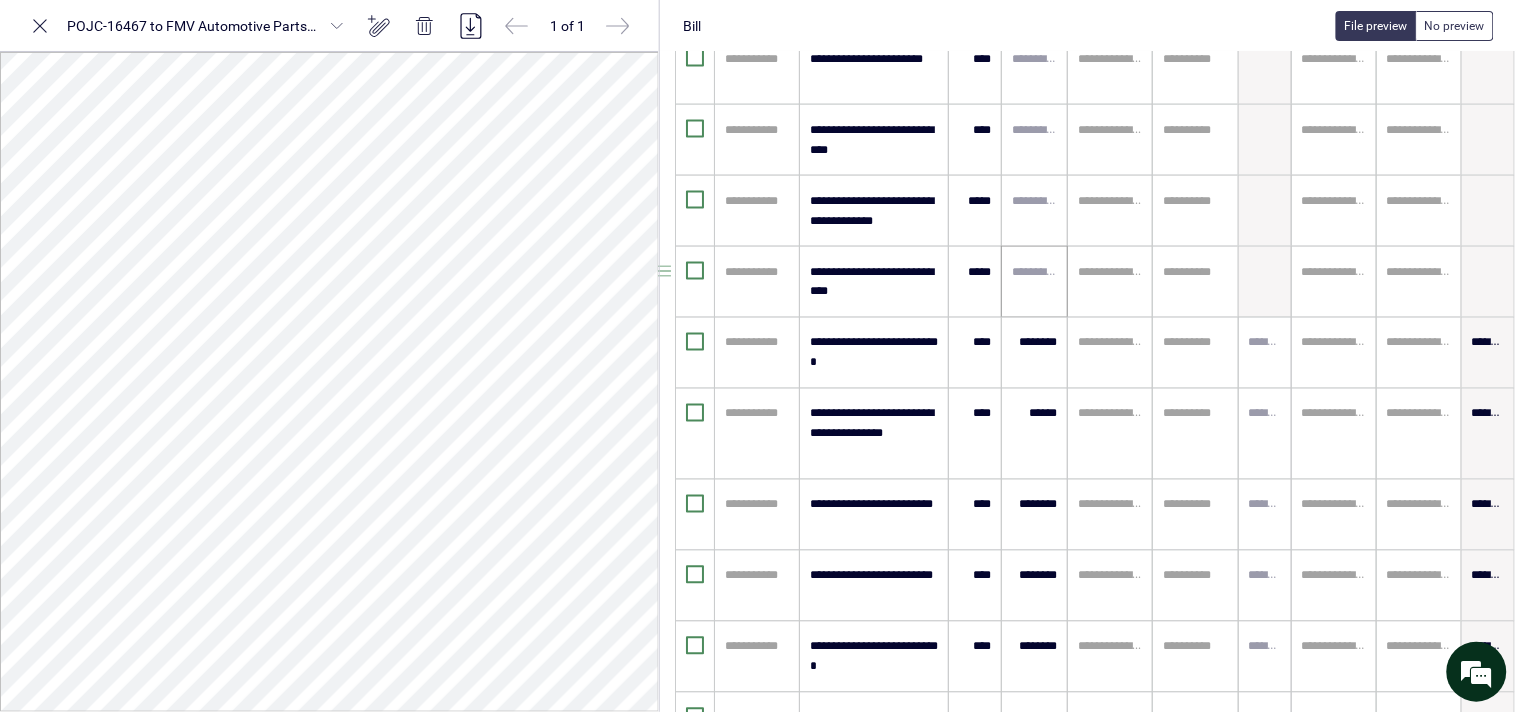 click at bounding box center [1034, 282] 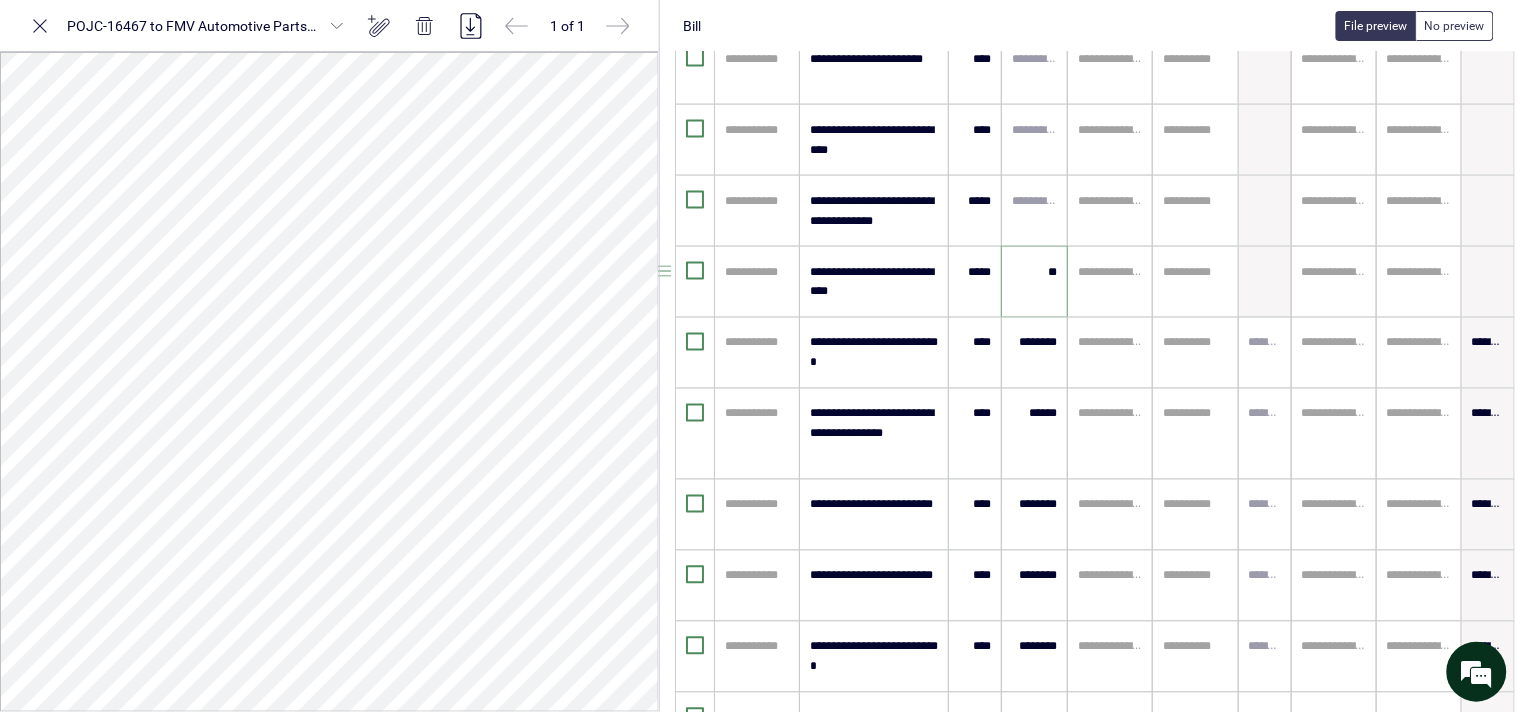 type on "*****" 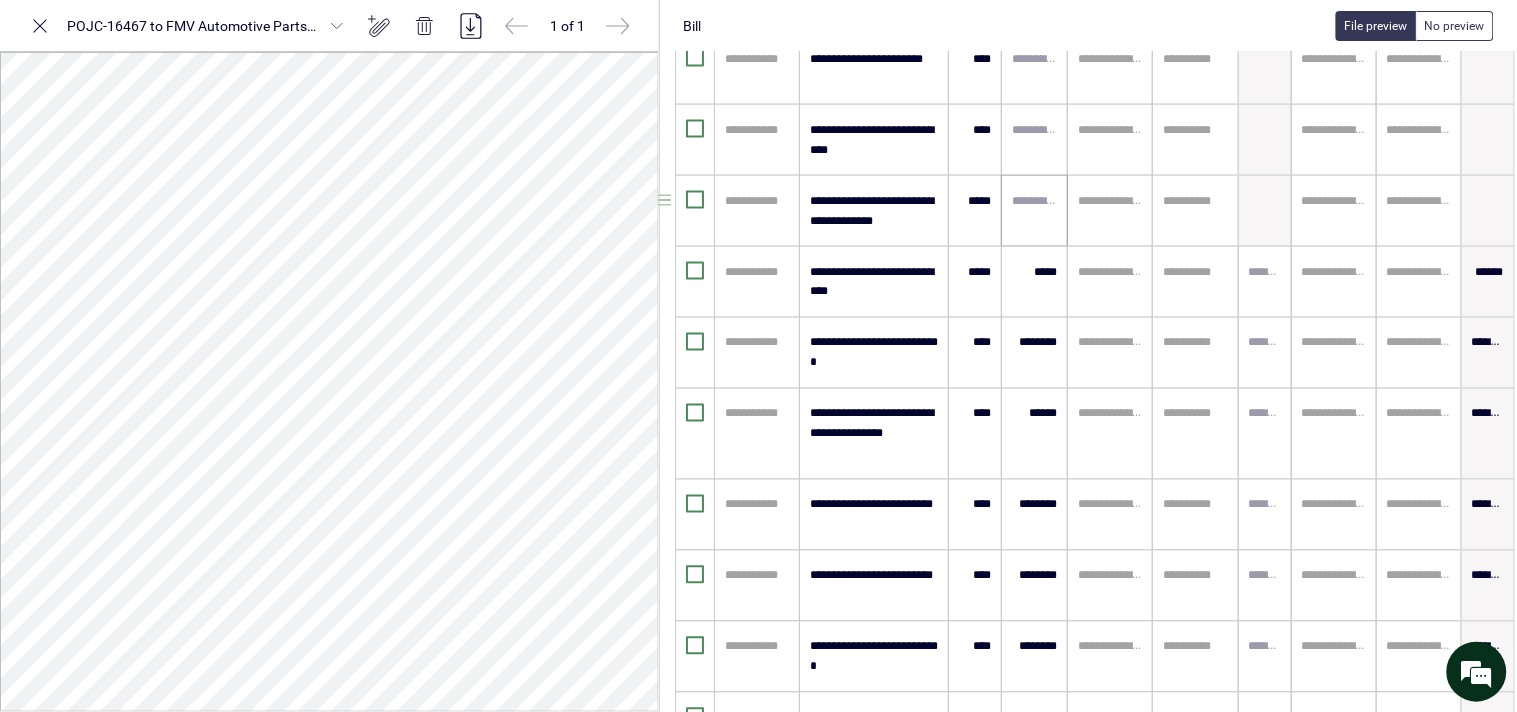 click at bounding box center [1034, 211] 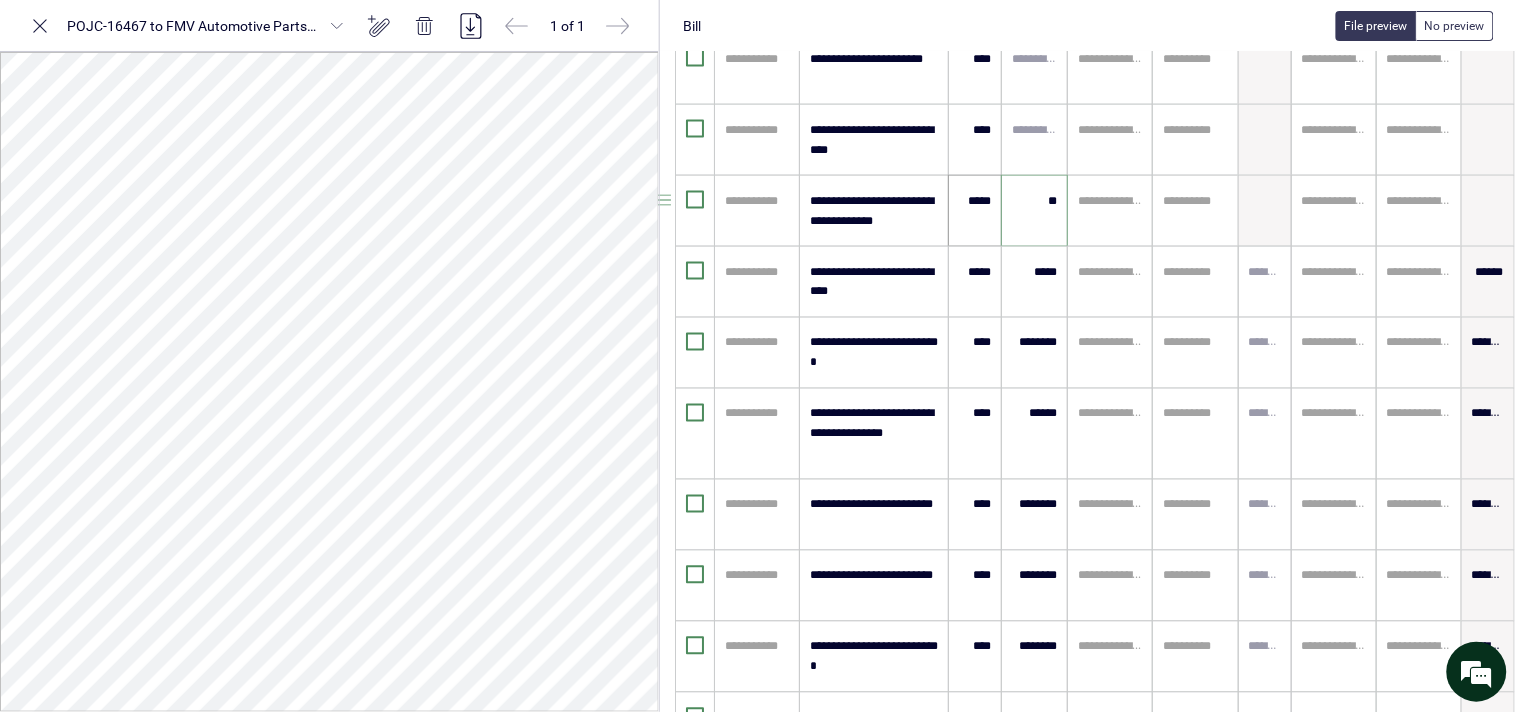 type on "*****" 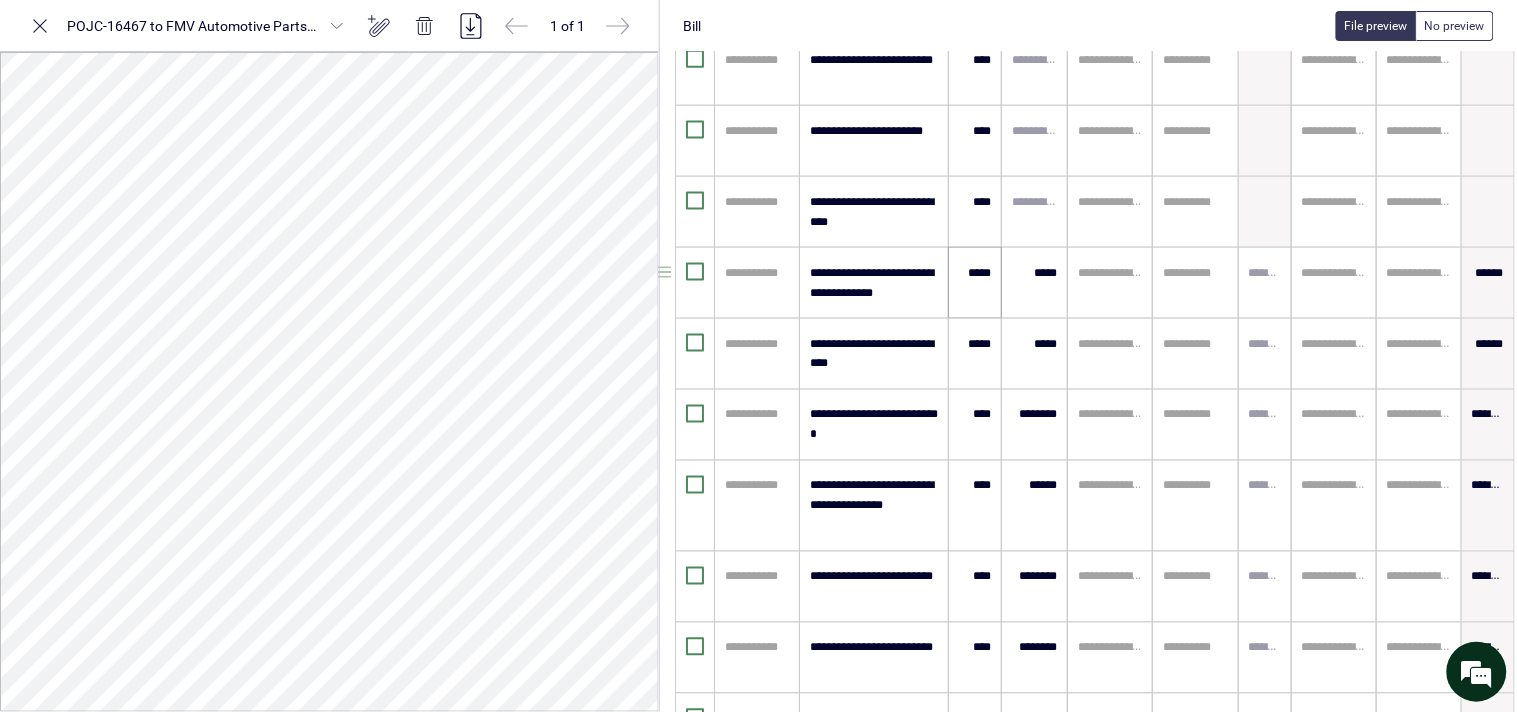 scroll, scrollTop: 635, scrollLeft: 44, axis: both 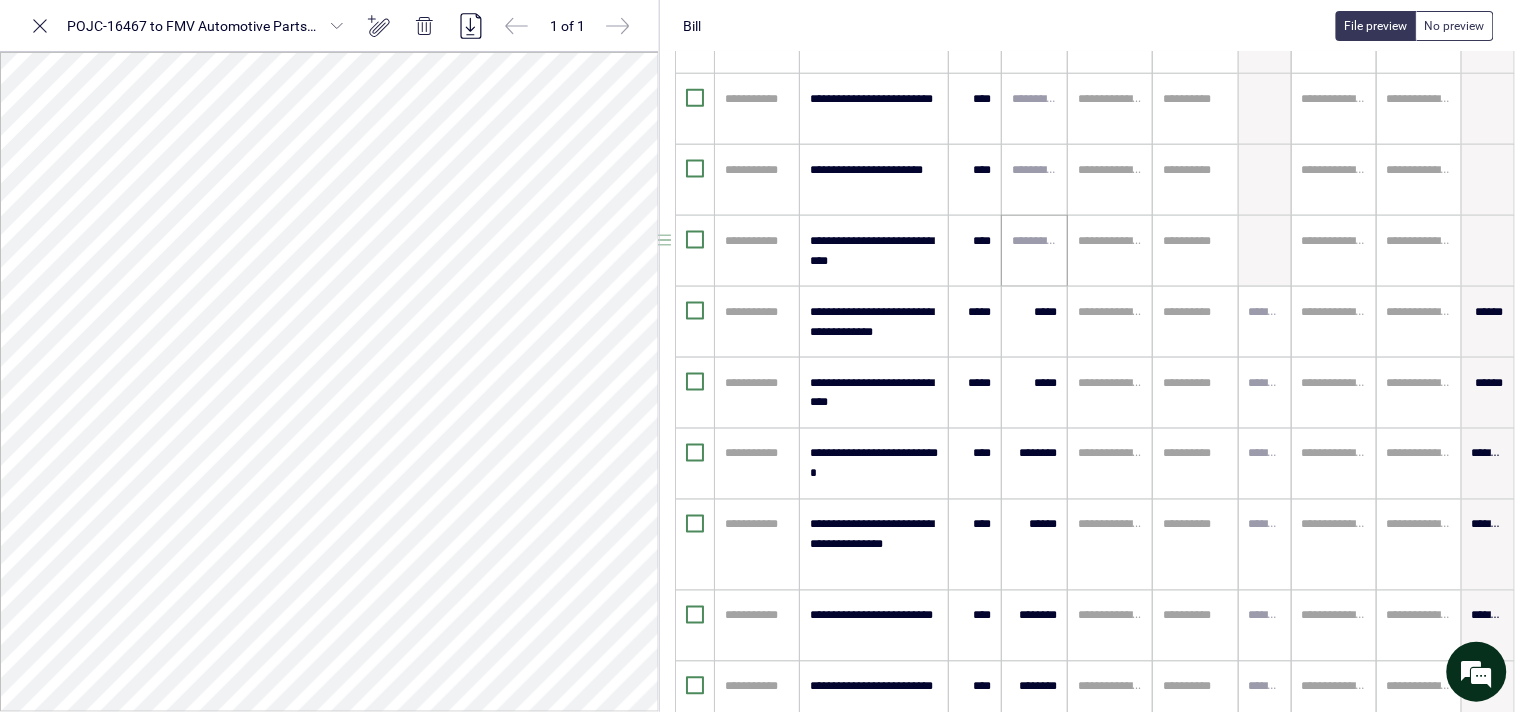 click at bounding box center [1034, 251] 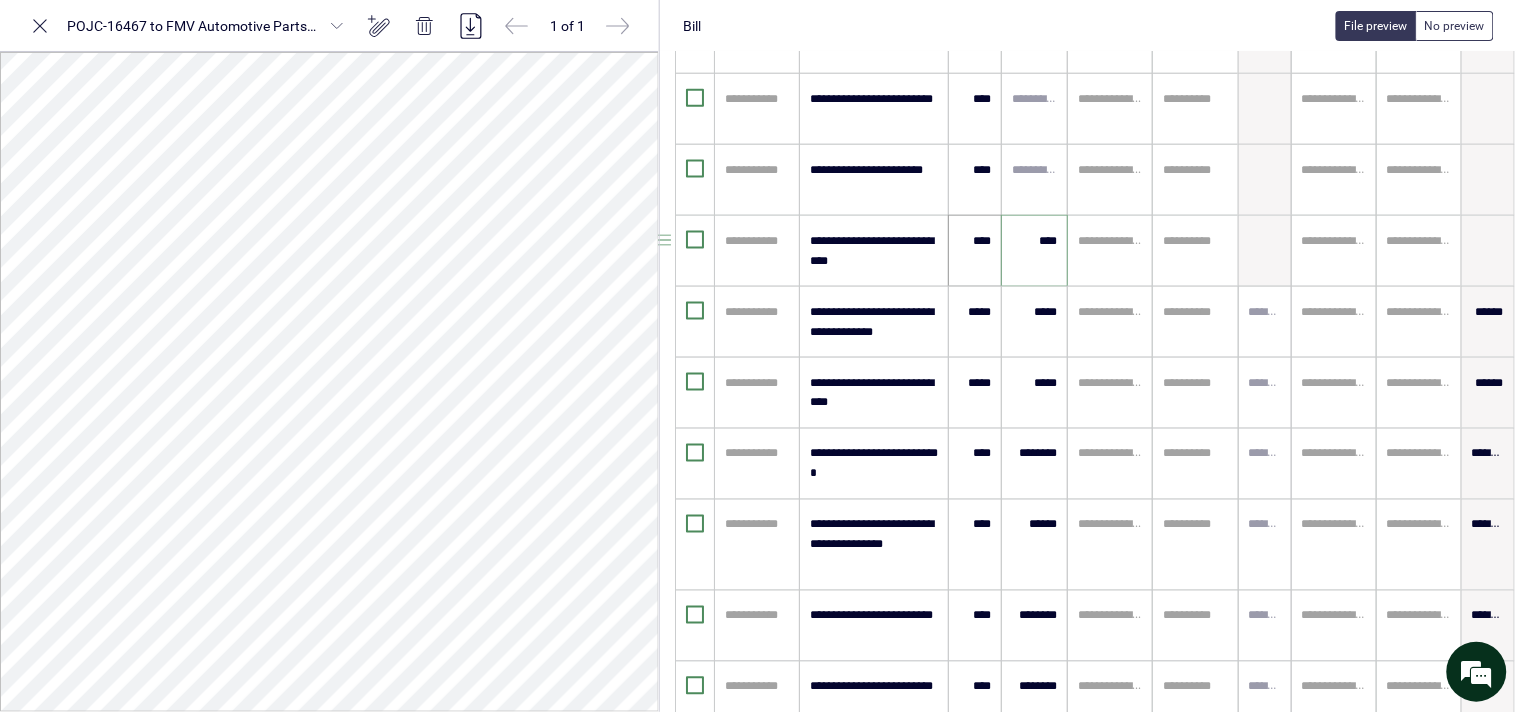 type on "********" 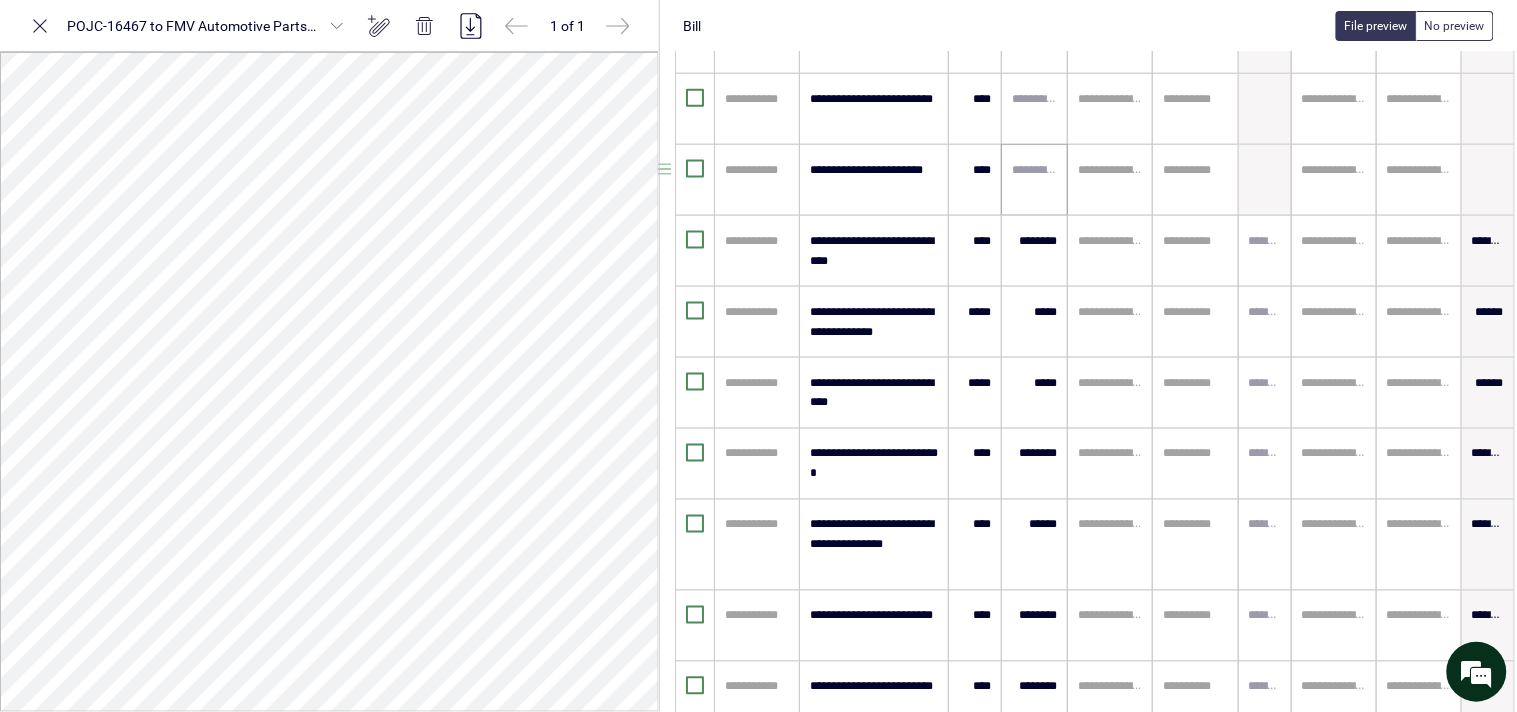click at bounding box center (1034, 180) 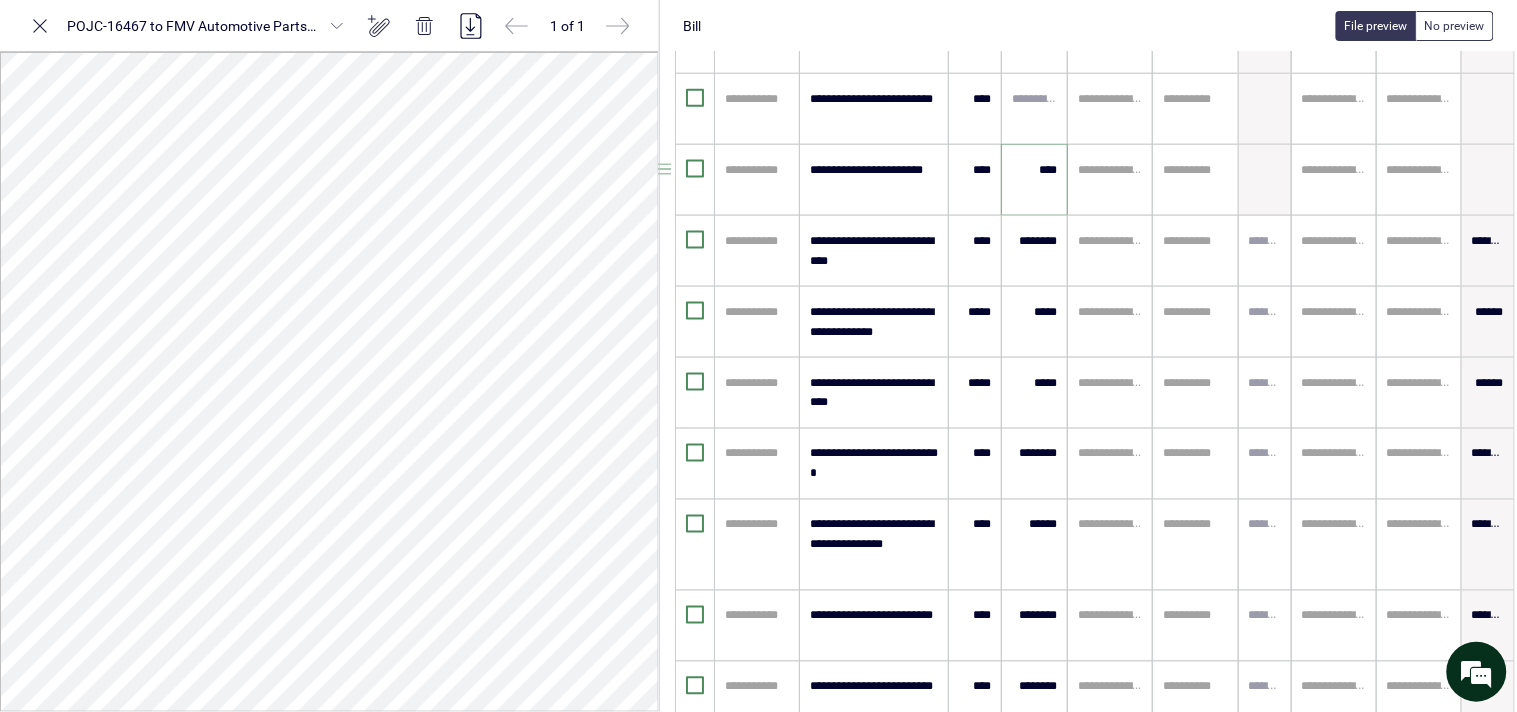type on "********" 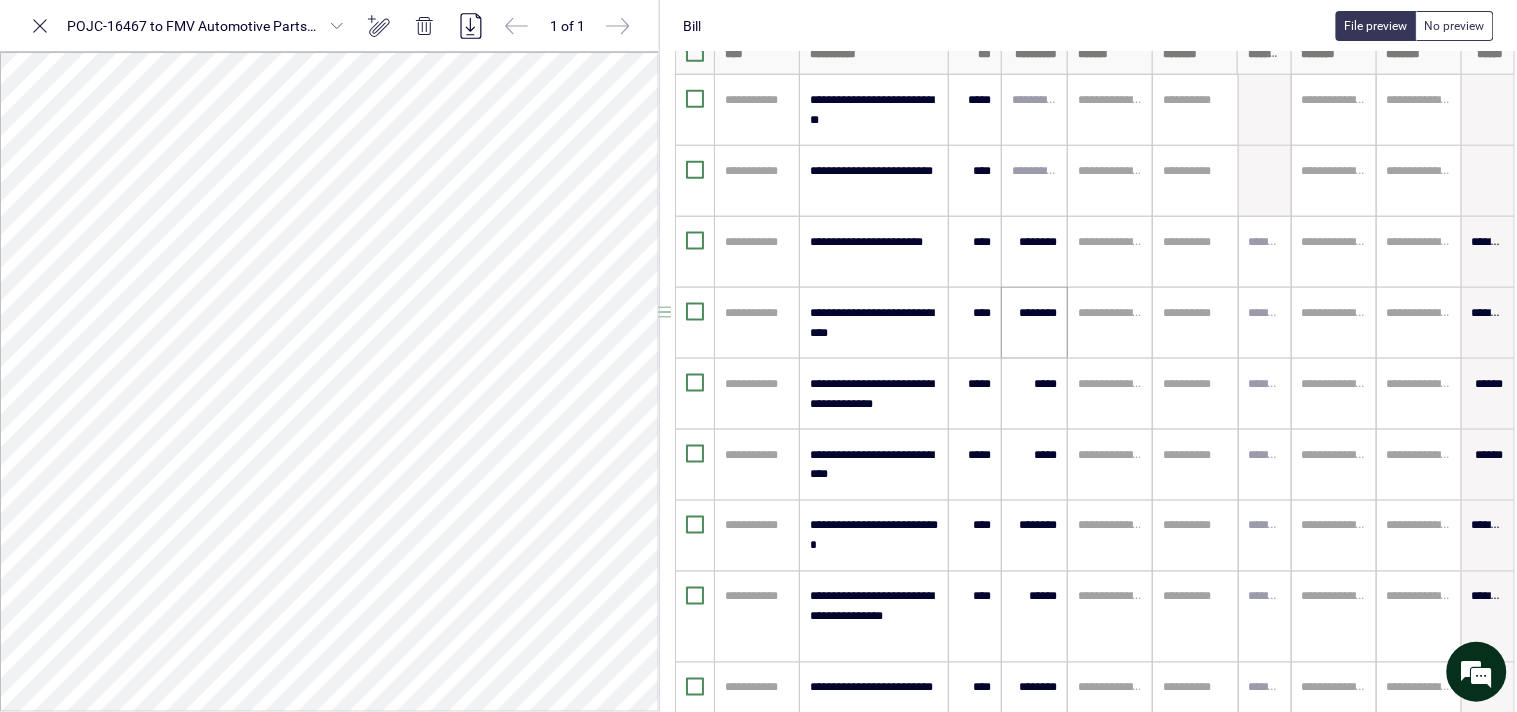 scroll, scrollTop: 524, scrollLeft: 44, axis: both 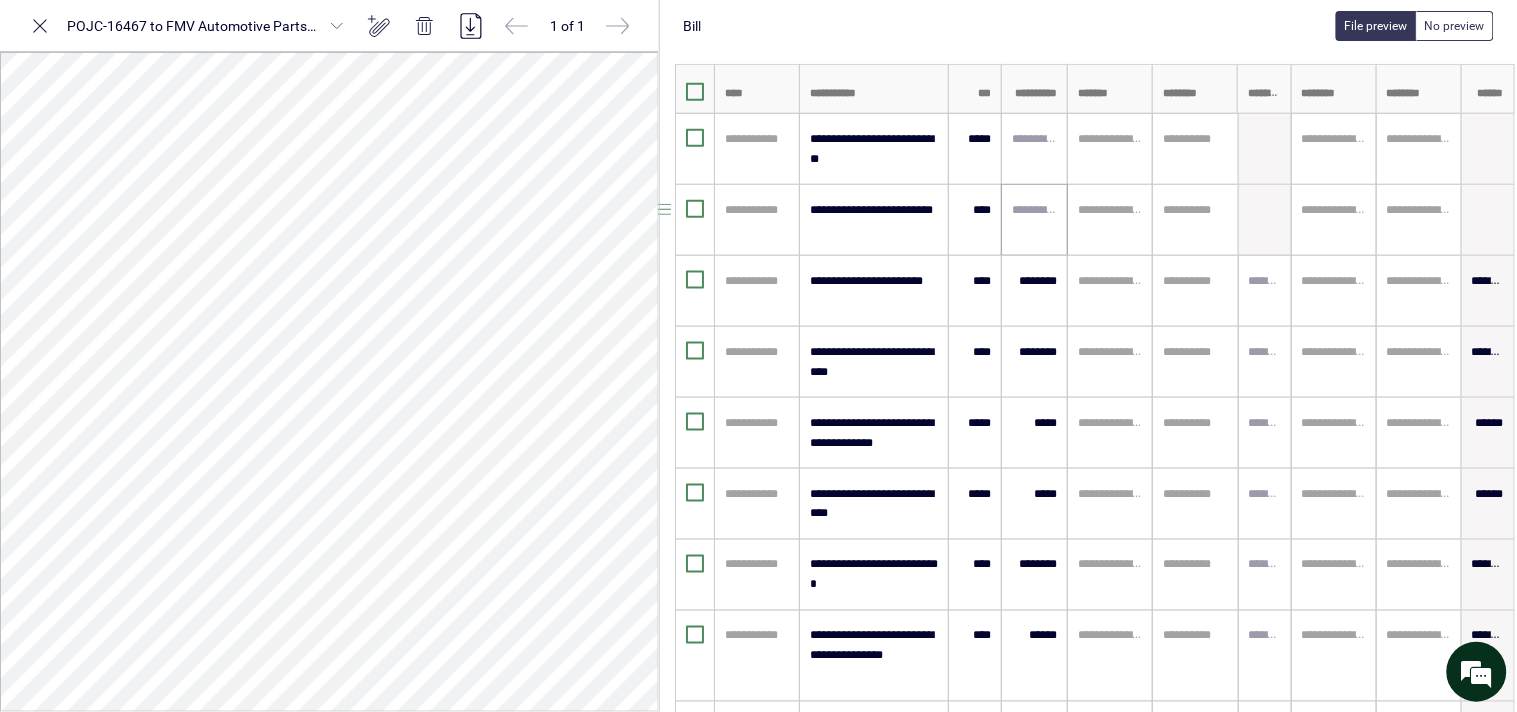 click at bounding box center (1034, 220) 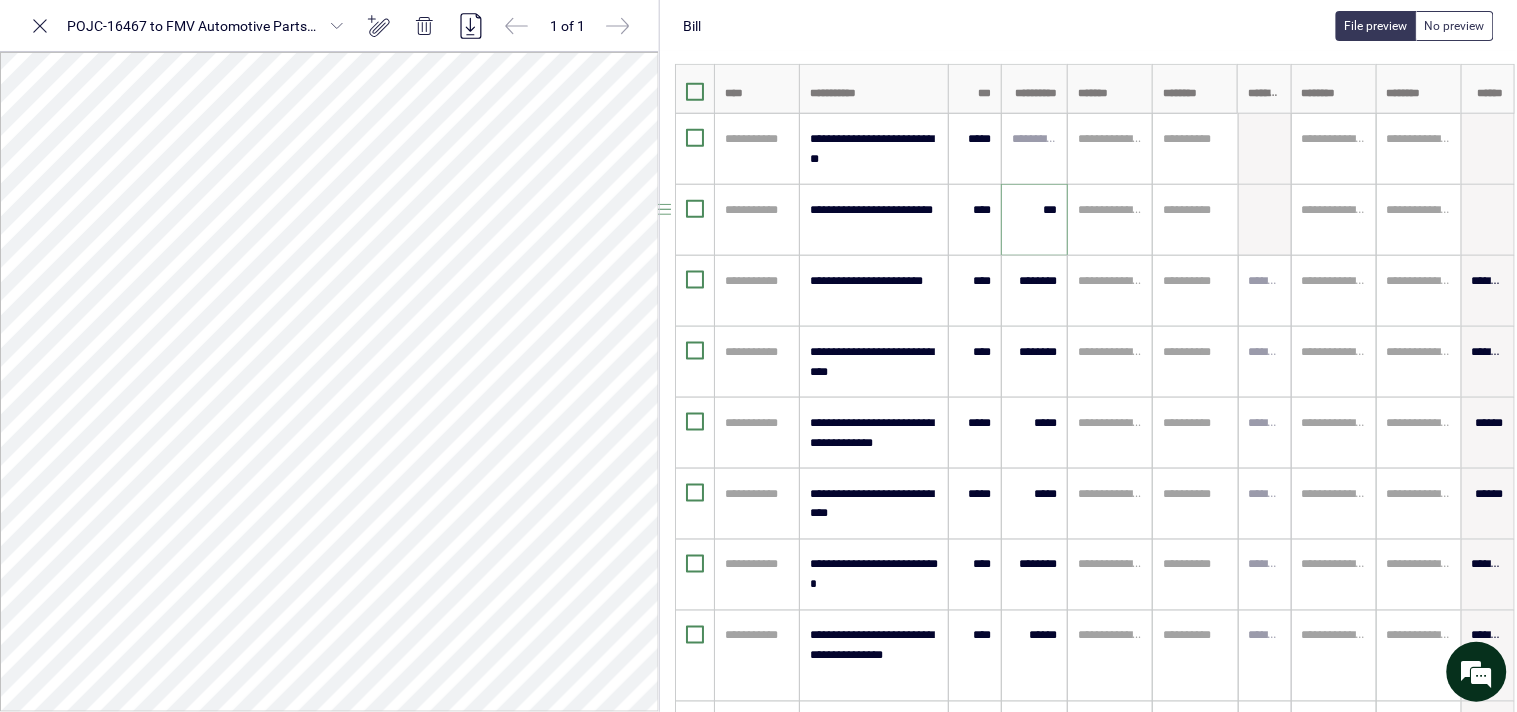 type on "******" 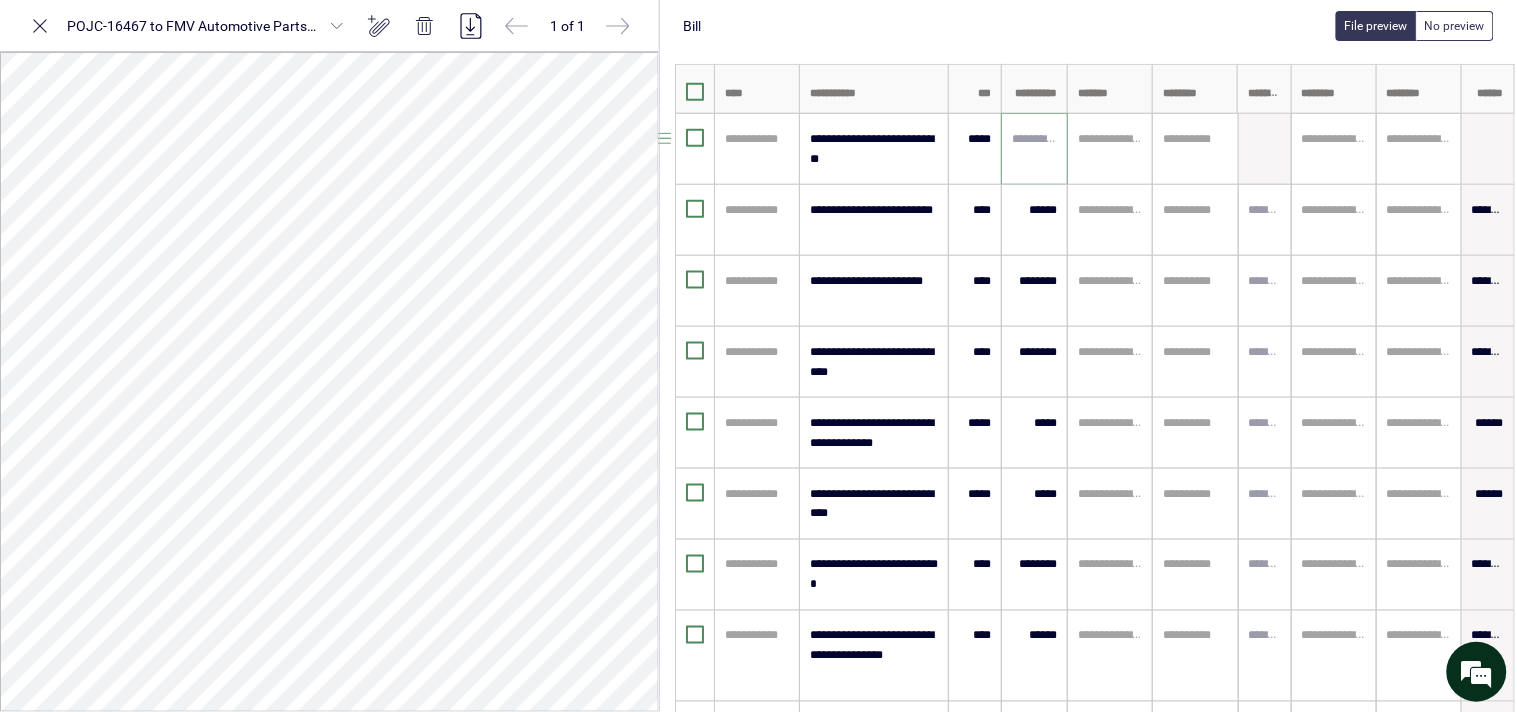click at bounding box center (1034, 139) 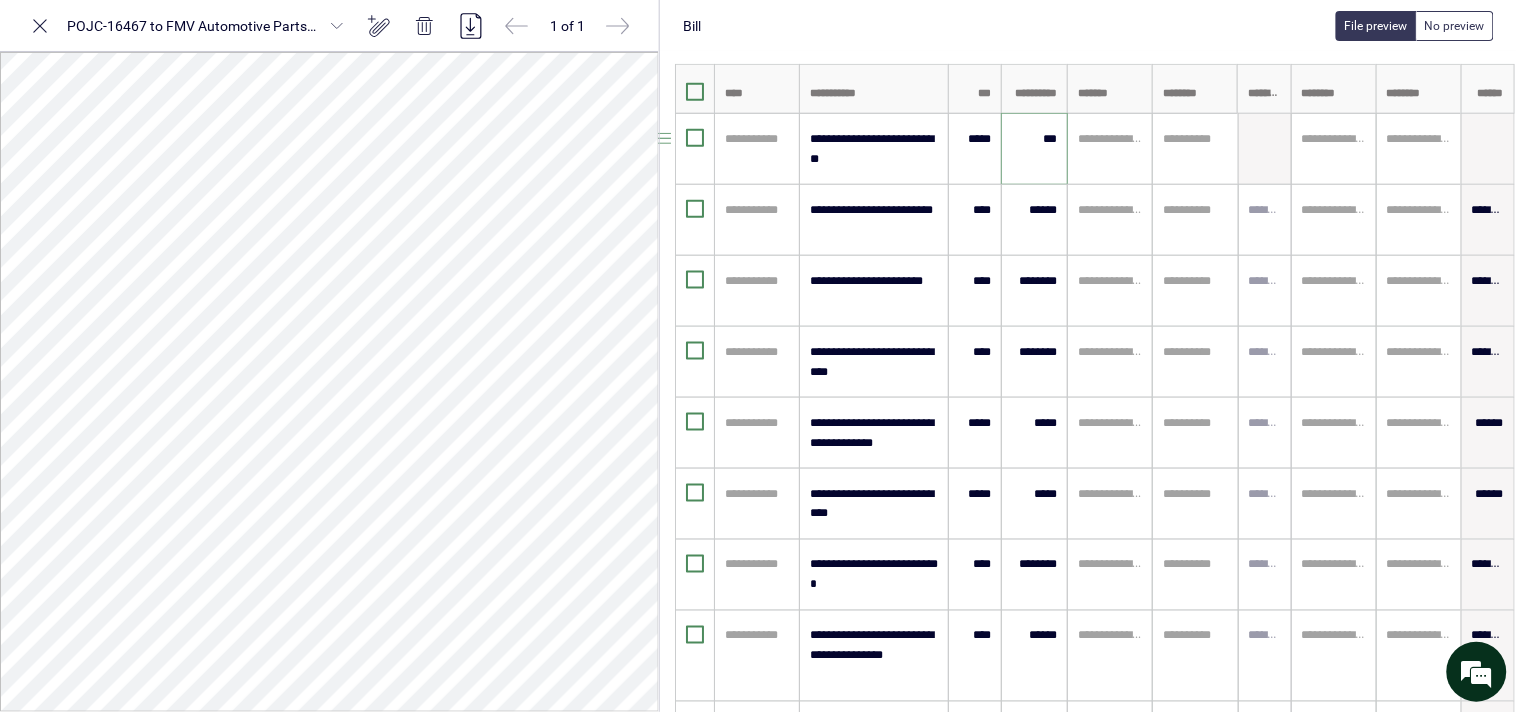 type on "******" 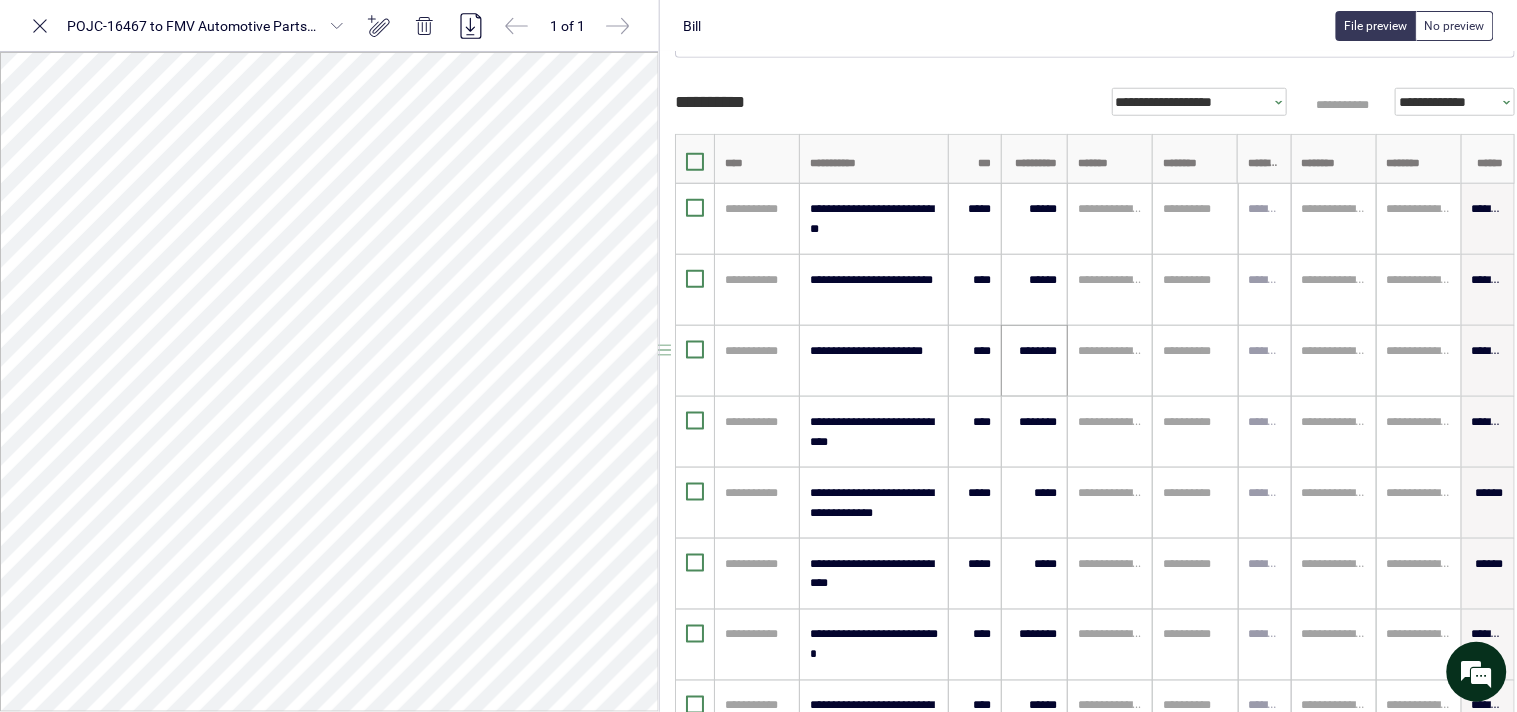 scroll, scrollTop: 416, scrollLeft: 44, axis: both 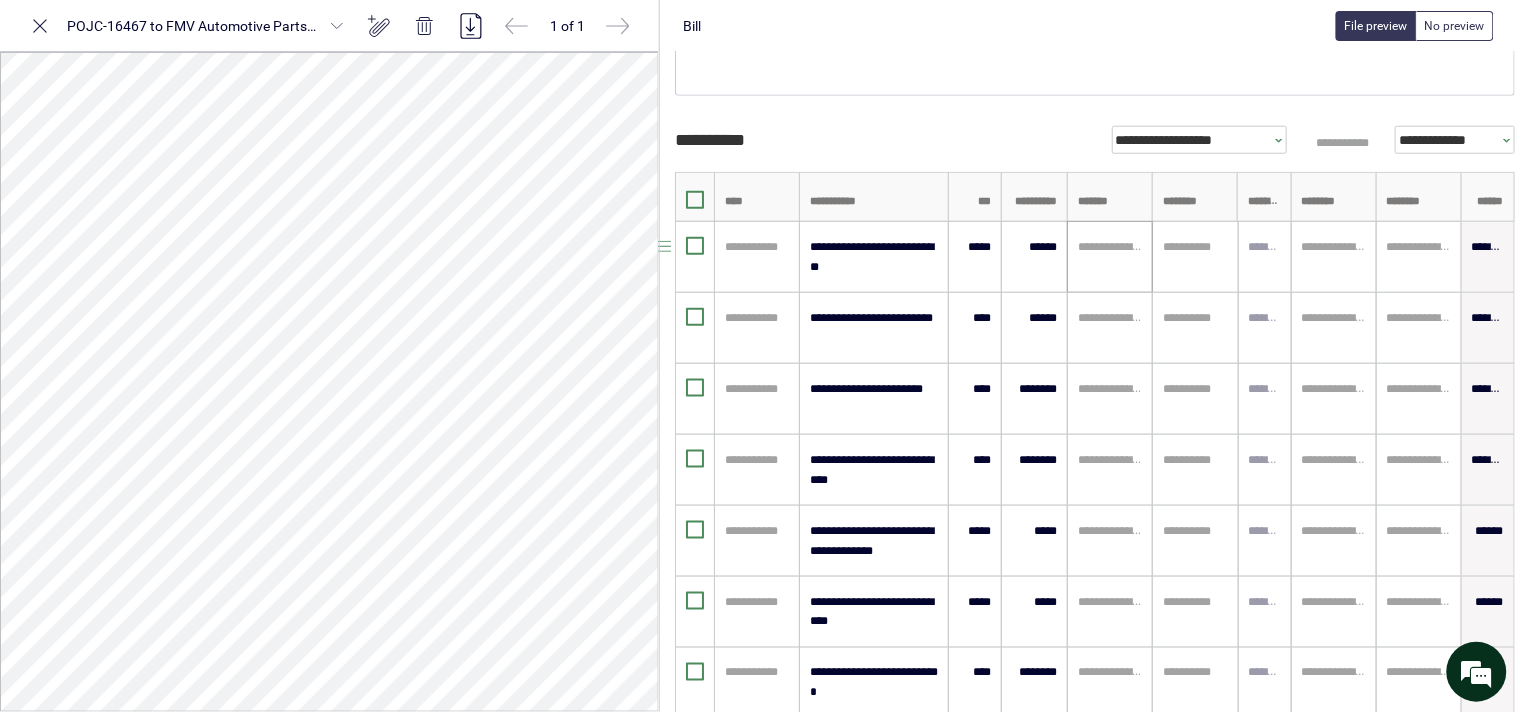 click on "**********" at bounding box center [1110, 257] 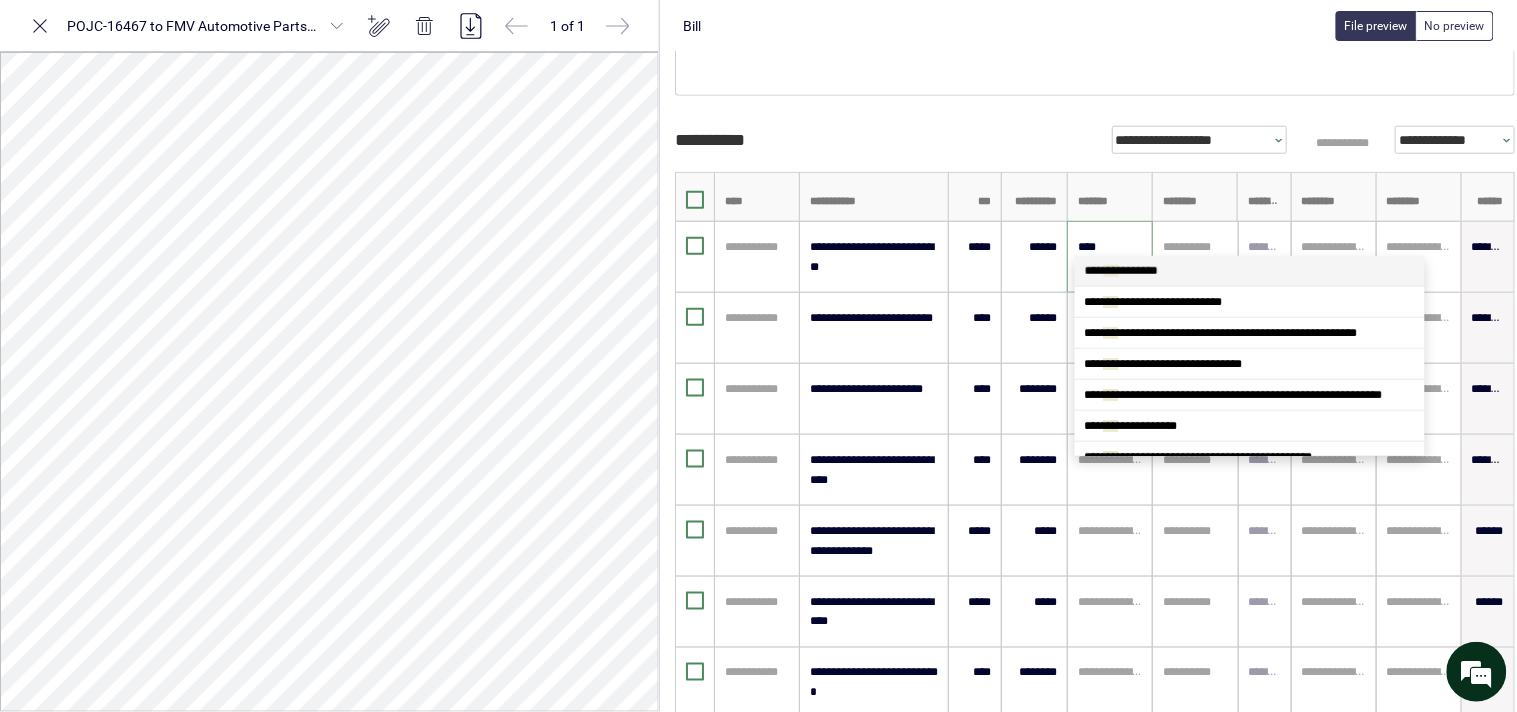 scroll, scrollTop: 0, scrollLeft: 0, axis: both 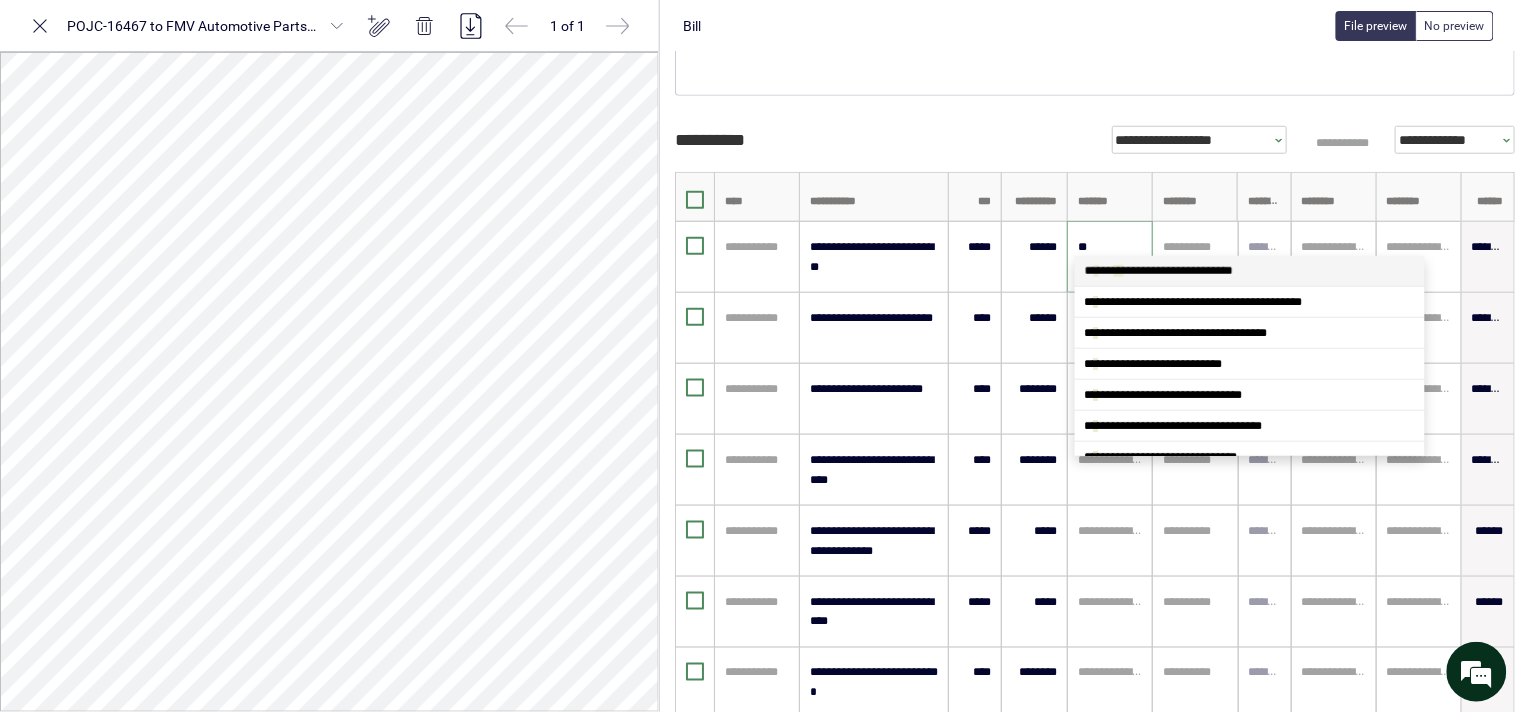 type on "*" 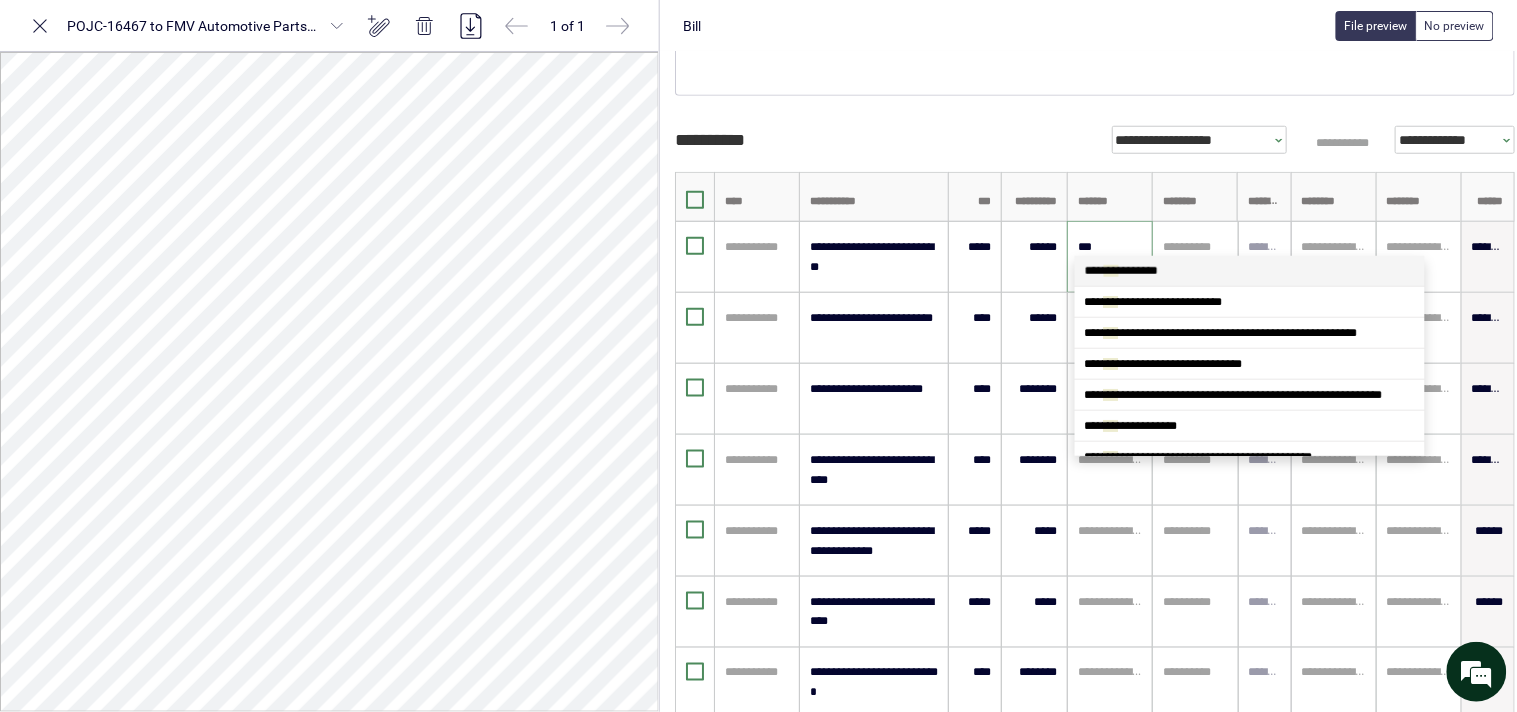 type on "****" 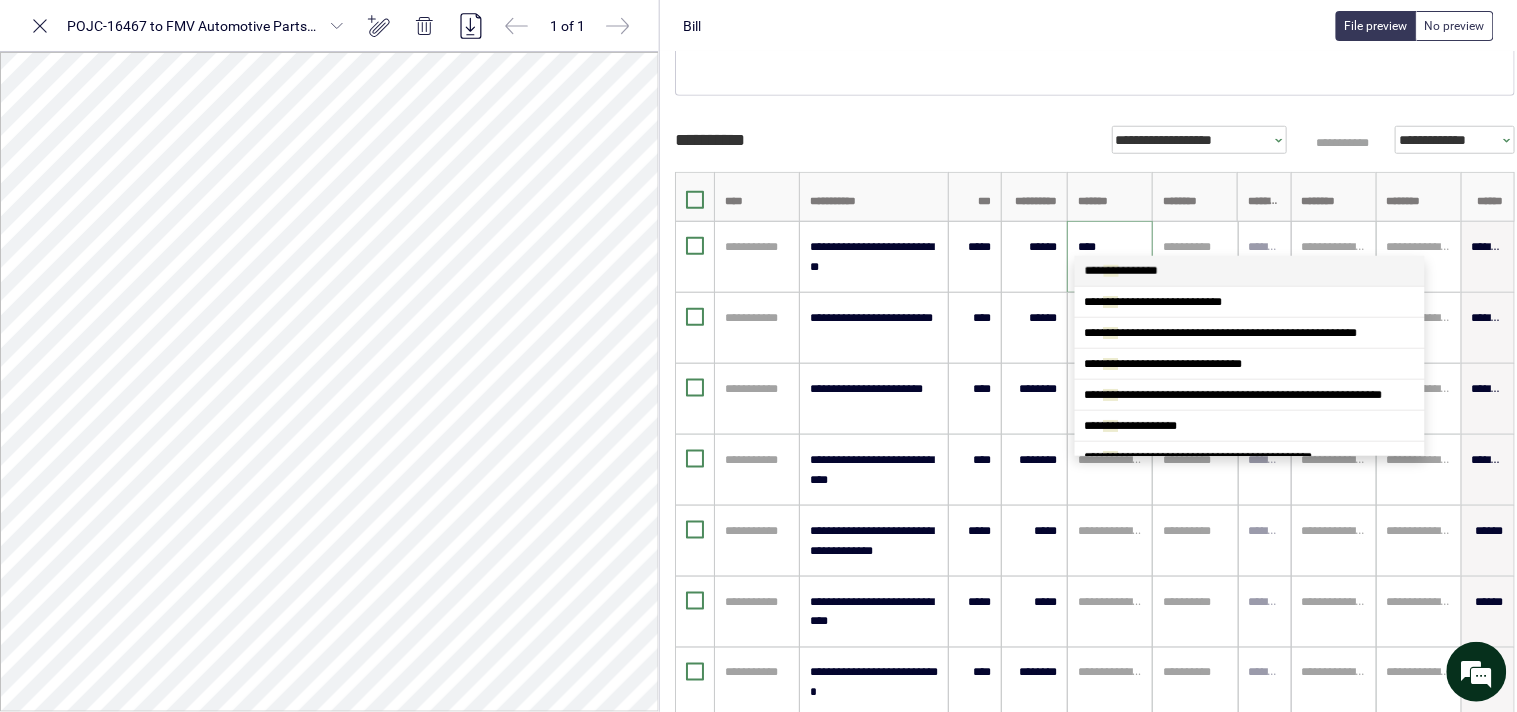 scroll, scrollTop: 0, scrollLeft: 0, axis: both 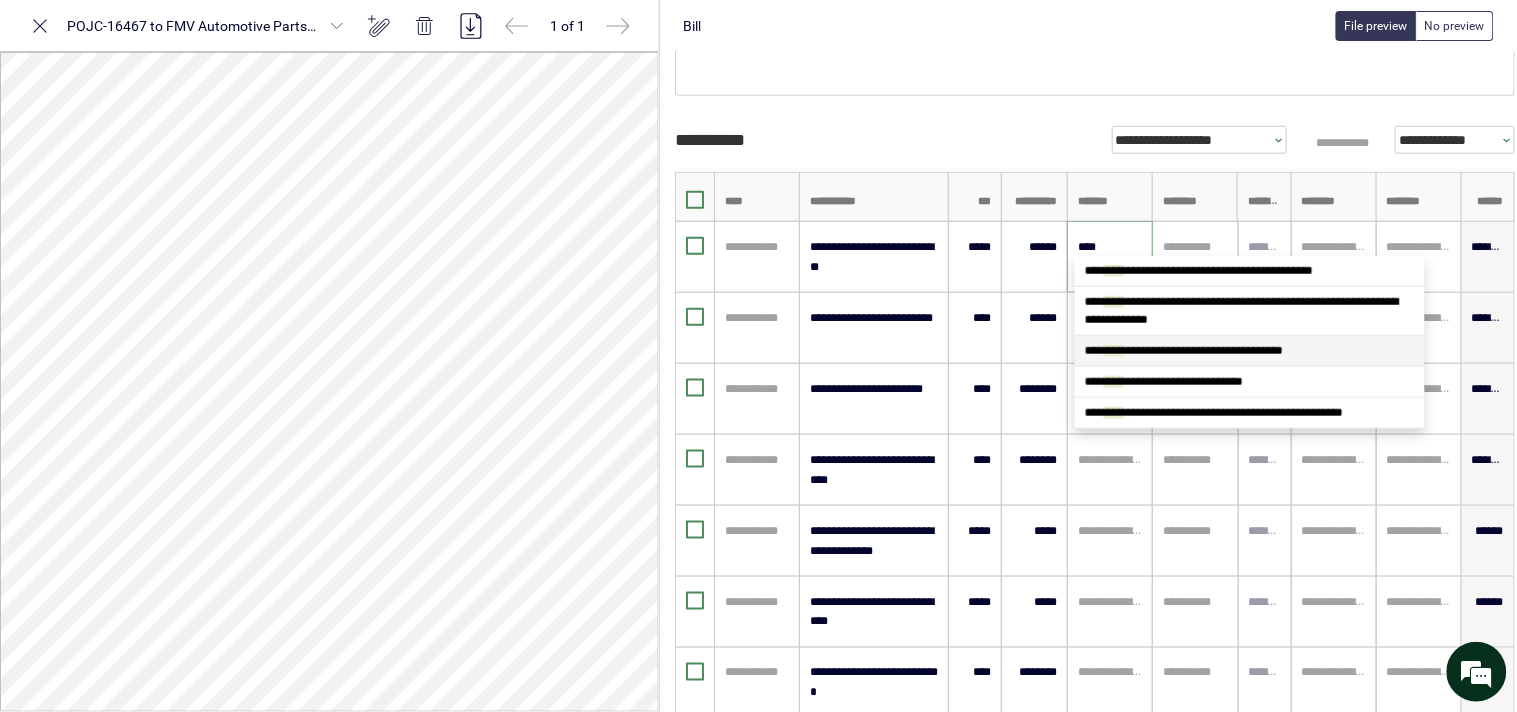 click on "**********" at bounding box center [1184, 351] 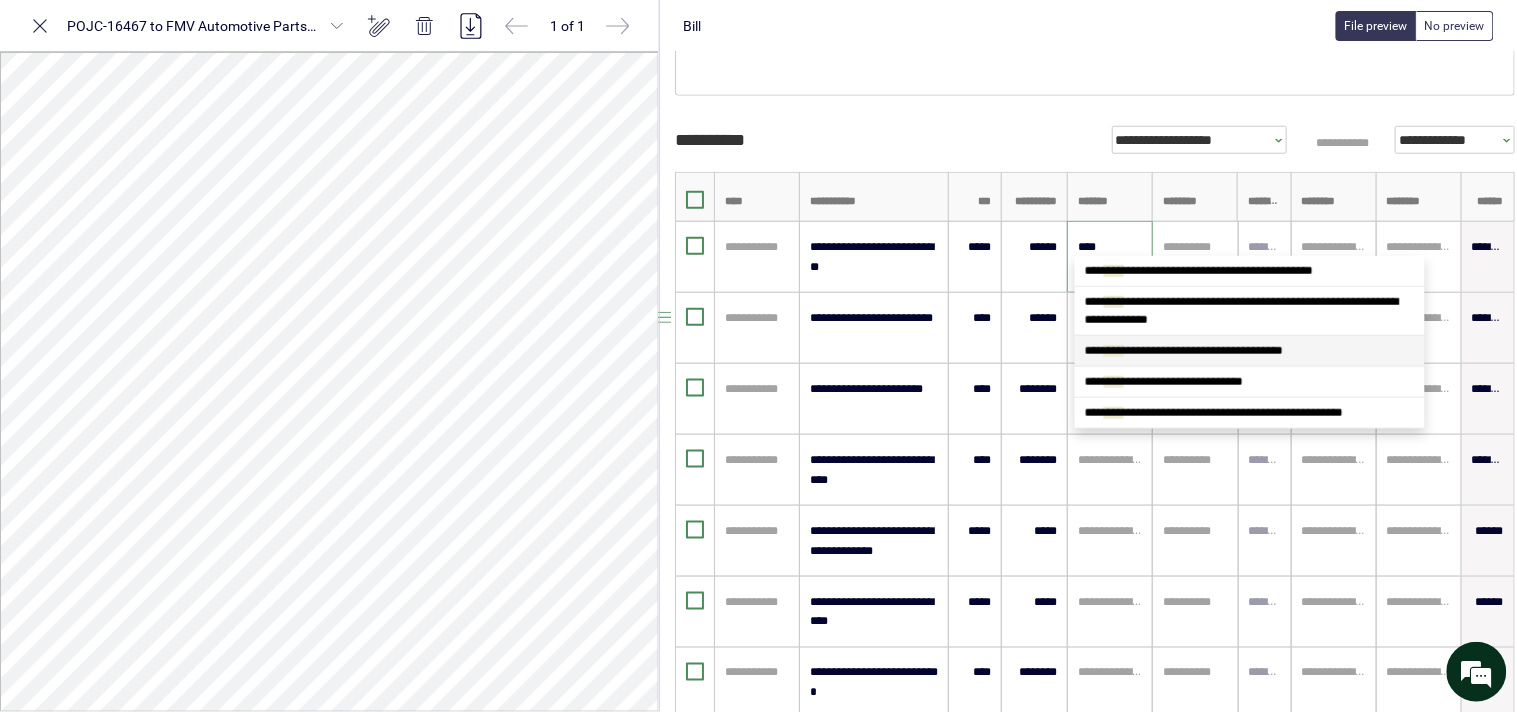 type 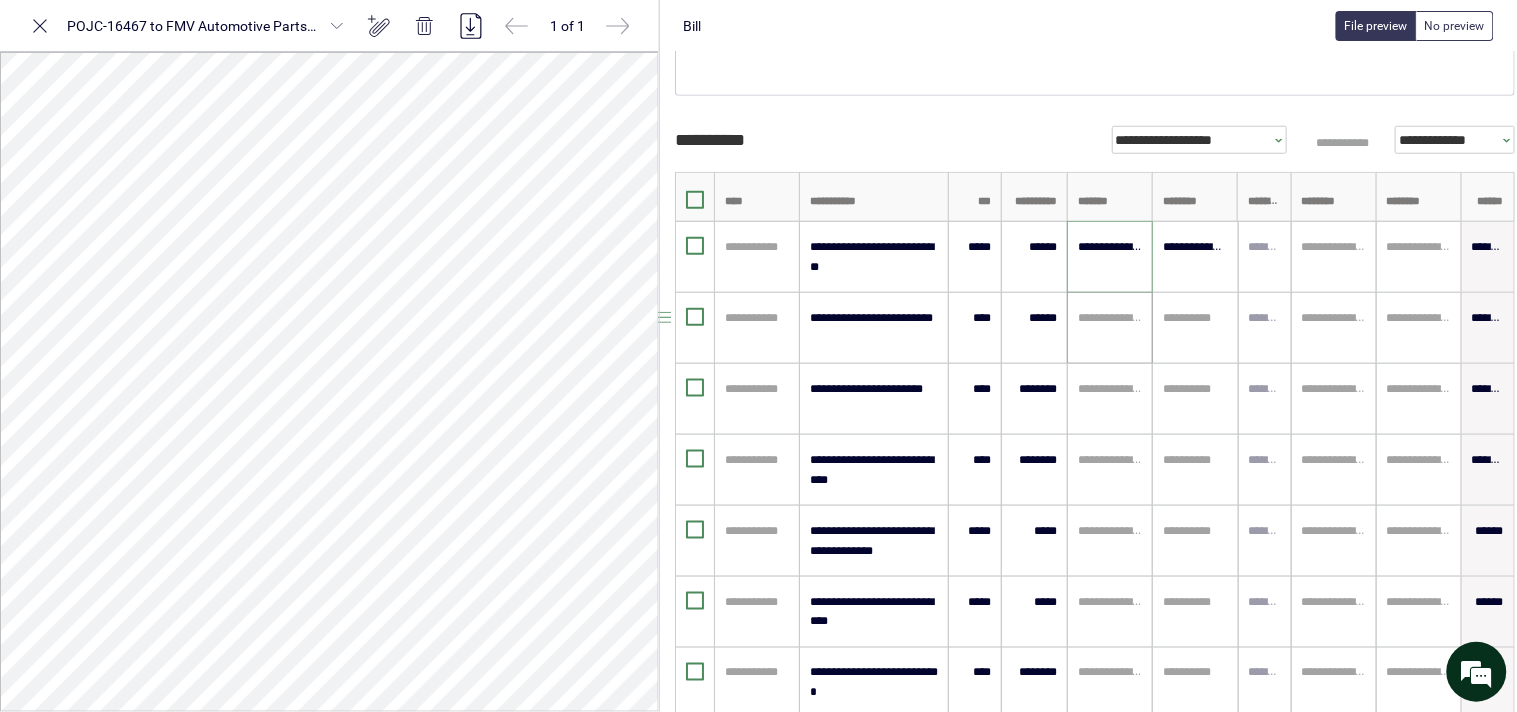 type on "**********" 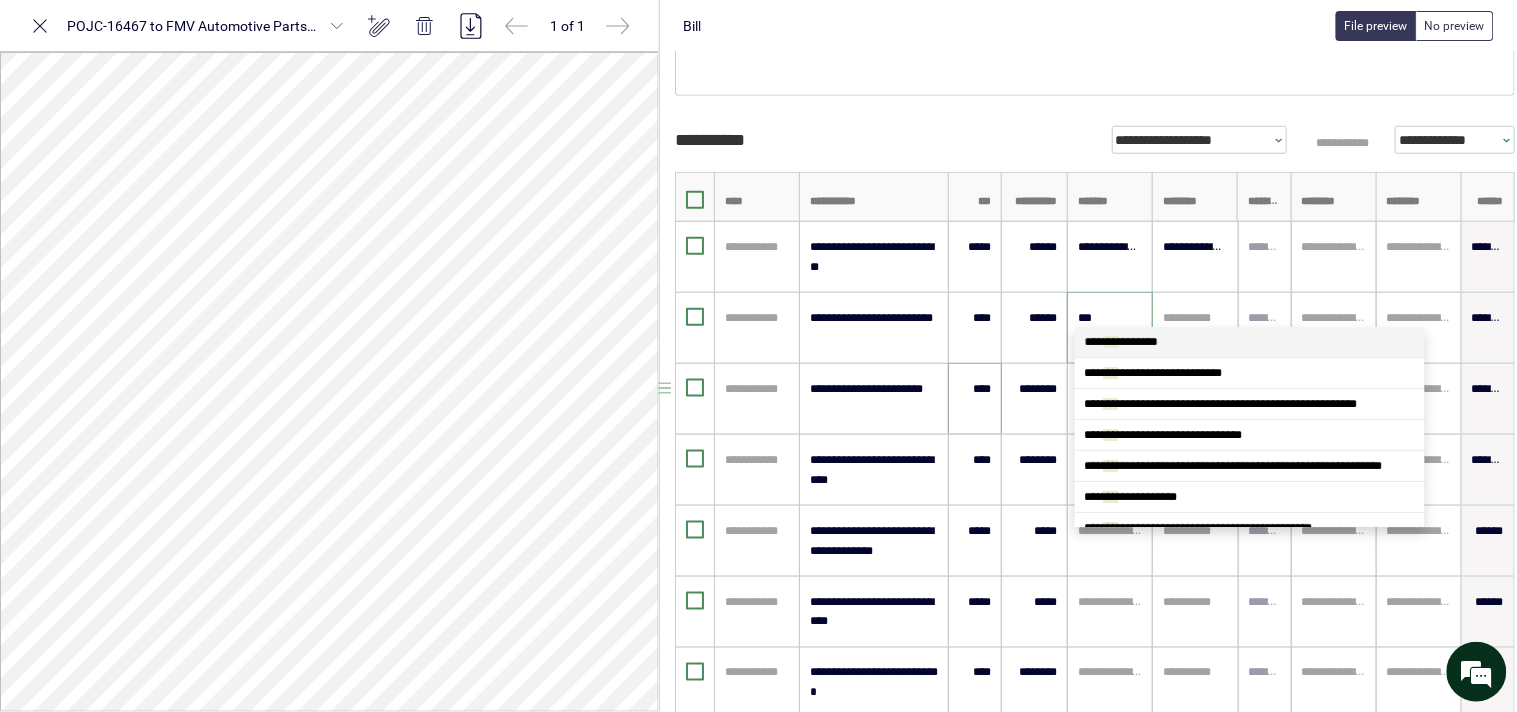 type on "****" 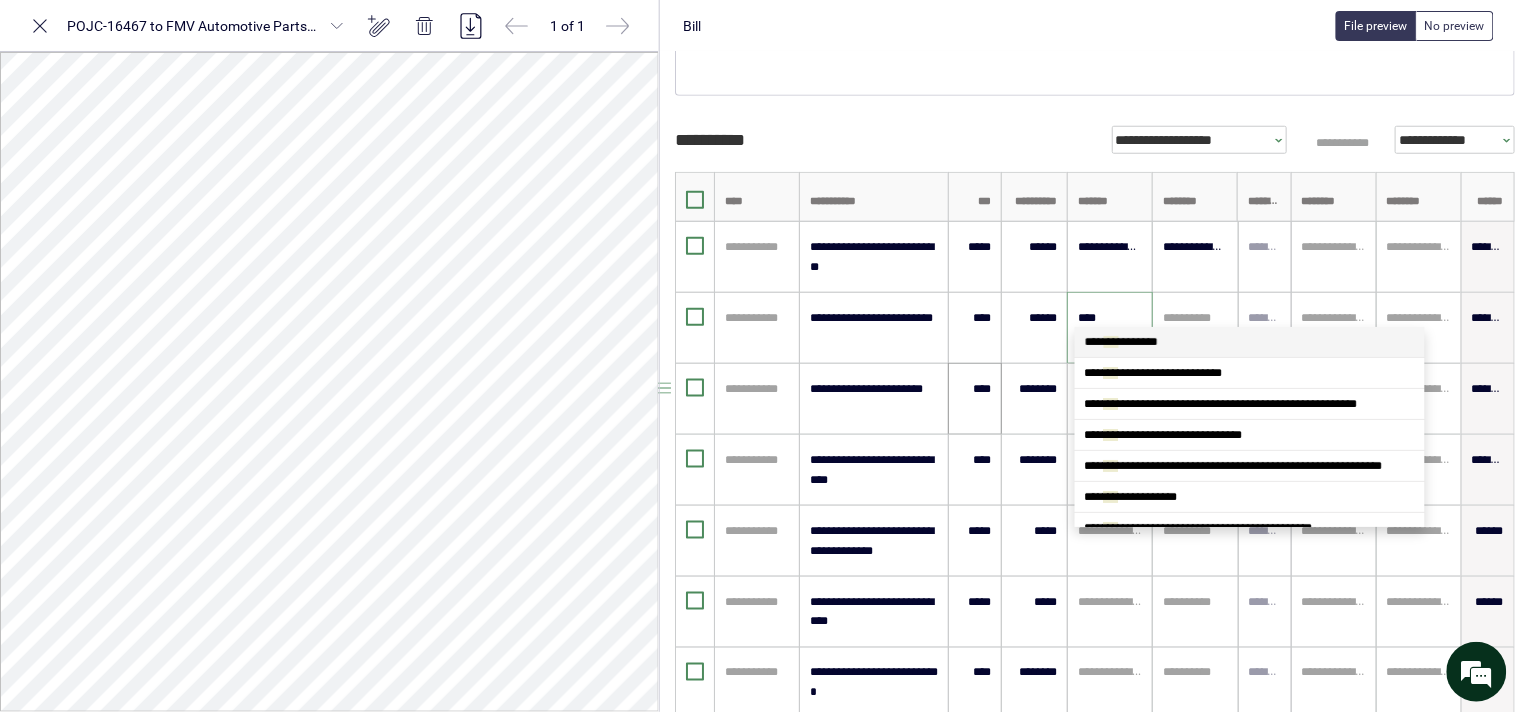 scroll, scrollTop: 0, scrollLeft: 0, axis: both 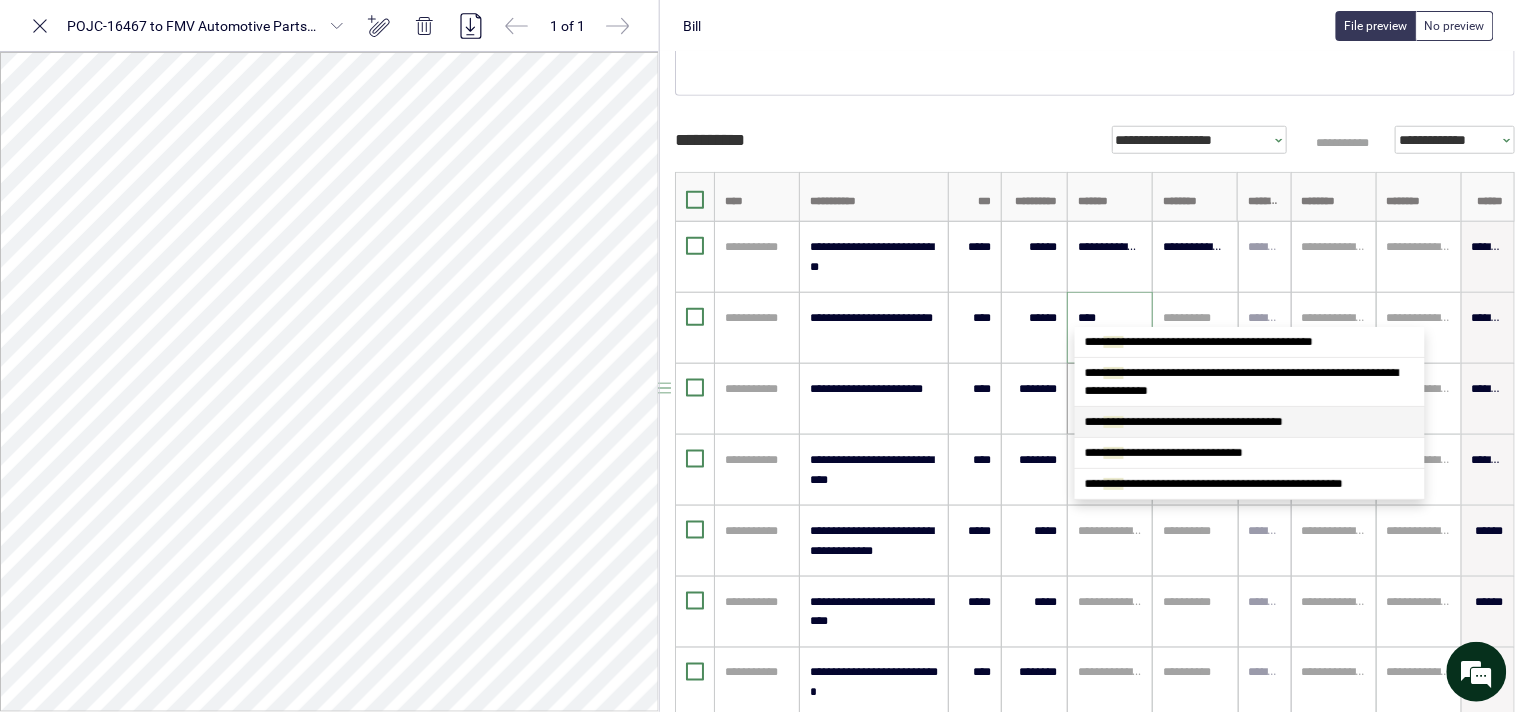 drag, startPoint x: 1175, startPoint y: 425, endPoint x: 1148, endPoint y: 421, distance: 27.294687 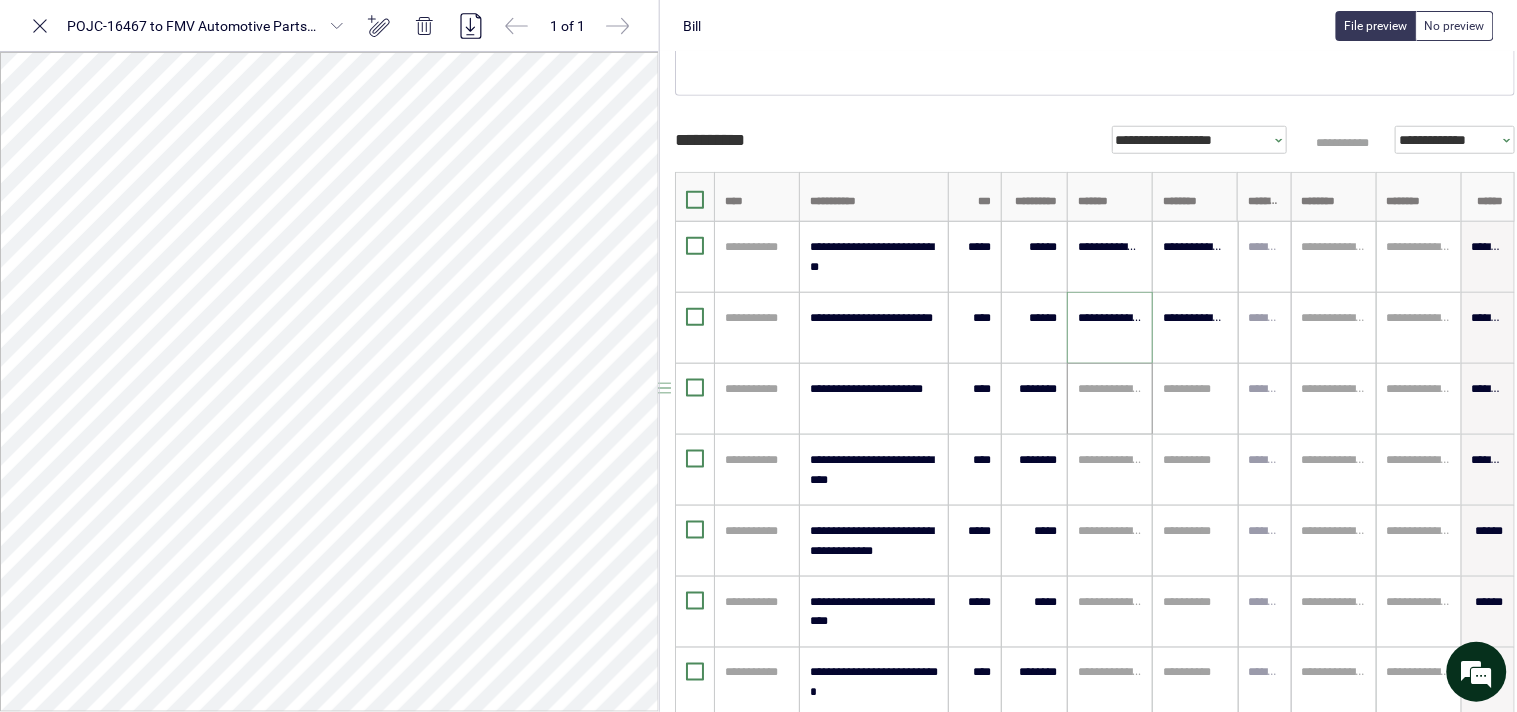 click at bounding box center [1110, 389] 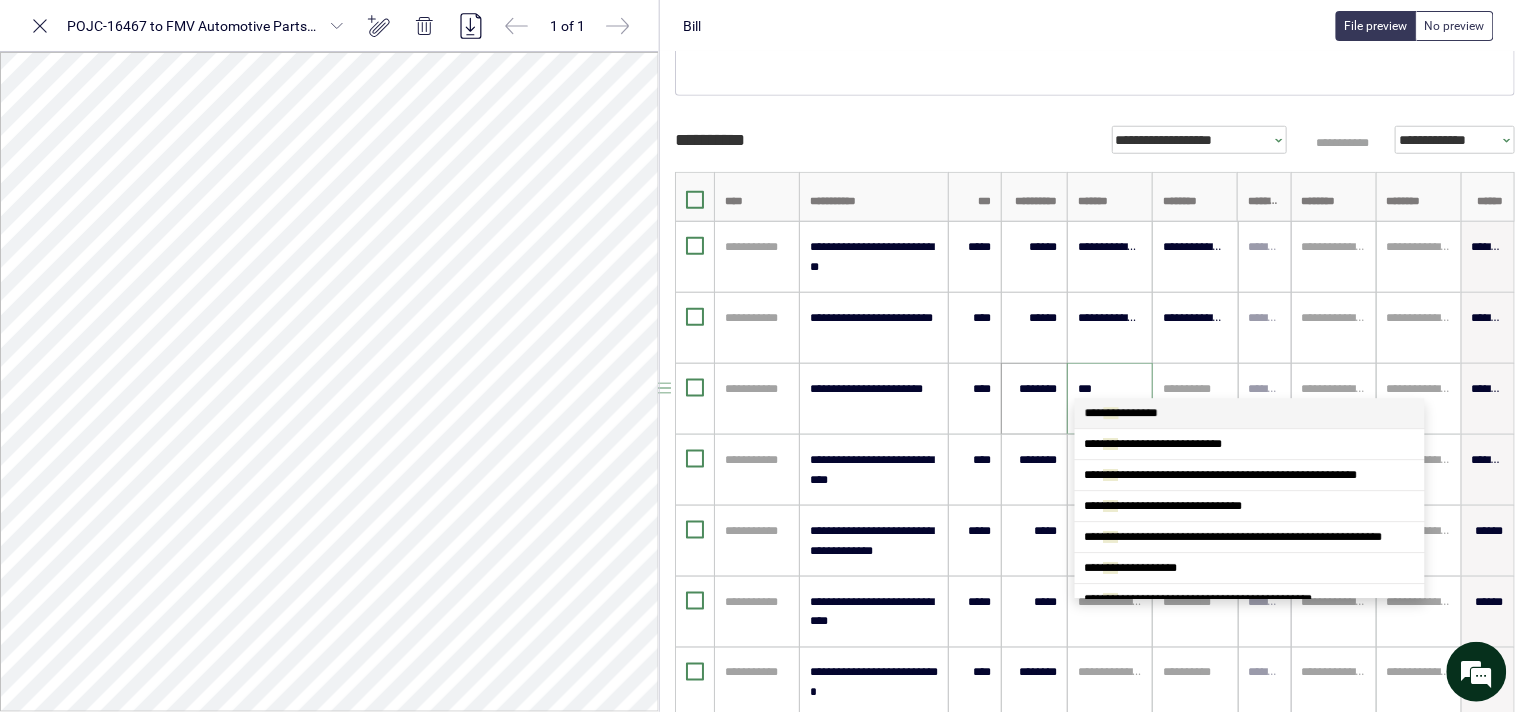 type on "****" 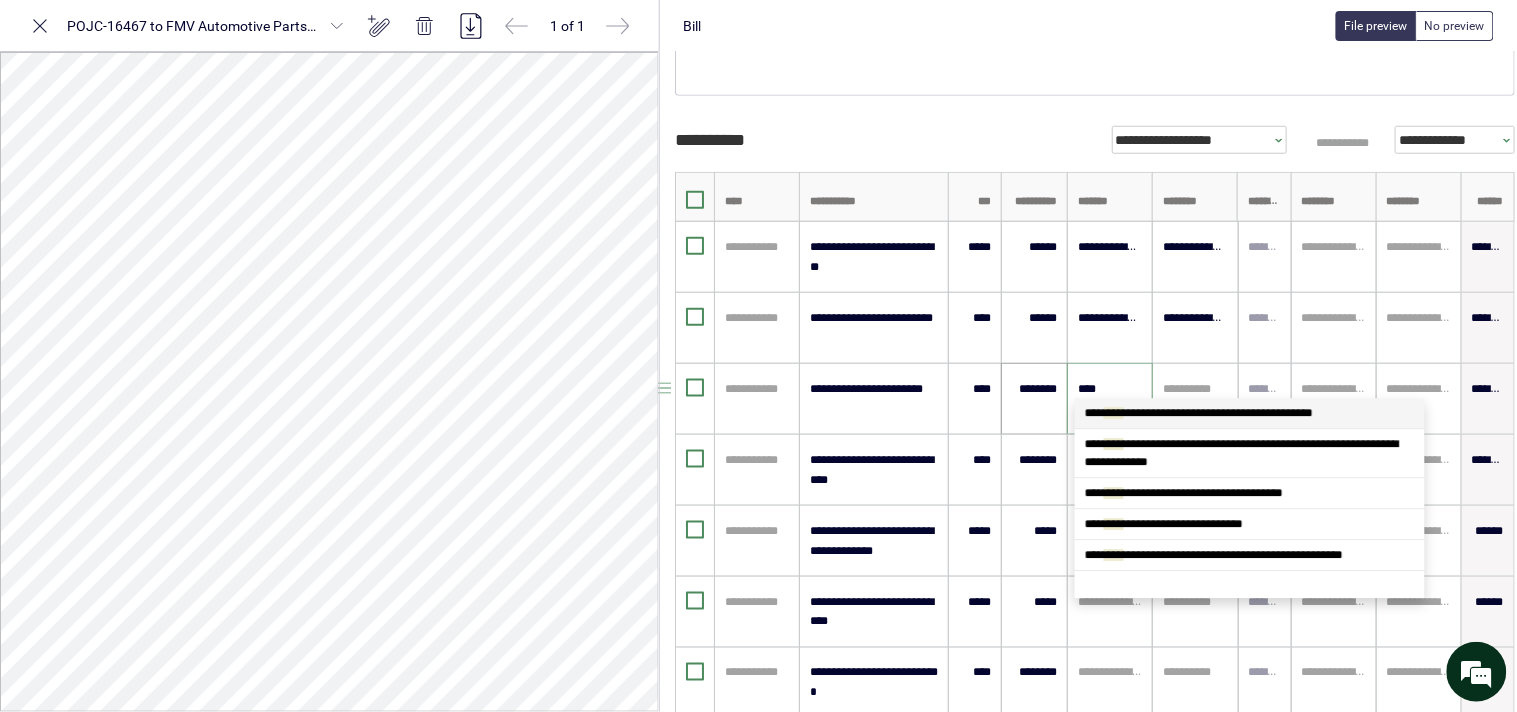 scroll, scrollTop: 0, scrollLeft: 0, axis: both 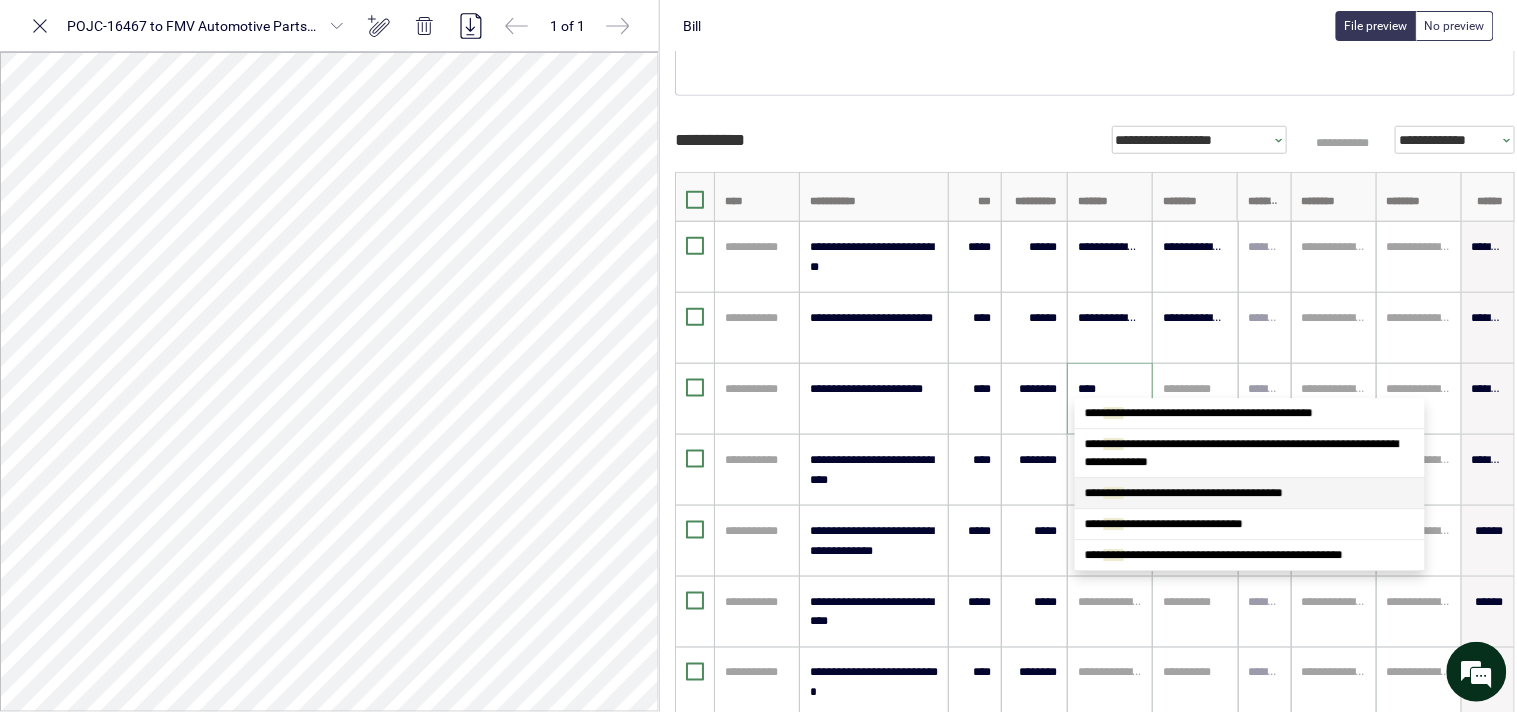 click on "**********" at bounding box center [1184, 493] 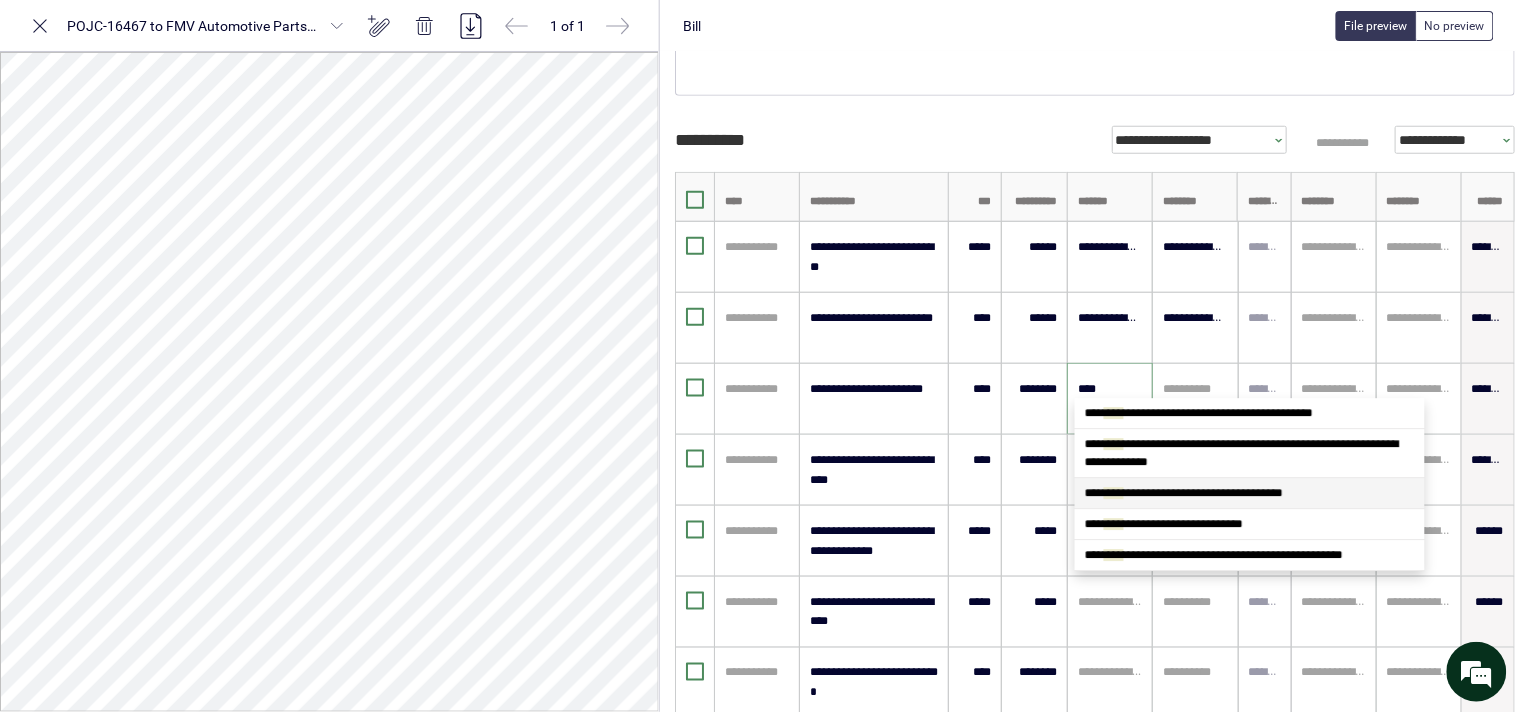 type 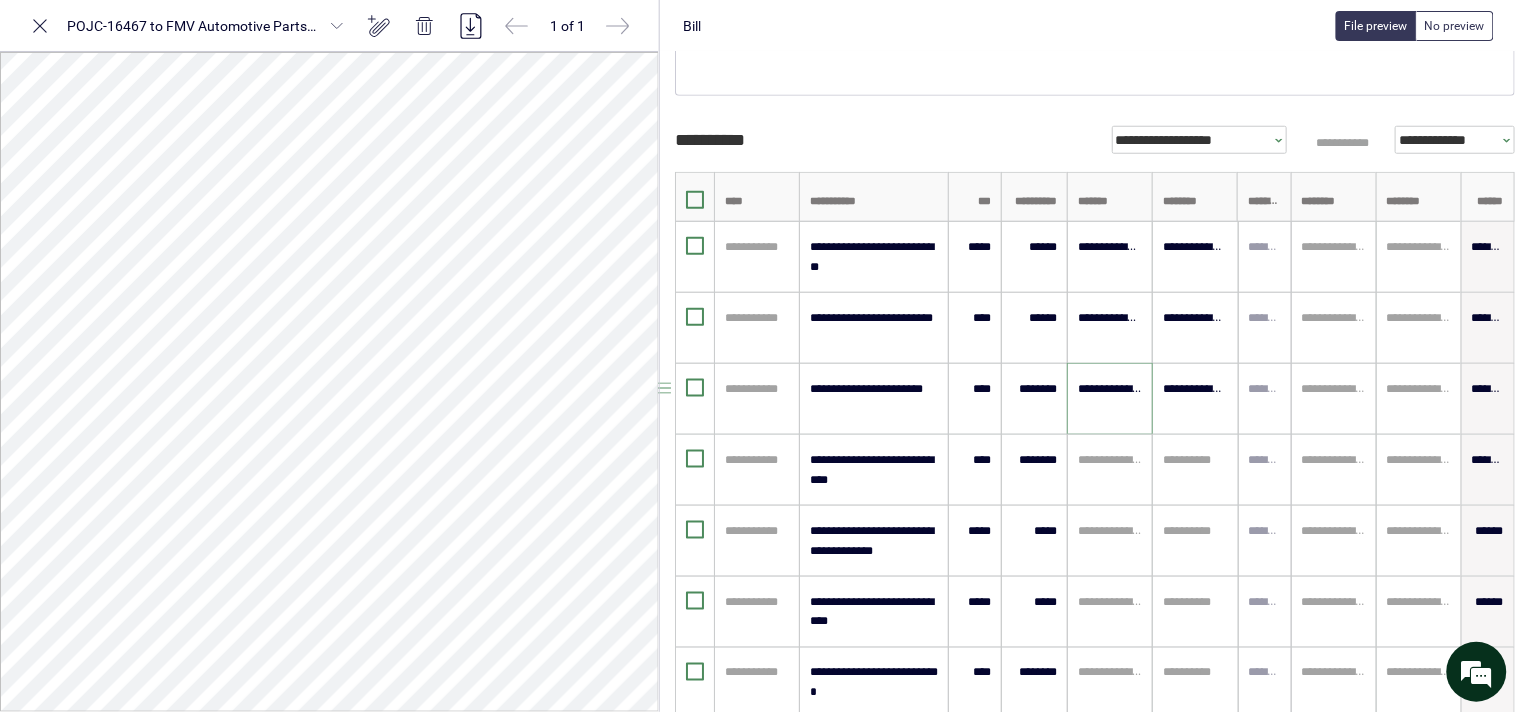 scroll, scrollTop: 527, scrollLeft: 44, axis: both 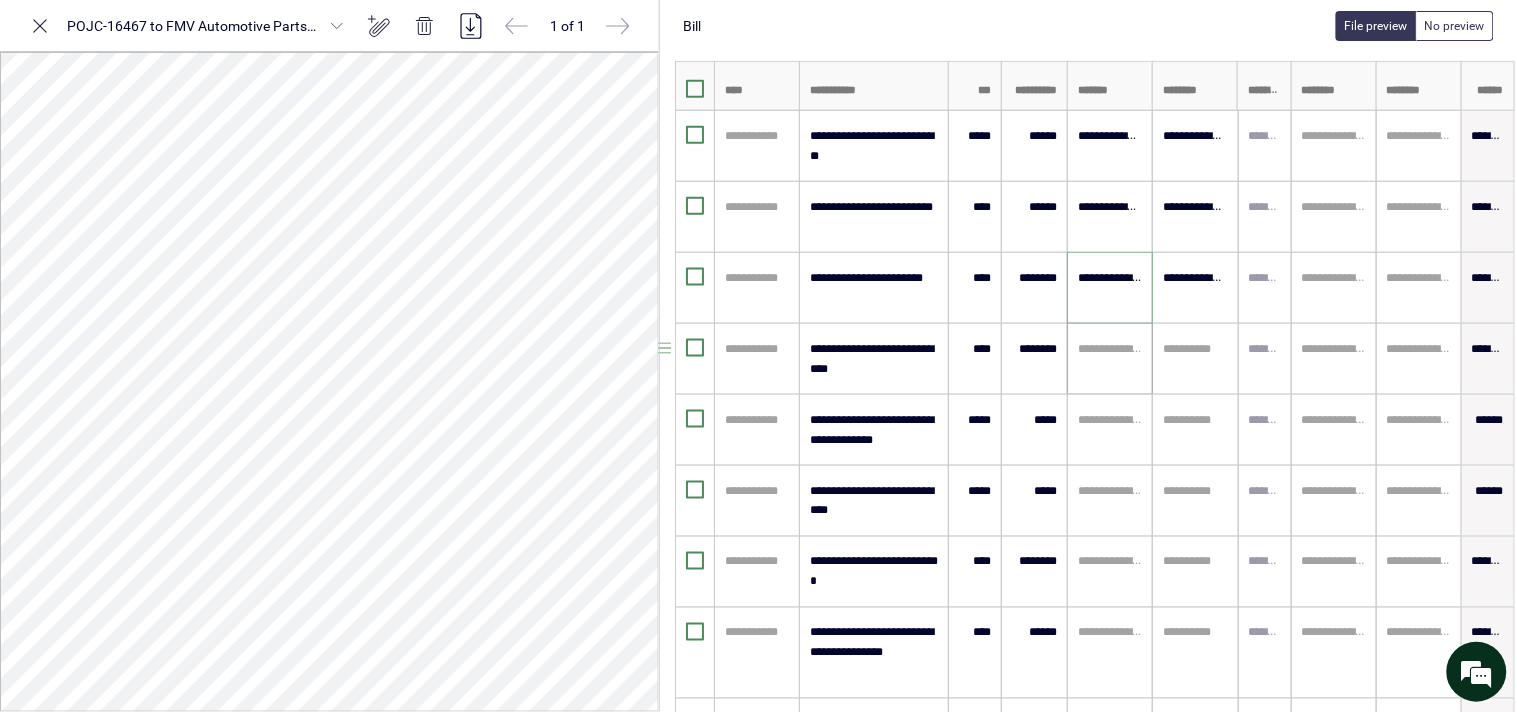 click at bounding box center [1110, 349] 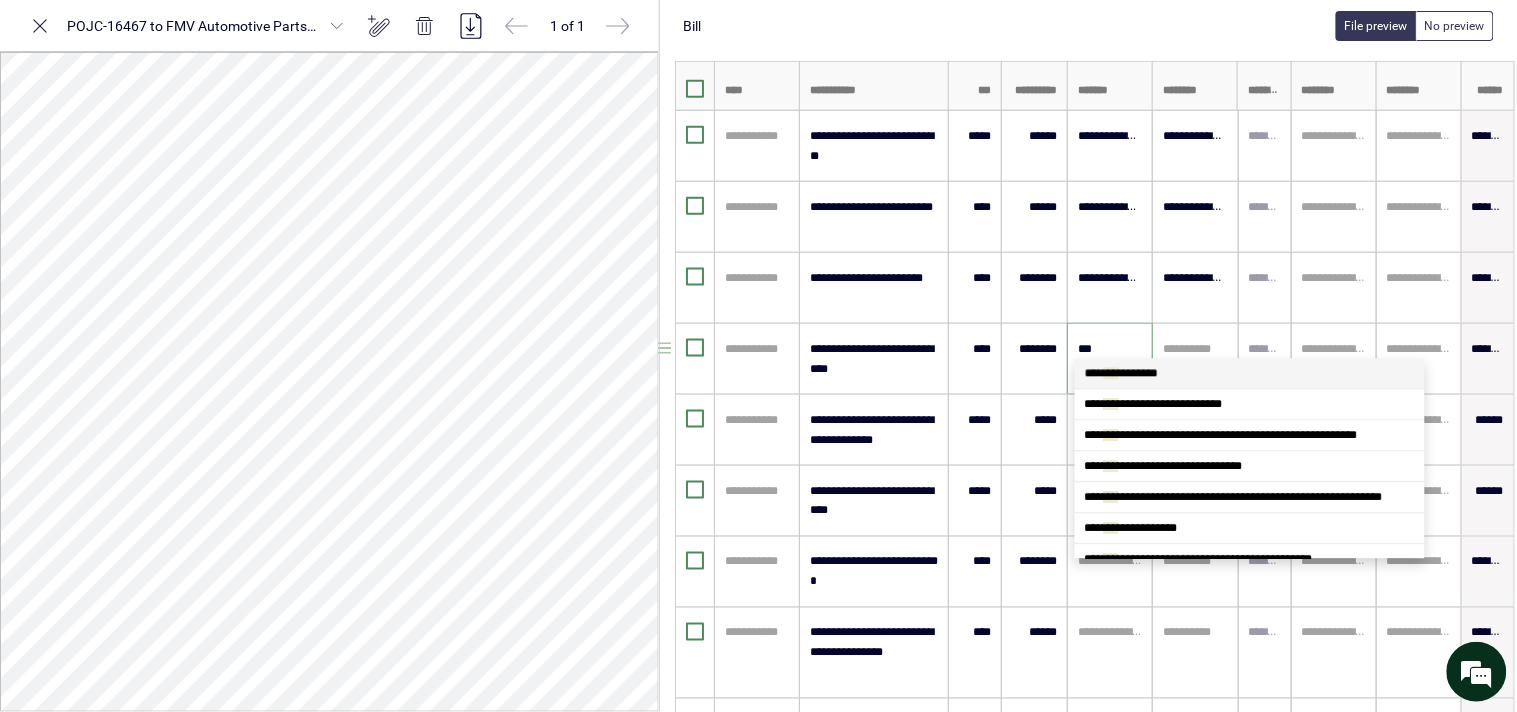 type on "****" 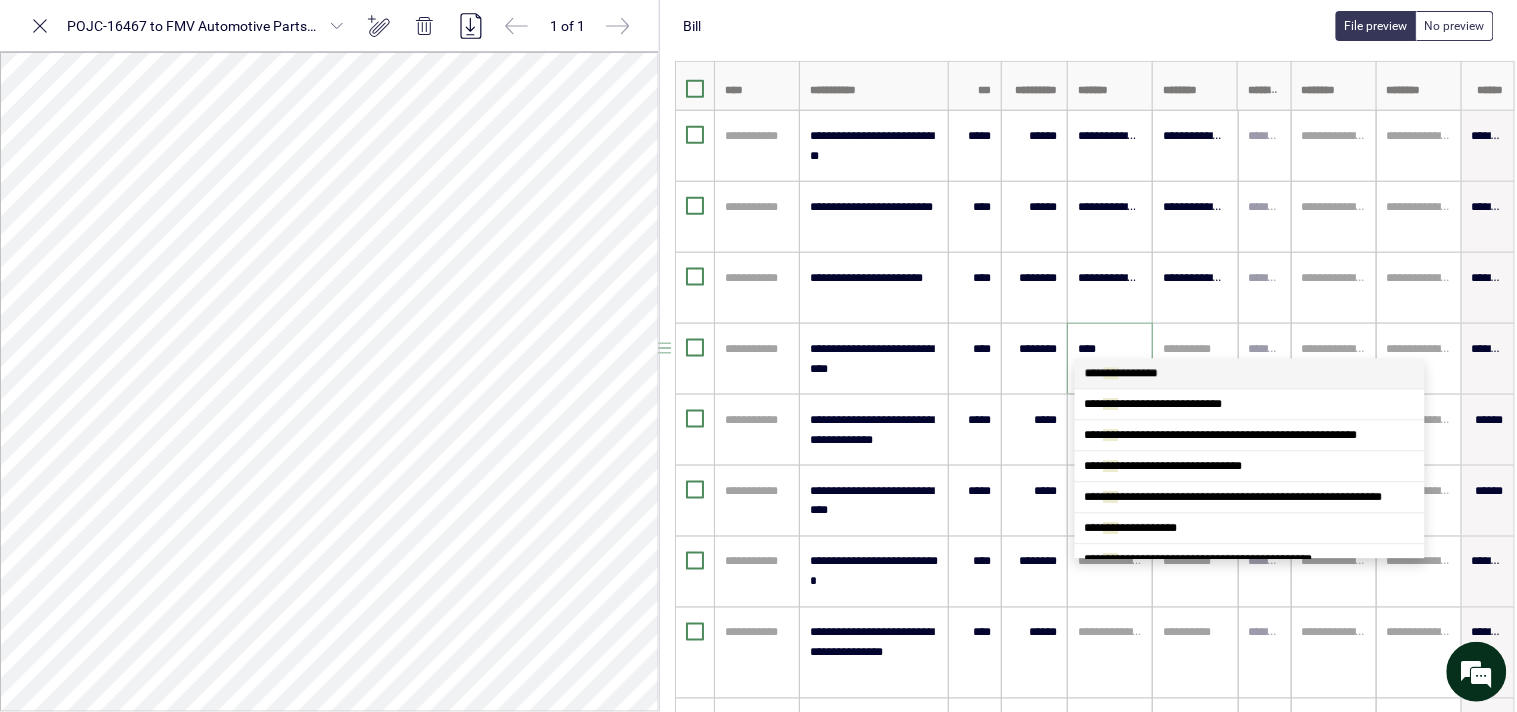 scroll, scrollTop: 0, scrollLeft: 0, axis: both 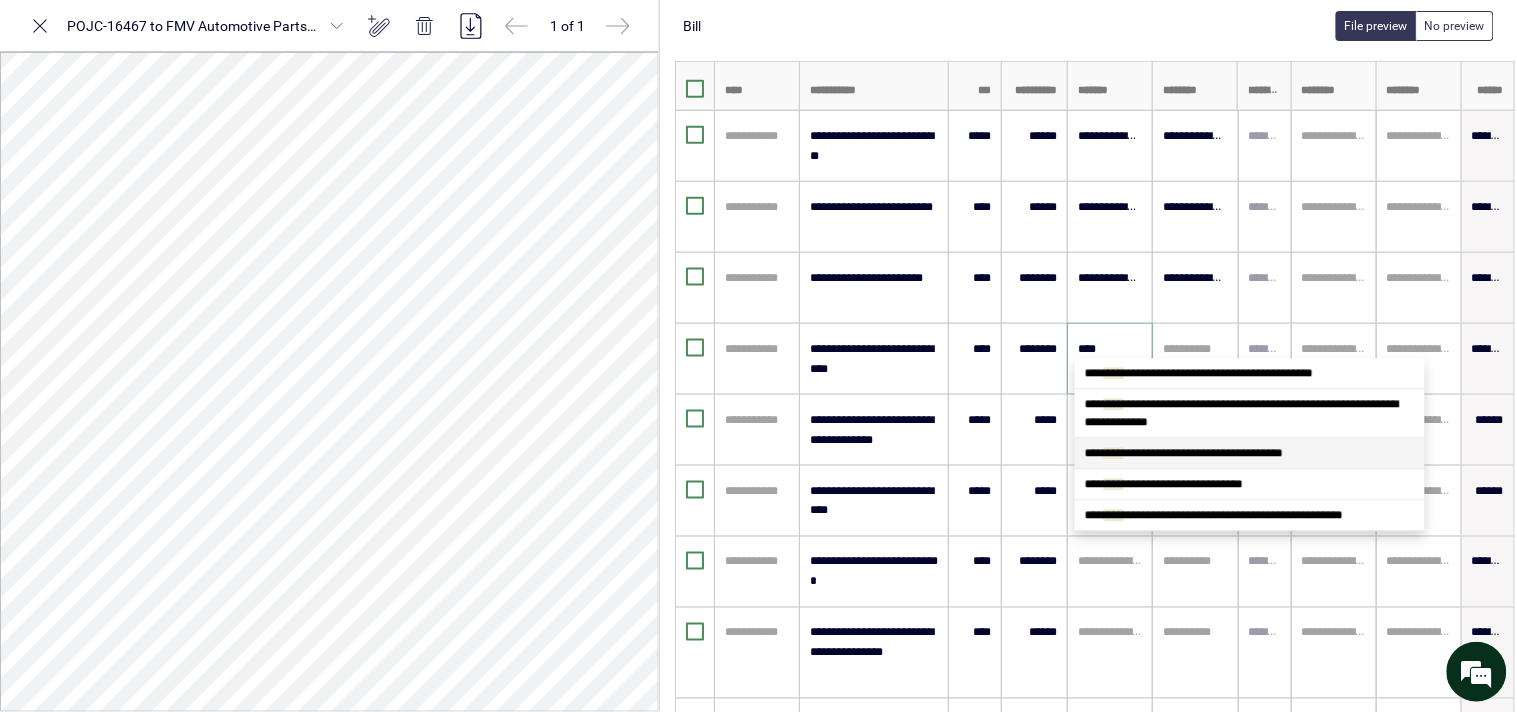 click on "**********" at bounding box center (1250, 453) 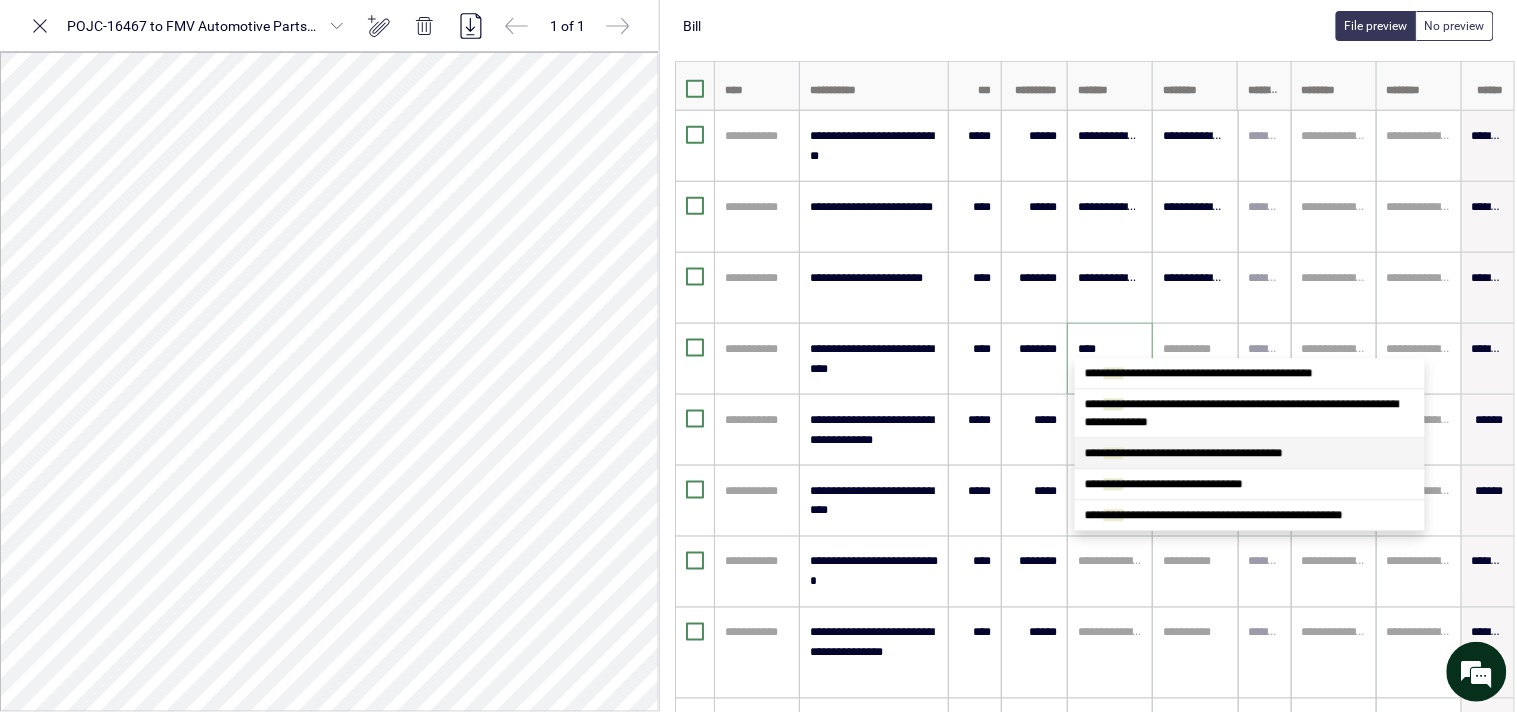 type 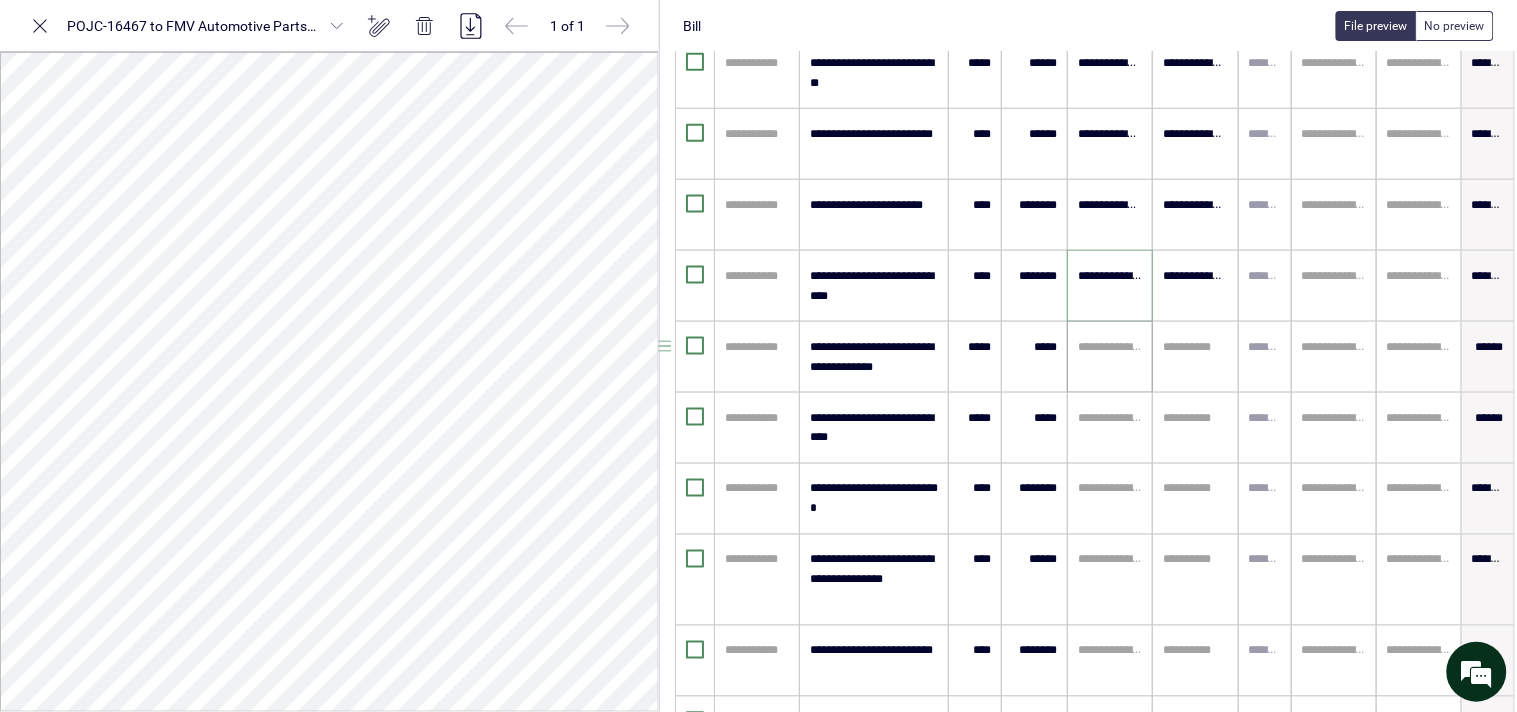 scroll, scrollTop: 638, scrollLeft: 44, axis: both 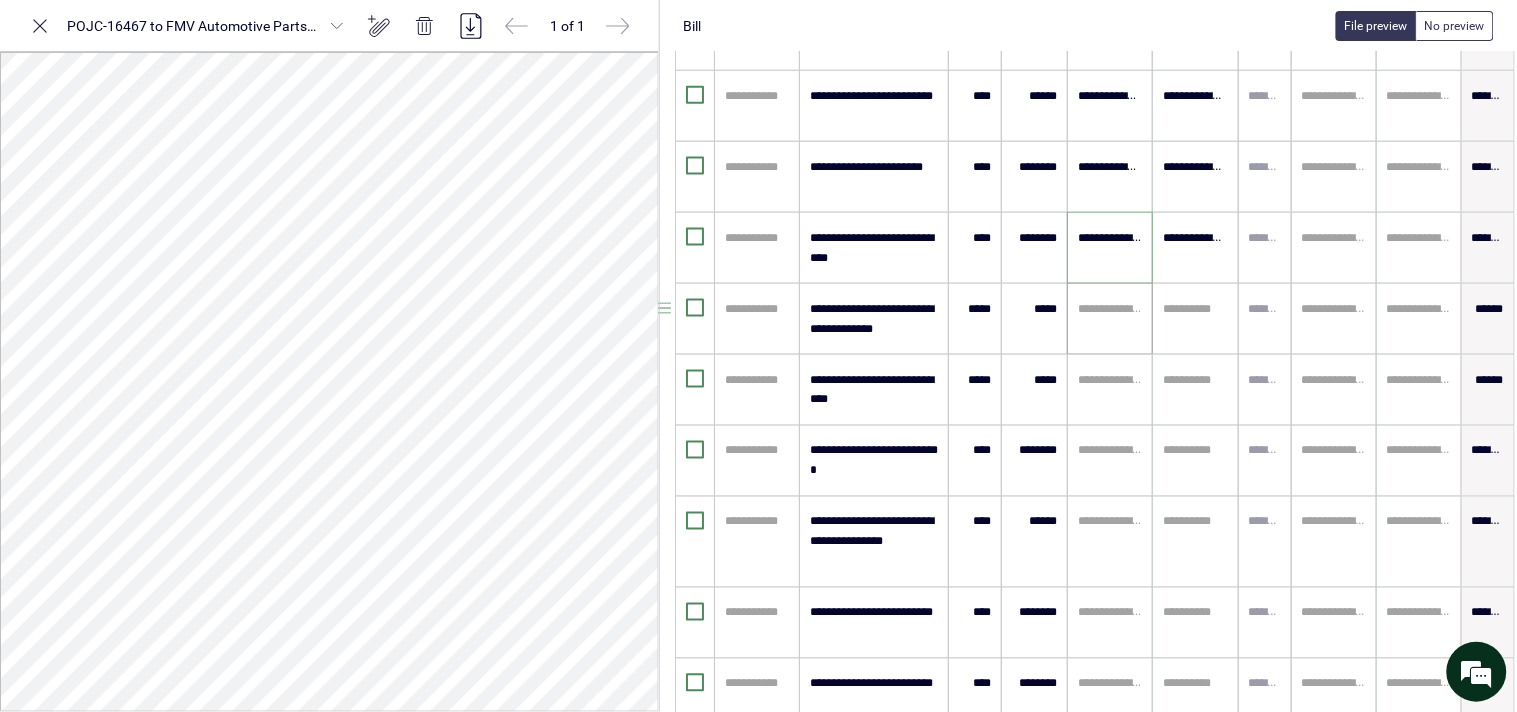 click at bounding box center [1110, 309] 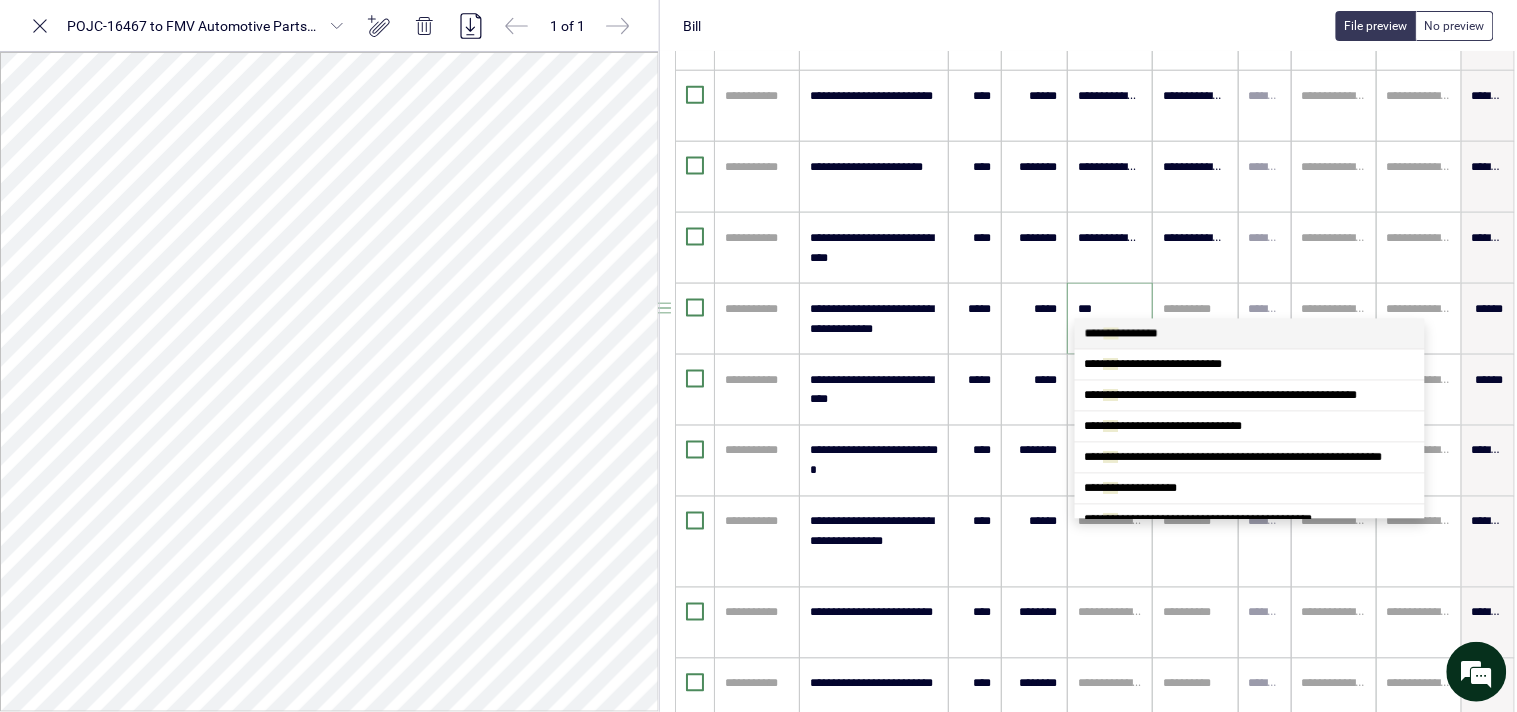 type on "****" 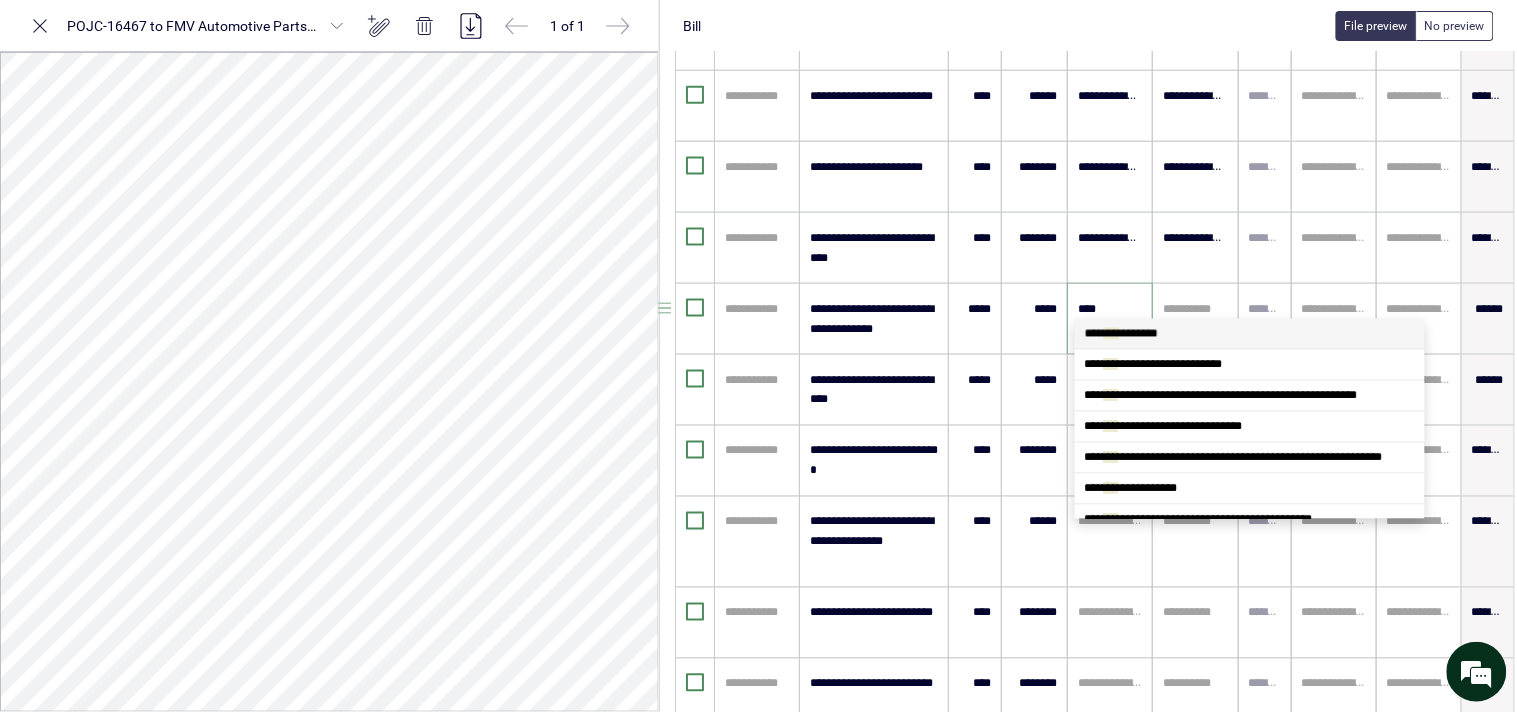 scroll, scrollTop: 0, scrollLeft: 0, axis: both 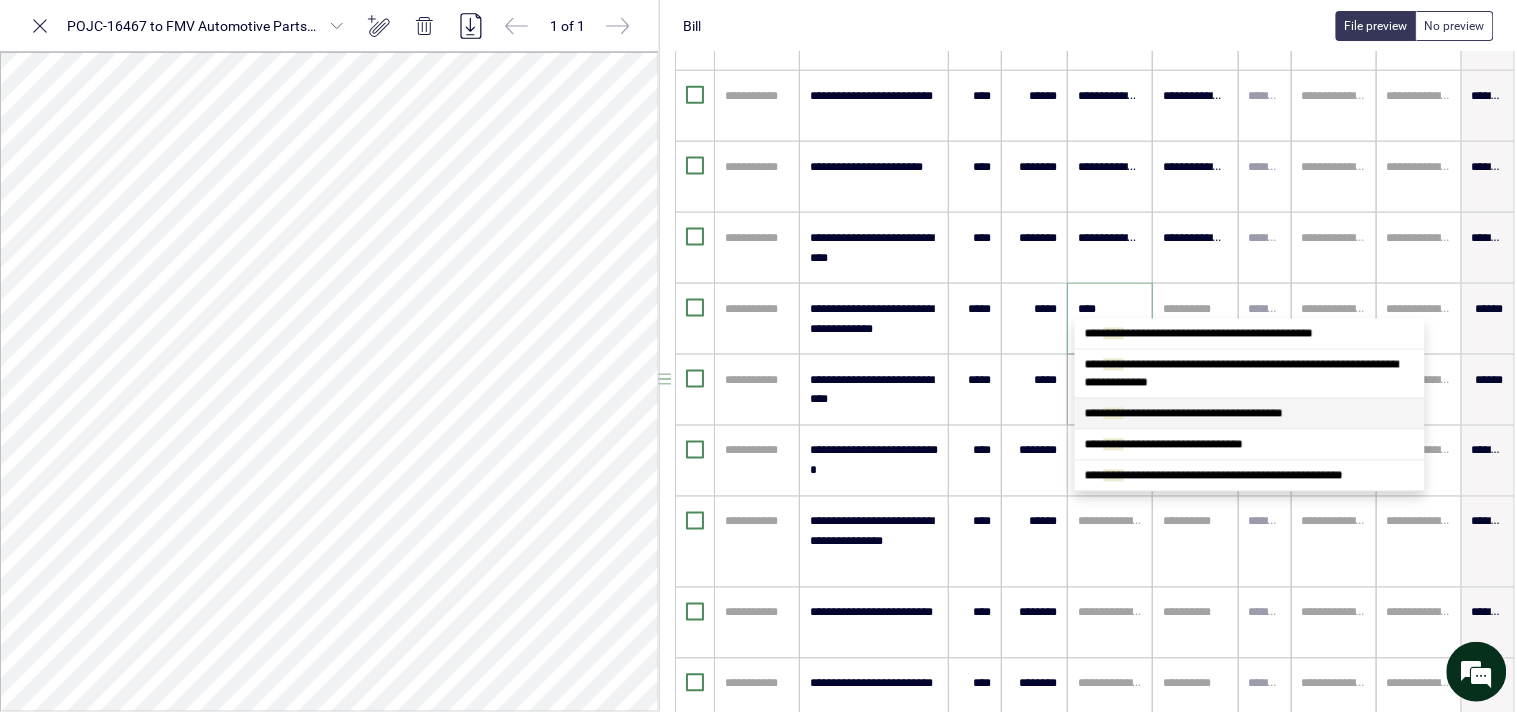 drag, startPoint x: 1166, startPoint y: 412, endPoint x: 1143, endPoint y: 412, distance: 23 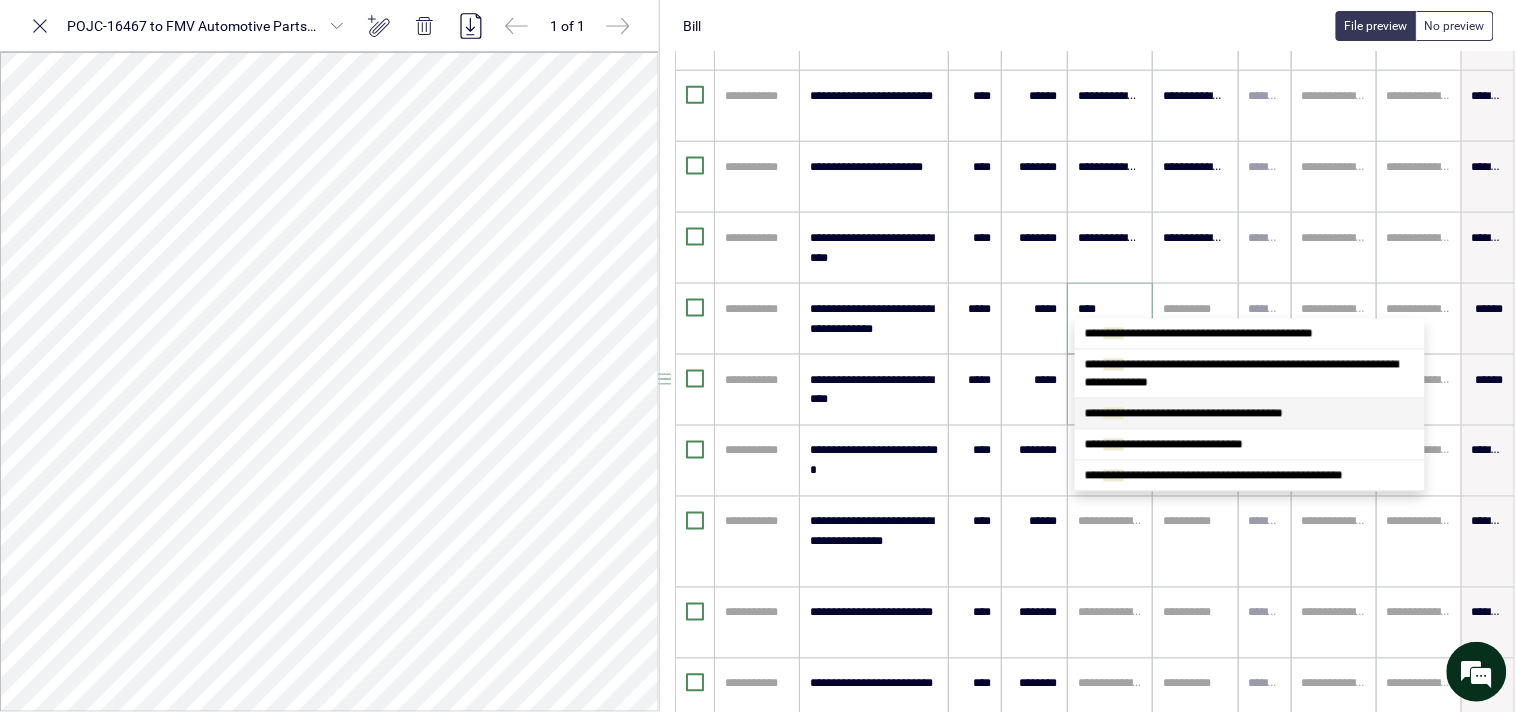 click on "**********" at bounding box center (1184, 414) 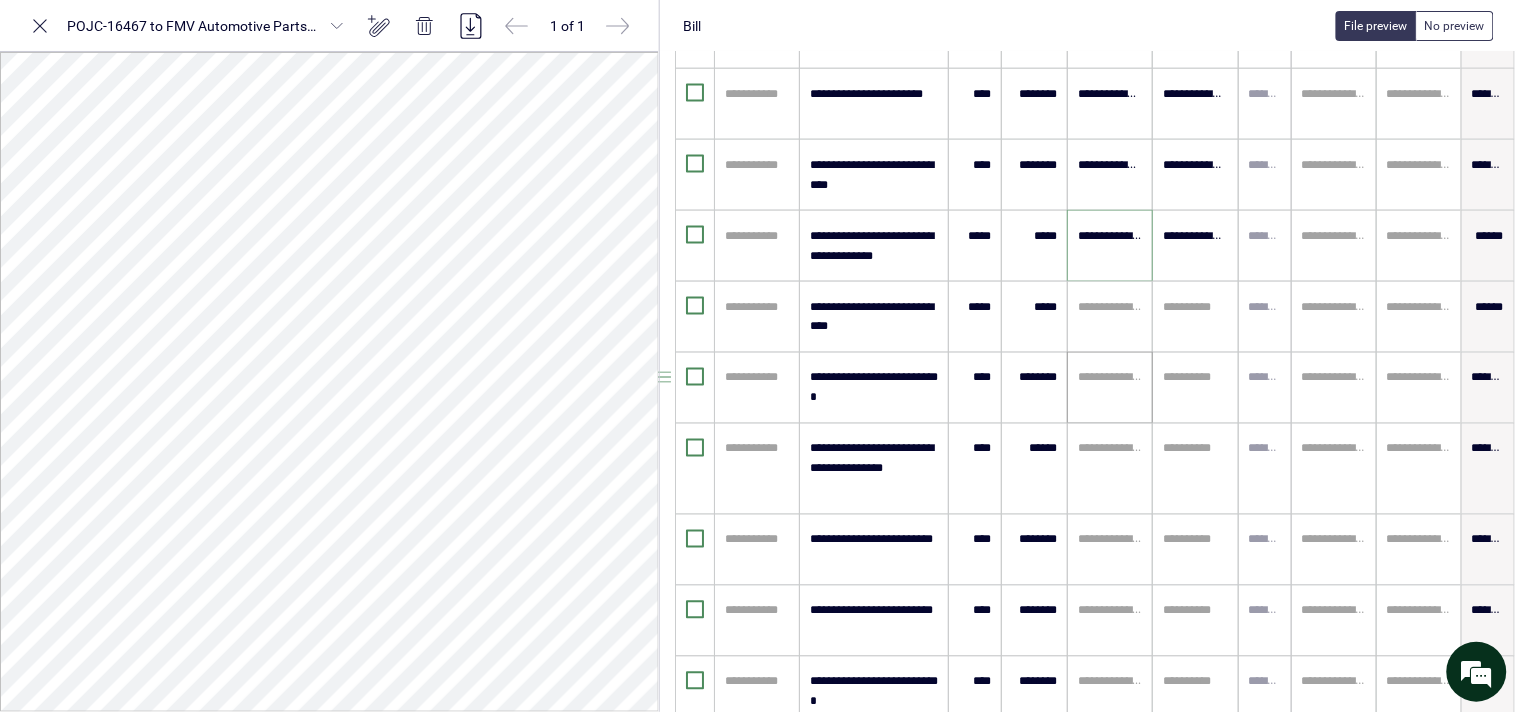 scroll, scrollTop: 750, scrollLeft: 44, axis: both 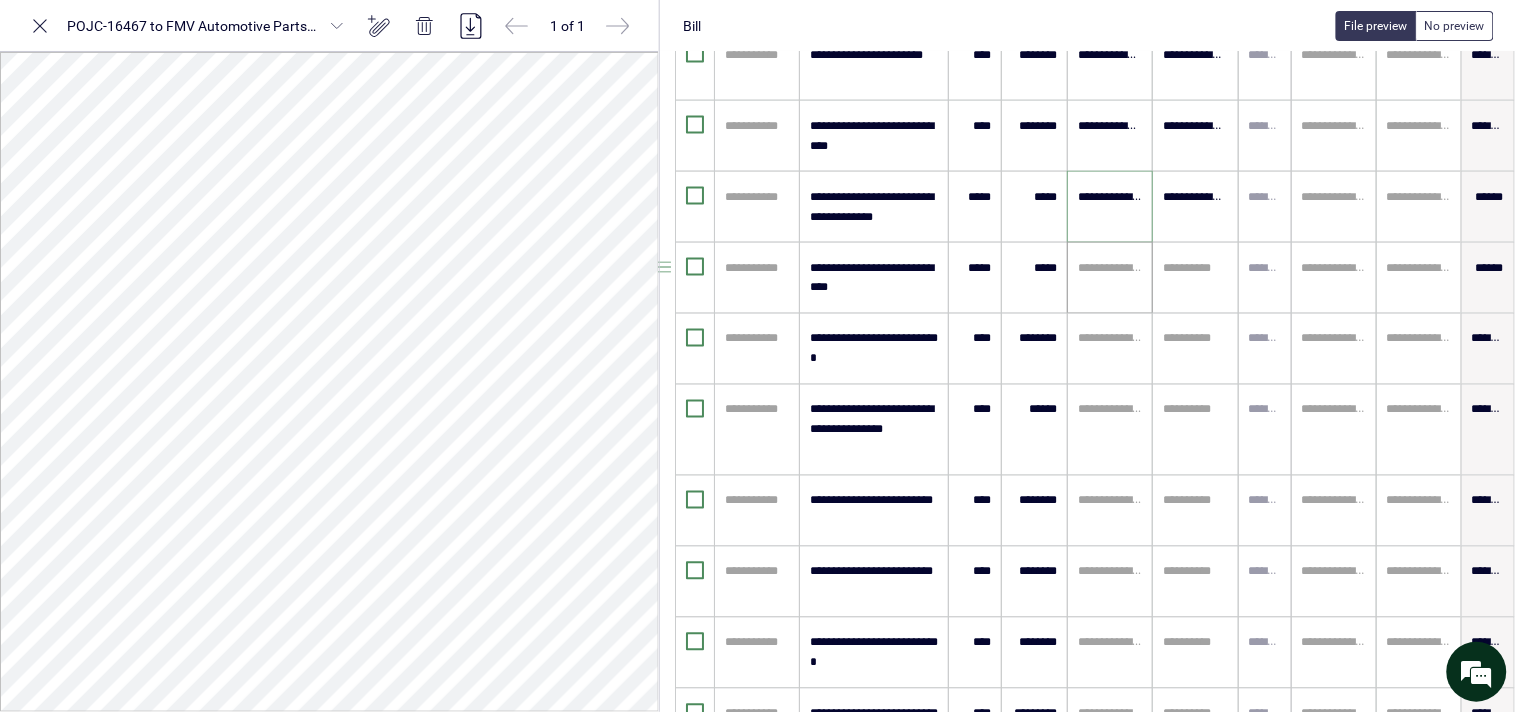 click at bounding box center (1110, 268) 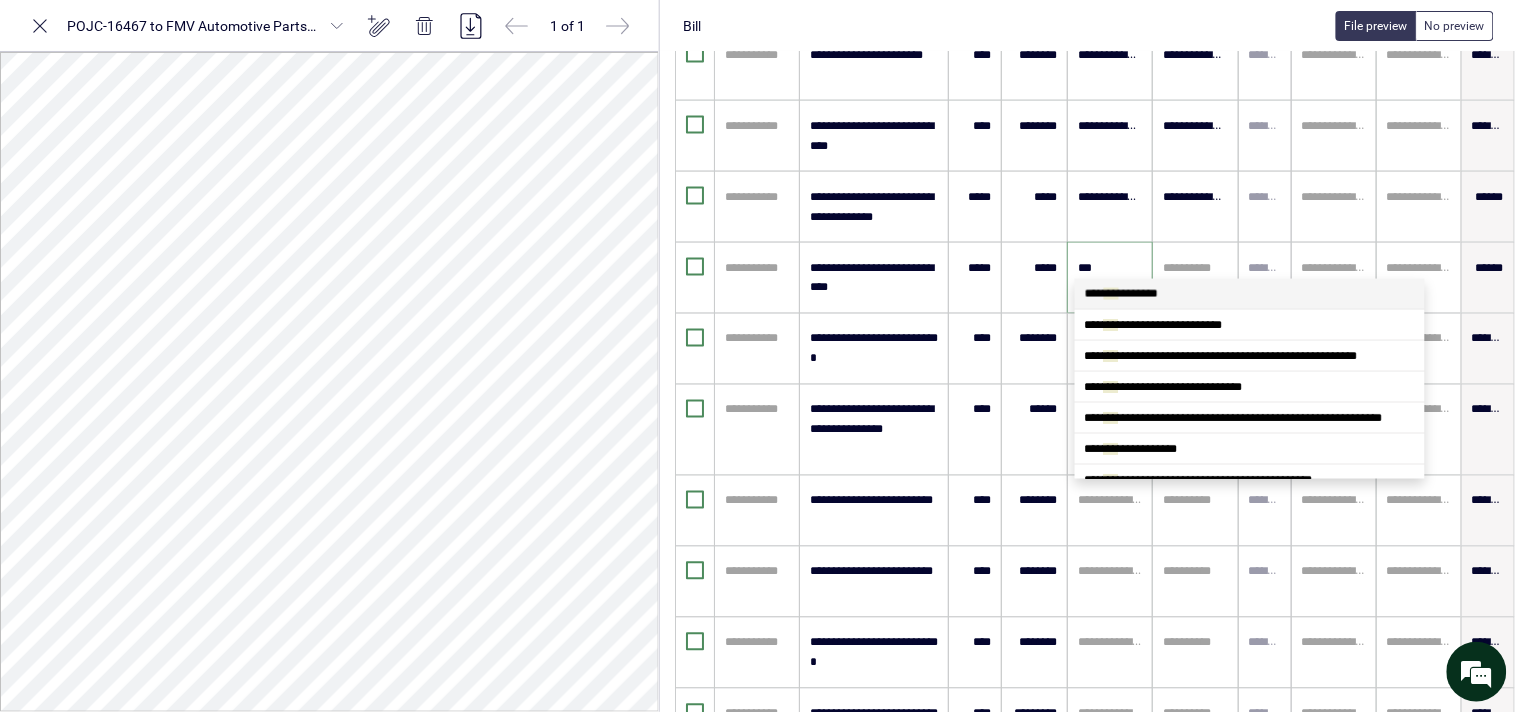 scroll, scrollTop: 0, scrollLeft: 0, axis: both 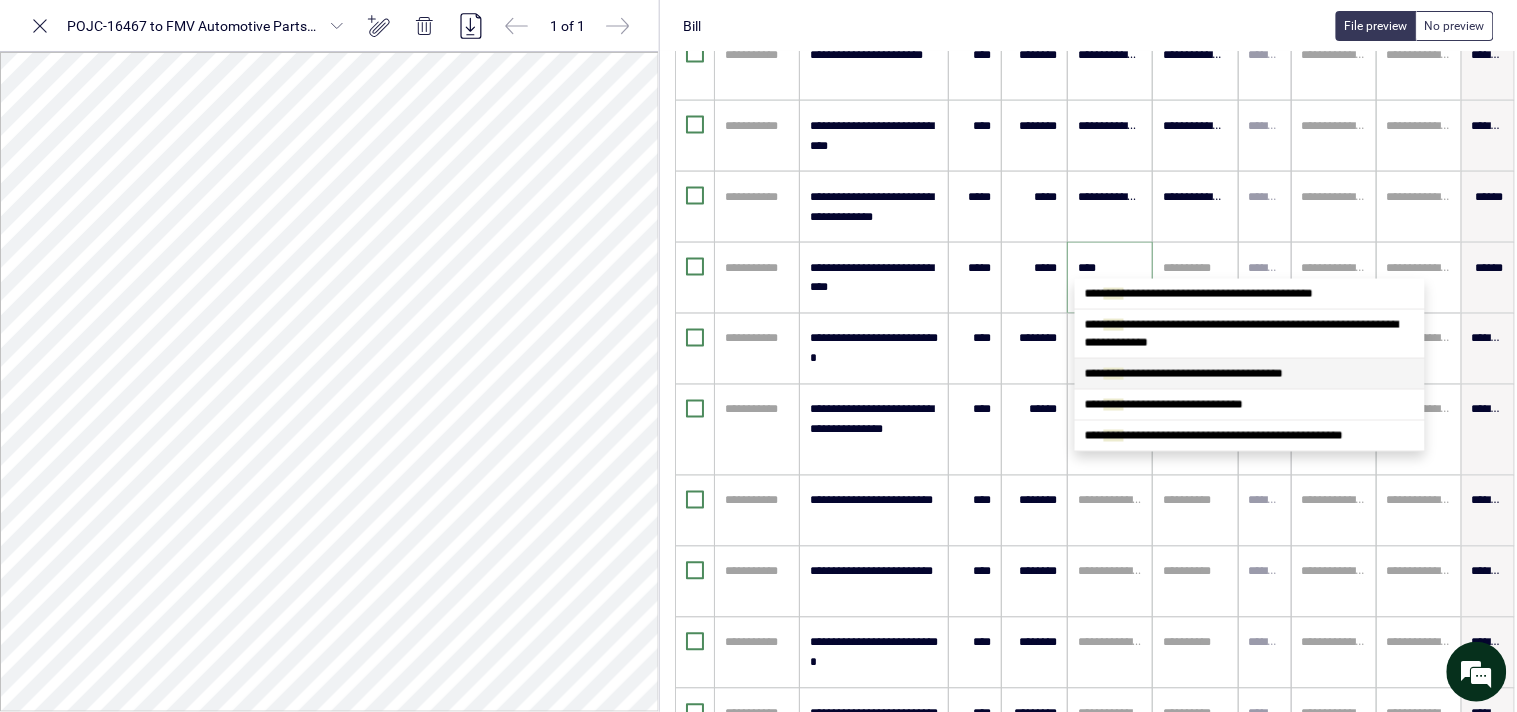 click on "**********" at bounding box center [1184, 374] 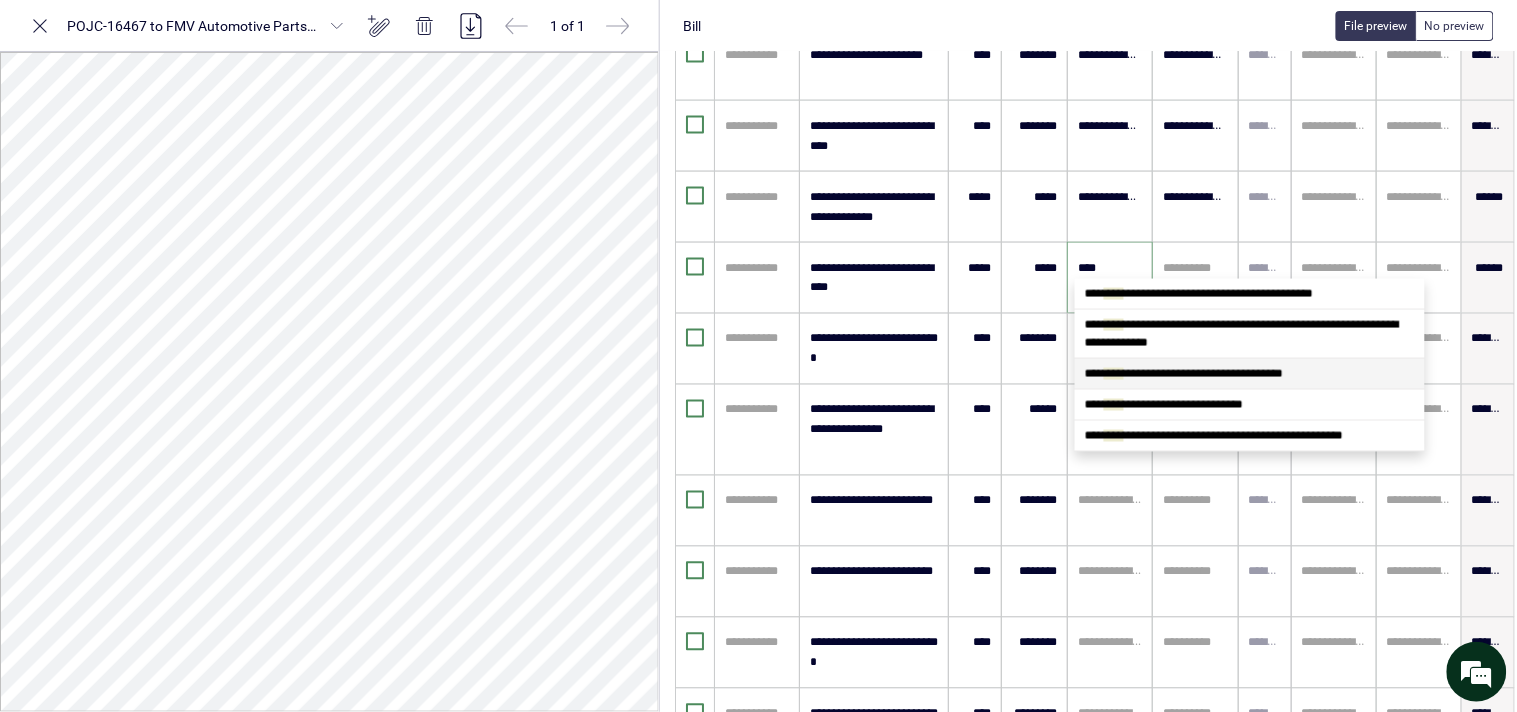 type 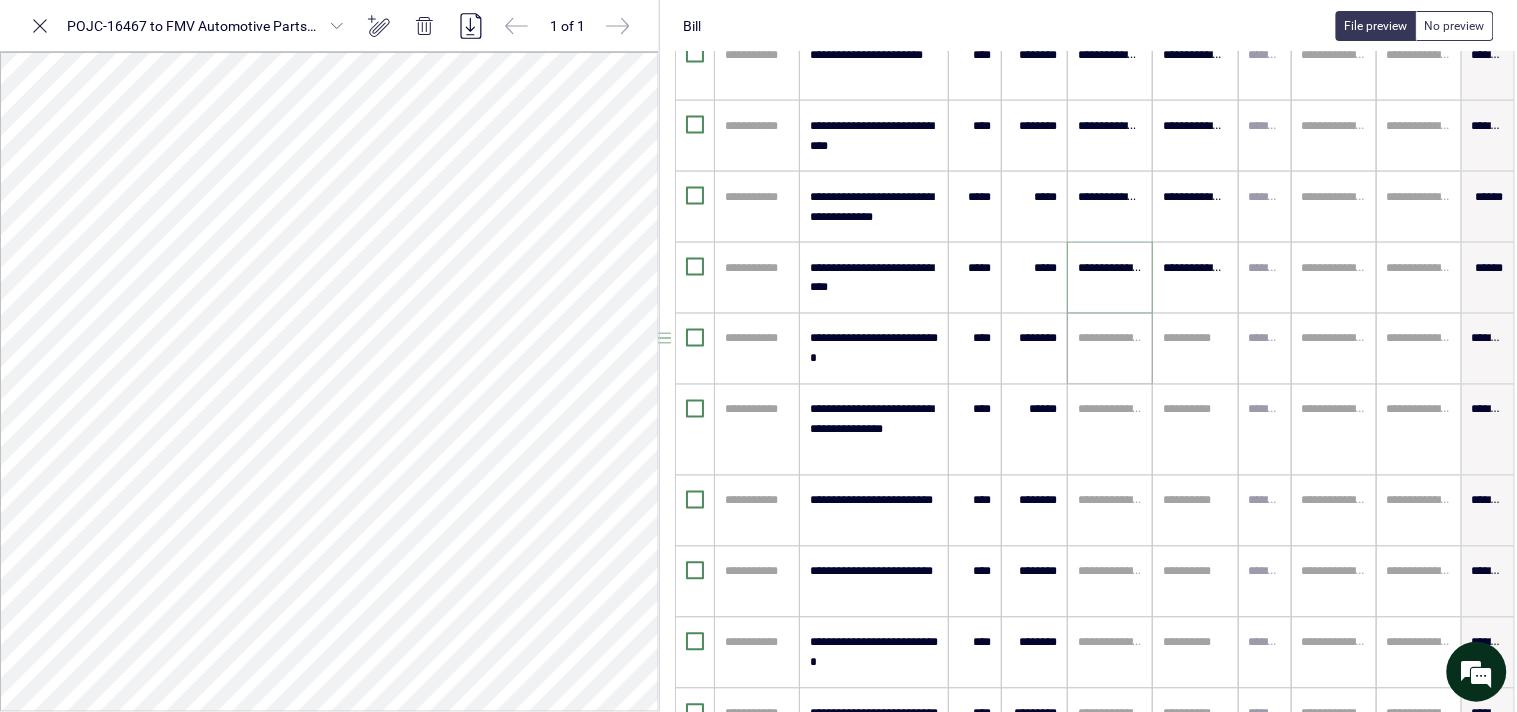 scroll, scrollTop: 861, scrollLeft: 44, axis: both 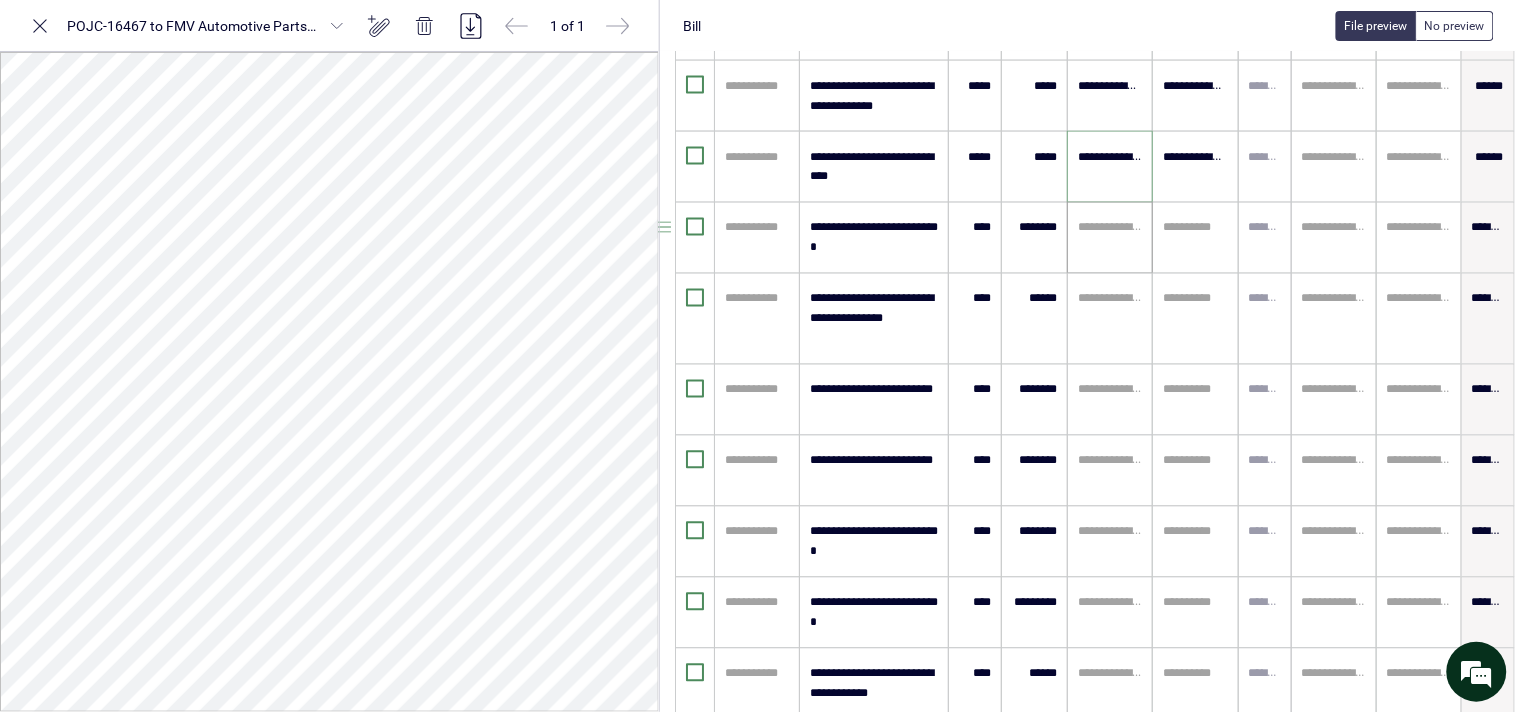 type on "**********" 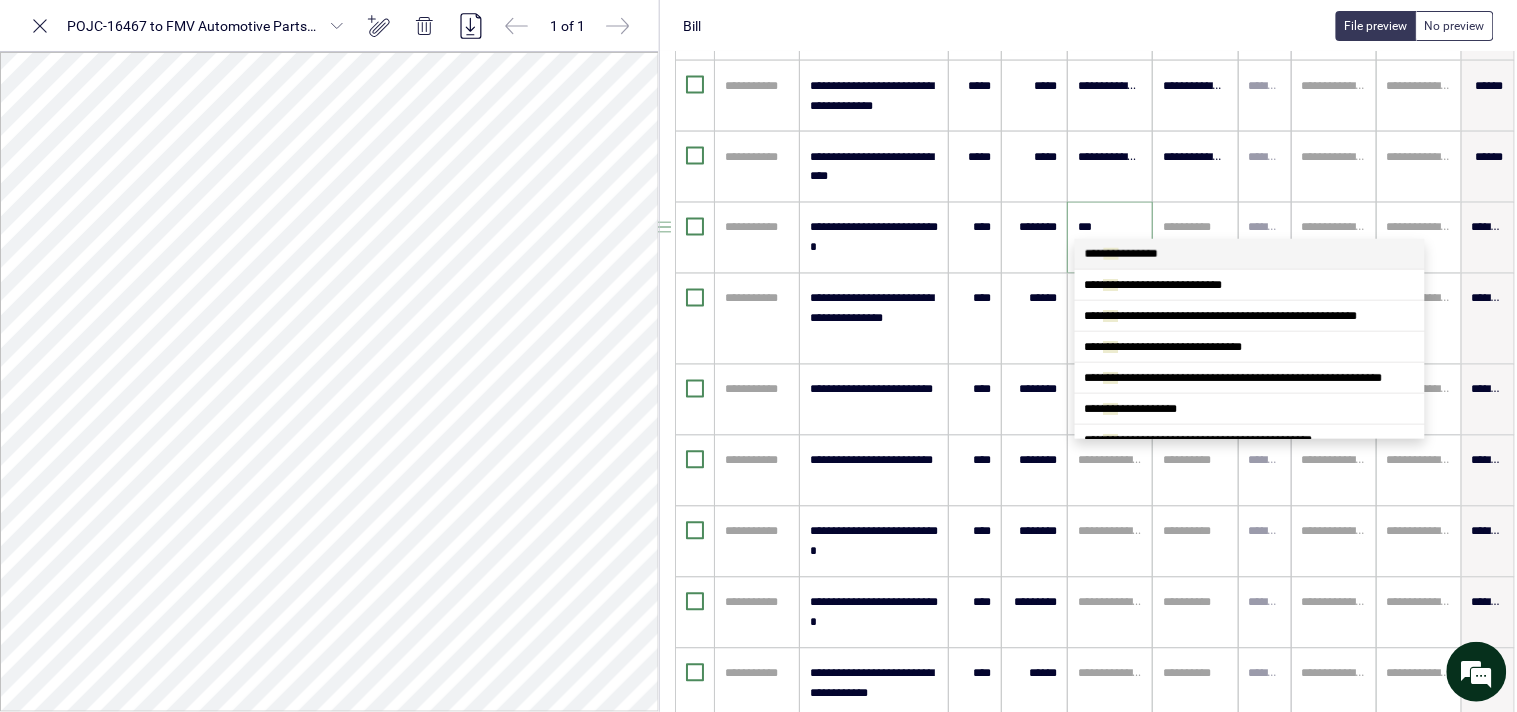 type on "****" 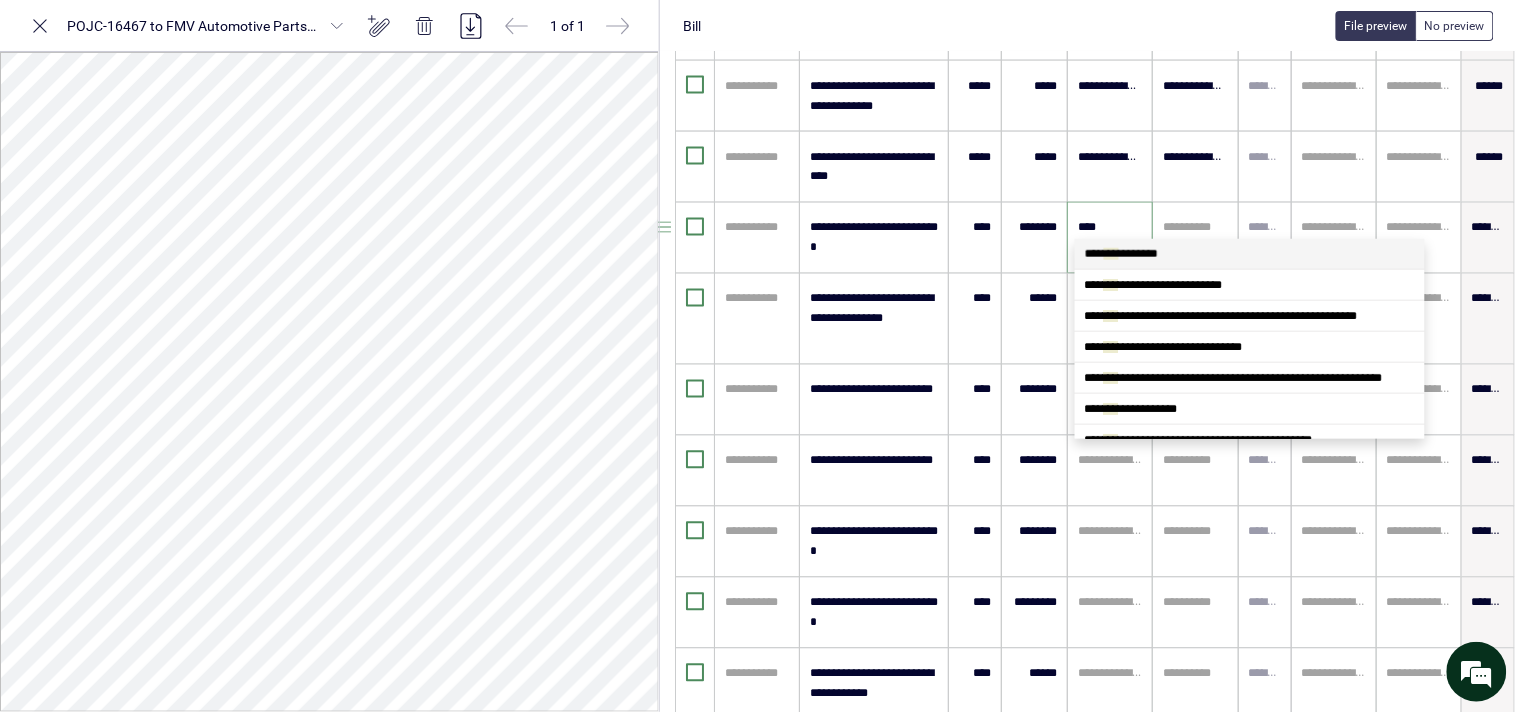 scroll, scrollTop: 0, scrollLeft: 0, axis: both 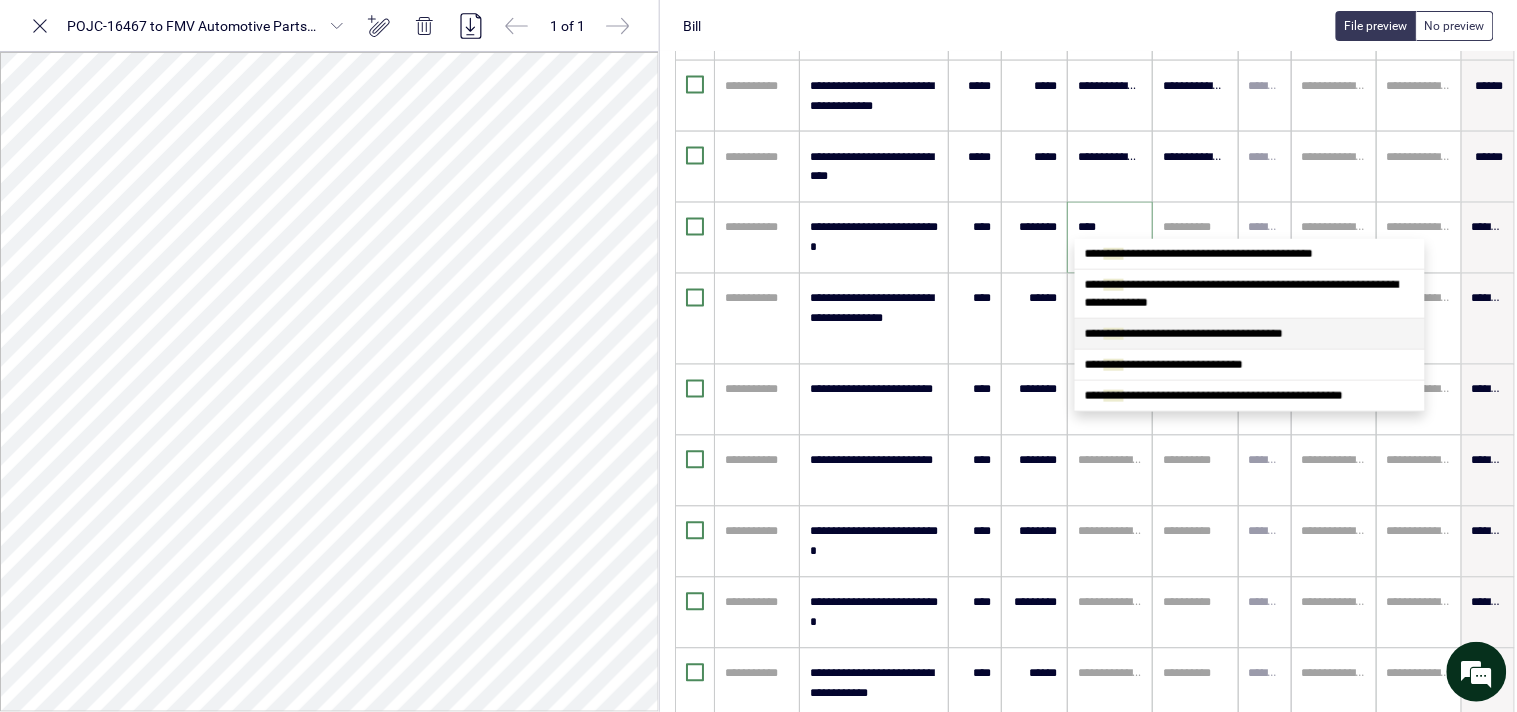 click on "**********" at bounding box center [1184, 334] 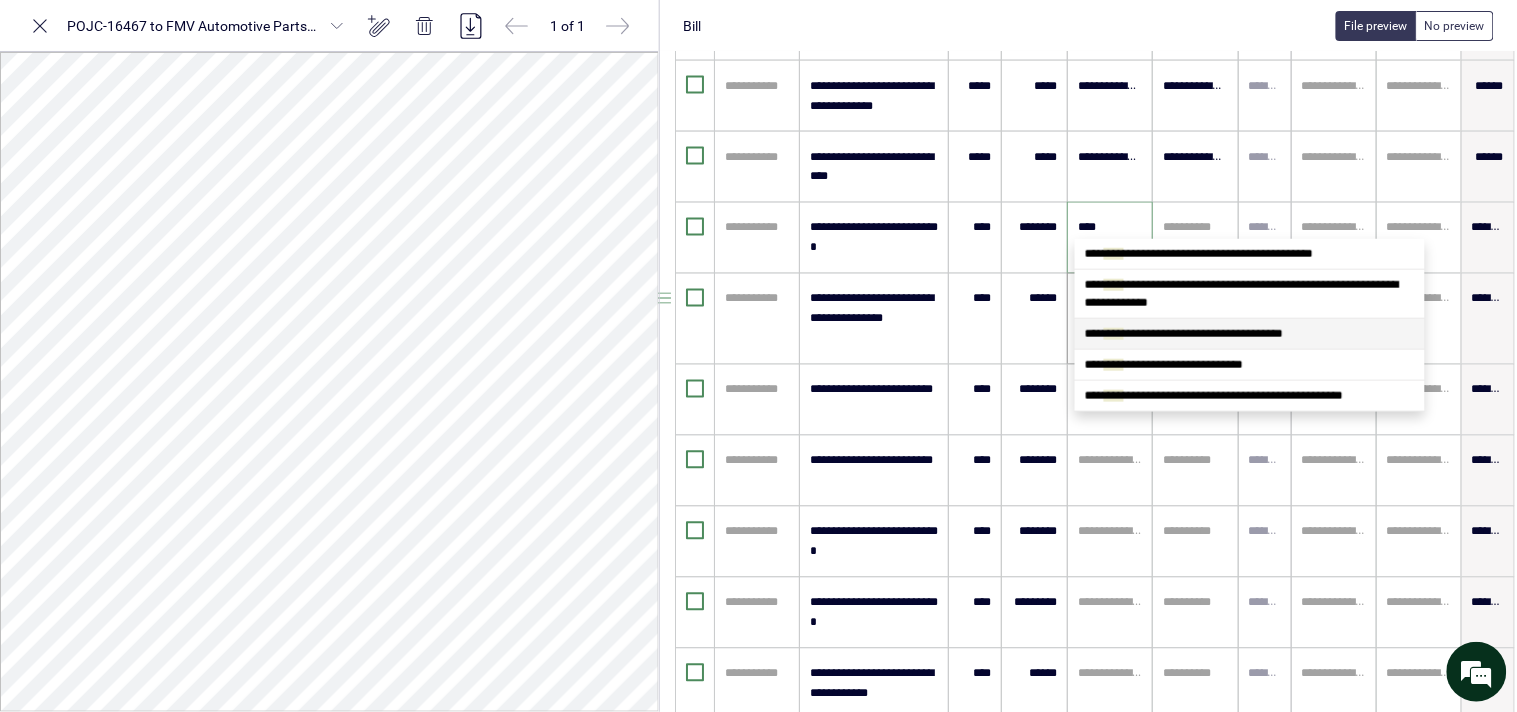 type 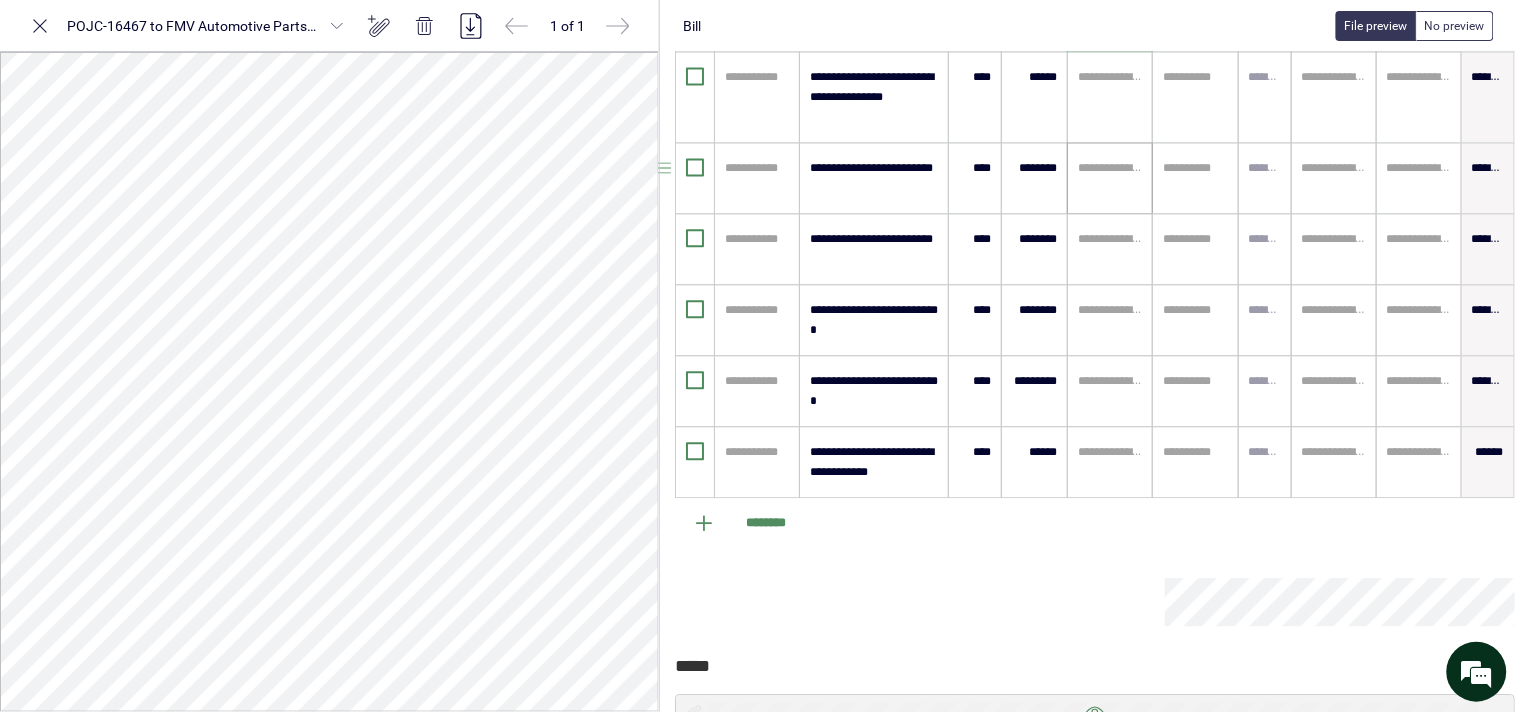 scroll, scrollTop: 972, scrollLeft: 44, axis: both 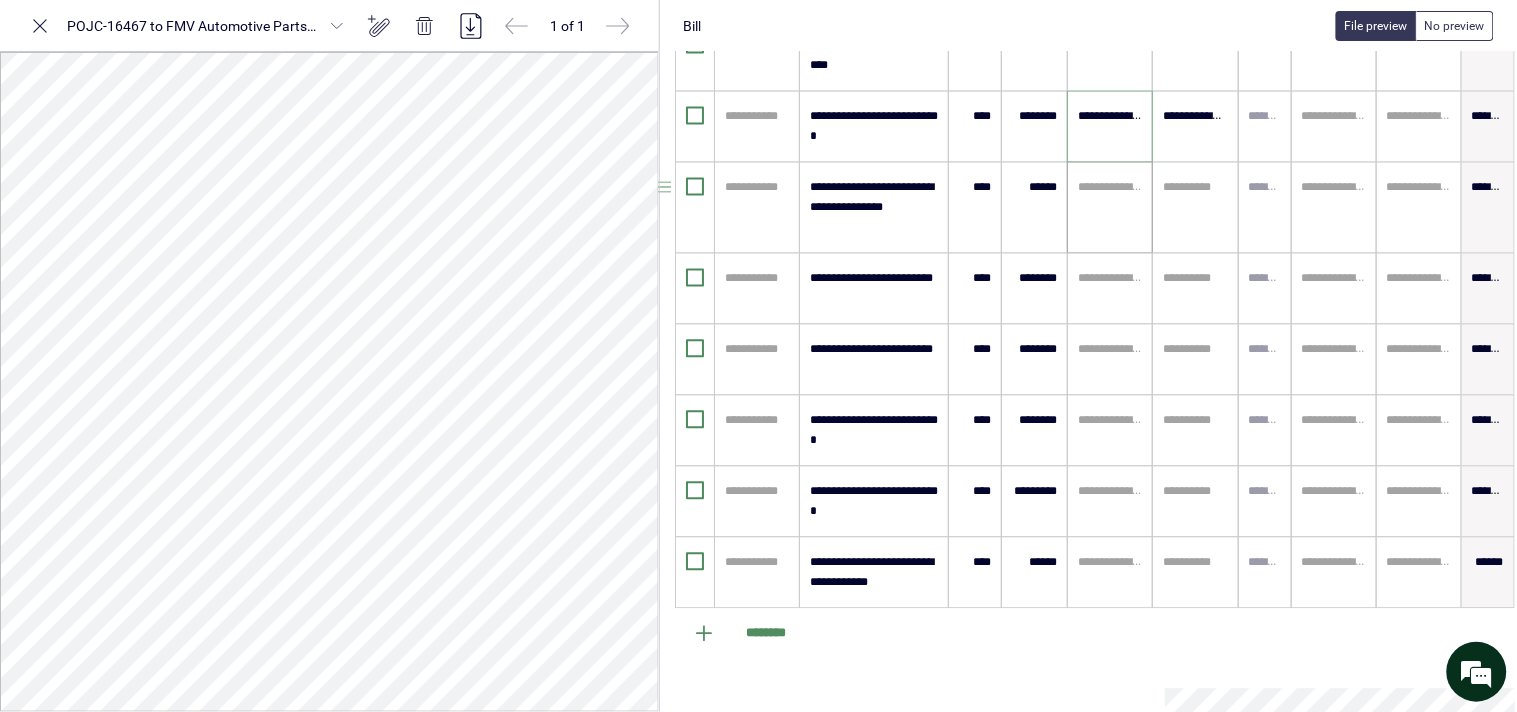 type on "**********" 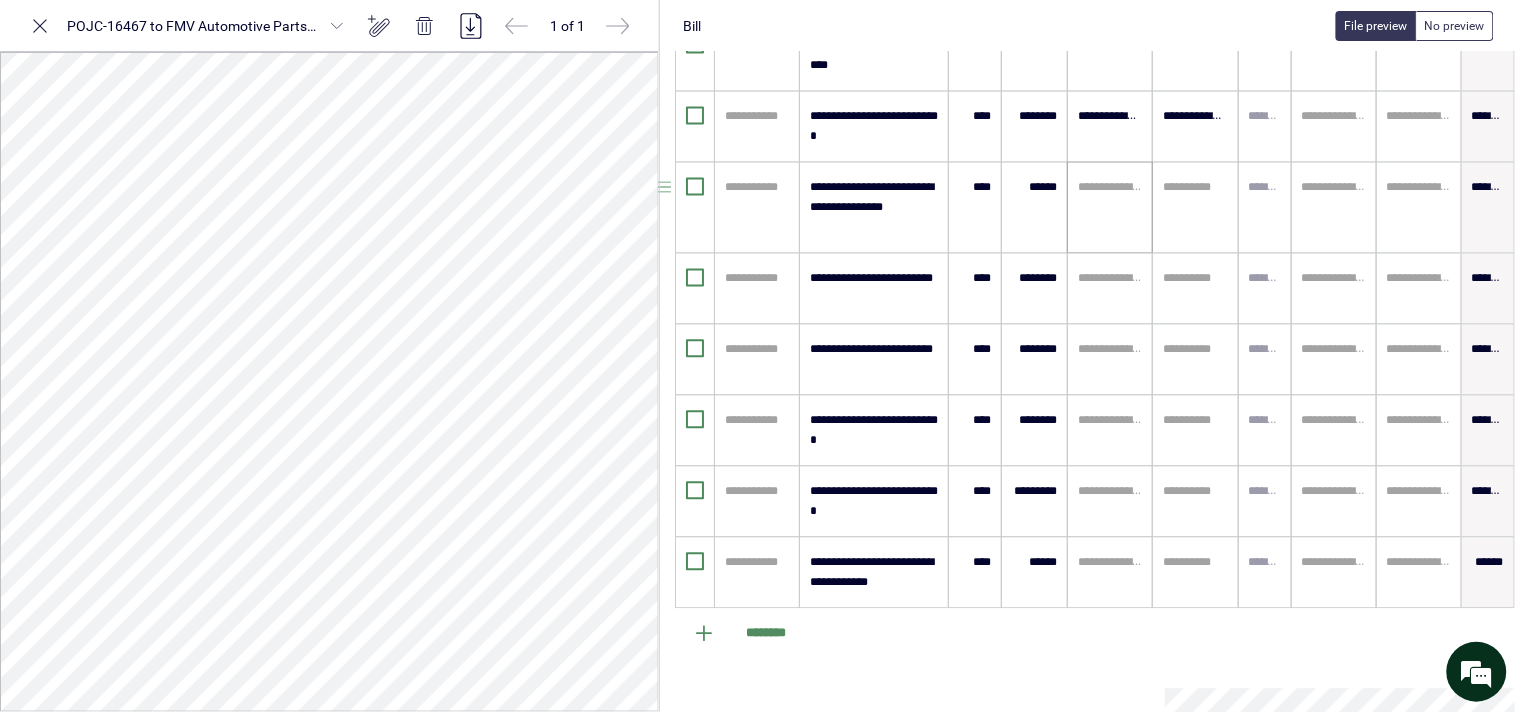 click on "**********" at bounding box center (1110, 208) 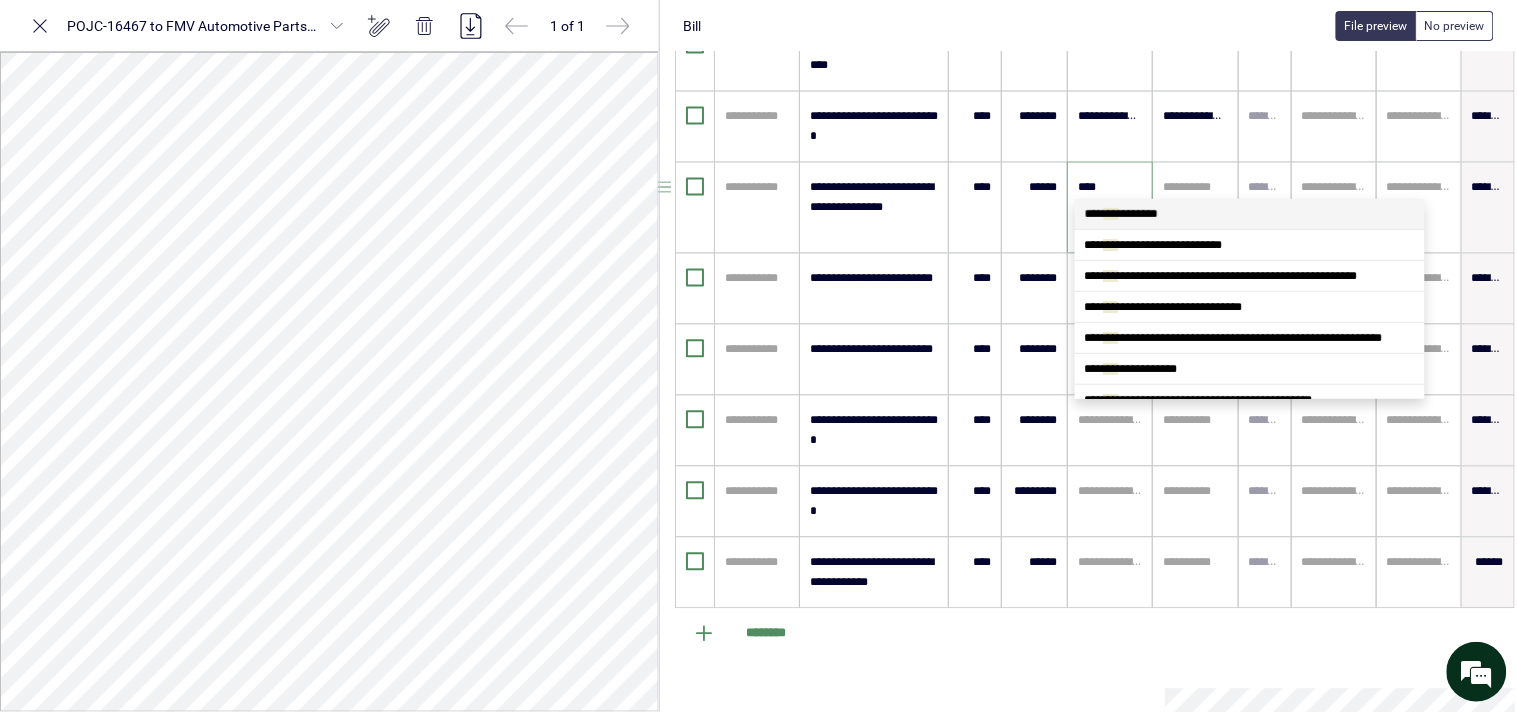 scroll, scrollTop: 0, scrollLeft: 0, axis: both 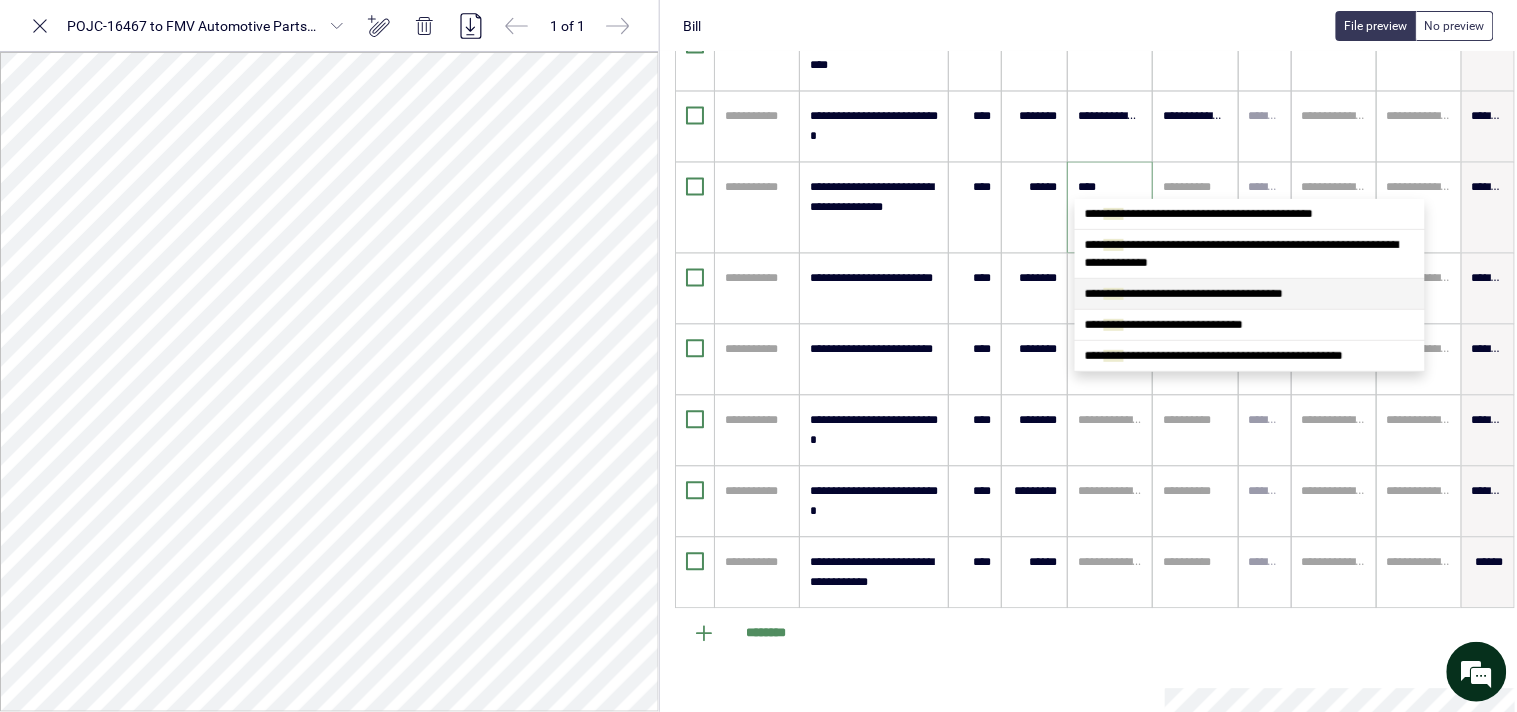 click on "**********" at bounding box center [1184, 294] 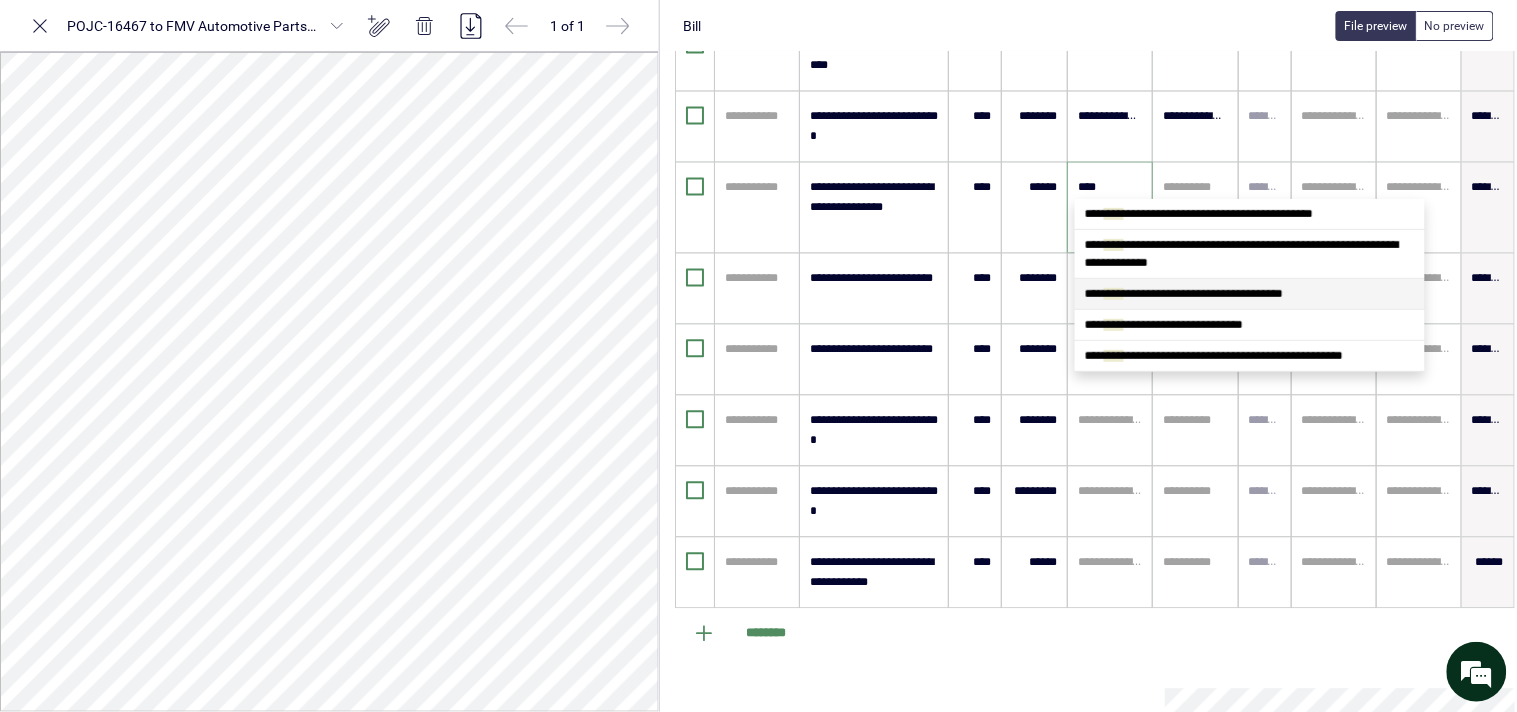 type on "**********" 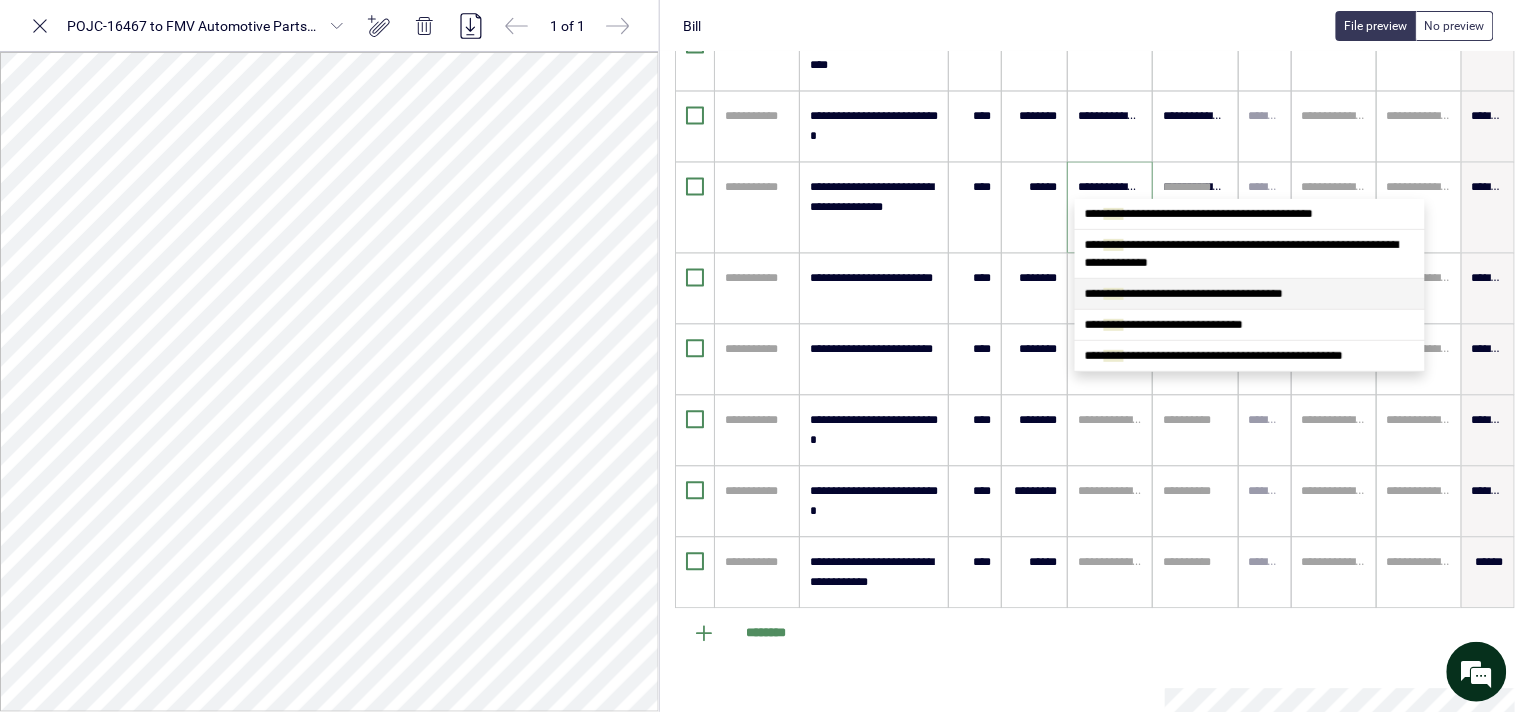 click on "**********" at bounding box center (1195, 289) 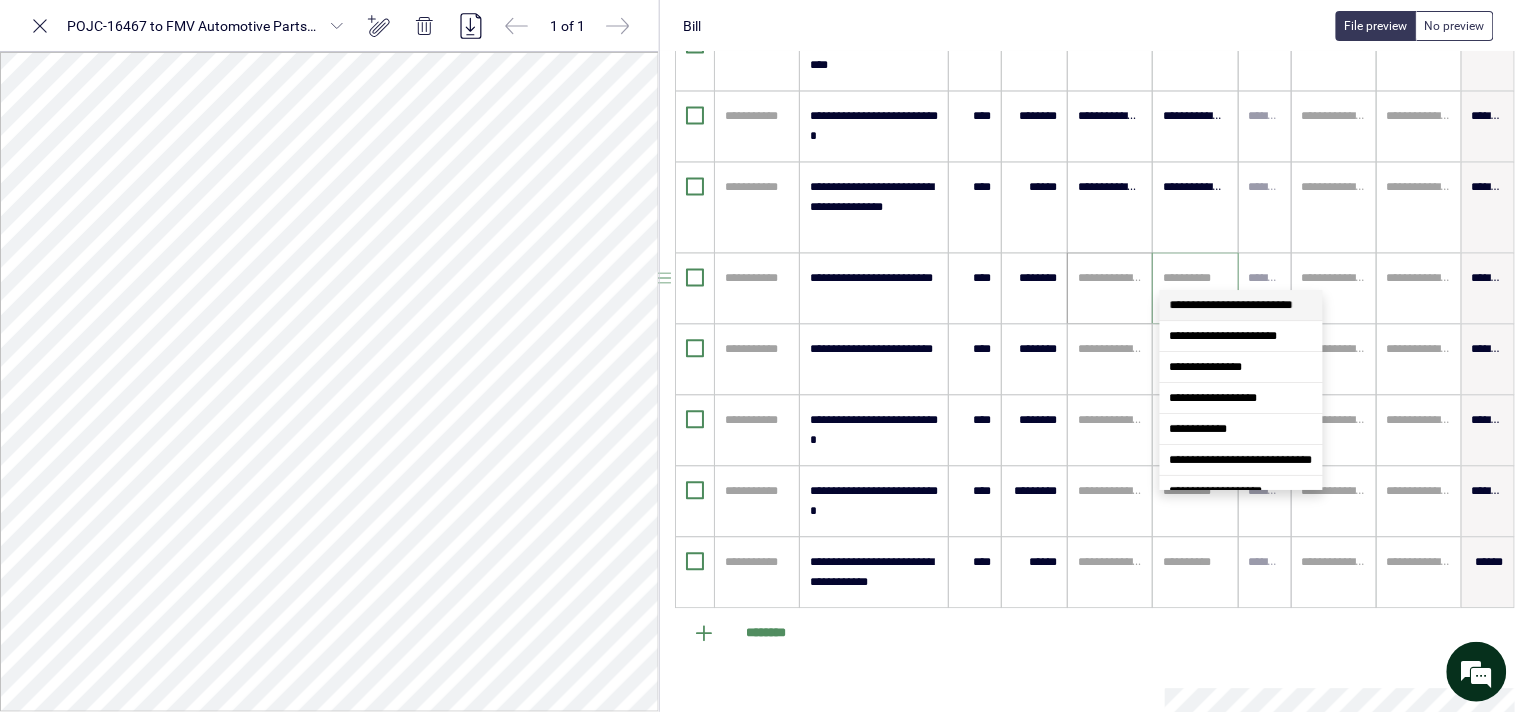 click at bounding box center (1110, 279) 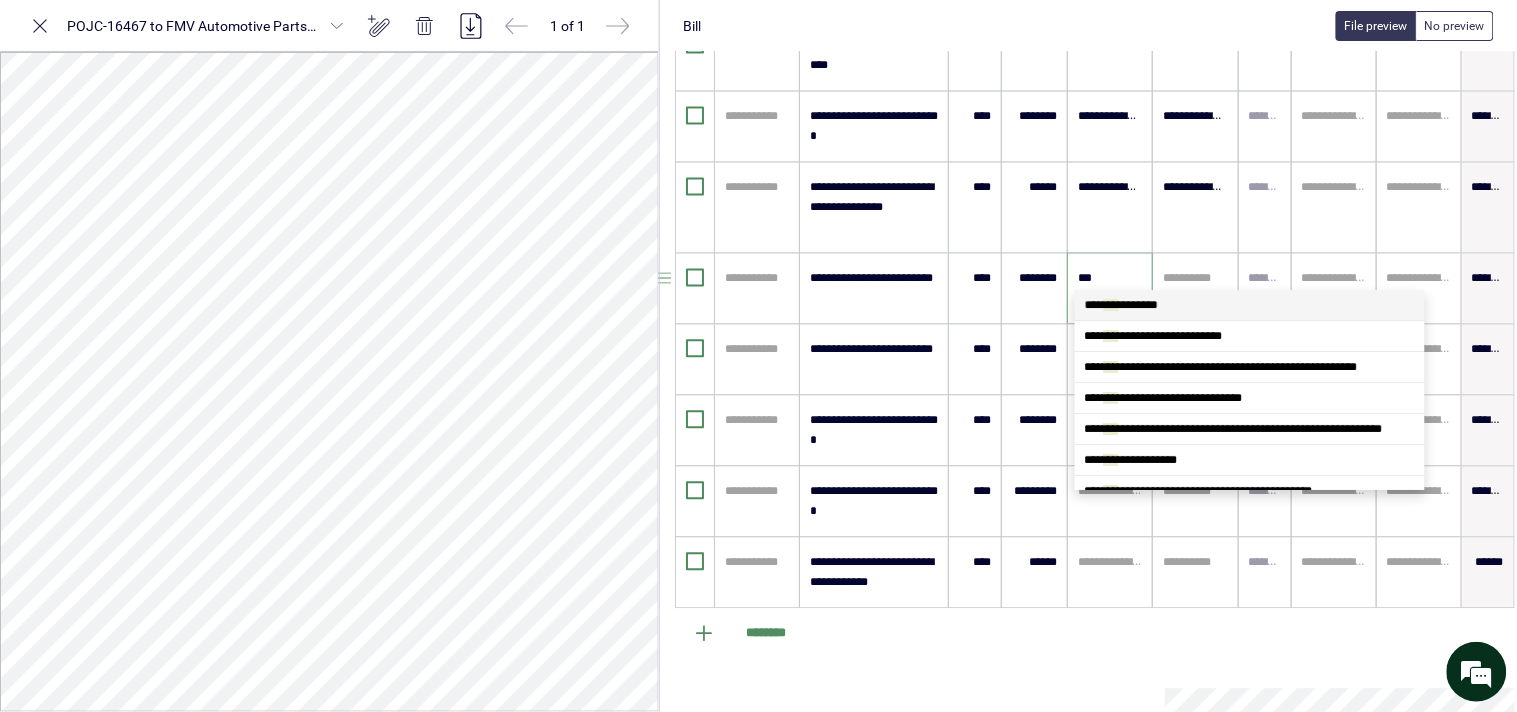 type on "****" 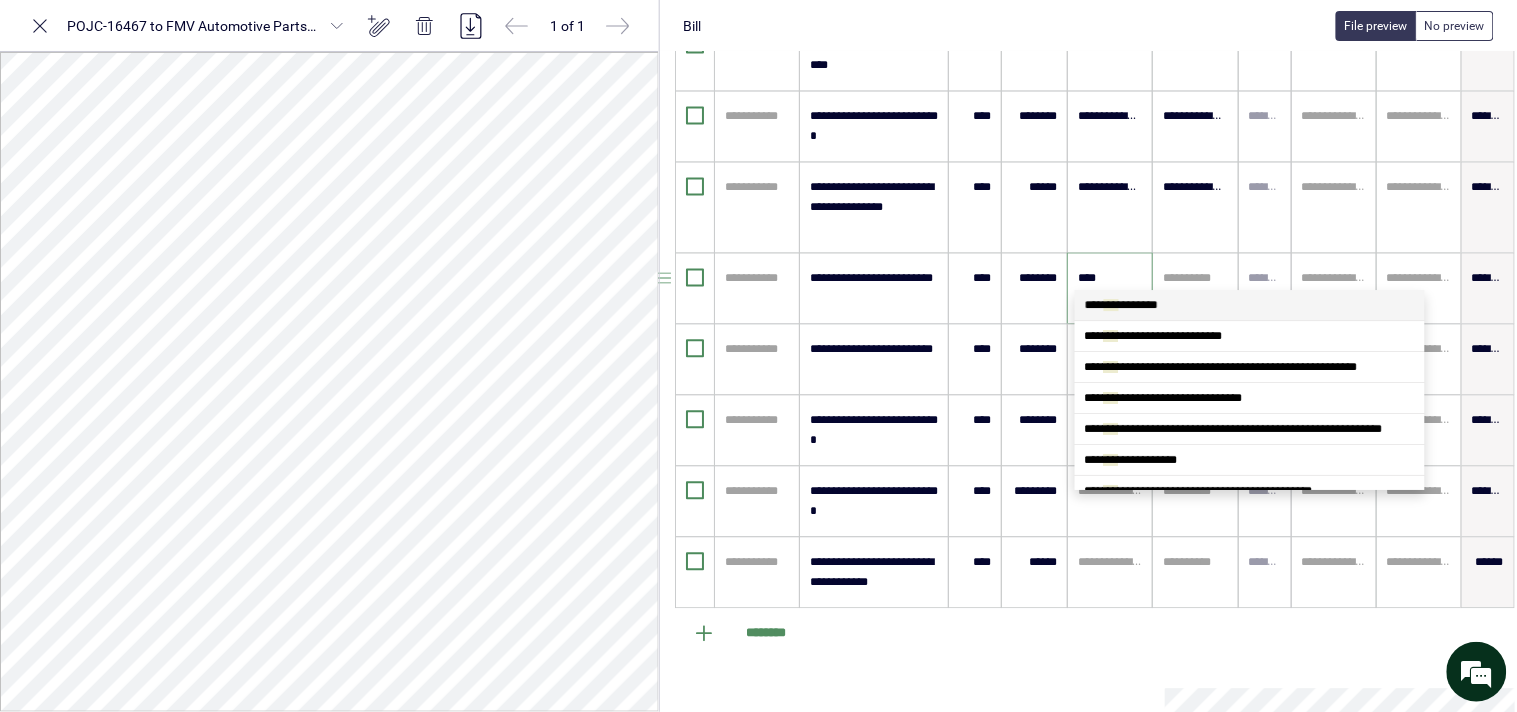 scroll, scrollTop: 0, scrollLeft: 0, axis: both 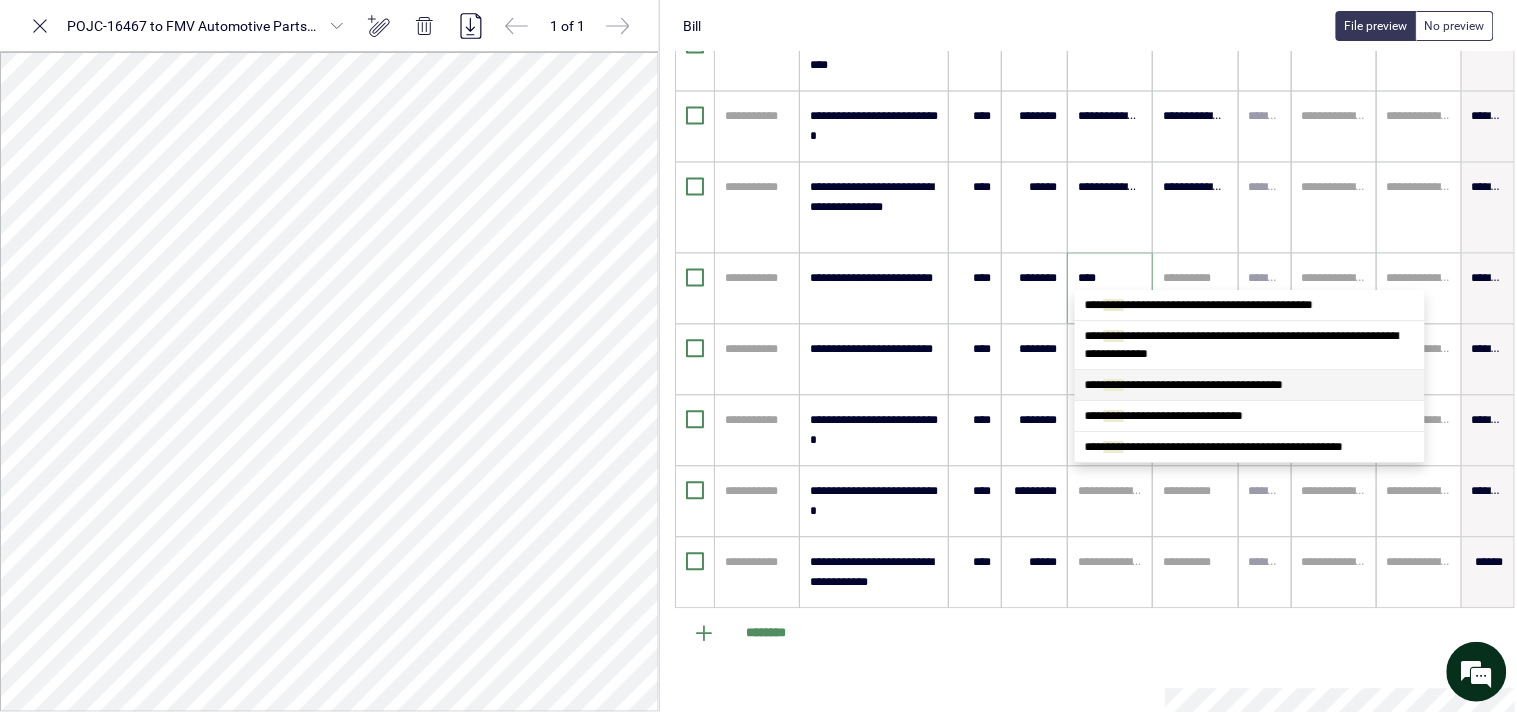 click on "**********" at bounding box center [1250, 385] 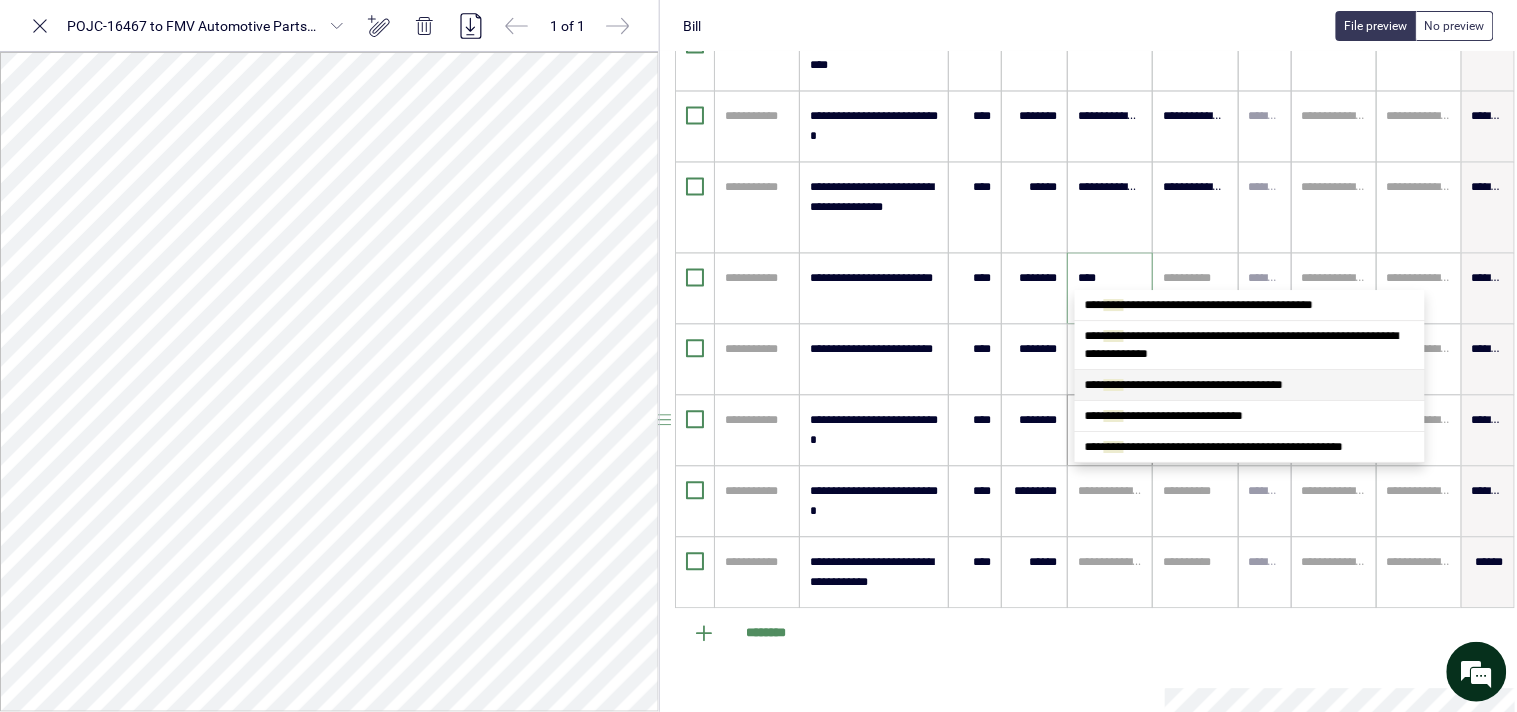 type 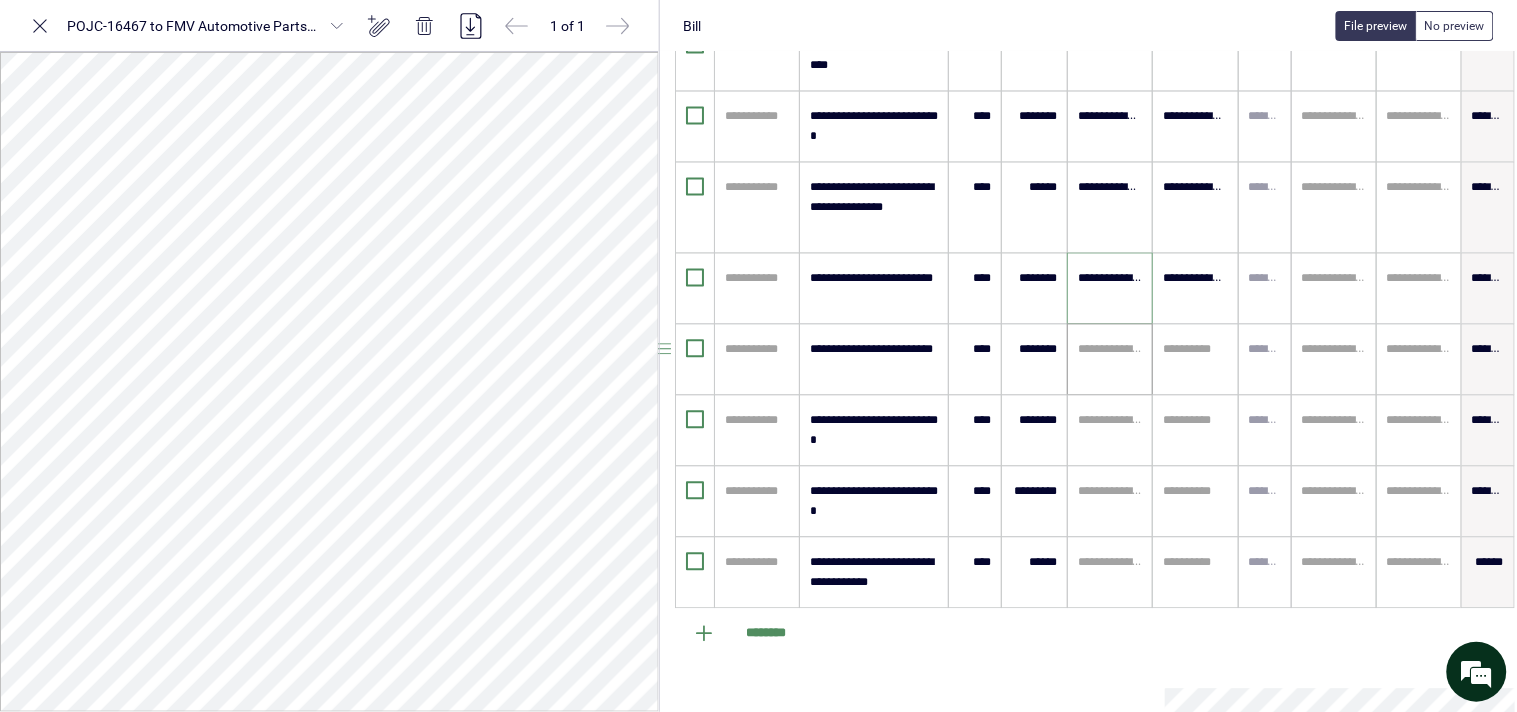 click at bounding box center (1110, 350) 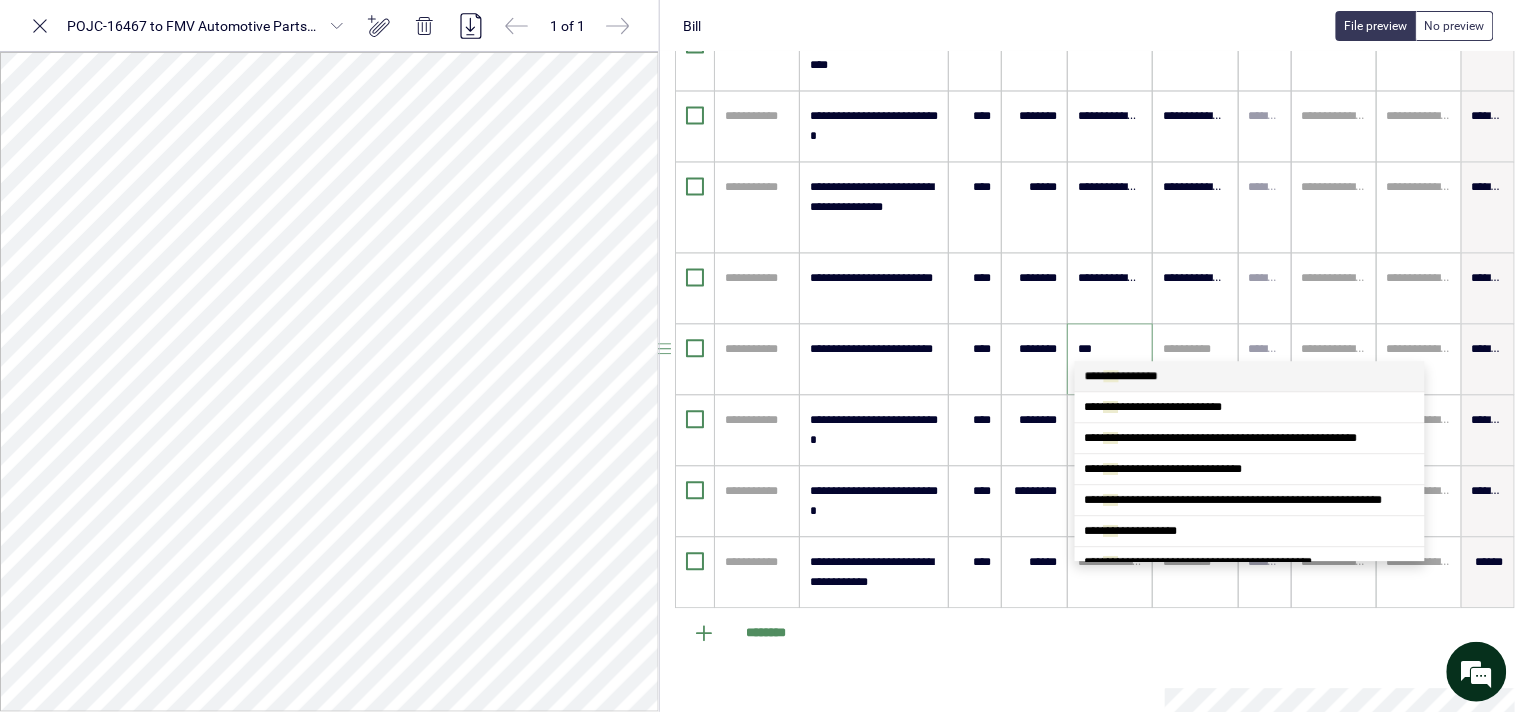 type on "****" 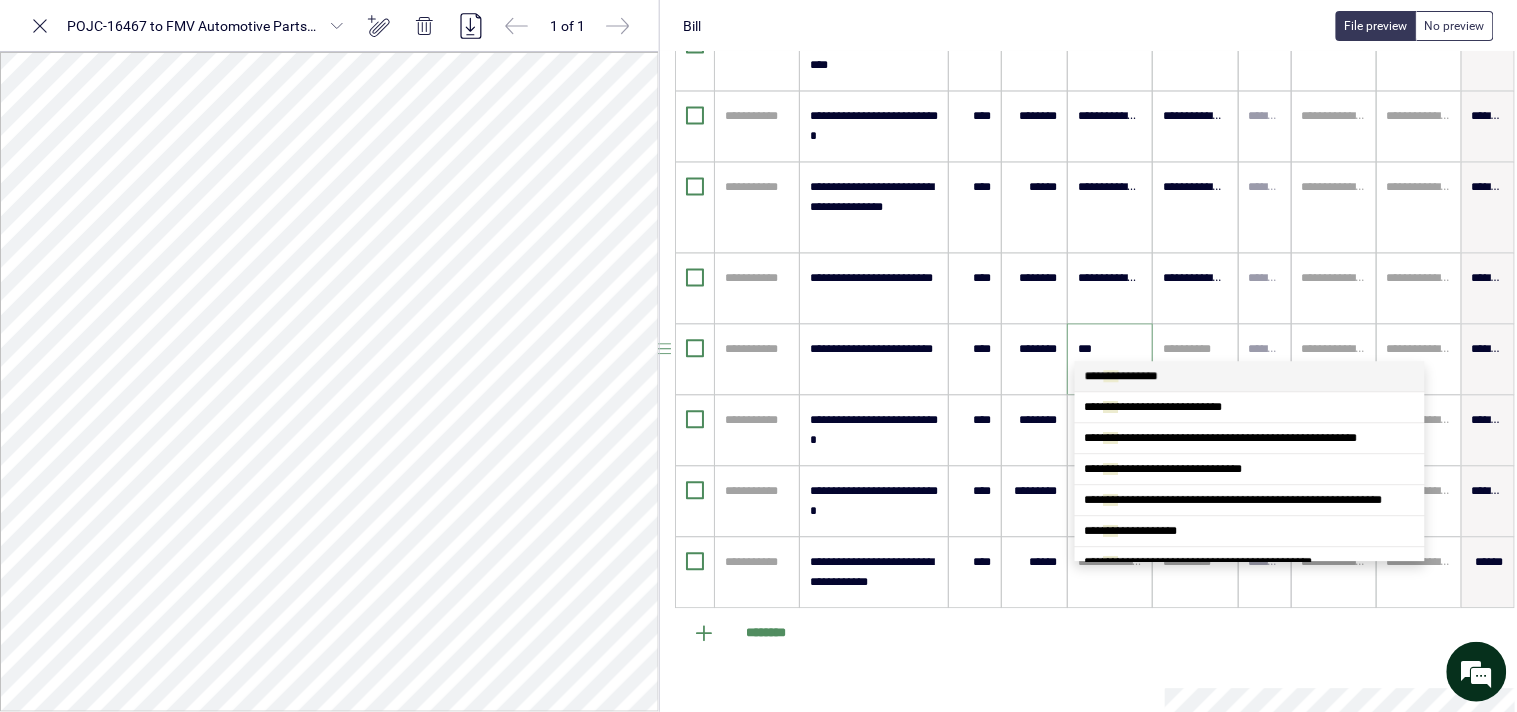 scroll, scrollTop: 0, scrollLeft: 0, axis: both 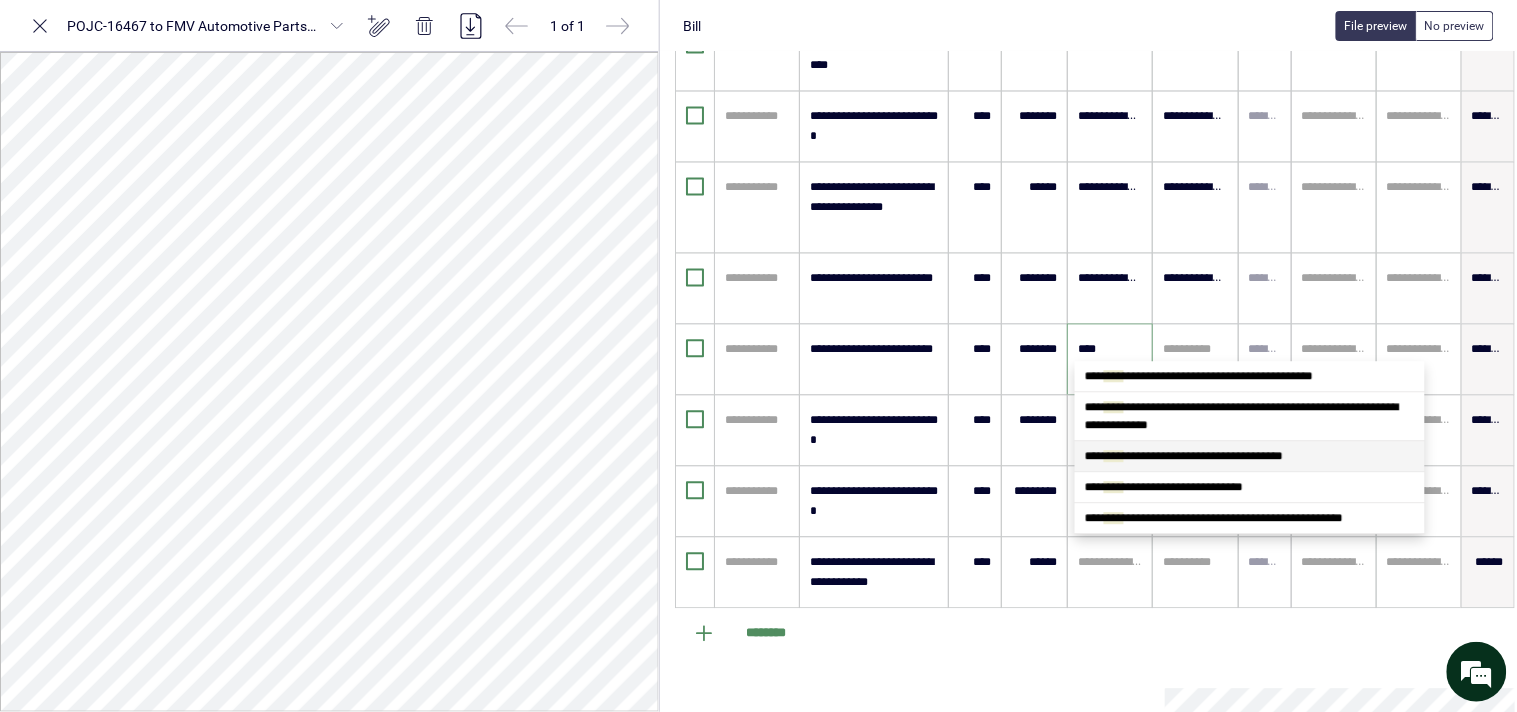 click on "****" at bounding box center (1114, 456) 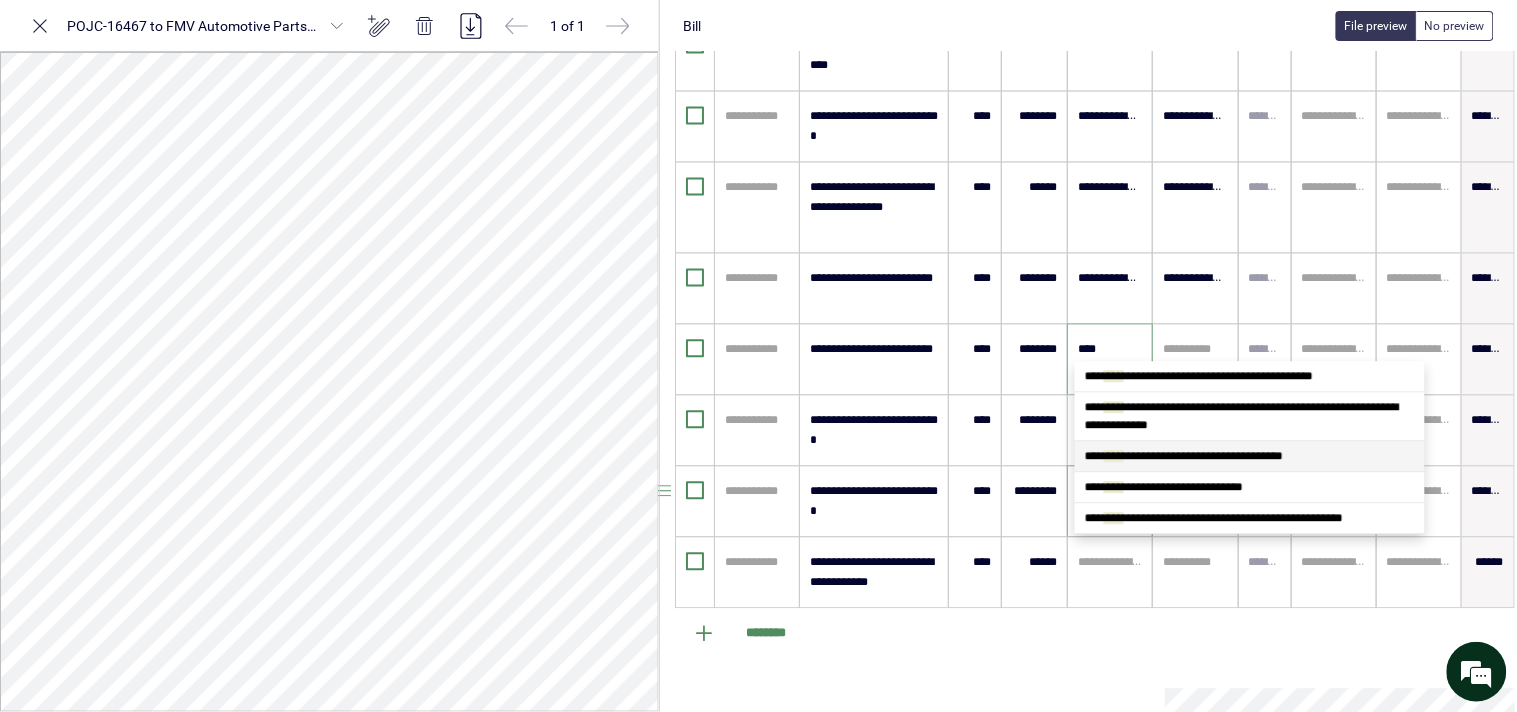 type 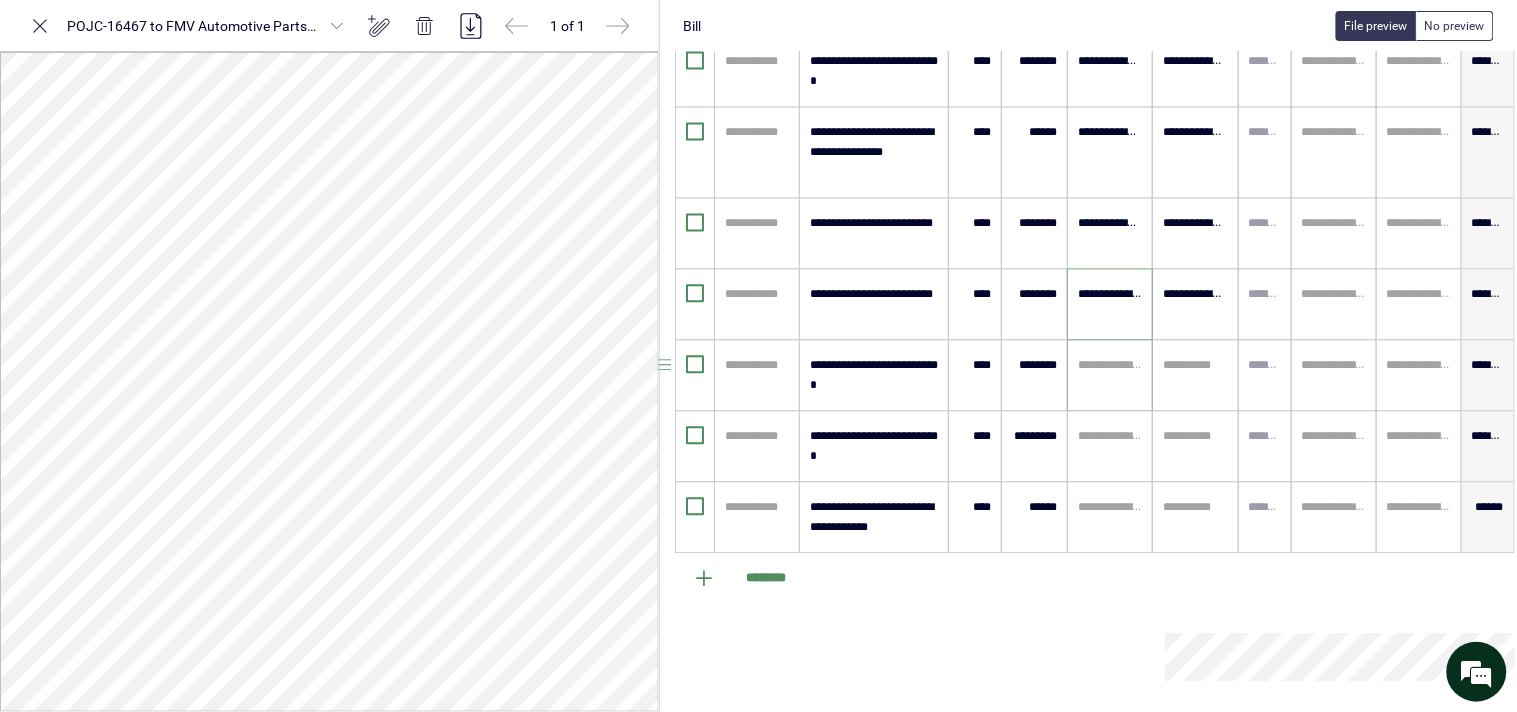 scroll, scrollTop: 1083, scrollLeft: 44, axis: both 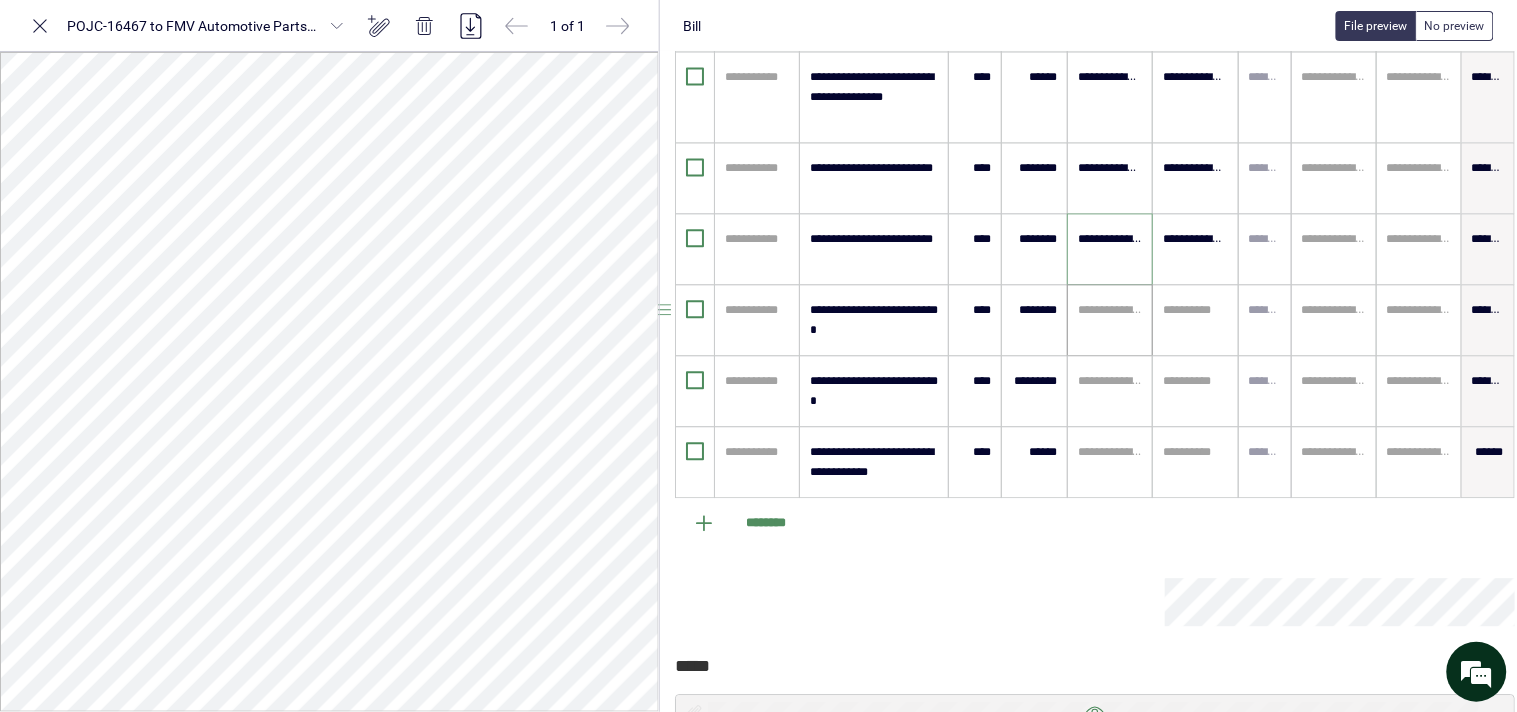 type on "**********" 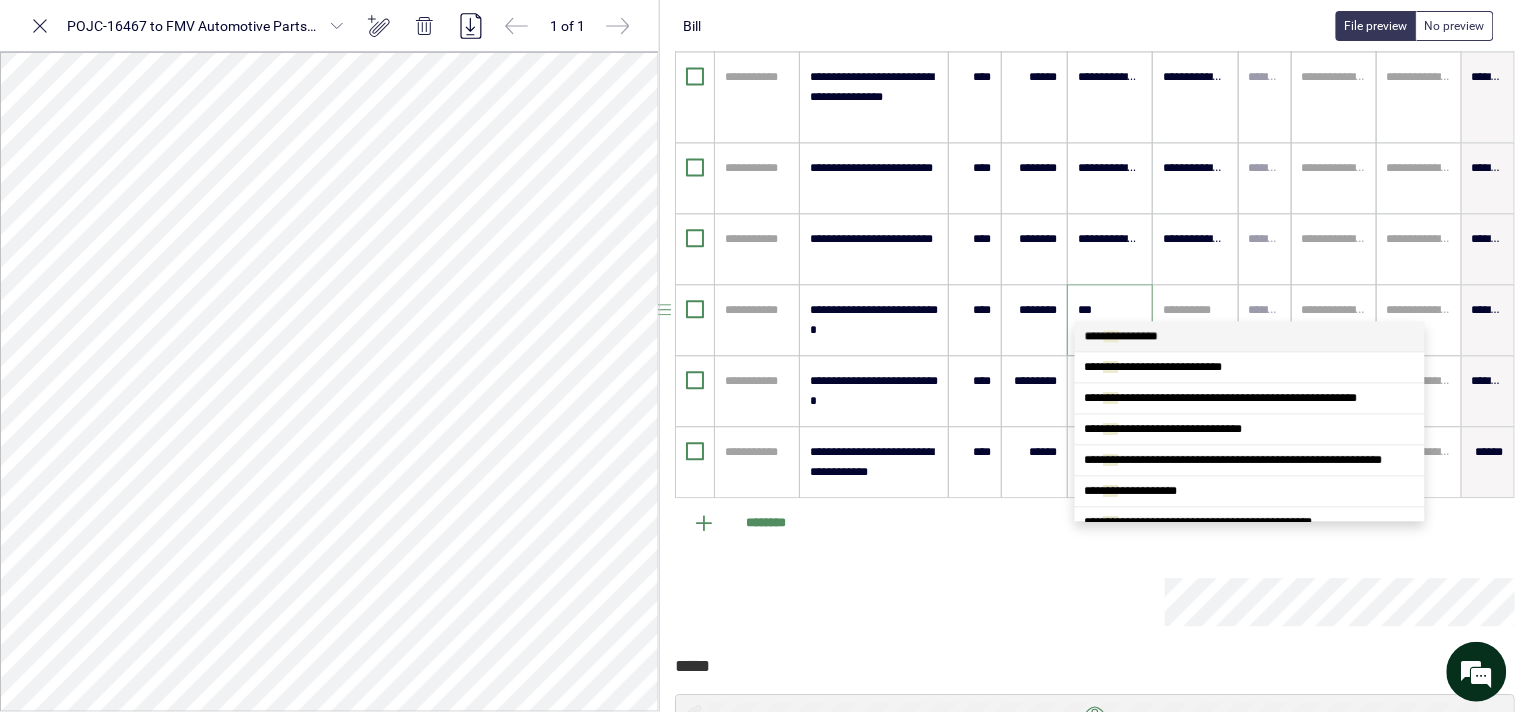 scroll, scrollTop: 0, scrollLeft: 0, axis: both 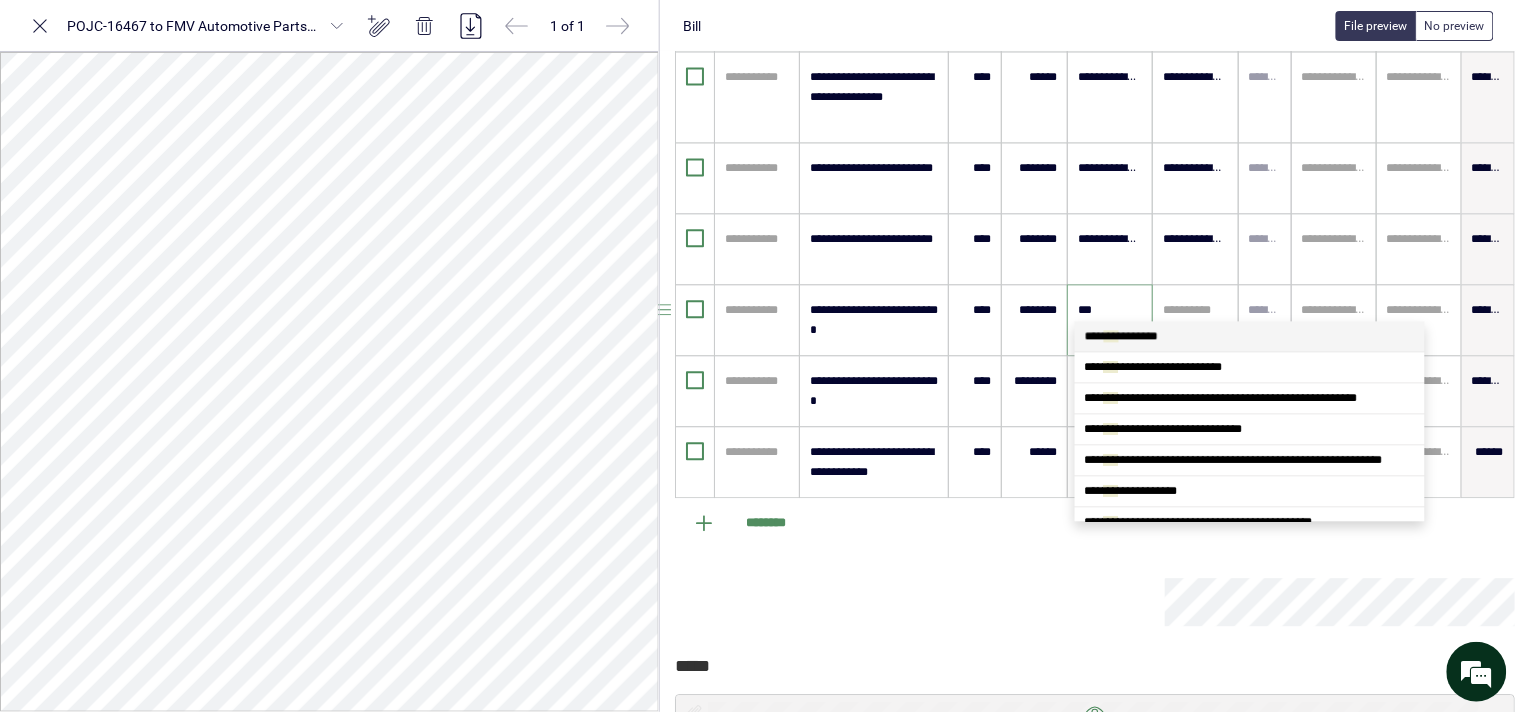 type on "****" 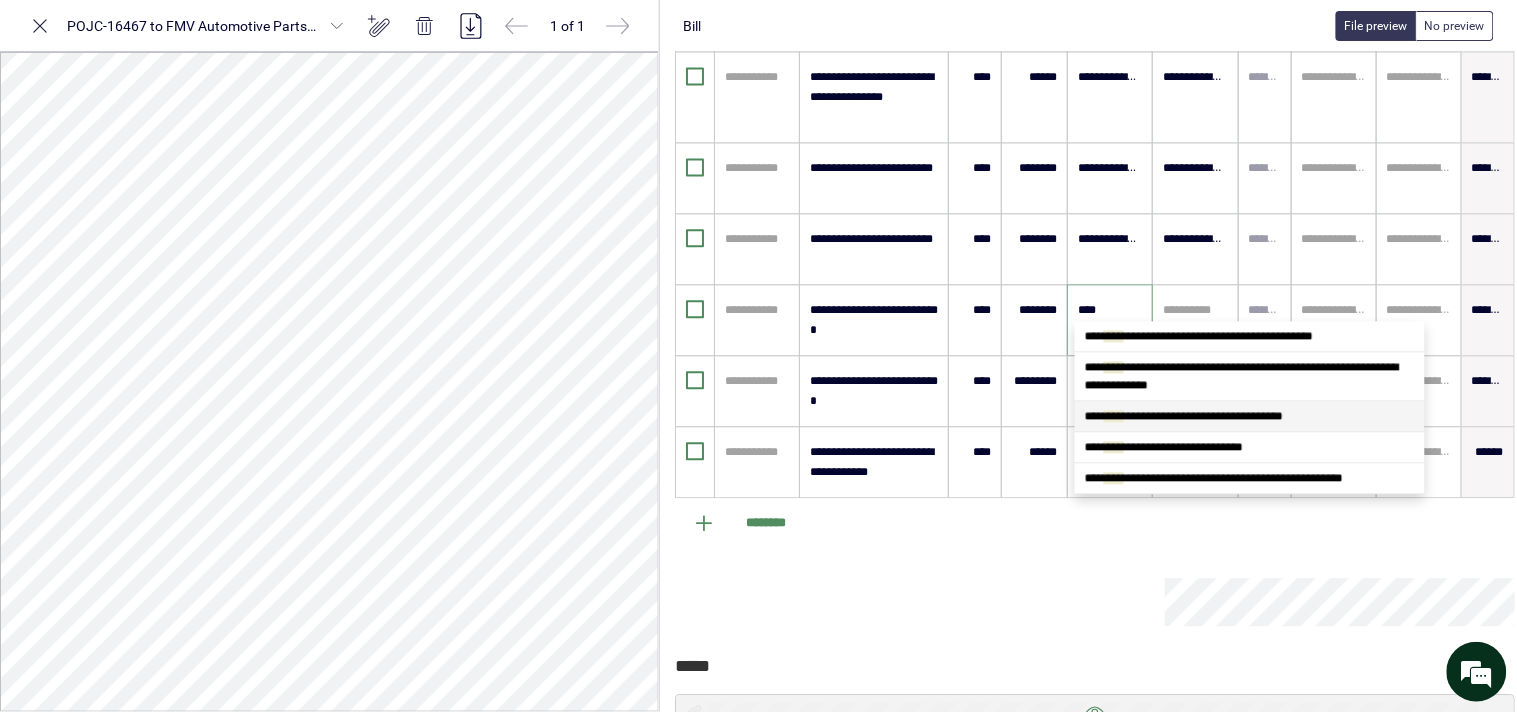 click on "**********" at bounding box center [1184, 417] 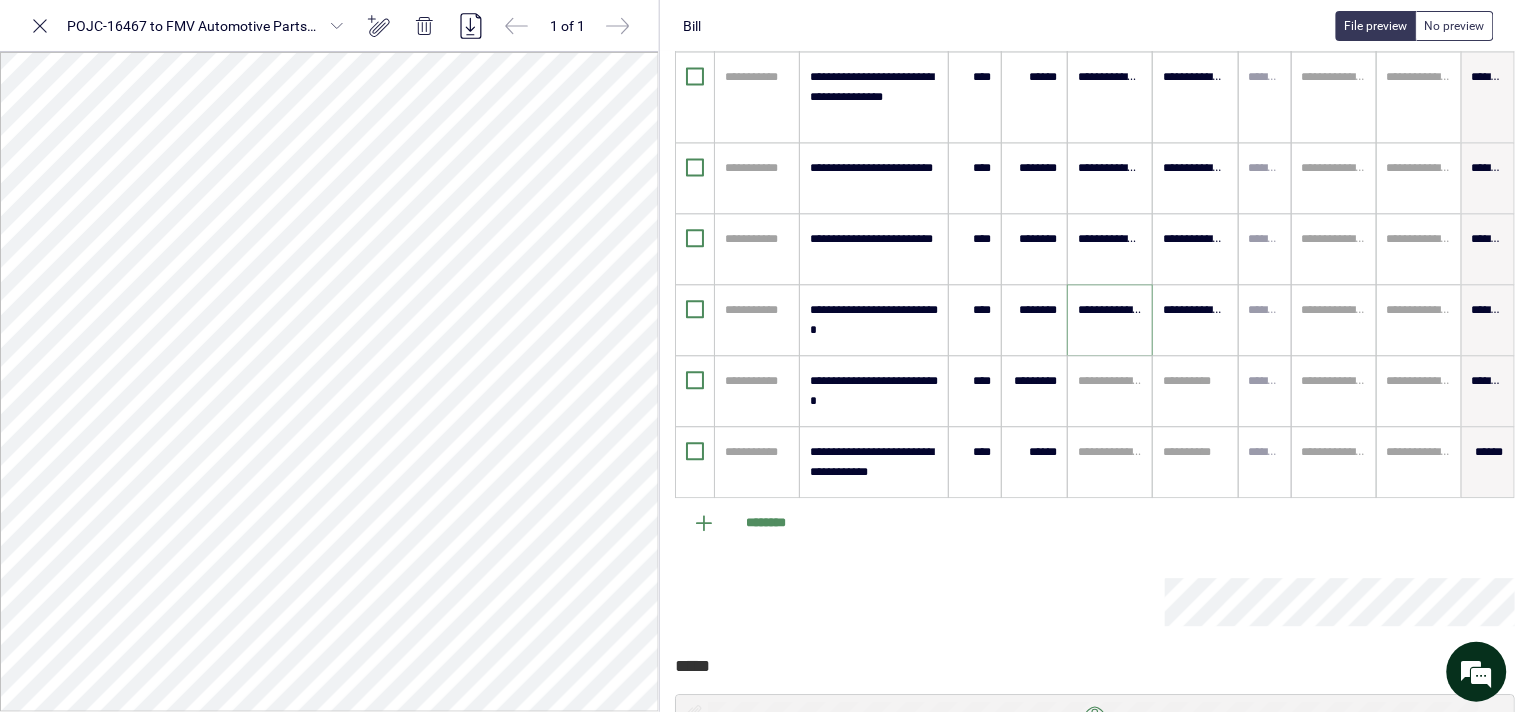 type 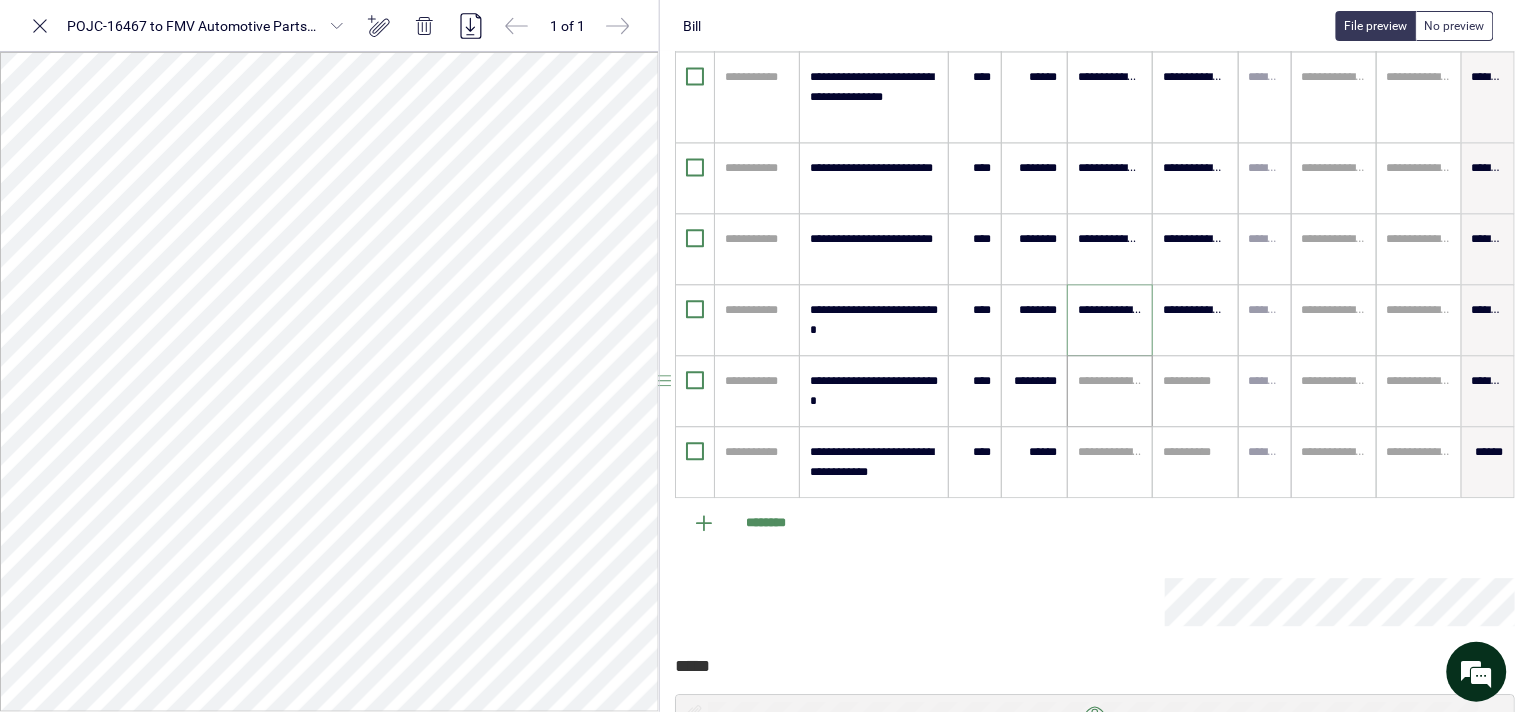 click at bounding box center (1110, 381) 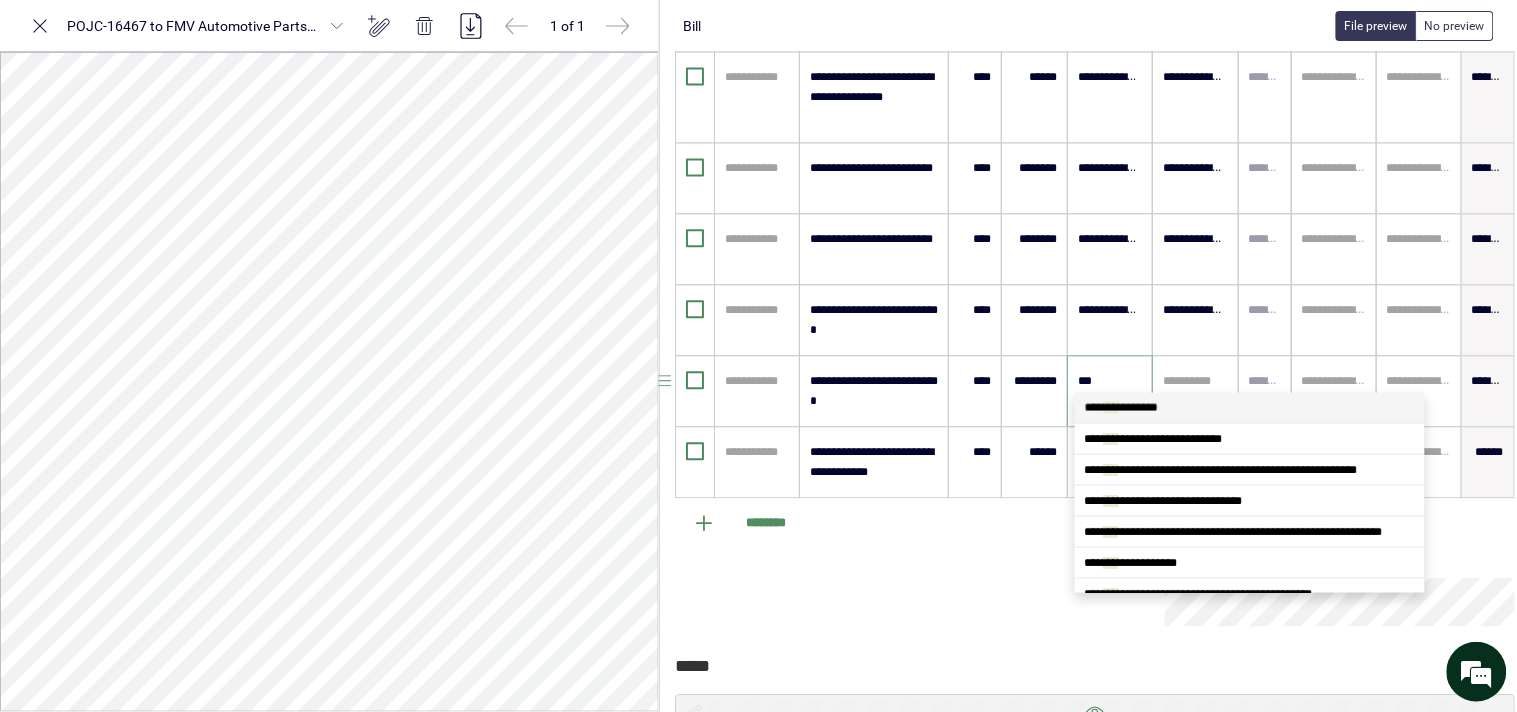 type on "****" 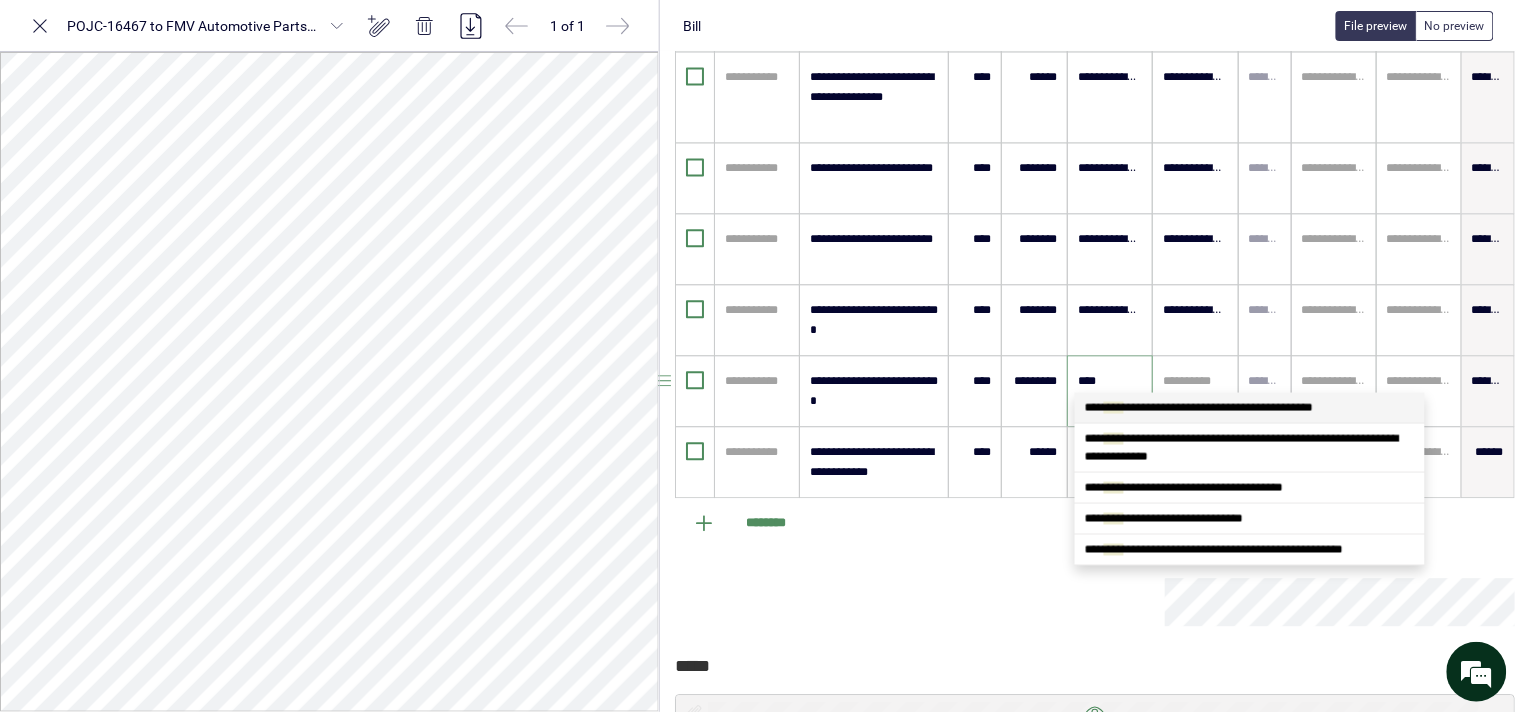scroll, scrollTop: 0, scrollLeft: 0, axis: both 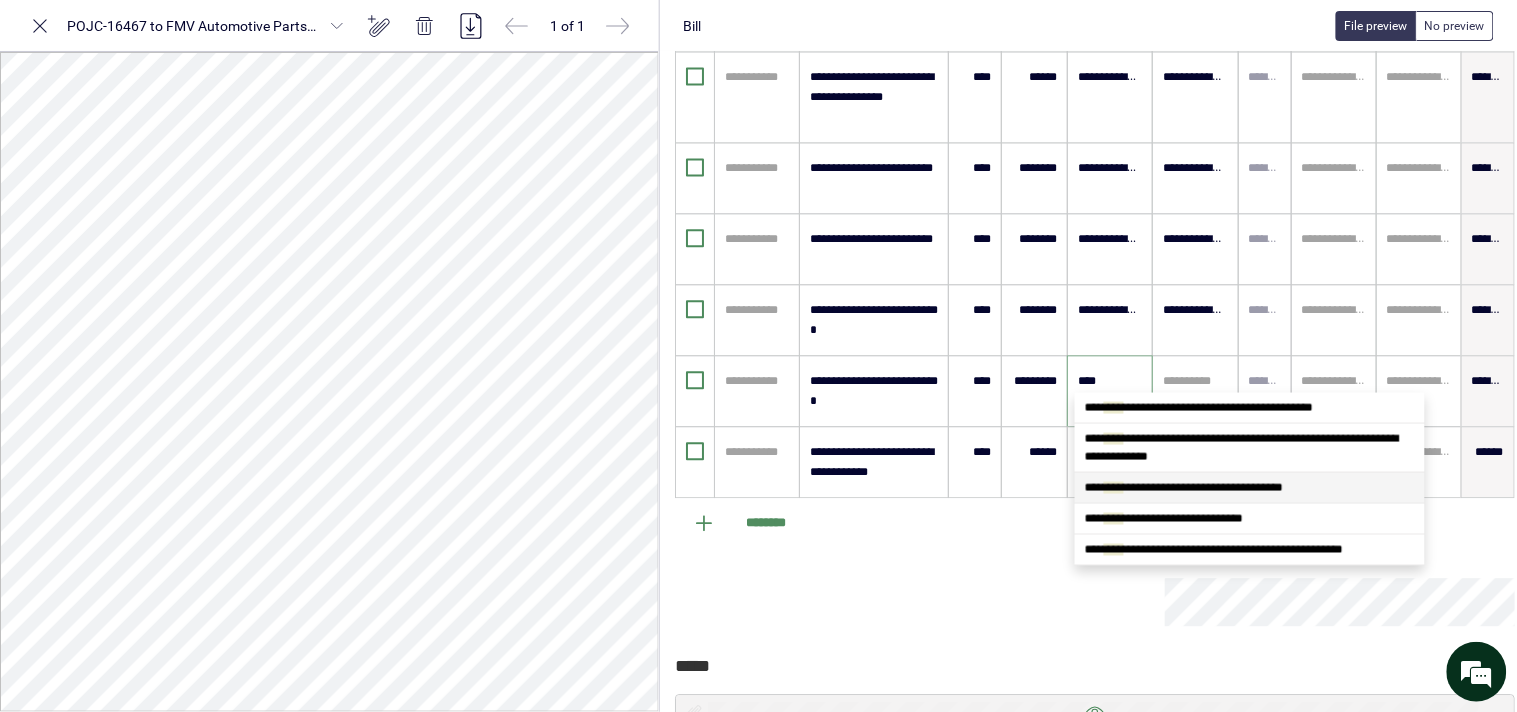 click on "**********" at bounding box center [1250, 488] 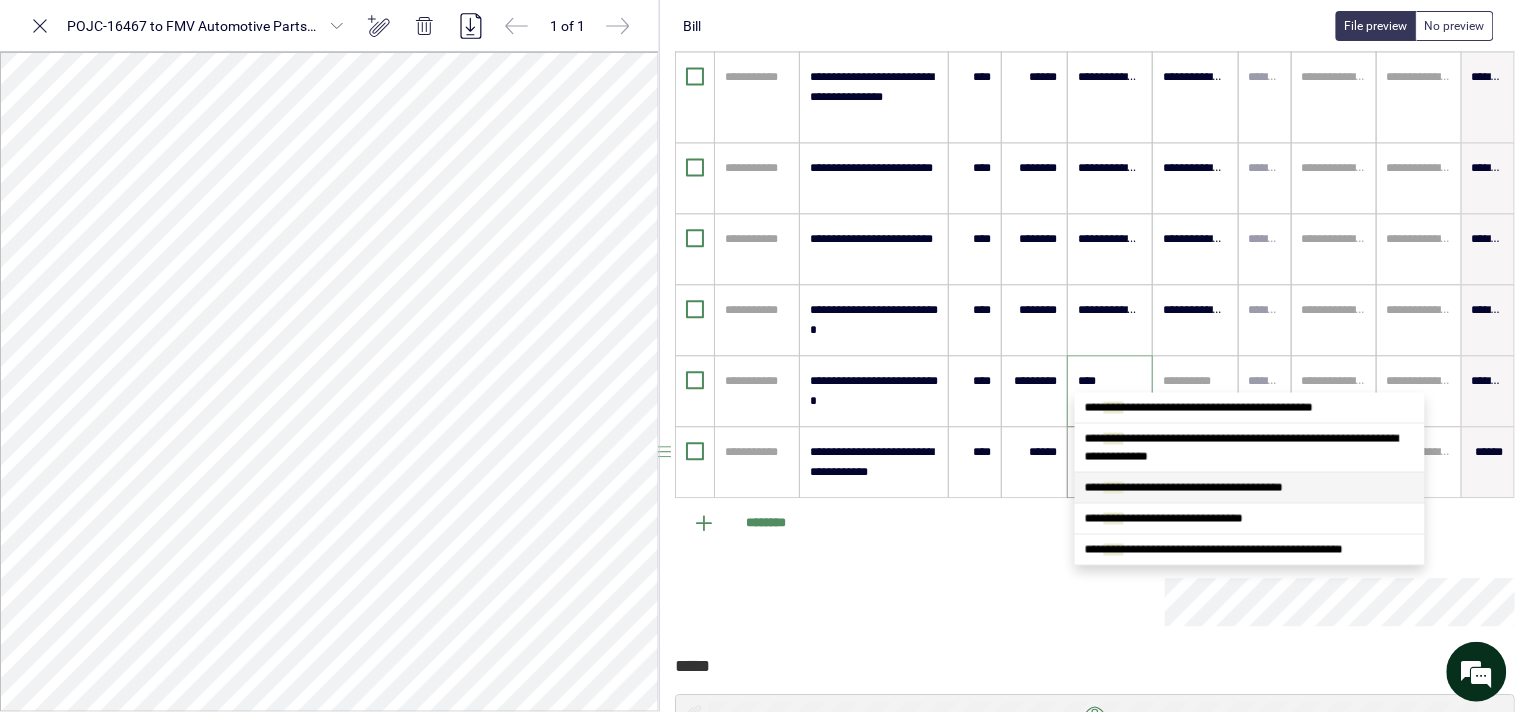 type 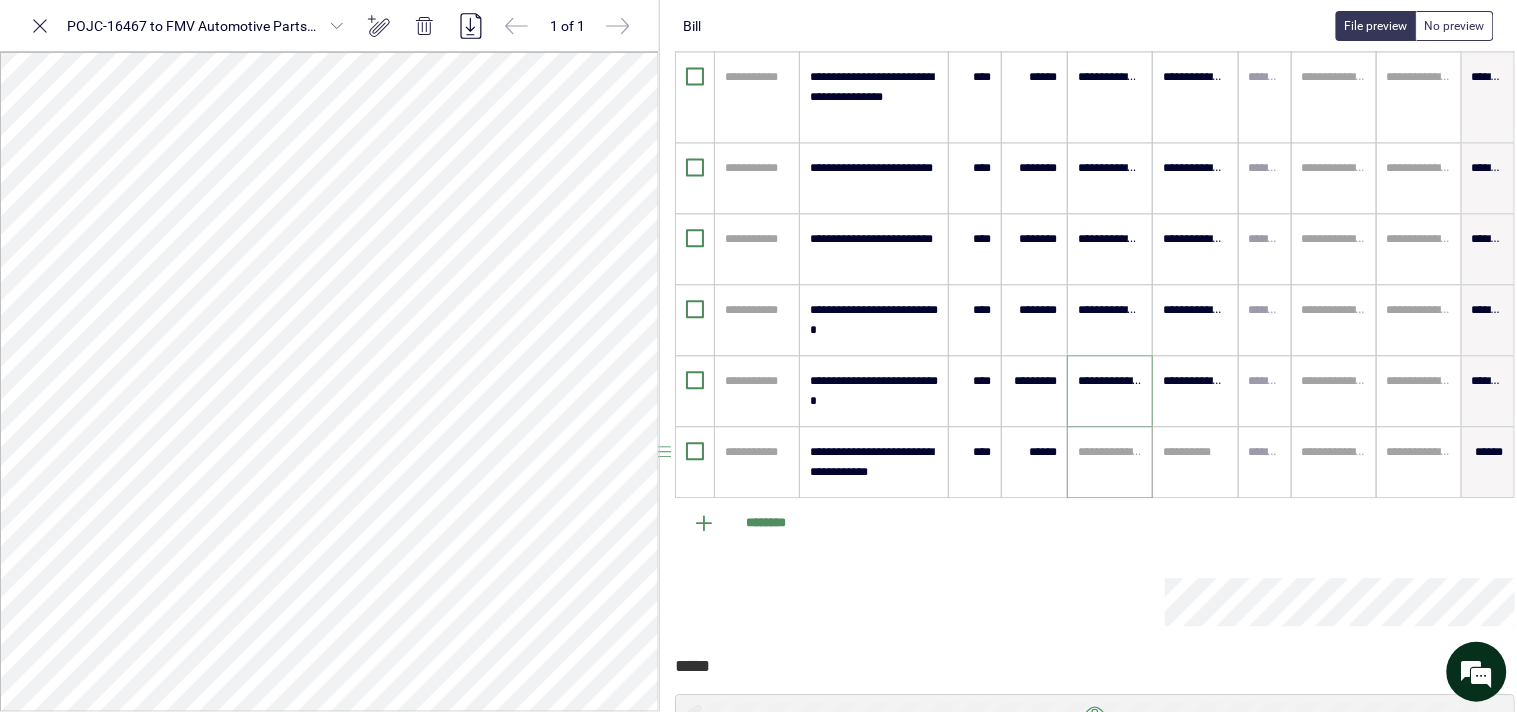 click at bounding box center [1110, 452] 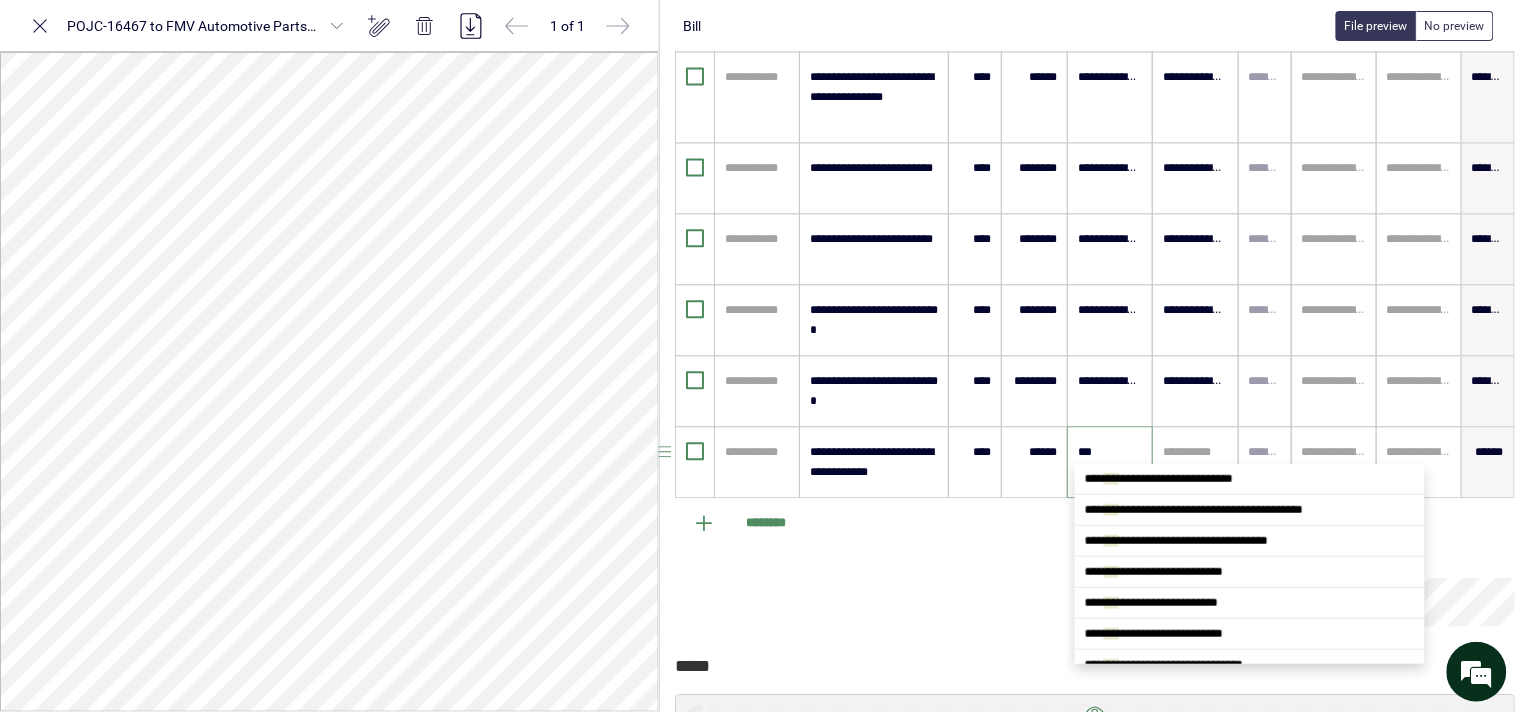 type on "****" 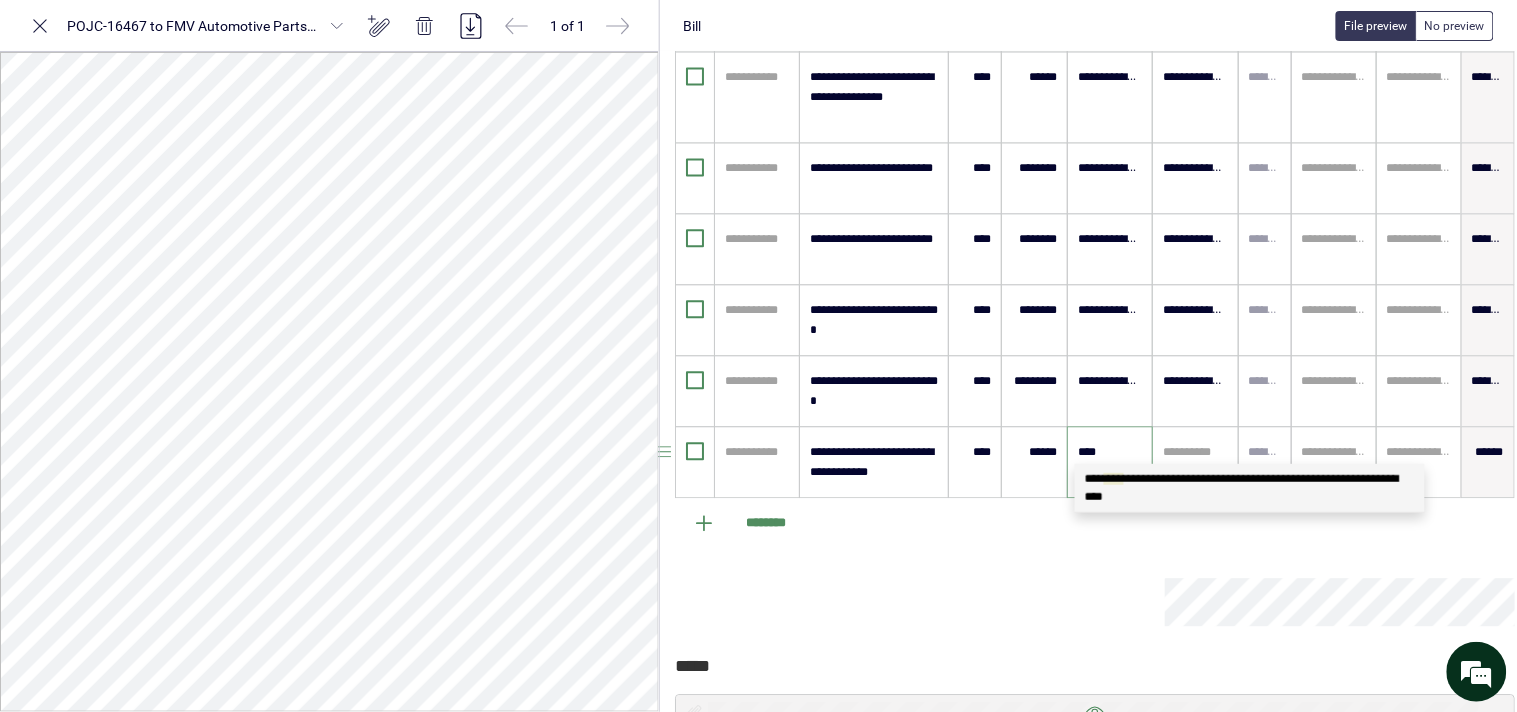 scroll, scrollTop: 0, scrollLeft: 0, axis: both 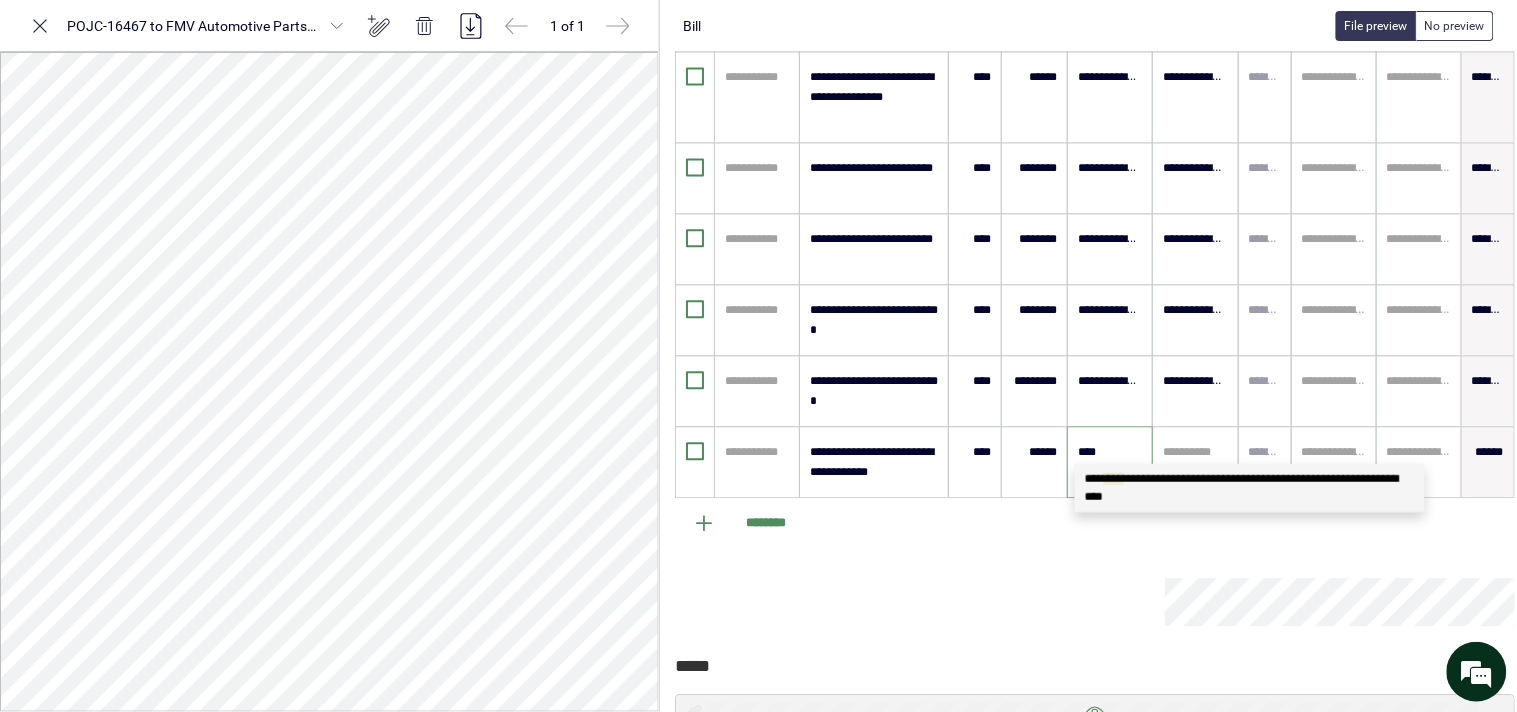 click on "**********" at bounding box center (1250, 488) 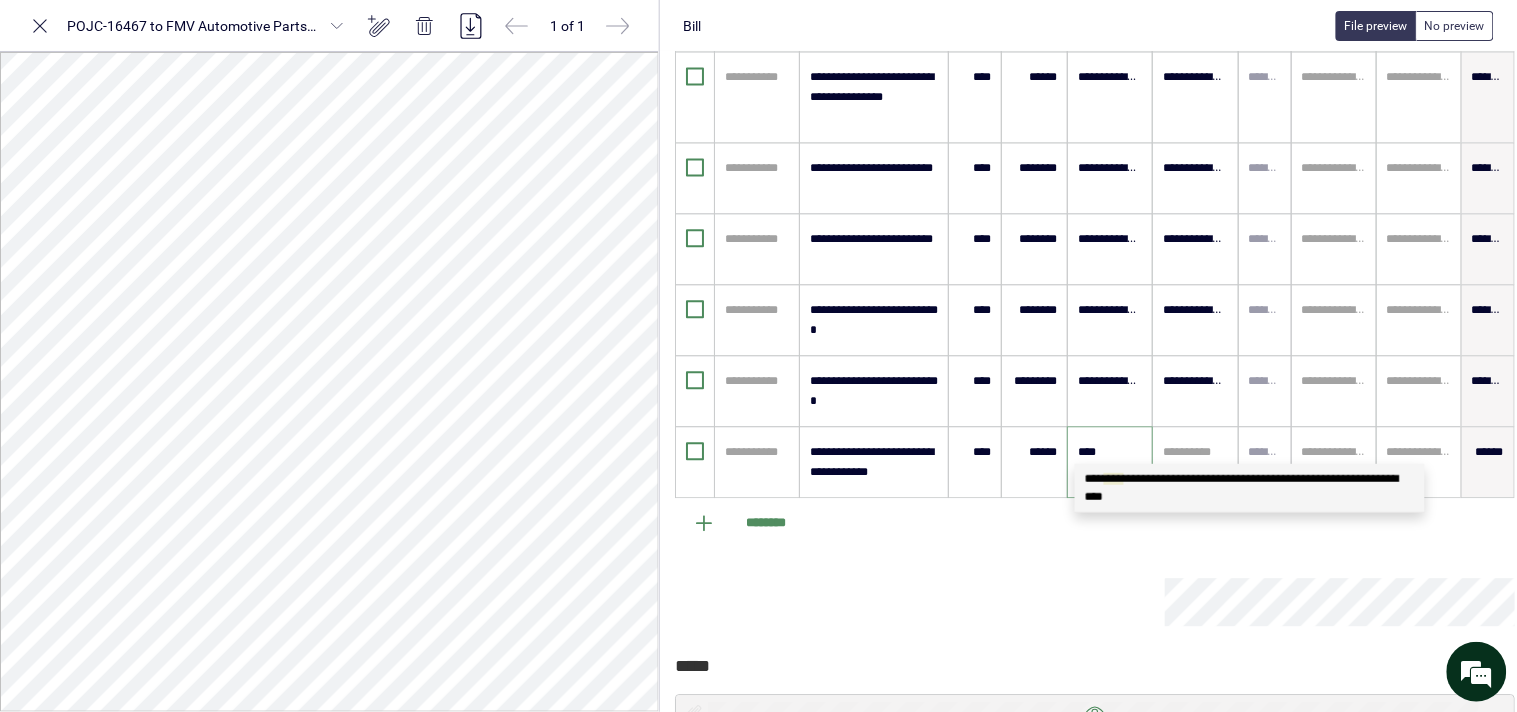 type 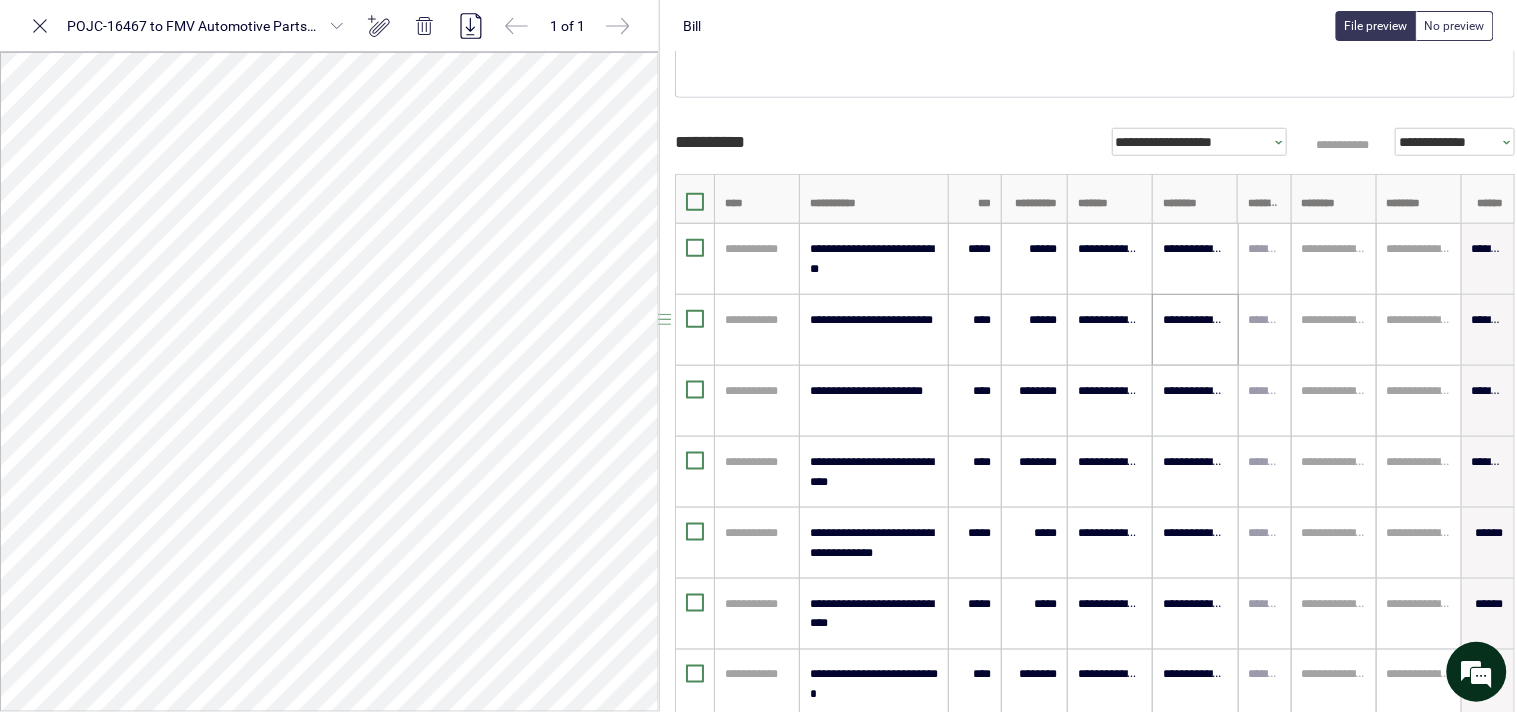 scroll, scrollTop: 416, scrollLeft: 44, axis: both 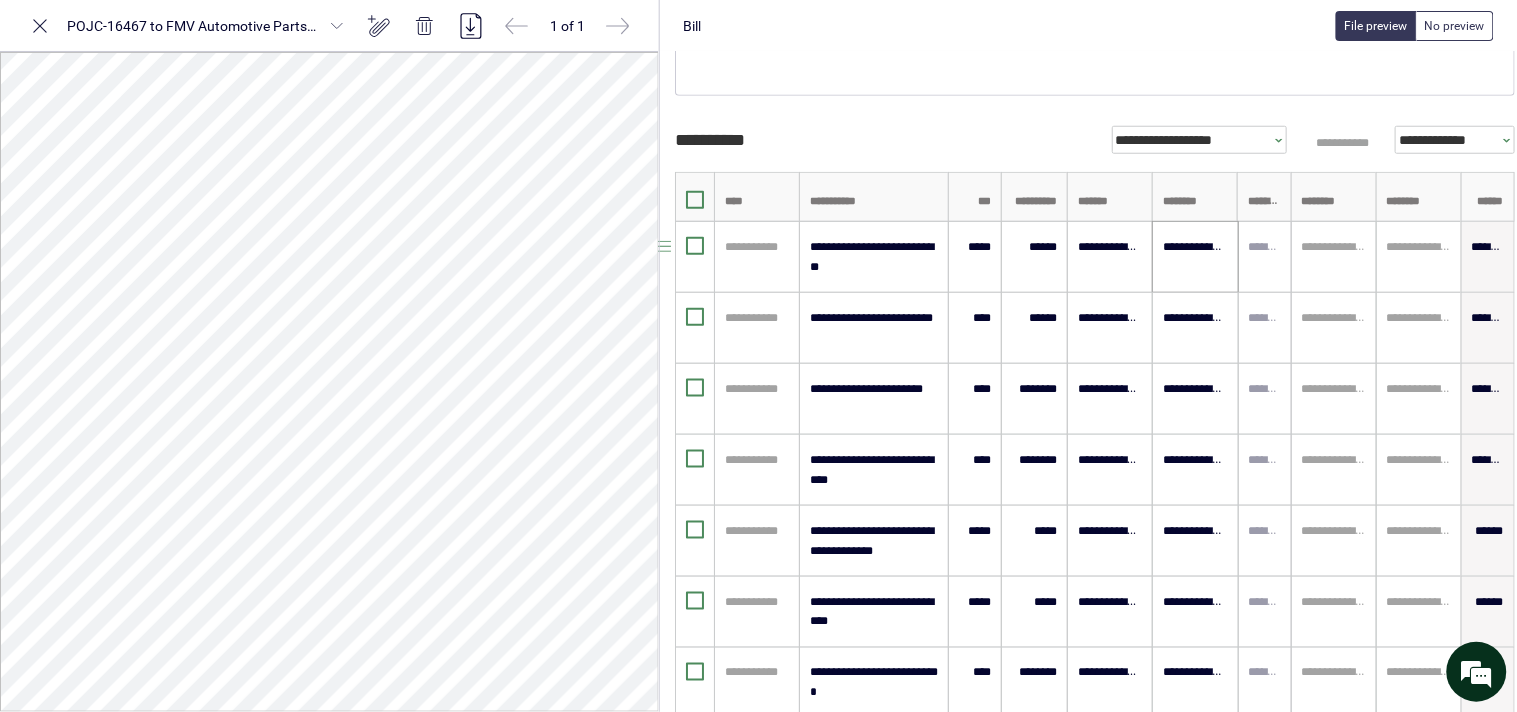 drag, startPoint x: 1182, startPoint y: 240, endPoint x: 1185, endPoint y: 254, distance: 14.3178215 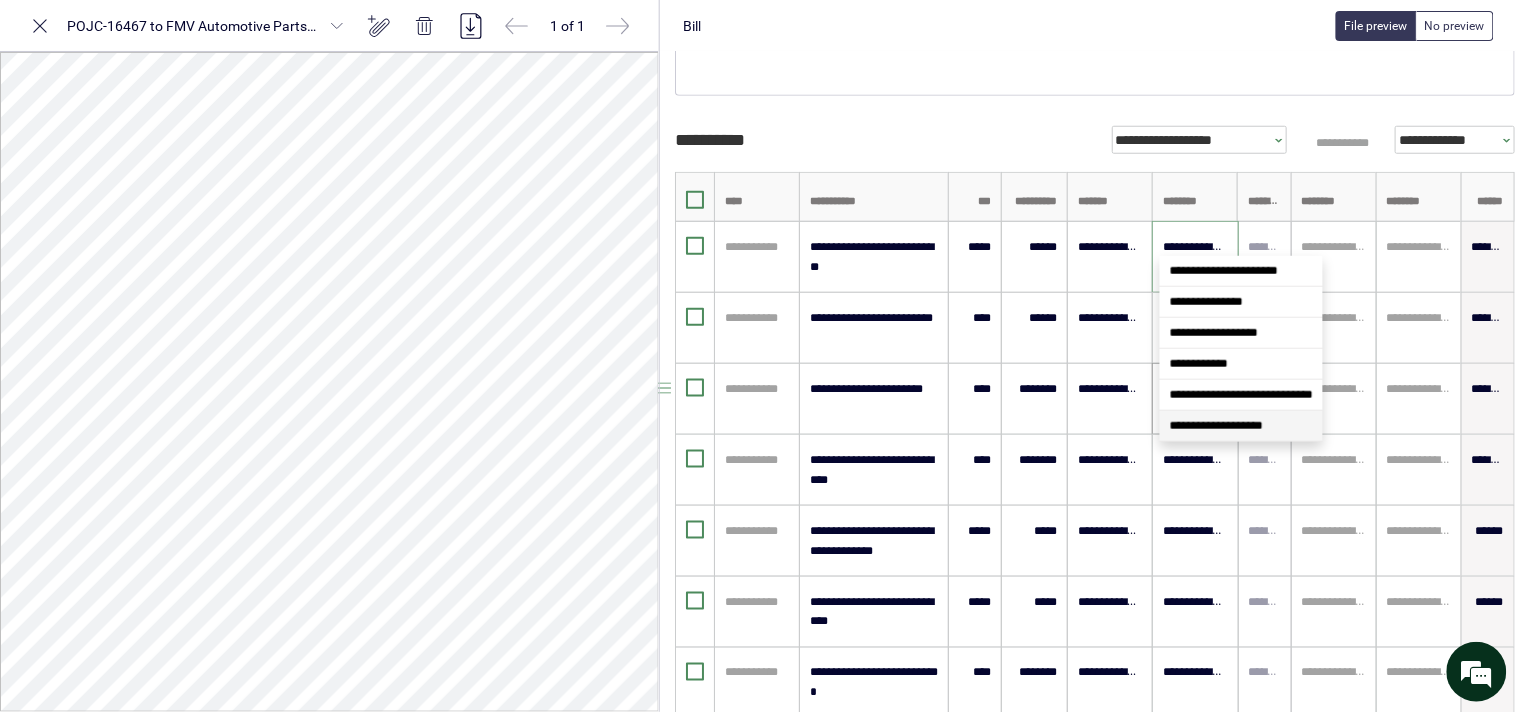 drag, startPoint x: 1198, startPoint y: 416, endPoint x: 1183, endPoint y: 358, distance: 59.908264 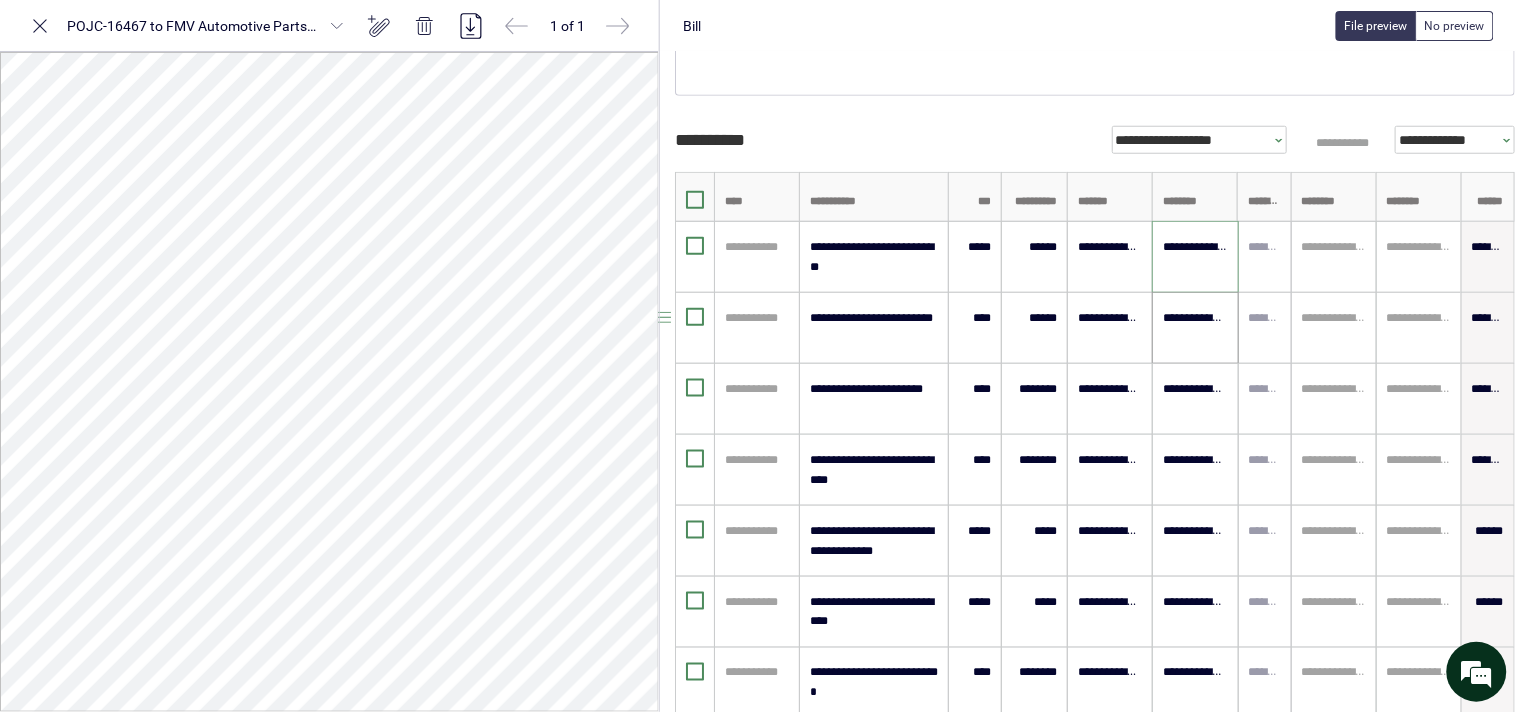 type on "**********" 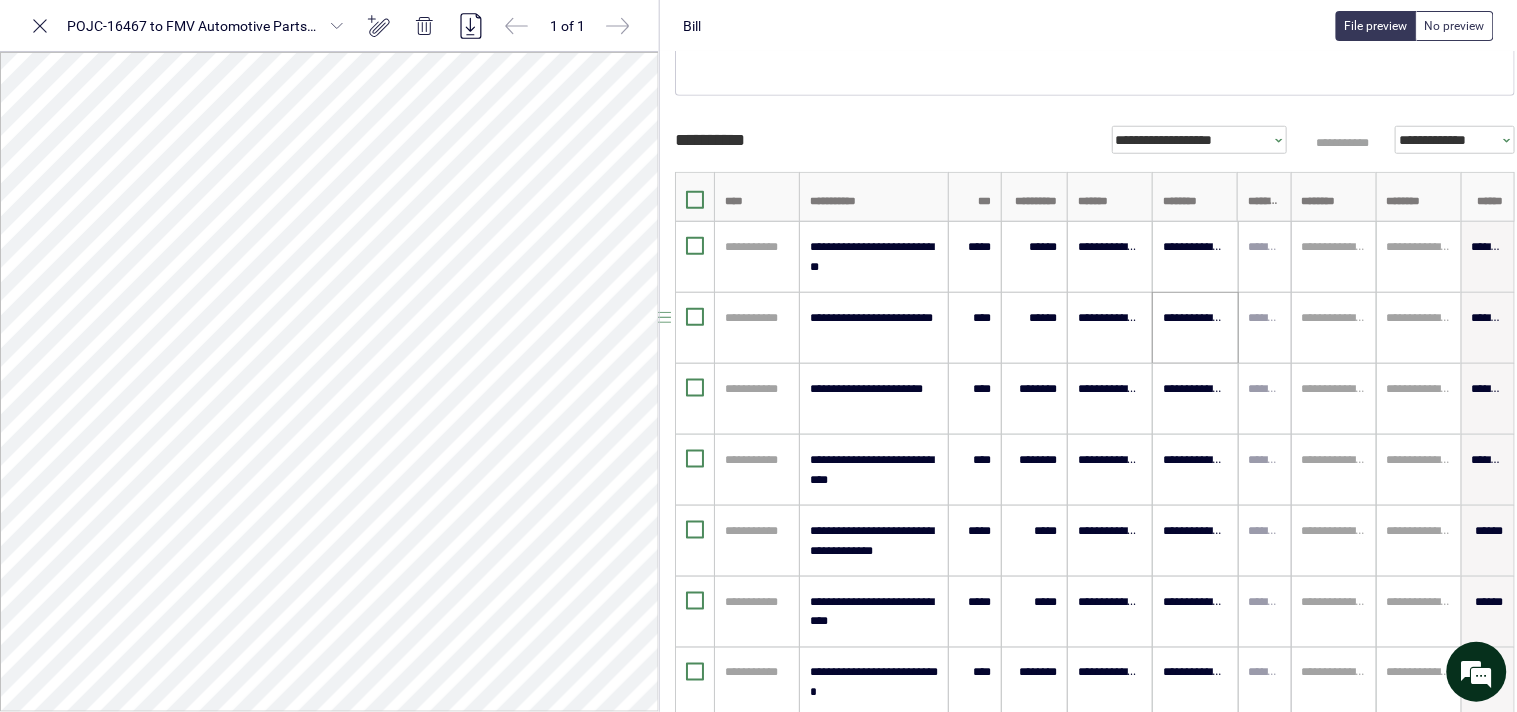 click on "**********" at bounding box center (1195, 328) 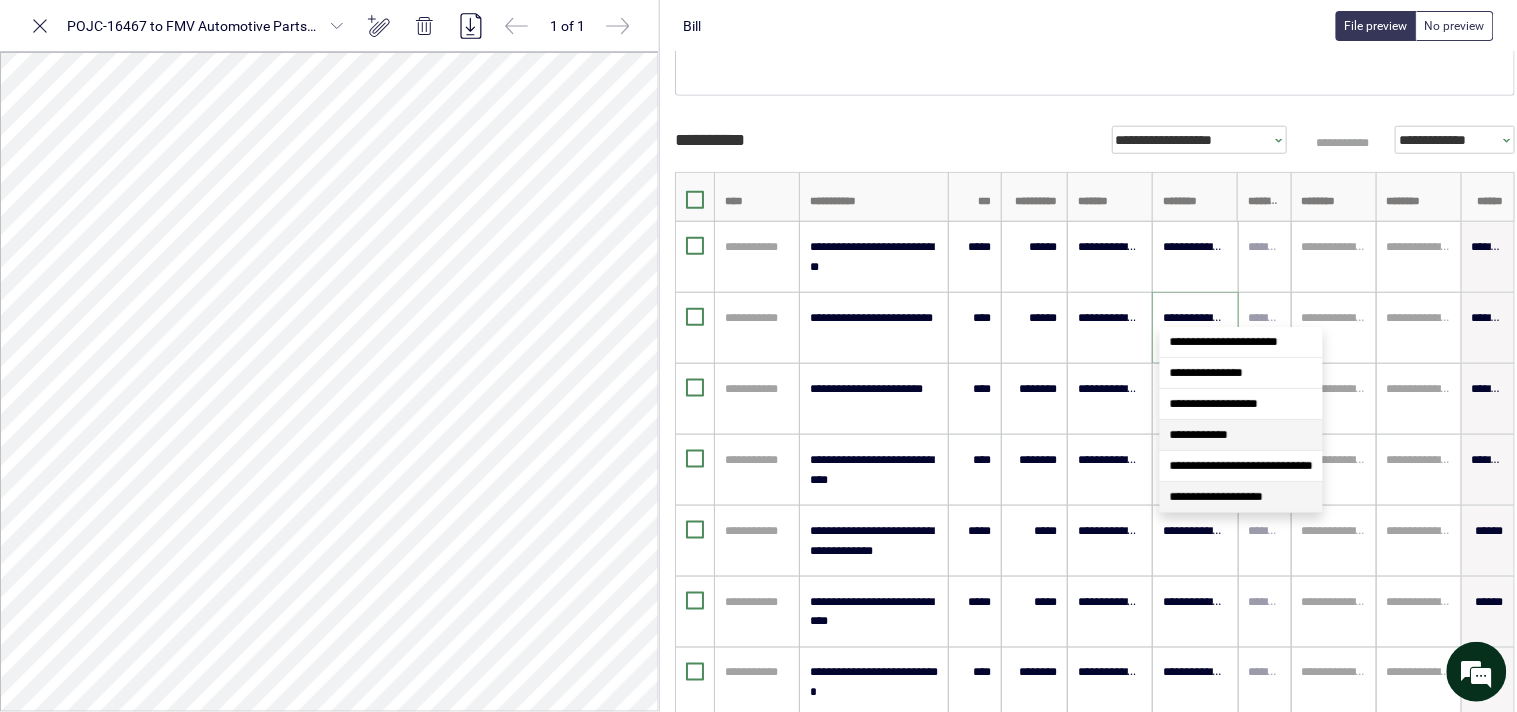 scroll, scrollTop: 0, scrollLeft: 28, axis: horizontal 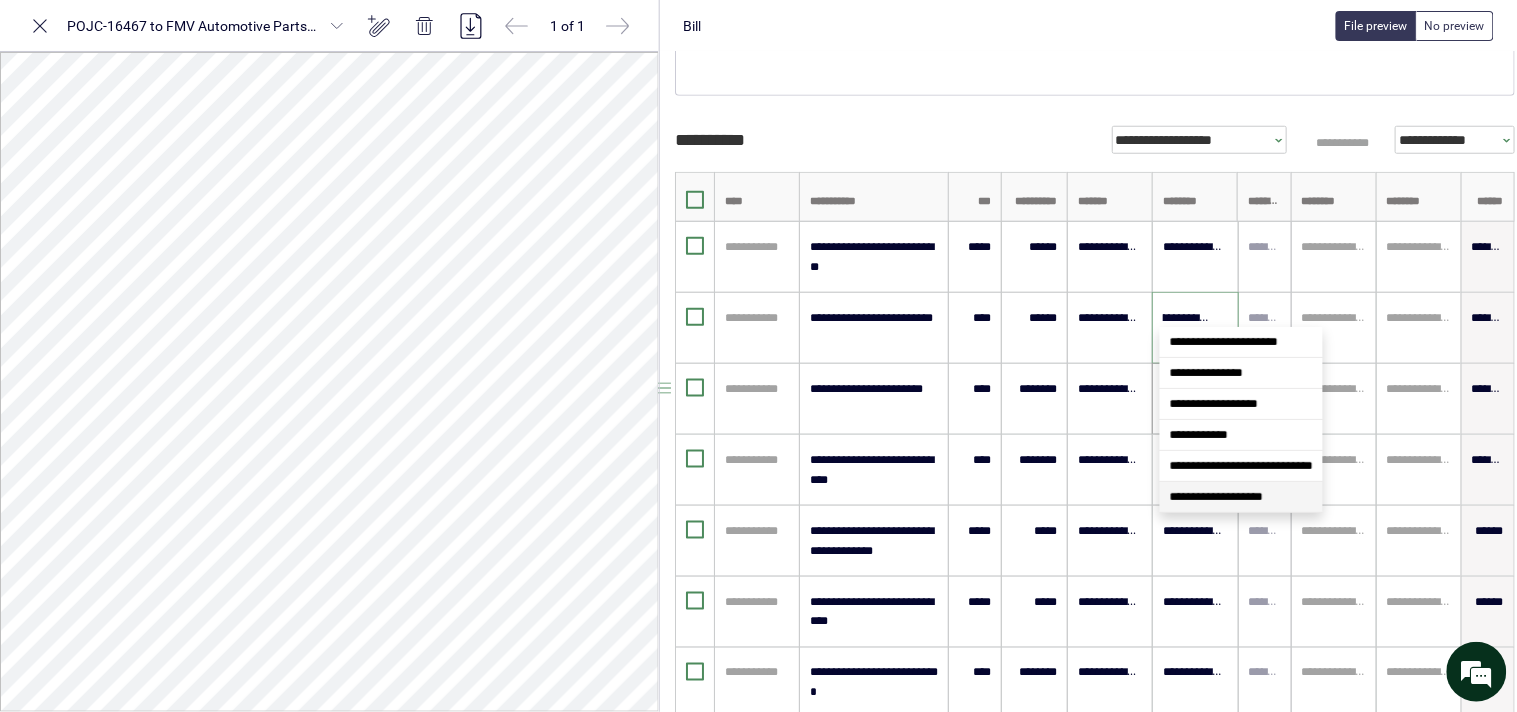 drag, startPoint x: 1203, startPoint y: 494, endPoint x: 1184, endPoint y: 398, distance: 97.862144 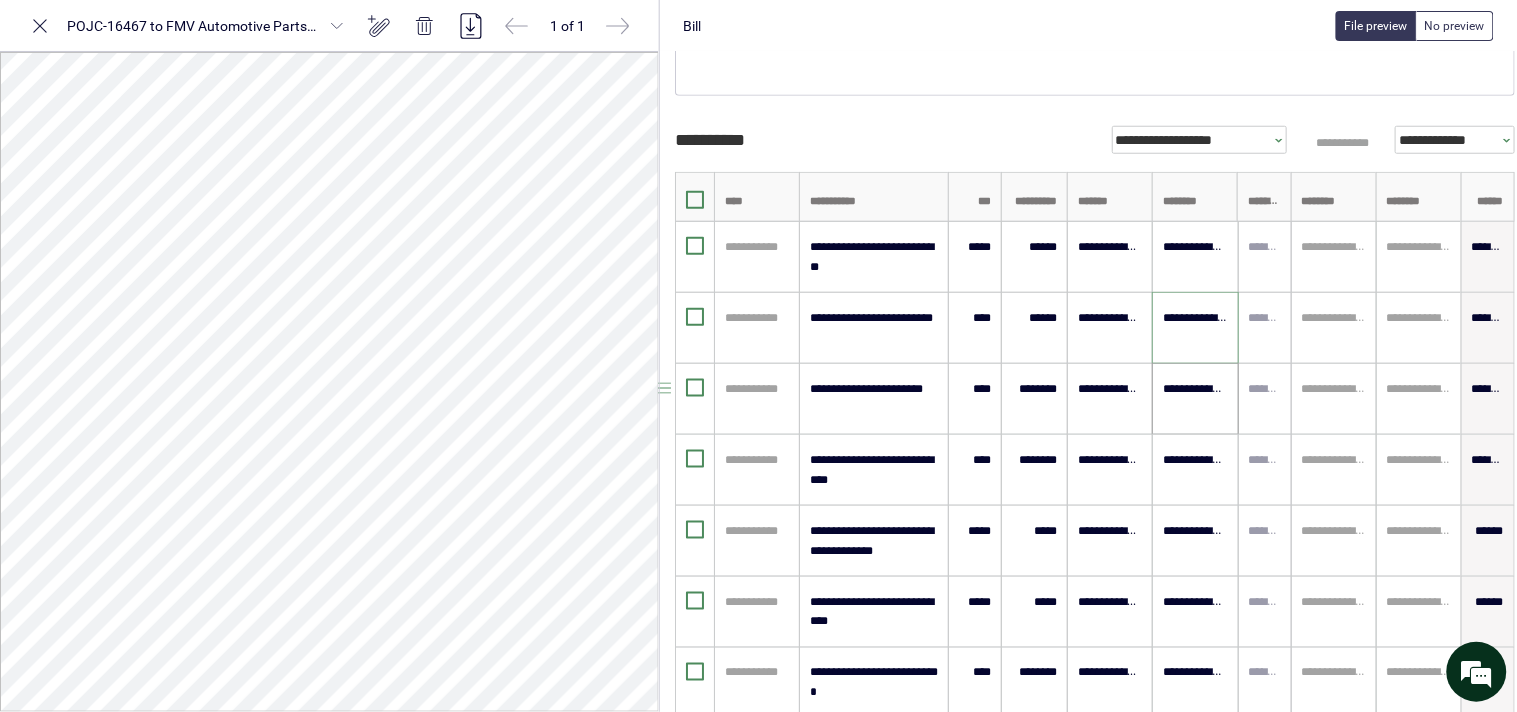 scroll, scrollTop: 0, scrollLeft: 0, axis: both 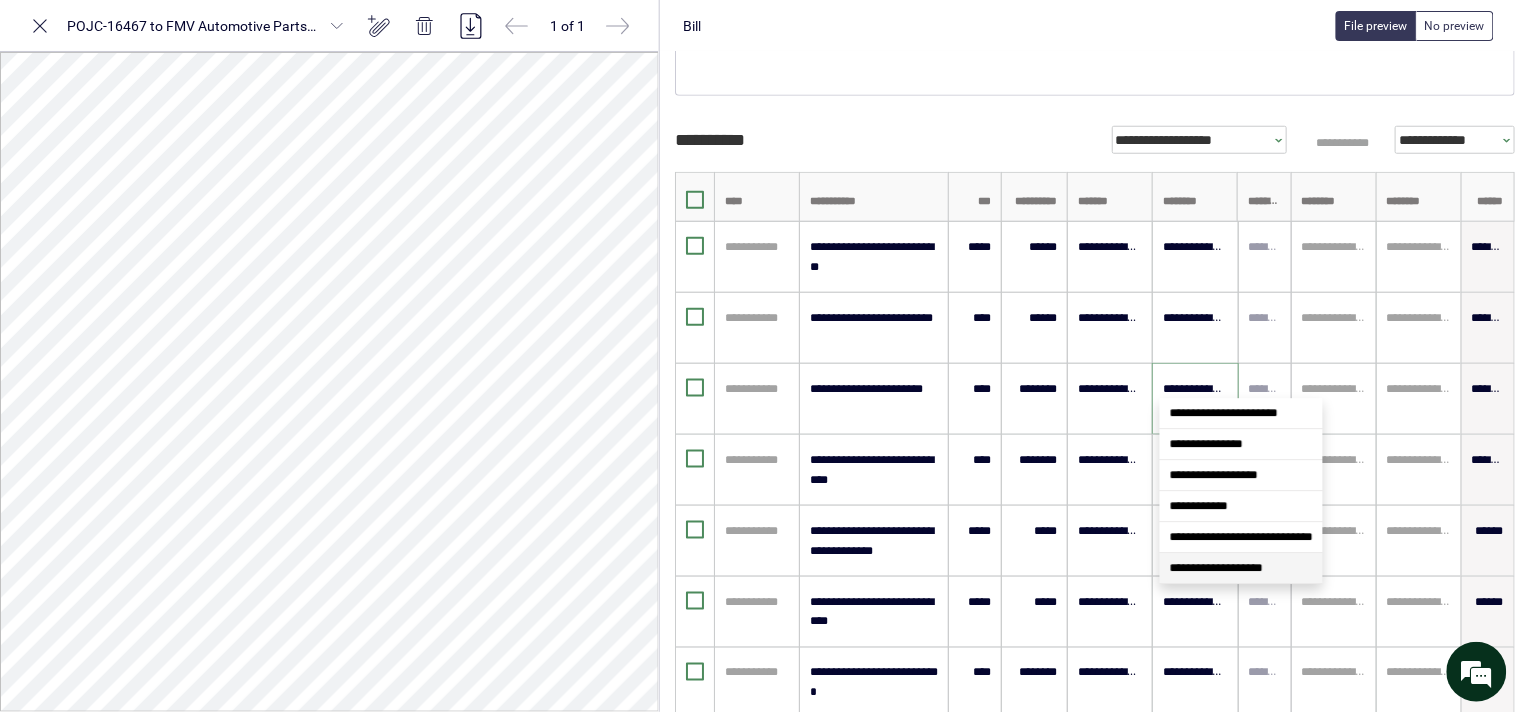click on "**********" at bounding box center [1241, 568] 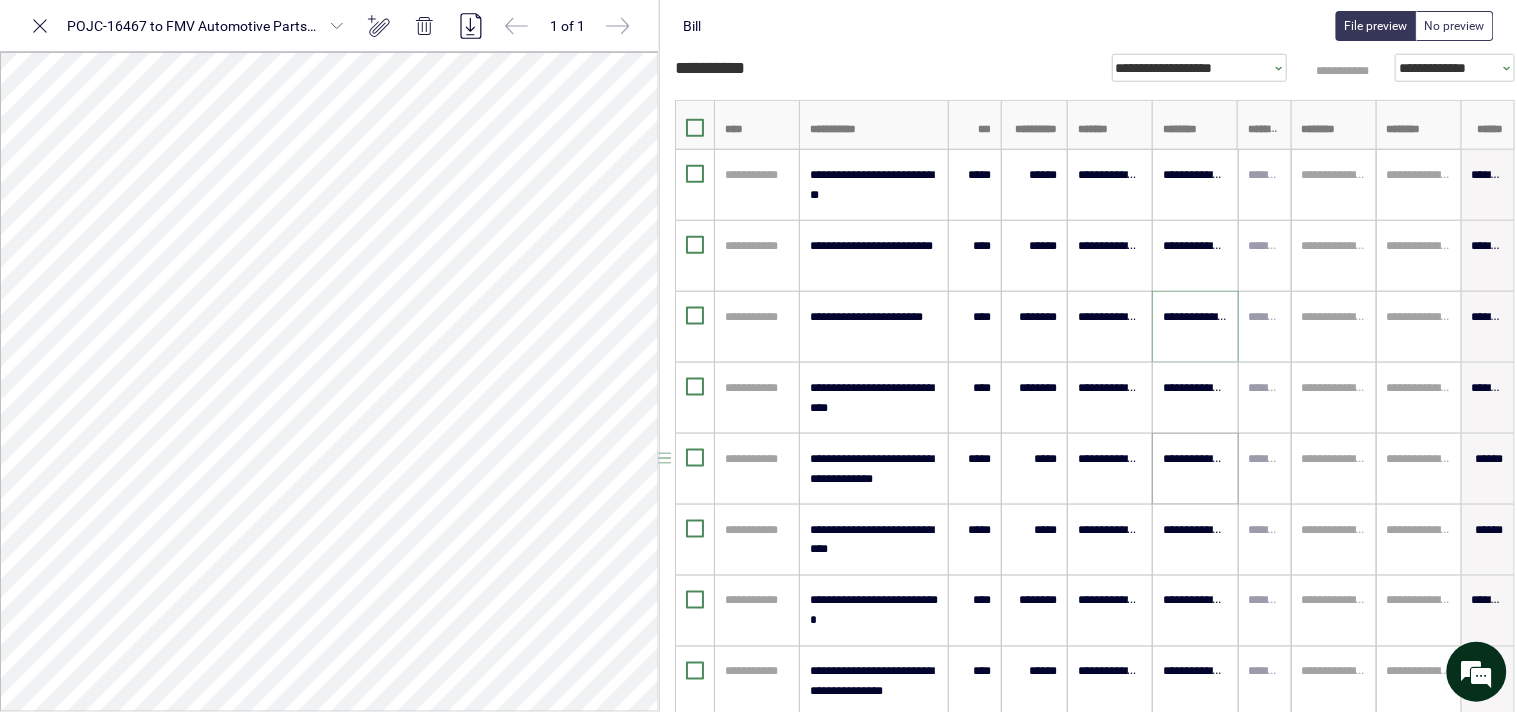 scroll, scrollTop: 527, scrollLeft: 44, axis: both 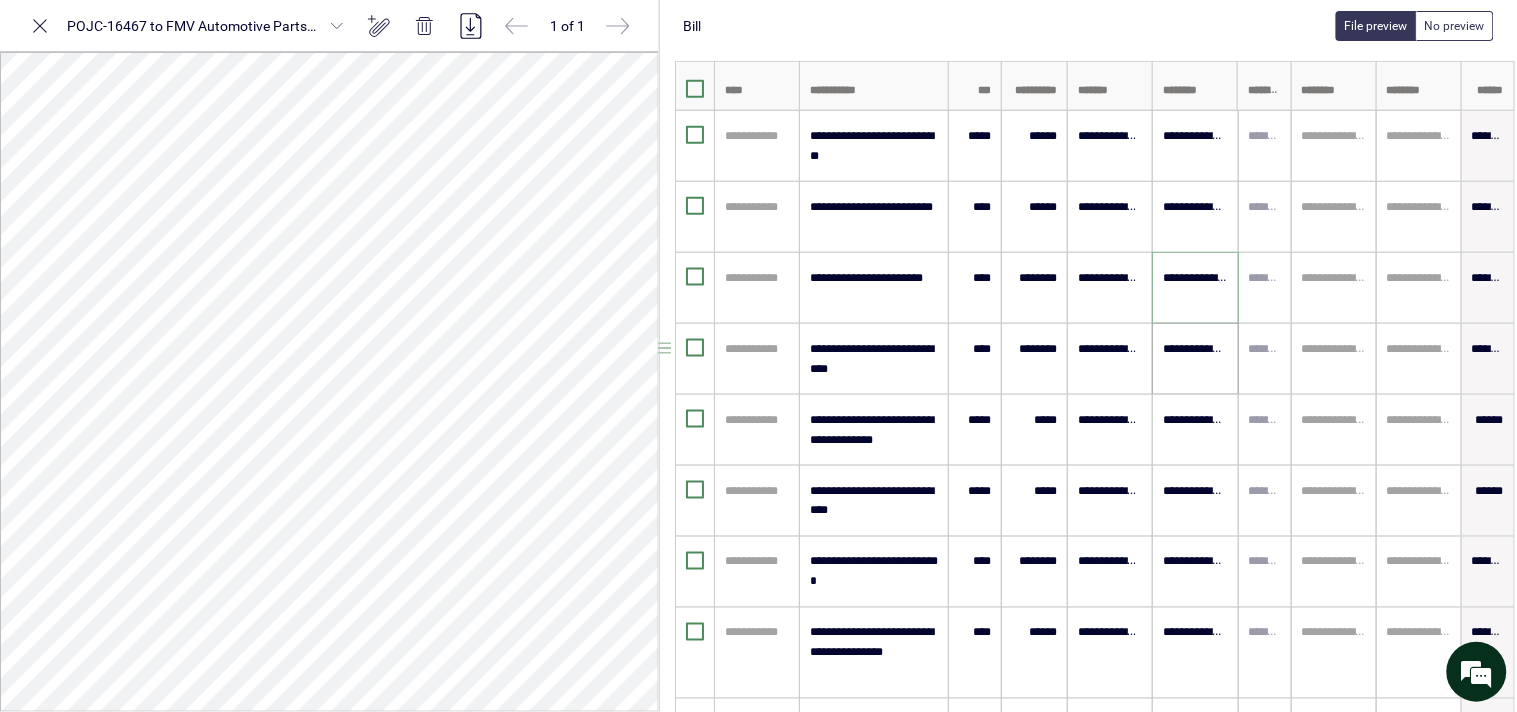 click on "**********" at bounding box center [1195, 349] 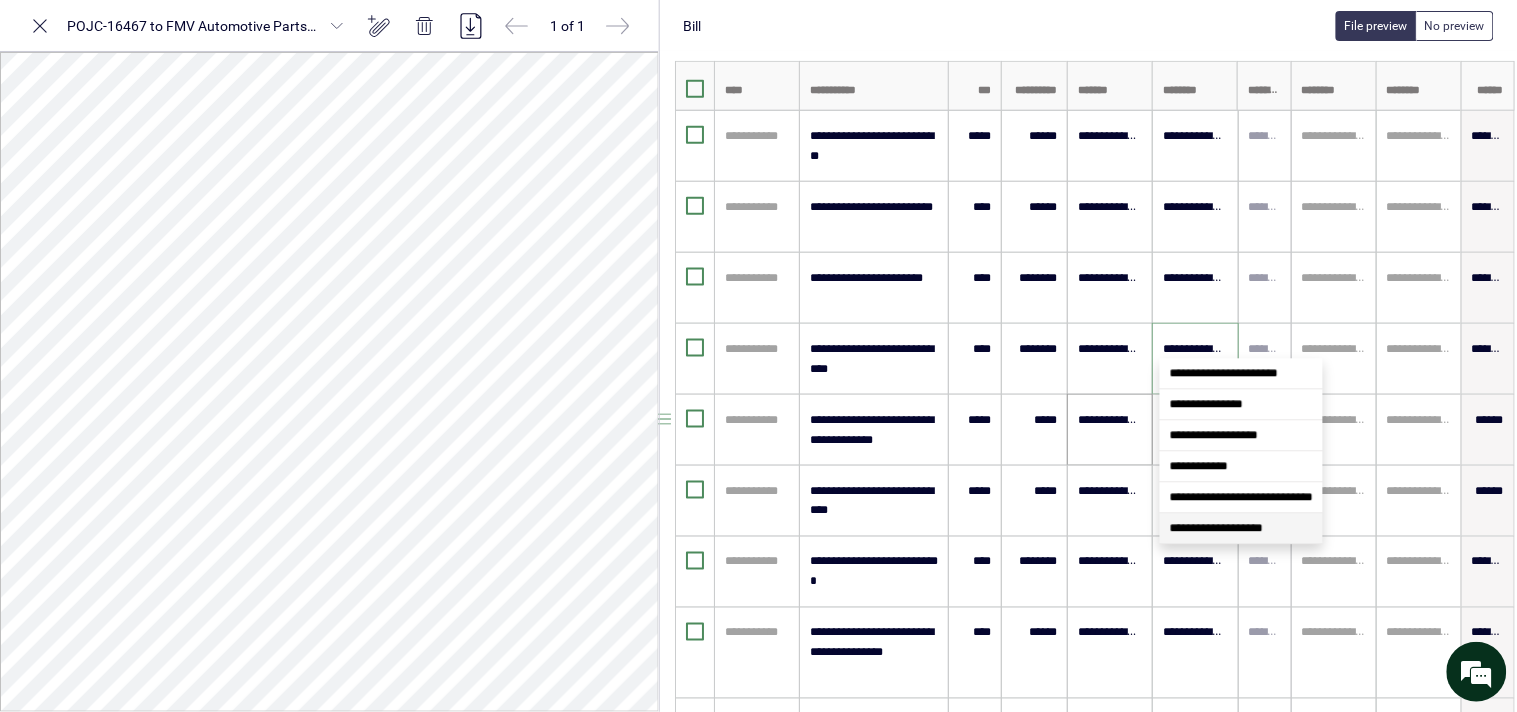 drag, startPoint x: 1190, startPoint y: 536, endPoint x: 1140, endPoint y: 455, distance: 95.189285 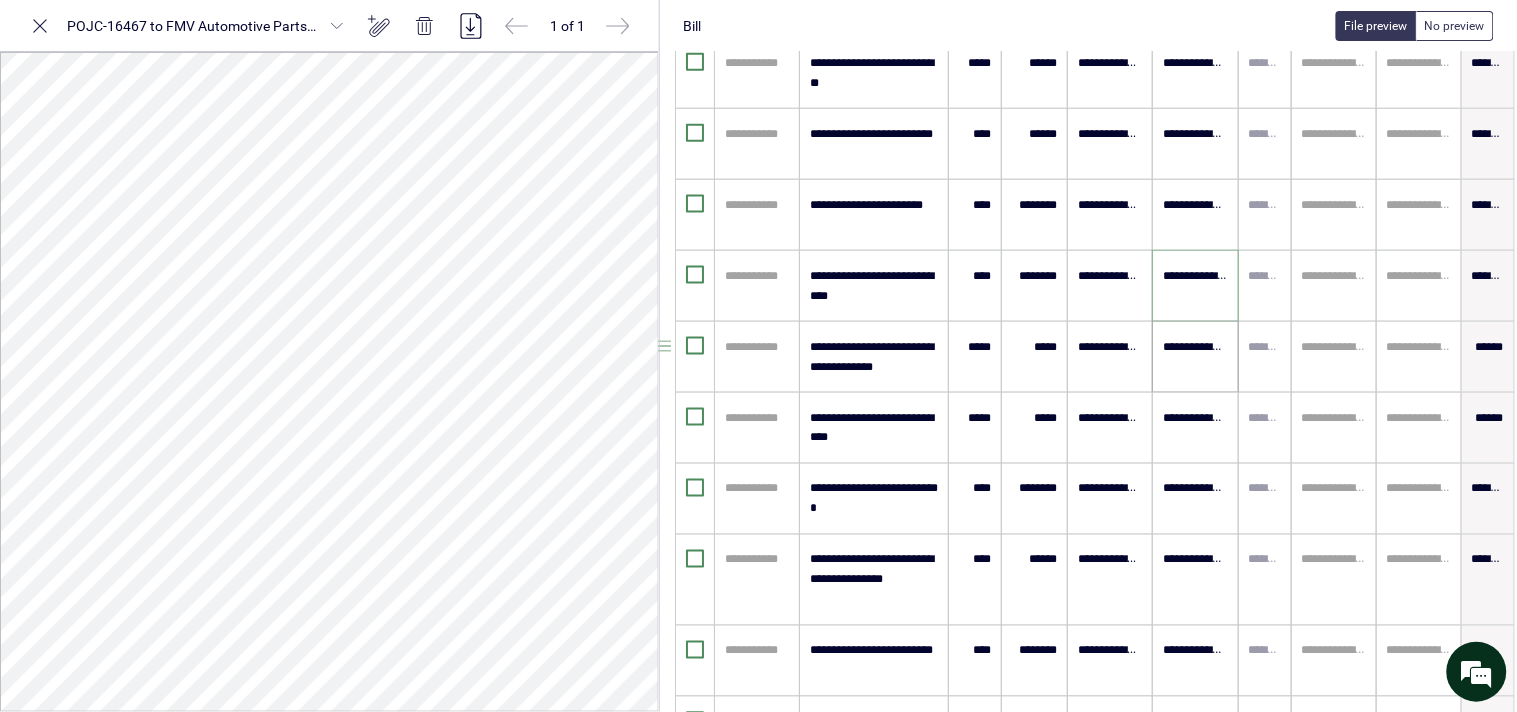 scroll, scrollTop: 638, scrollLeft: 44, axis: both 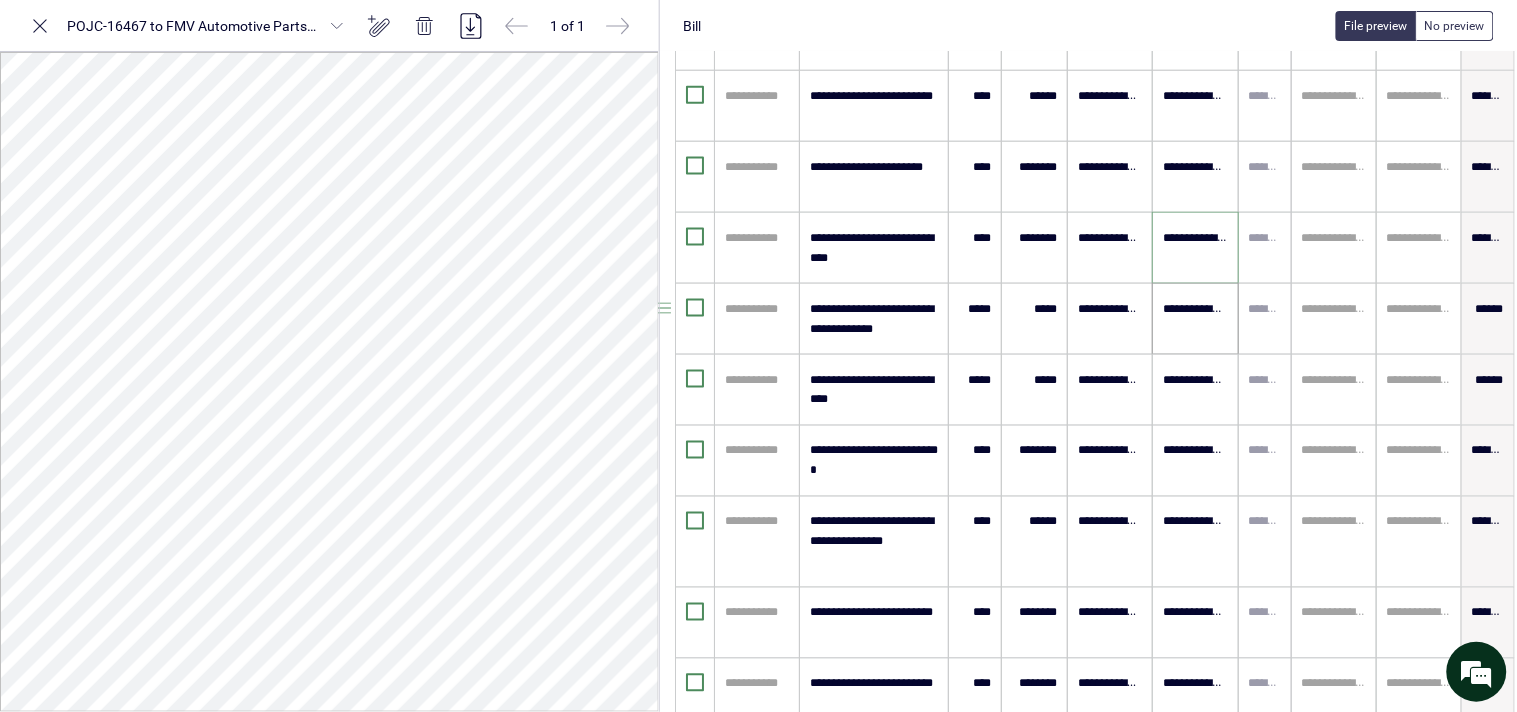 click on "**********" at bounding box center (1195, 309) 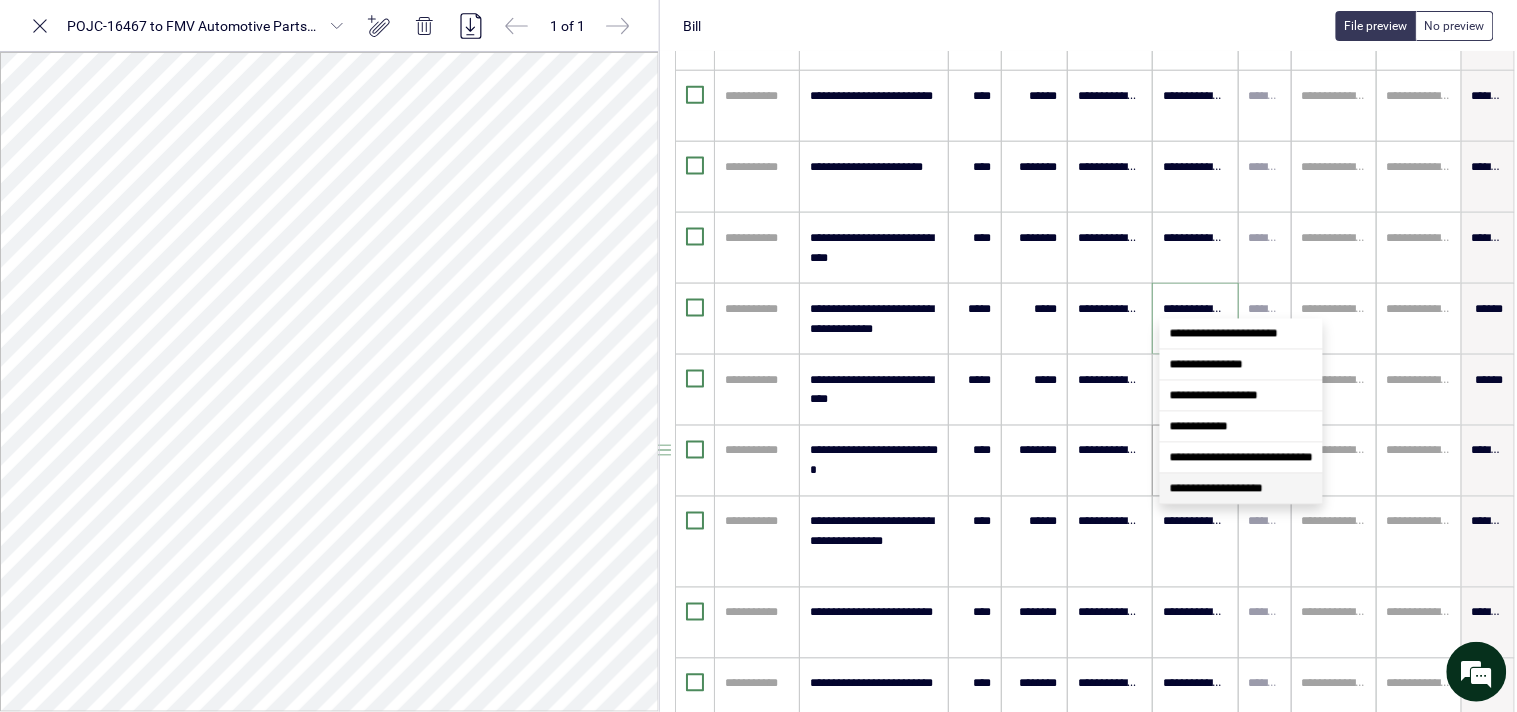 drag, startPoint x: 1200, startPoint y: 490, endPoint x: 1204, endPoint y: 433, distance: 57.14018 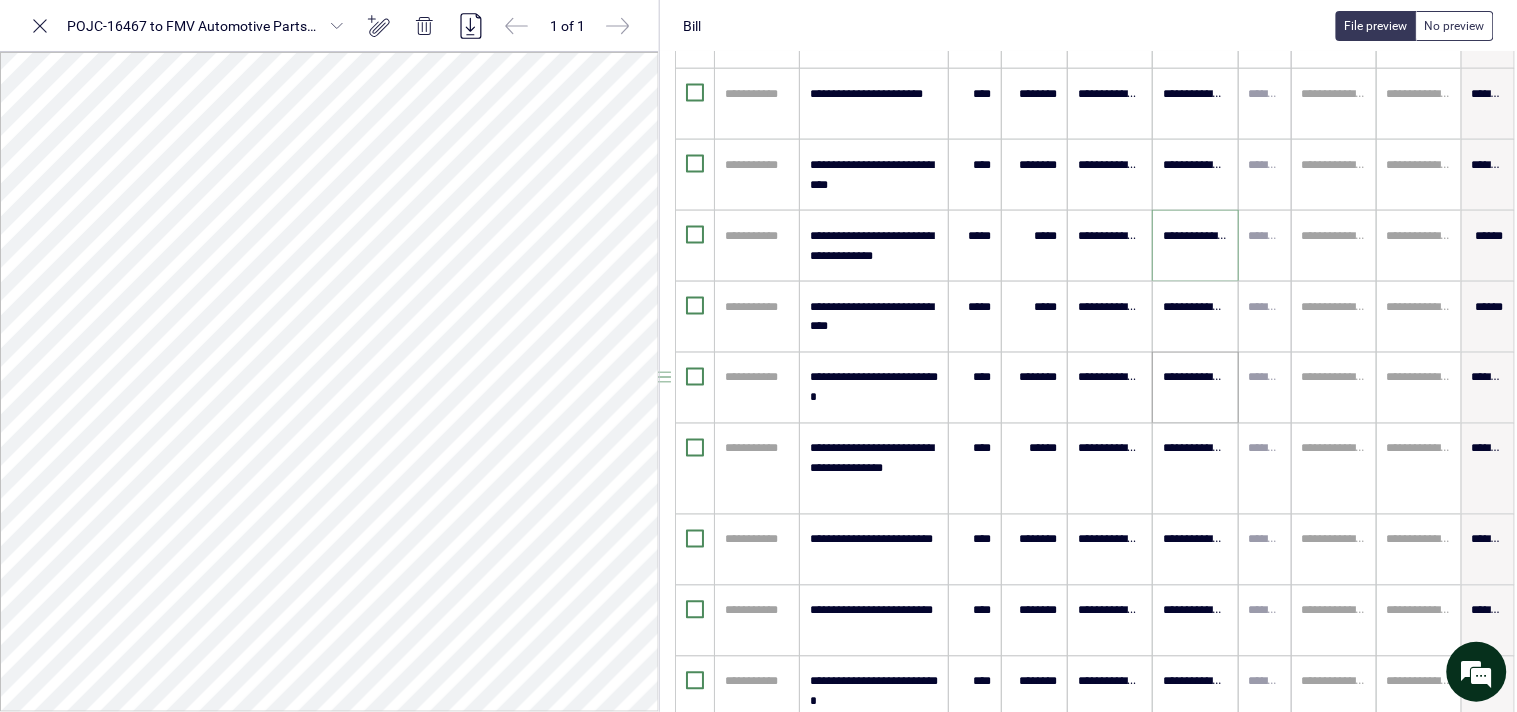 scroll, scrollTop: 750, scrollLeft: 44, axis: both 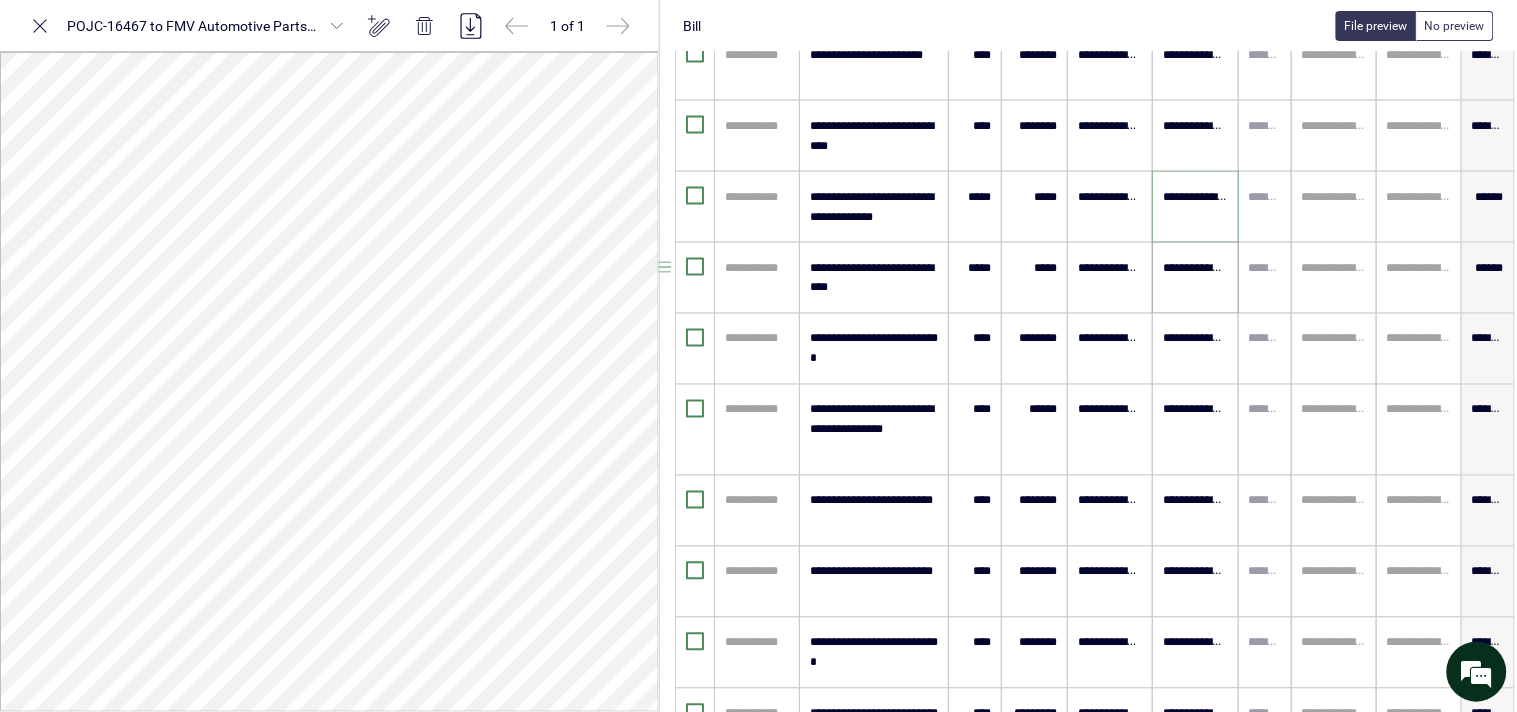 type on "**********" 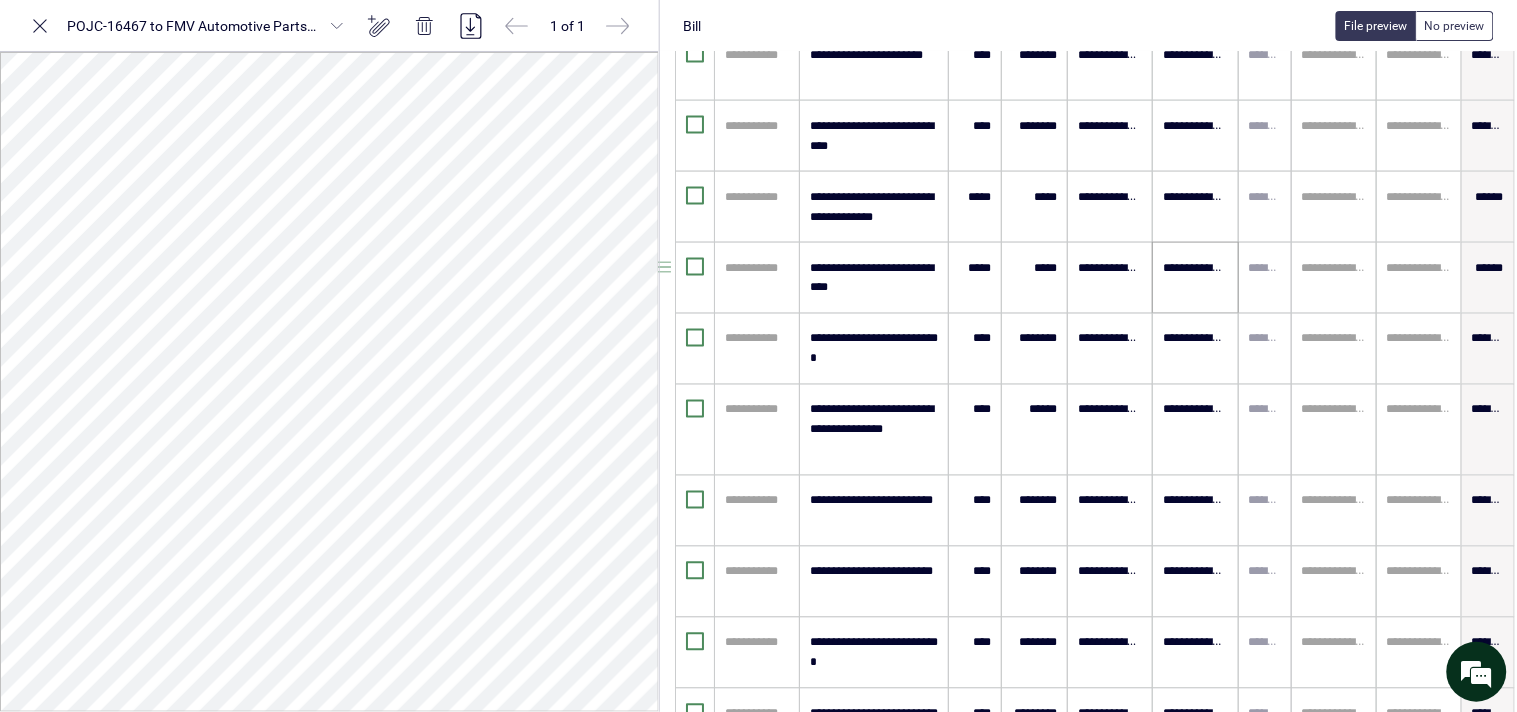 click on "**********" at bounding box center [1195, 278] 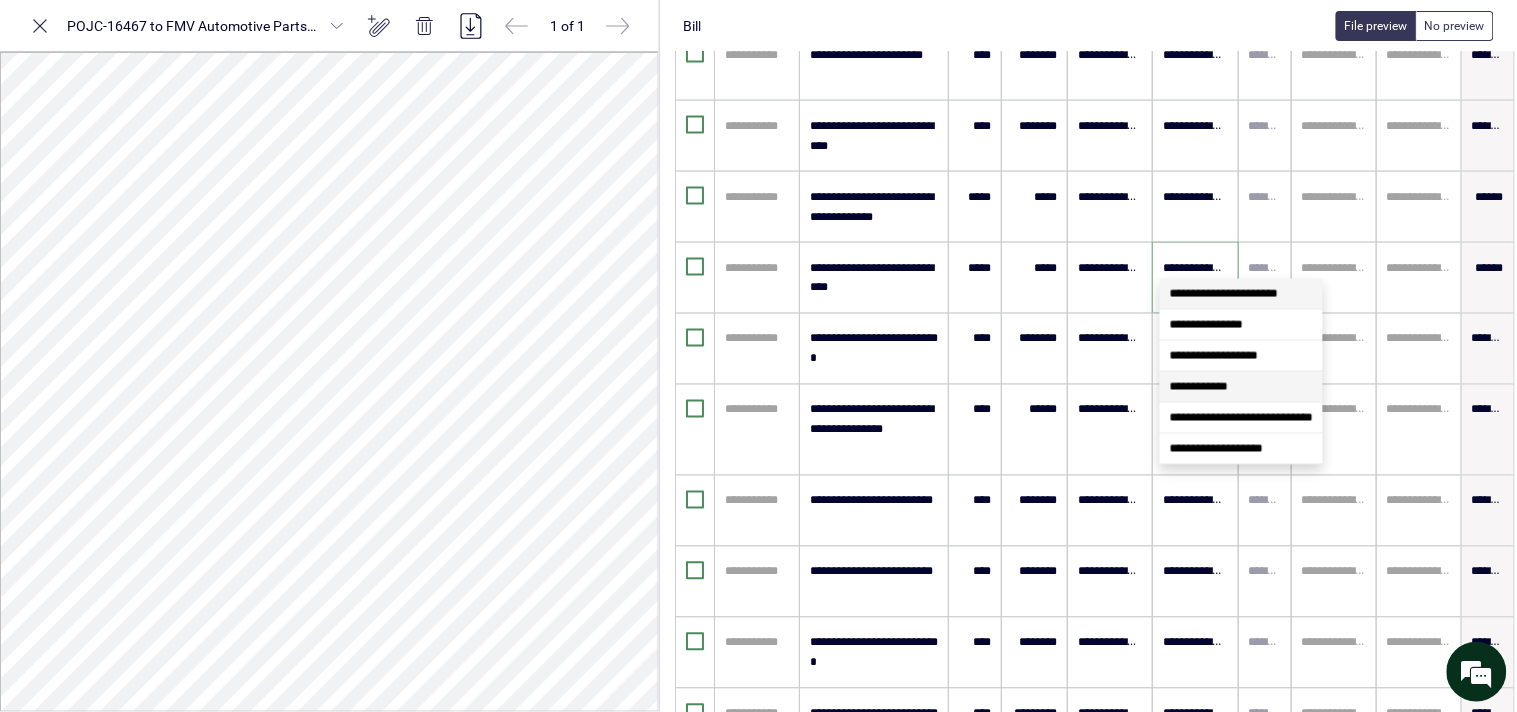scroll, scrollTop: 0, scrollLeft: 28, axis: horizontal 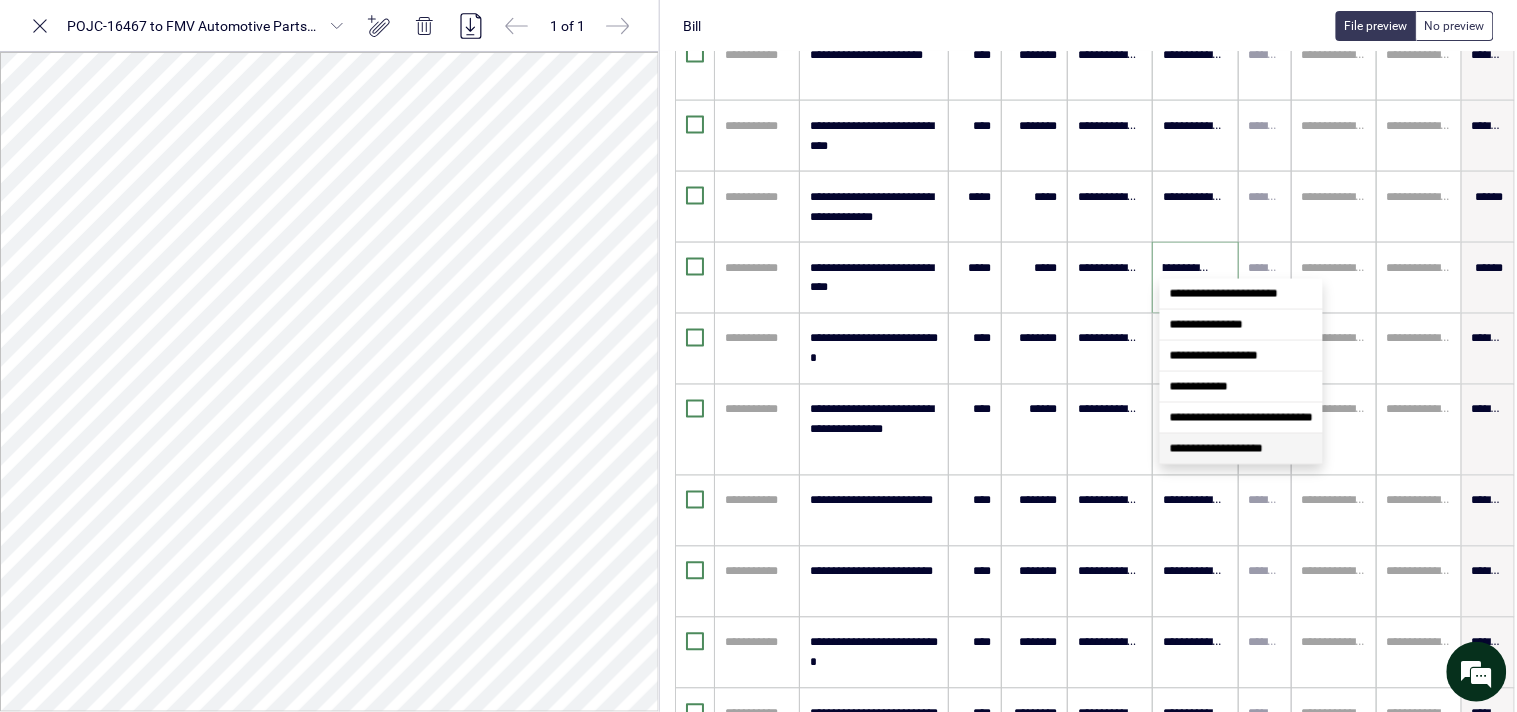 click on "**********" at bounding box center [1216, 449] 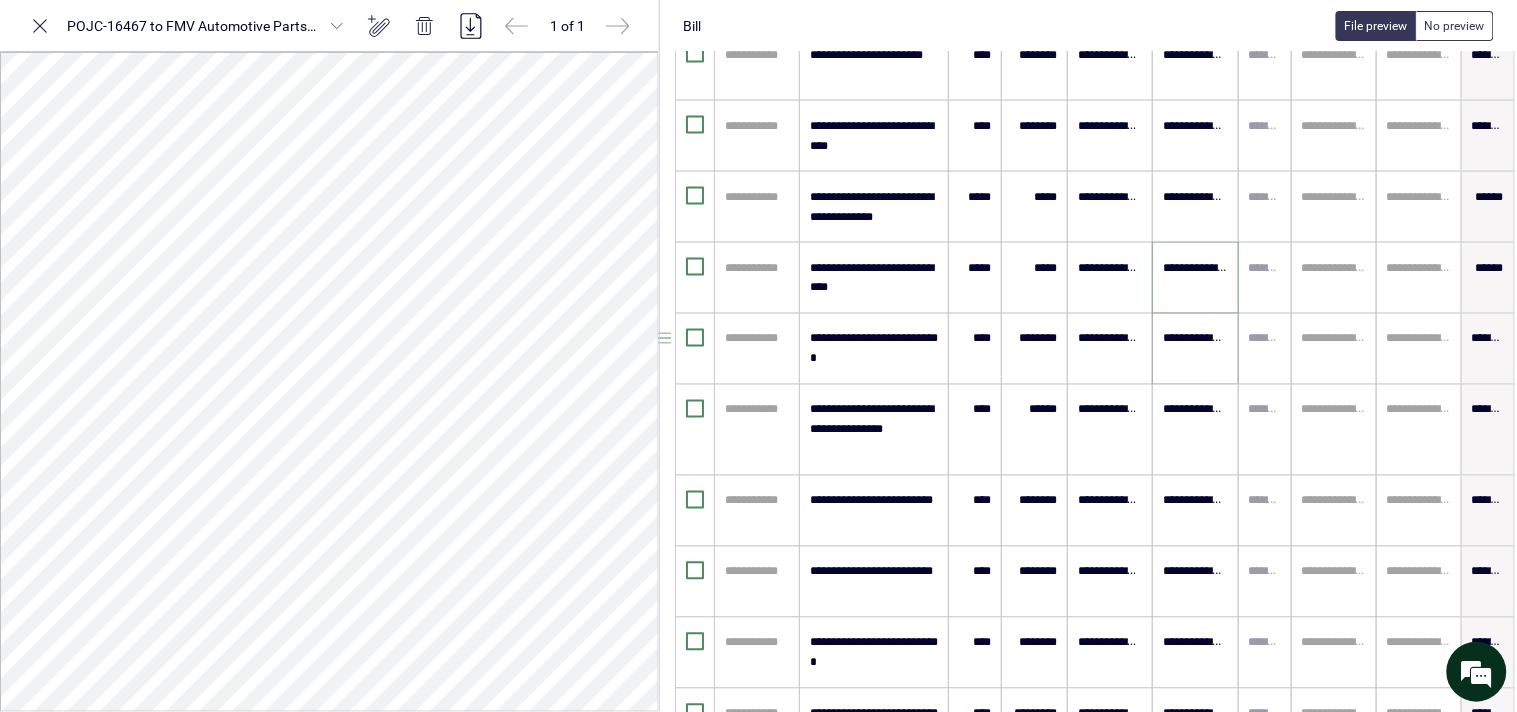 scroll, scrollTop: 0, scrollLeft: 0, axis: both 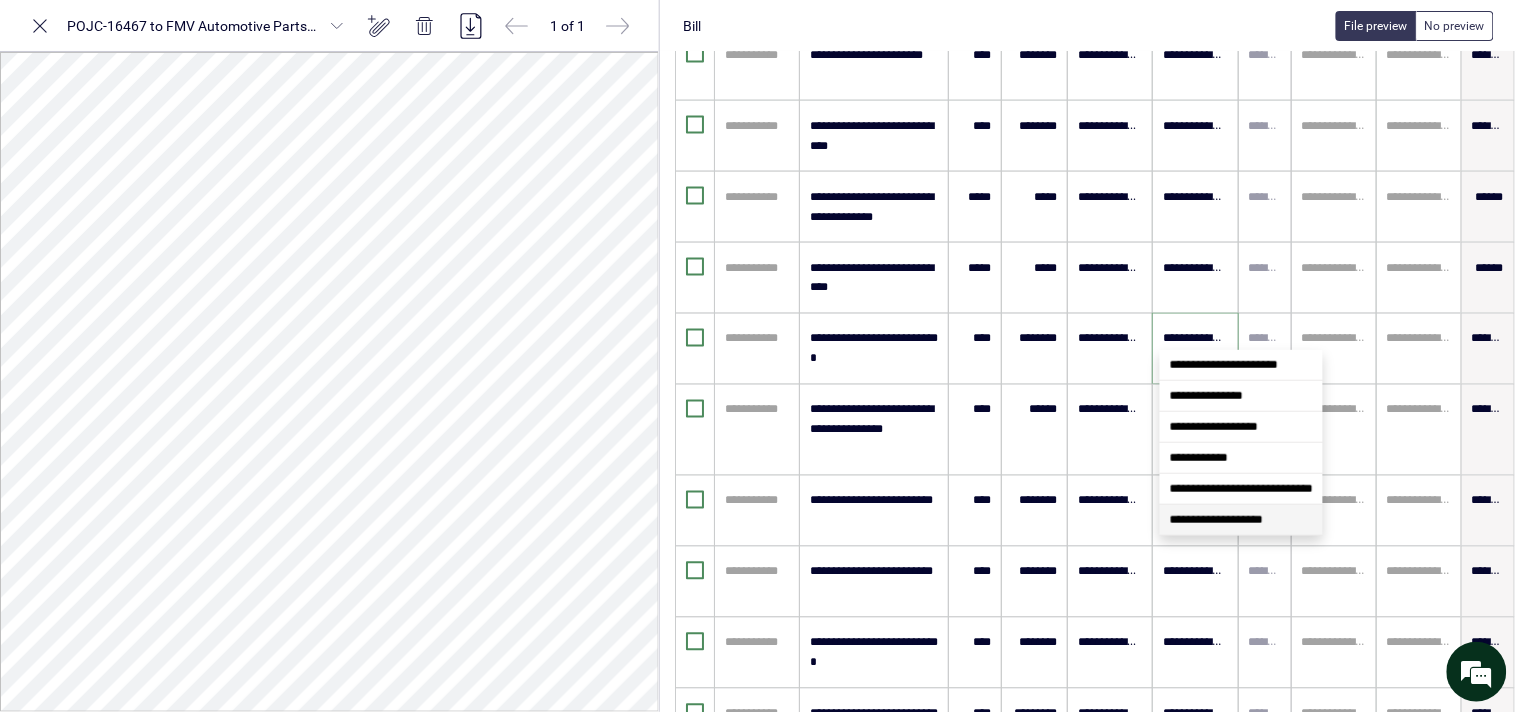 click on "**********" at bounding box center [1216, 520] 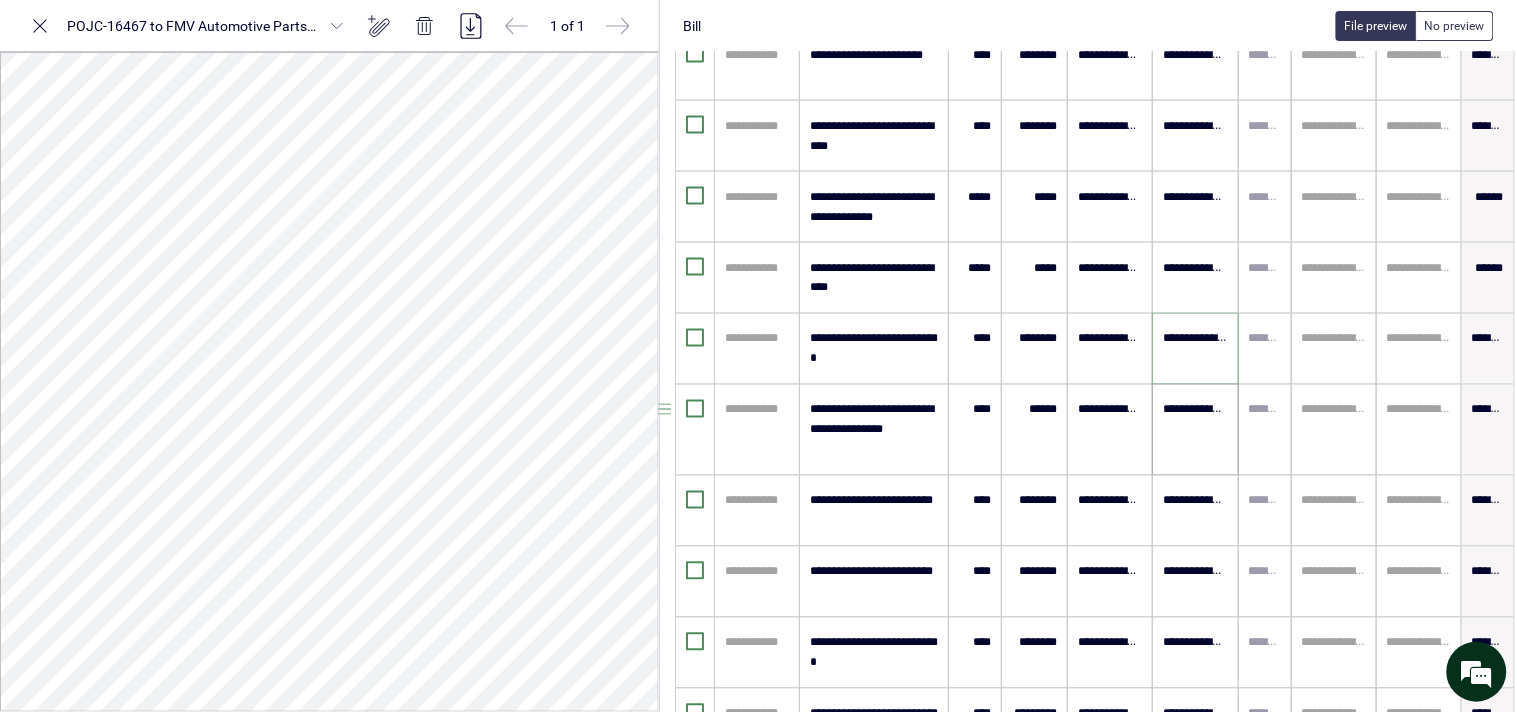scroll, scrollTop: 861, scrollLeft: 44, axis: both 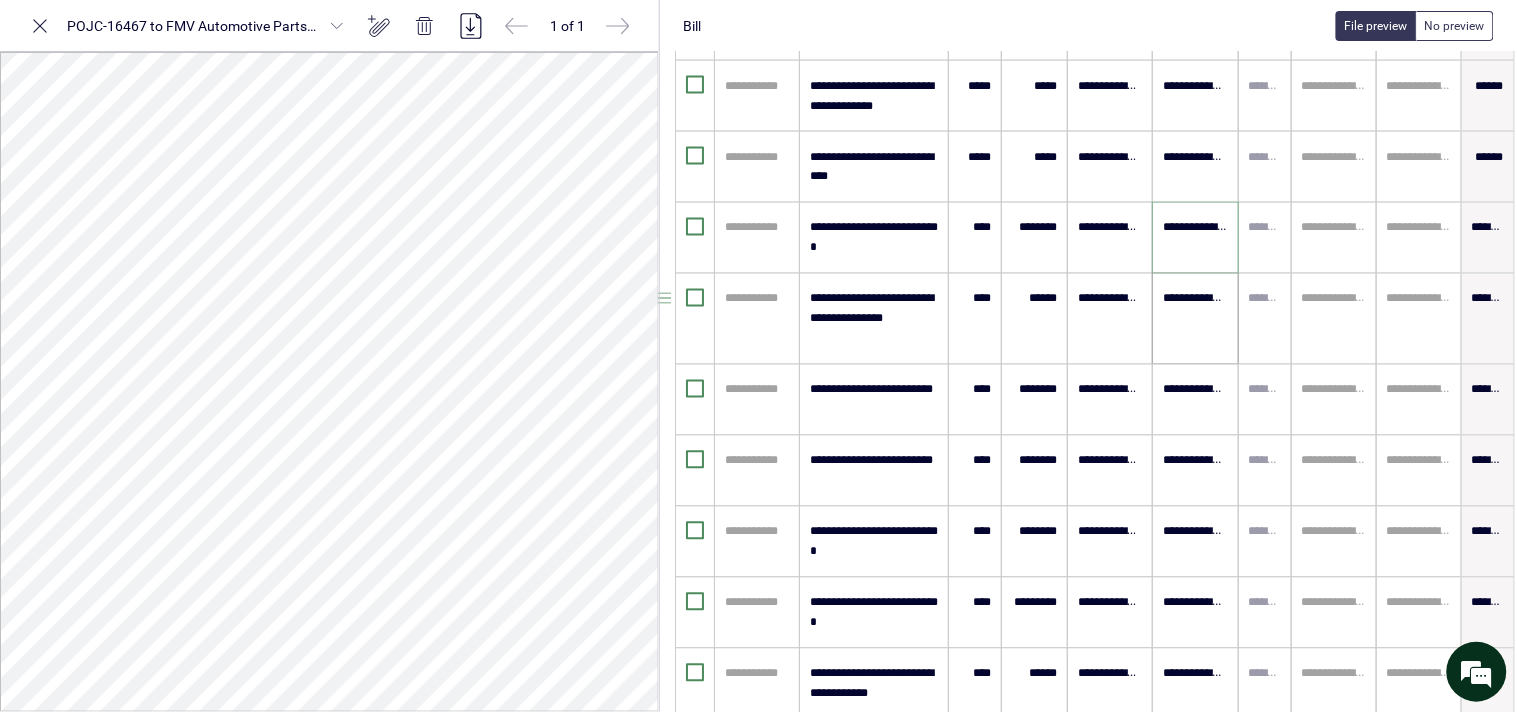 click on "**********" at bounding box center [1195, 299] 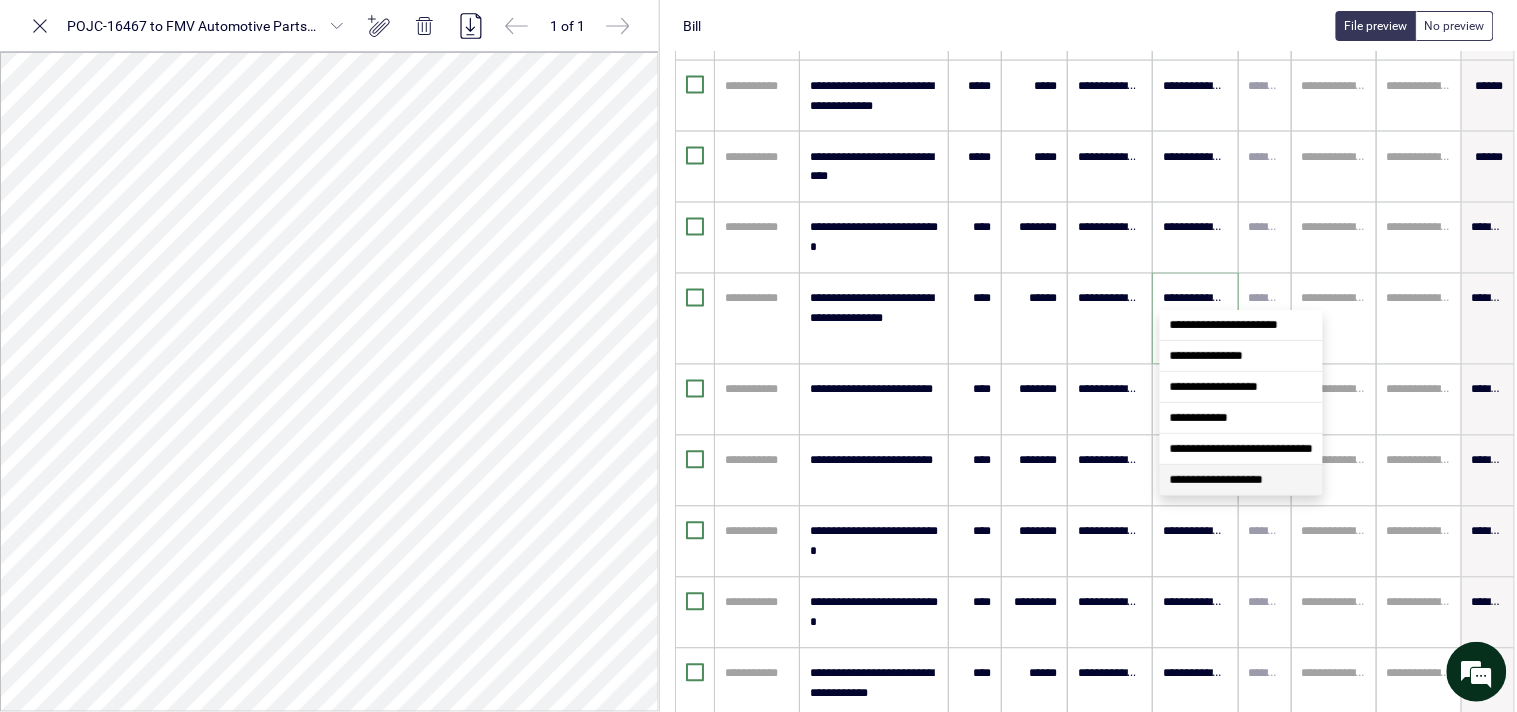 click on "**********" at bounding box center (1216, 480) 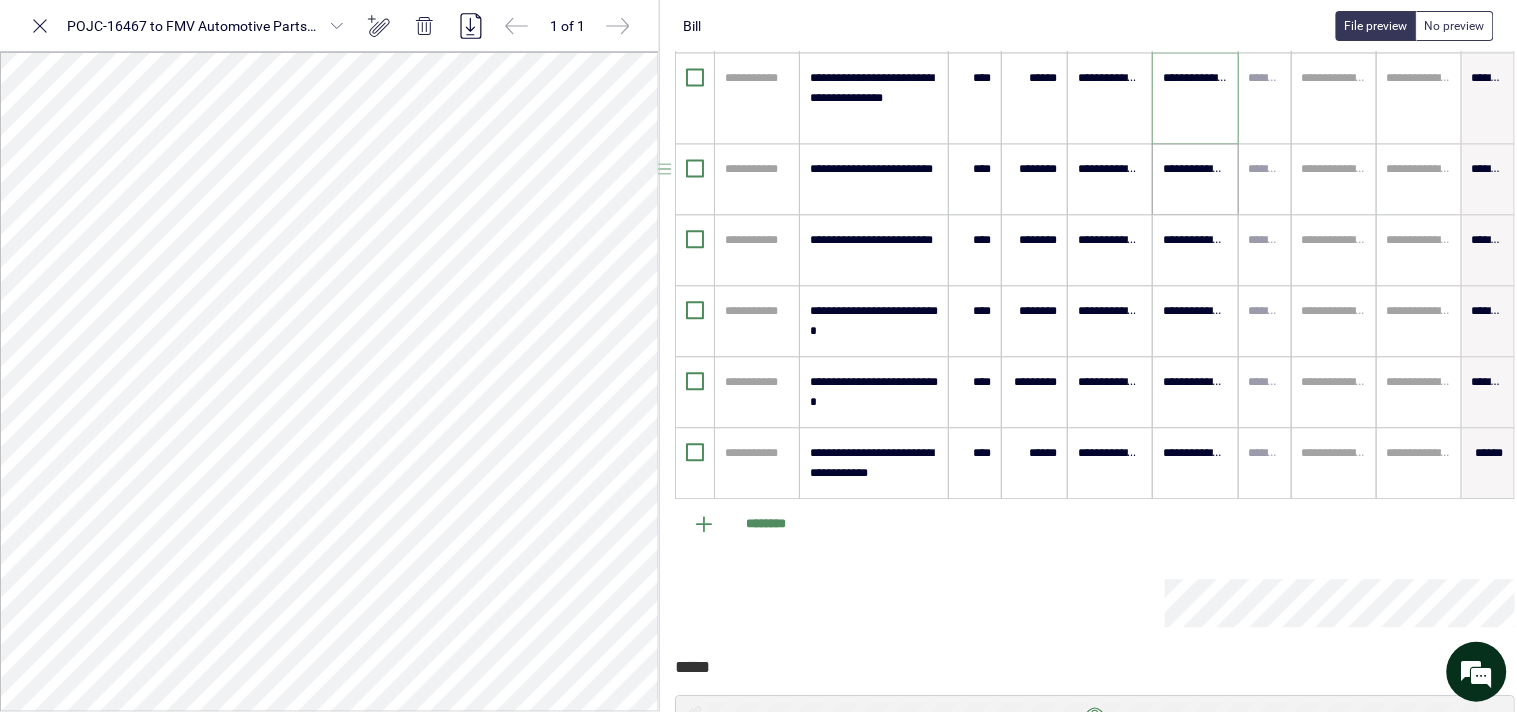 scroll, scrollTop: 1083, scrollLeft: 44, axis: both 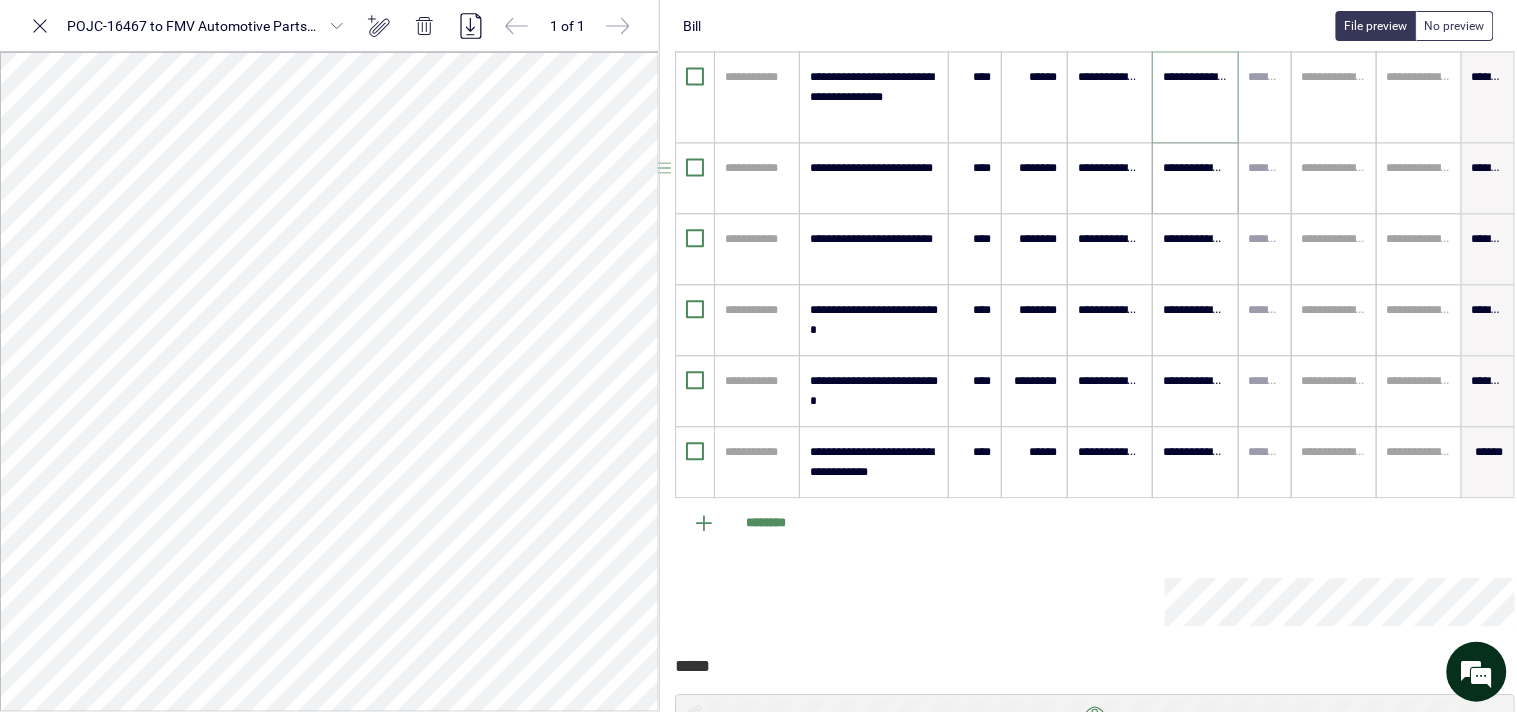 type on "**********" 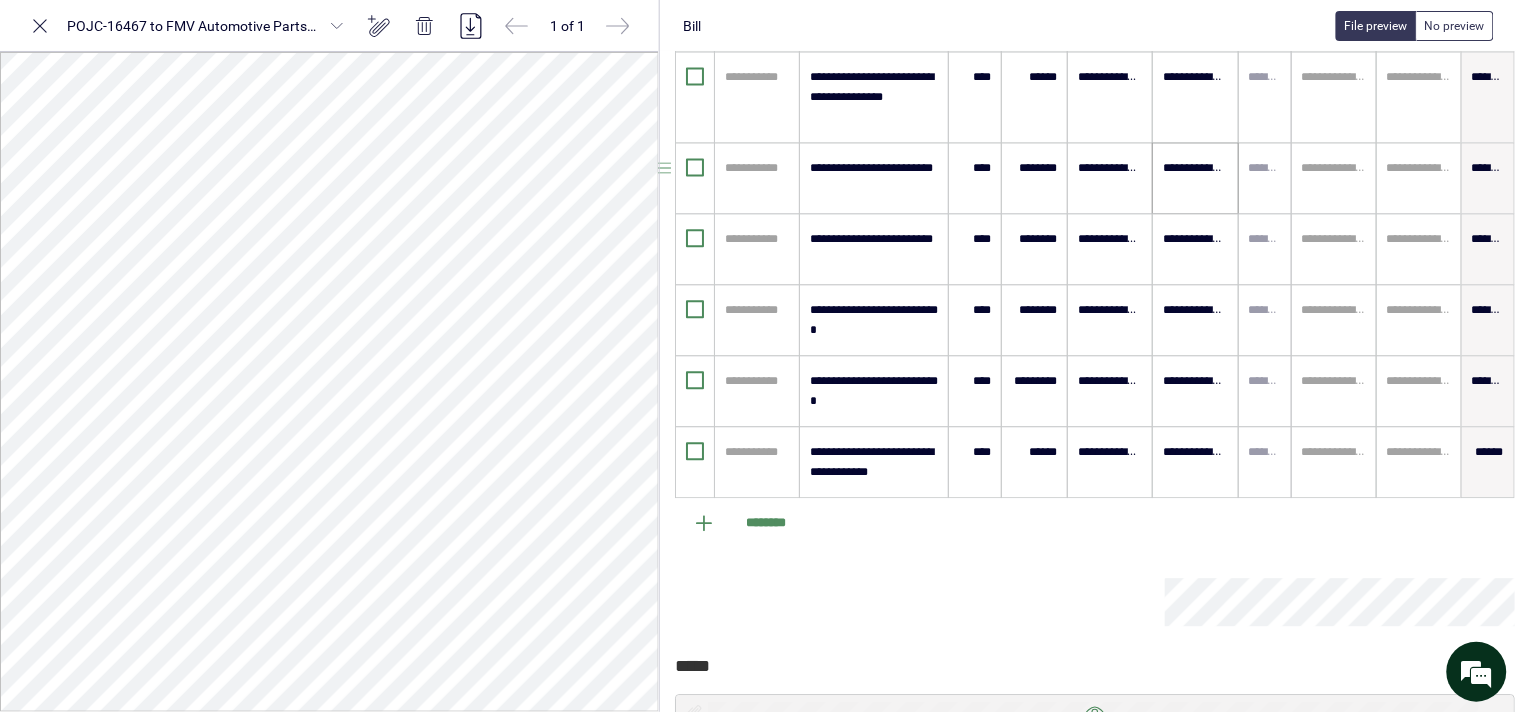 click on "**********" at bounding box center [1195, 178] 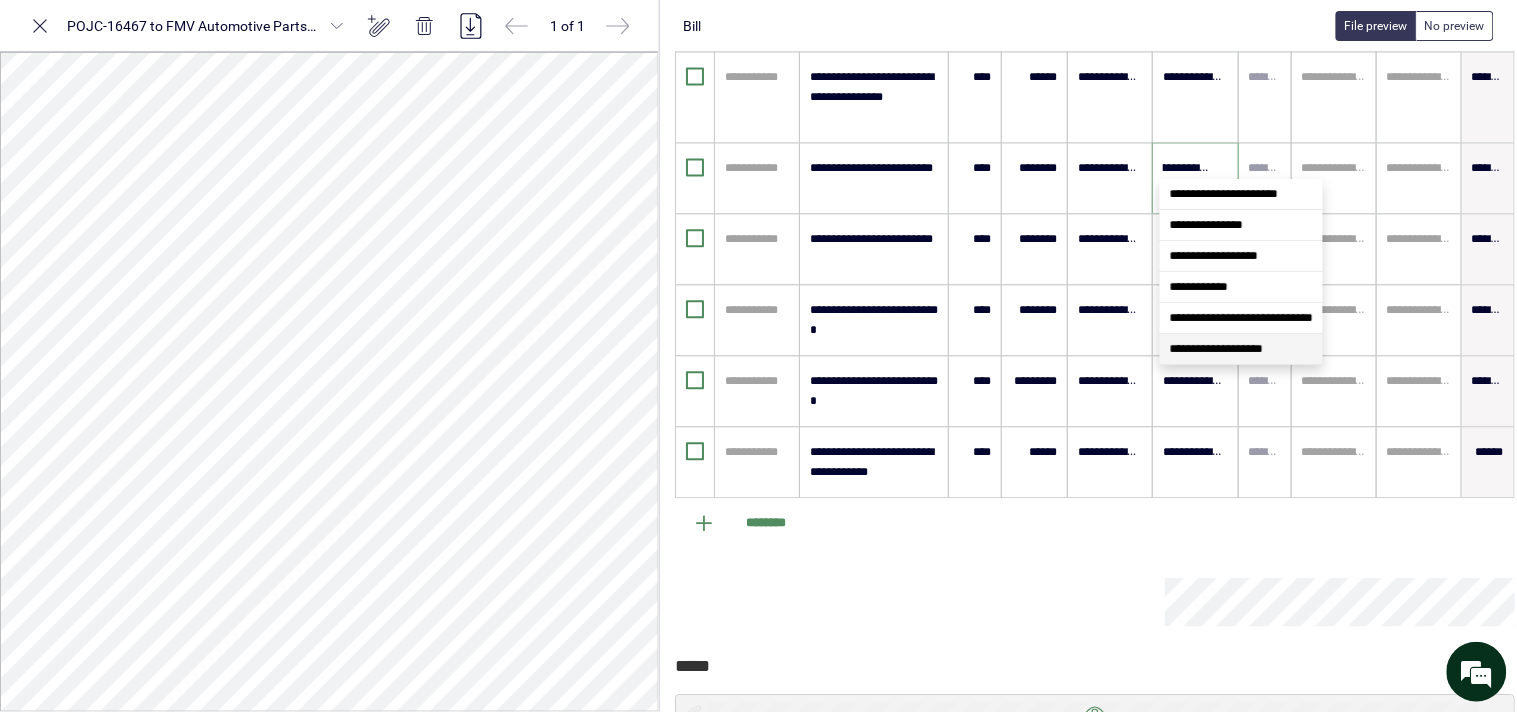 click on "**********" at bounding box center [1241, 349] 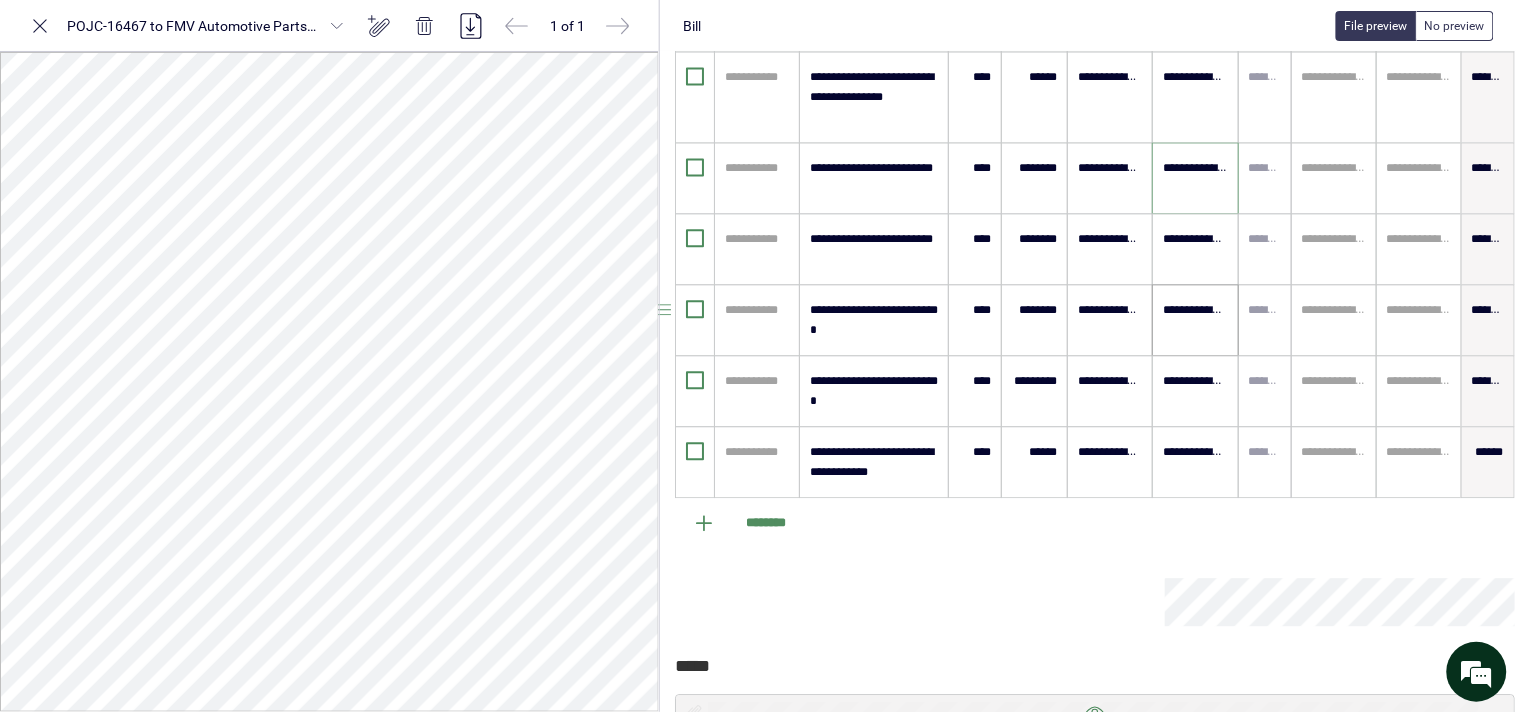 scroll, scrollTop: 0, scrollLeft: 0, axis: both 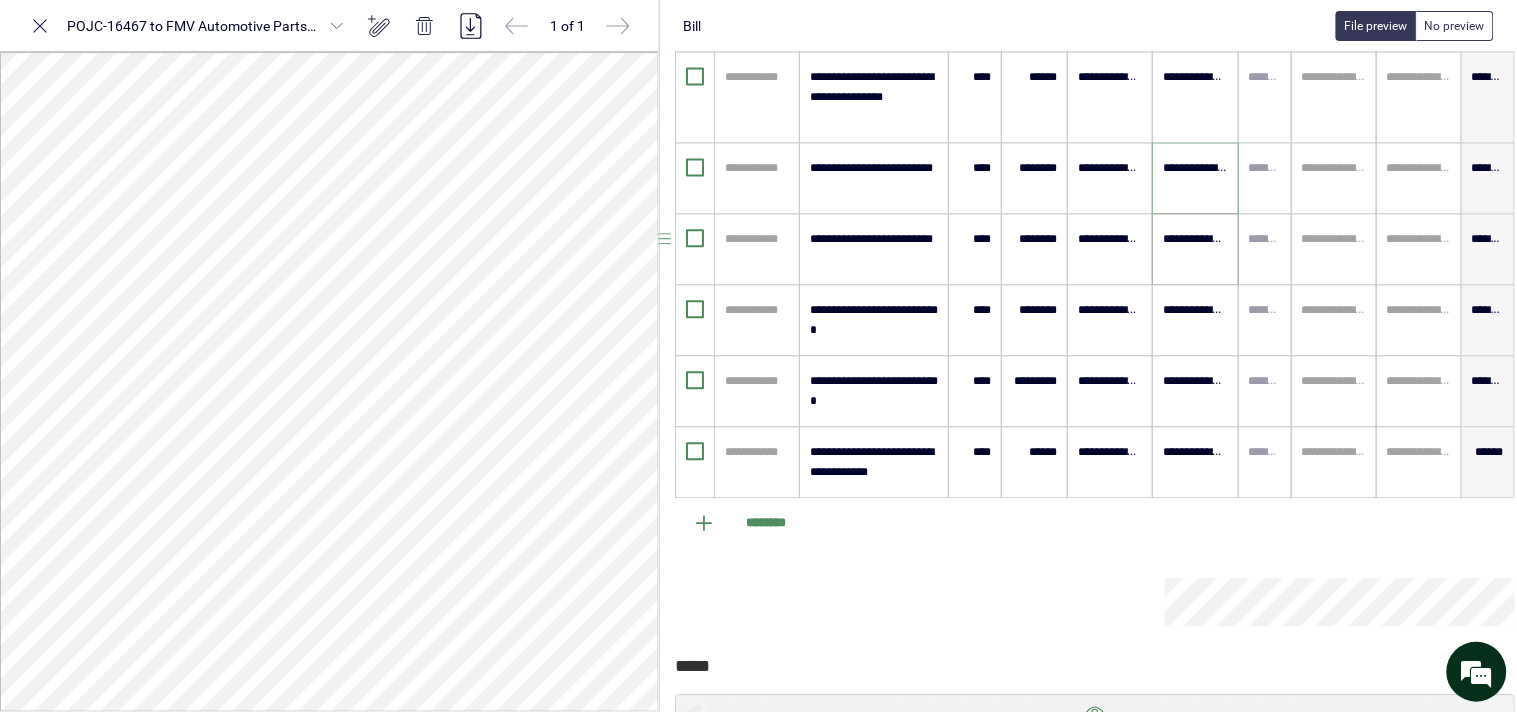 type on "**********" 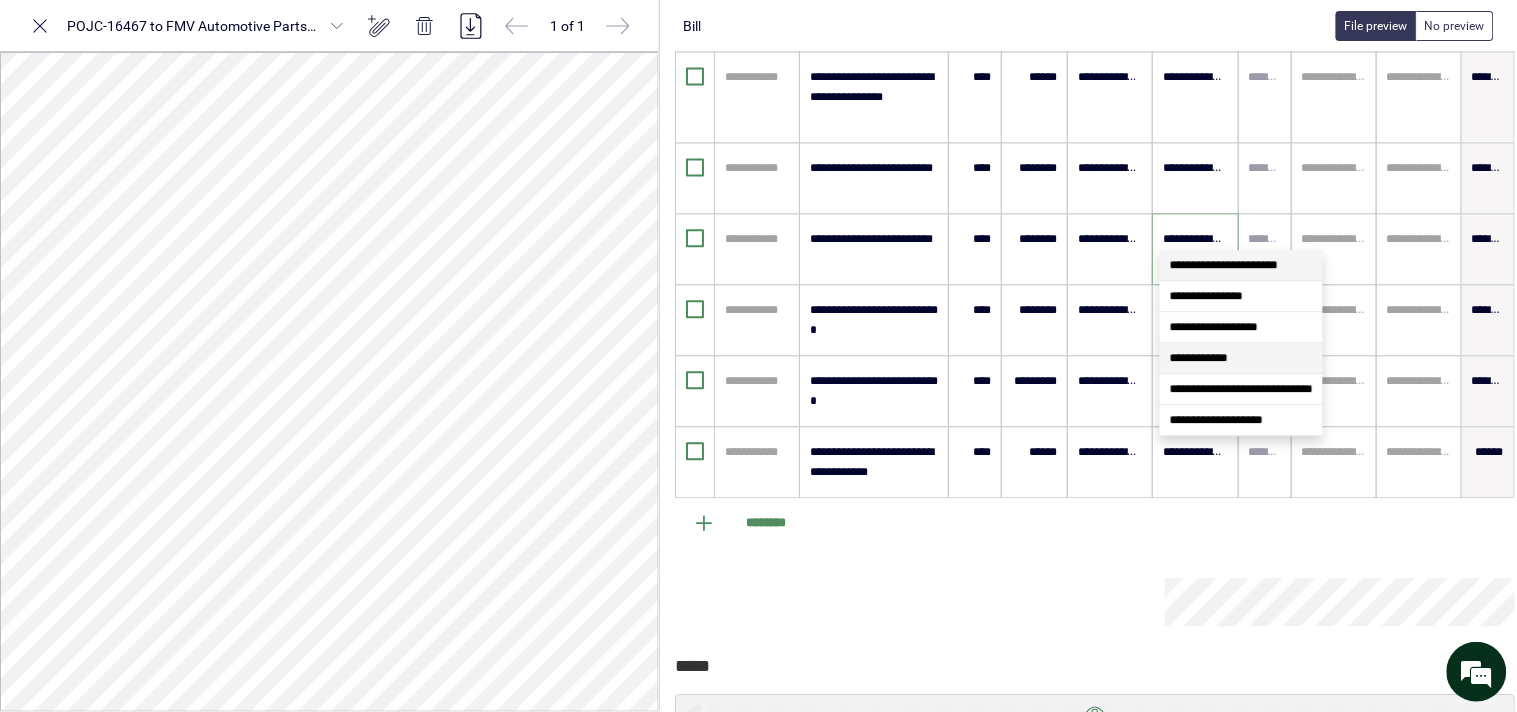 scroll, scrollTop: 0, scrollLeft: 28, axis: horizontal 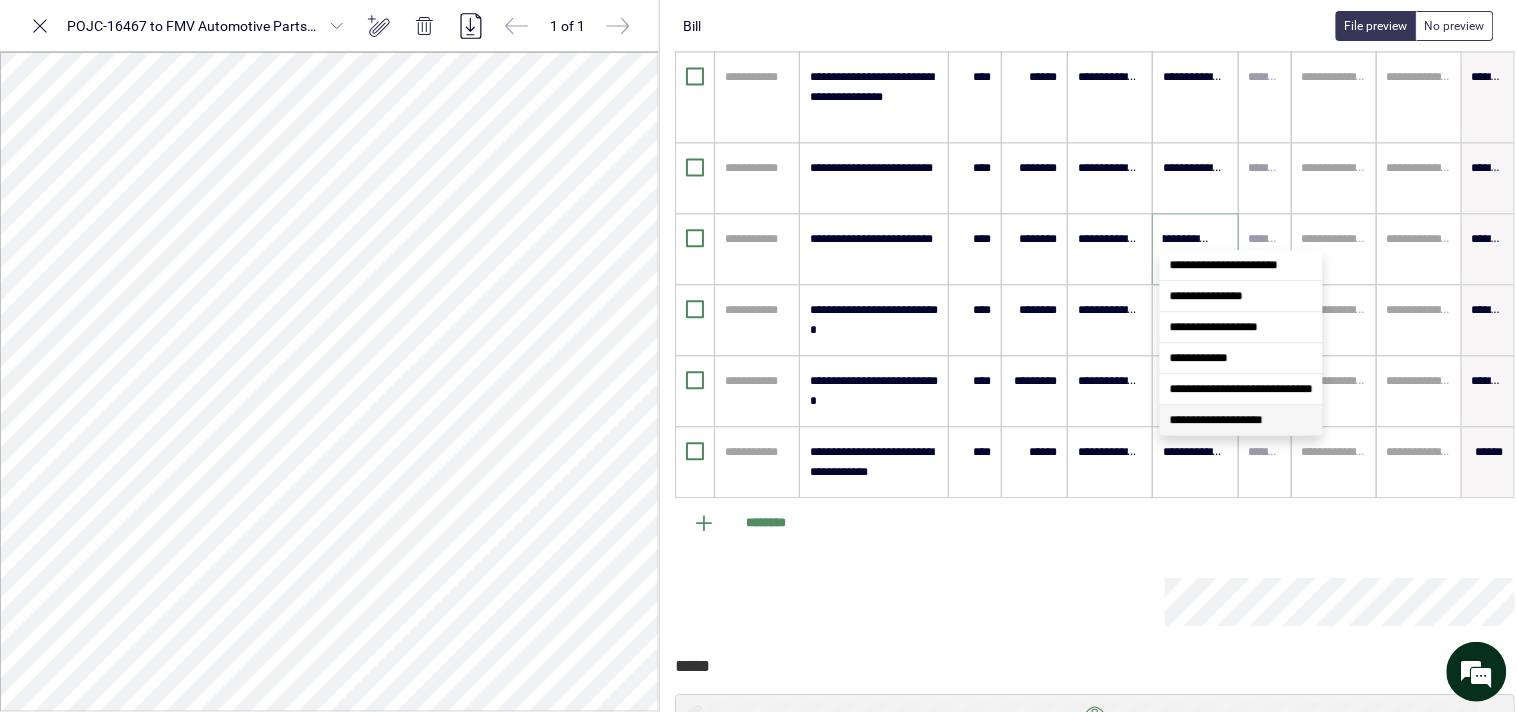 click on "**********" at bounding box center [1241, 420] 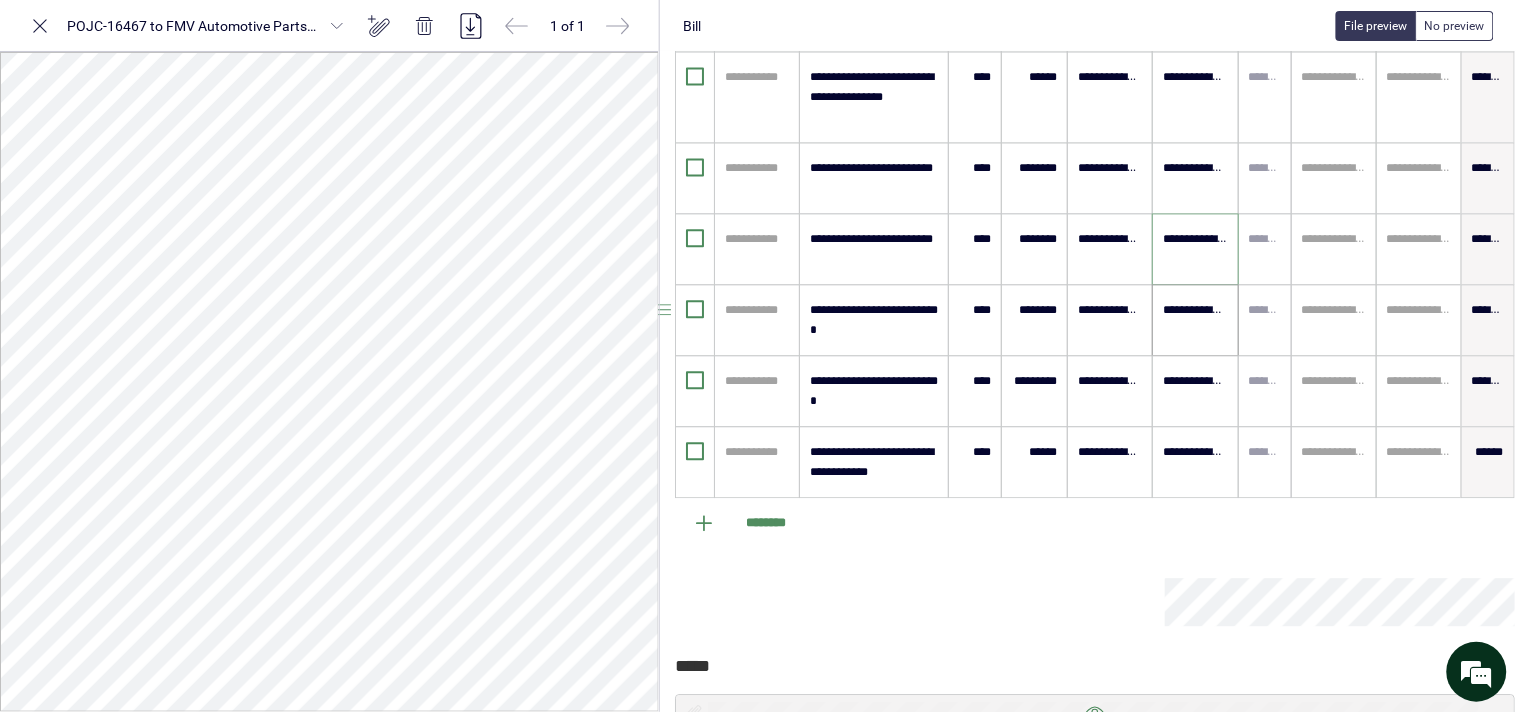 scroll, scrollTop: 0, scrollLeft: 0, axis: both 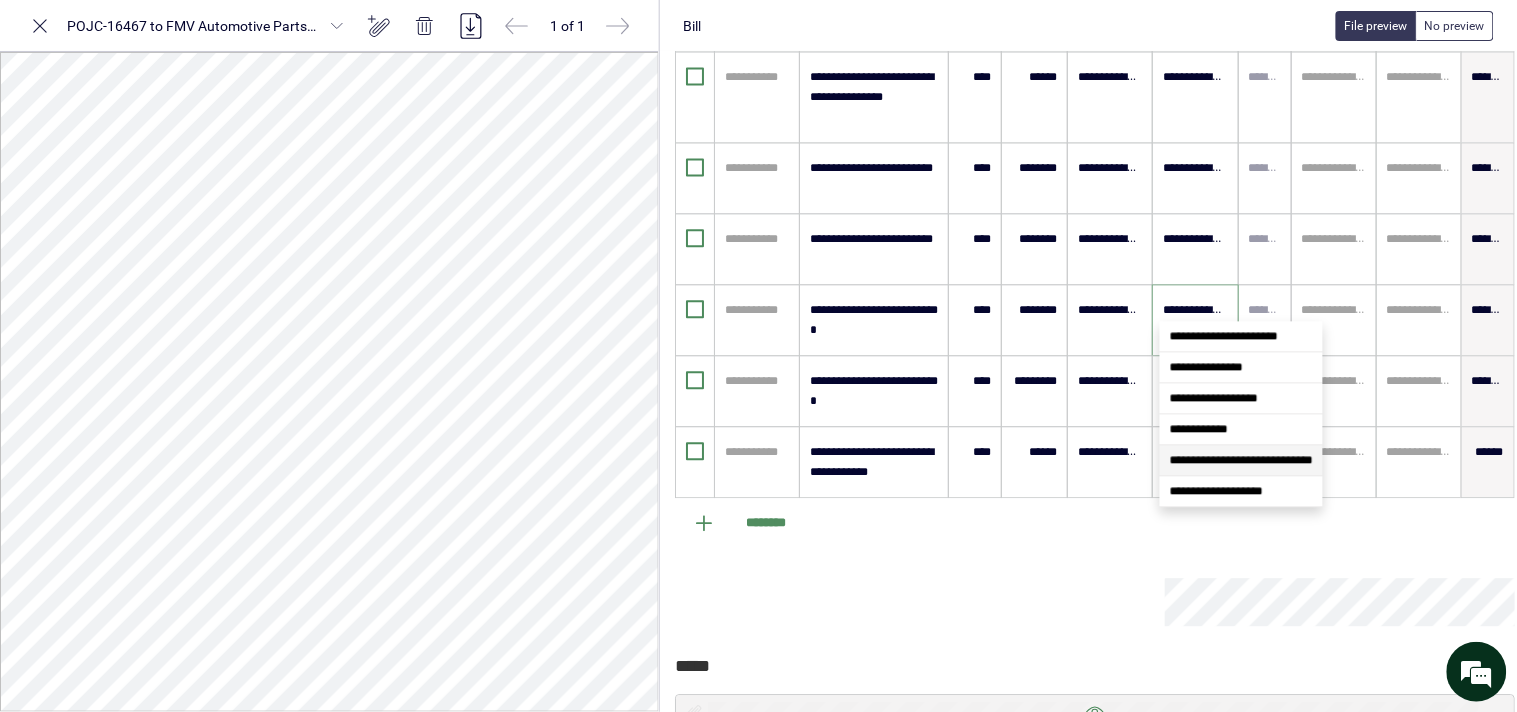click on "**********" at bounding box center [1241, 461] 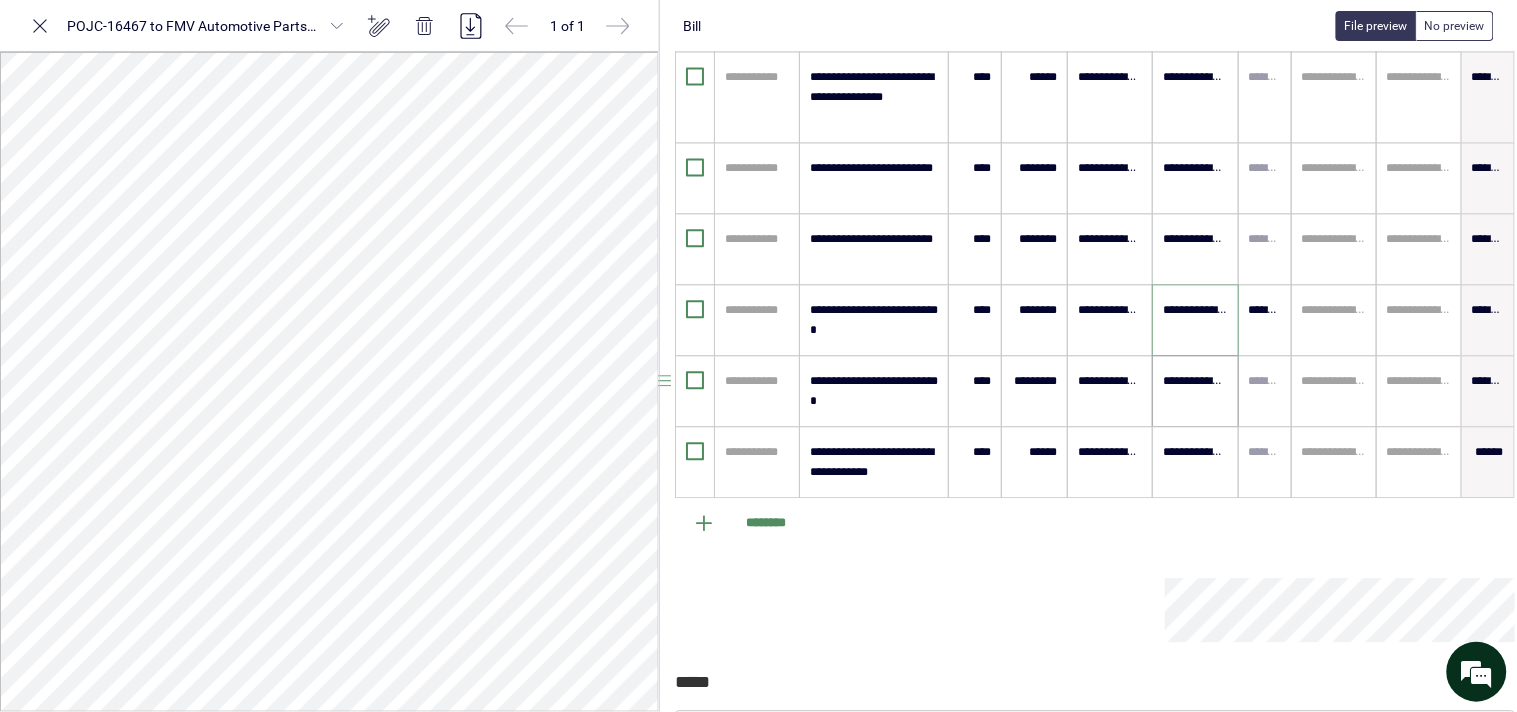 click on "**********" at bounding box center (1195, 381) 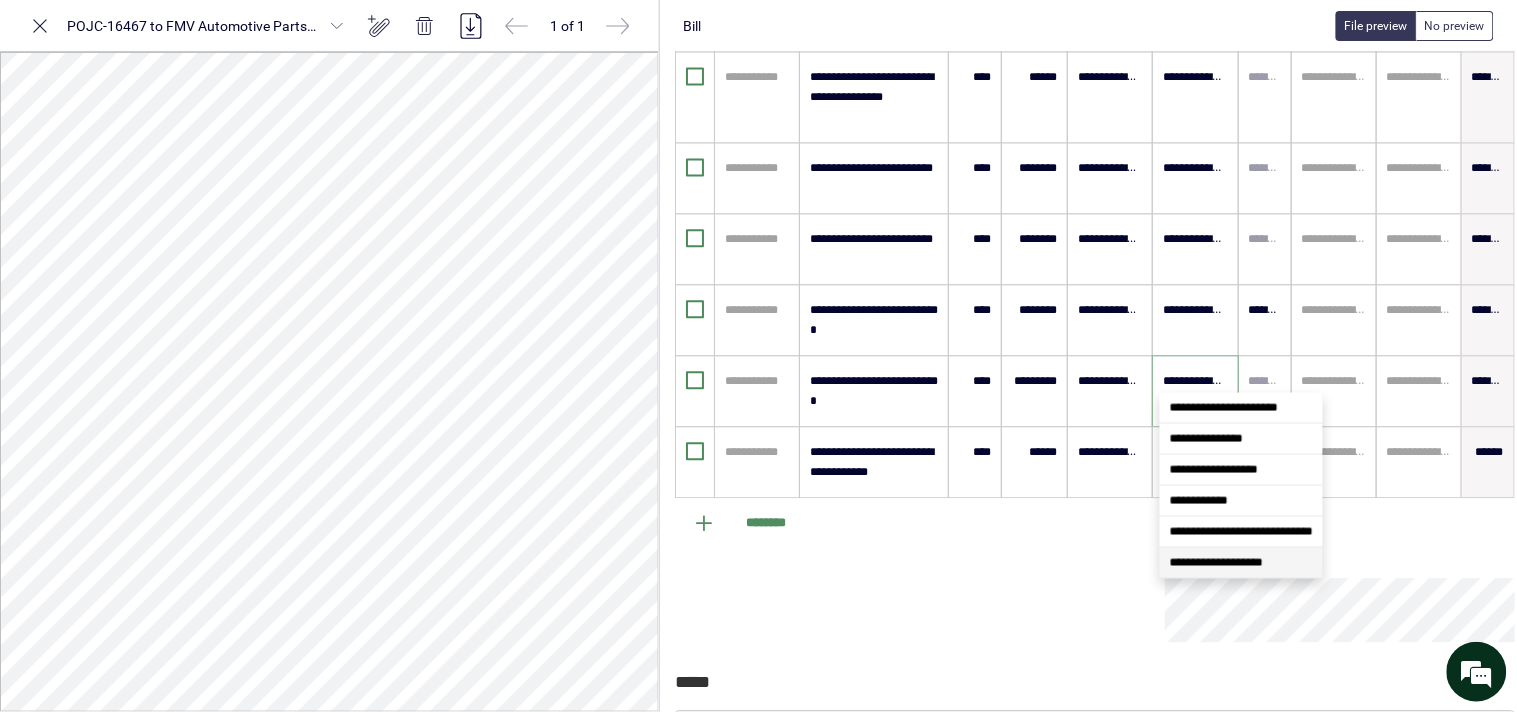 click on "**********" at bounding box center [1216, 563] 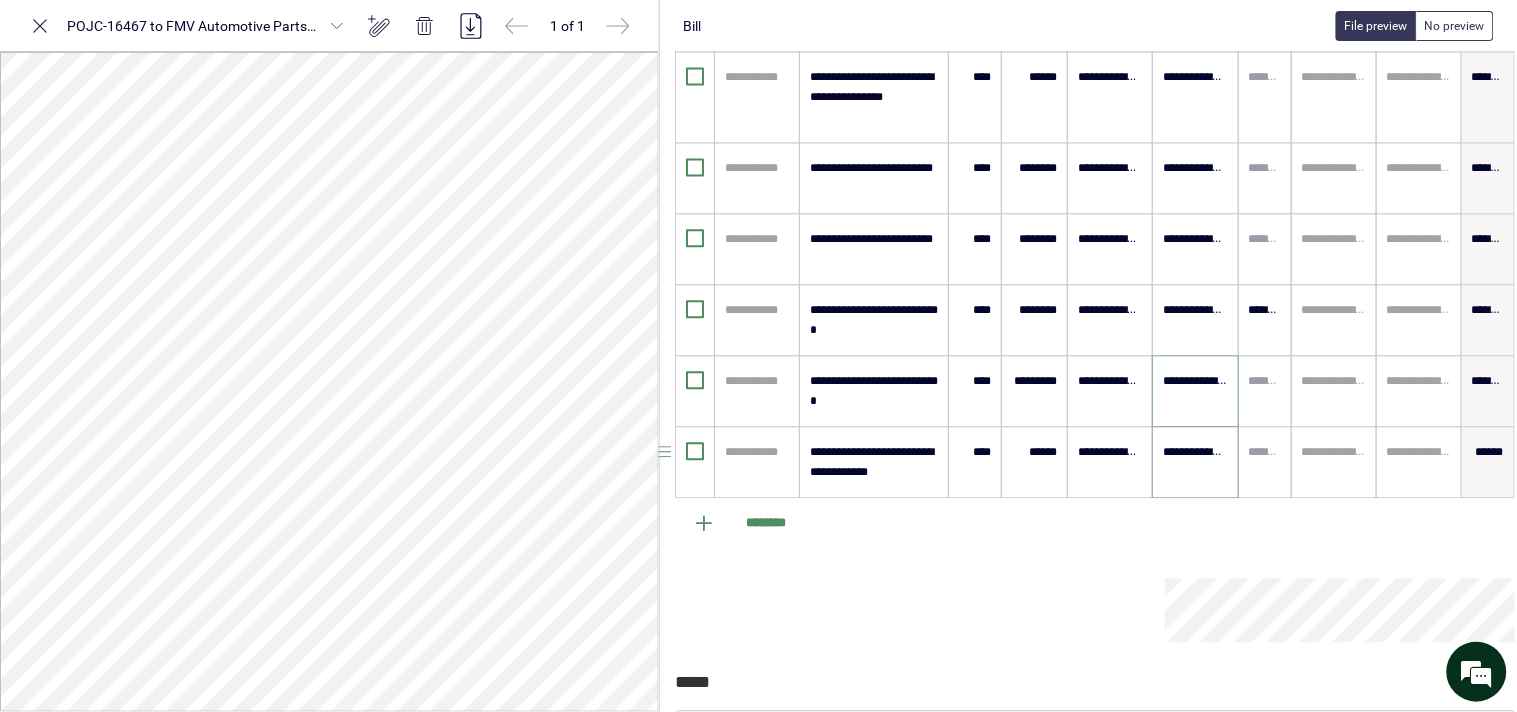 click on "**********" at bounding box center (758, 356) 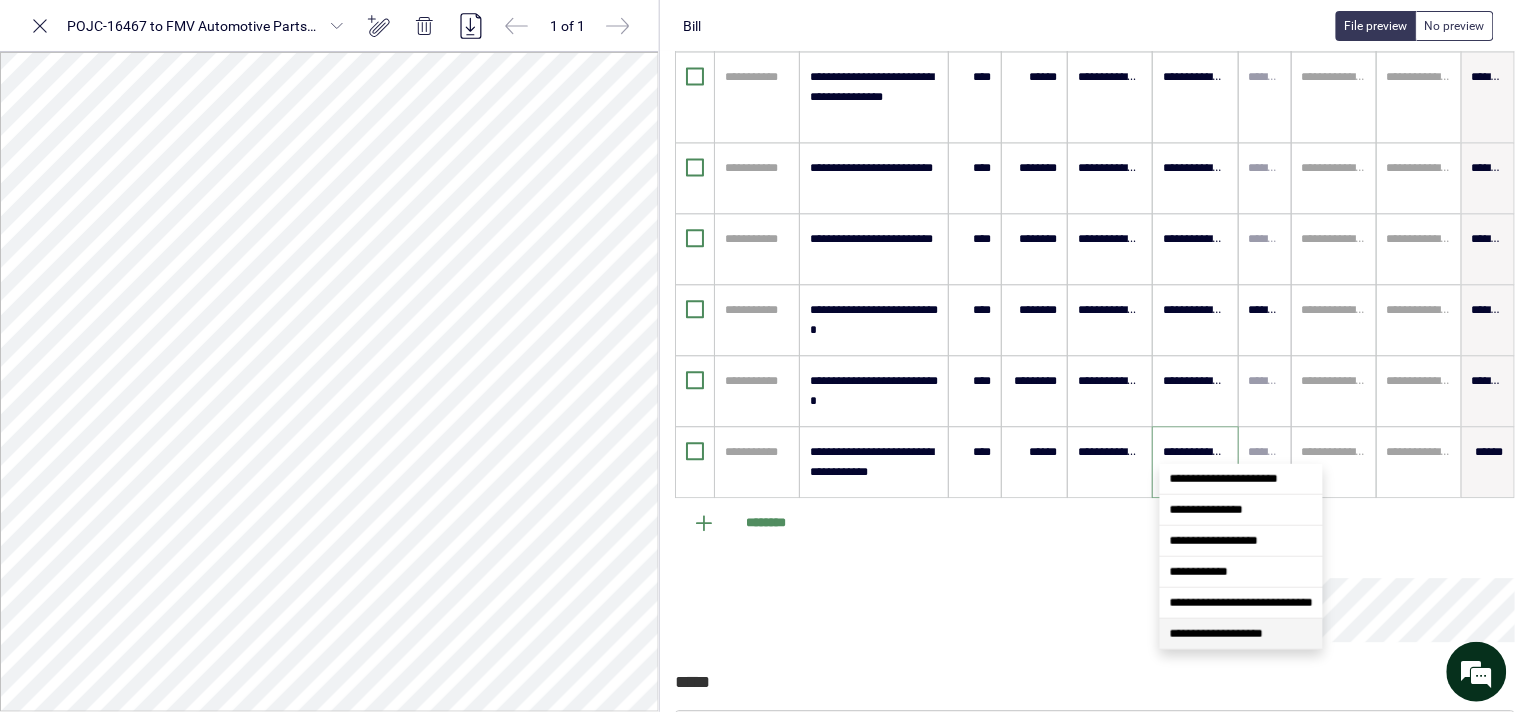 click on "**********" at bounding box center [1216, 634] 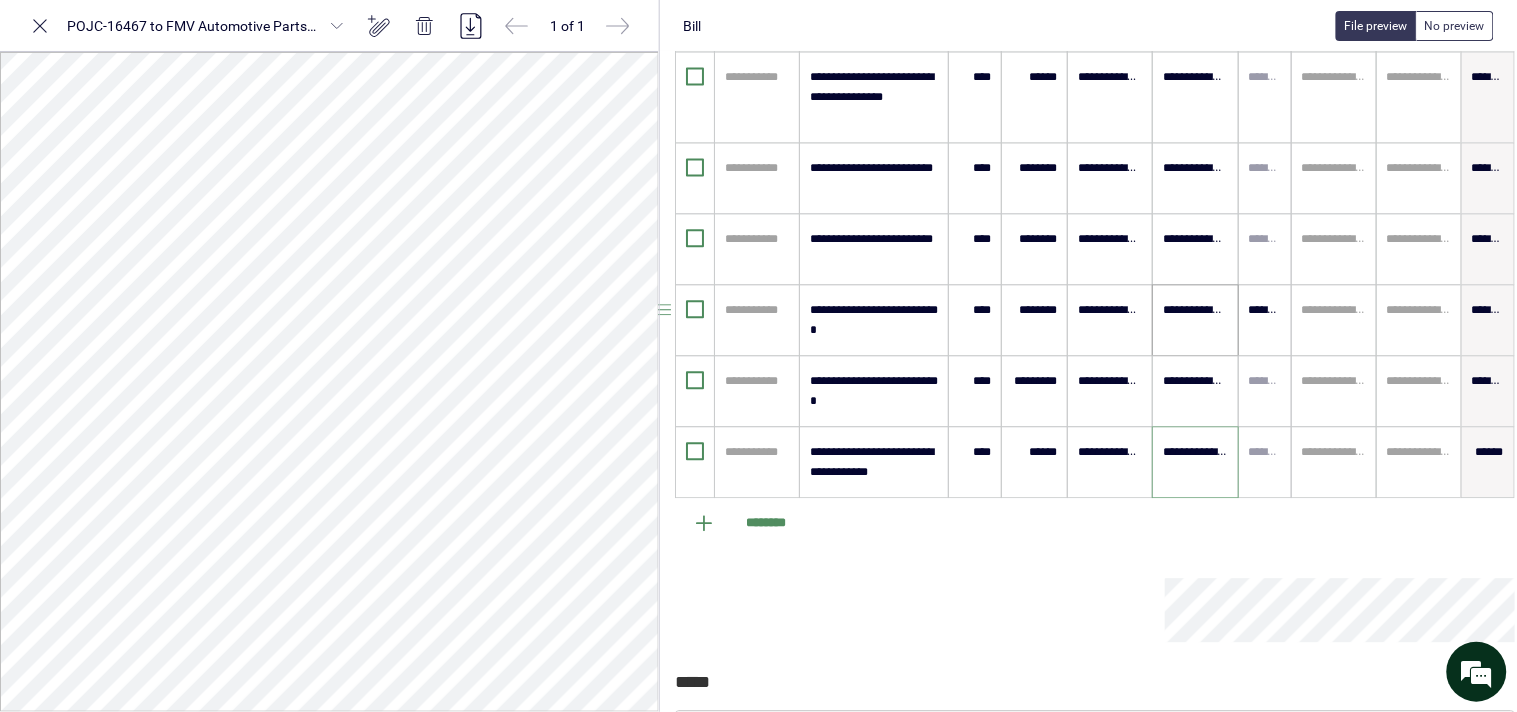 click on "**********" at bounding box center [1195, 310] 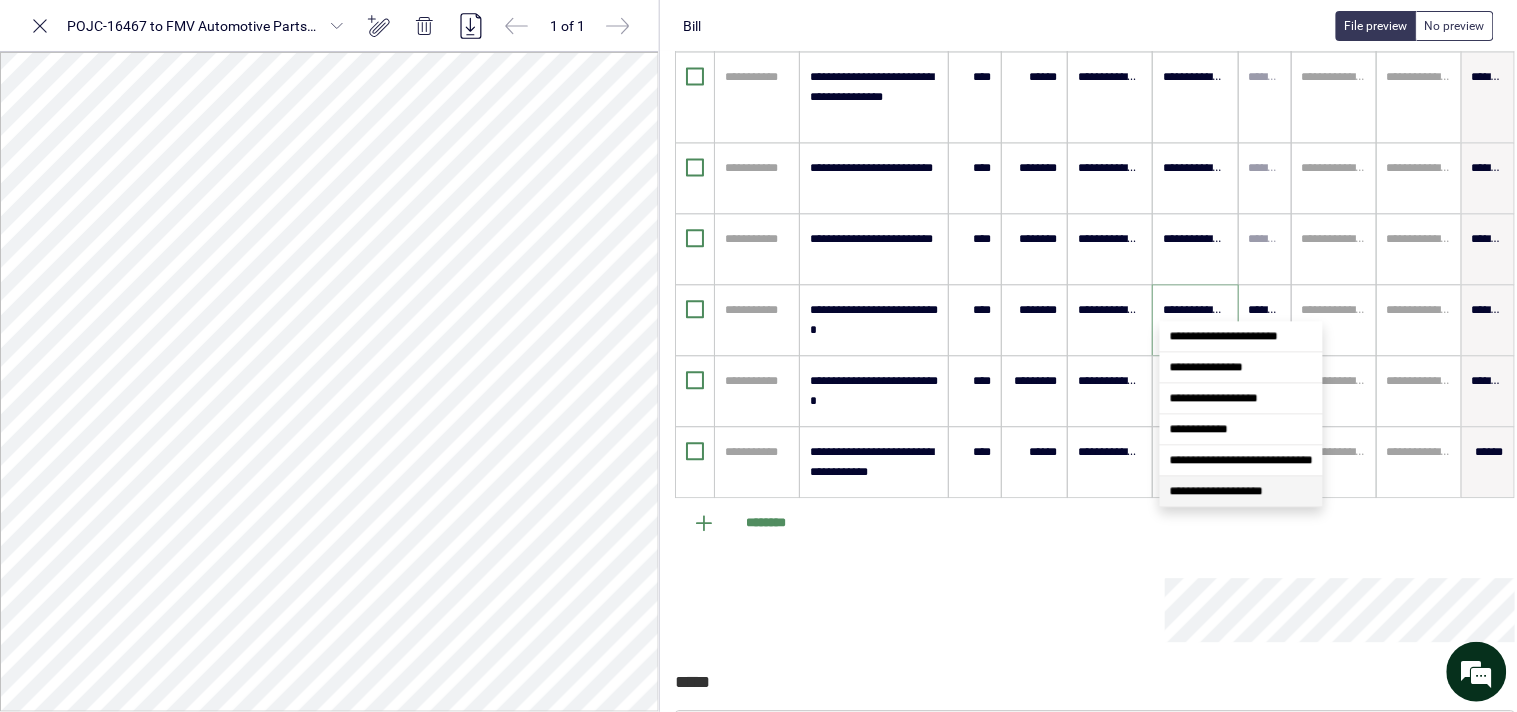 click on "**********" at bounding box center [1216, 492] 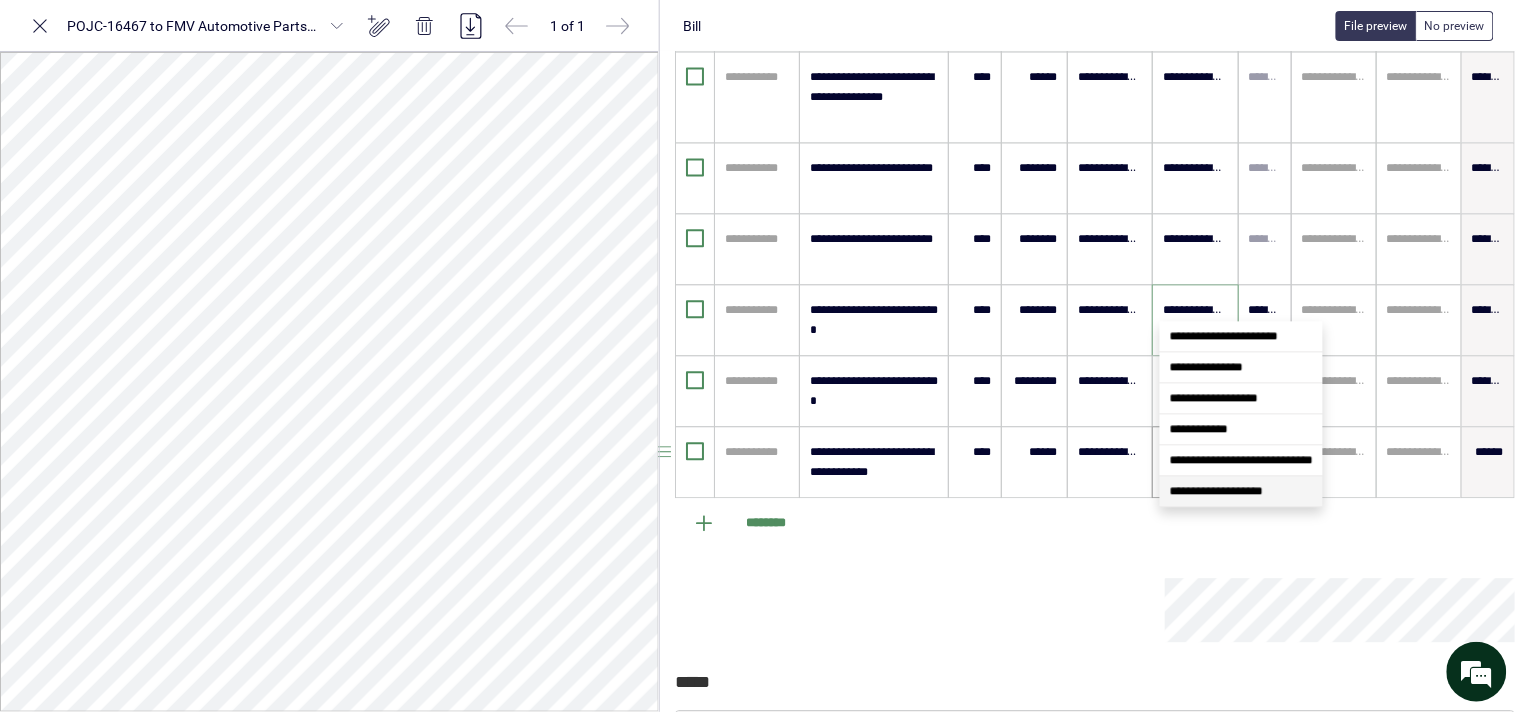 type 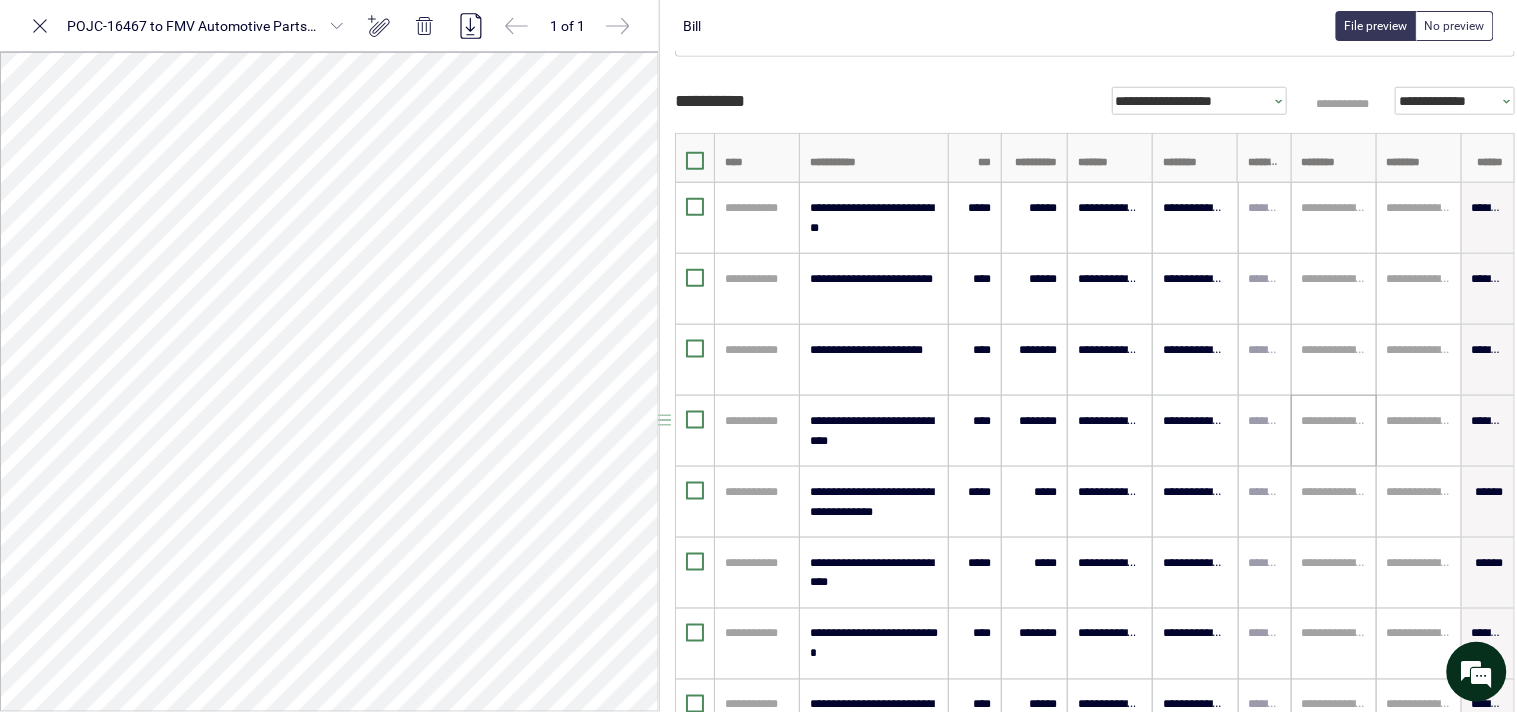 scroll, scrollTop: 416, scrollLeft: 44, axis: both 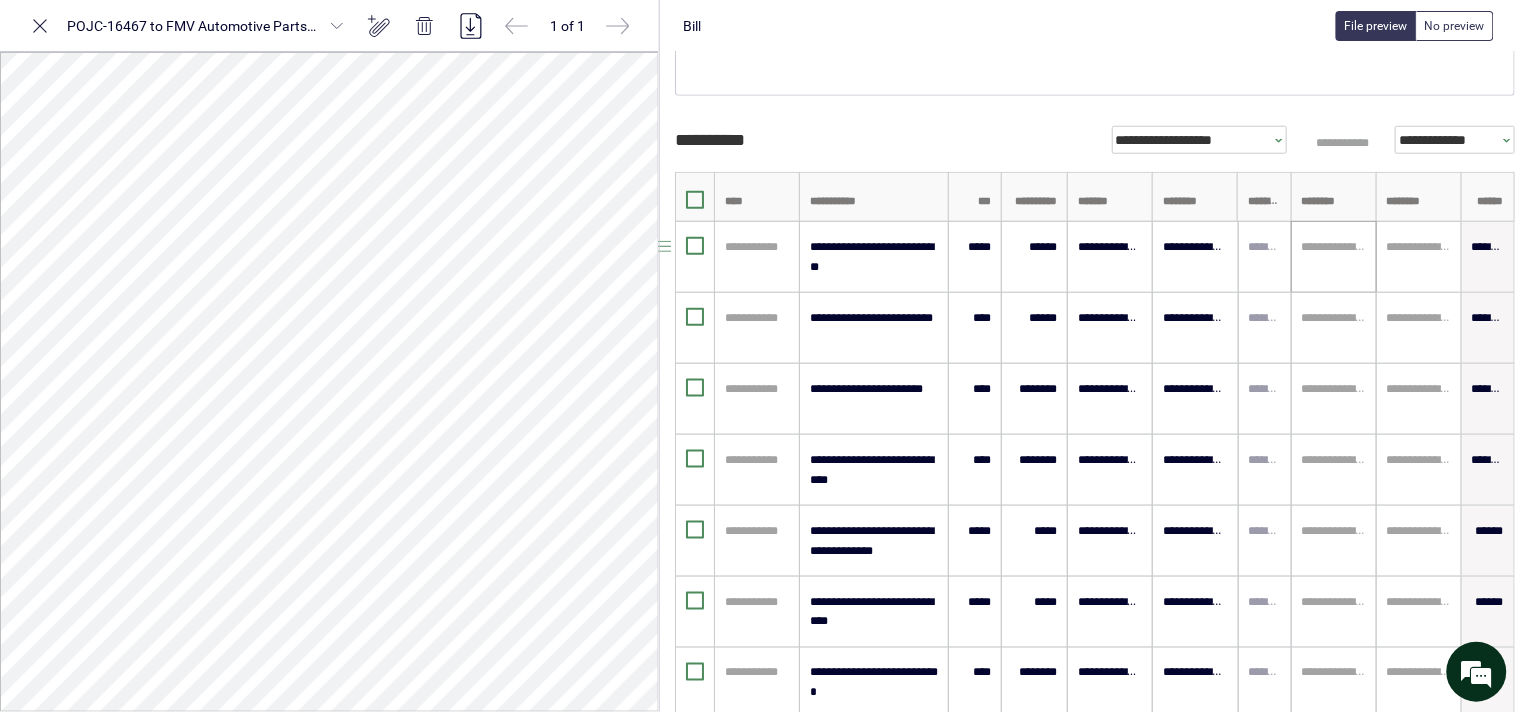 click at bounding box center (1334, 247) 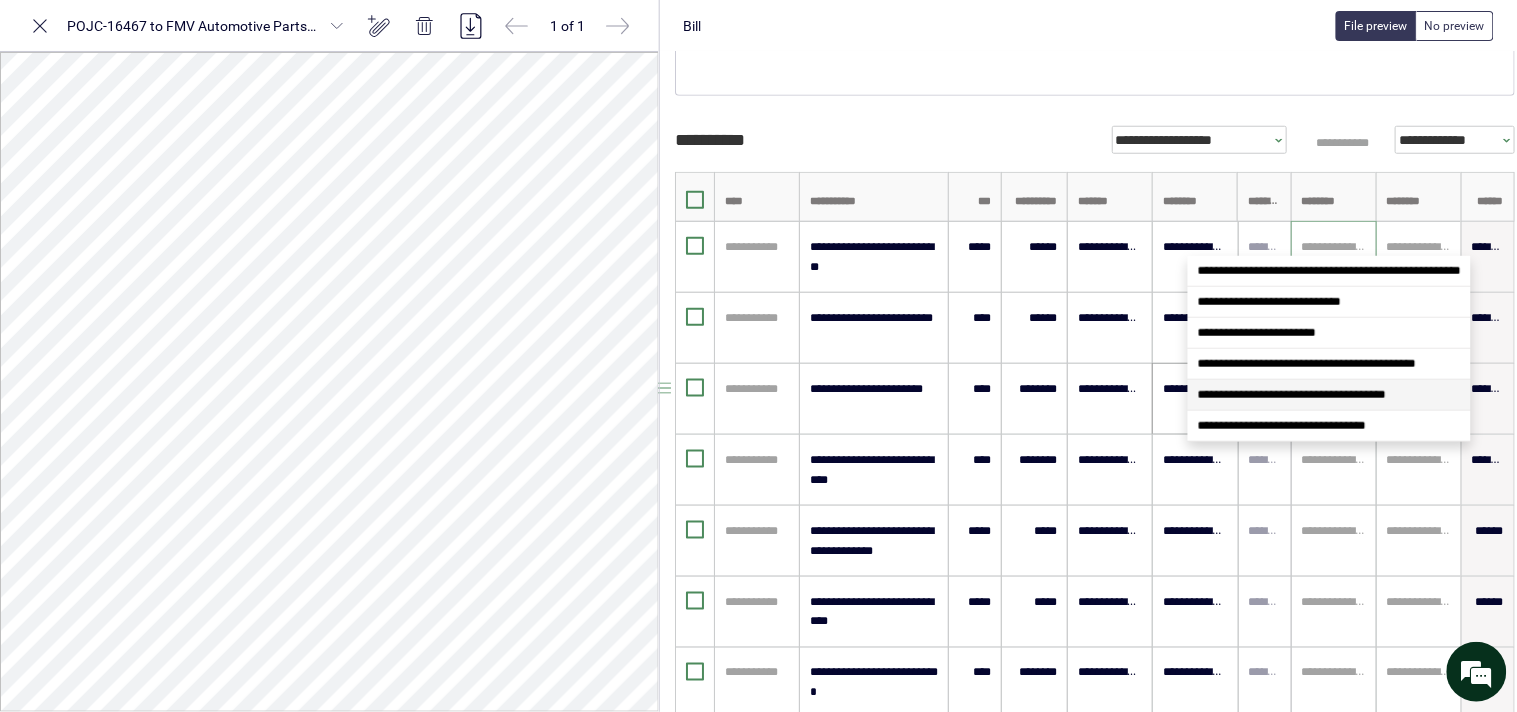 click on "**********" at bounding box center [1292, 395] 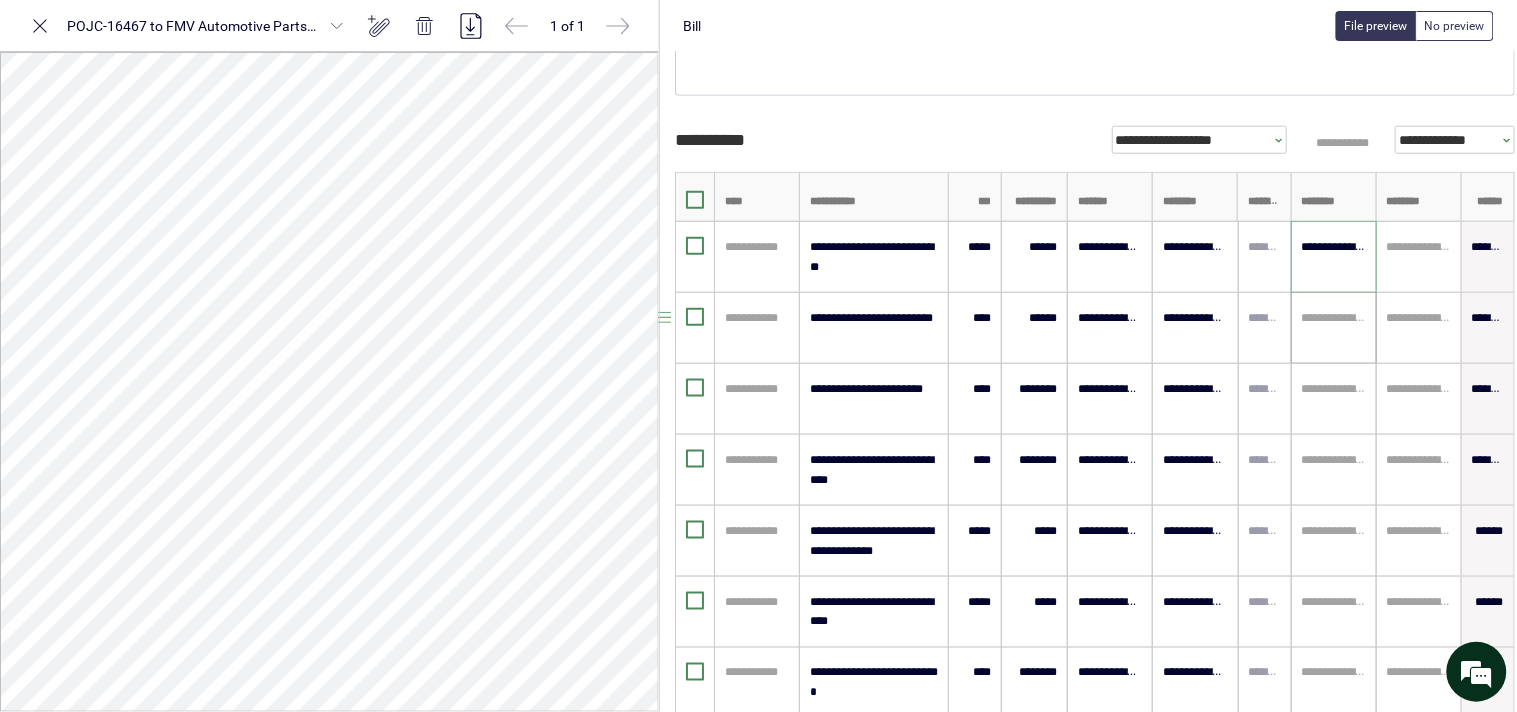 click at bounding box center (1334, 318) 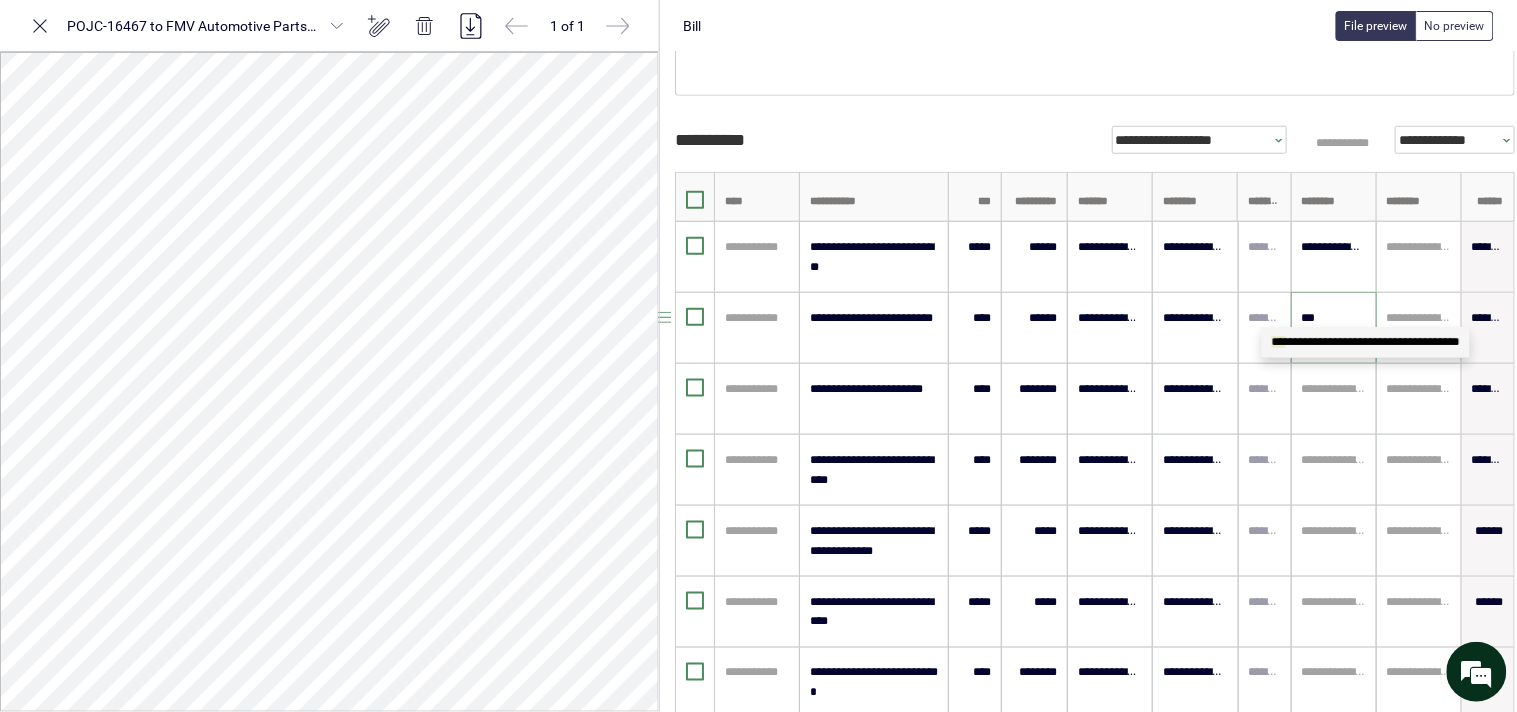 type on "****" 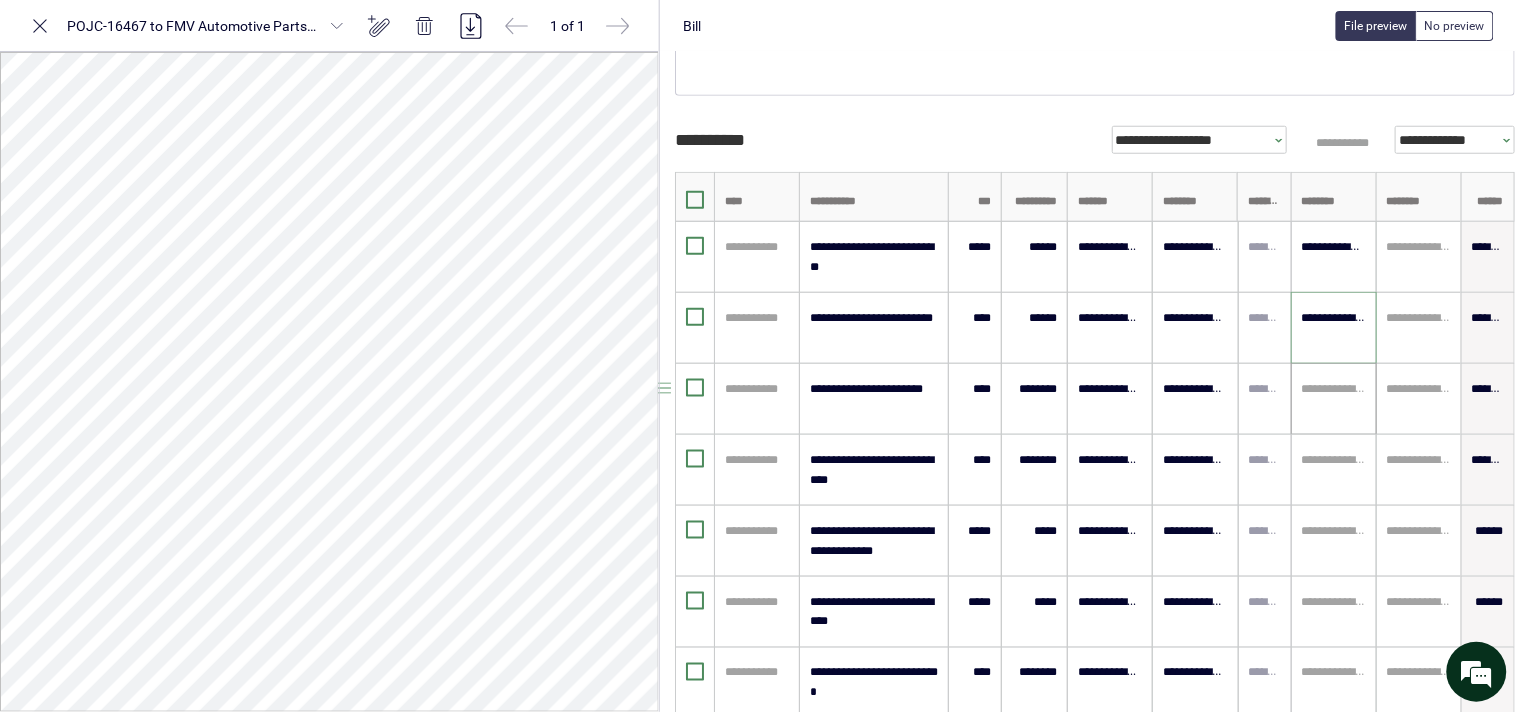 type on "**********" 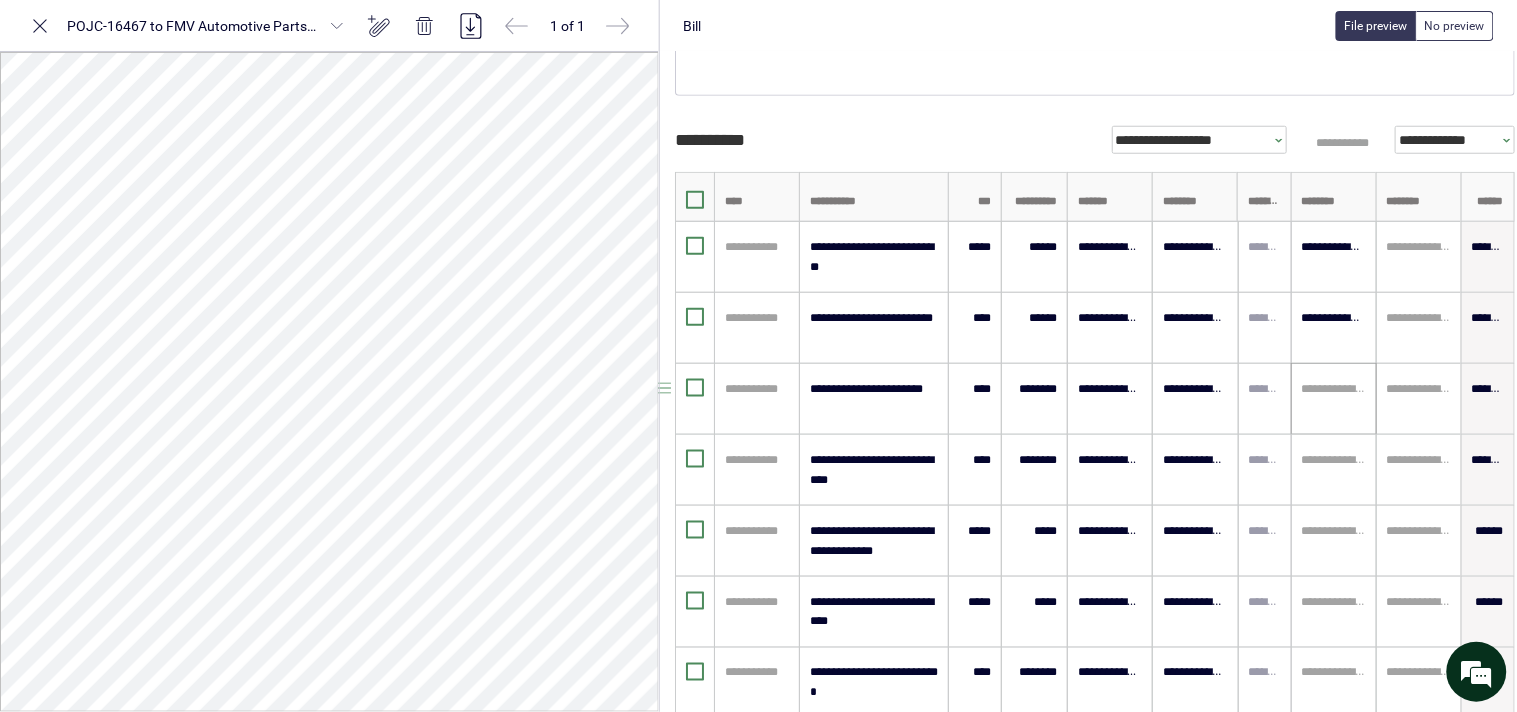 click on "**********" at bounding box center (1334, 399) 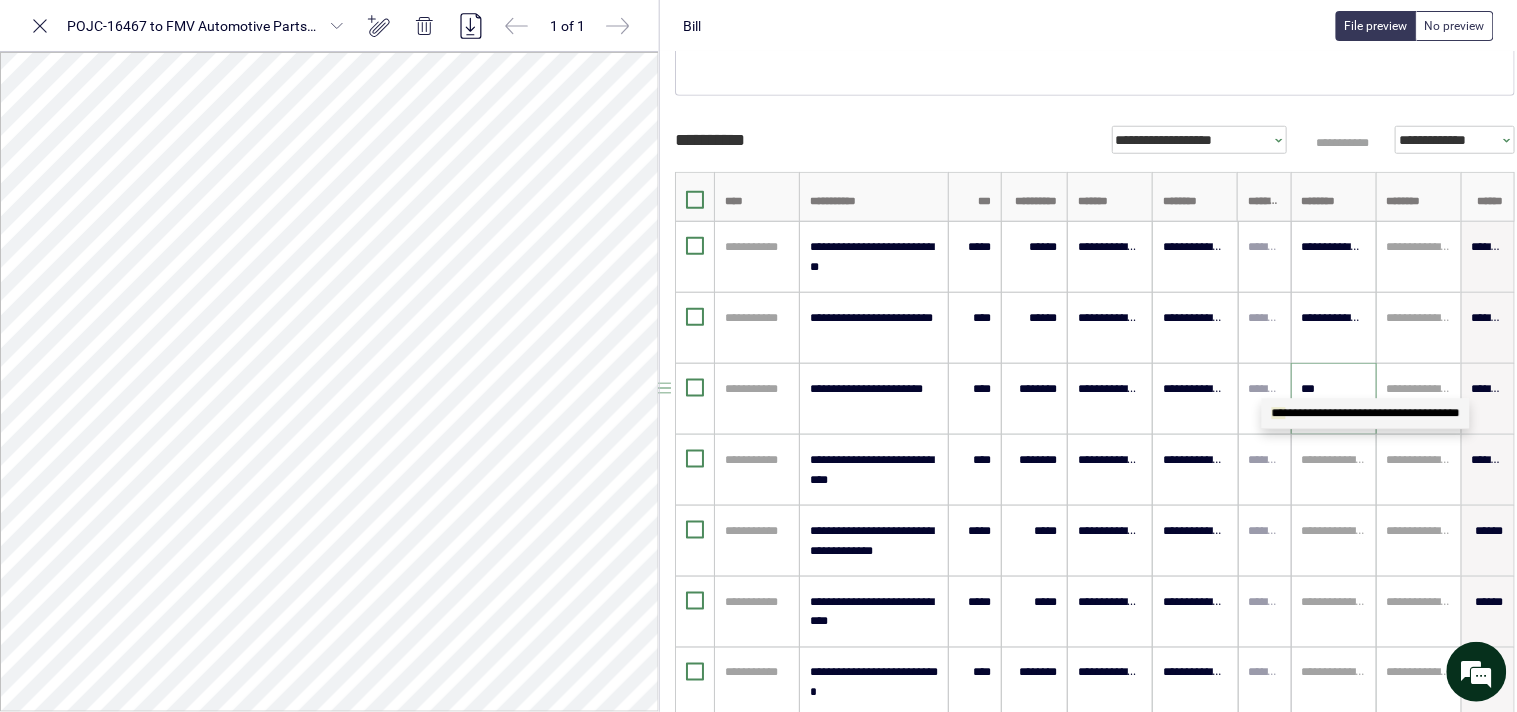 type on "****" 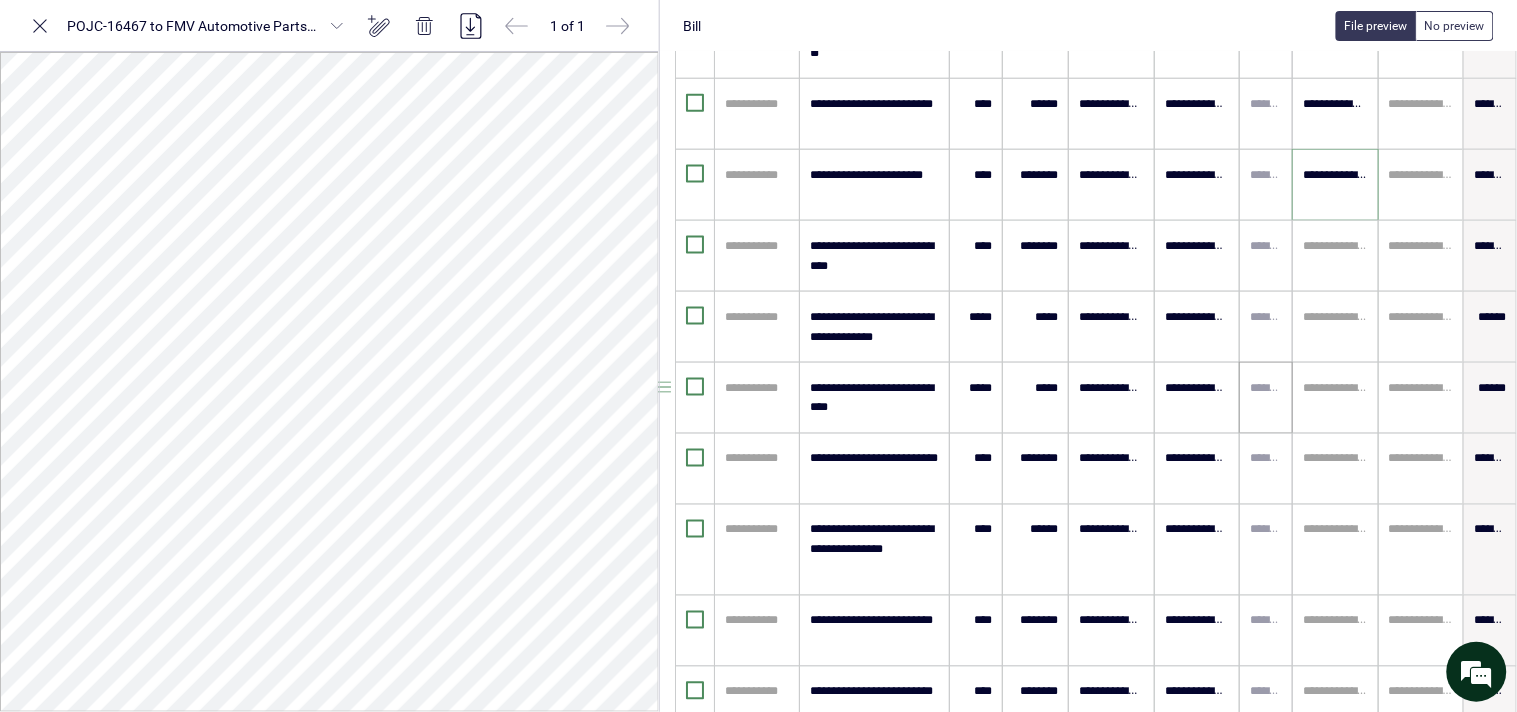 scroll, scrollTop: 638, scrollLeft: 44, axis: both 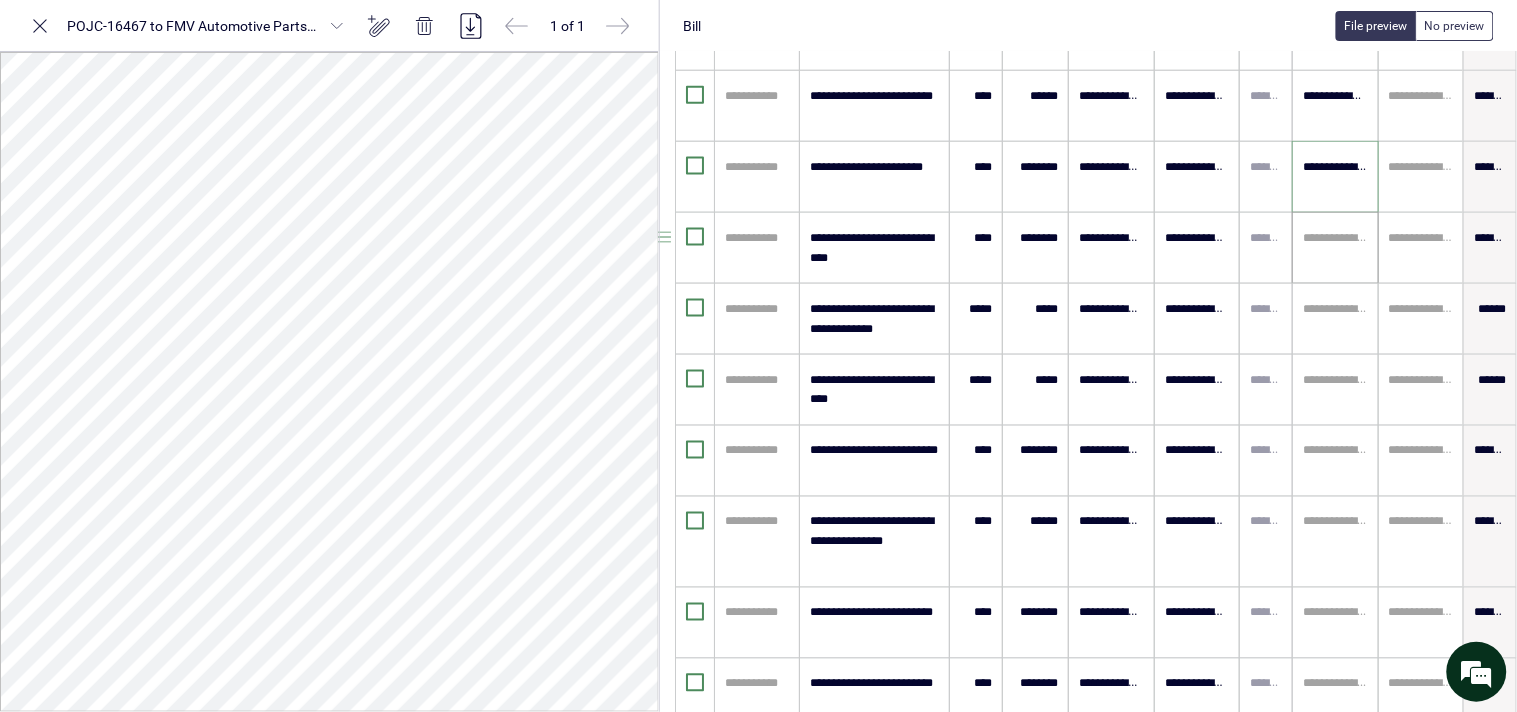 type on "**********" 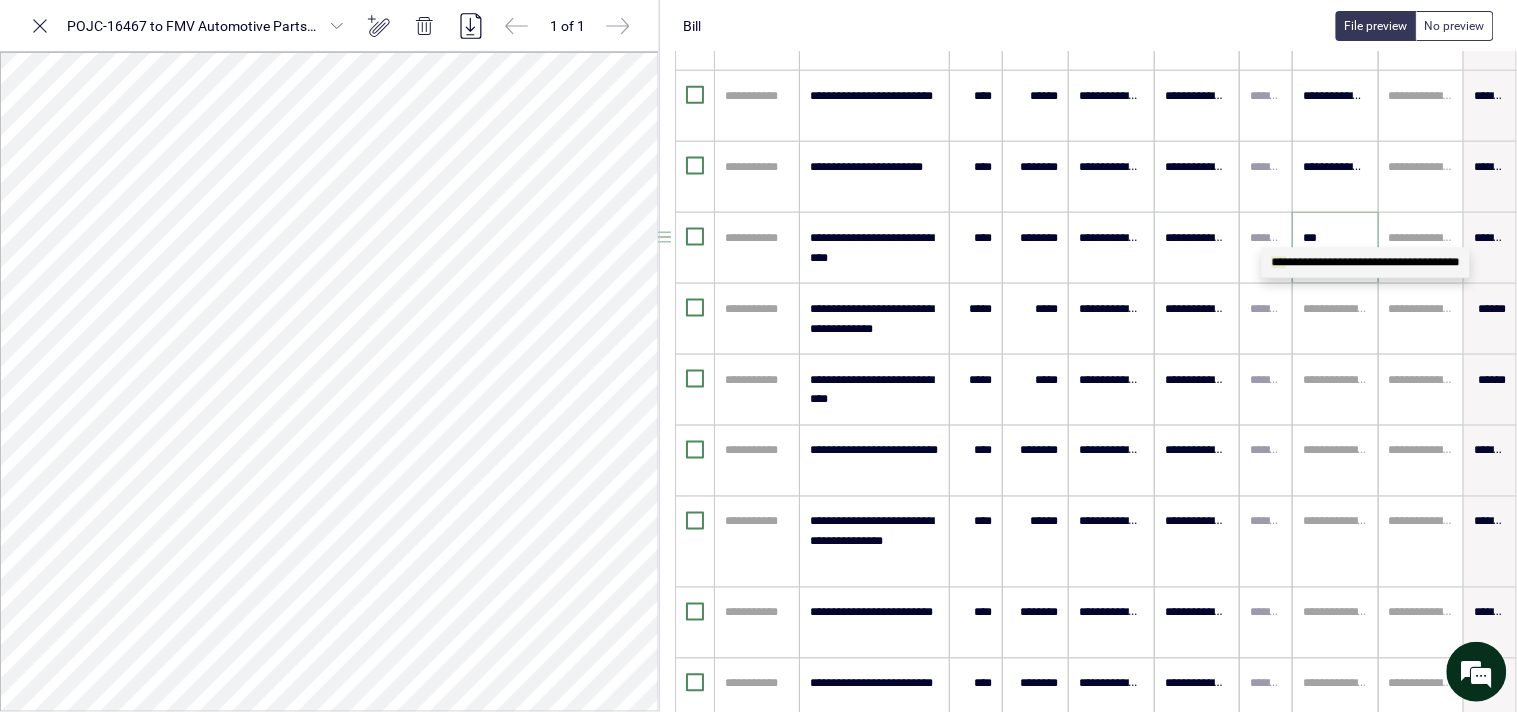 type on "****" 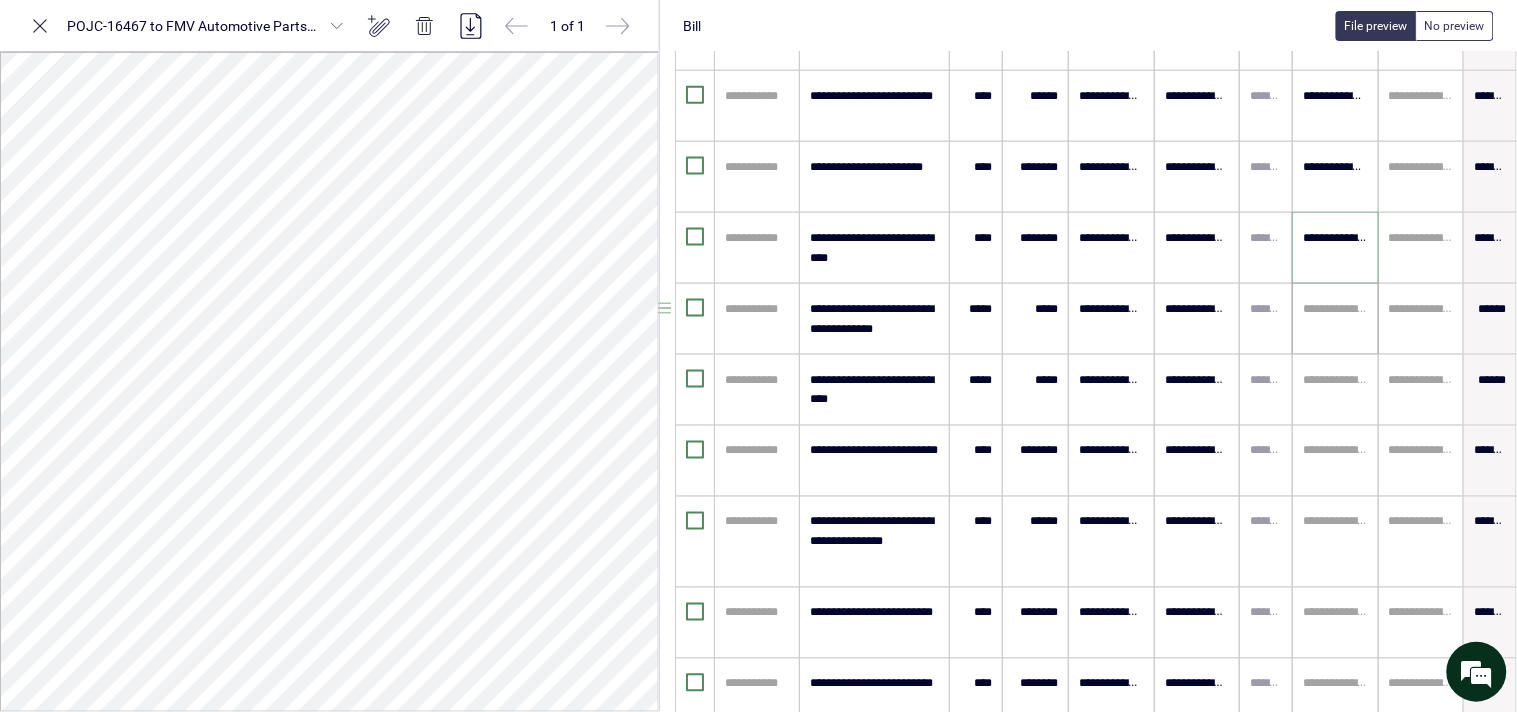 click at bounding box center [1335, 309] 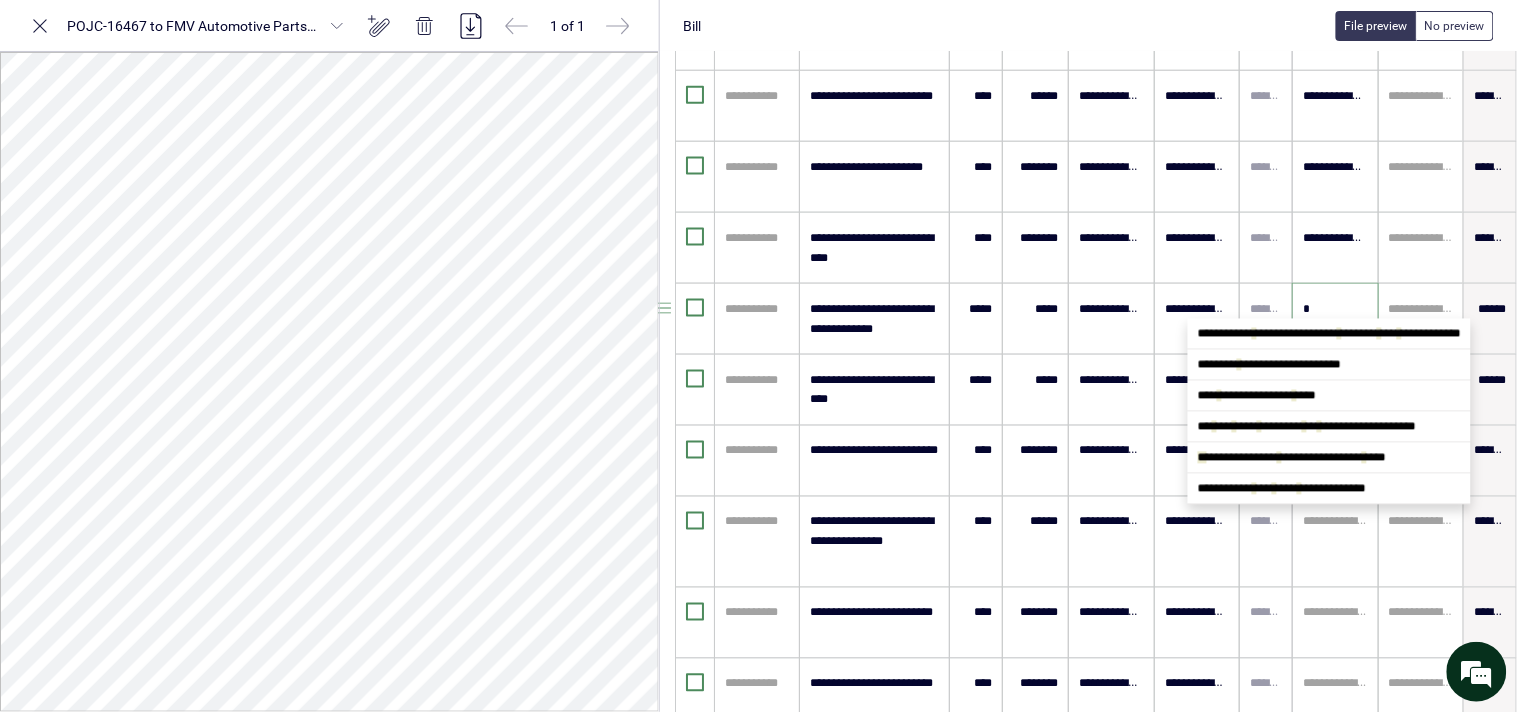 type on "**" 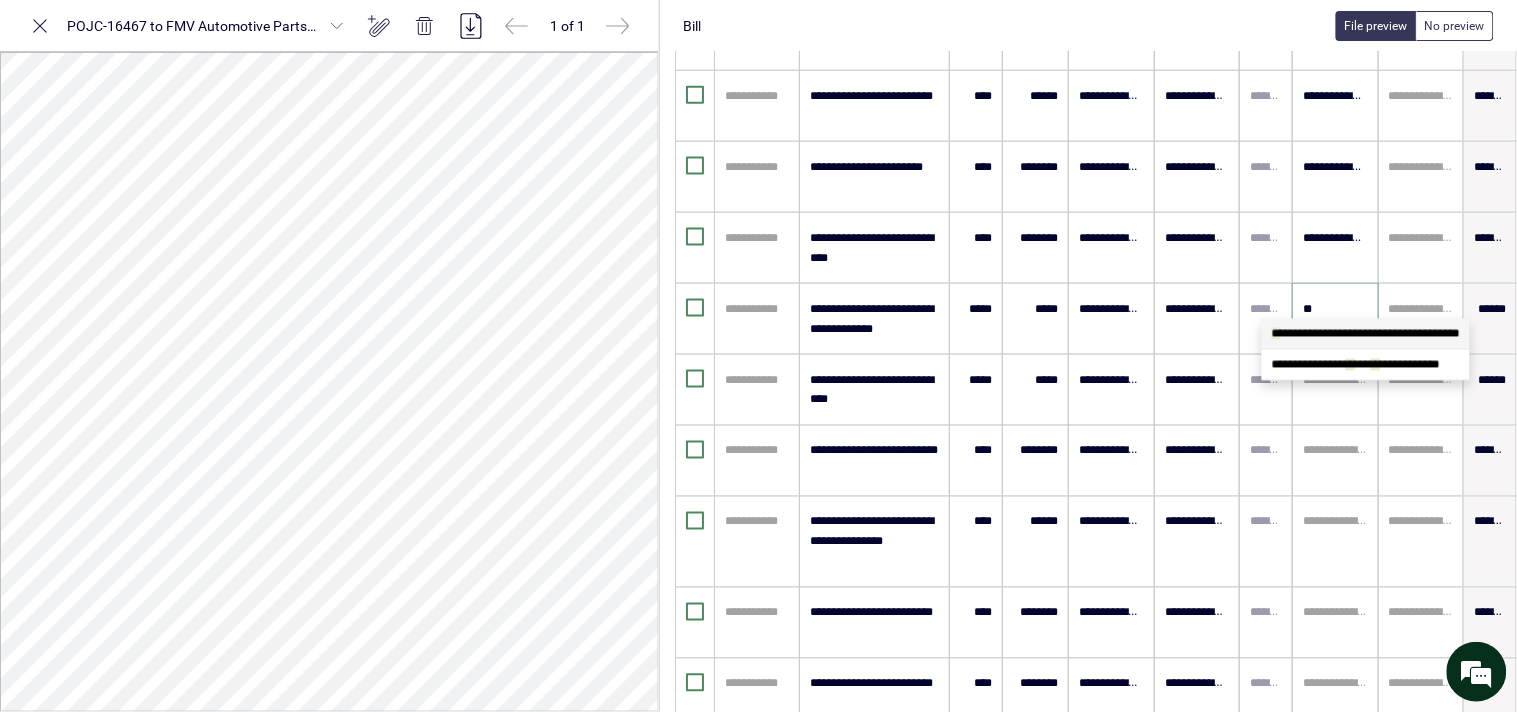 click on "**********" at bounding box center [1366, 334] 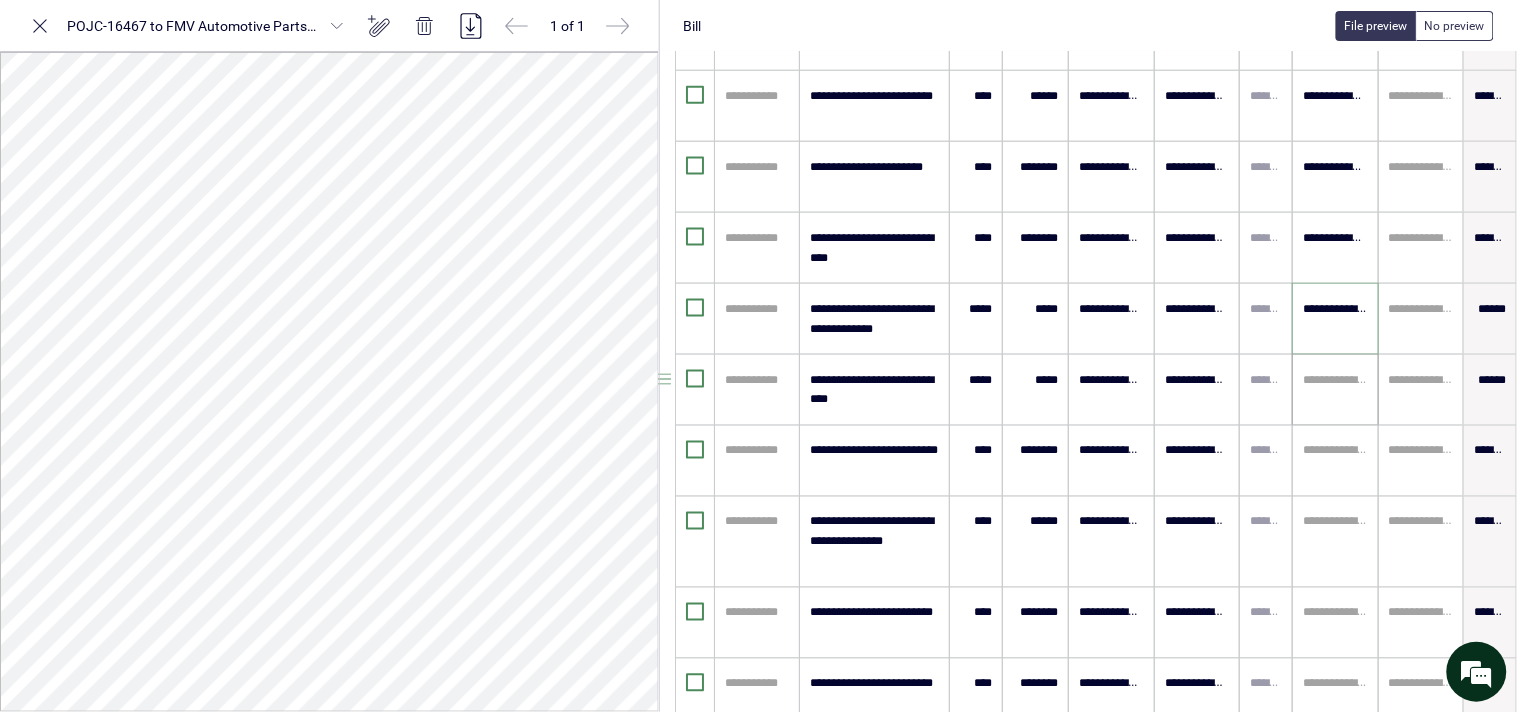 click at bounding box center [1335, 380] 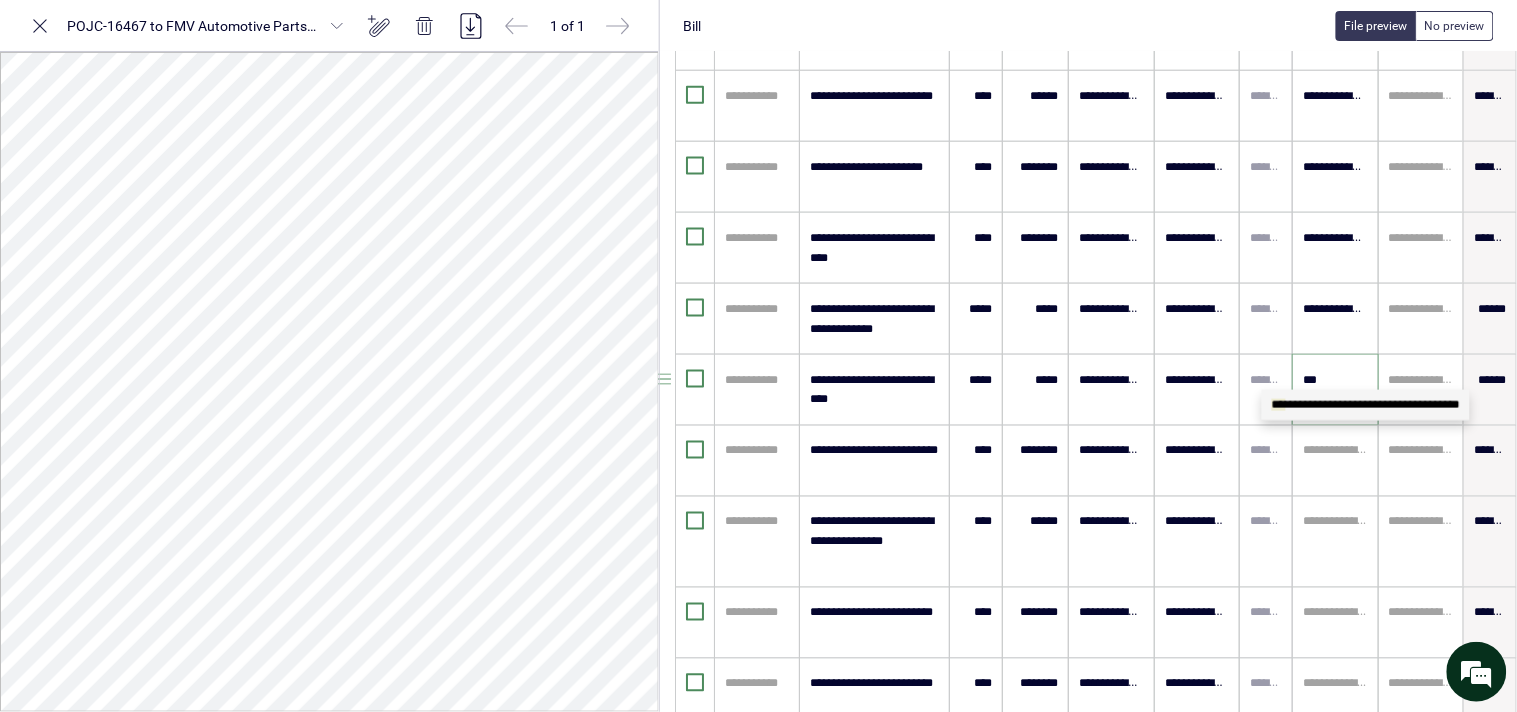 type on "****" 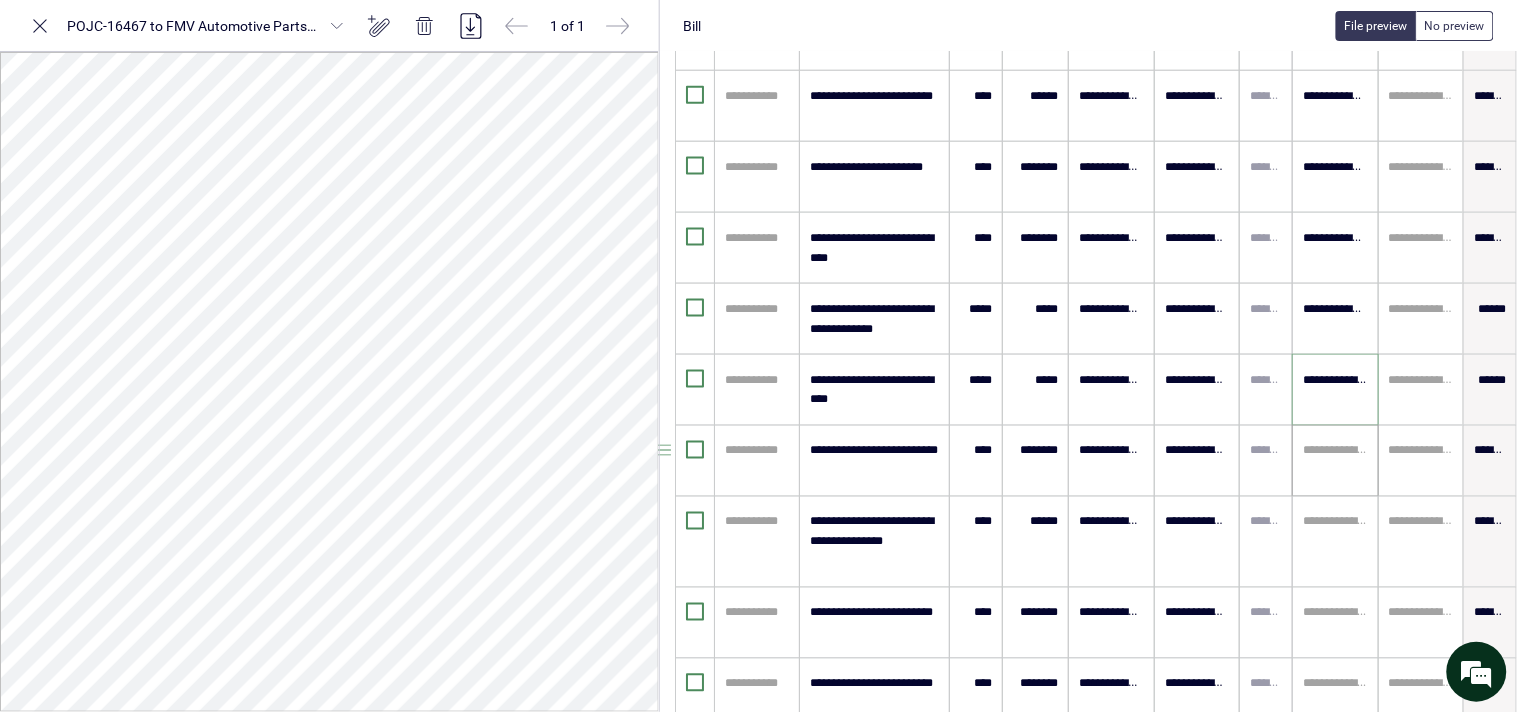 type on "**********" 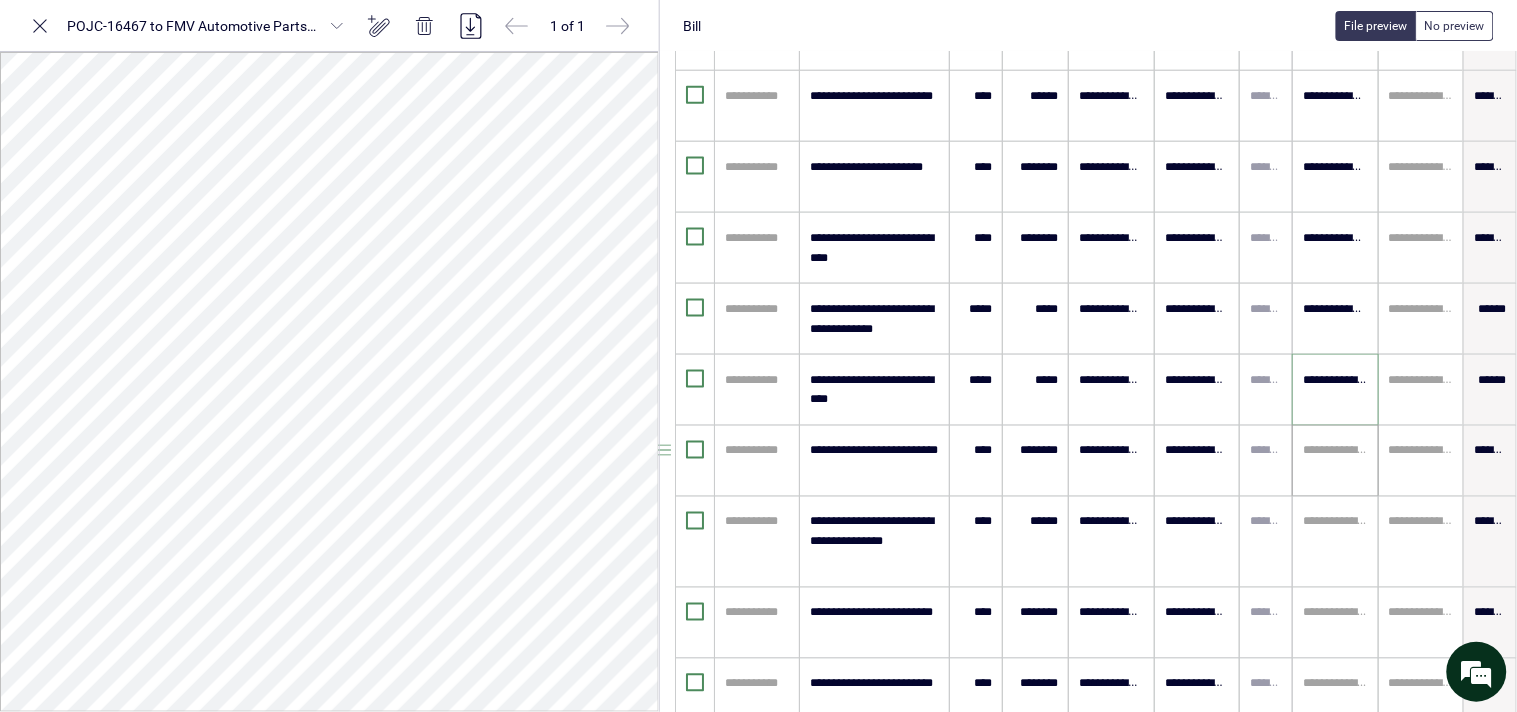 click on "**********" at bounding box center [1335, 461] 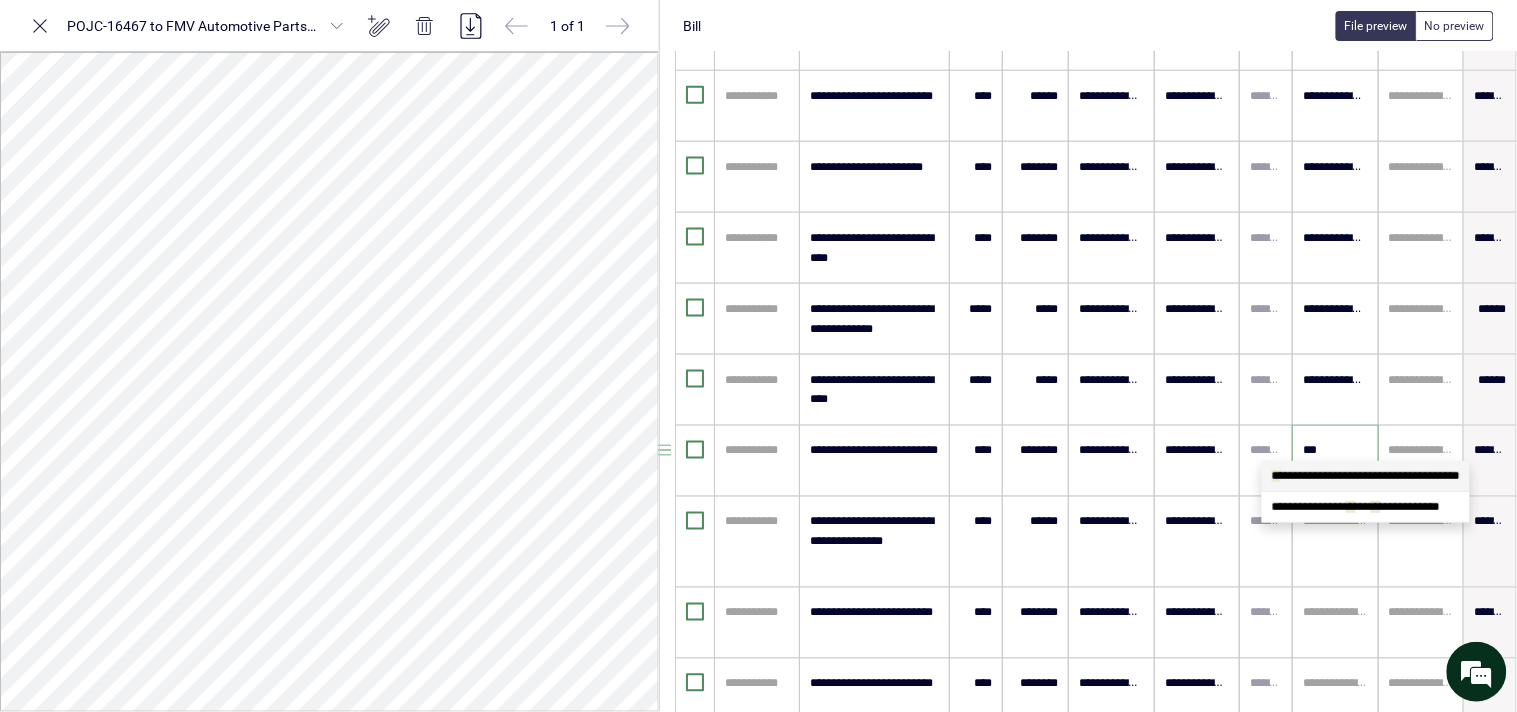type on "****" 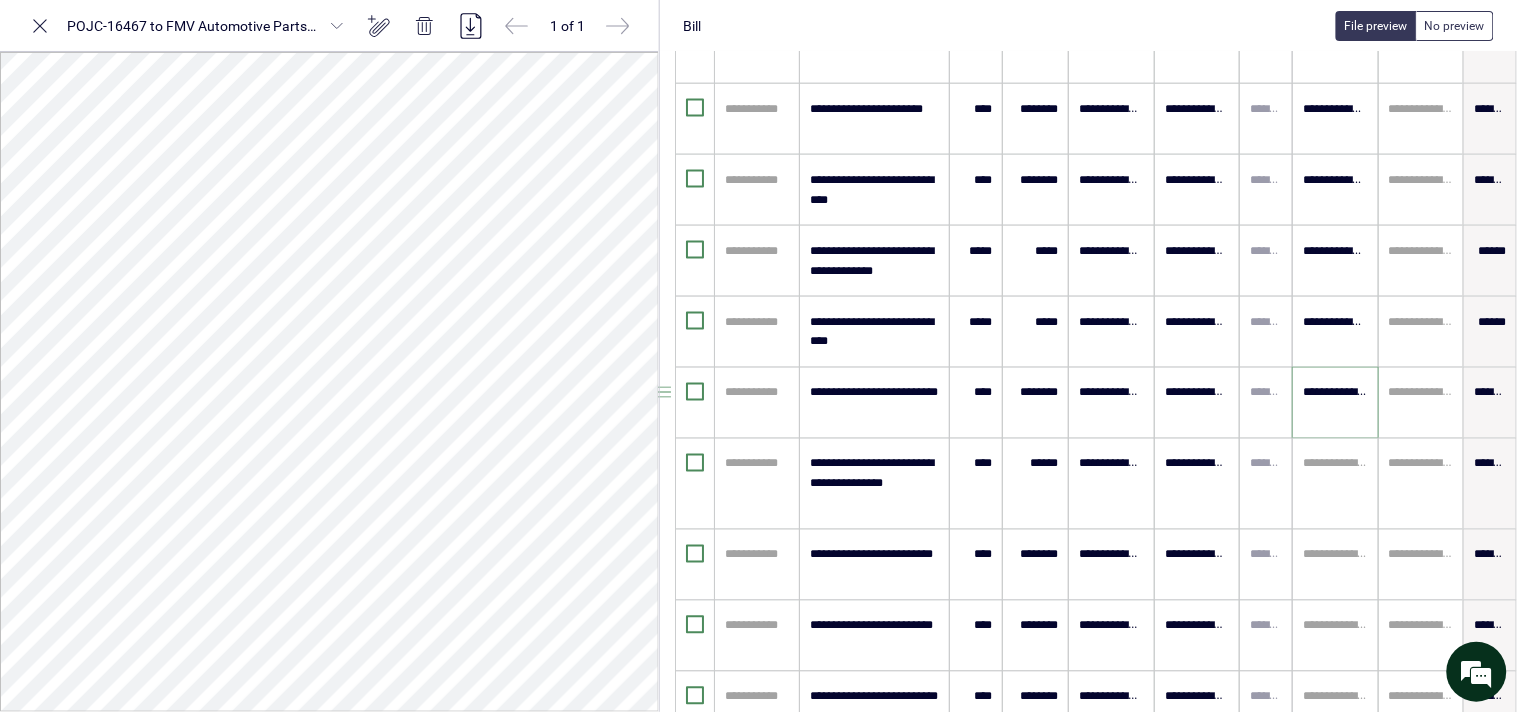 scroll, scrollTop: 750, scrollLeft: 44, axis: both 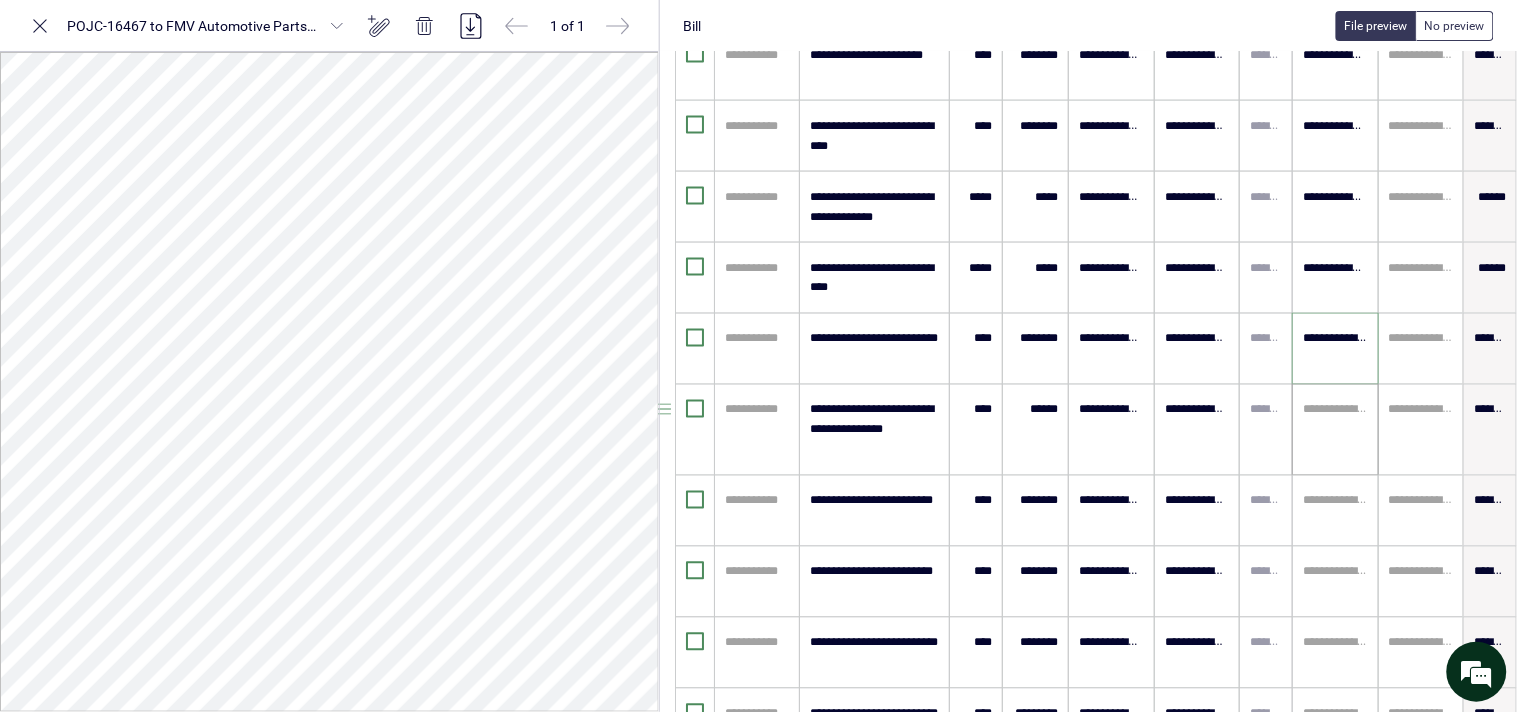 type on "**********" 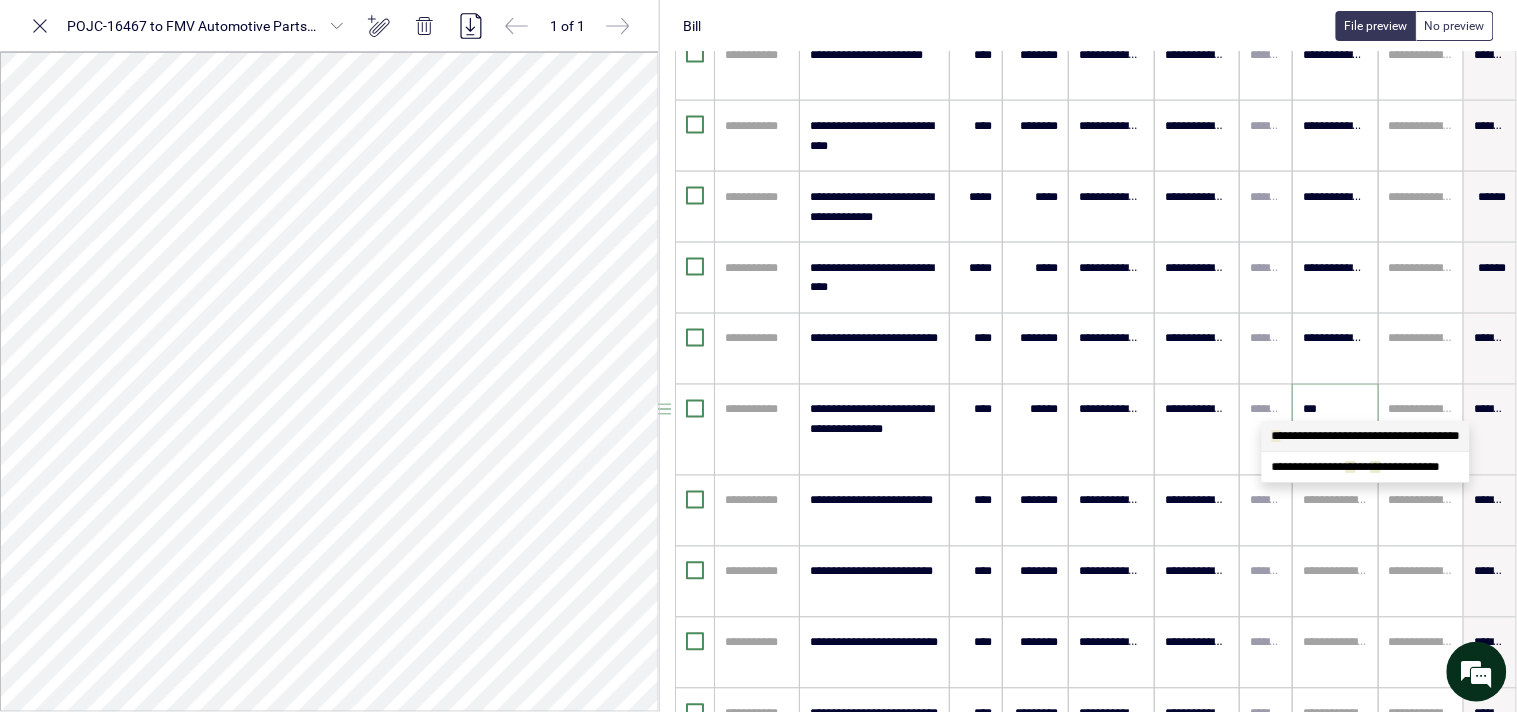 type on "****" 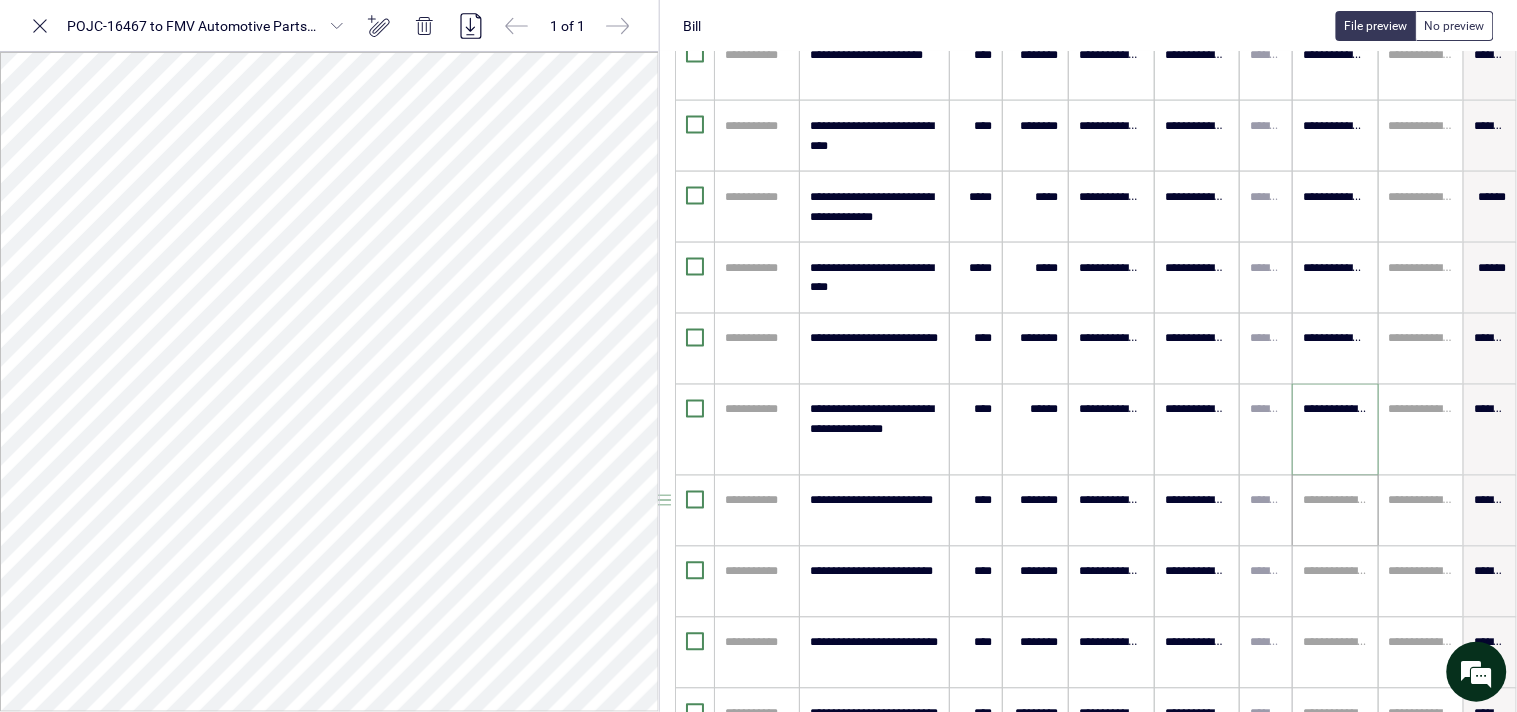 click at bounding box center [1335, 501] 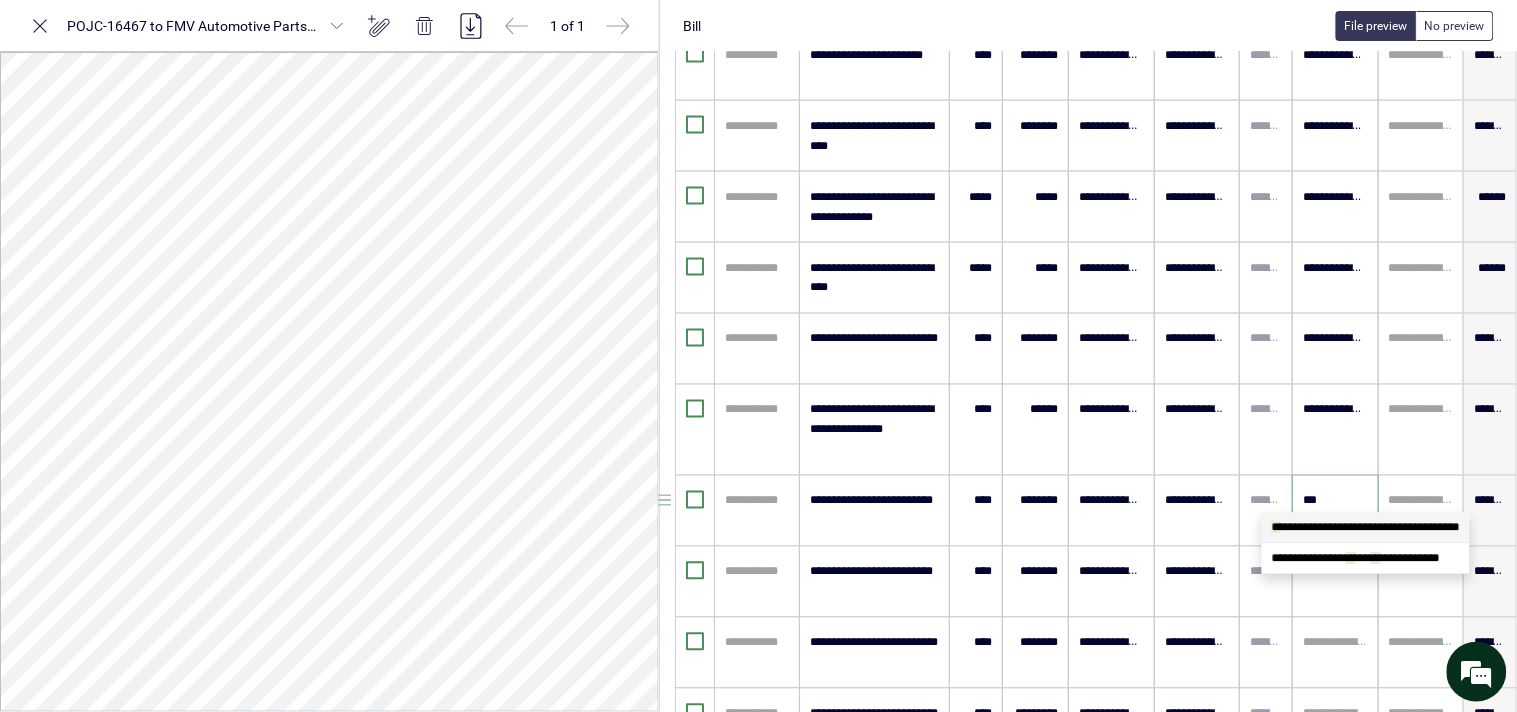 type on "****" 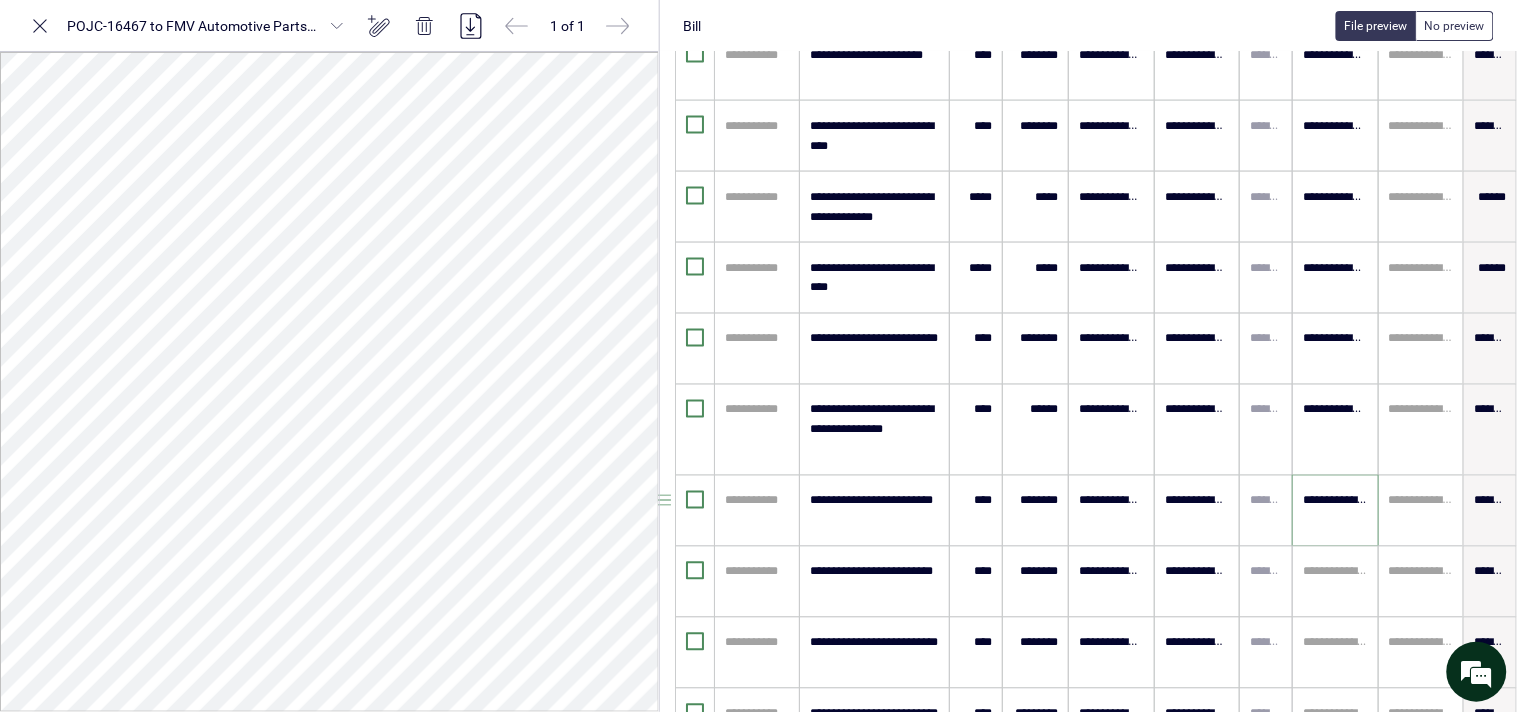 scroll, scrollTop: 861, scrollLeft: 44, axis: both 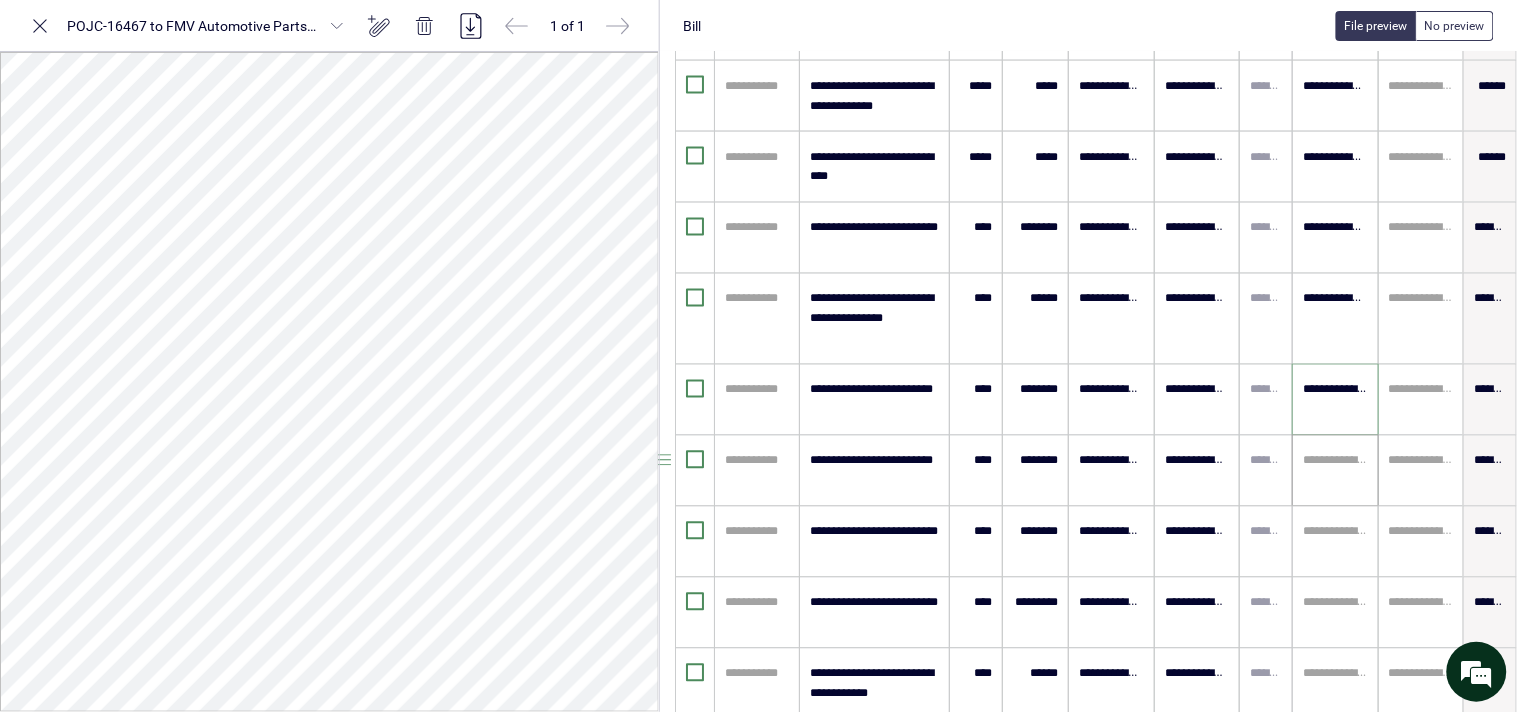 type on "**********" 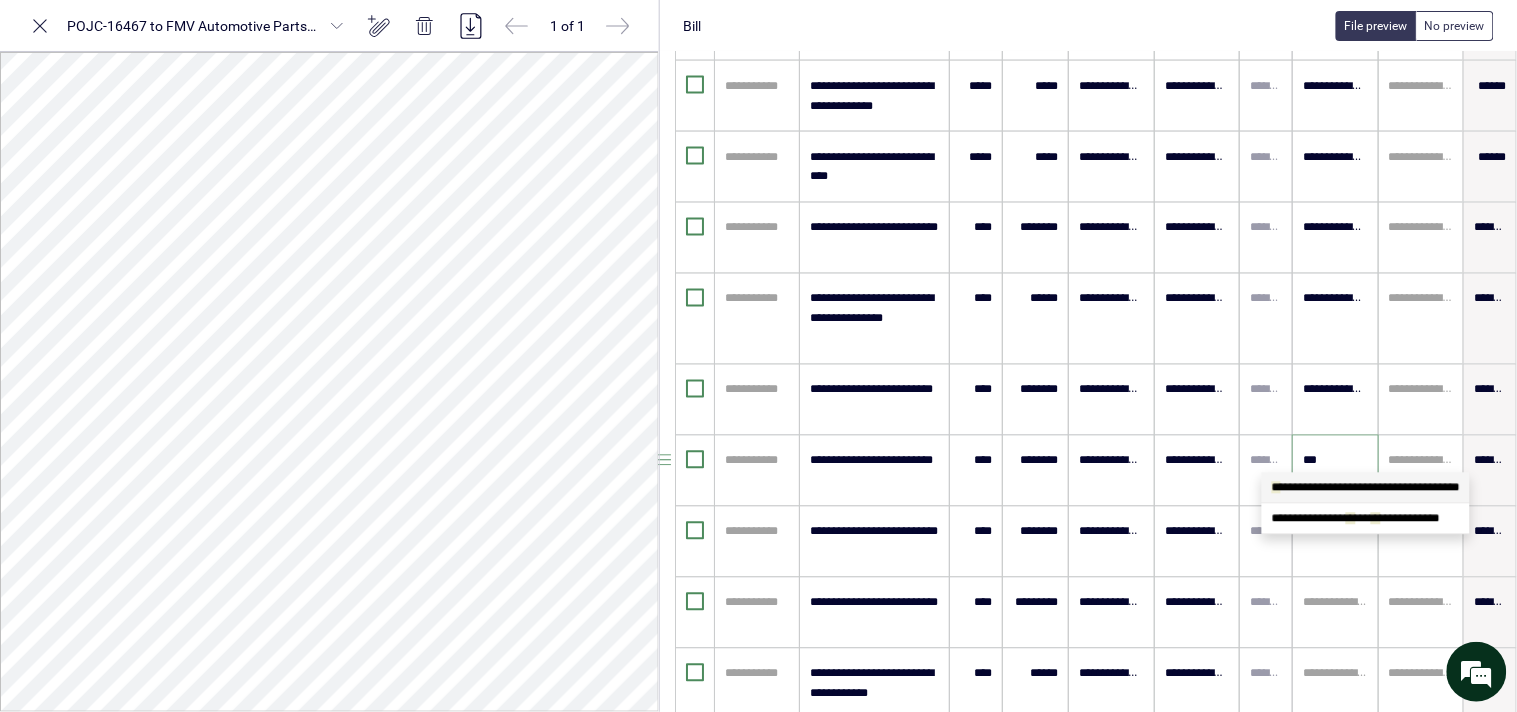 type on "****" 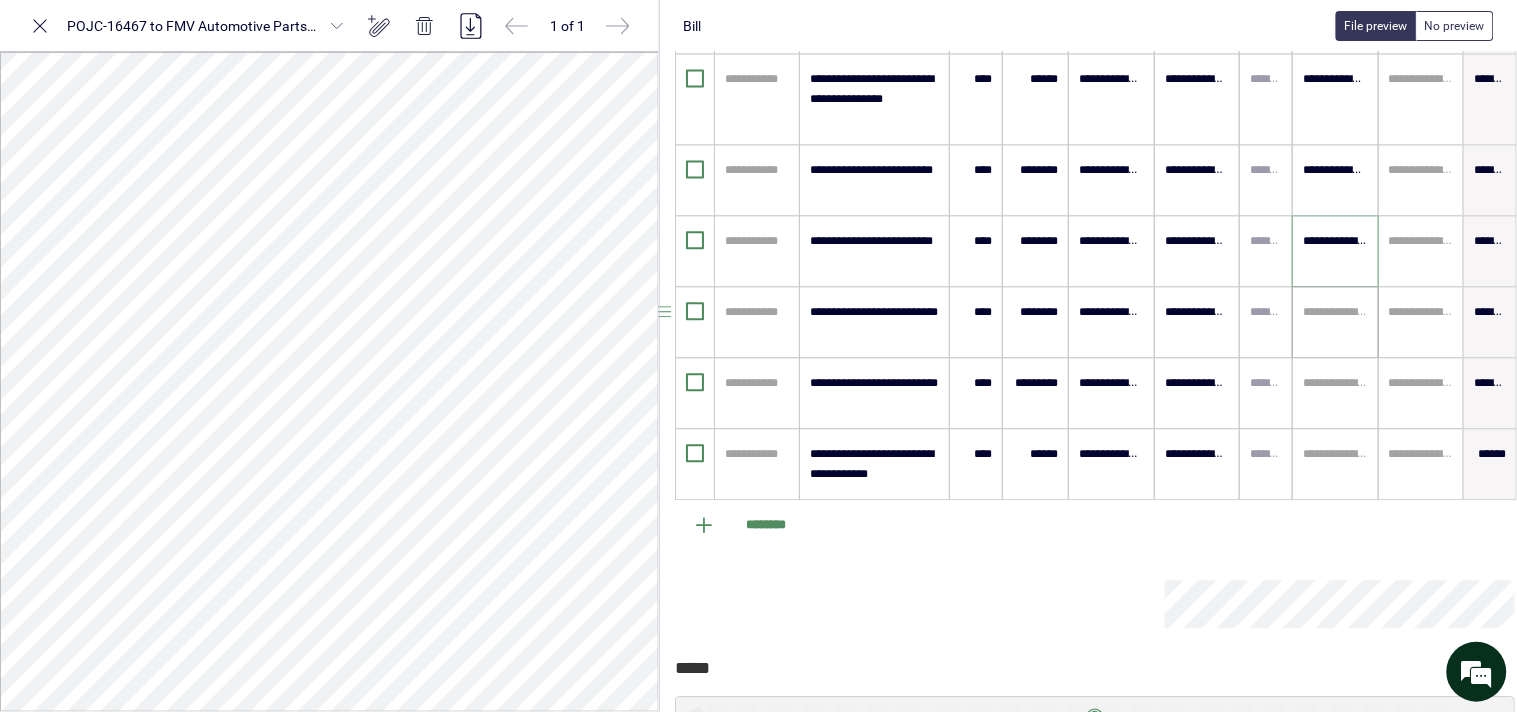 scroll, scrollTop: 1083, scrollLeft: 44, axis: both 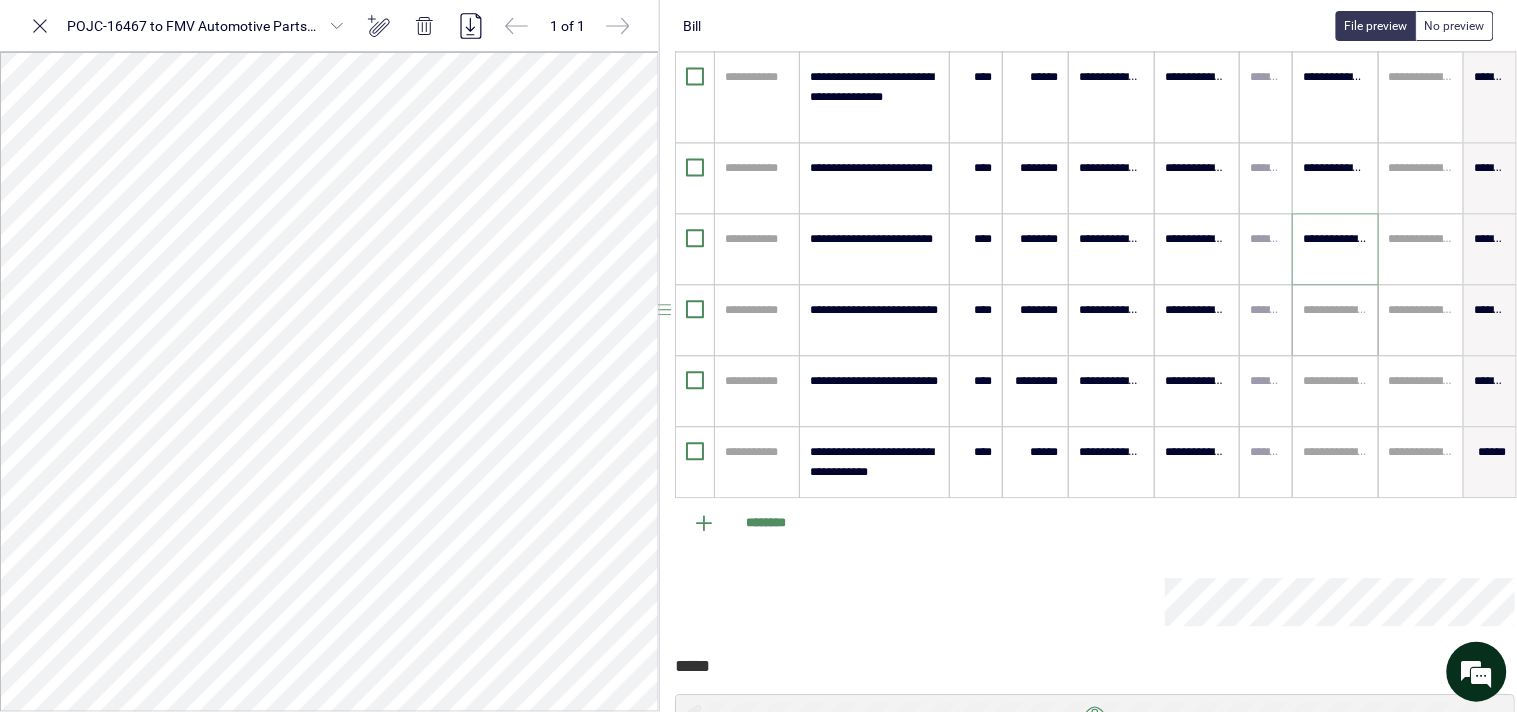 click at bounding box center [1335, 310] 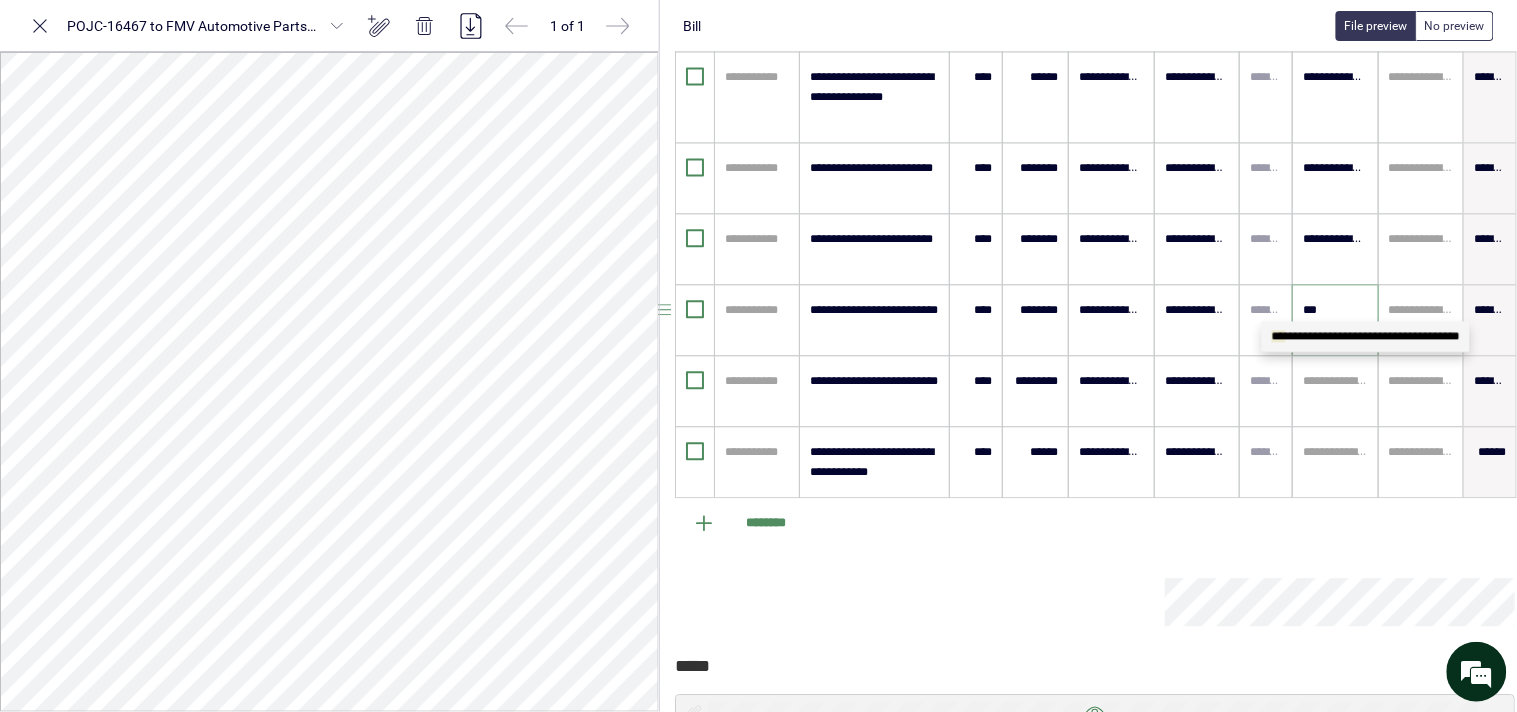 type on "****" 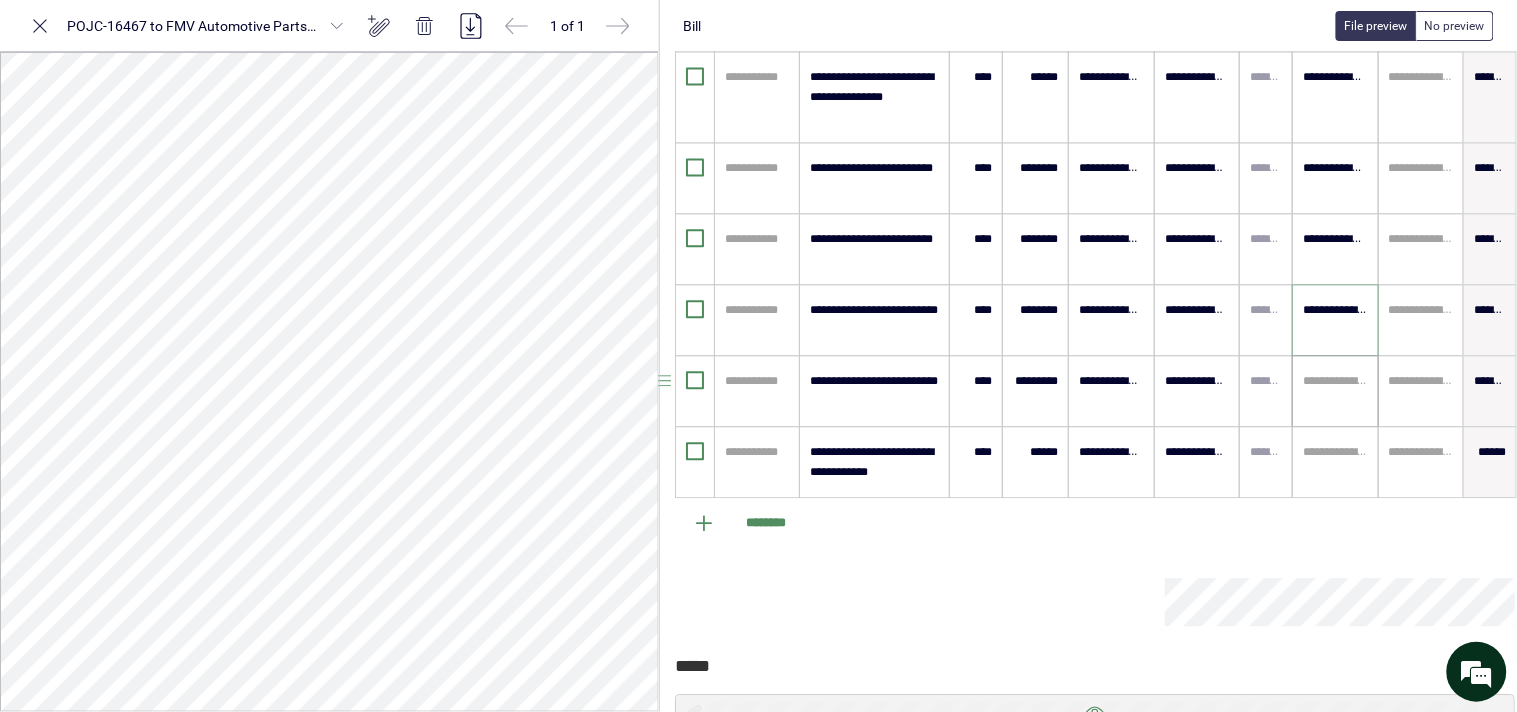 type on "**********" 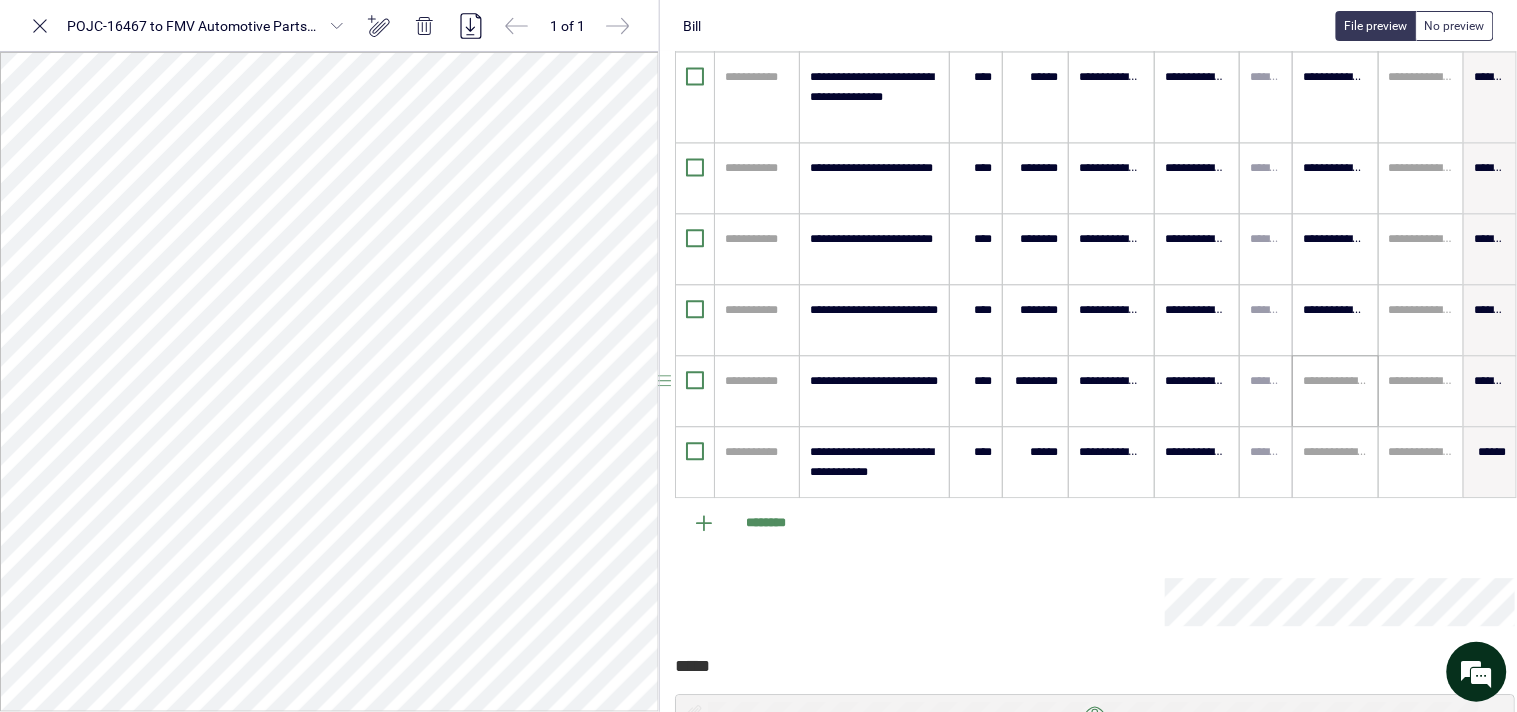 click on "**********" at bounding box center (1335, 391) 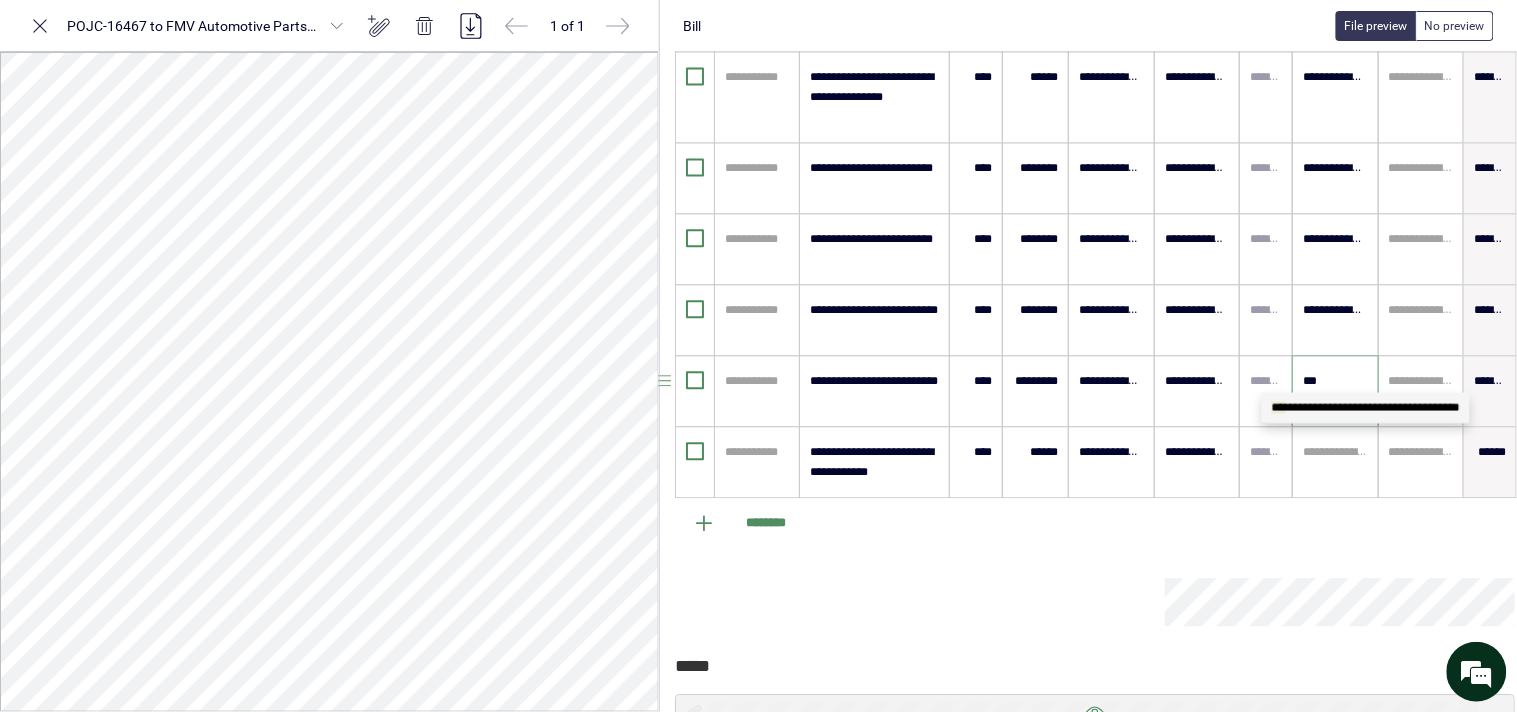 type on "****" 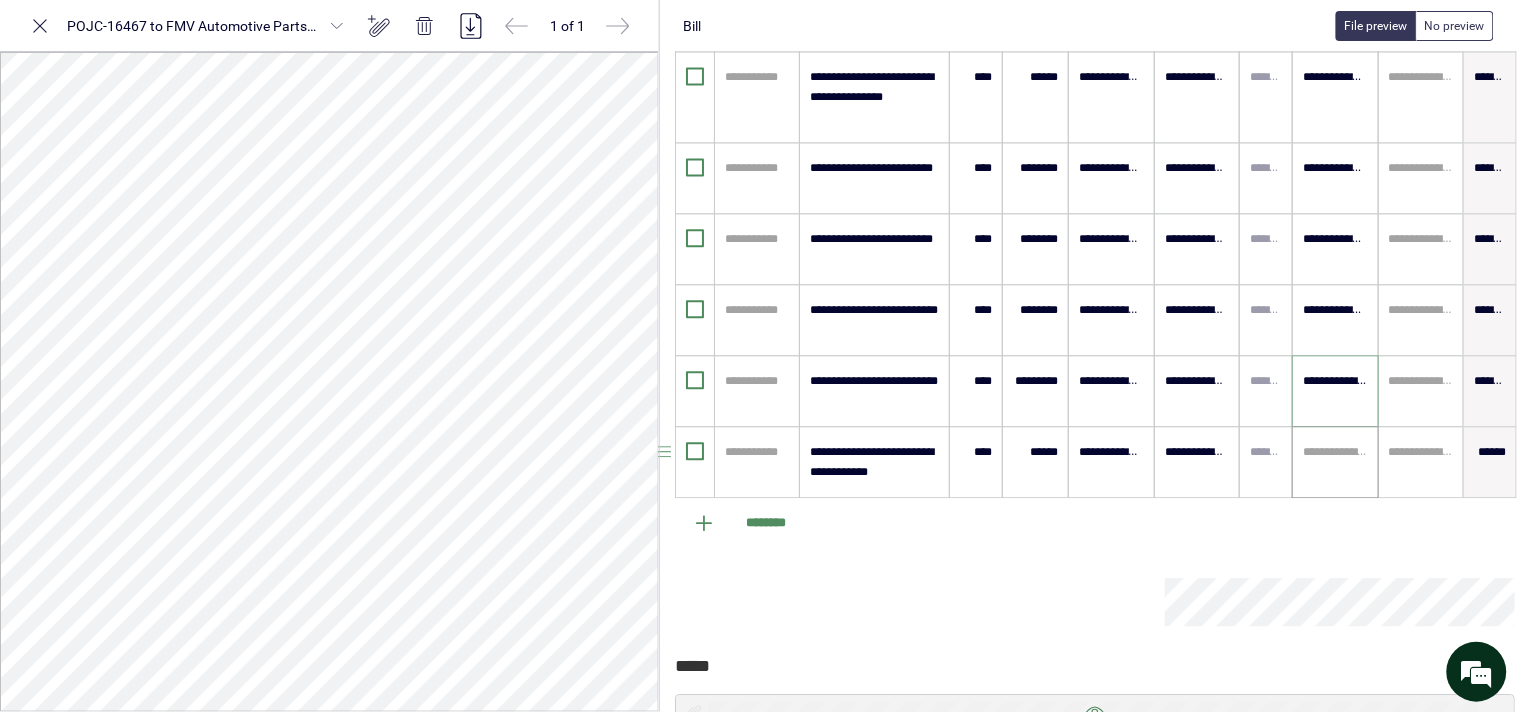 type on "**********" 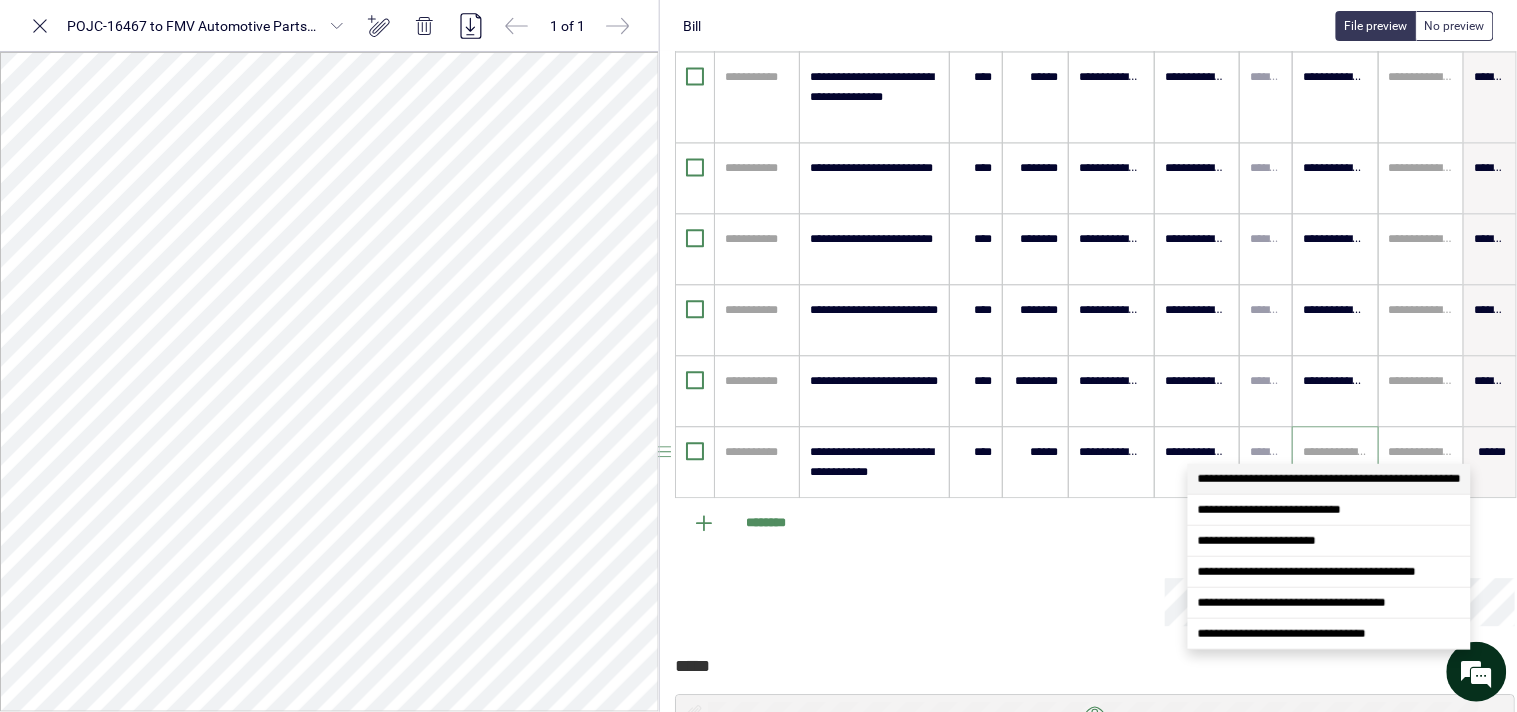 click at bounding box center [1335, 452] 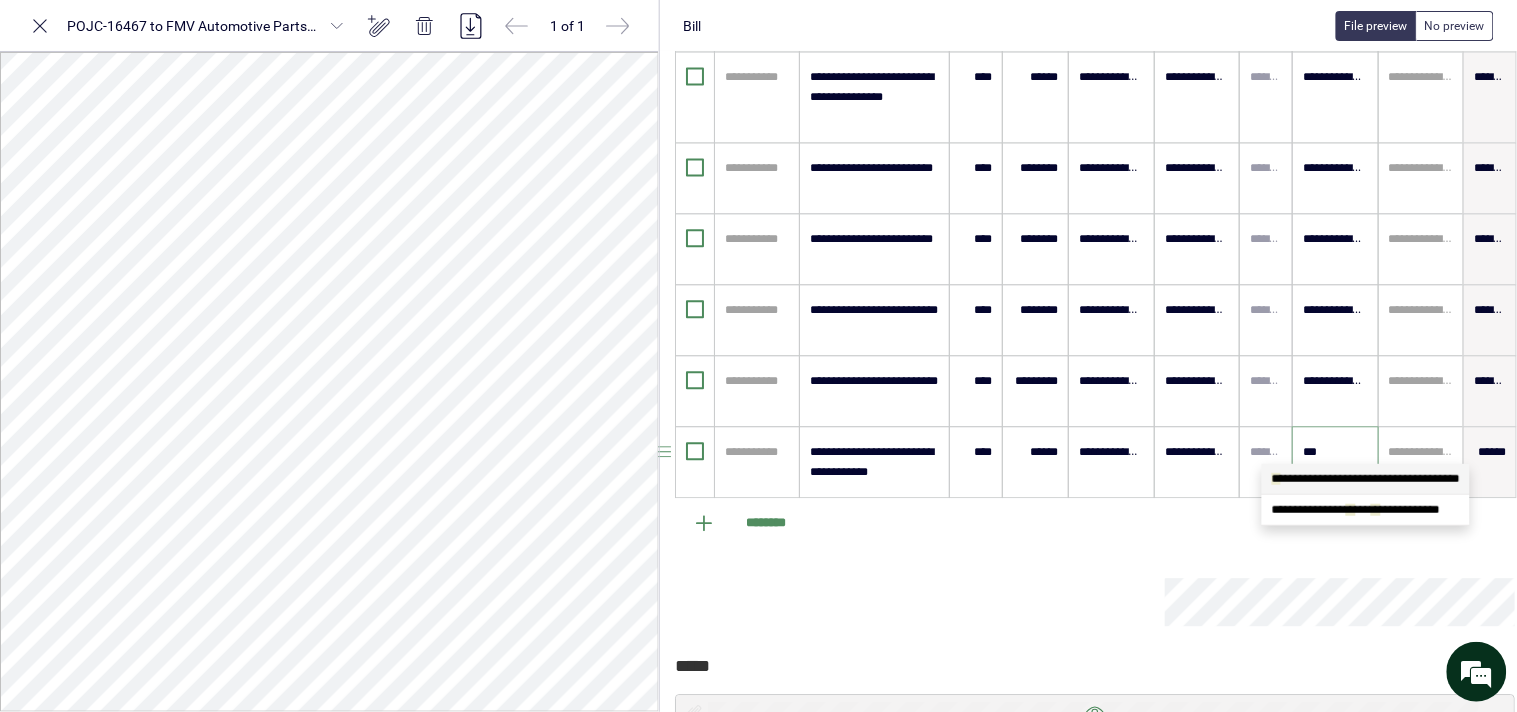 type on "****" 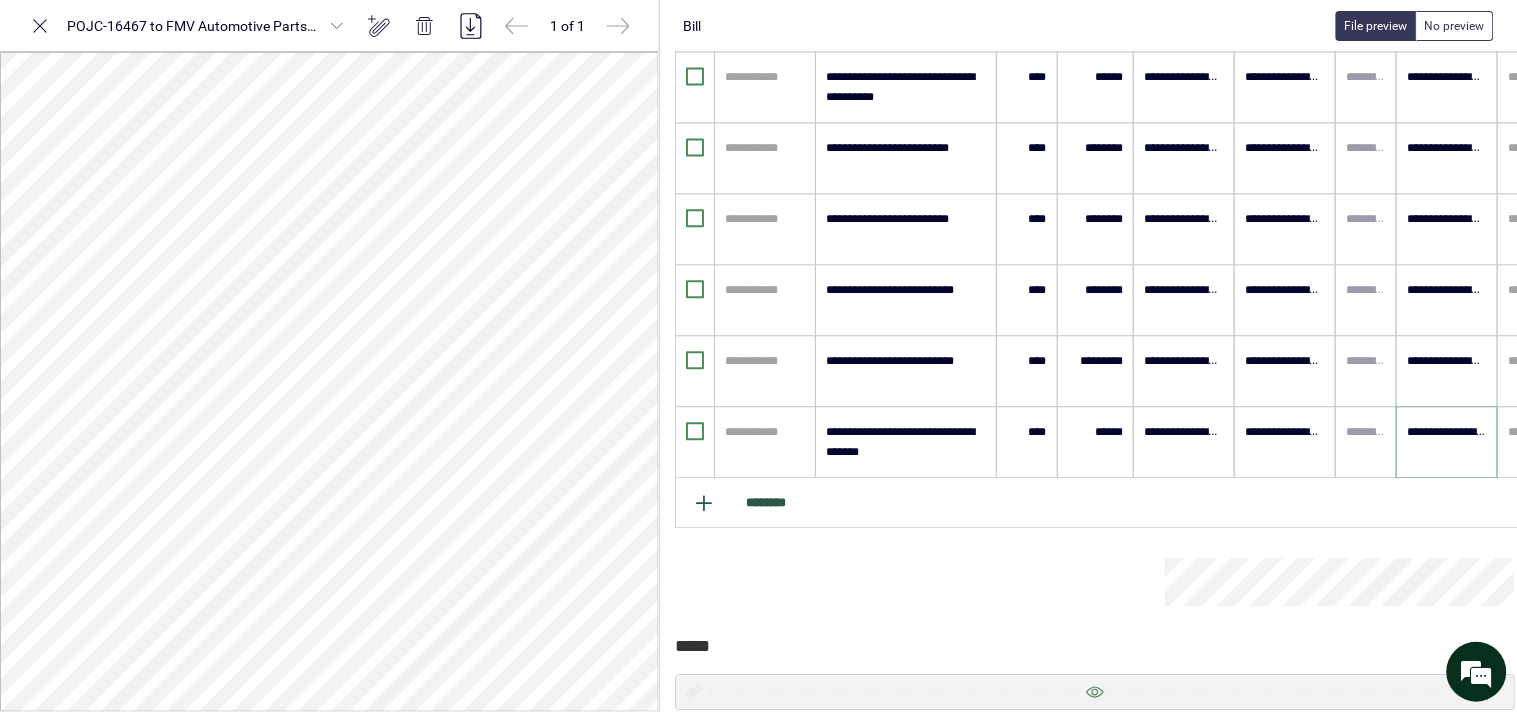 scroll, scrollTop: 1182, scrollLeft: 44, axis: both 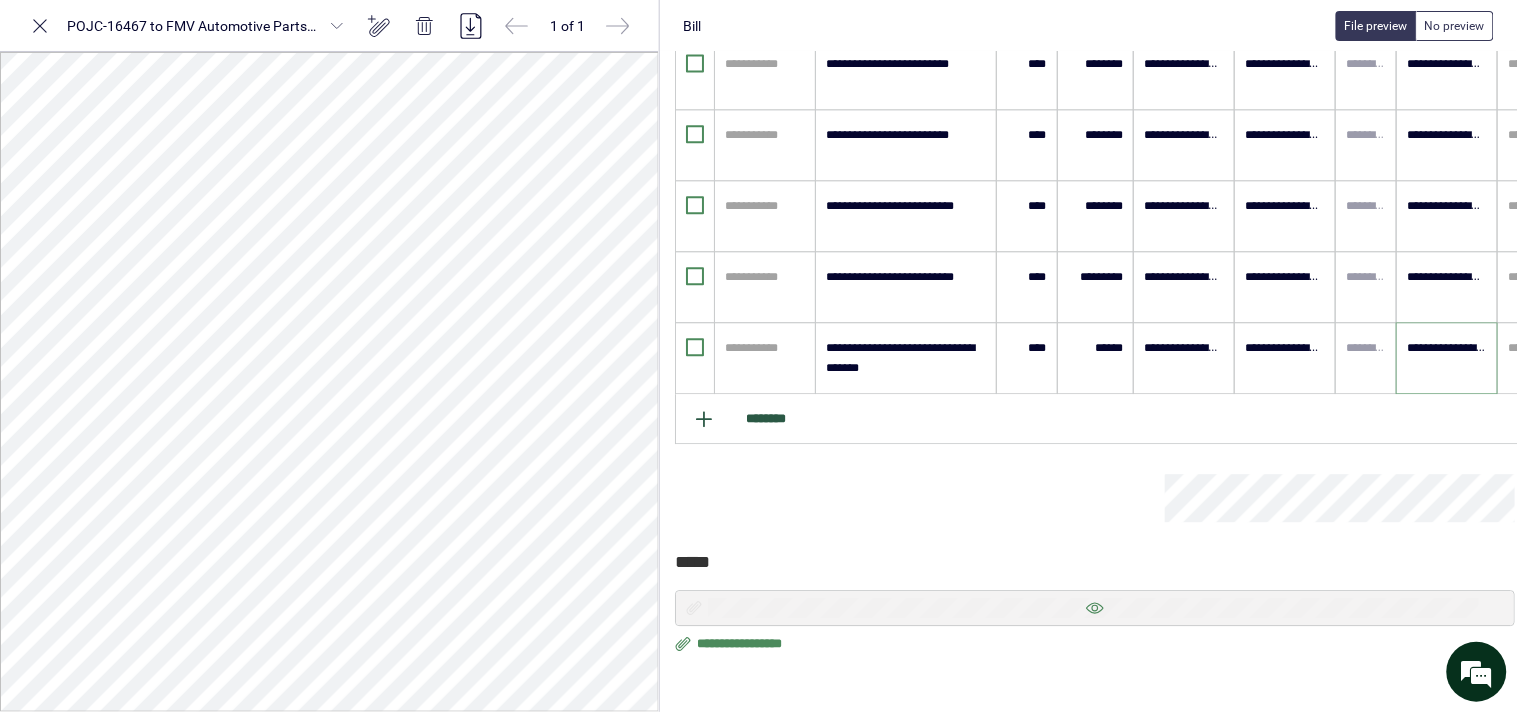 click on "********" at bounding box center (1167, 419) 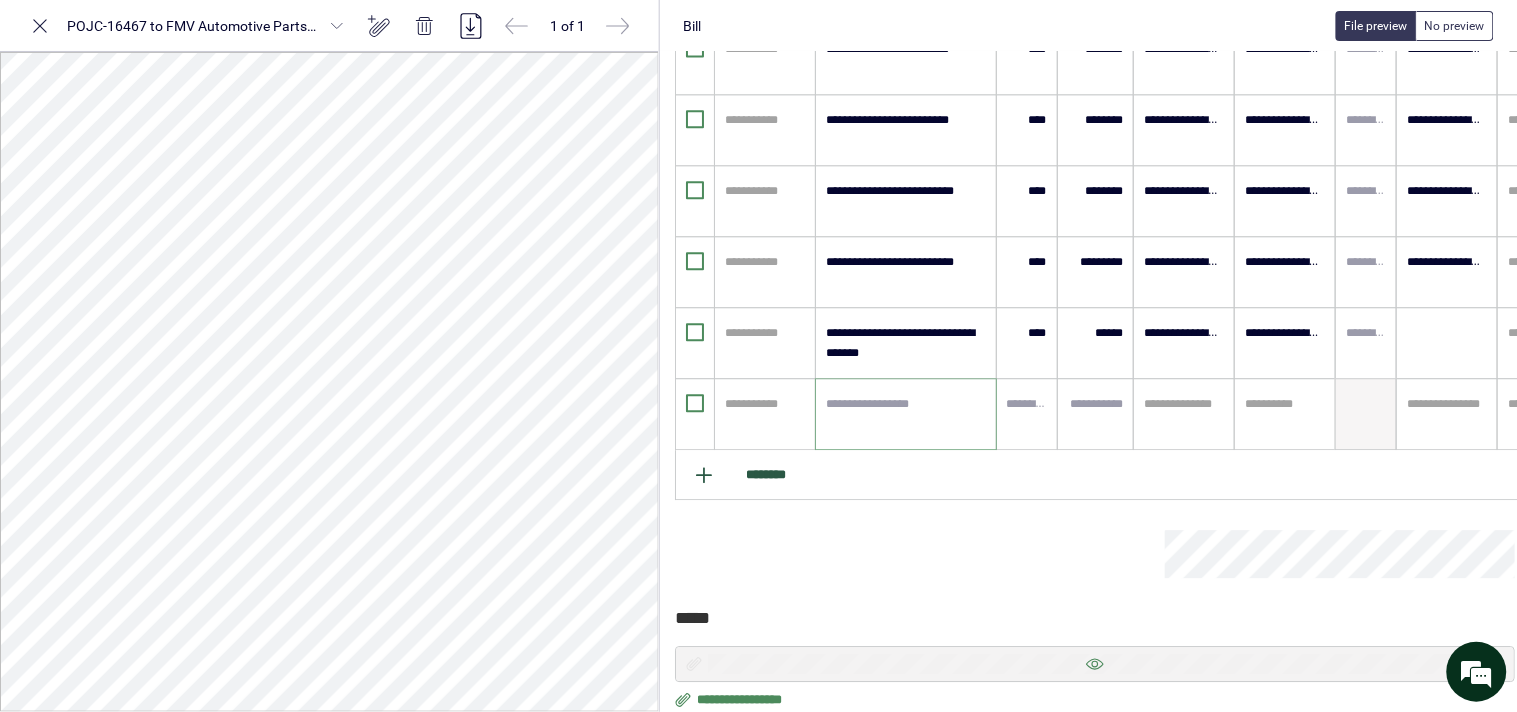 type on "**********" 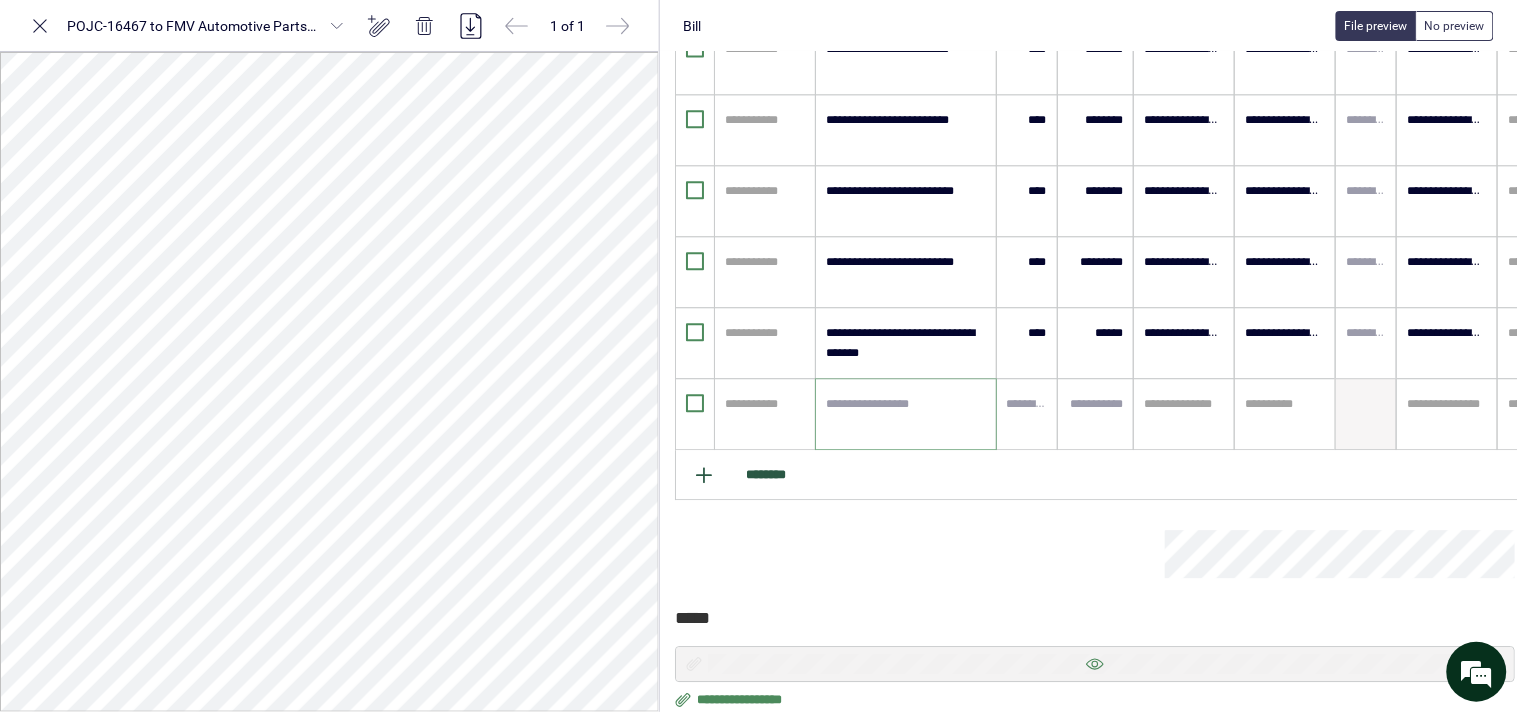 click at bounding box center [906, 414] 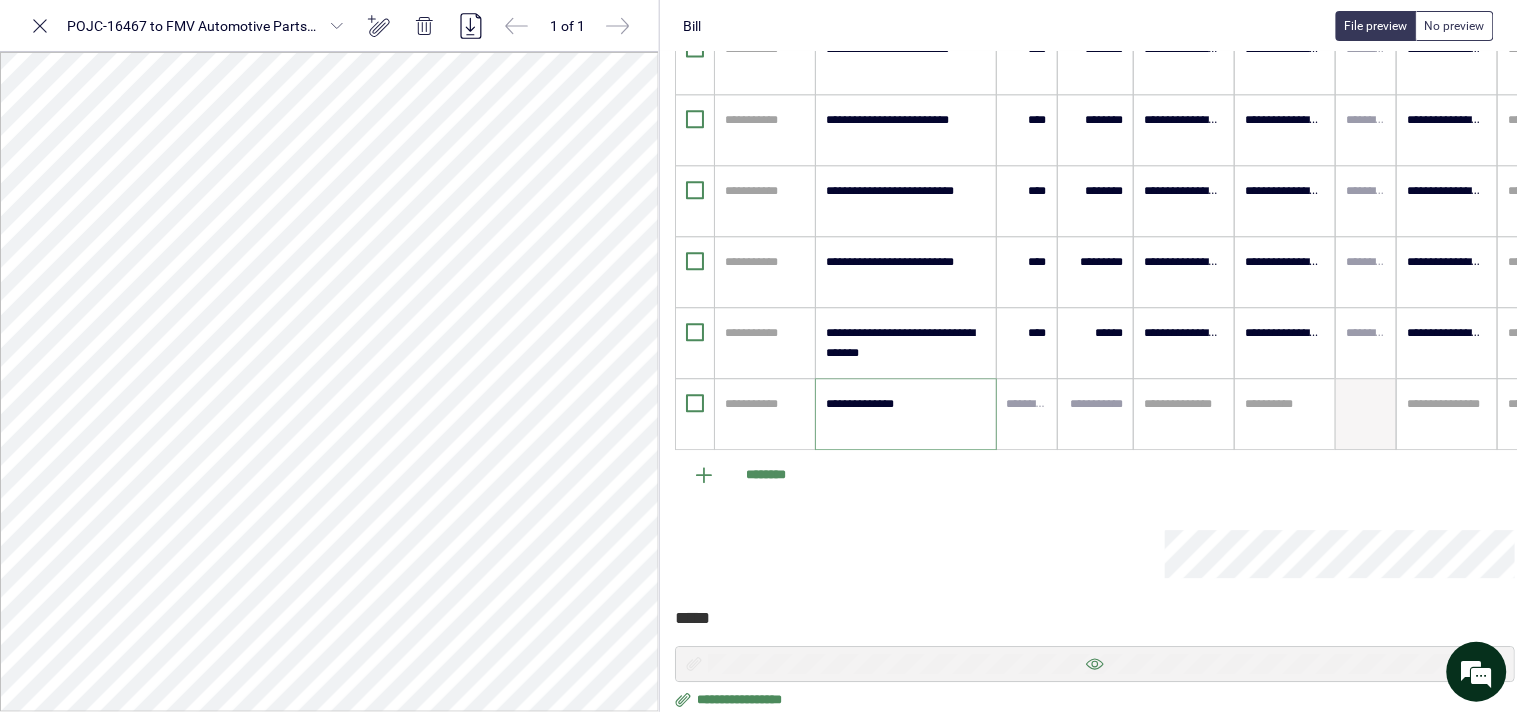 type on "**********" 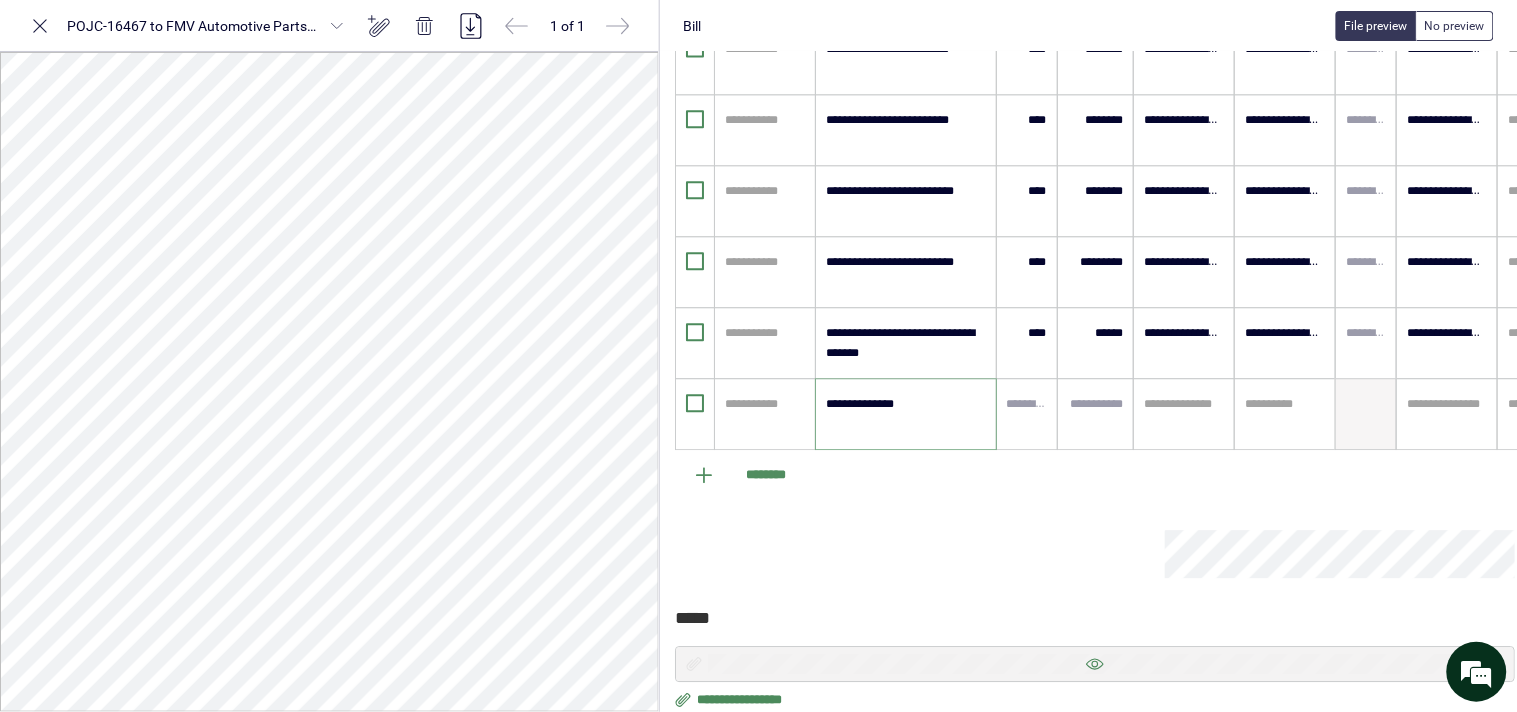 click at bounding box center (920, 554) 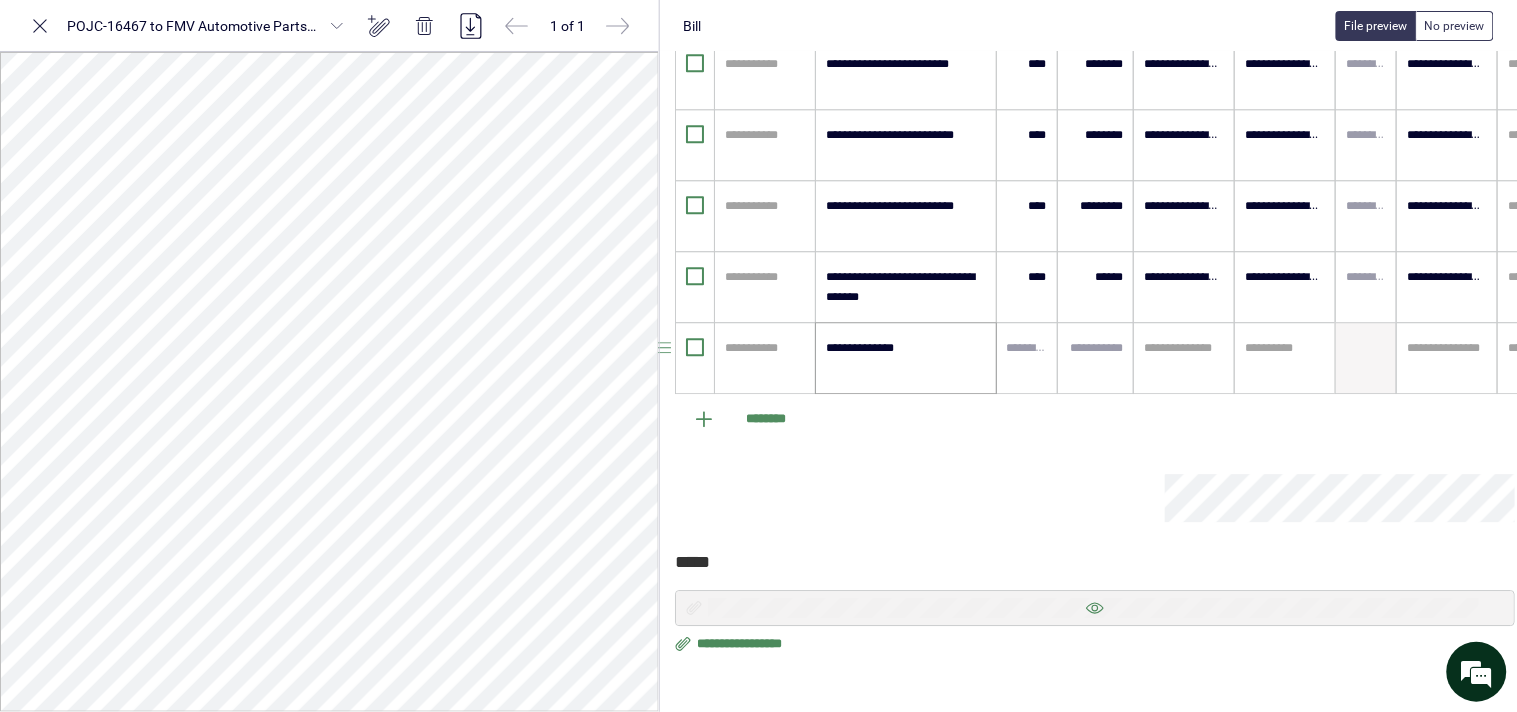 scroll, scrollTop: 1142, scrollLeft: 44, axis: both 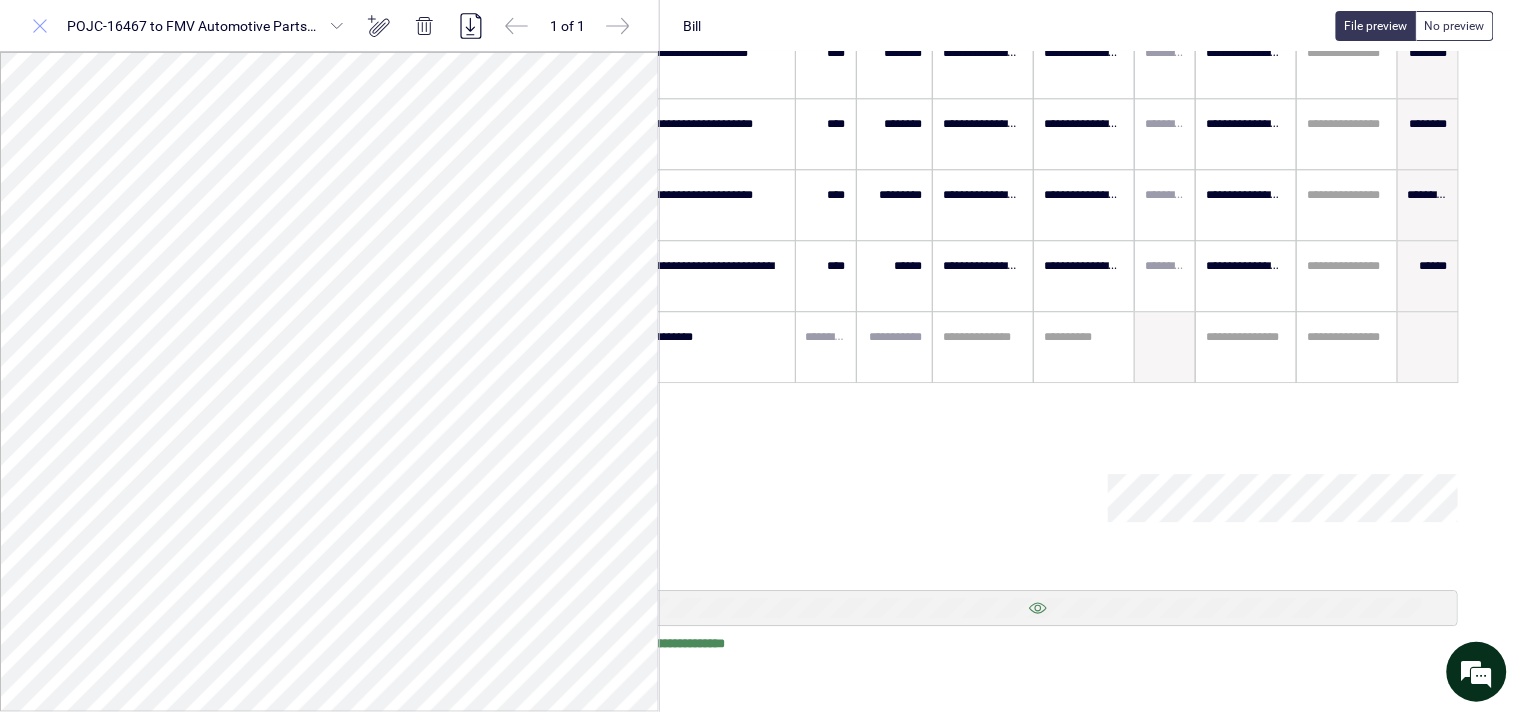 click 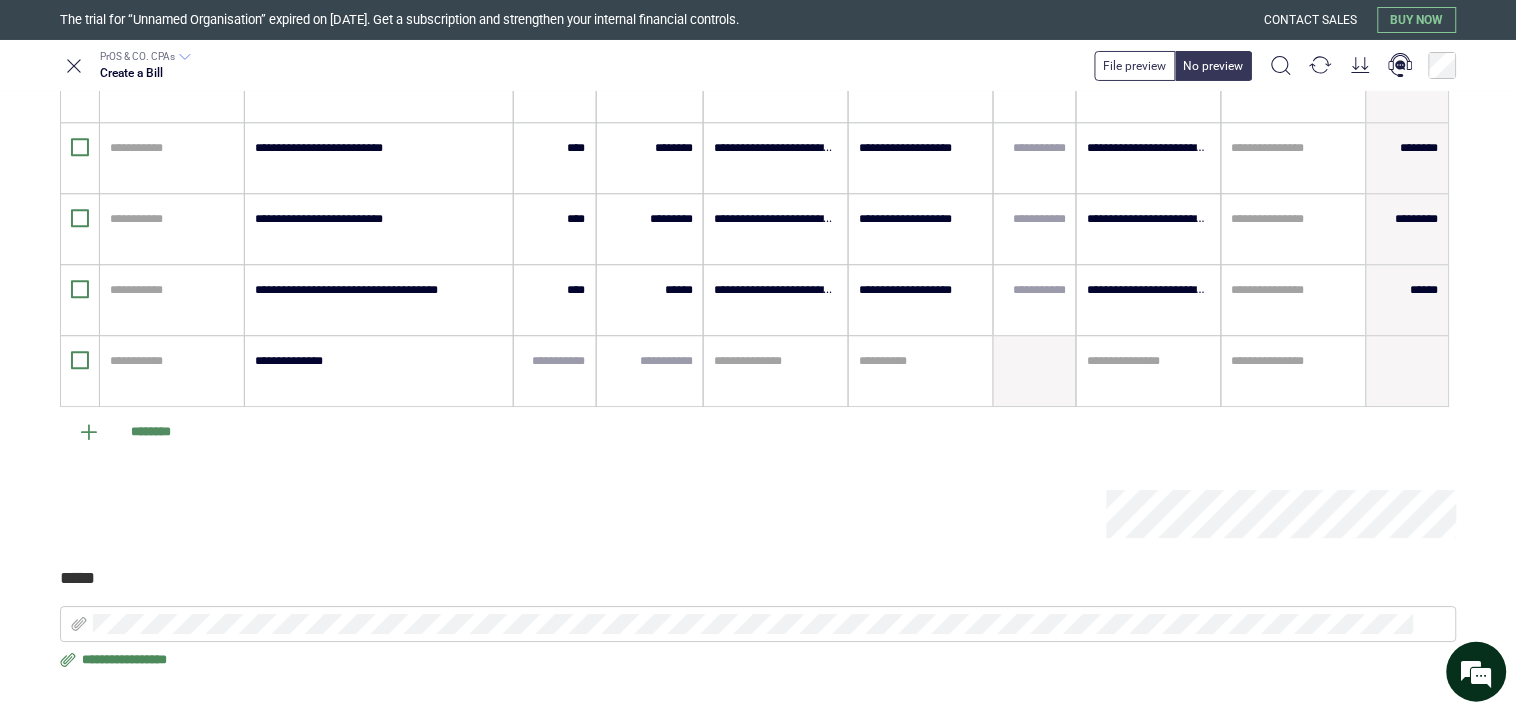 scroll, scrollTop: 0, scrollLeft: 0, axis: both 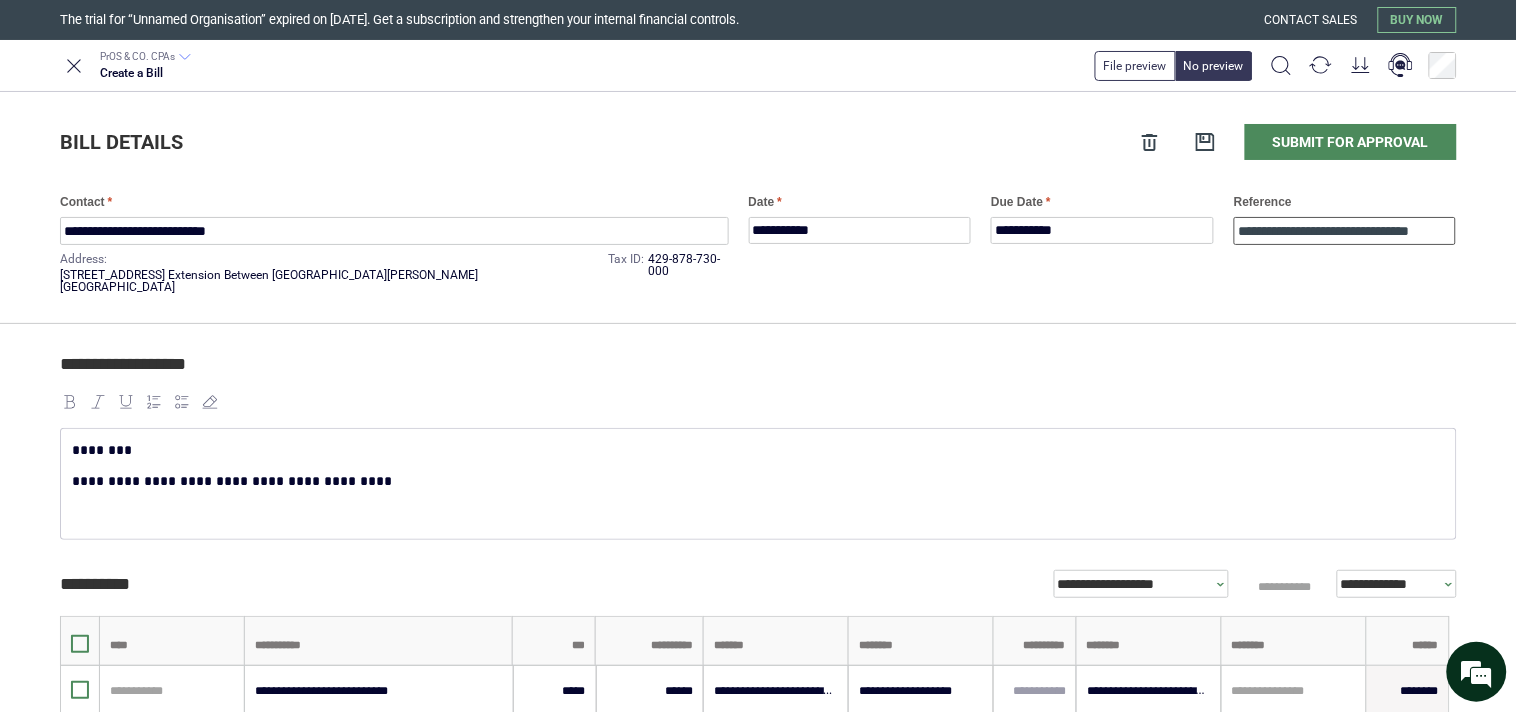 click on "**********" at bounding box center (1345, 231) 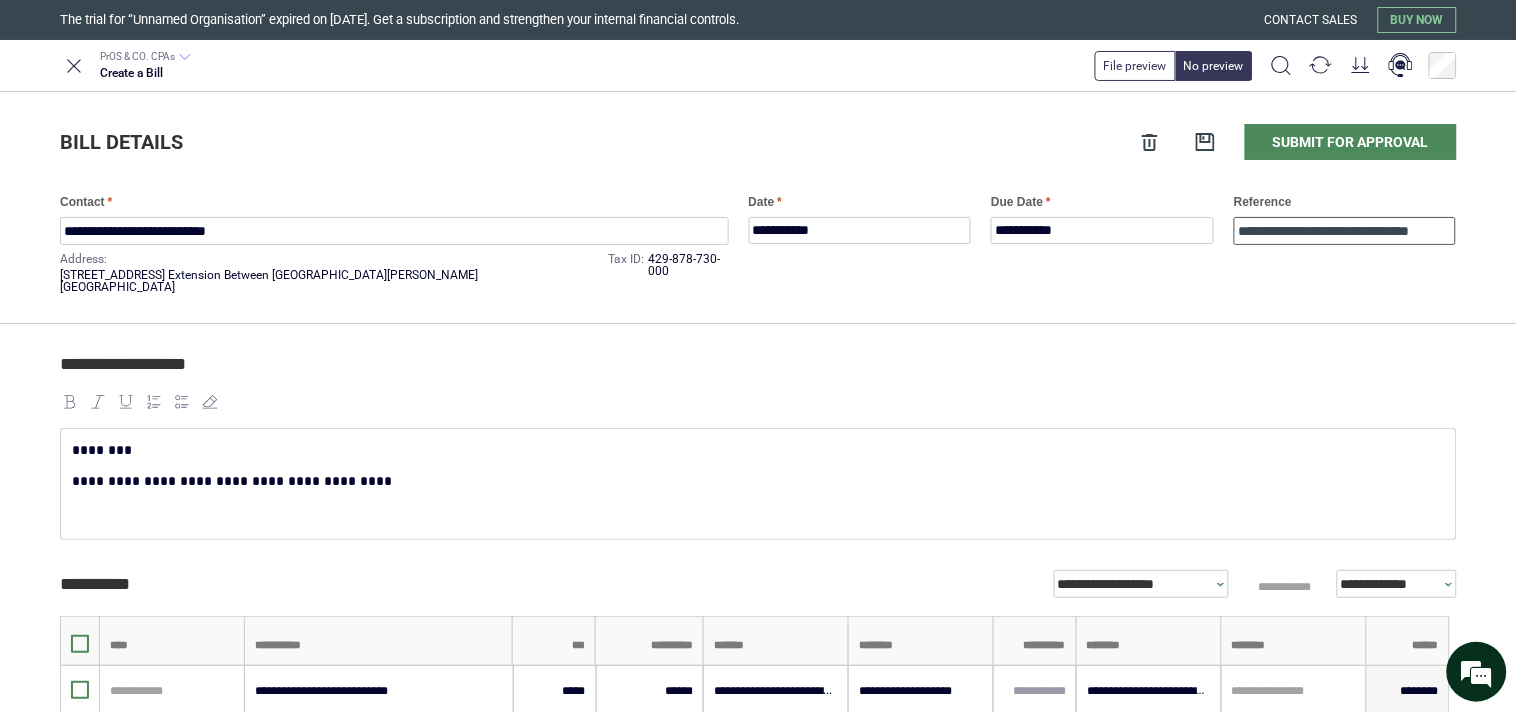 scroll, scrollTop: 0, scrollLeft: 16, axis: horizontal 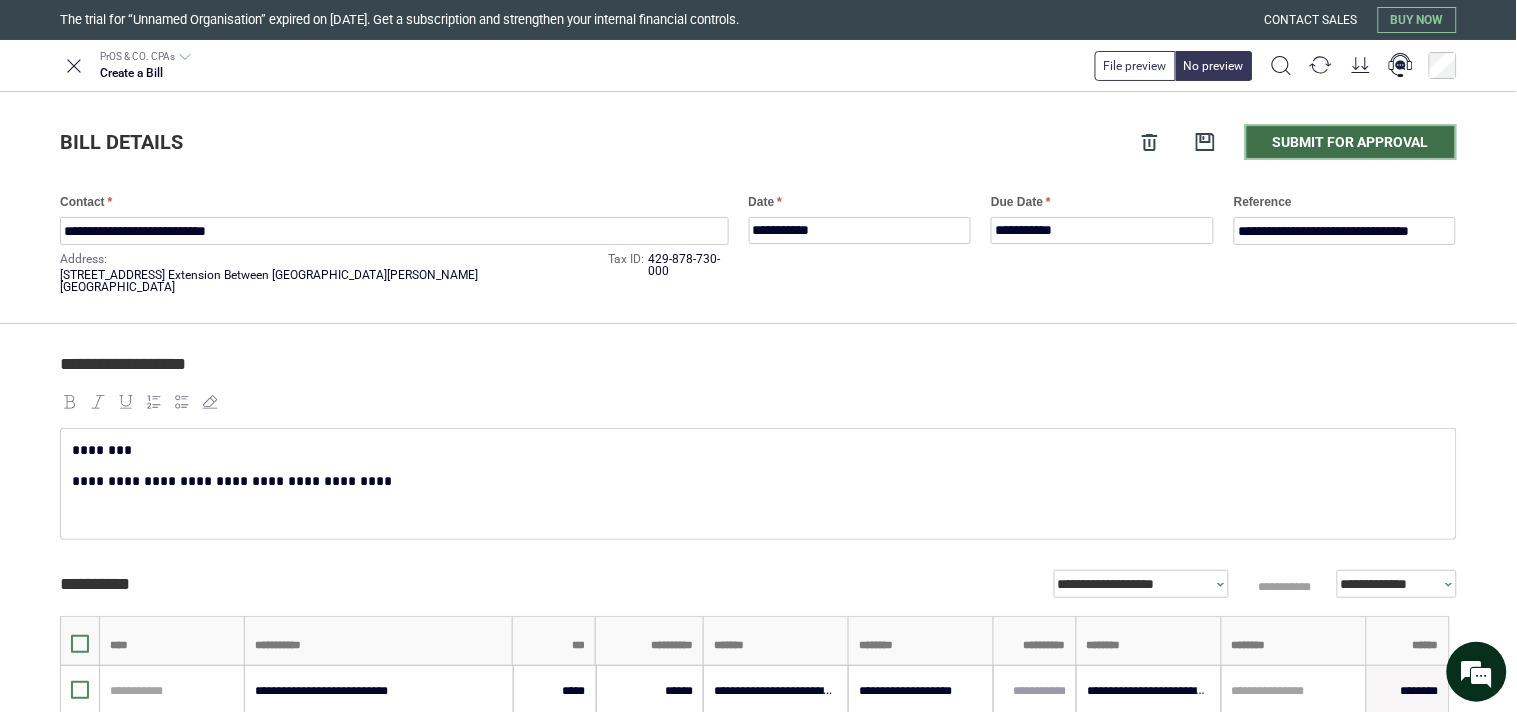 click on "Submit for approval" at bounding box center [1351, 142] 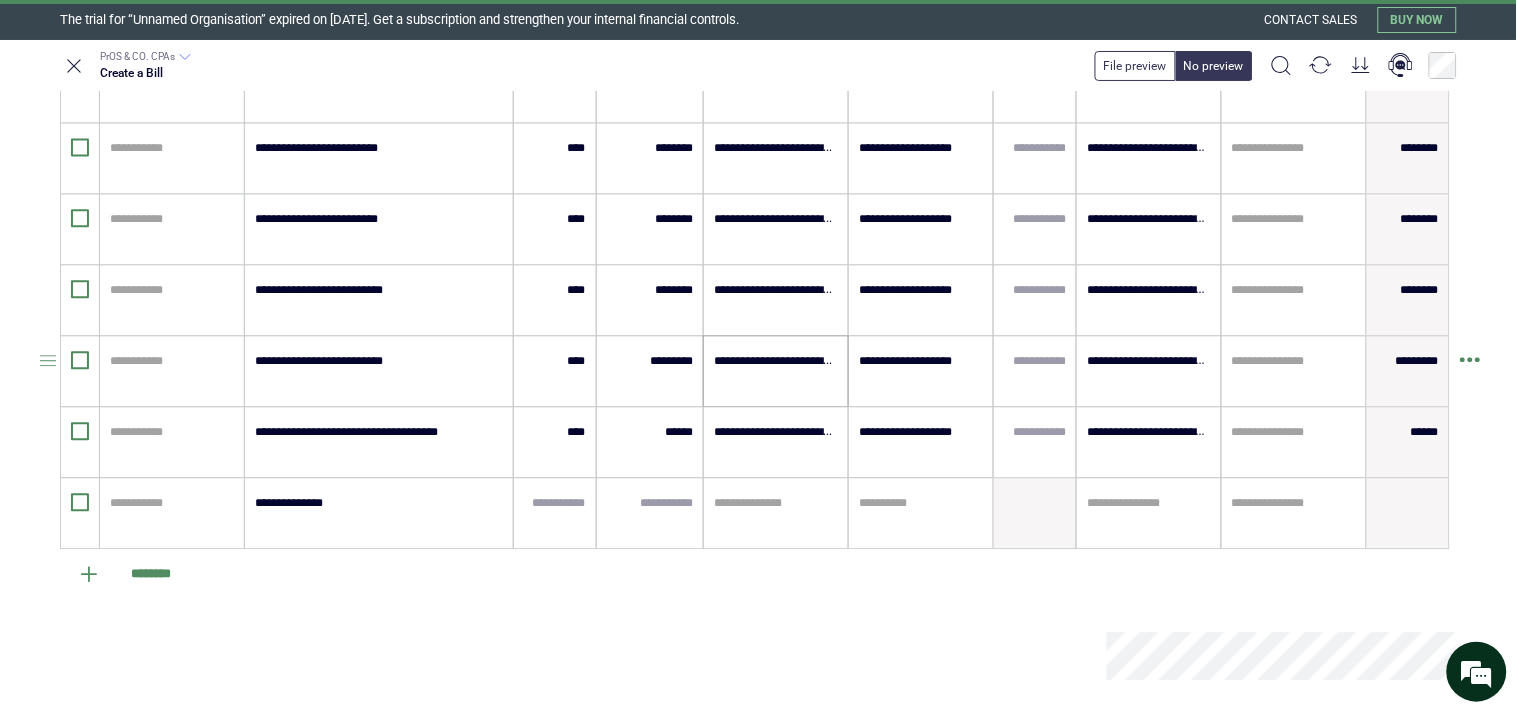 scroll, scrollTop: 1268, scrollLeft: 0, axis: vertical 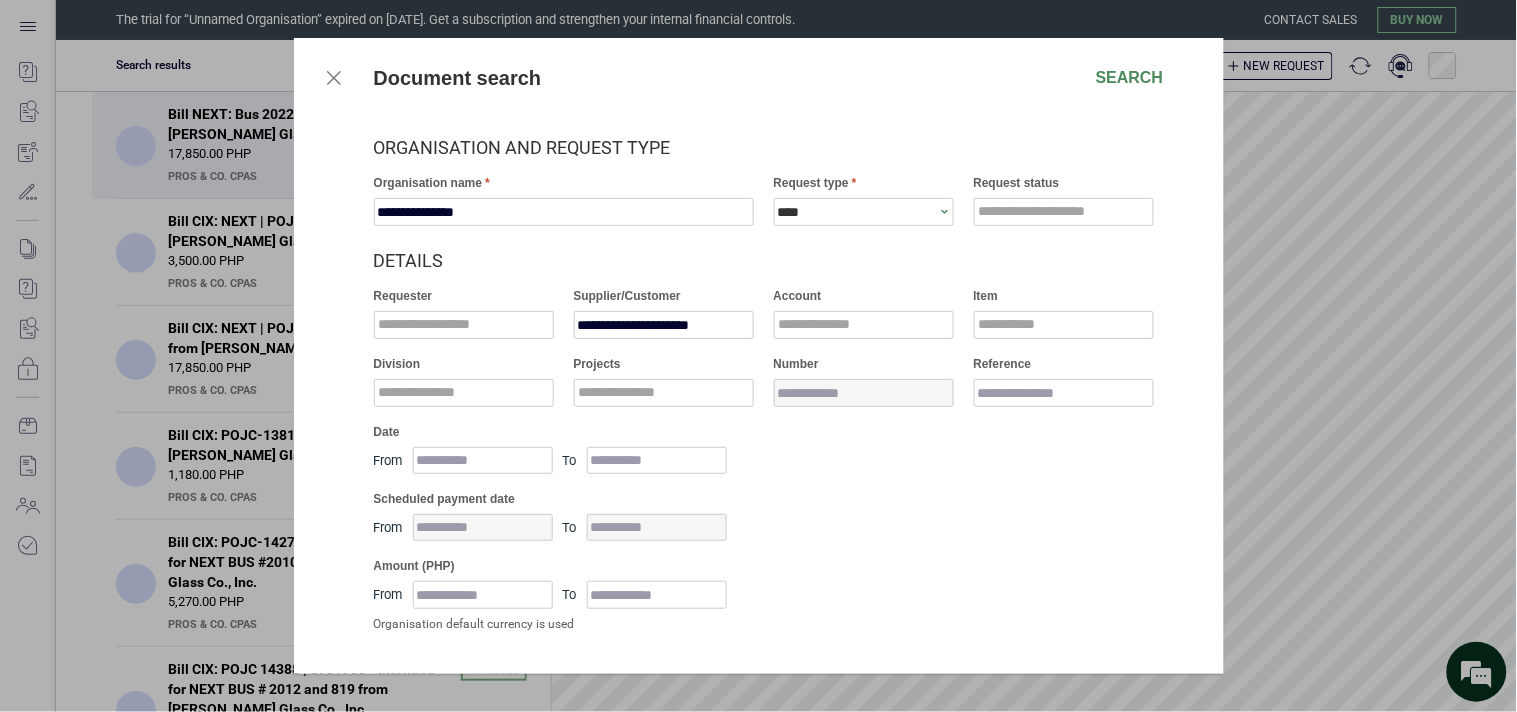 click at bounding box center [334, 78] 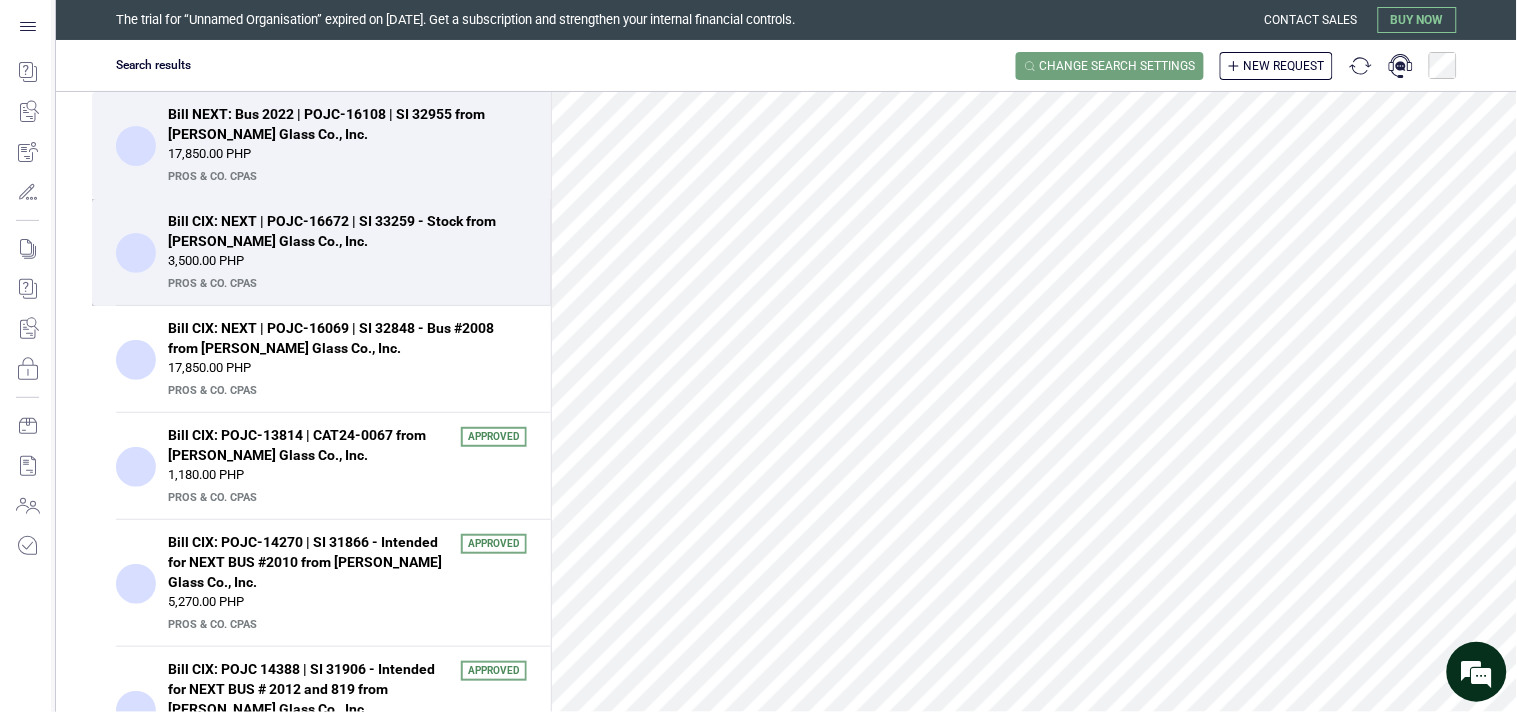 click on "Bill CIX: NEXT | POJC-16672 | SI 33259 - Stock from Aguila Glass Co., Inc." at bounding box center [341, 231] 